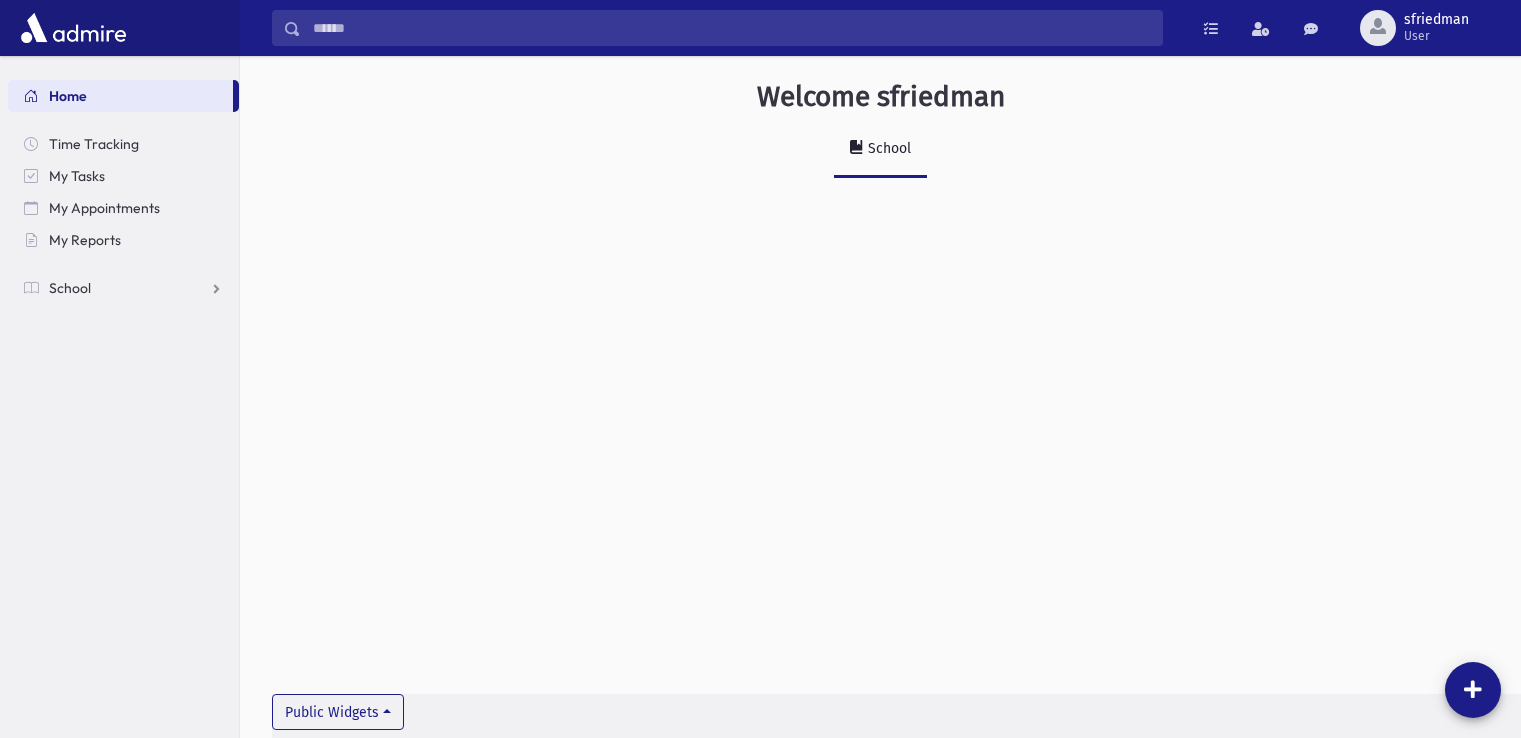 scroll, scrollTop: 0, scrollLeft: 0, axis: both 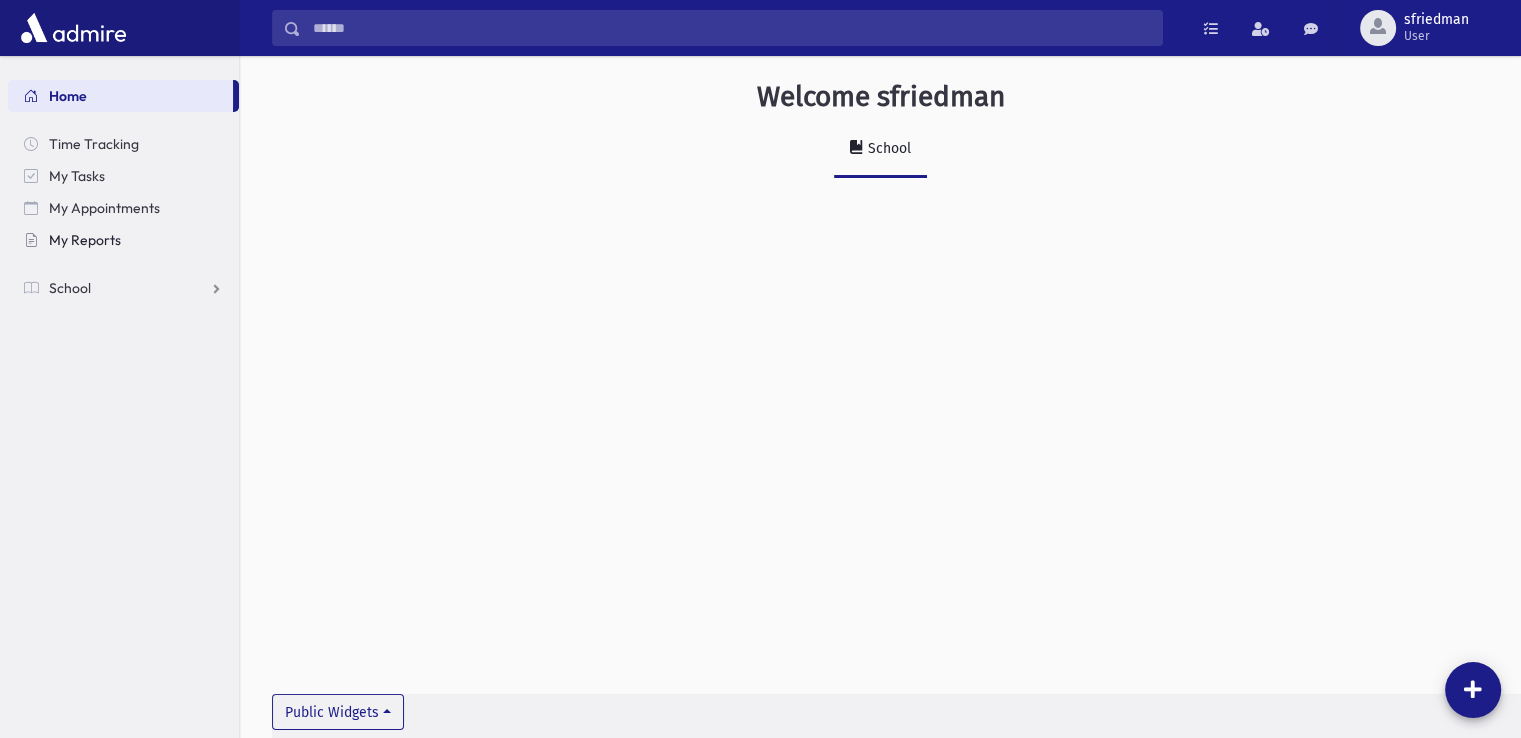click on "My Reports" at bounding box center [85, 240] 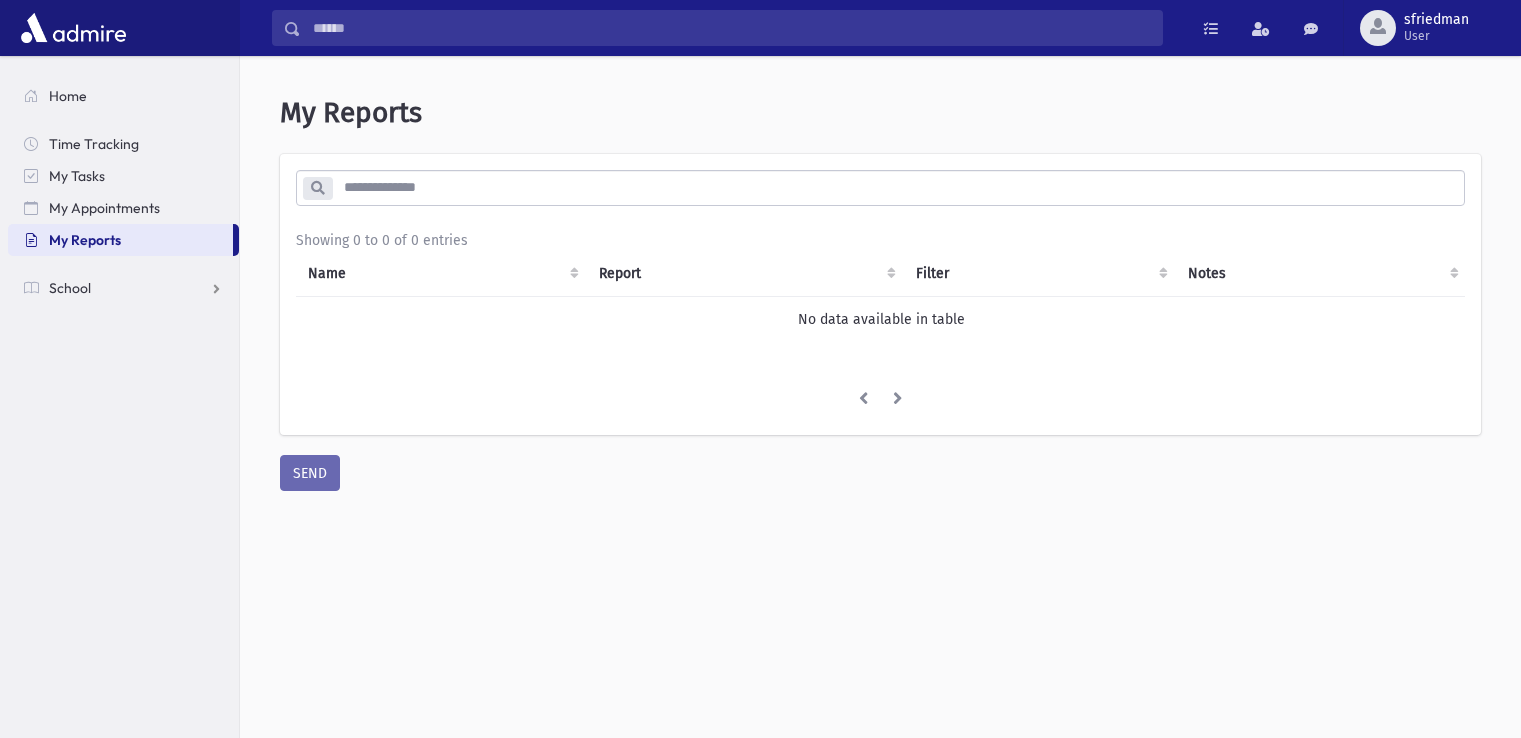 scroll, scrollTop: 0, scrollLeft: 0, axis: both 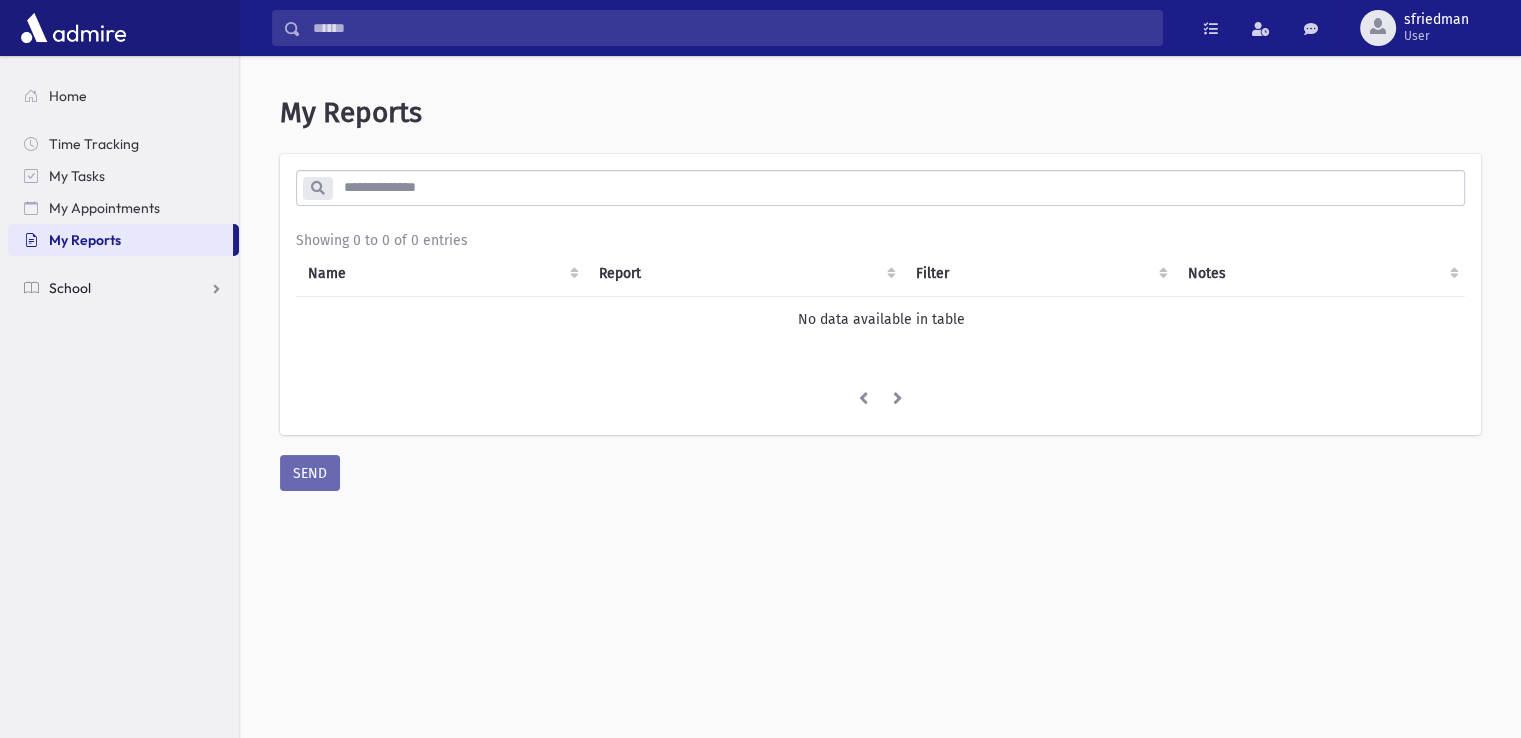 click on "School" at bounding box center (123, 288) 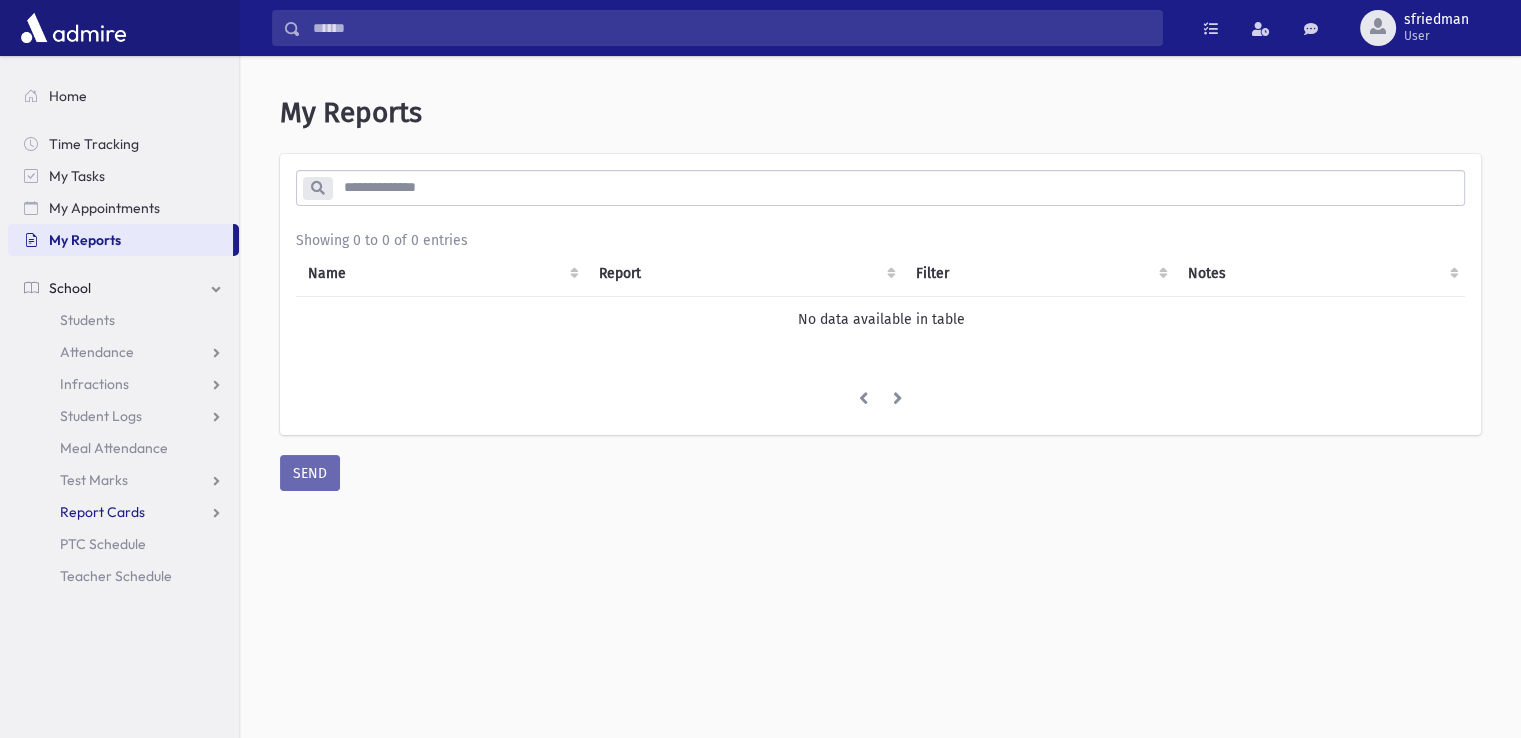 click on "Report Cards" at bounding box center [102, 512] 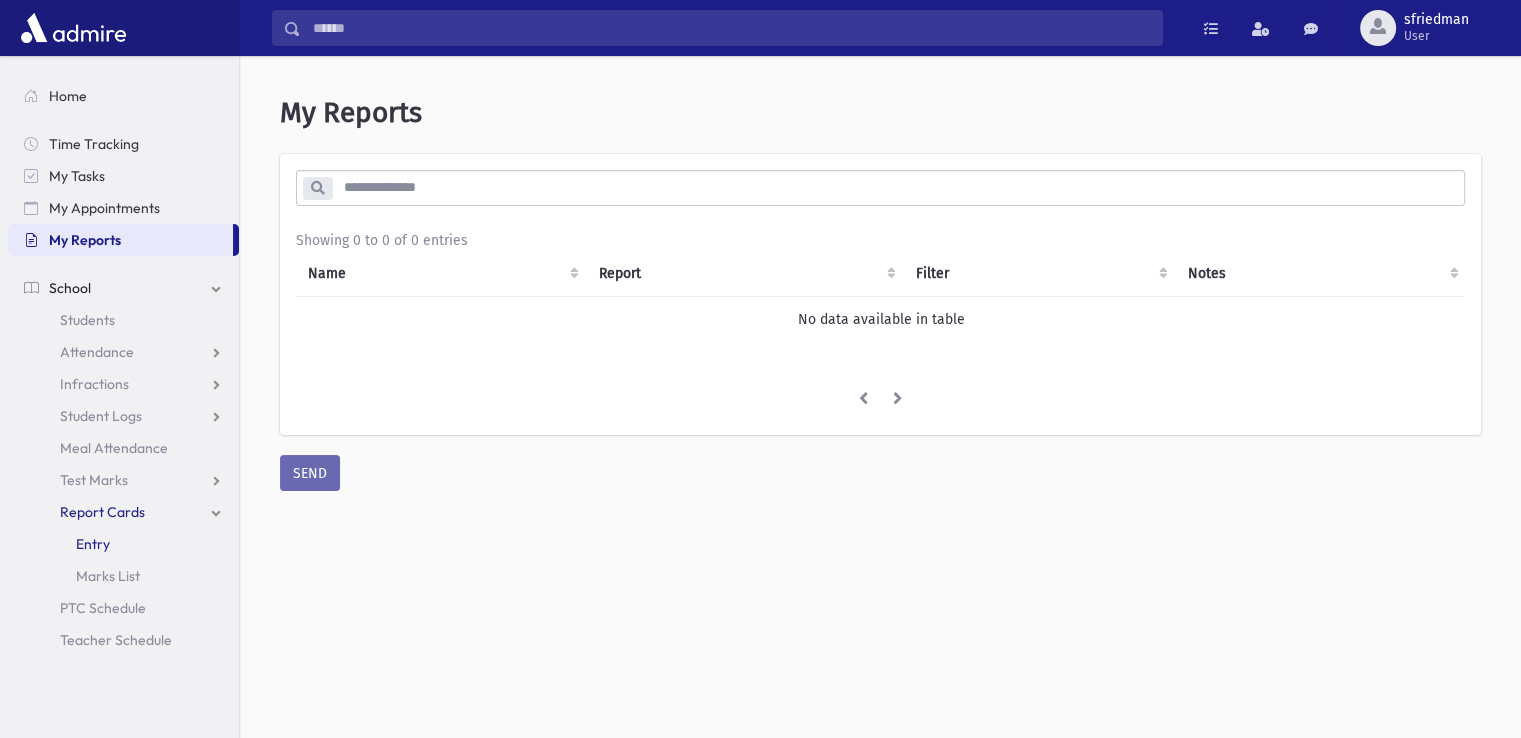 click on "Entry" at bounding box center (93, 544) 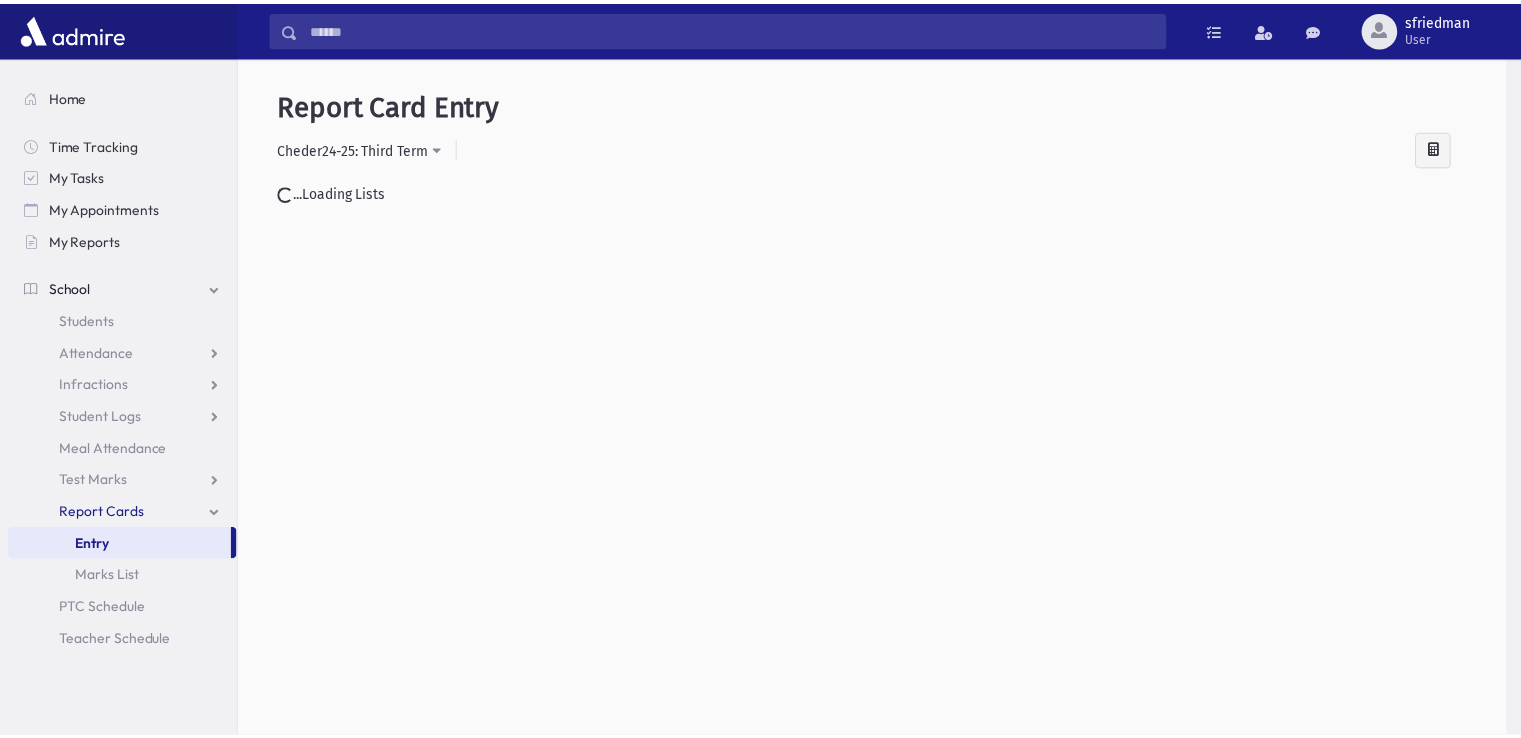 scroll, scrollTop: 0, scrollLeft: 0, axis: both 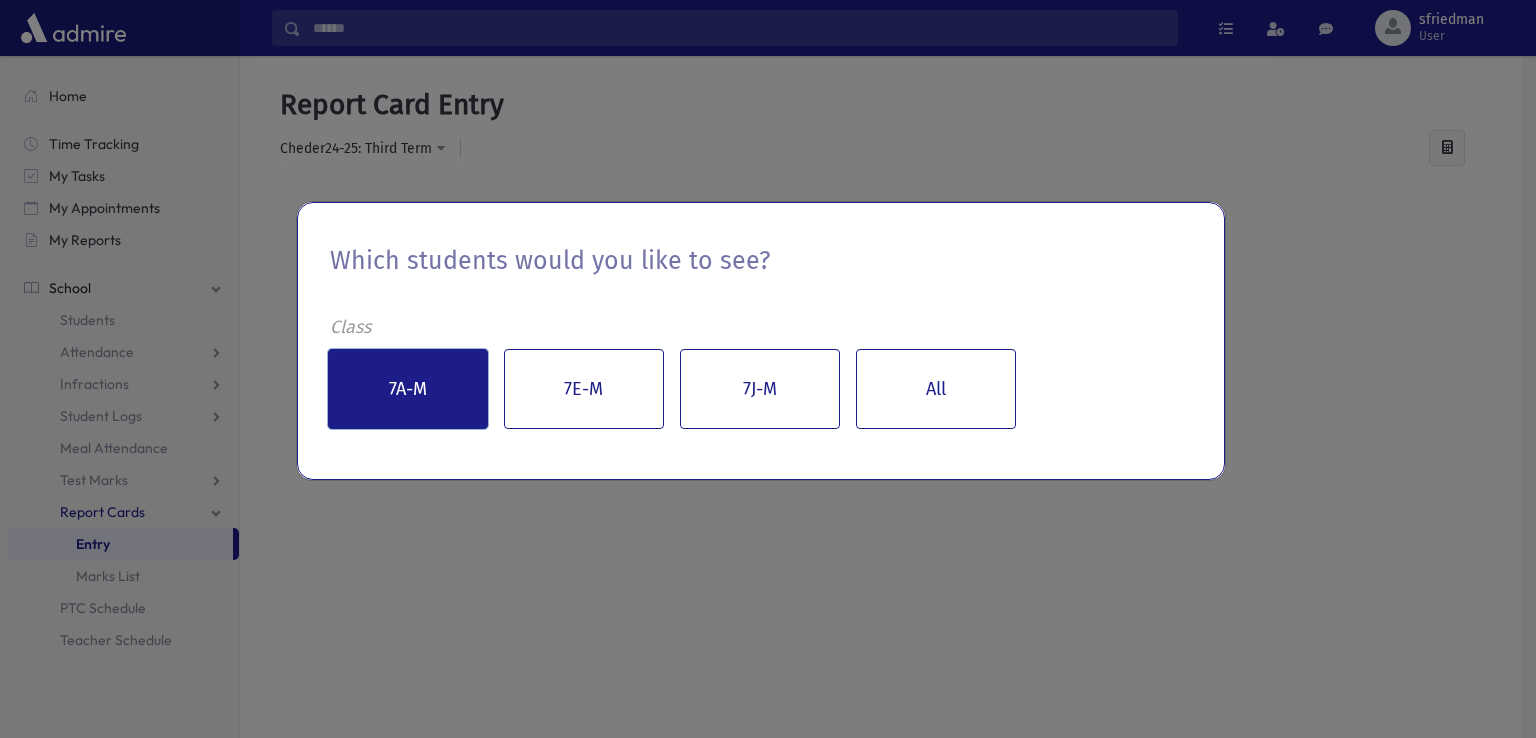 click on "7A-M" at bounding box center (408, 389) 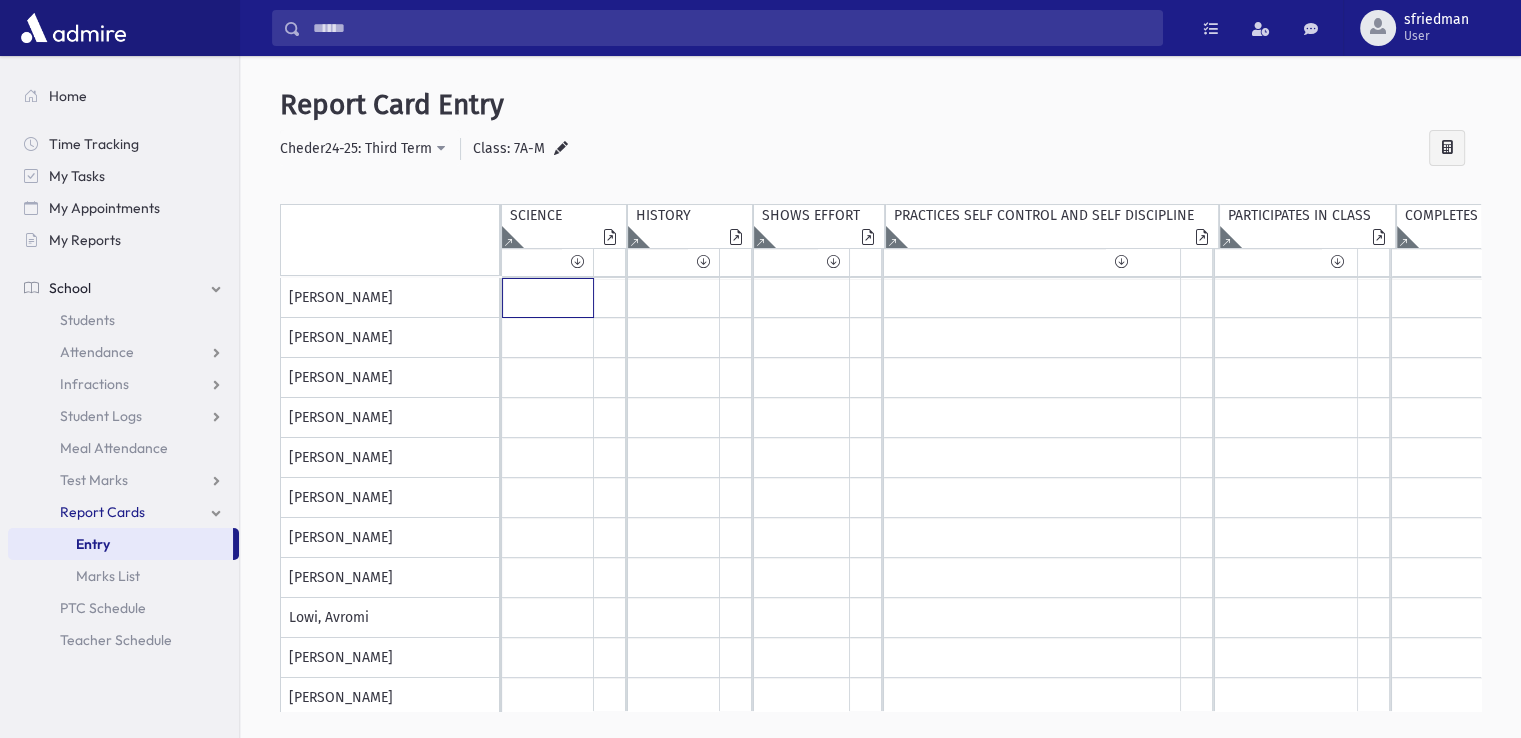 click at bounding box center (548, 298) 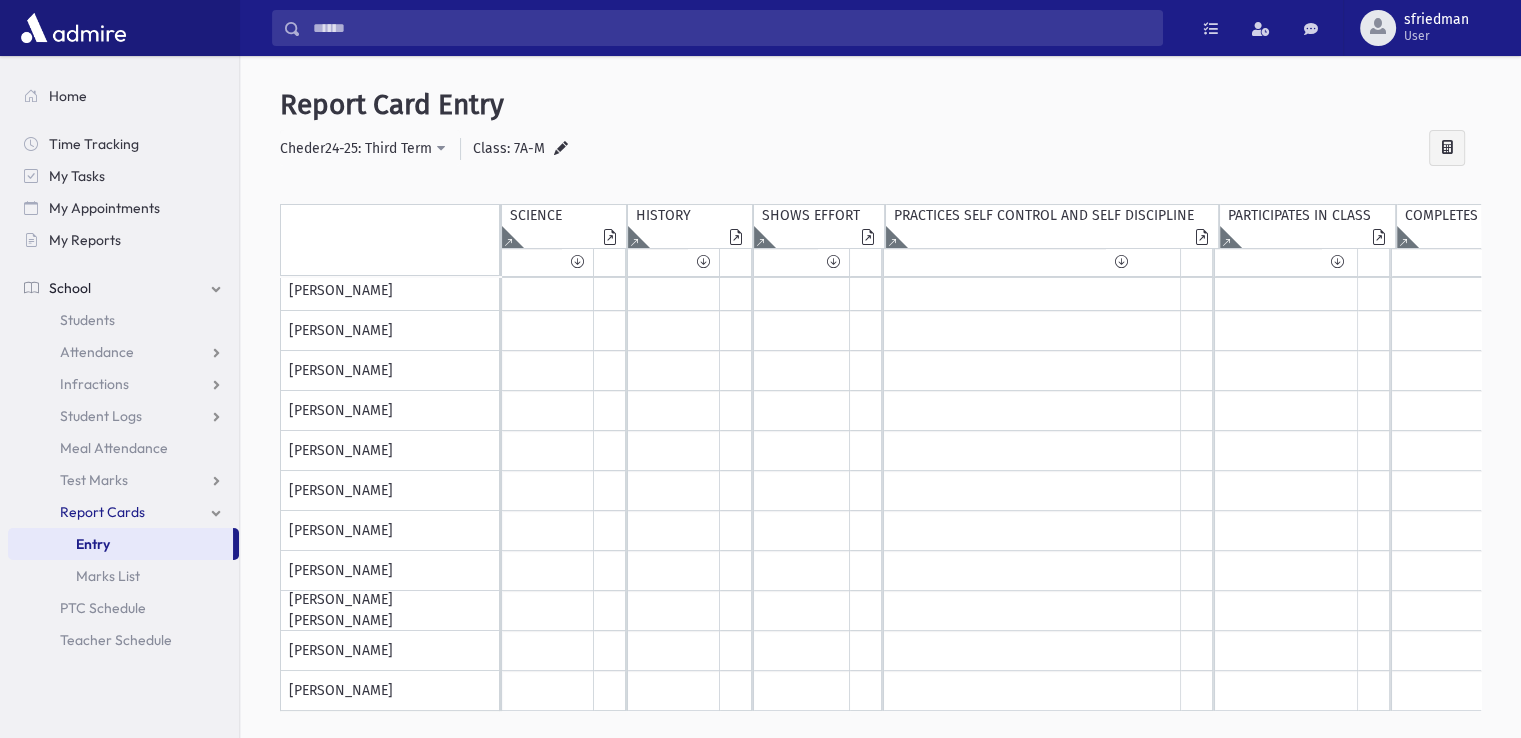 scroll, scrollTop: 375, scrollLeft: 0, axis: vertical 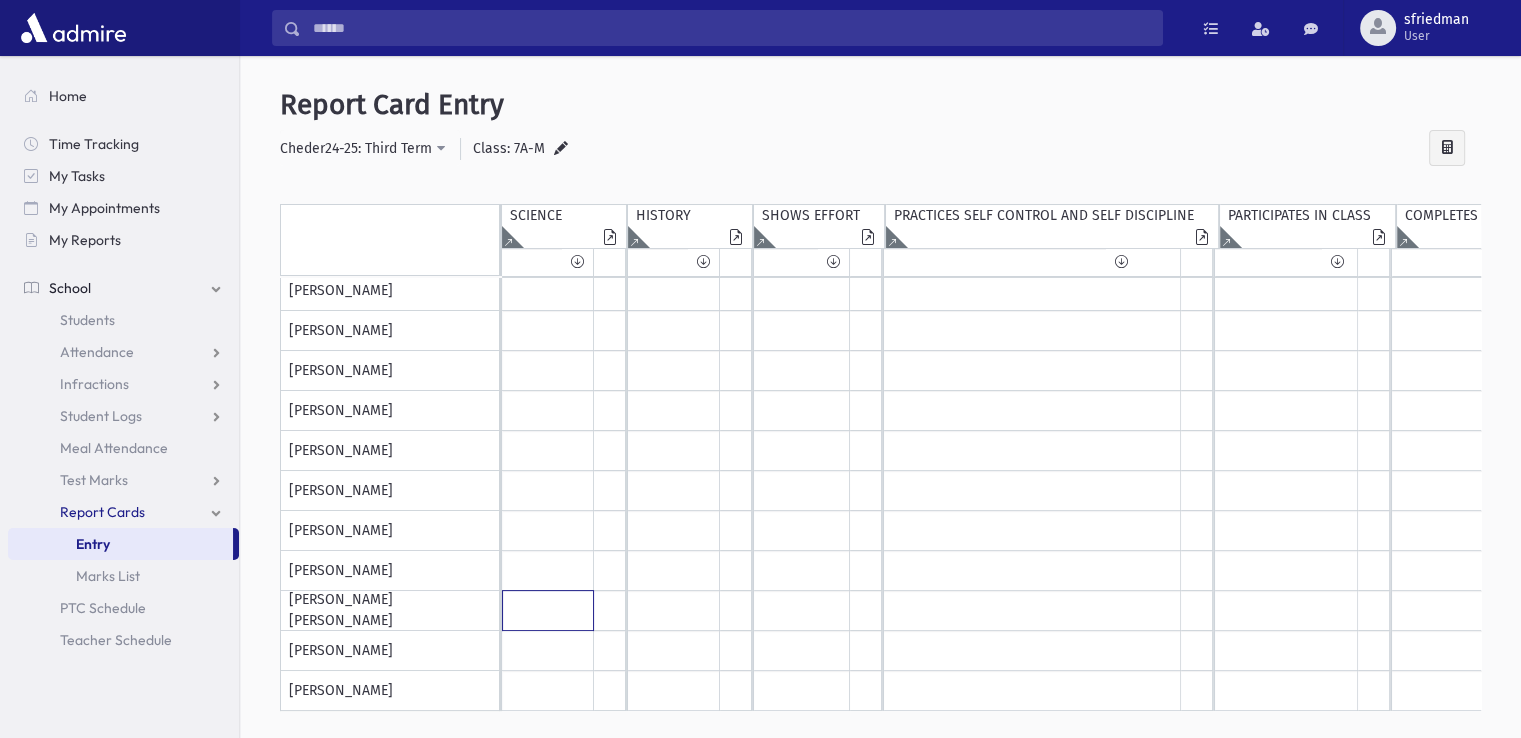 click at bounding box center (548, -69) 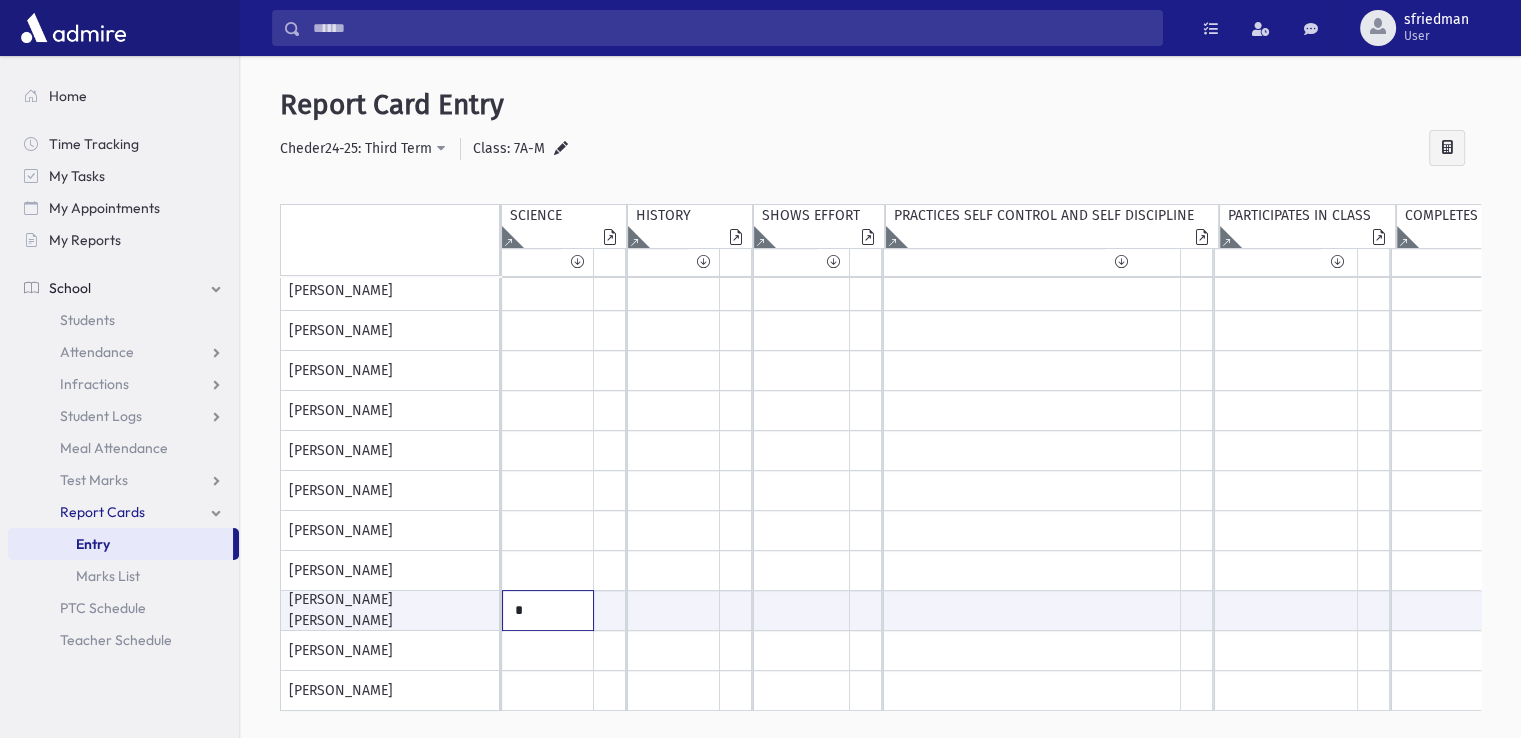 type on "*" 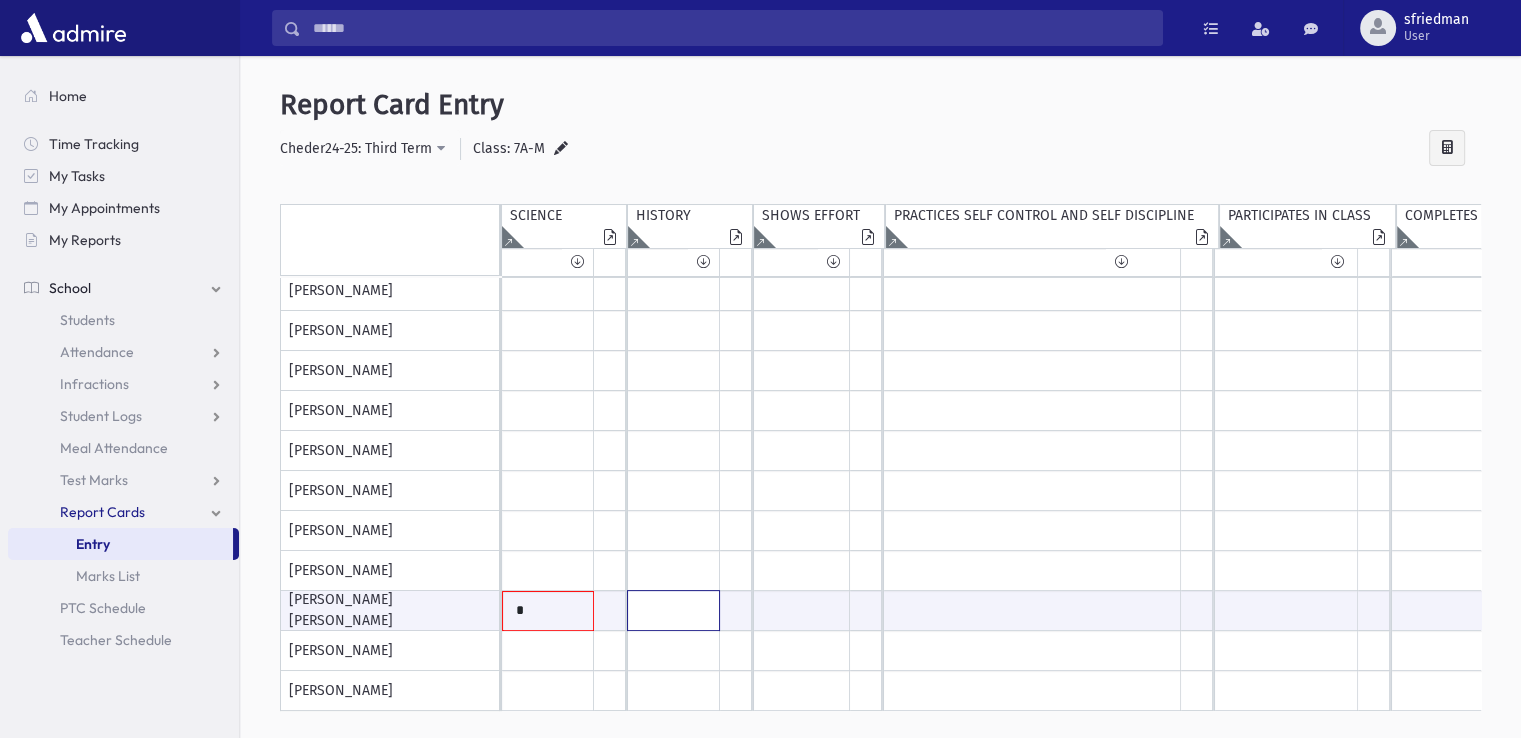 click at bounding box center [548, 611] 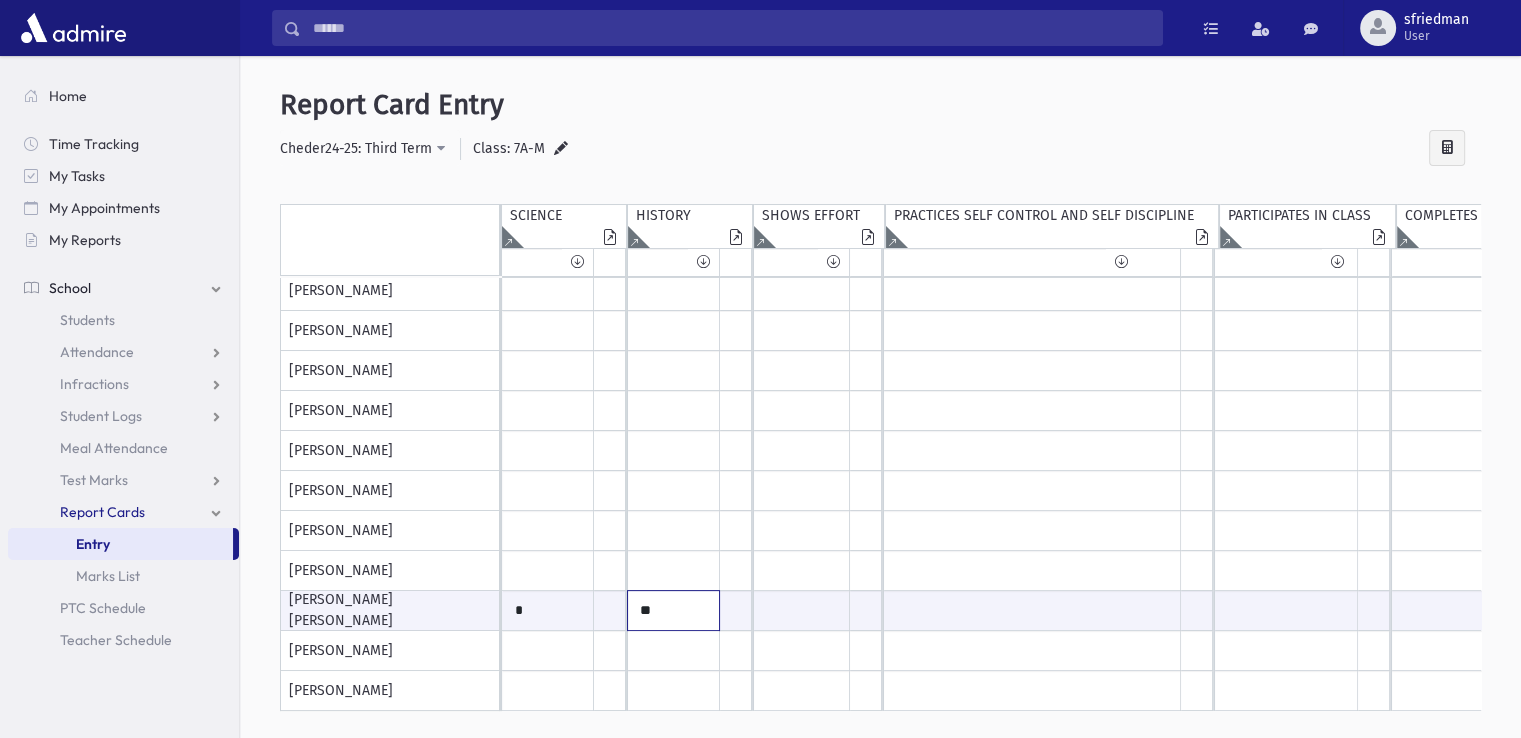 type on "**" 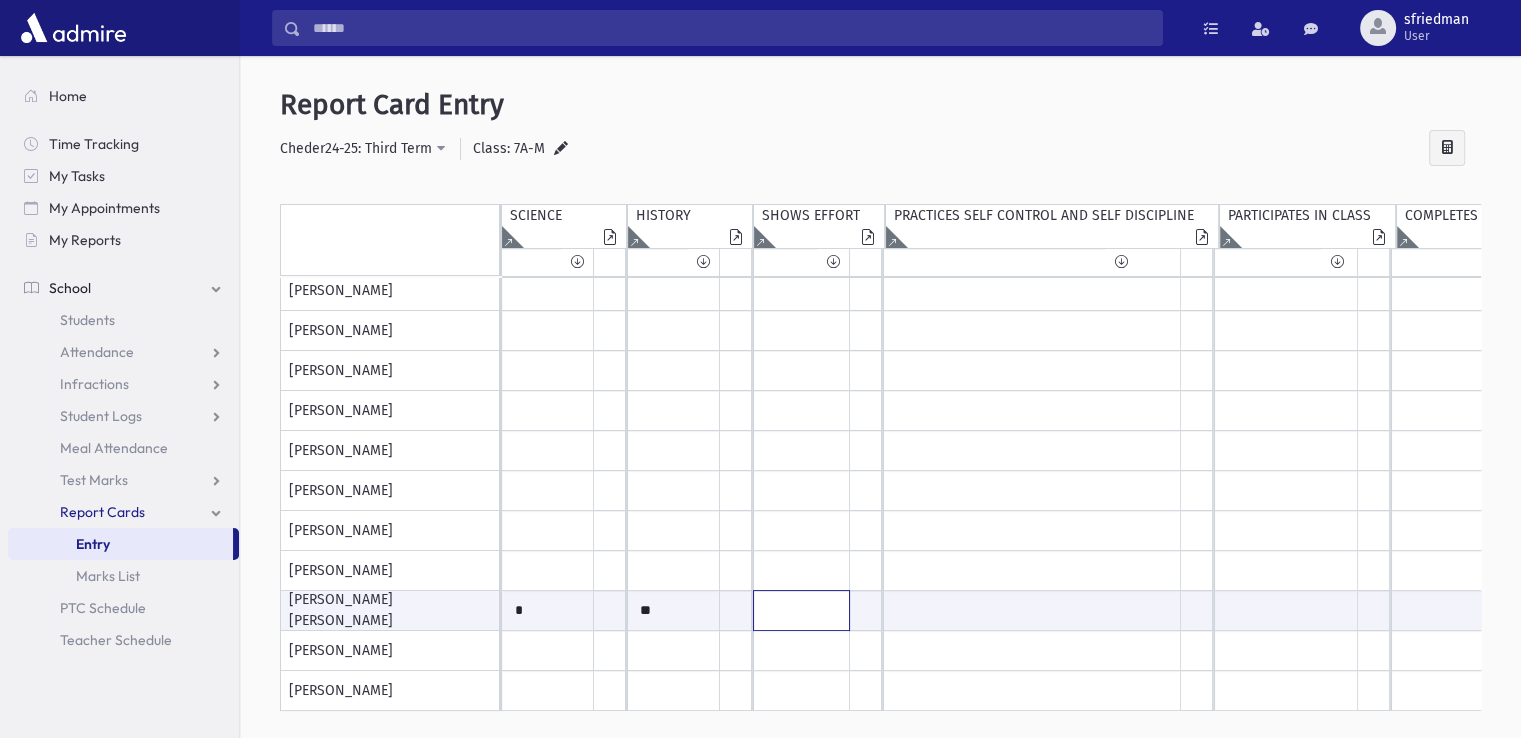 click at bounding box center [548, 610] 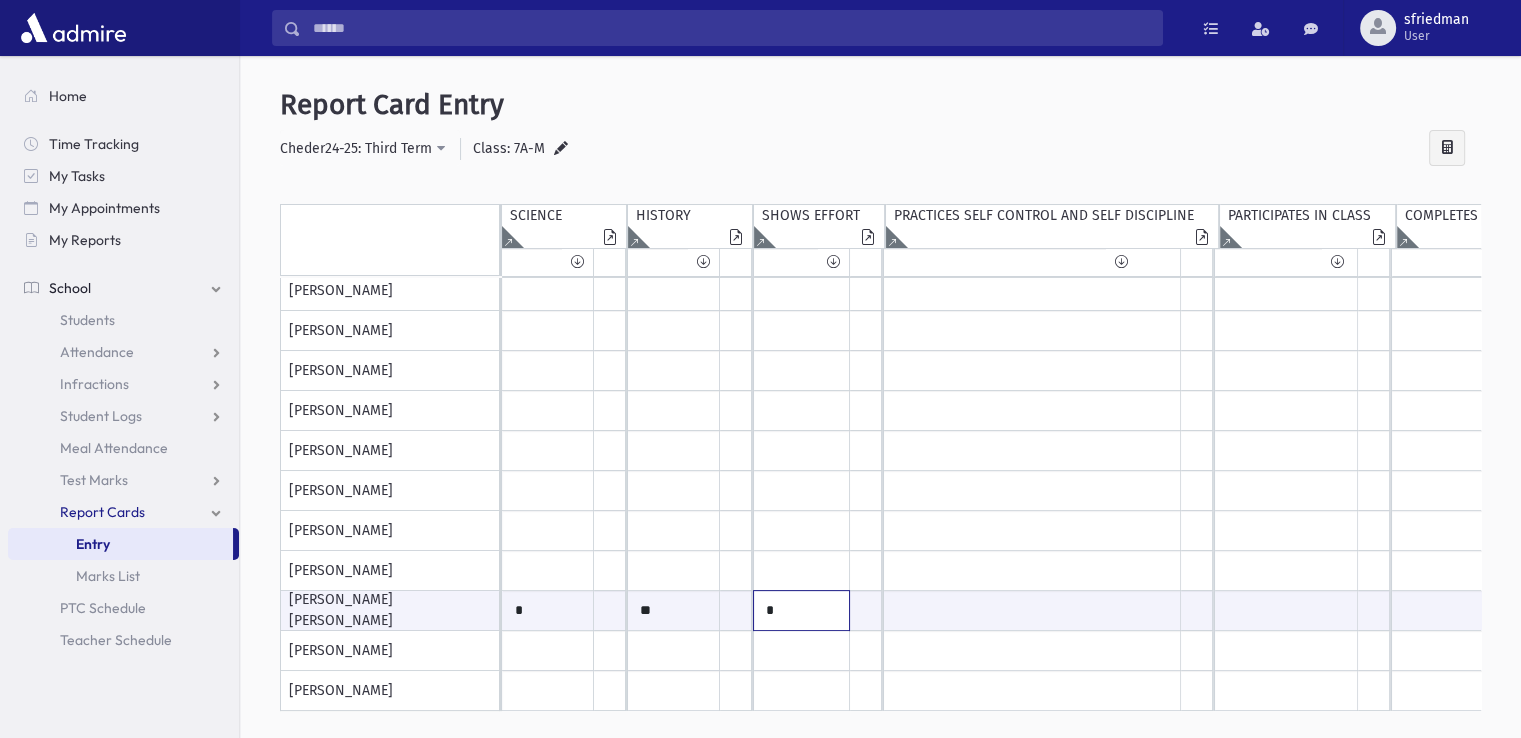 type on "*" 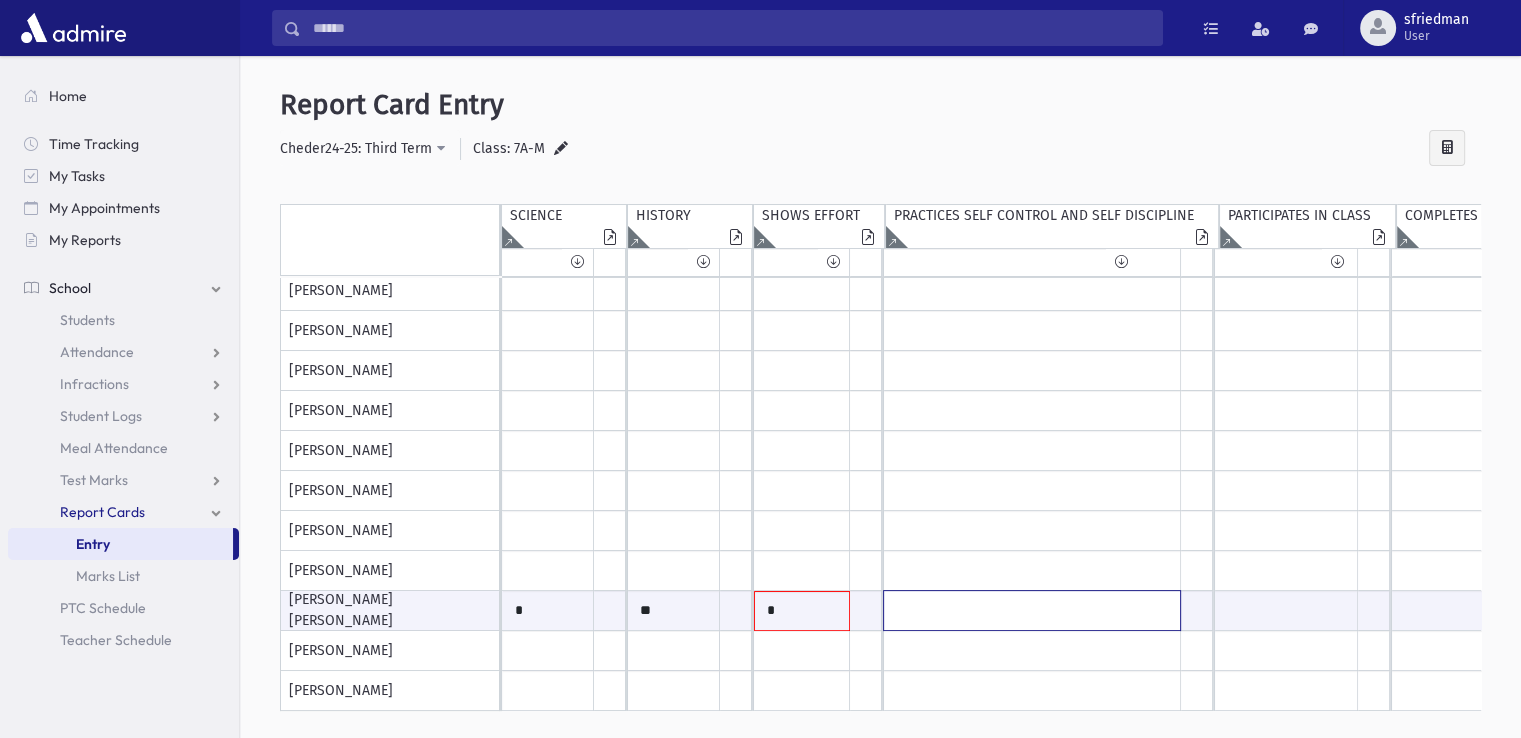 click at bounding box center (548, 610) 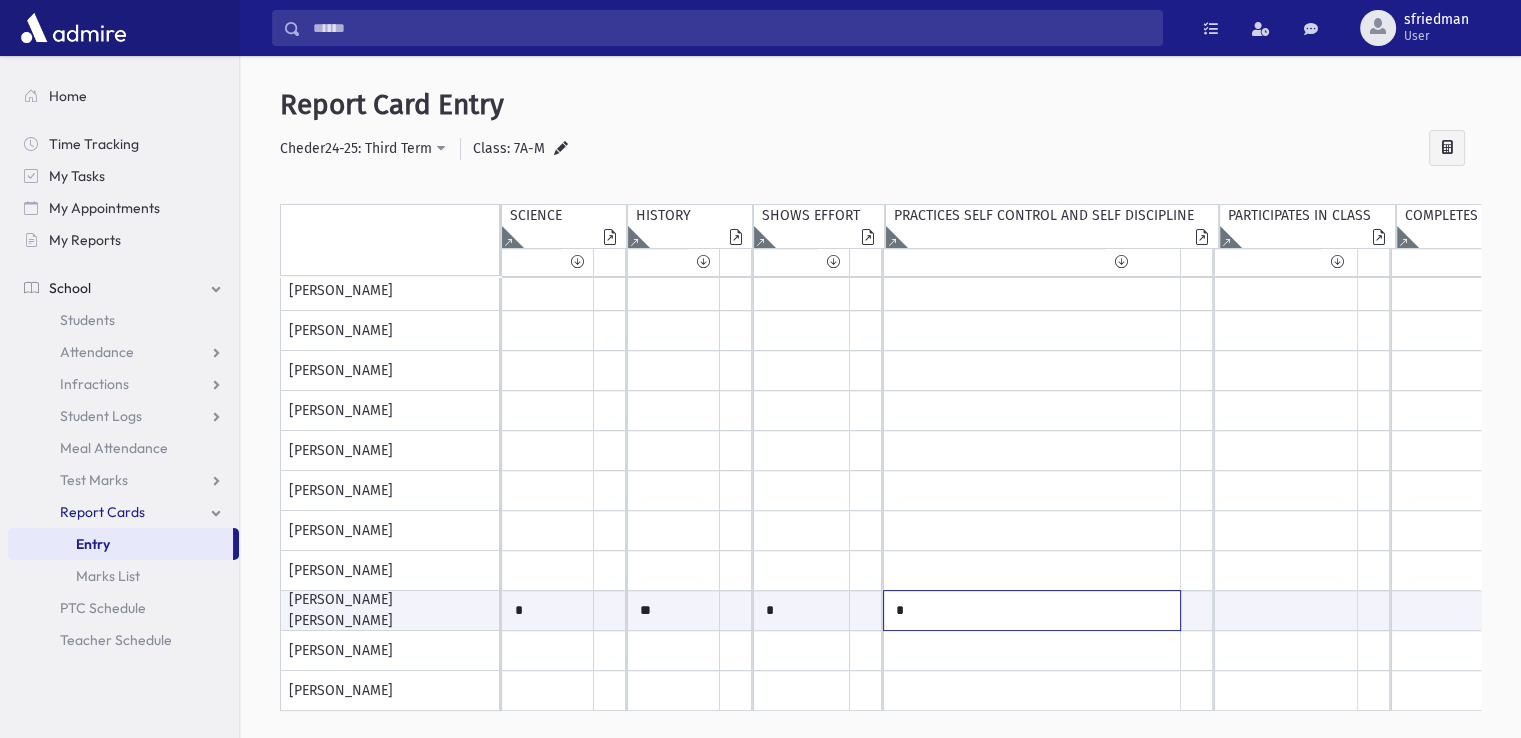 type on "*" 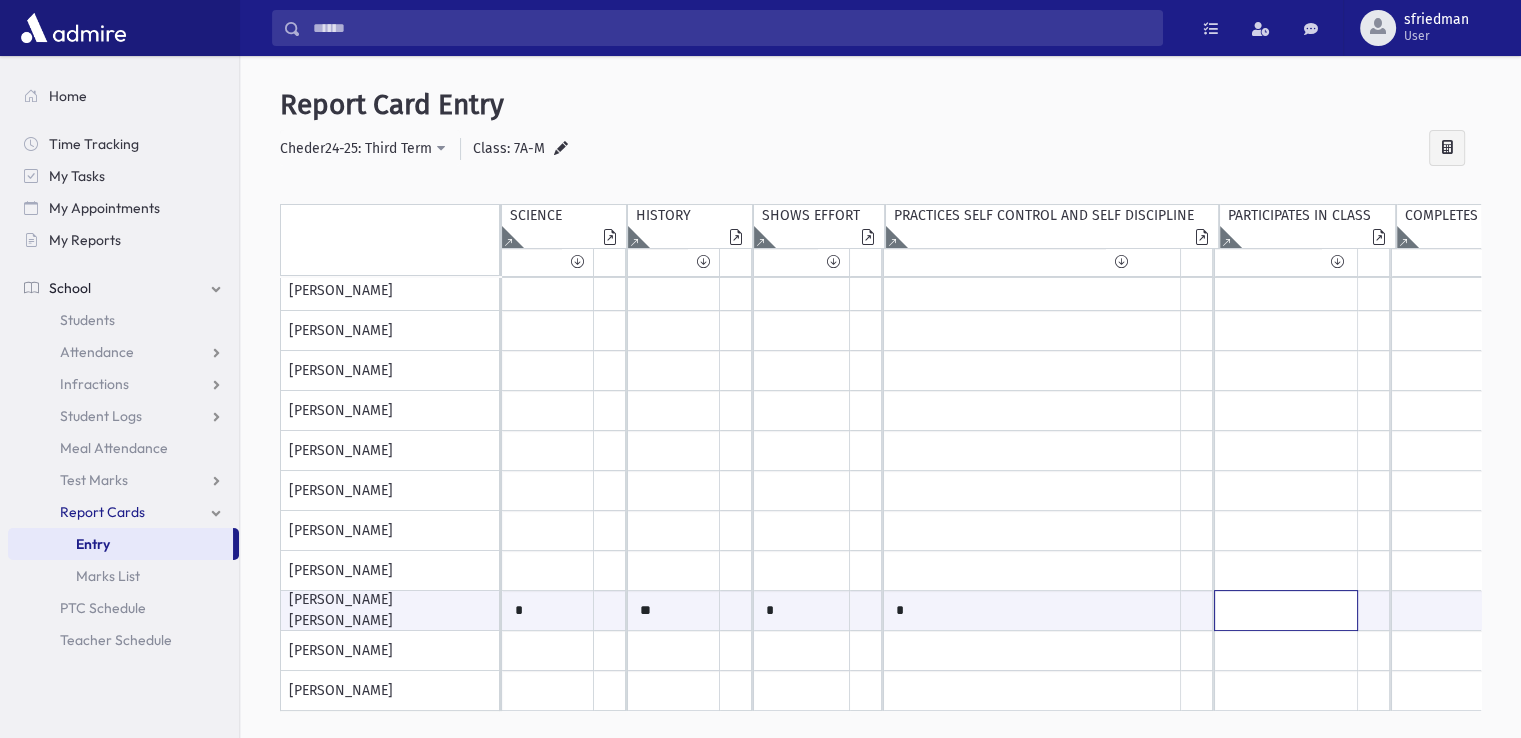 click at bounding box center [548, 610] 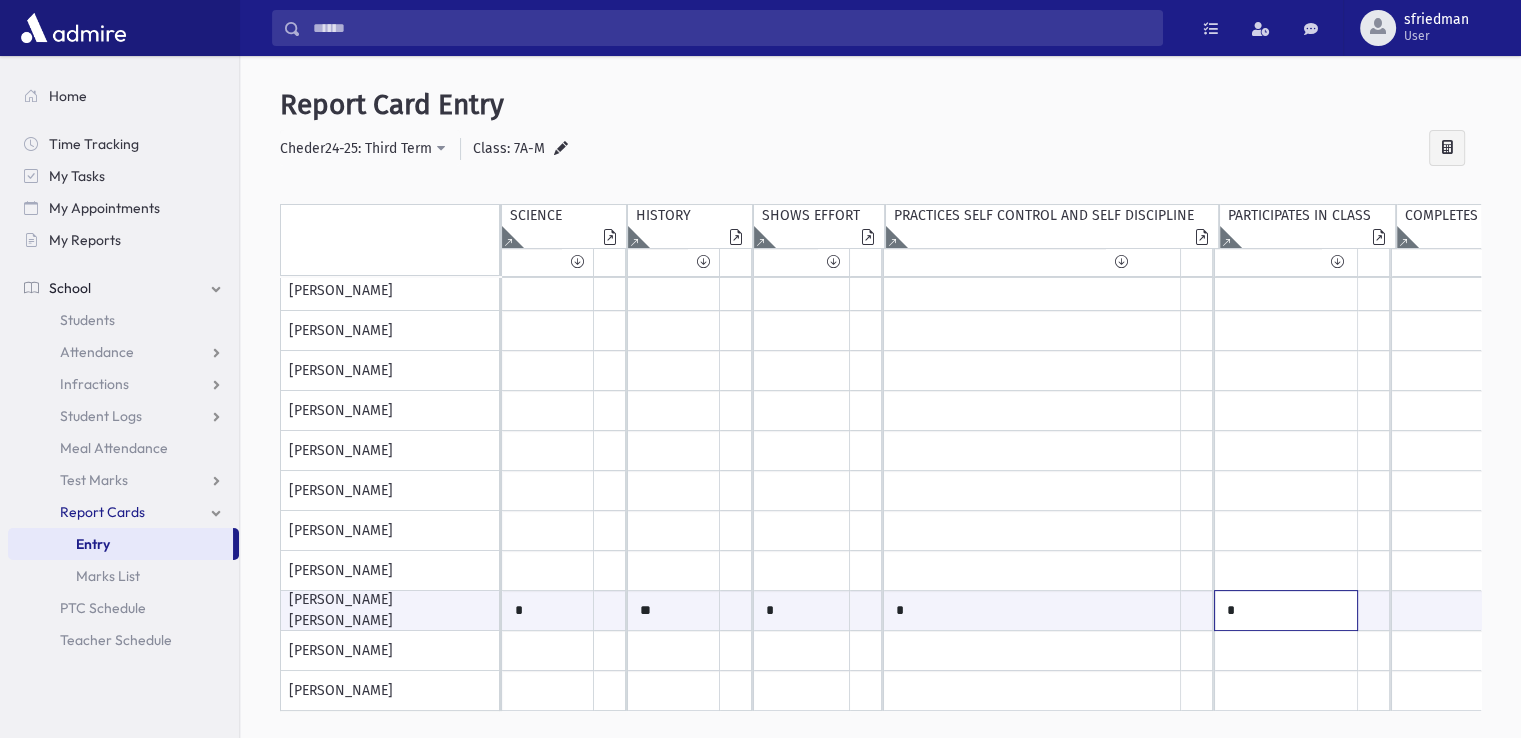 scroll, scrollTop: 375, scrollLeft: 131, axis: both 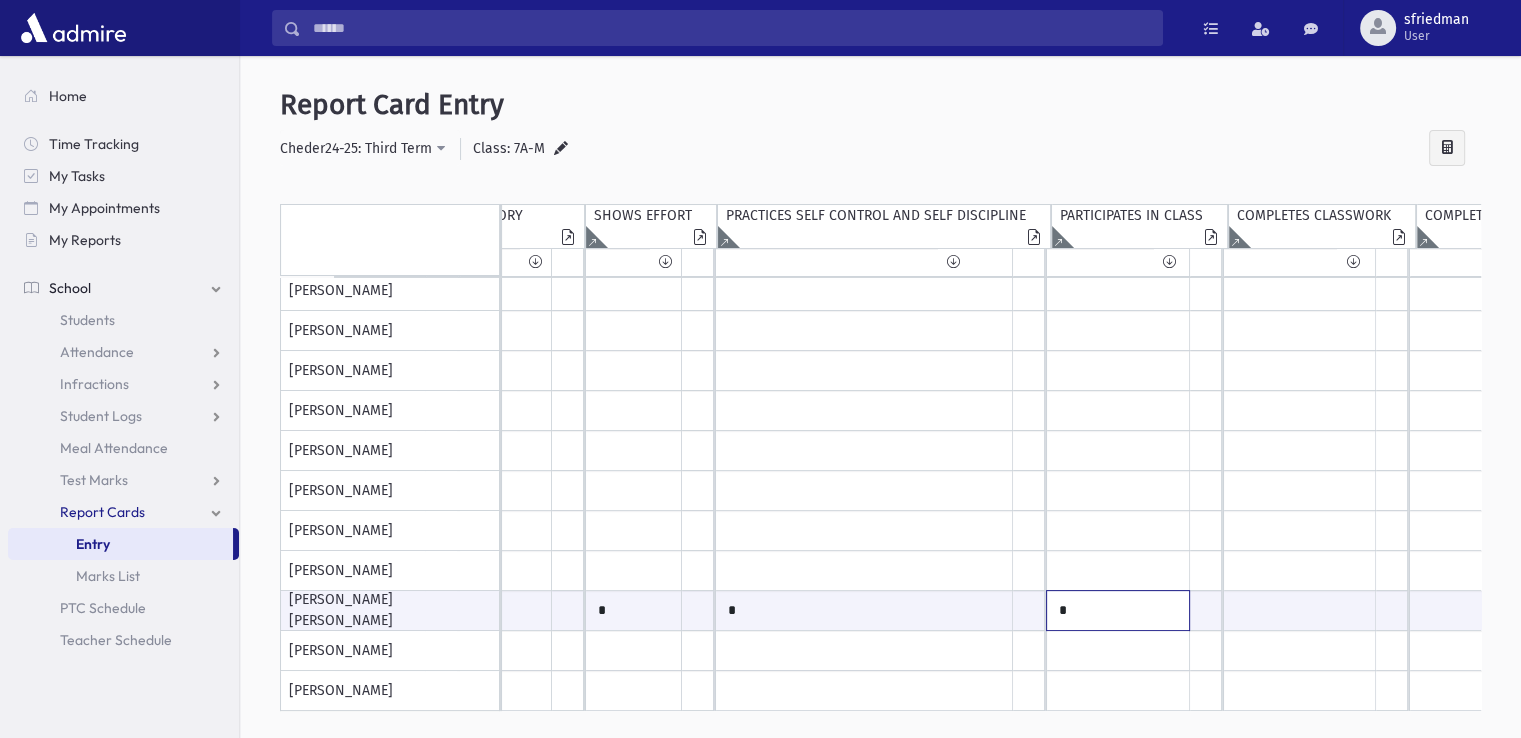 type on "*" 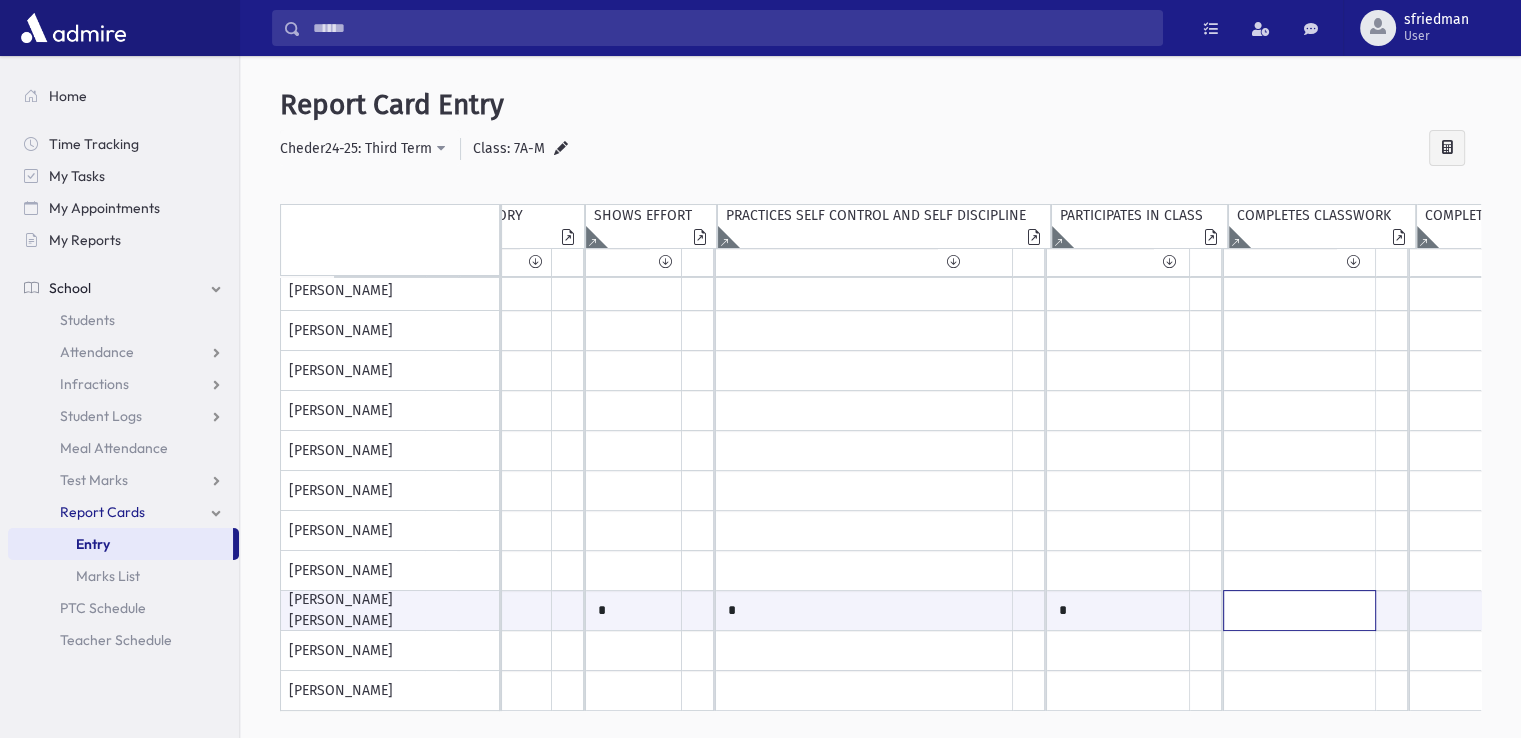 click at bounding box center (380, 610) 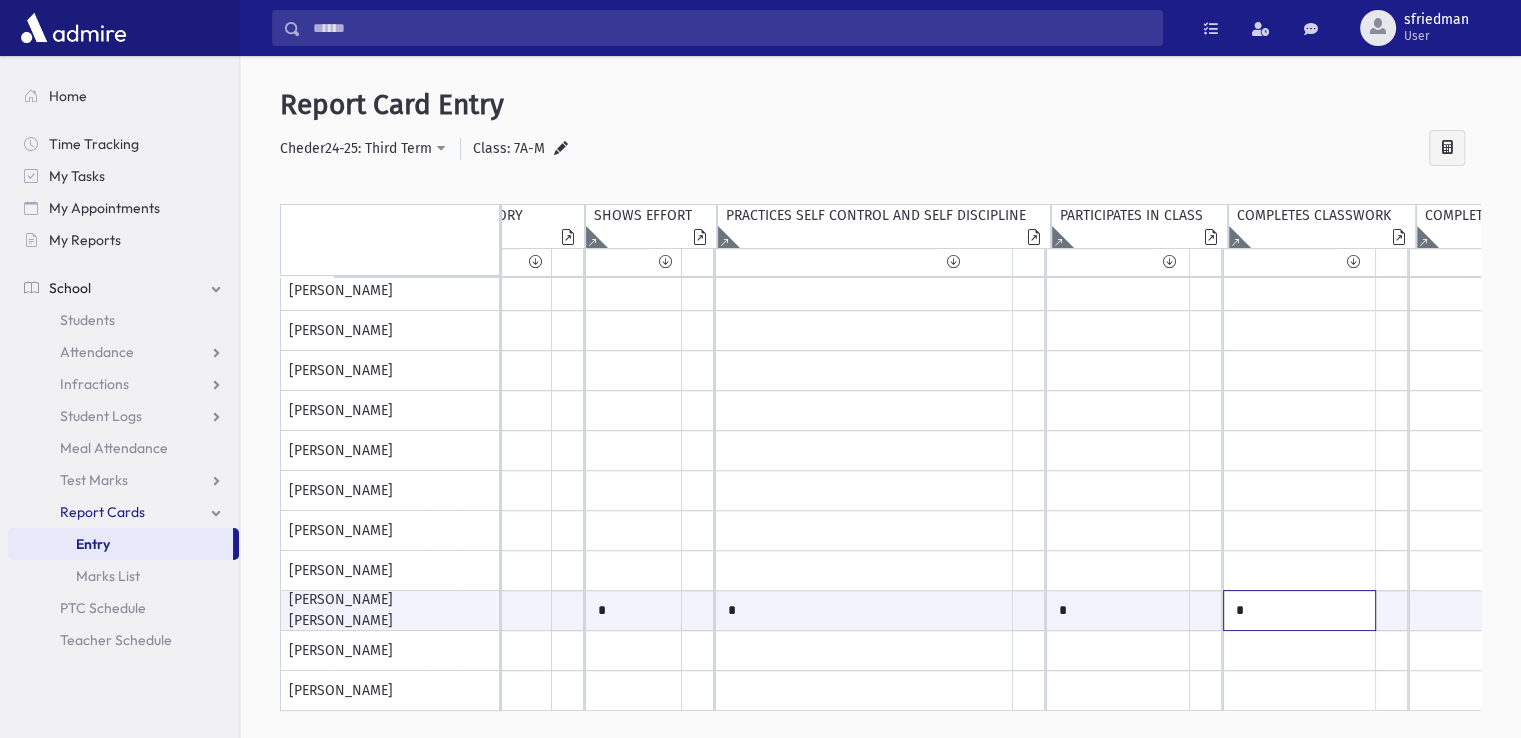 scroll, scrollTop: 375, scrollLeft: 288, axis: both 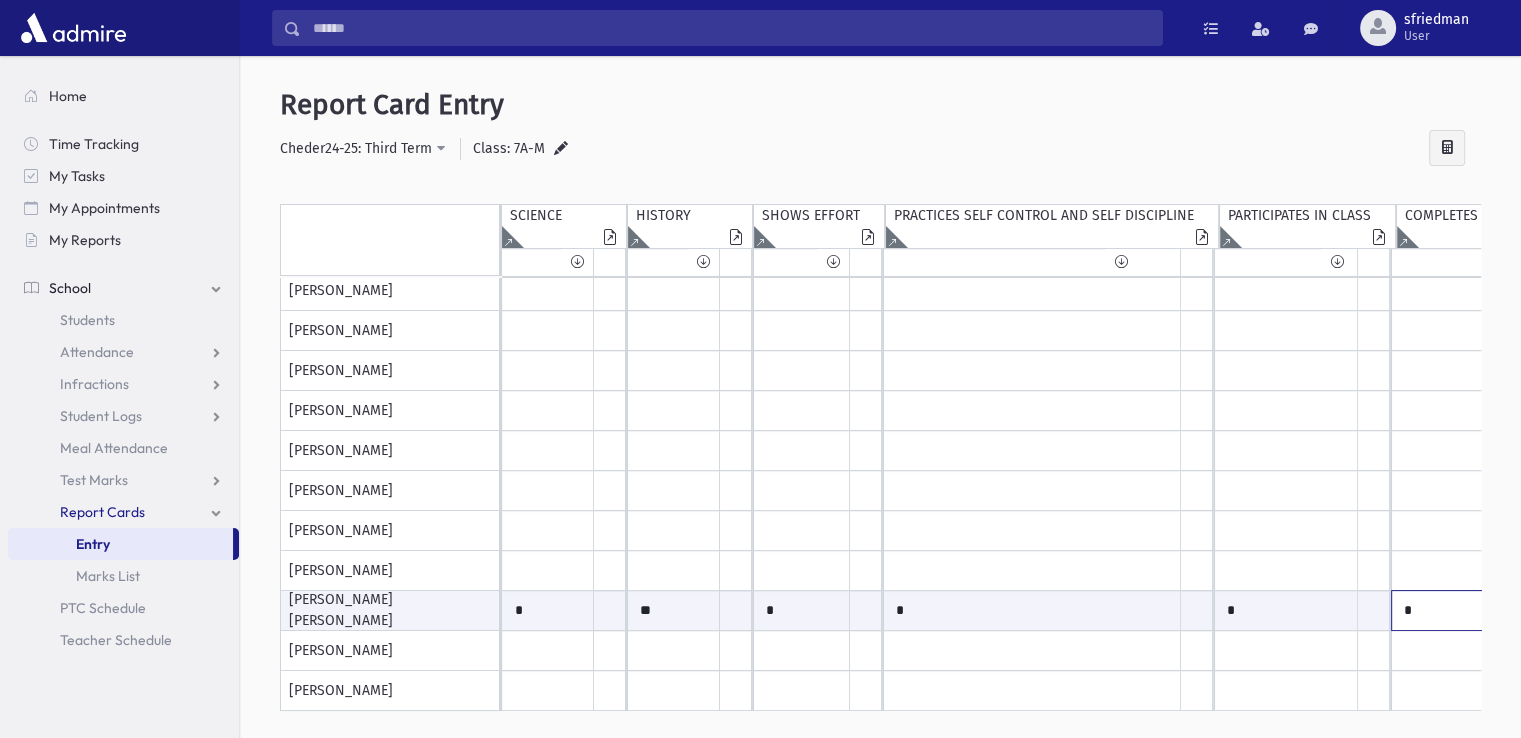 type on "*" 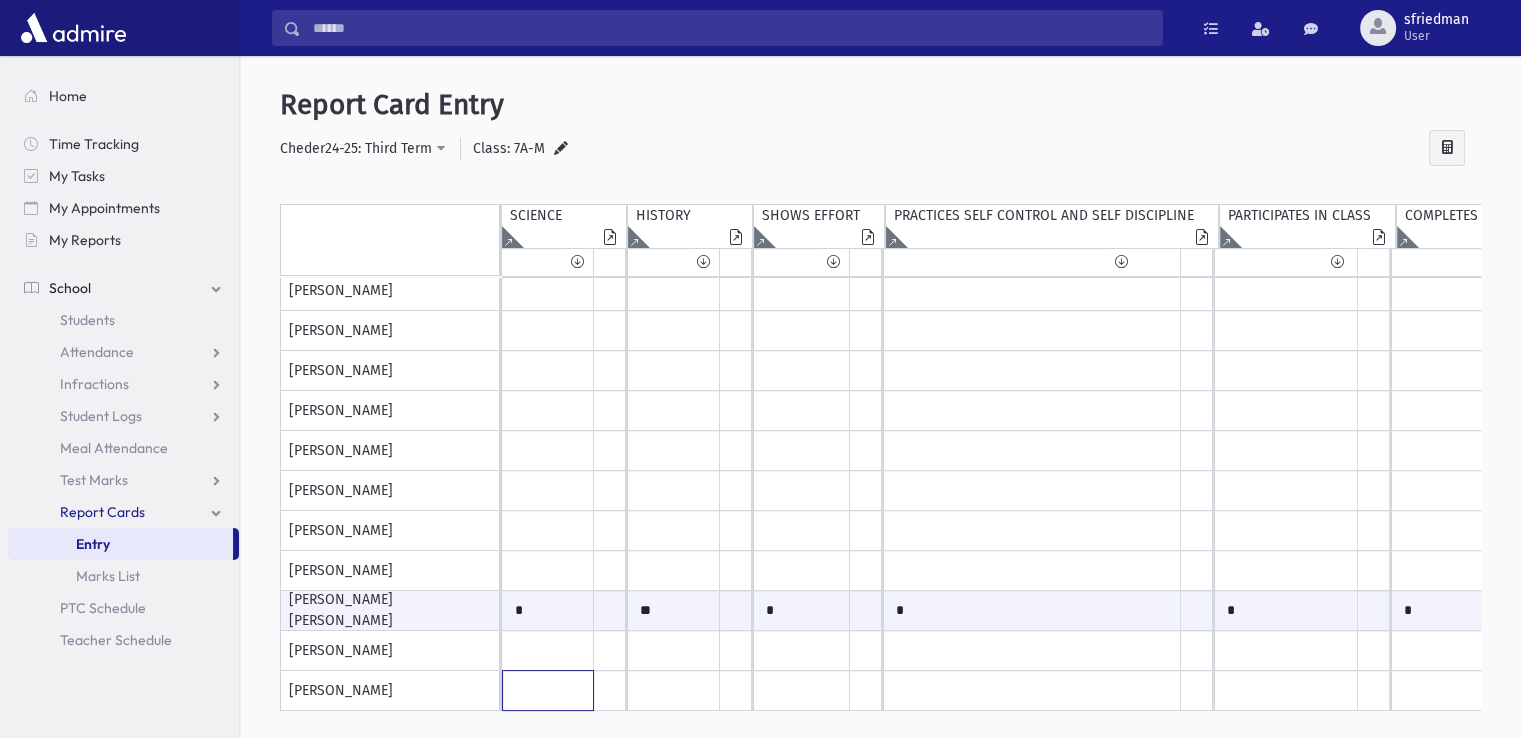 click at bounding box center (548, -69) 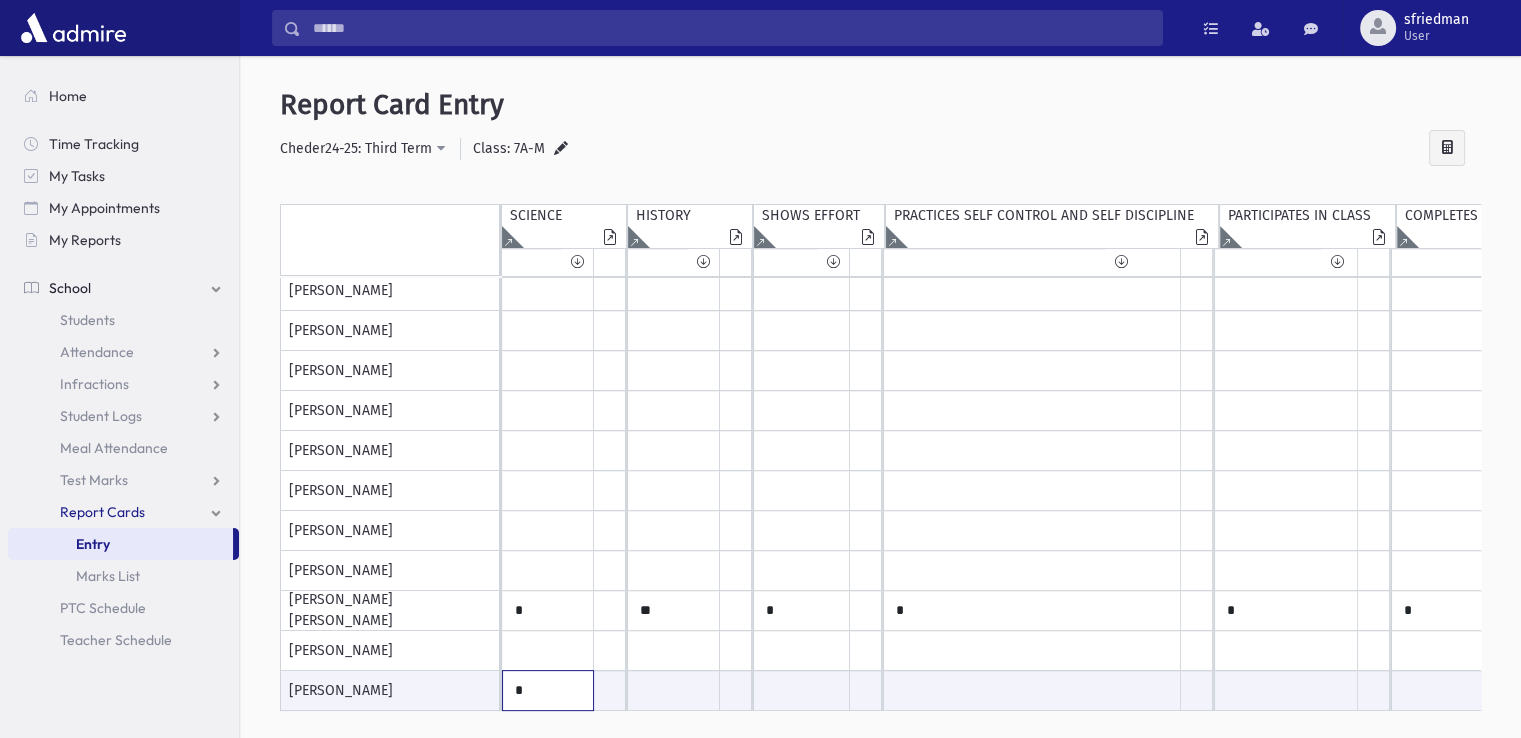 type on "*" 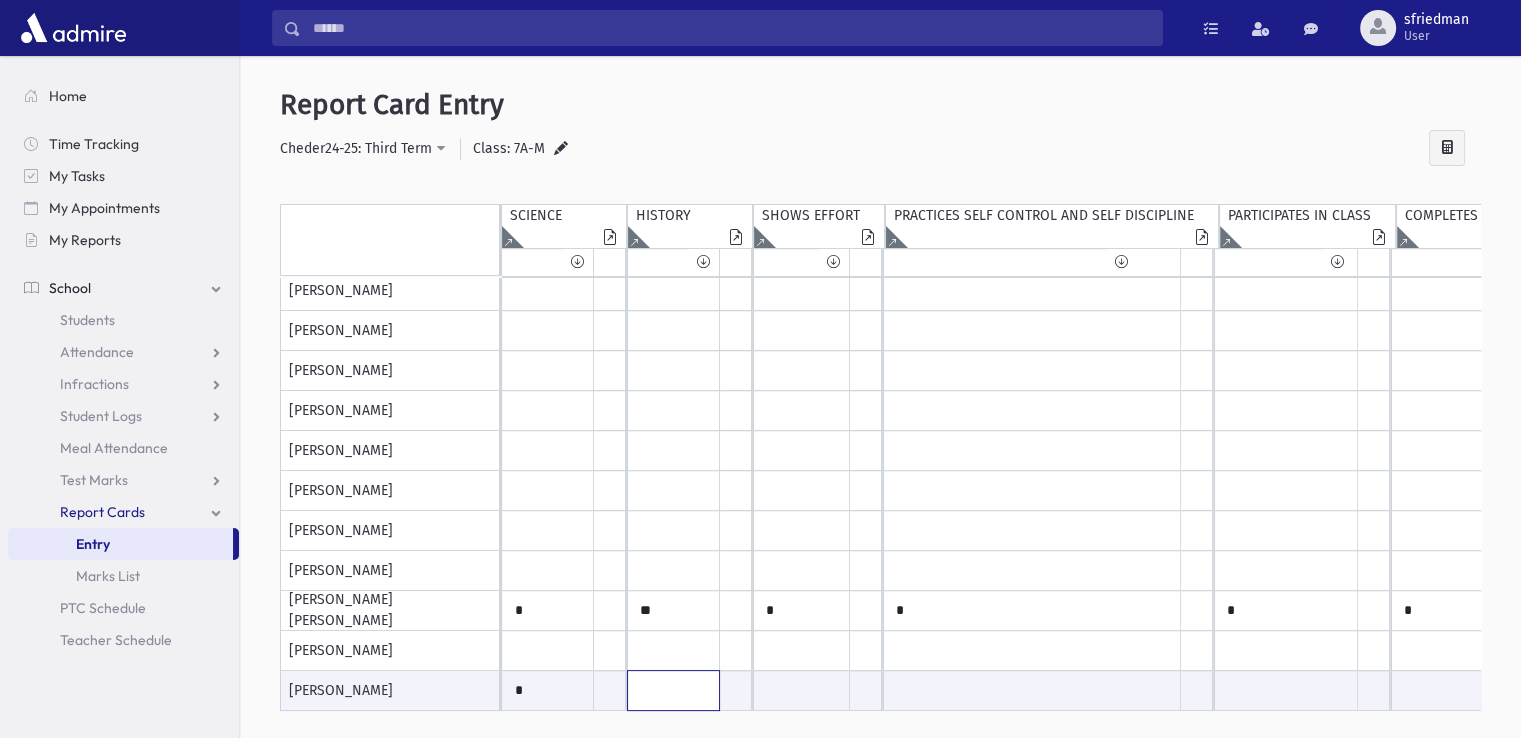 click at bounding box center (548, 690) 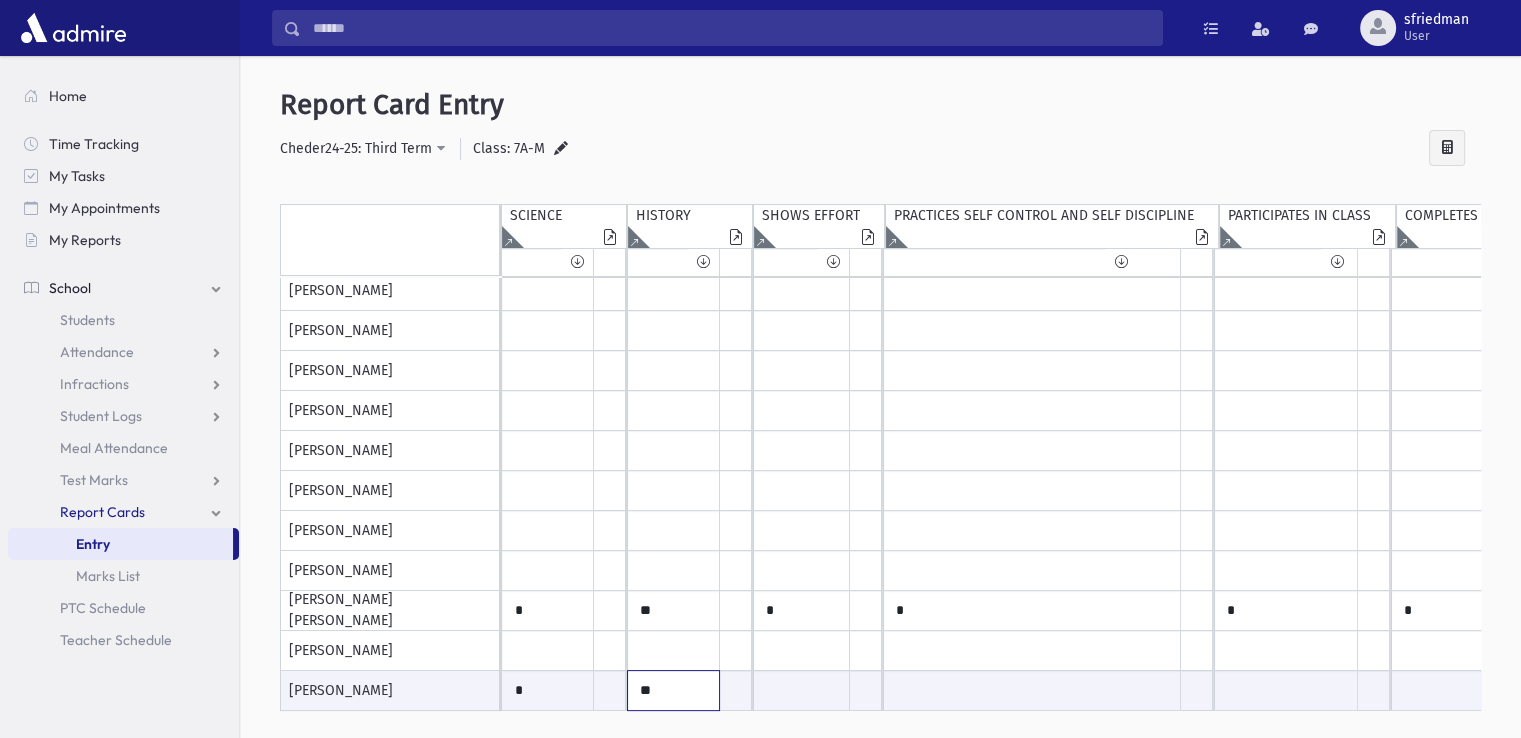 type on "**" 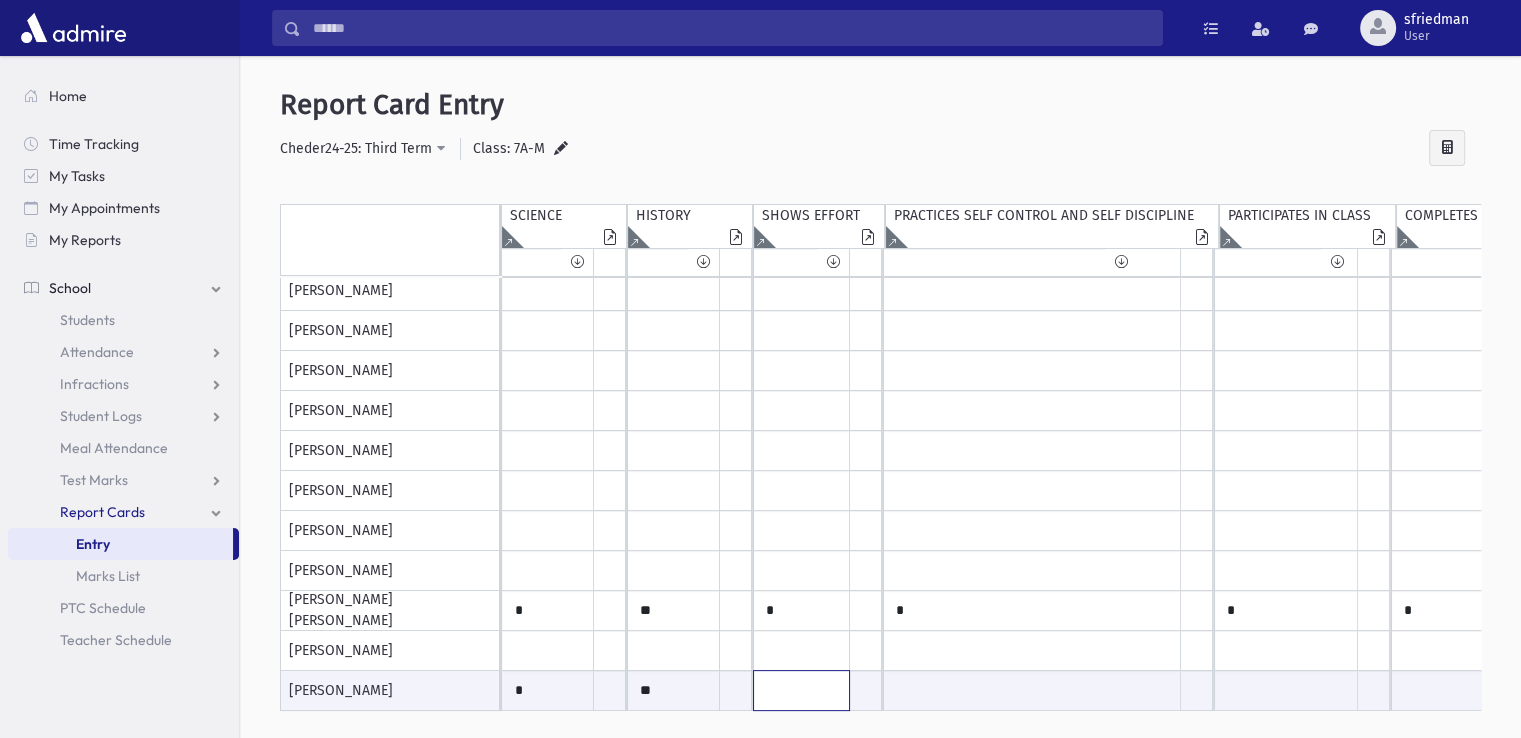 click at bounding box center (548, 690) 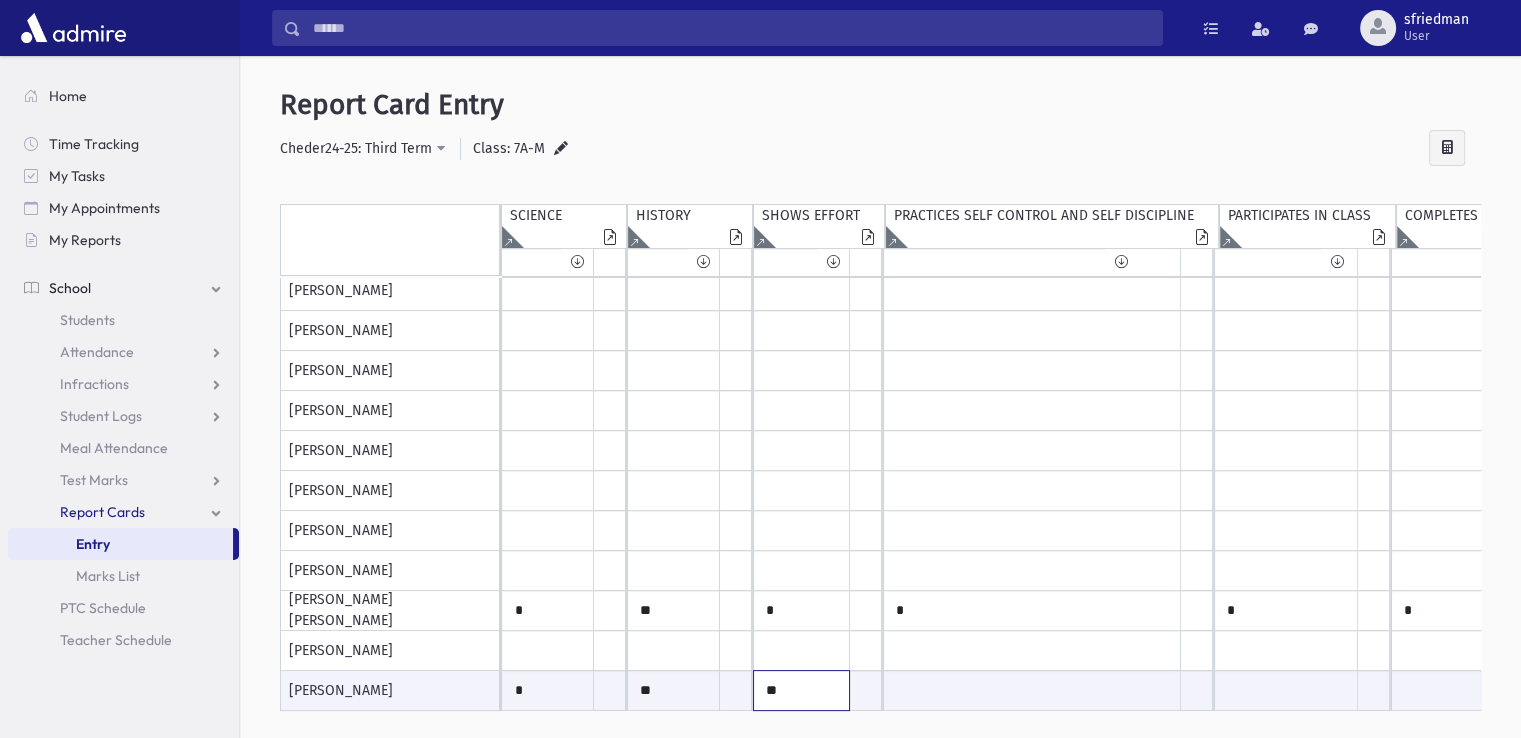 type on "**" 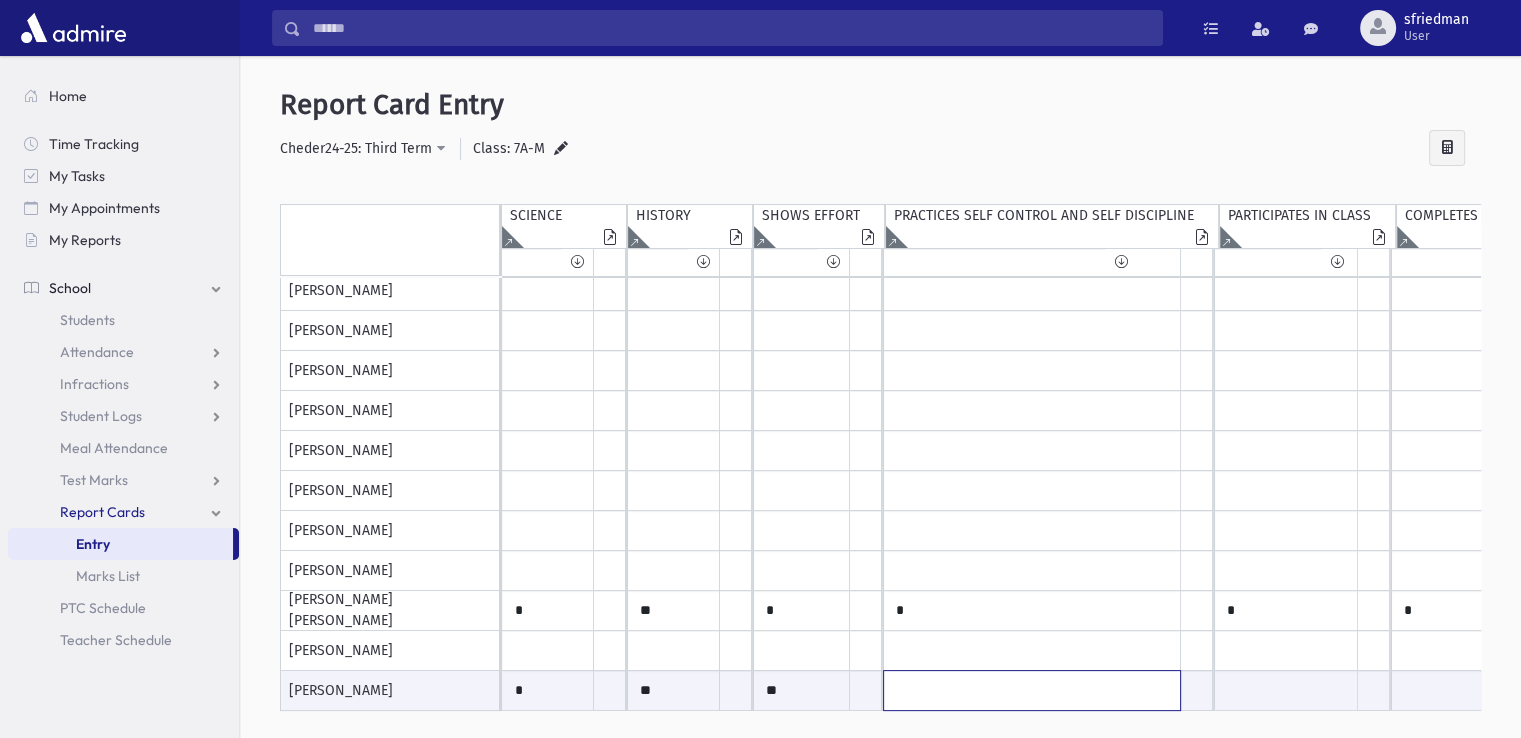click at bounding box center [548, 690] 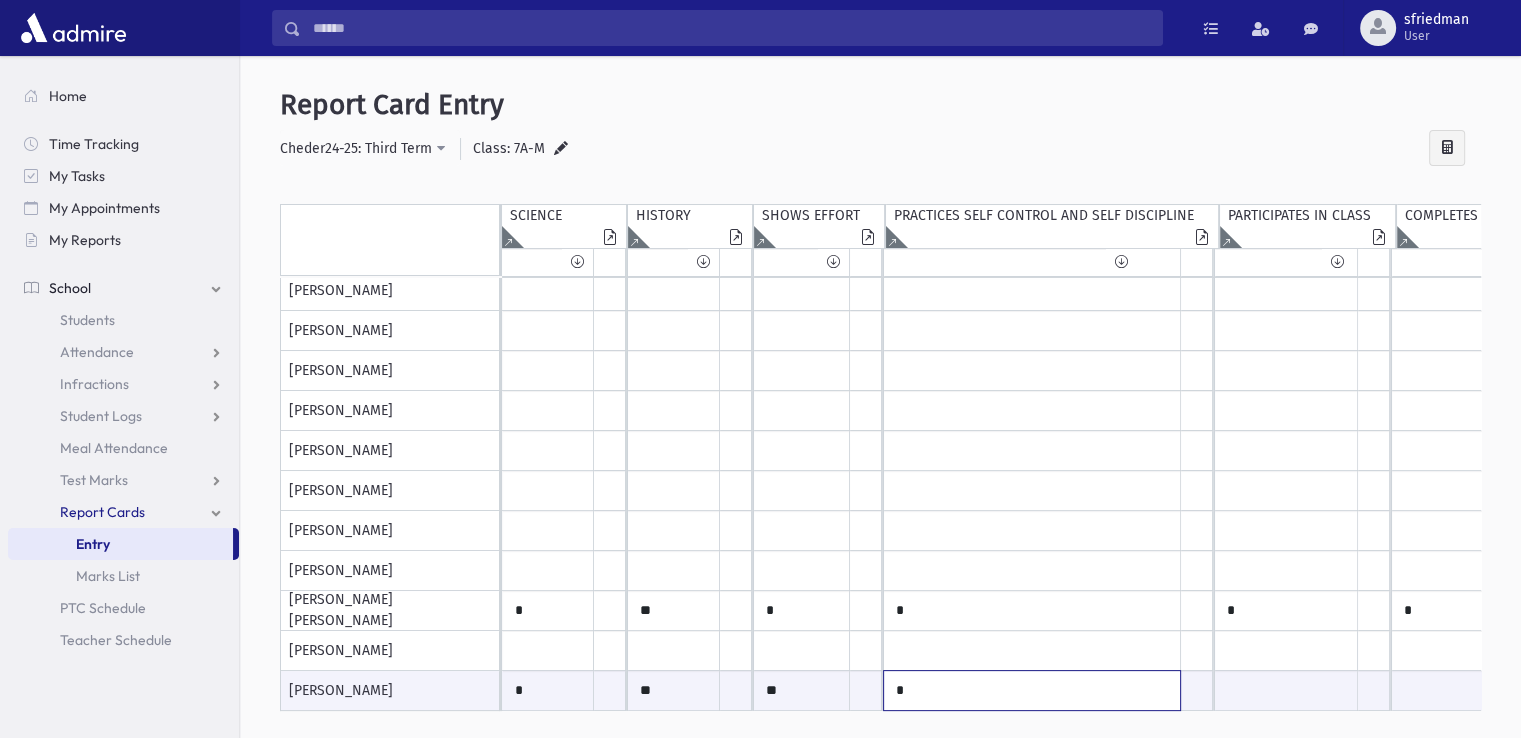 type on "*" 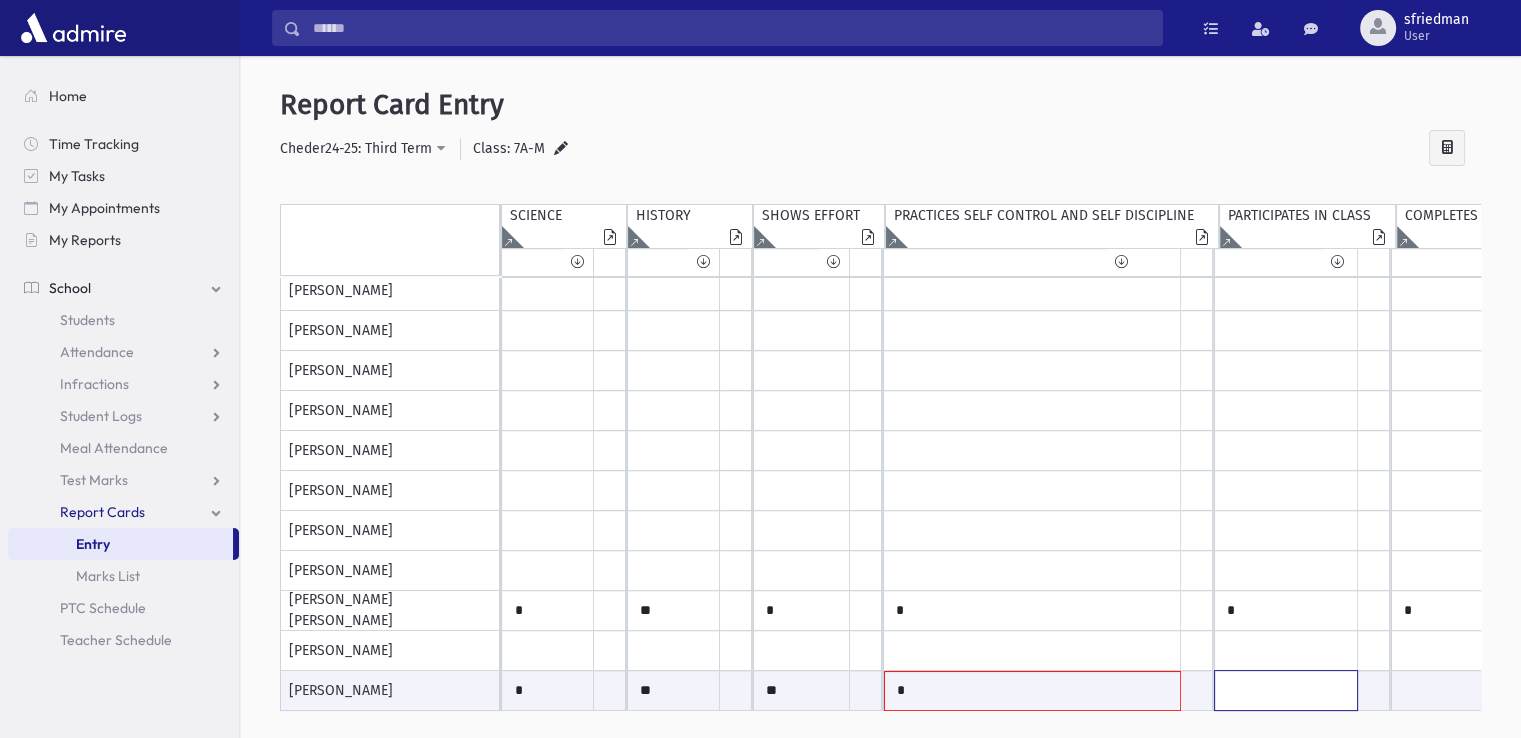 click at bounding box center (548, 690) 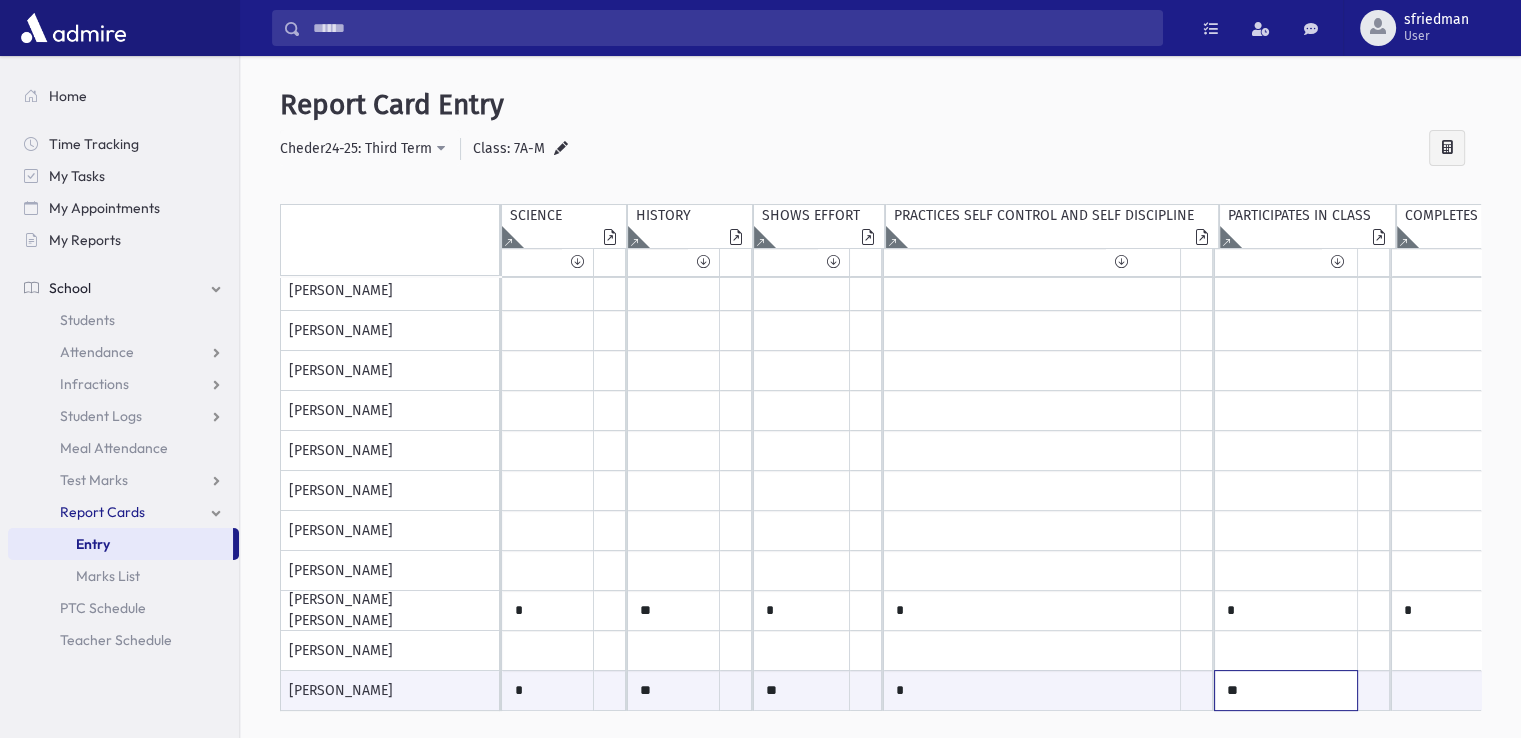 type on "**" 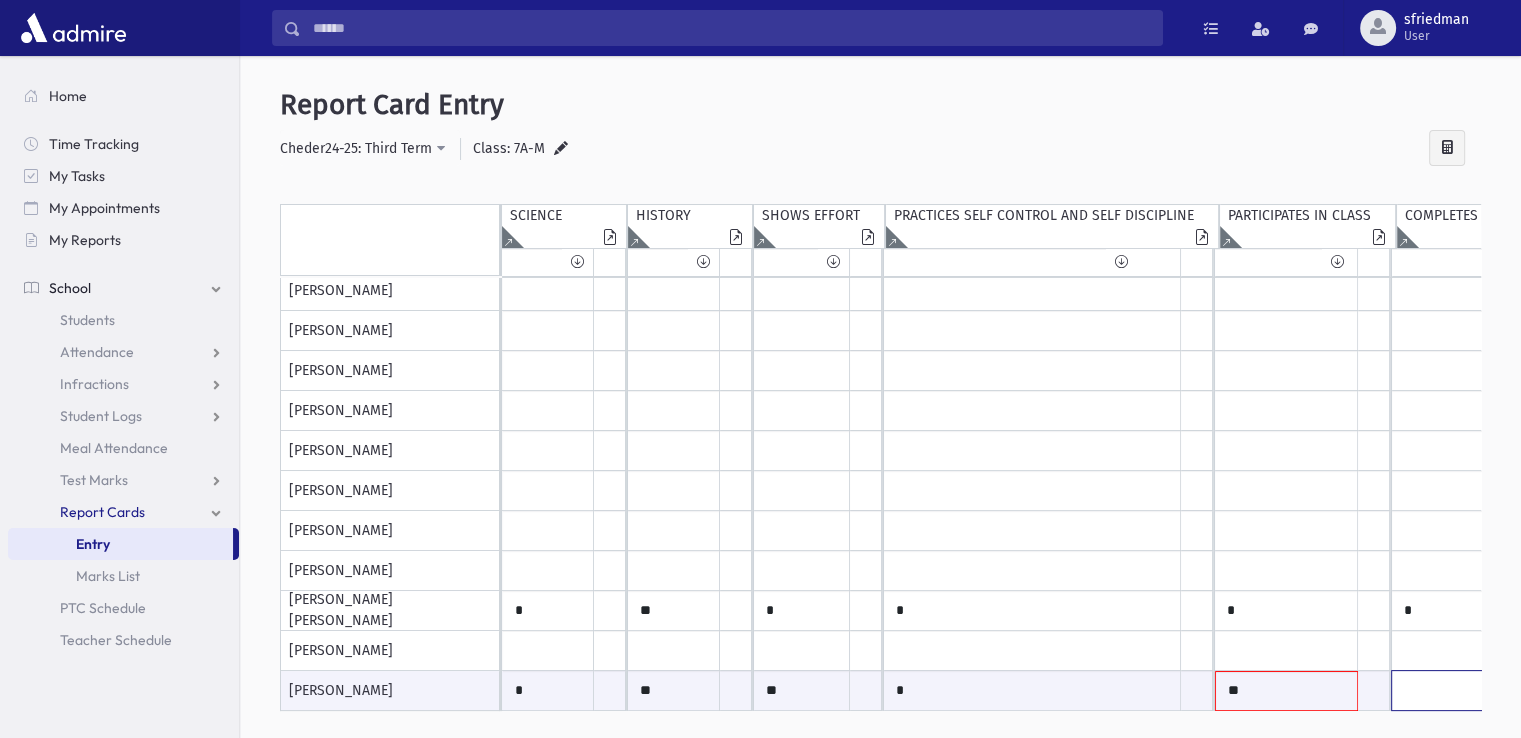 click at bounding box center [548, 690] 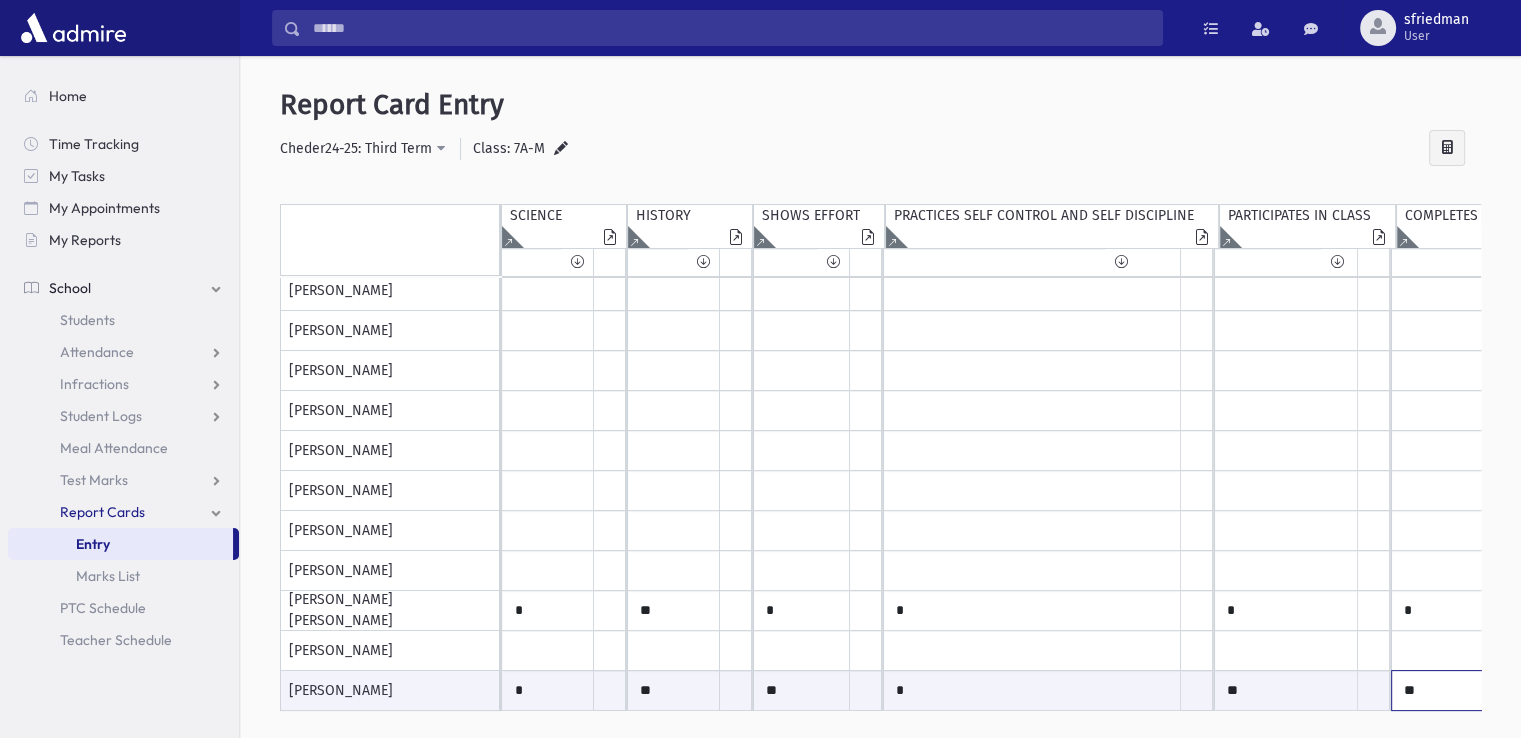 scroll, scrollTop: 375, scrollLeft: 107, axis: both 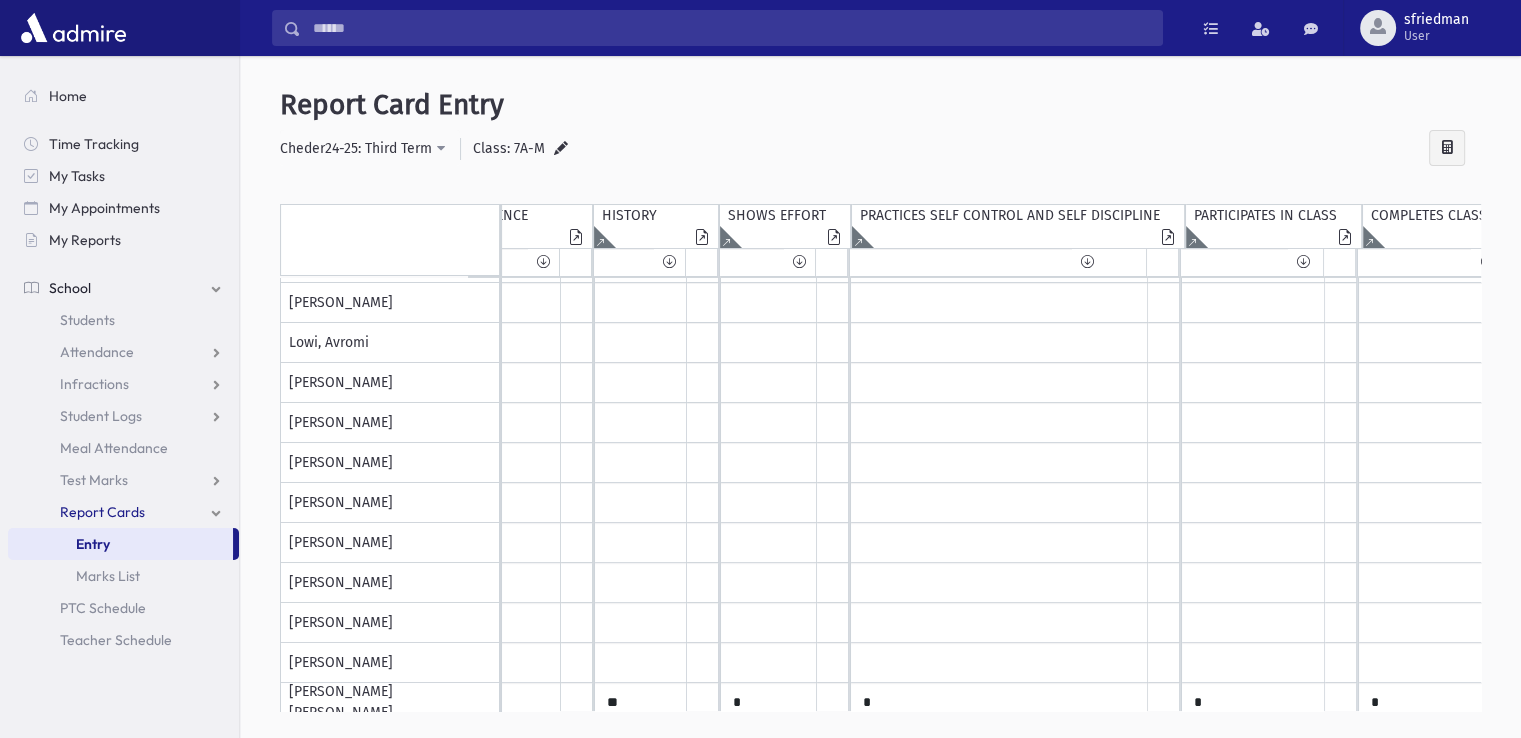 type on "**" 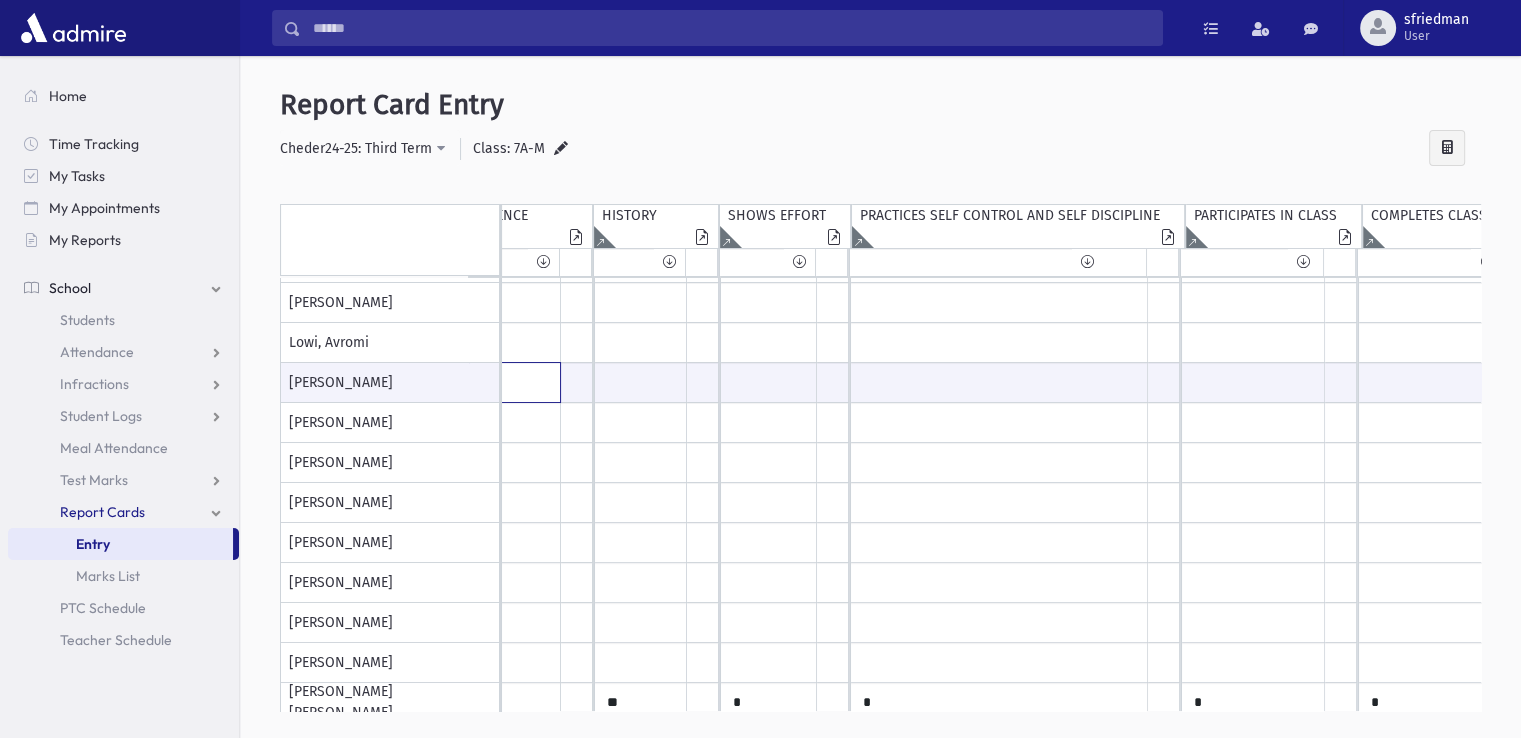 click at bounding box center (515, 382) 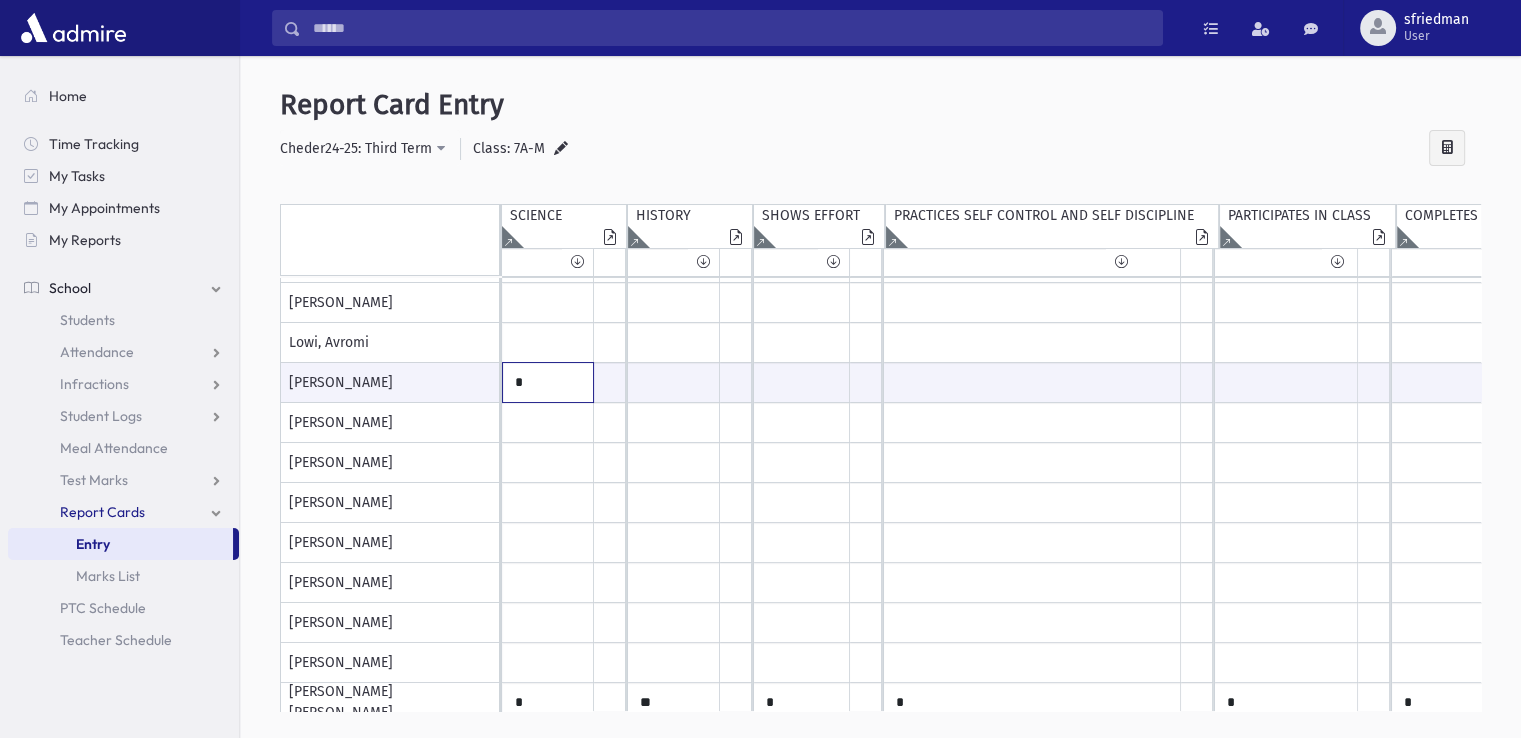 type on "*" 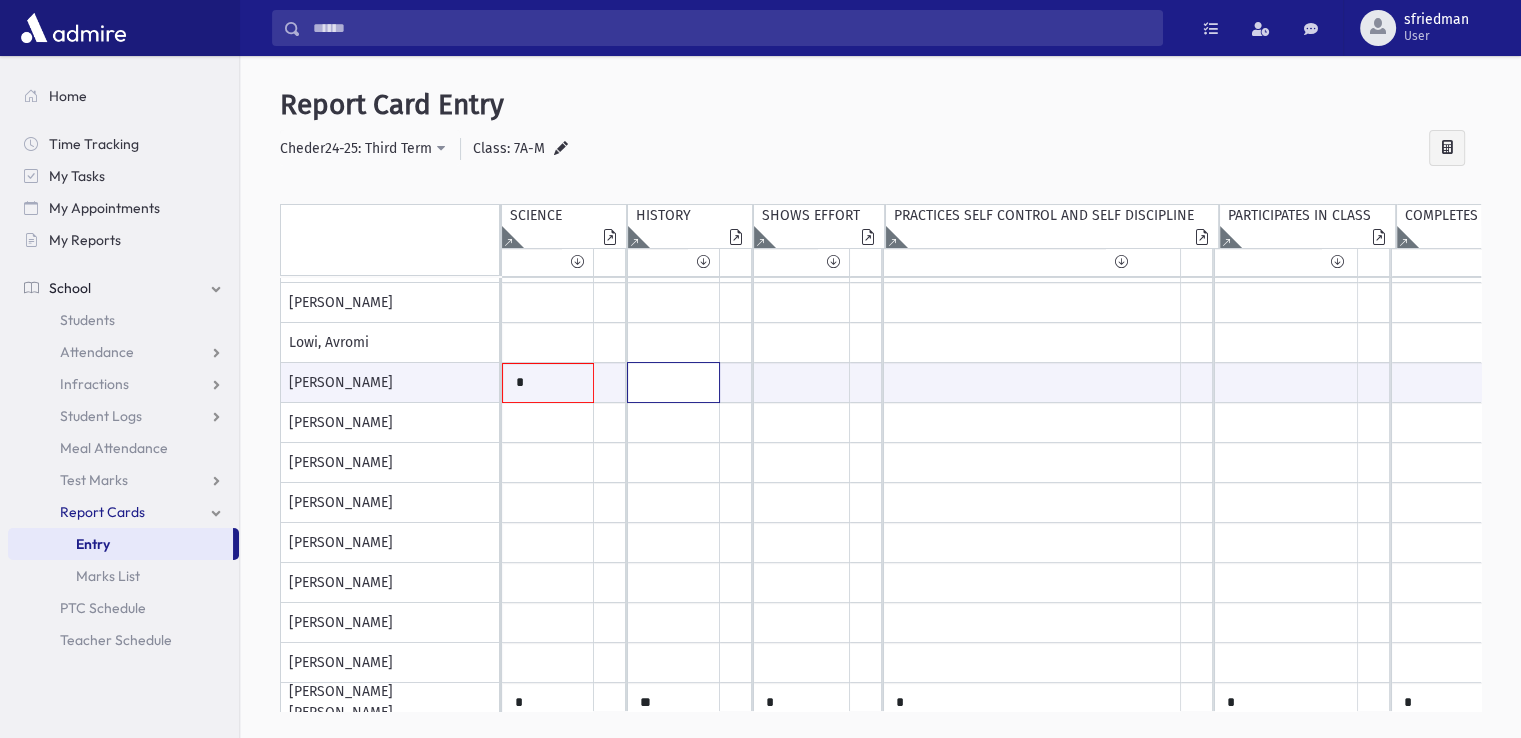 click at bounding box center (548, 383) 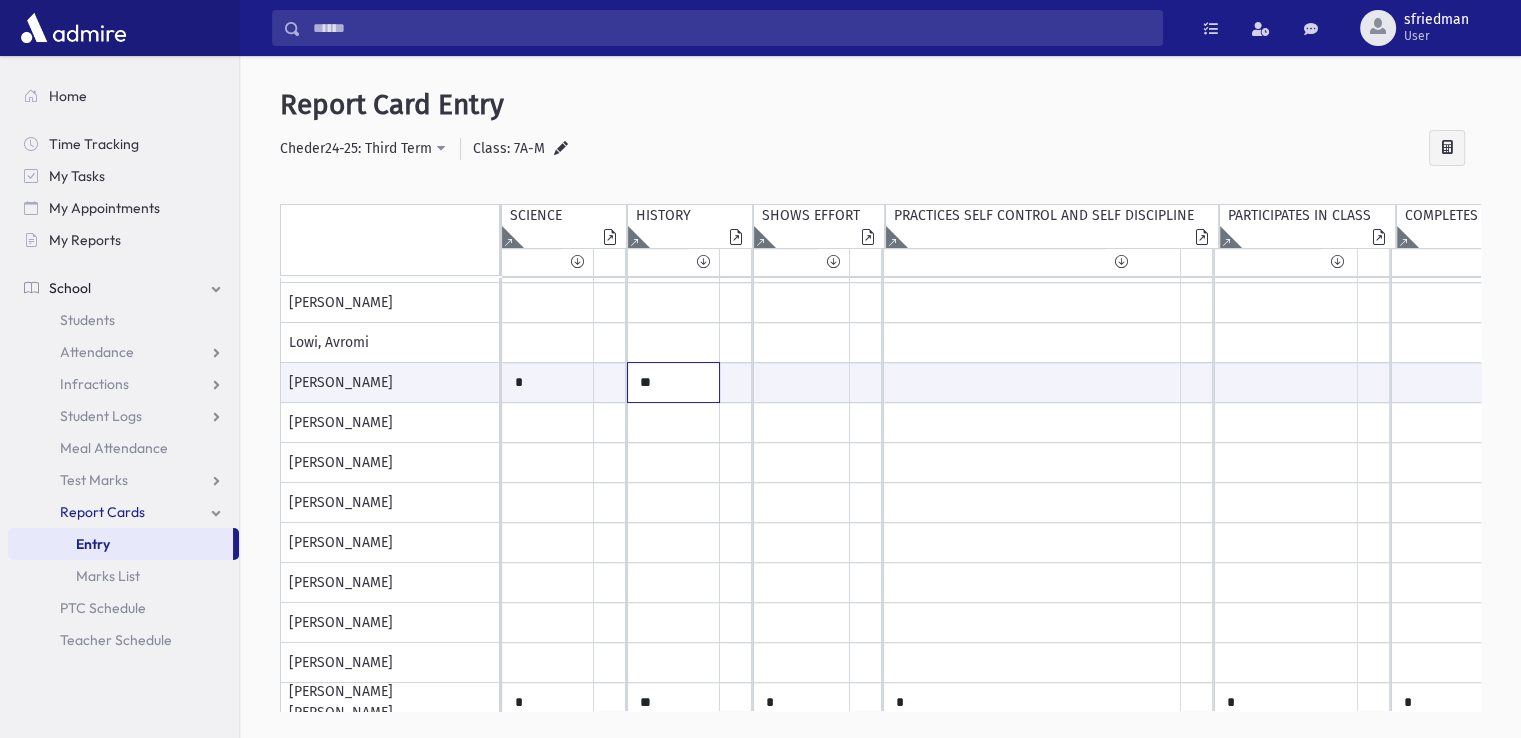 type on "**" 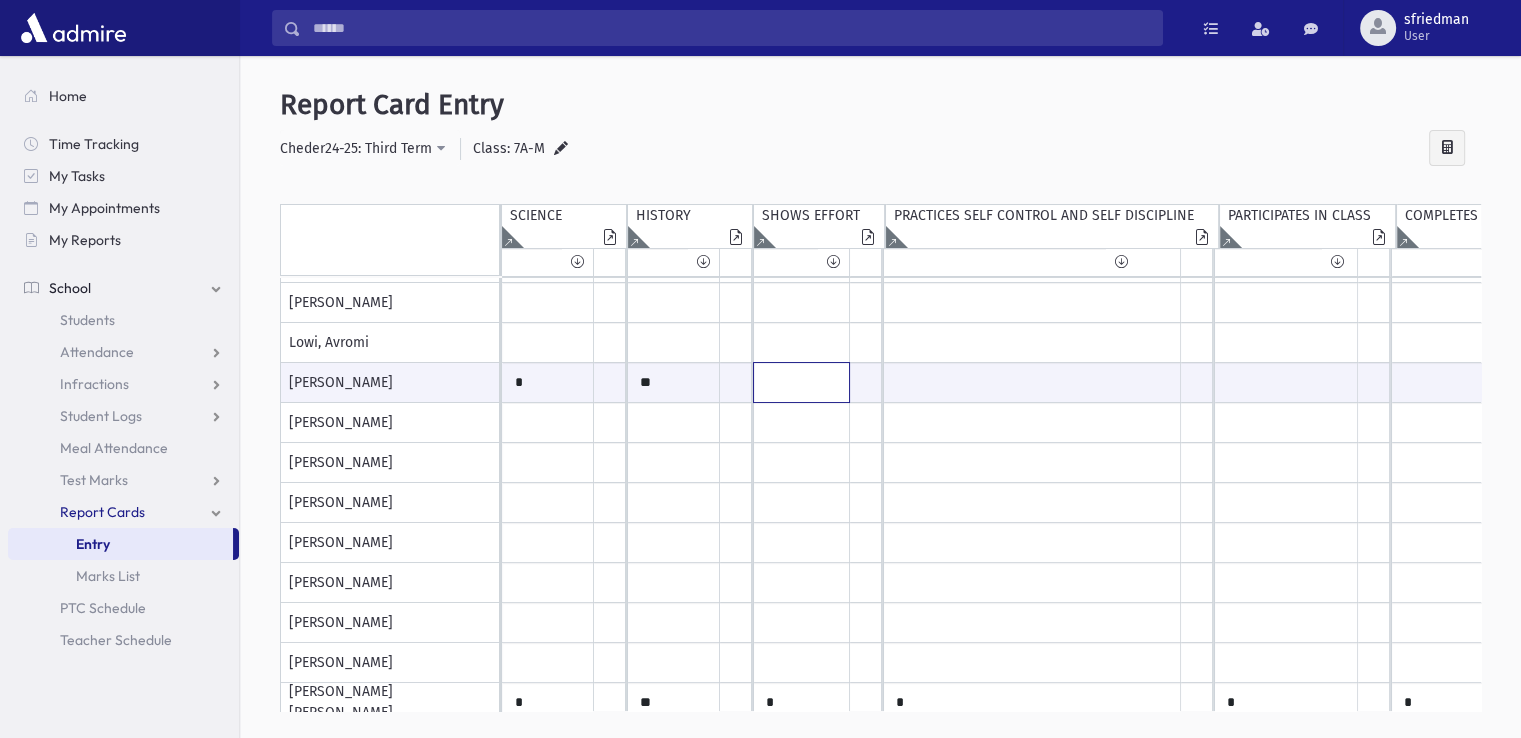 click at bounding box center [548, 382] 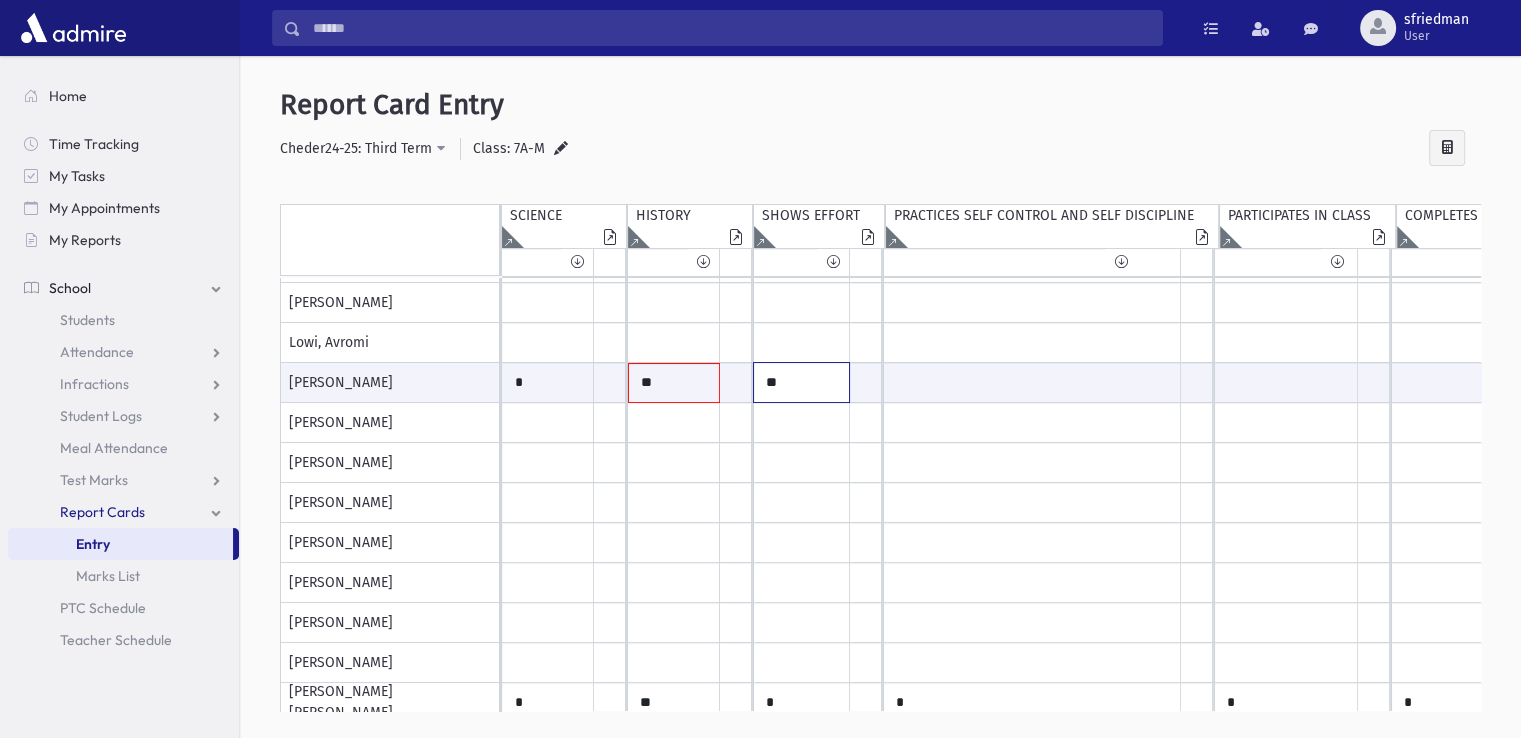 type on "**" 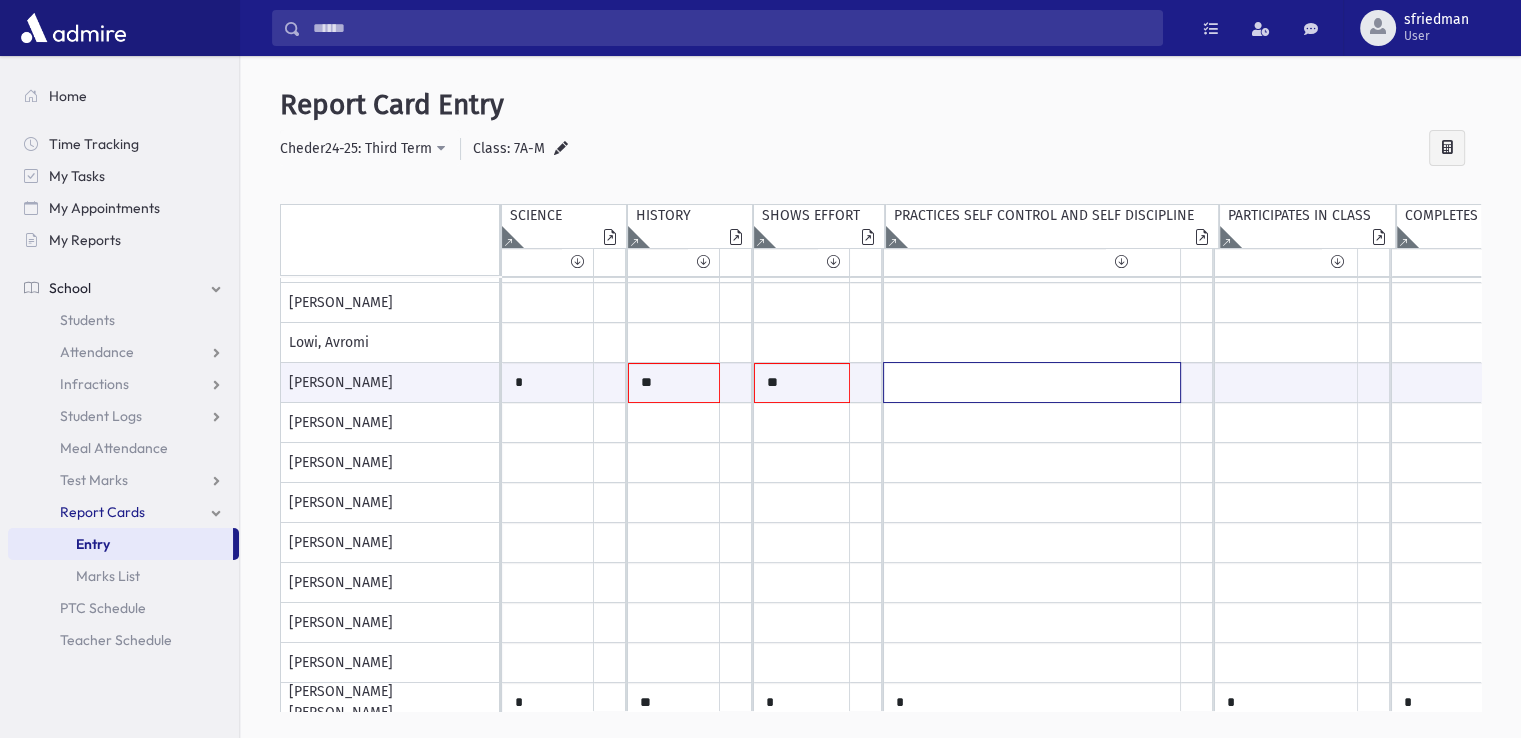 click at bounding box center (548, 382) 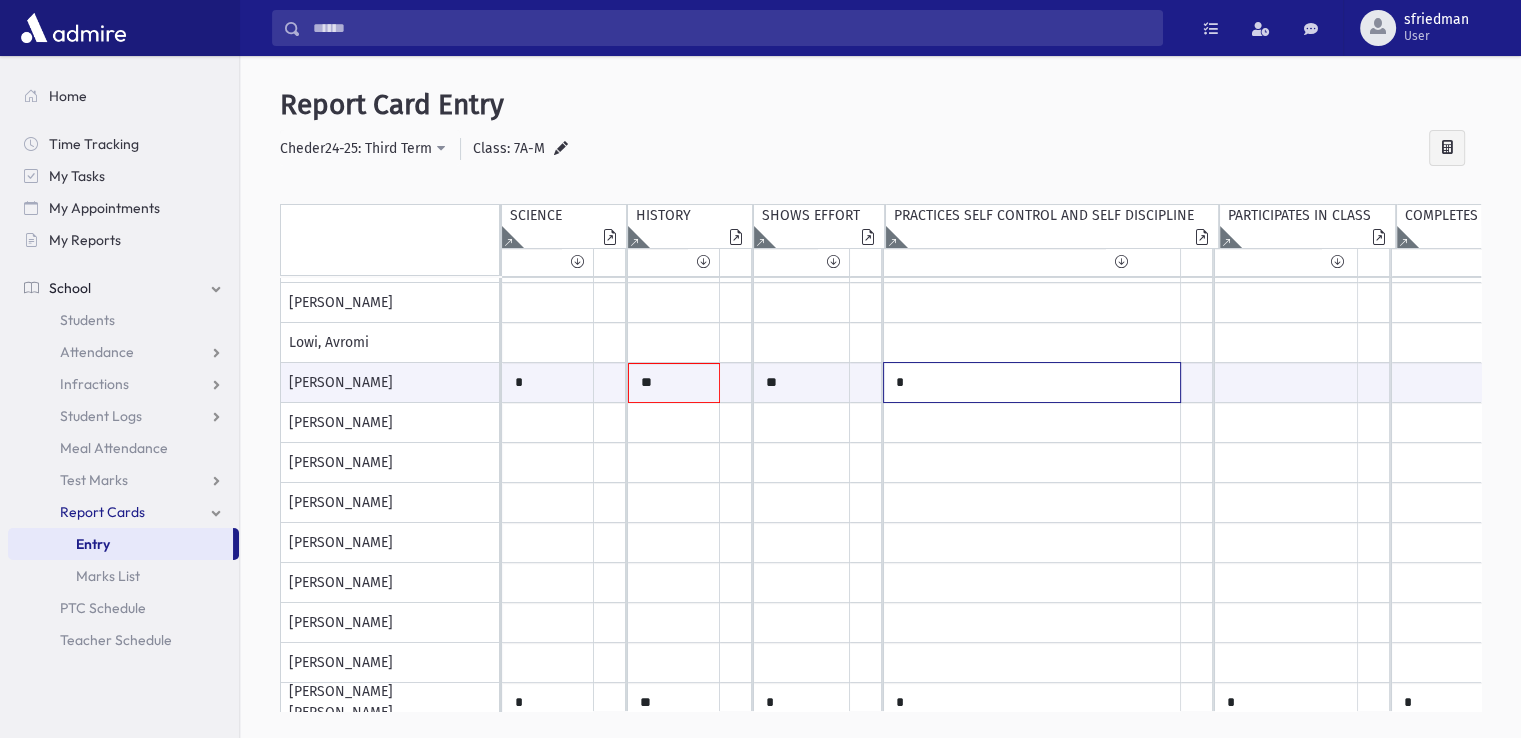 type on "*" 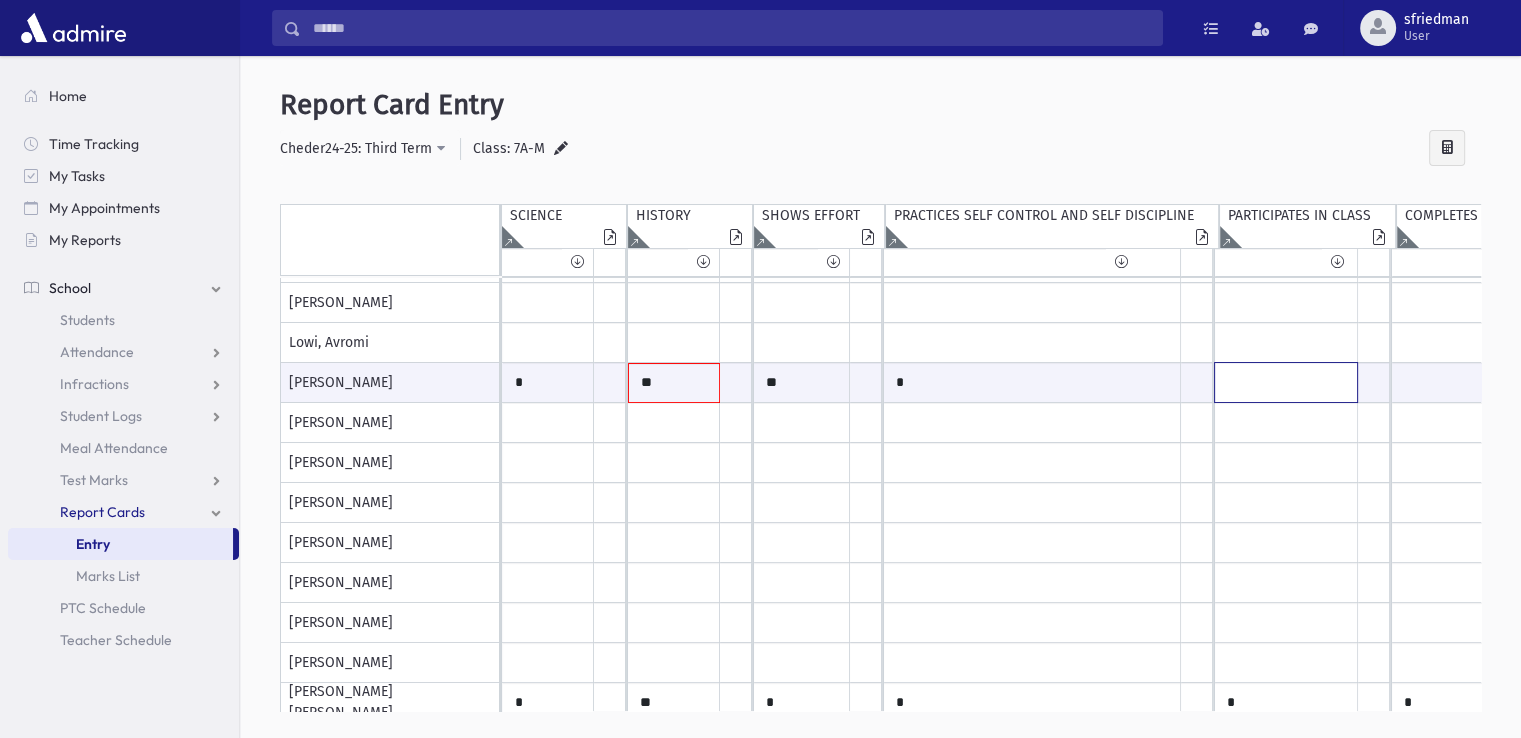 click at bounding box center (548, 382) 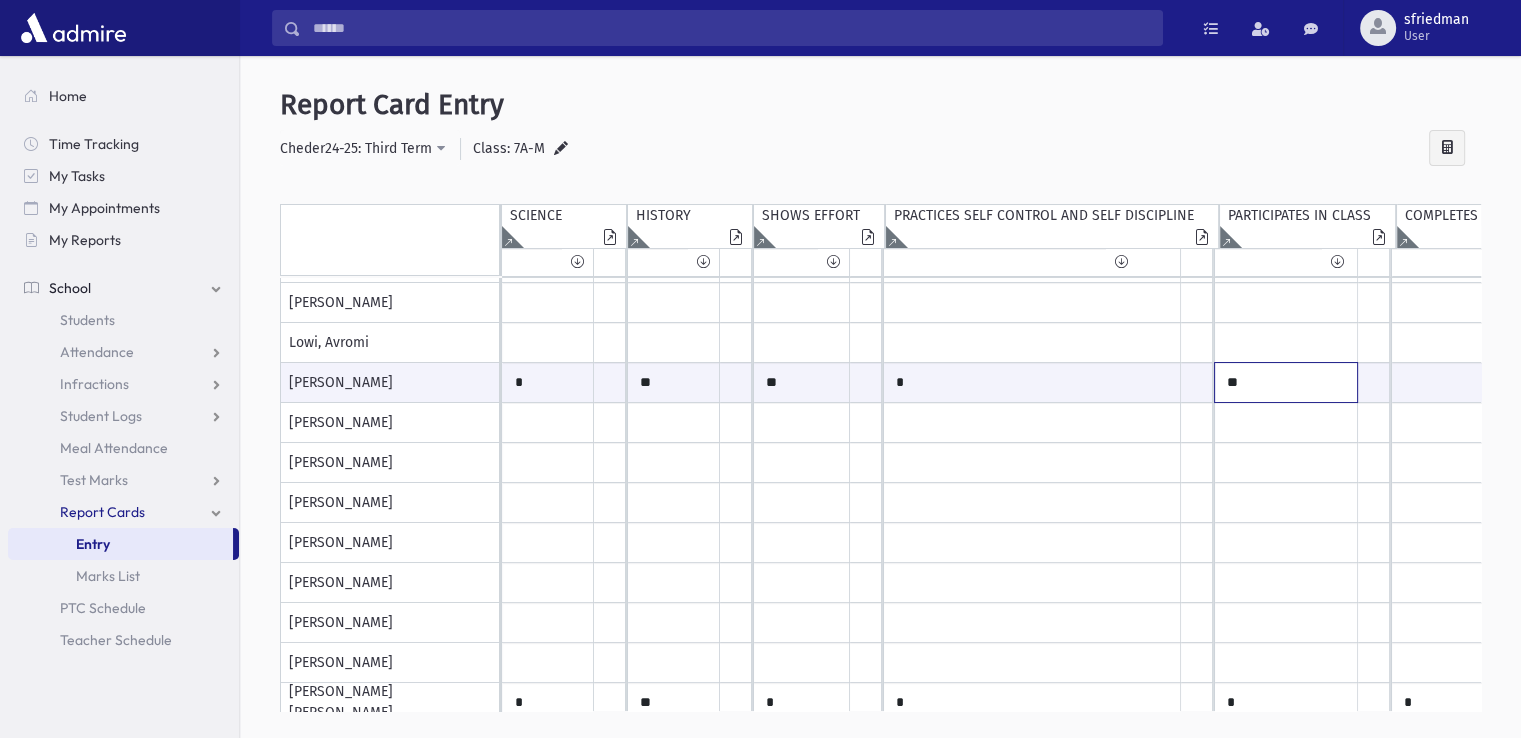 type on "**" 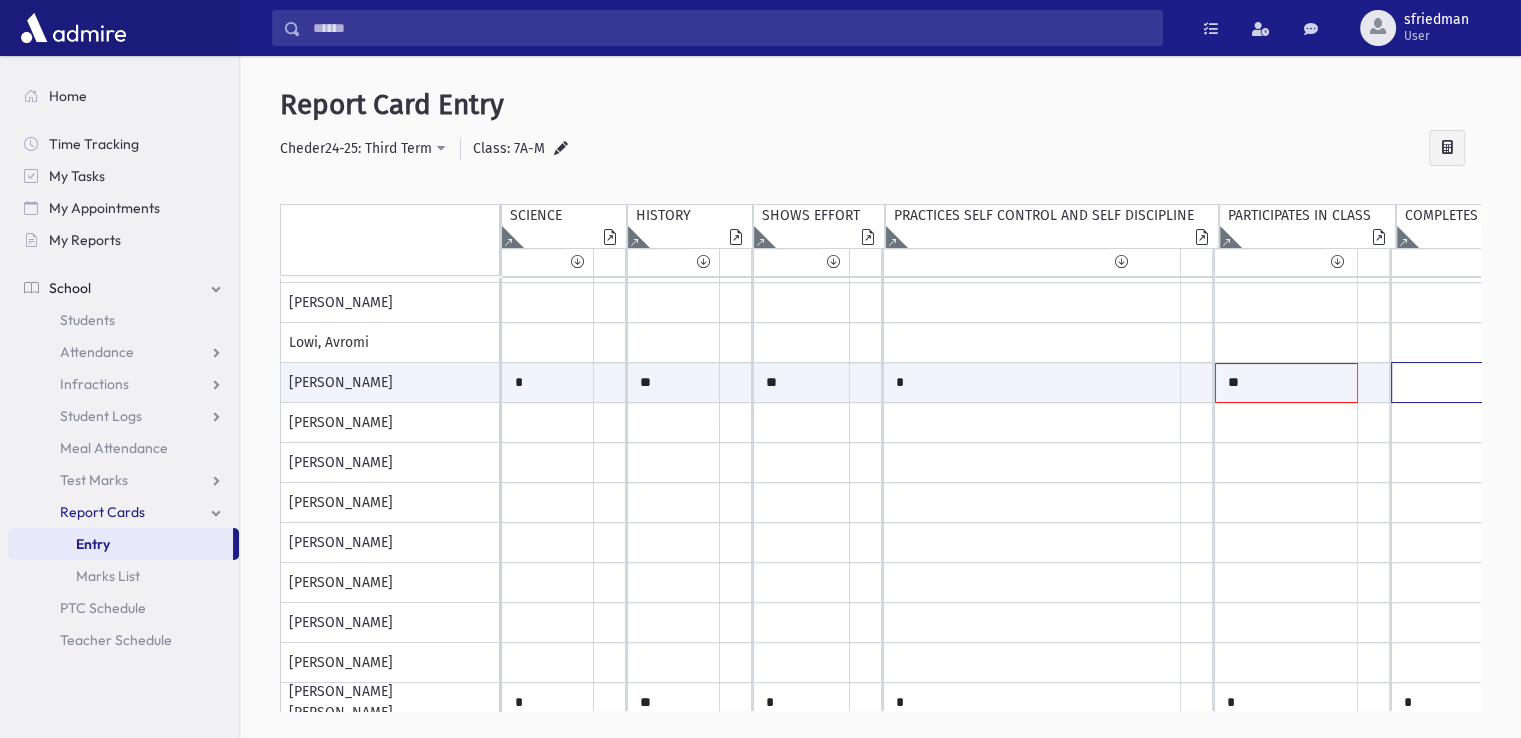 click at bounding box center (548, 382) 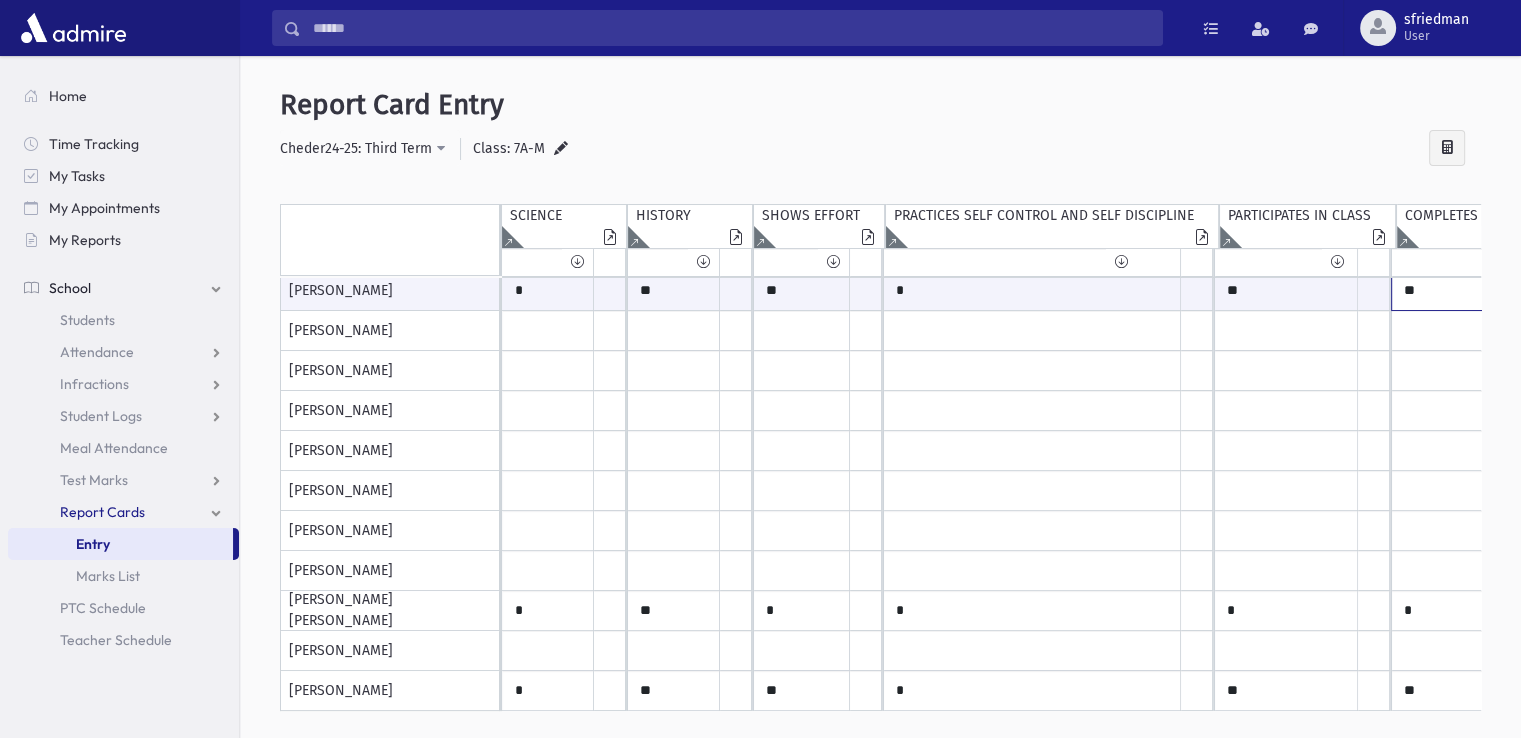 type on "**" 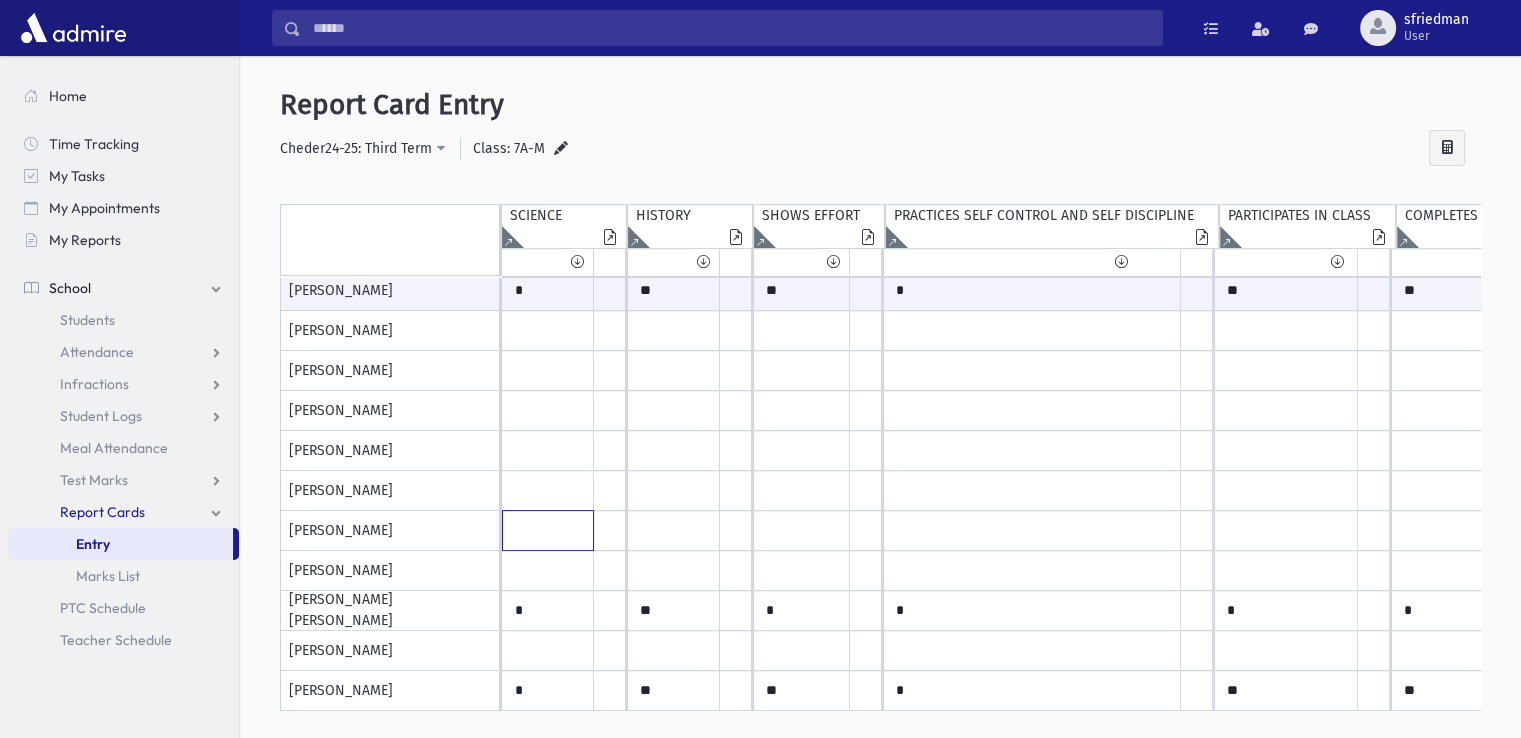 click at bounding box center (548, -69) 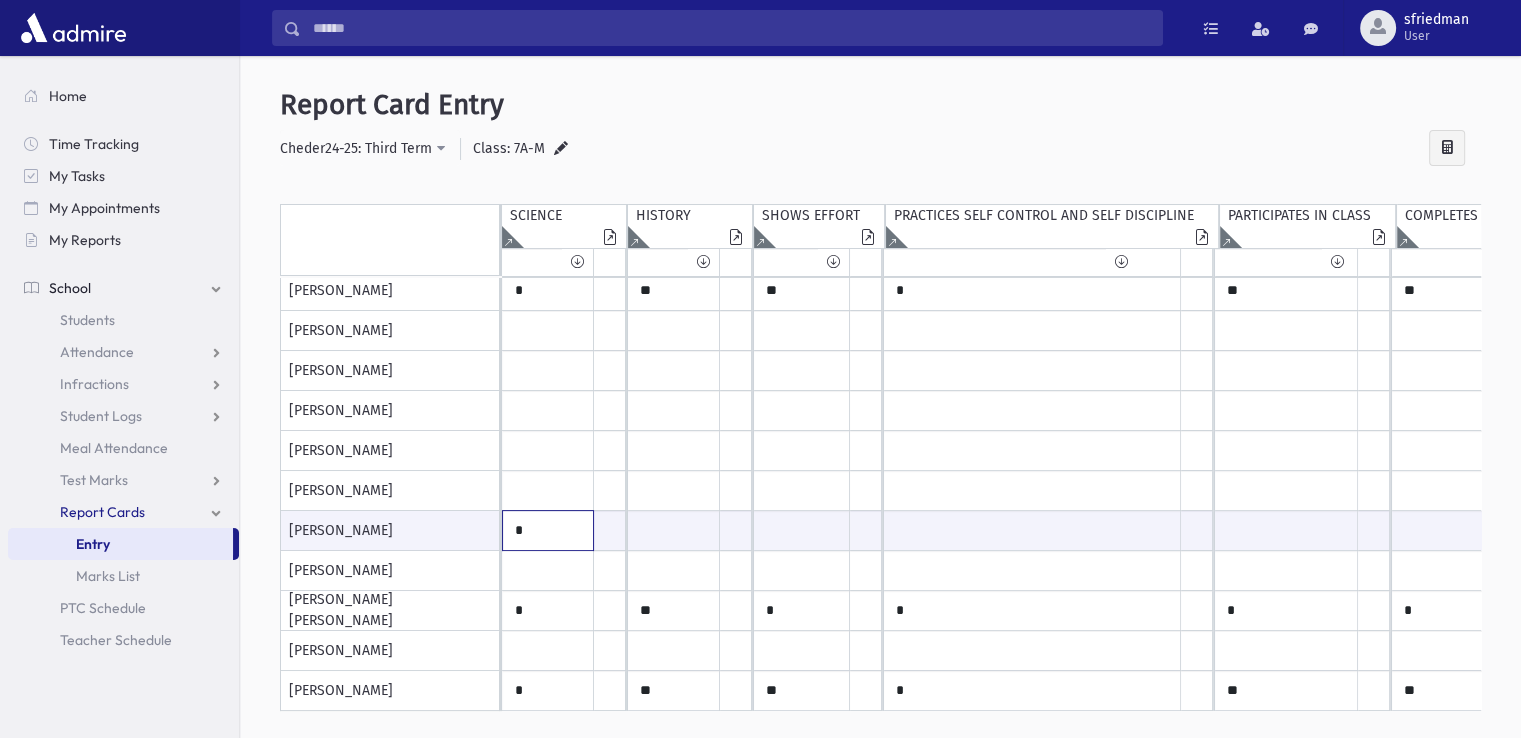 type on "*" 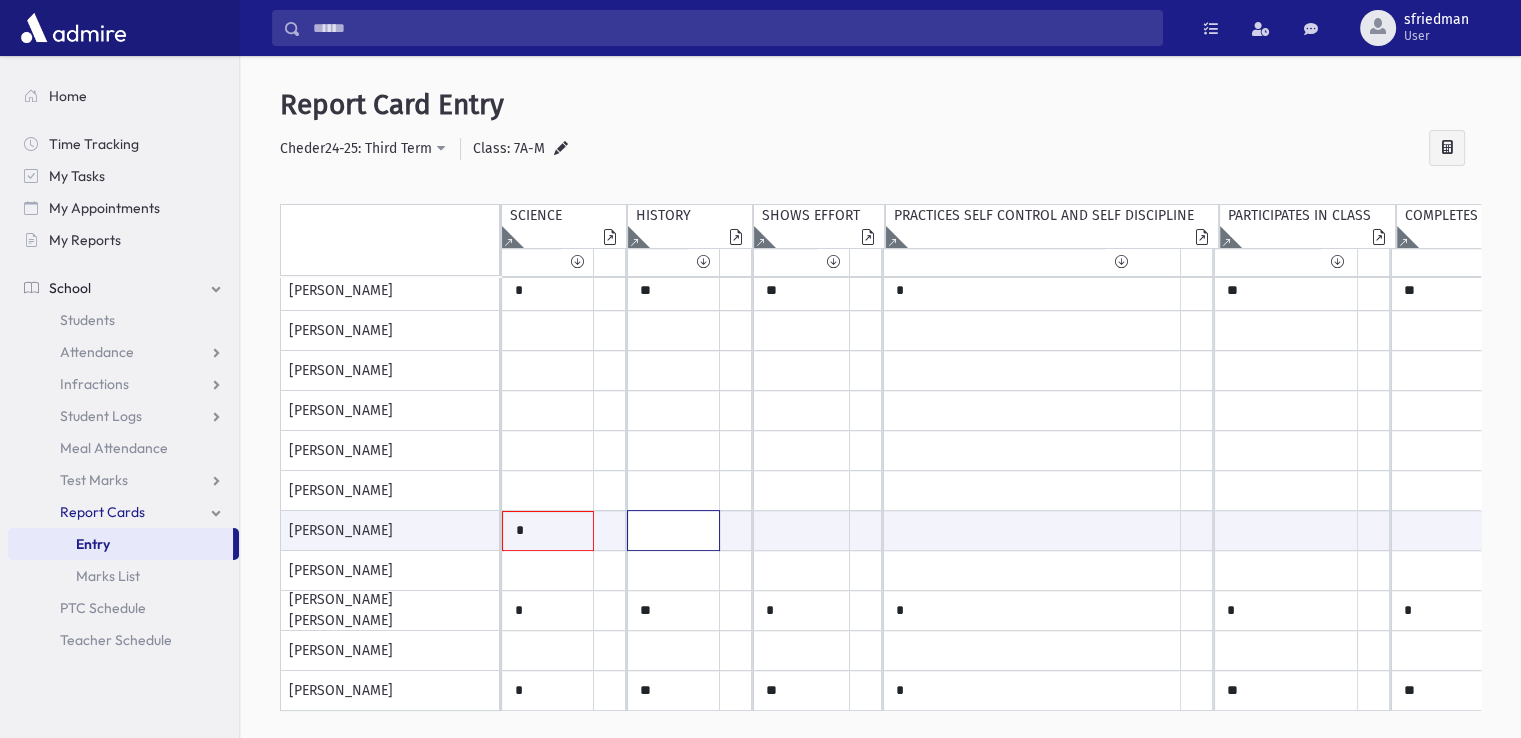 click at bounding box center (548, 531) 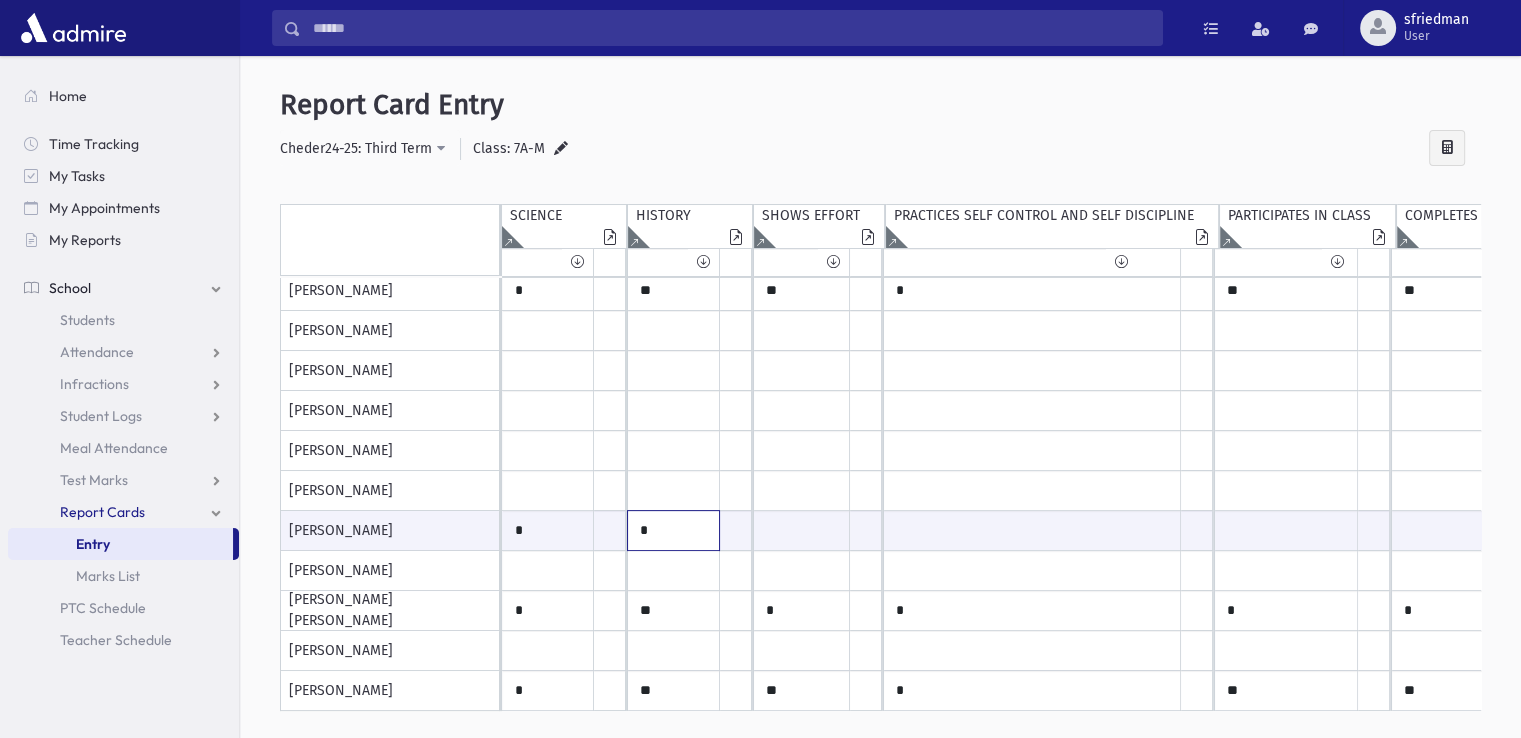 type on "*" 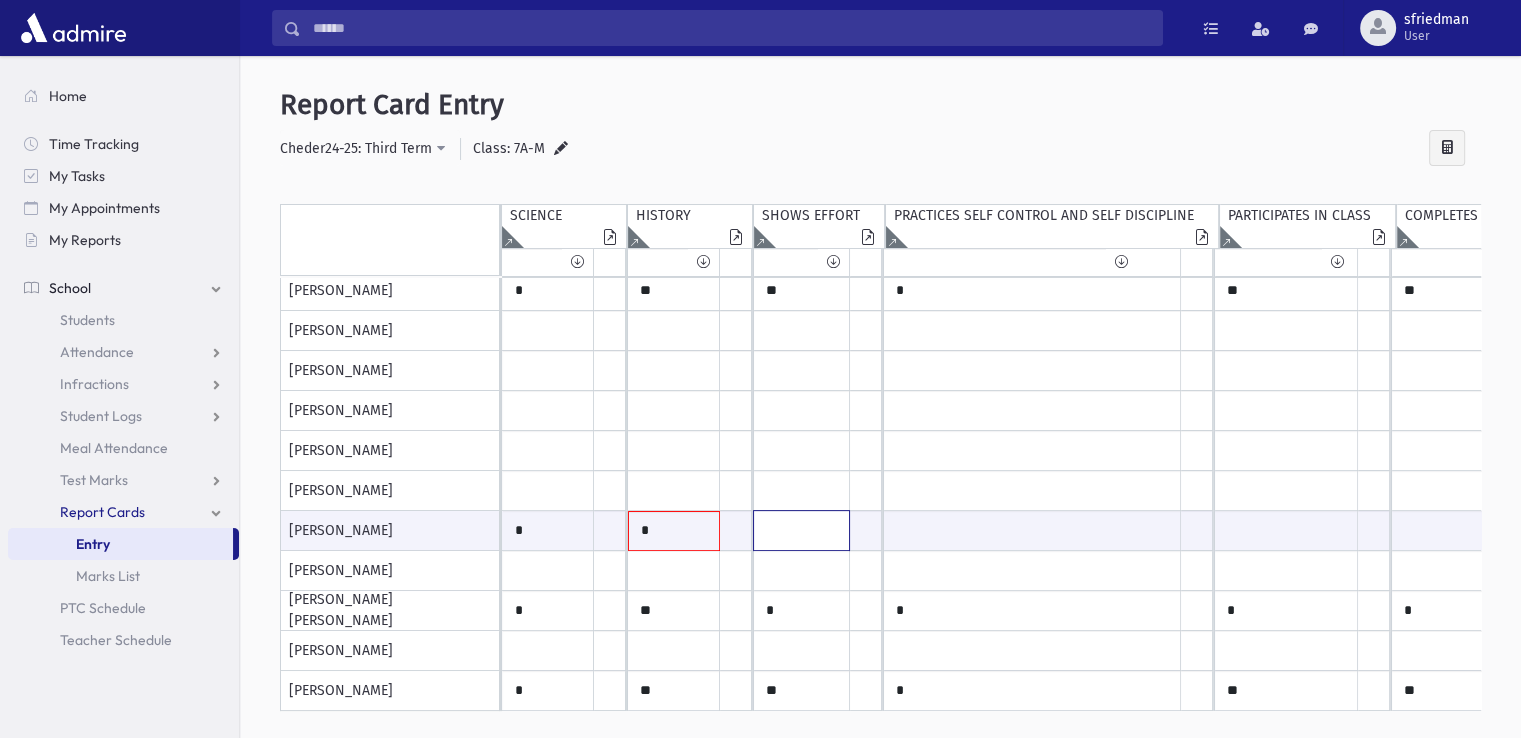 click at bounding box center (548, 530) 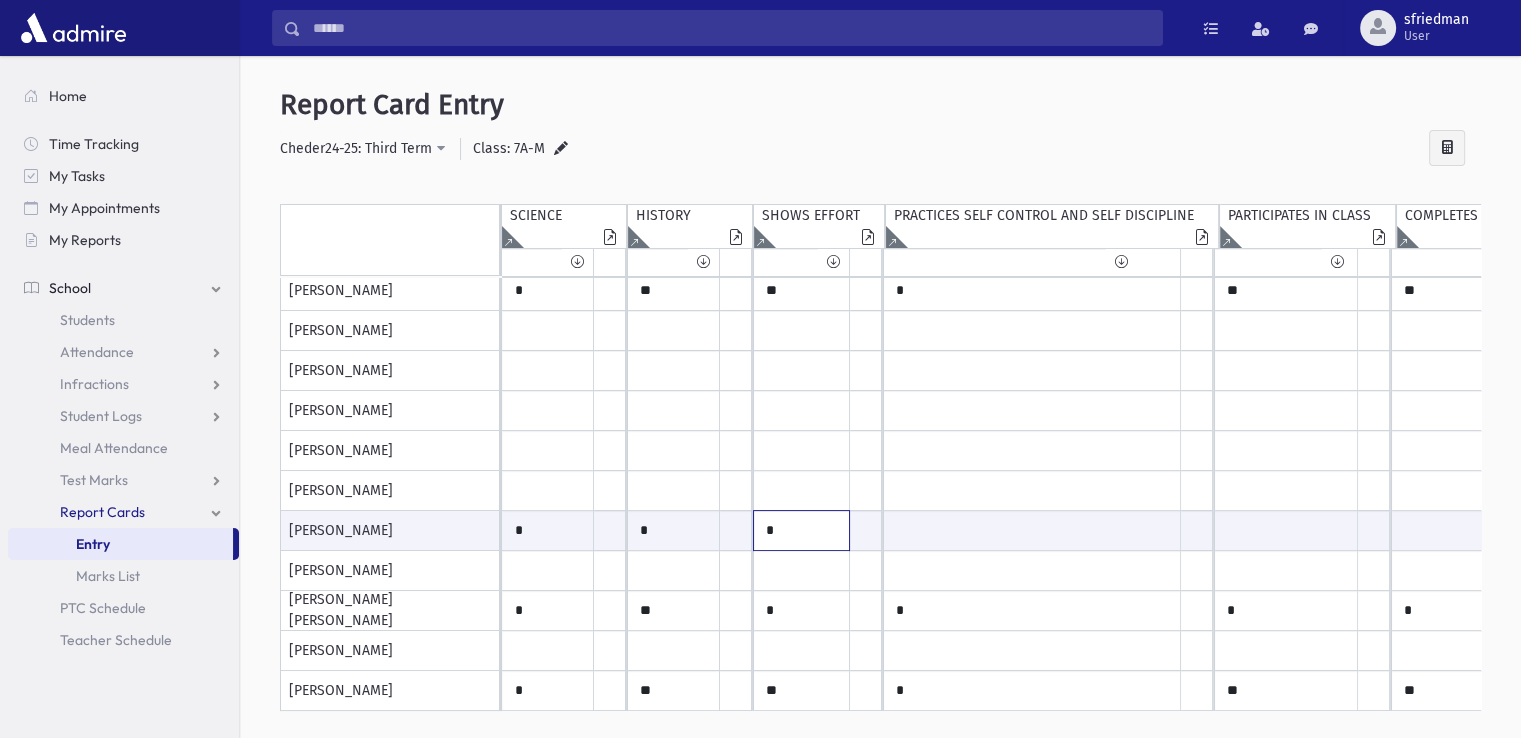 type on "*" 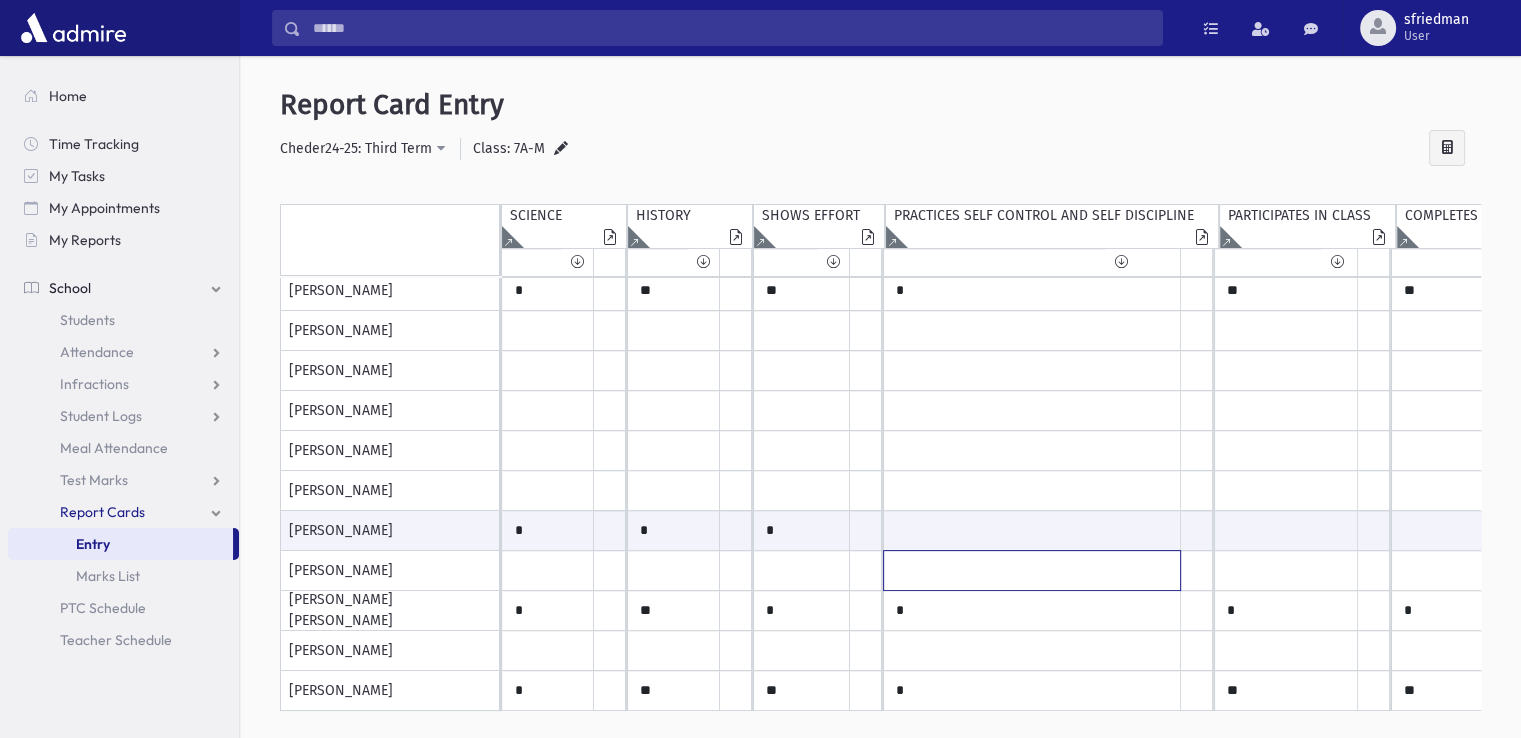 click at bounding box center (548, -69) 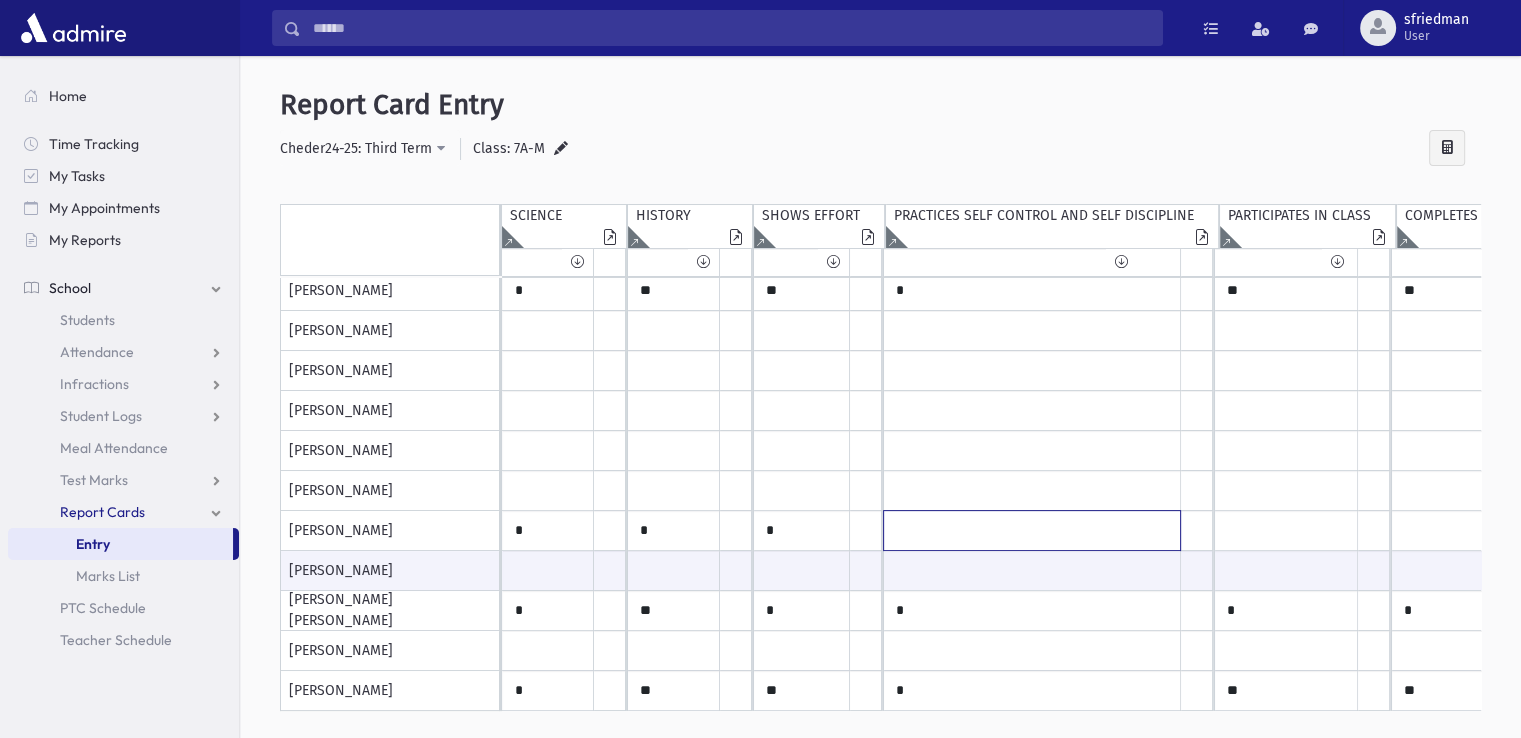 click at bounding box center [548, -69] 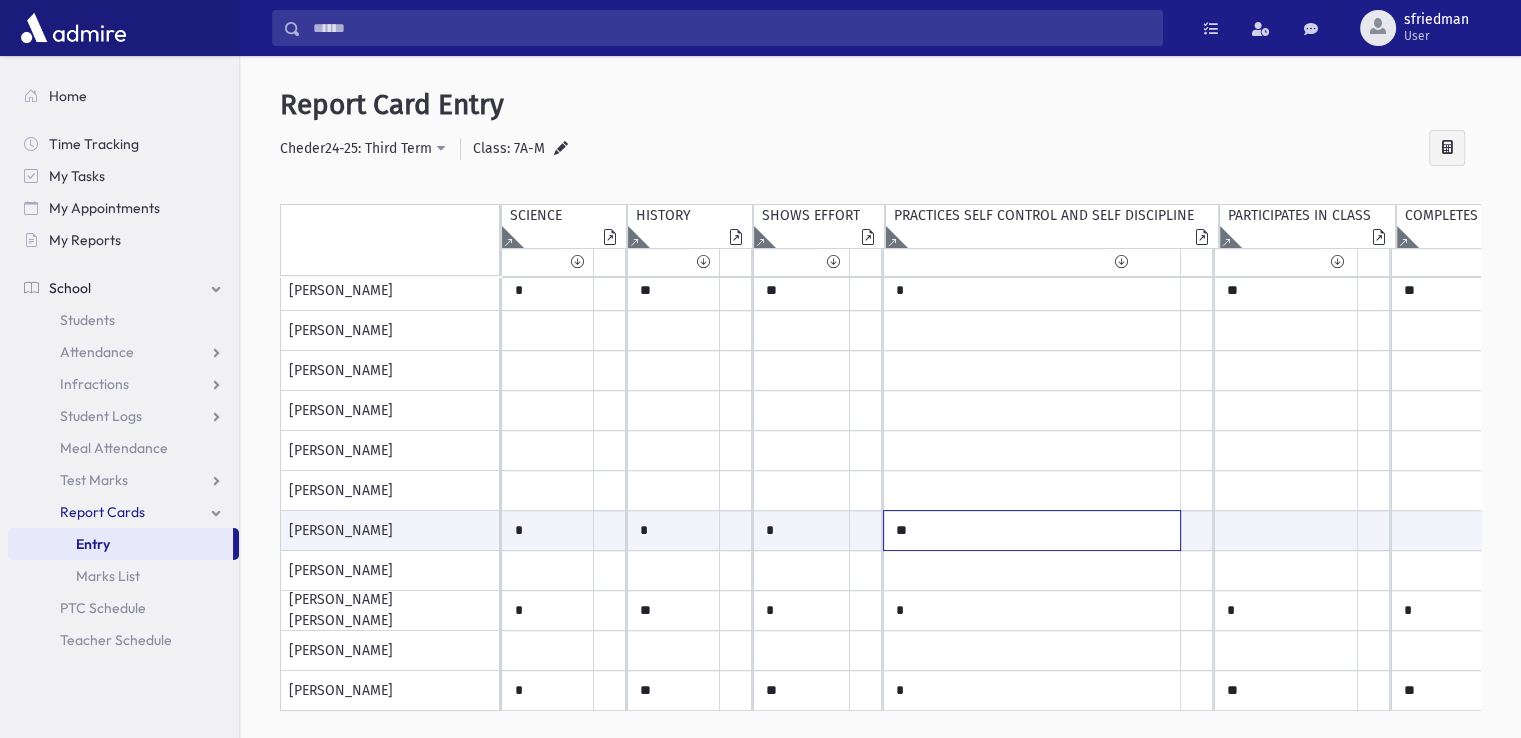 type on "**" 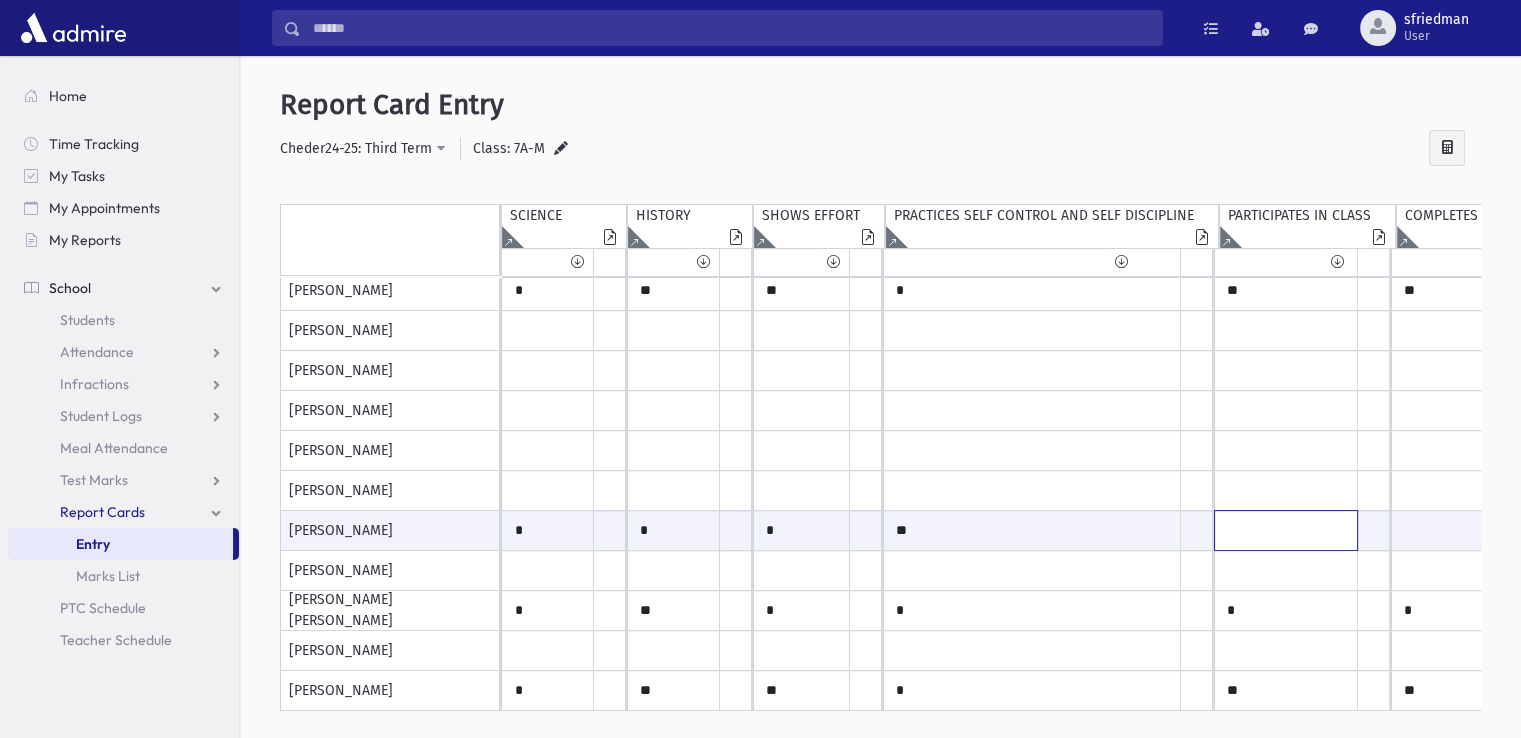 click at bounding box center (548, 530) 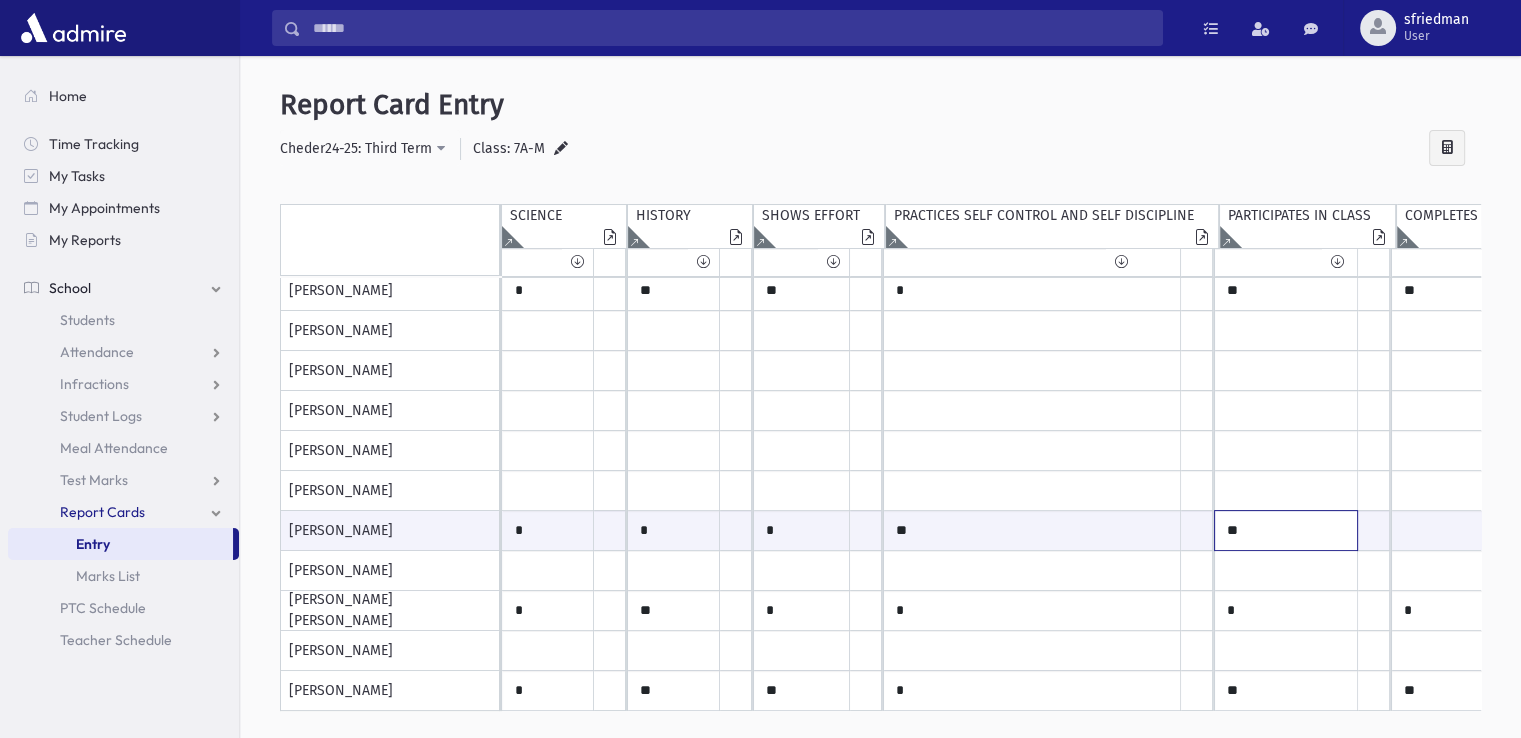type on "**" 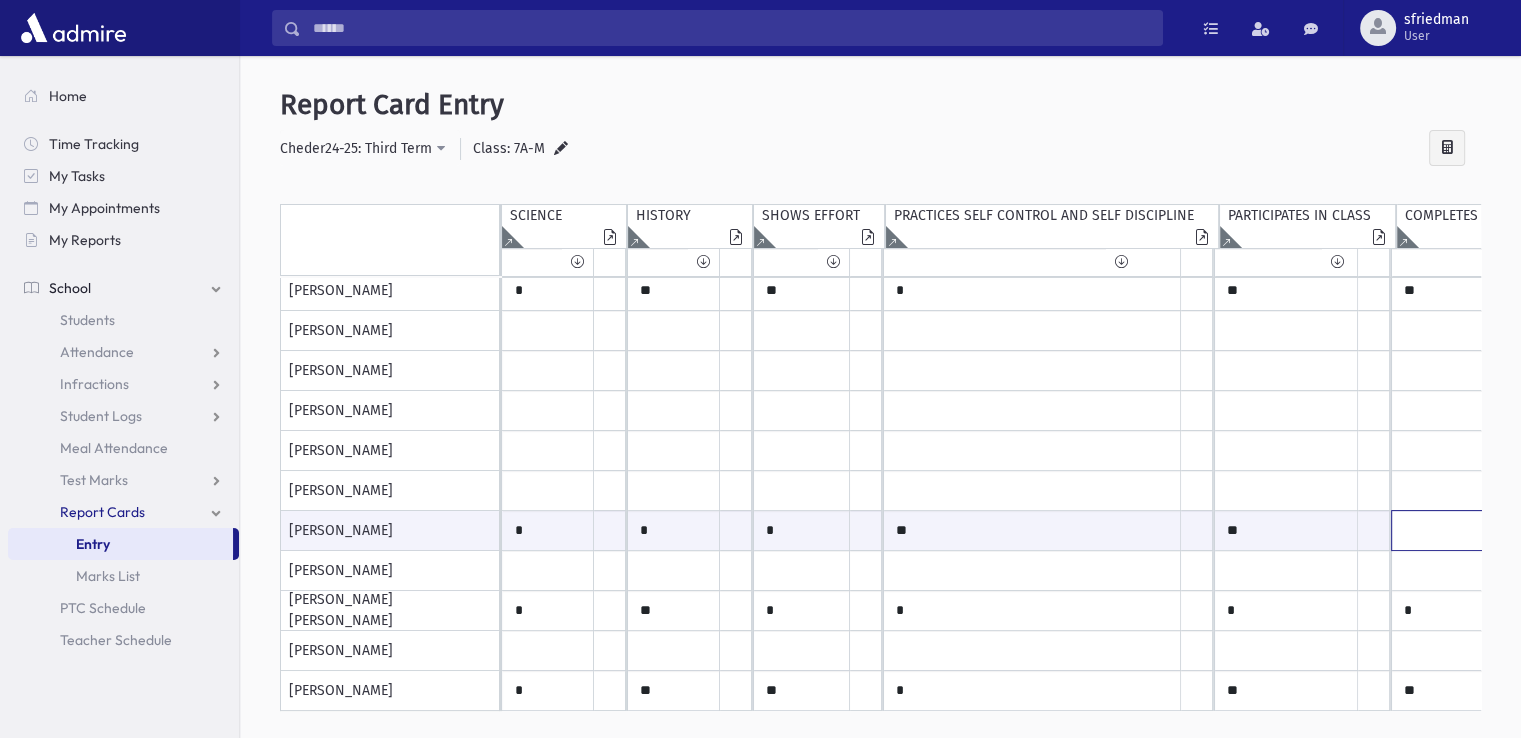 click at bounding box center (548, 530) 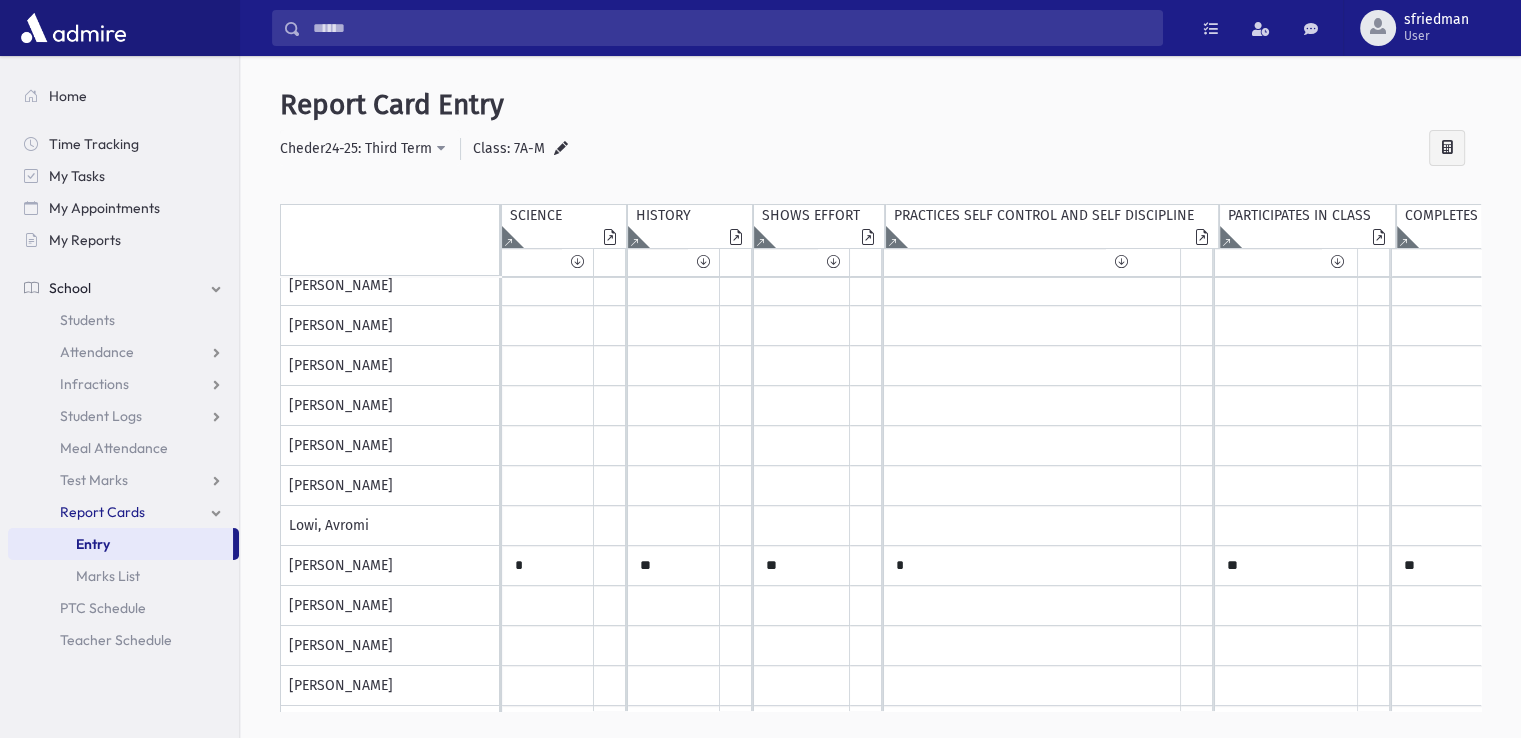 scroll, scrollTop: 75, scrollLeft: 0, axis: vertical 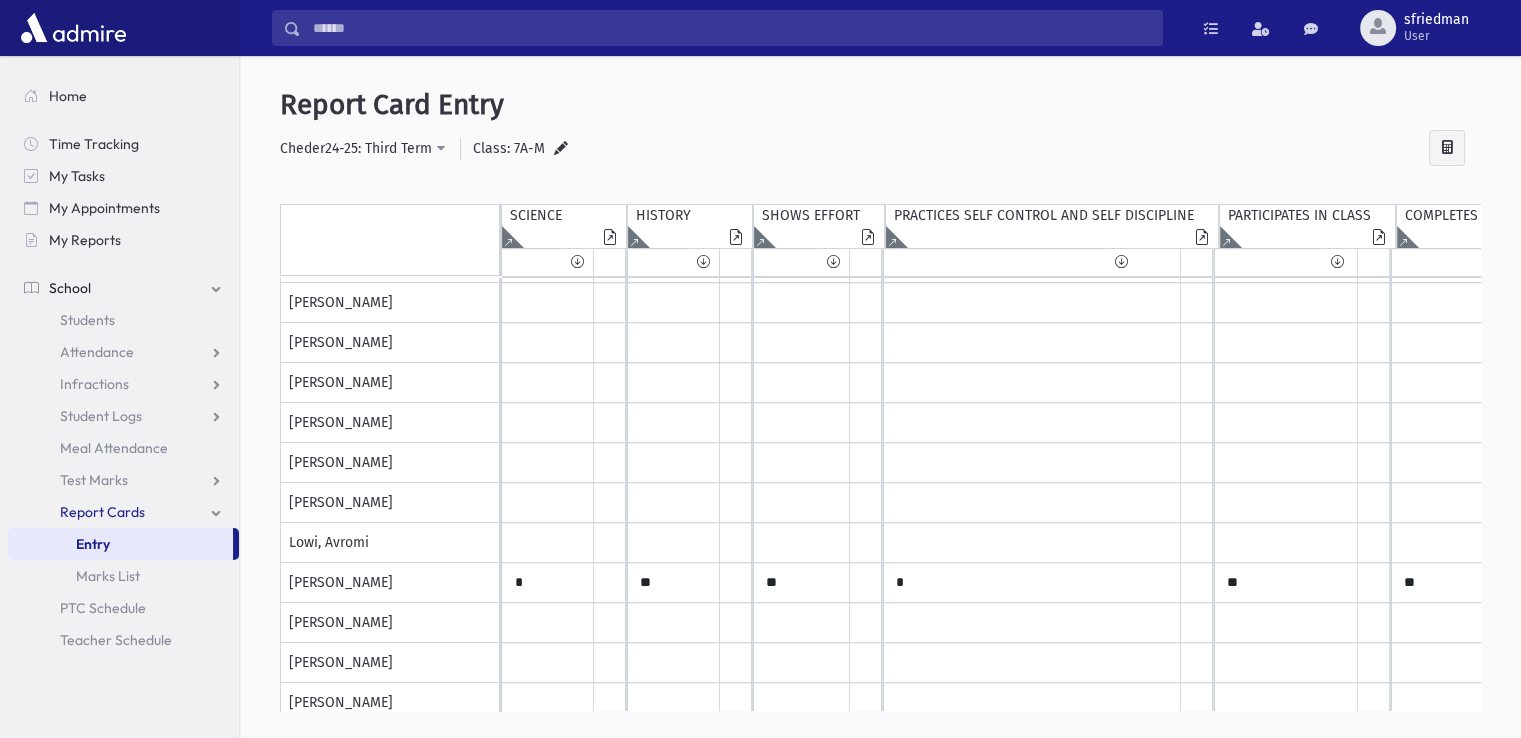 type on "**" 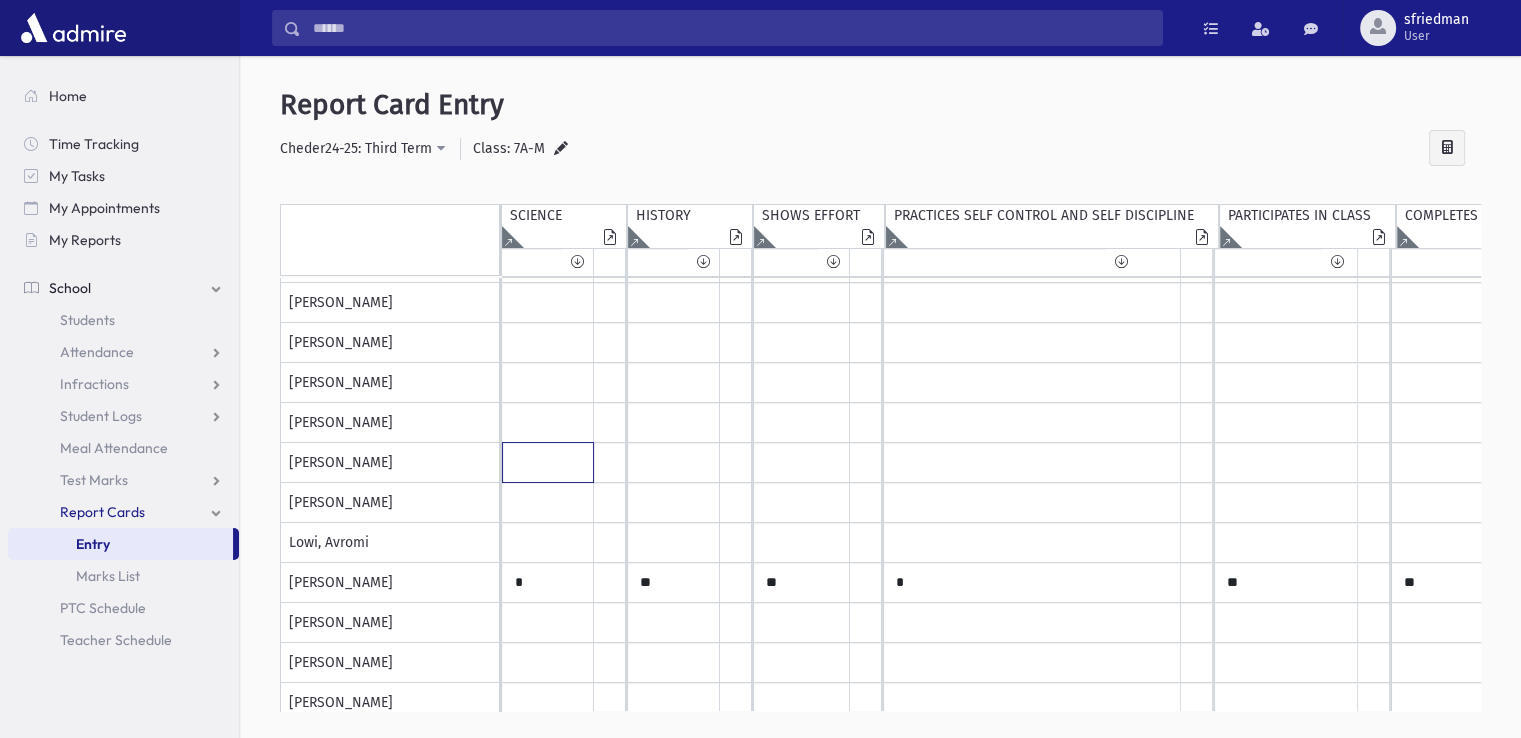 click at bounding box center (548, 223) 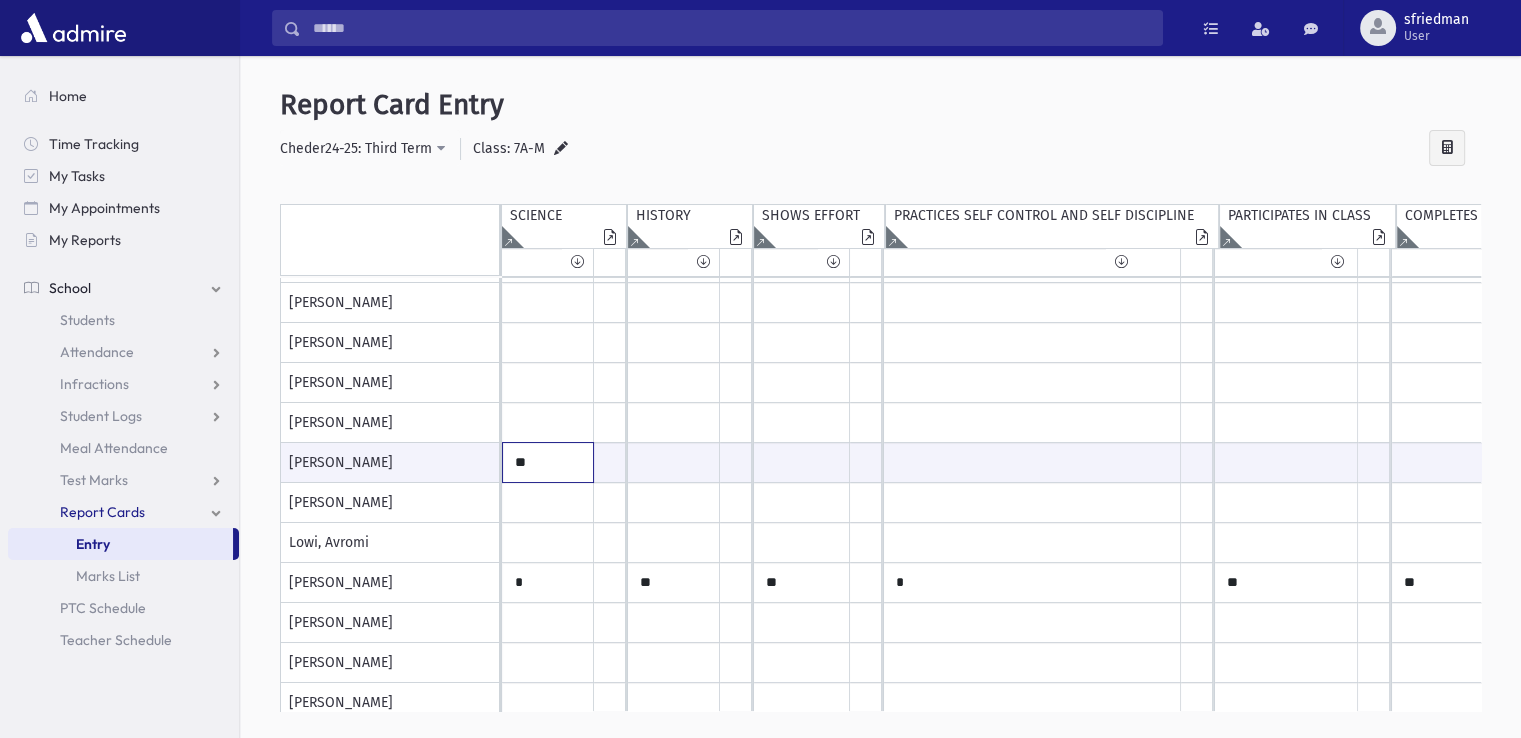 type on "**" 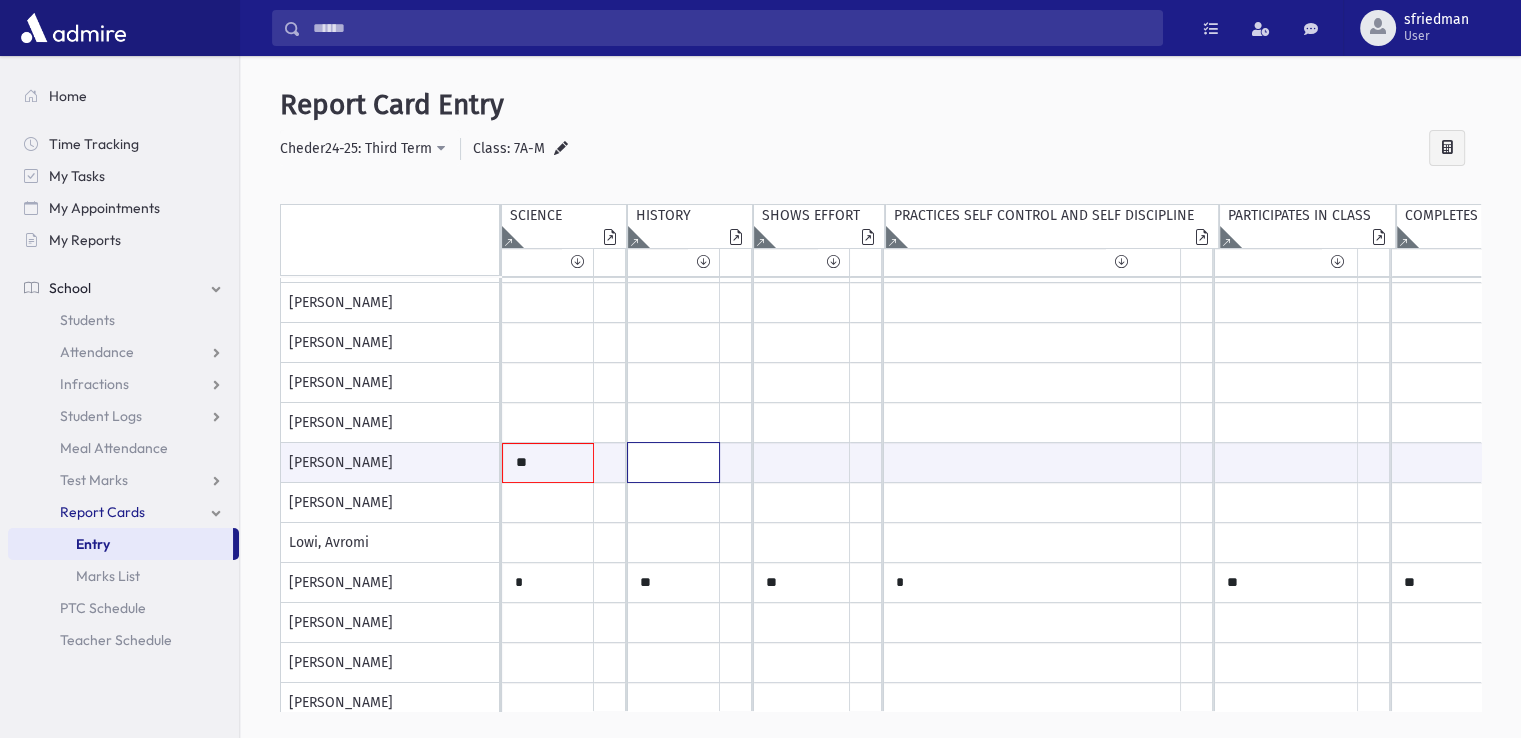 click at bounding box center (548, 463) 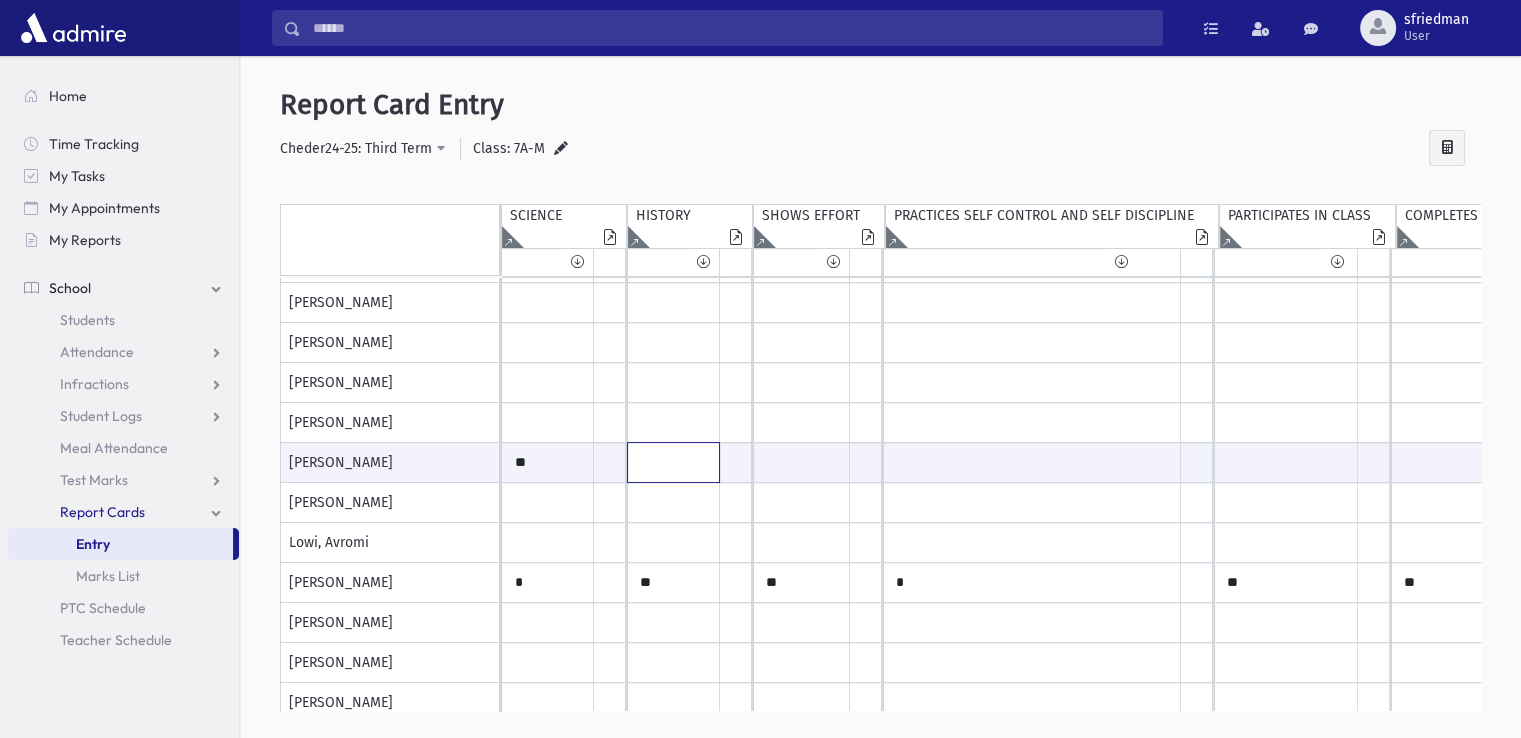 type on "*" 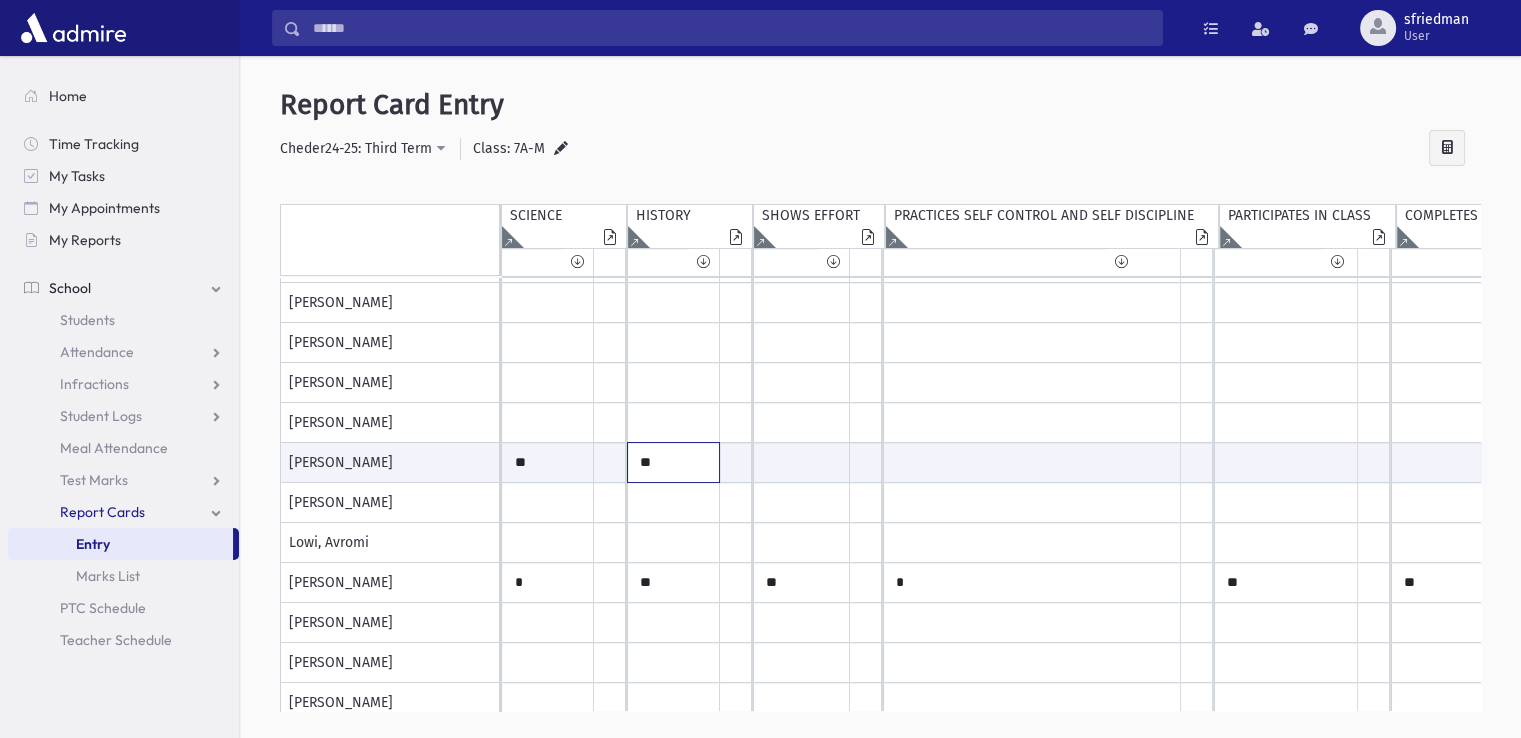 type on "**" 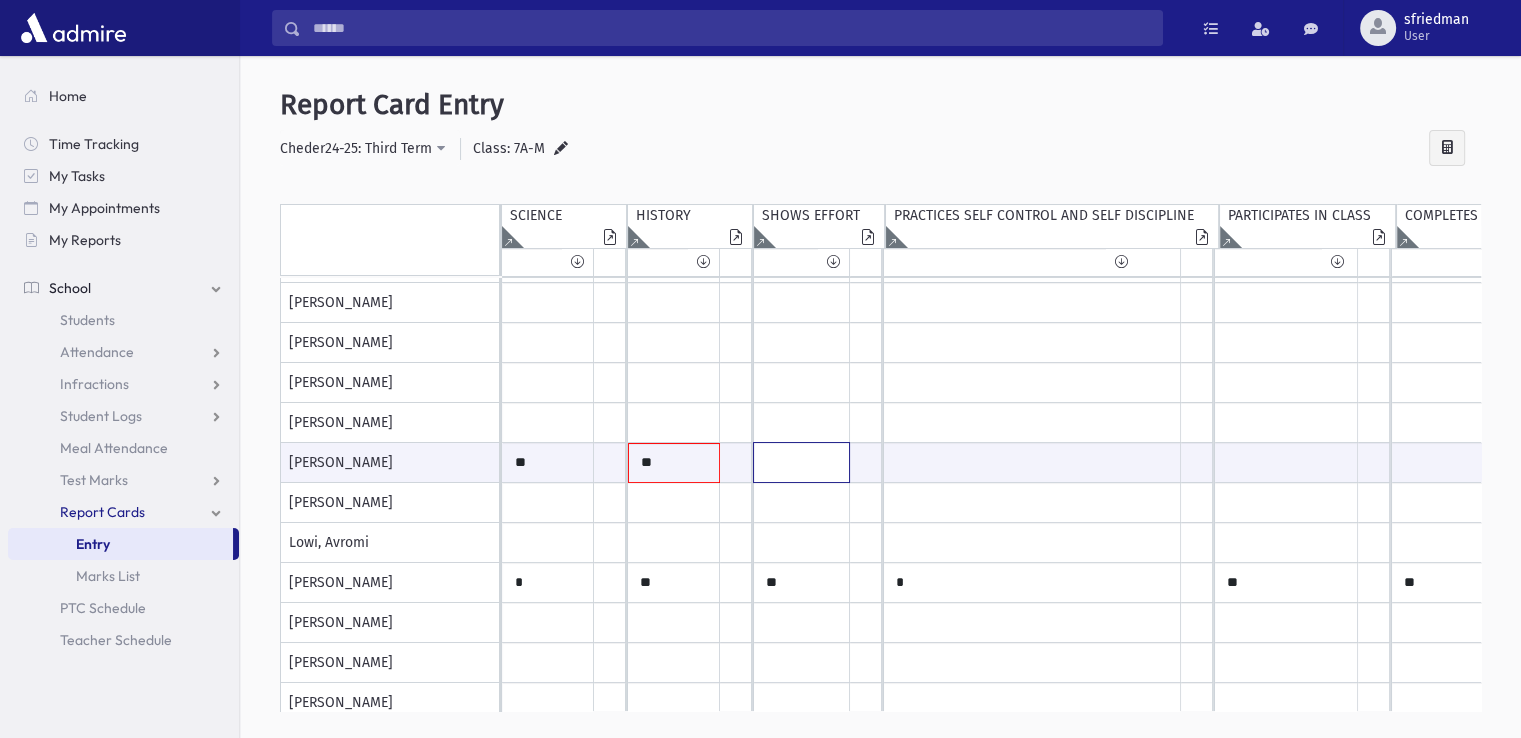 click at bounding box center (548, 462) 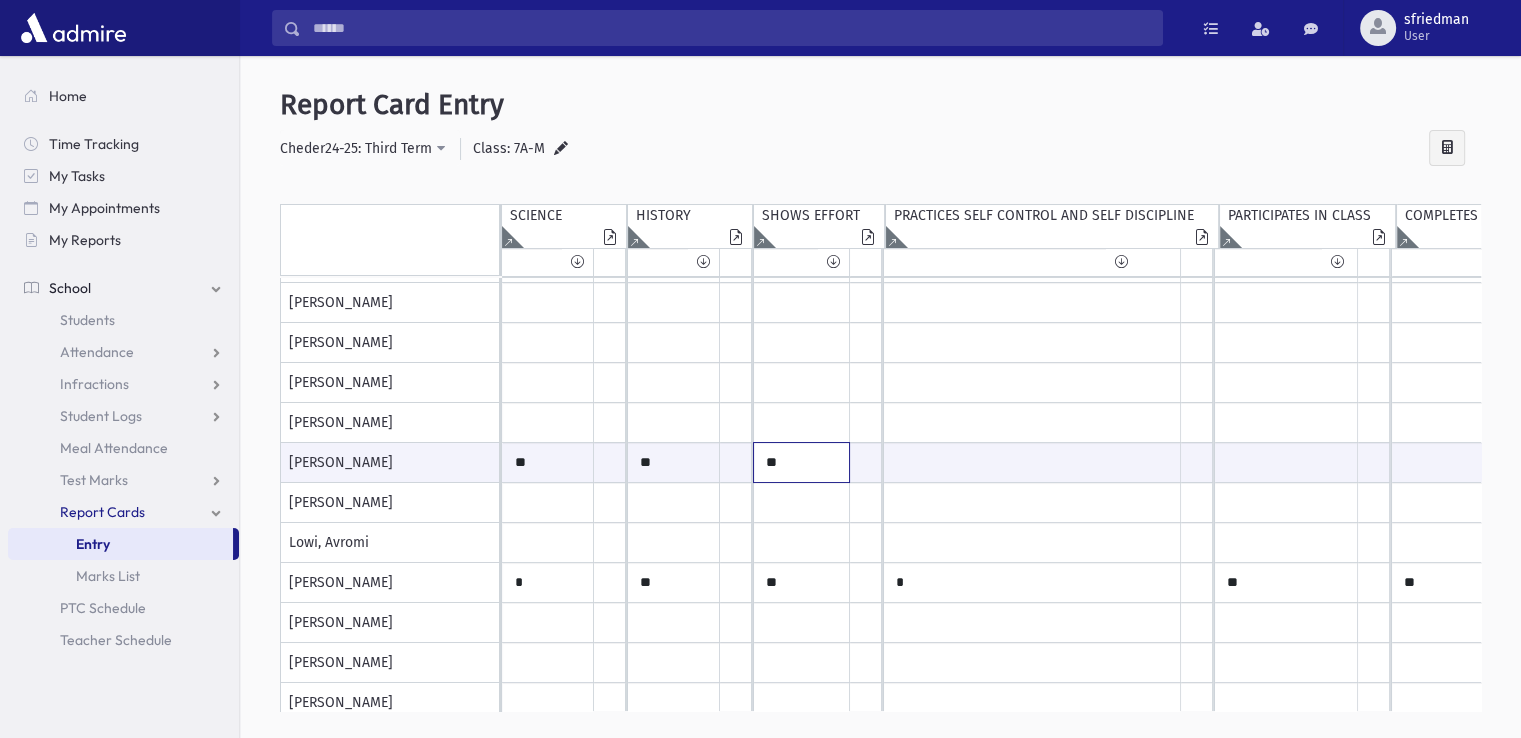 type on "**" 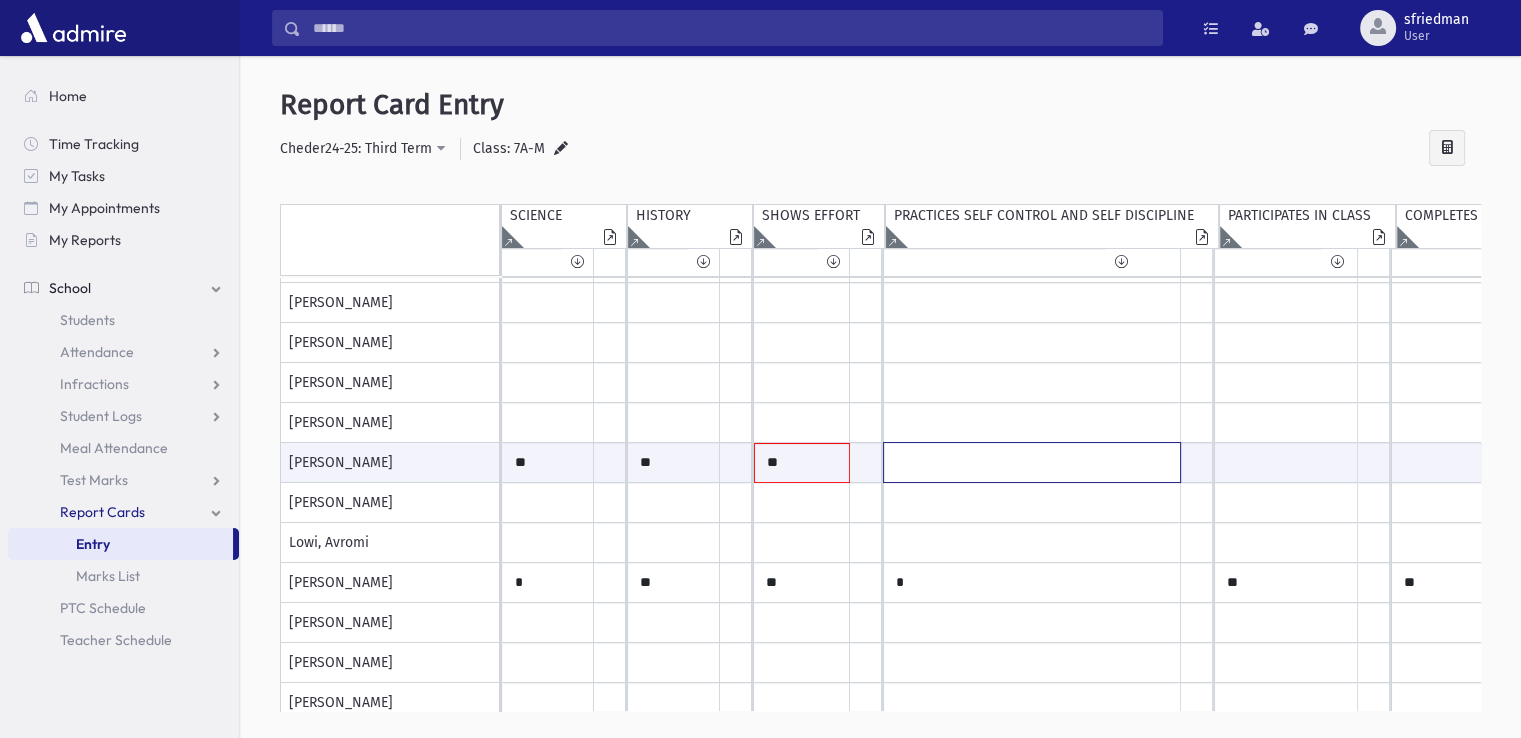 click at bounding box center [548, 462] 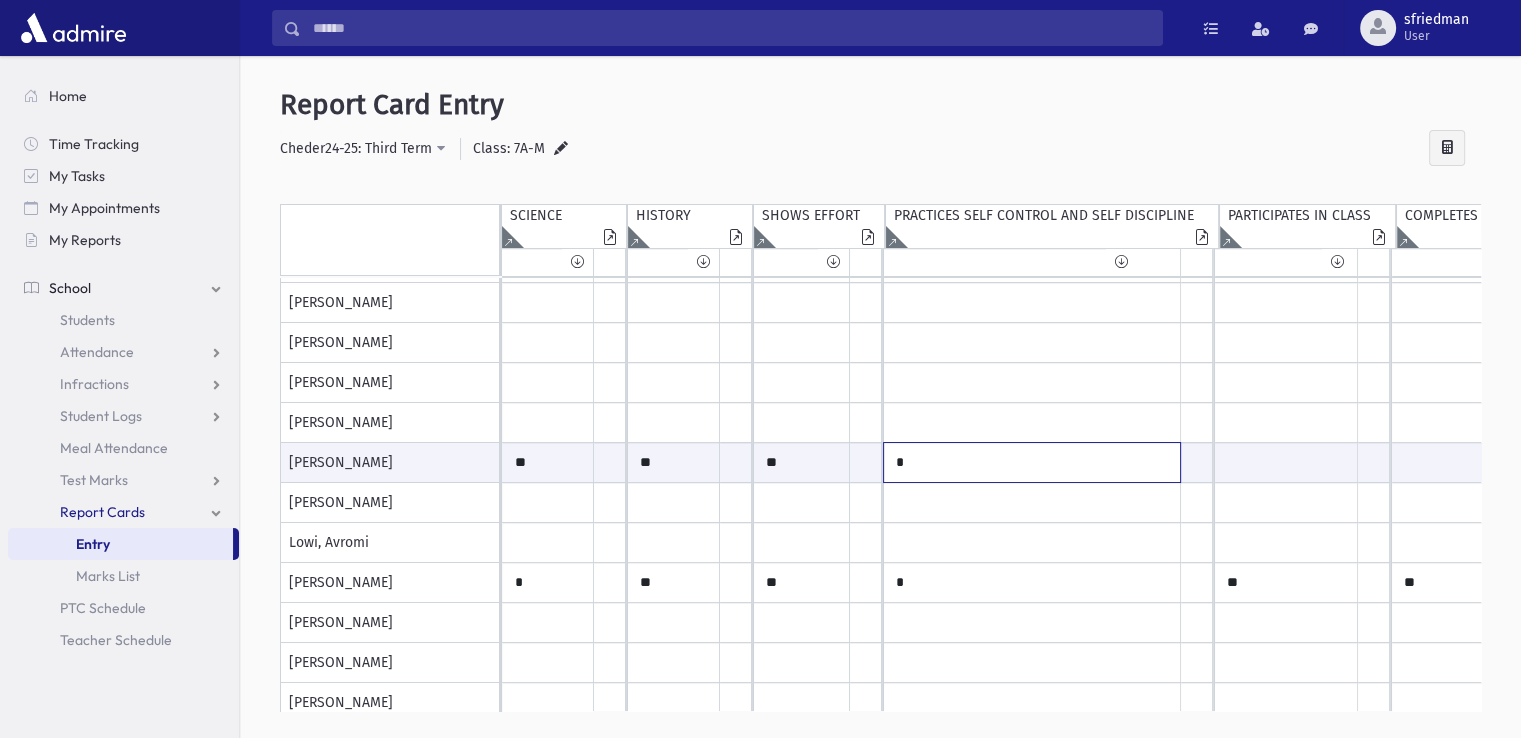 type on "*" 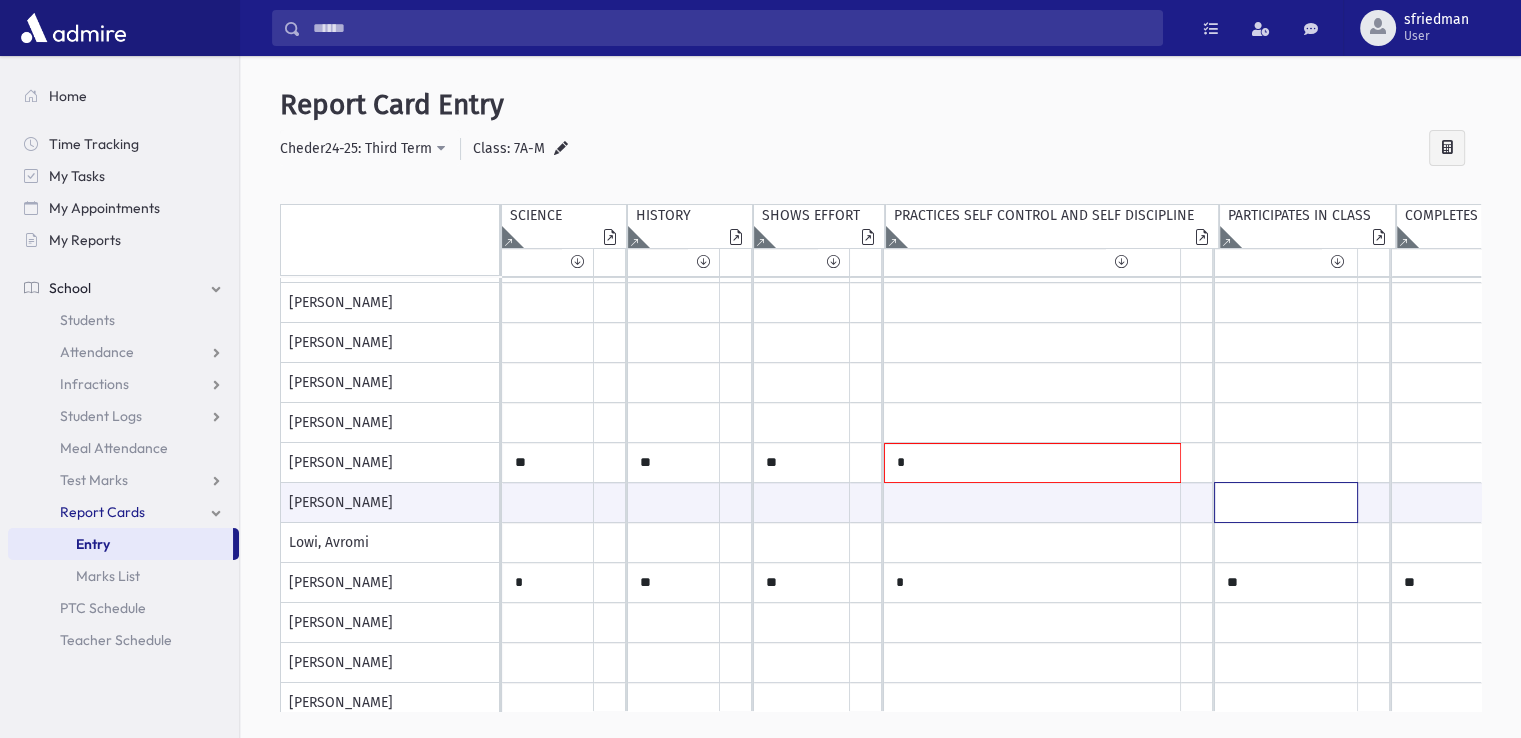 click at bounding box center (548, 502) 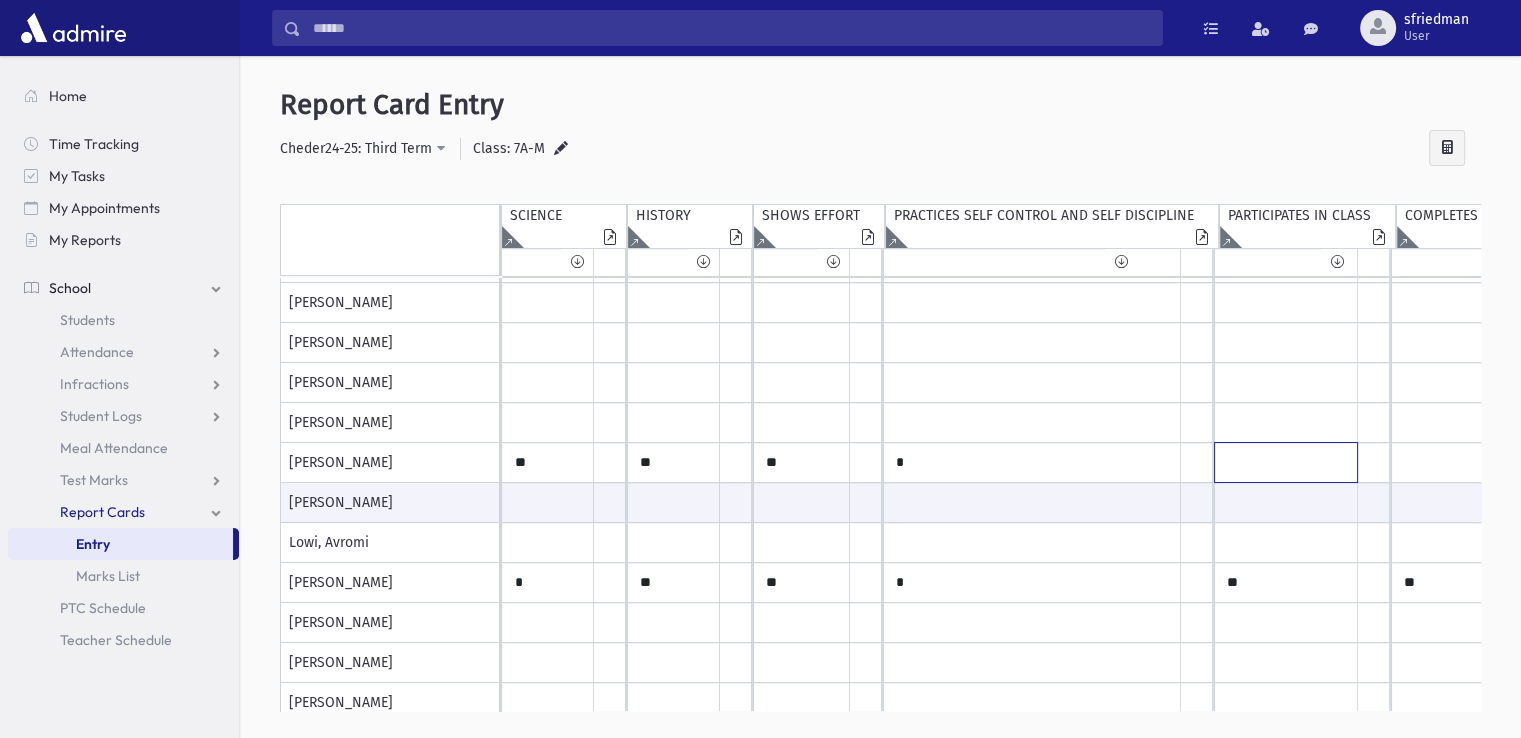 click at bounding box center (548, 223) 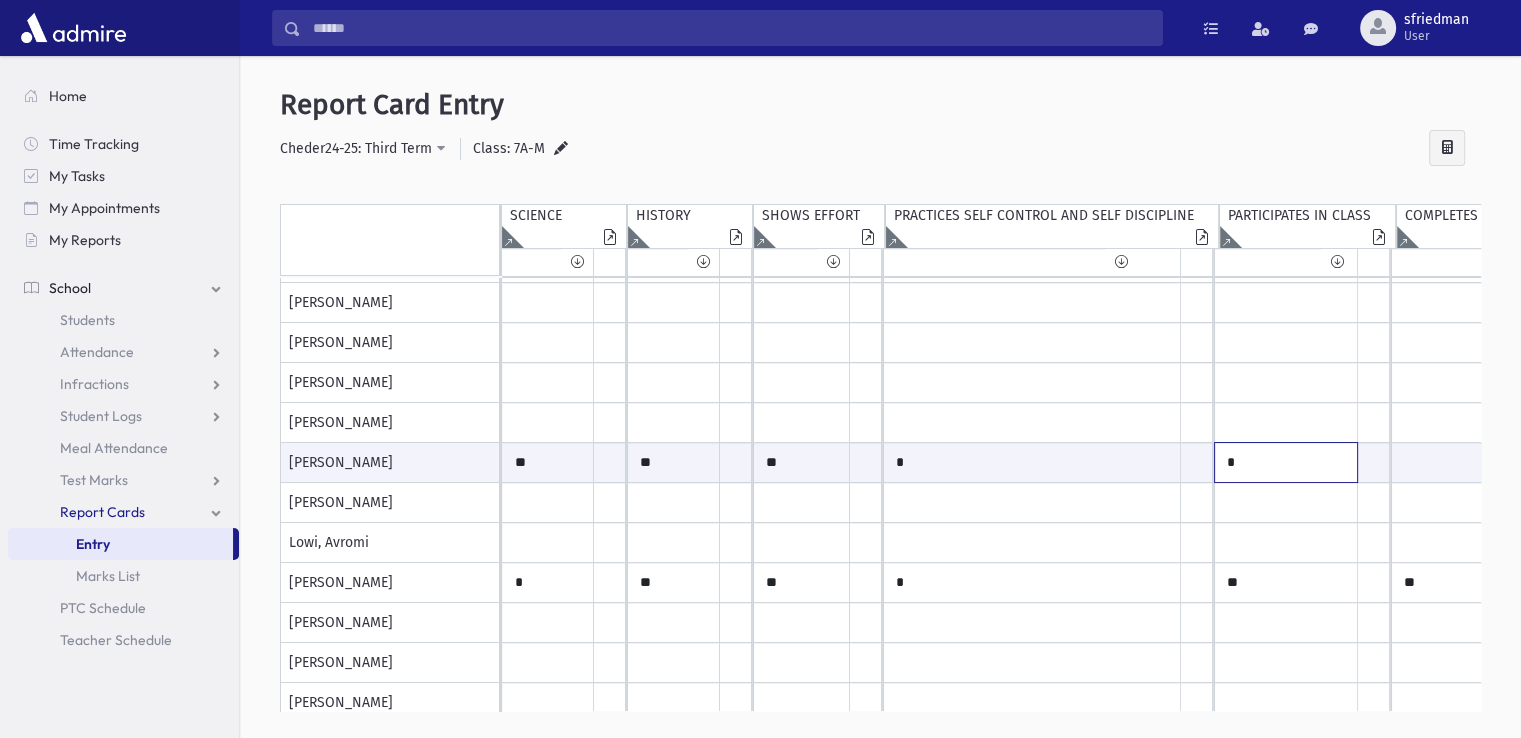 type on "*" 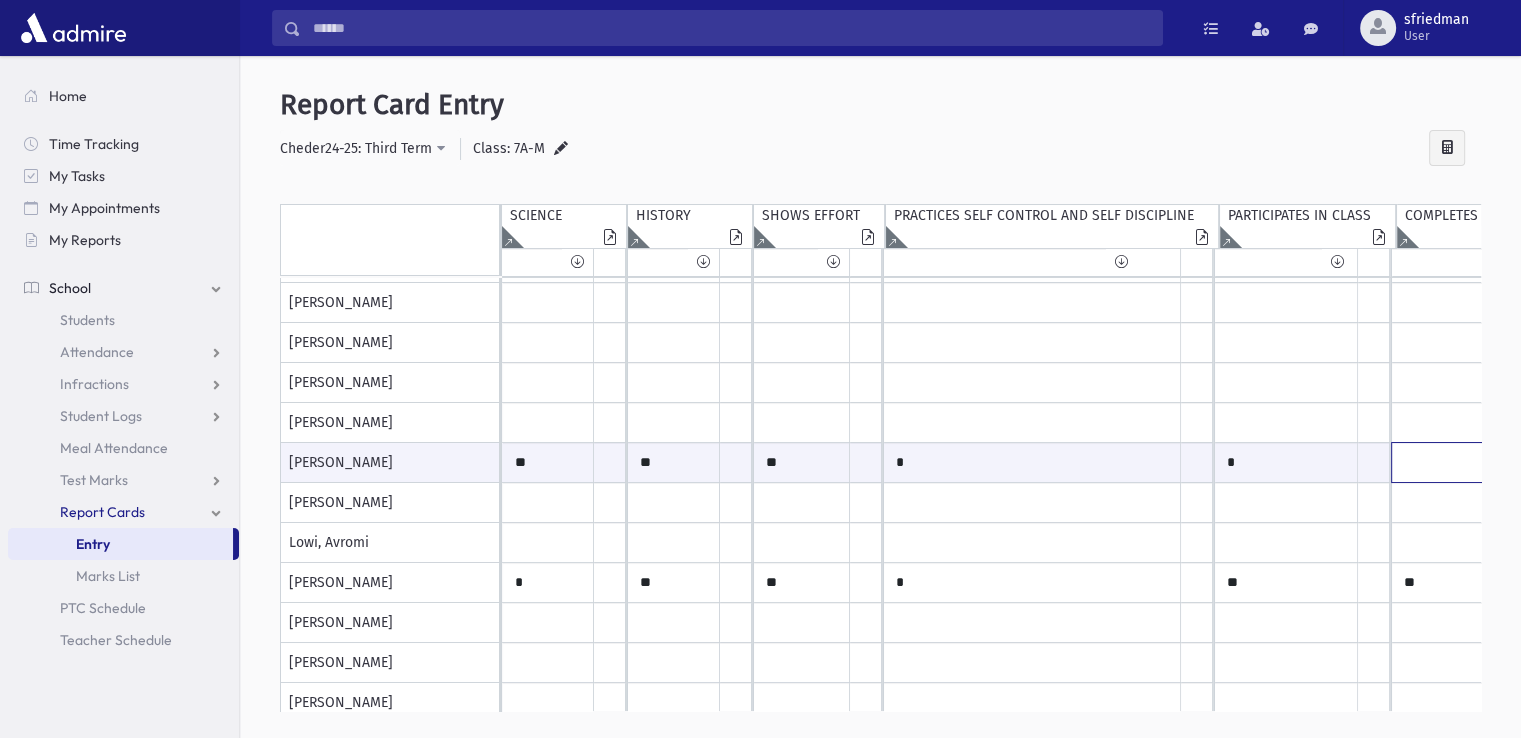 click at bounding box center (548, 462) 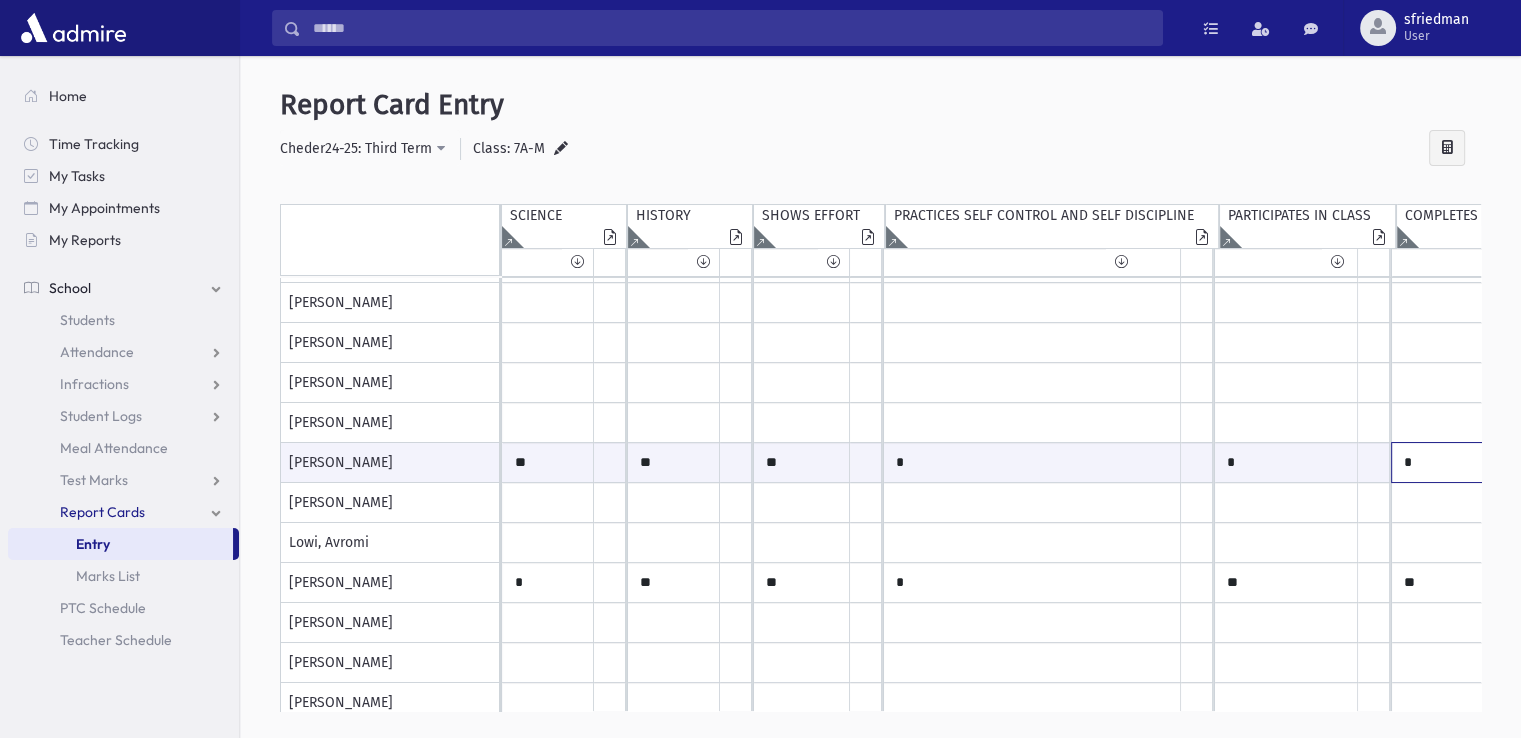 scroll, scrollTop: 75, scrollLeft: 101, axis: both 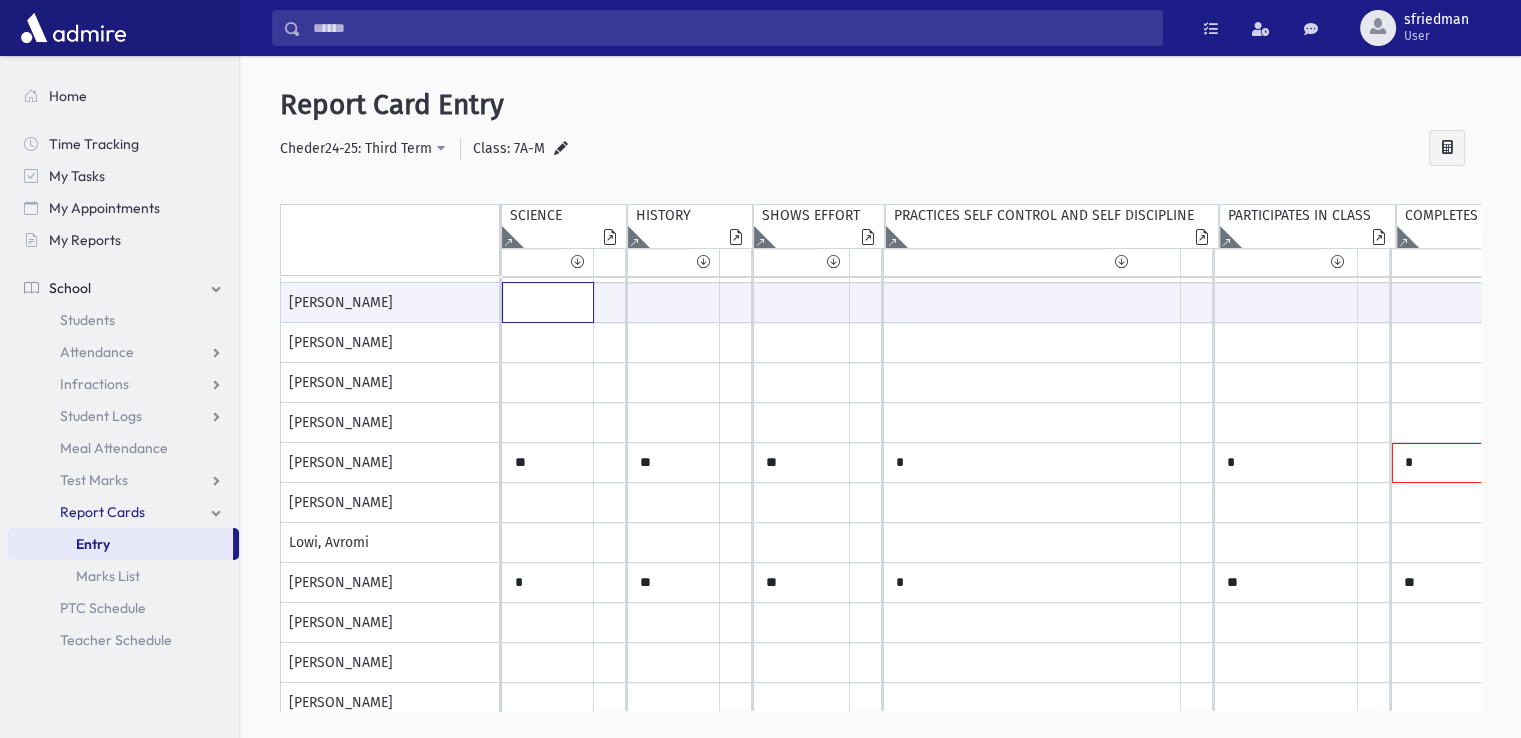 click at bounding box center [548, 302] 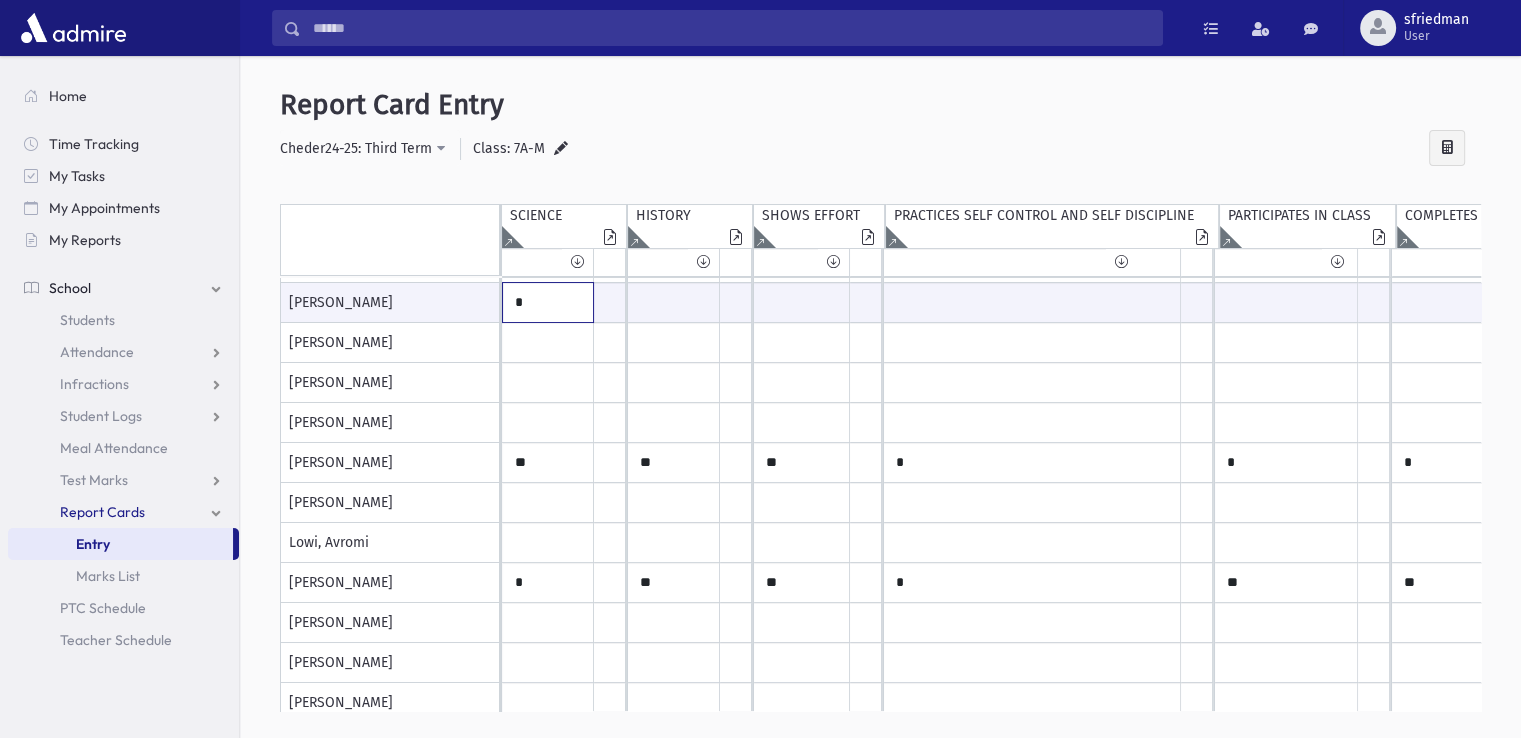 type on "*" 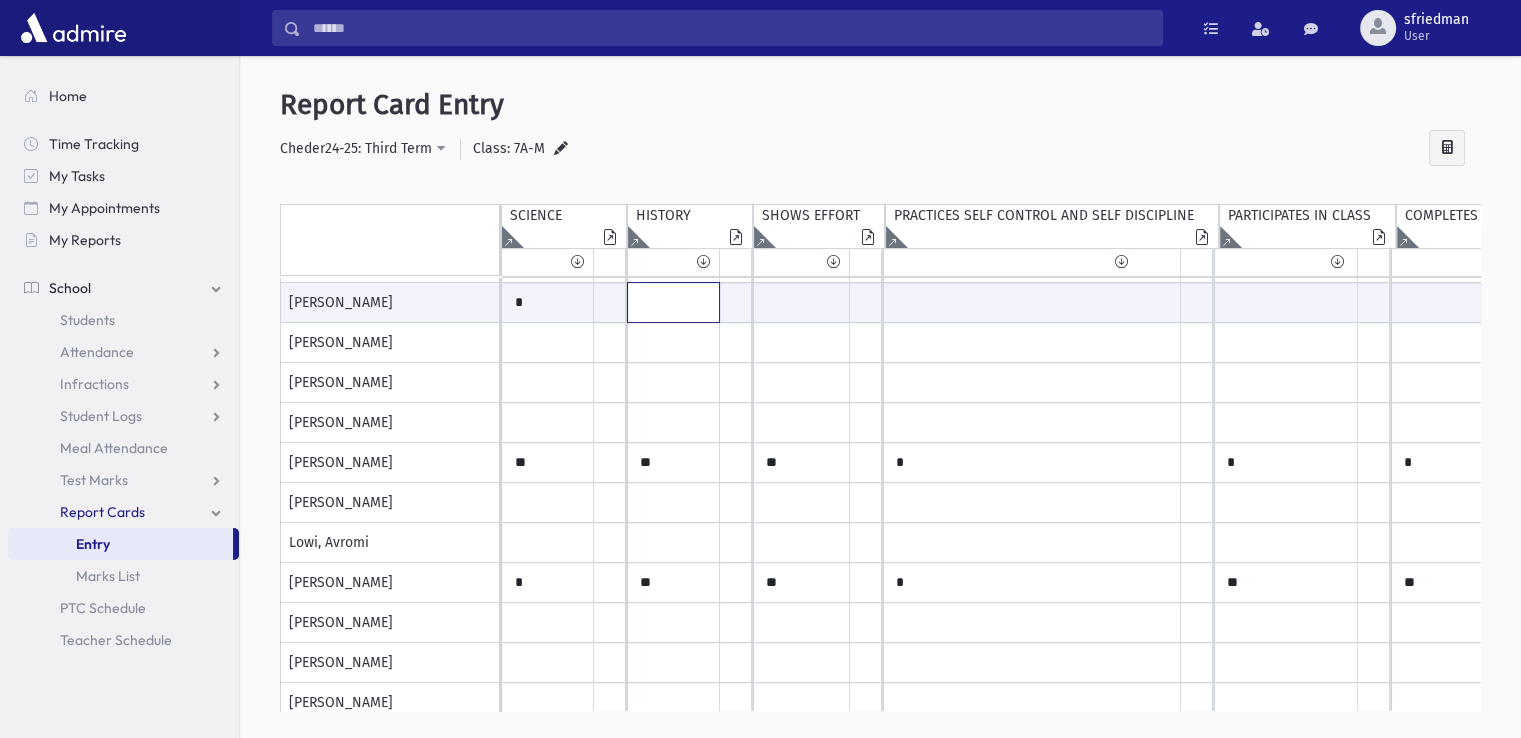 click at bounding box center [548, 302] 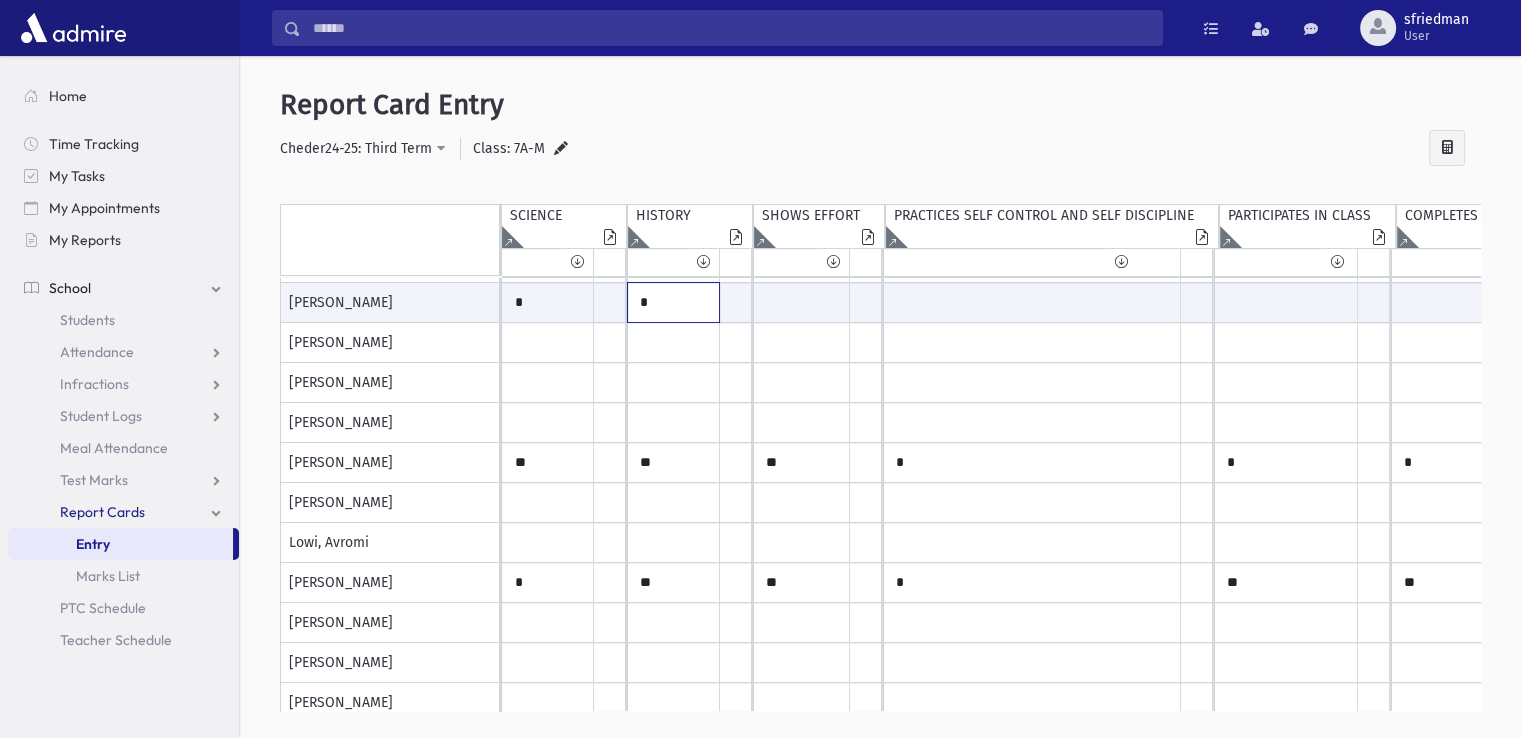 type on "*" 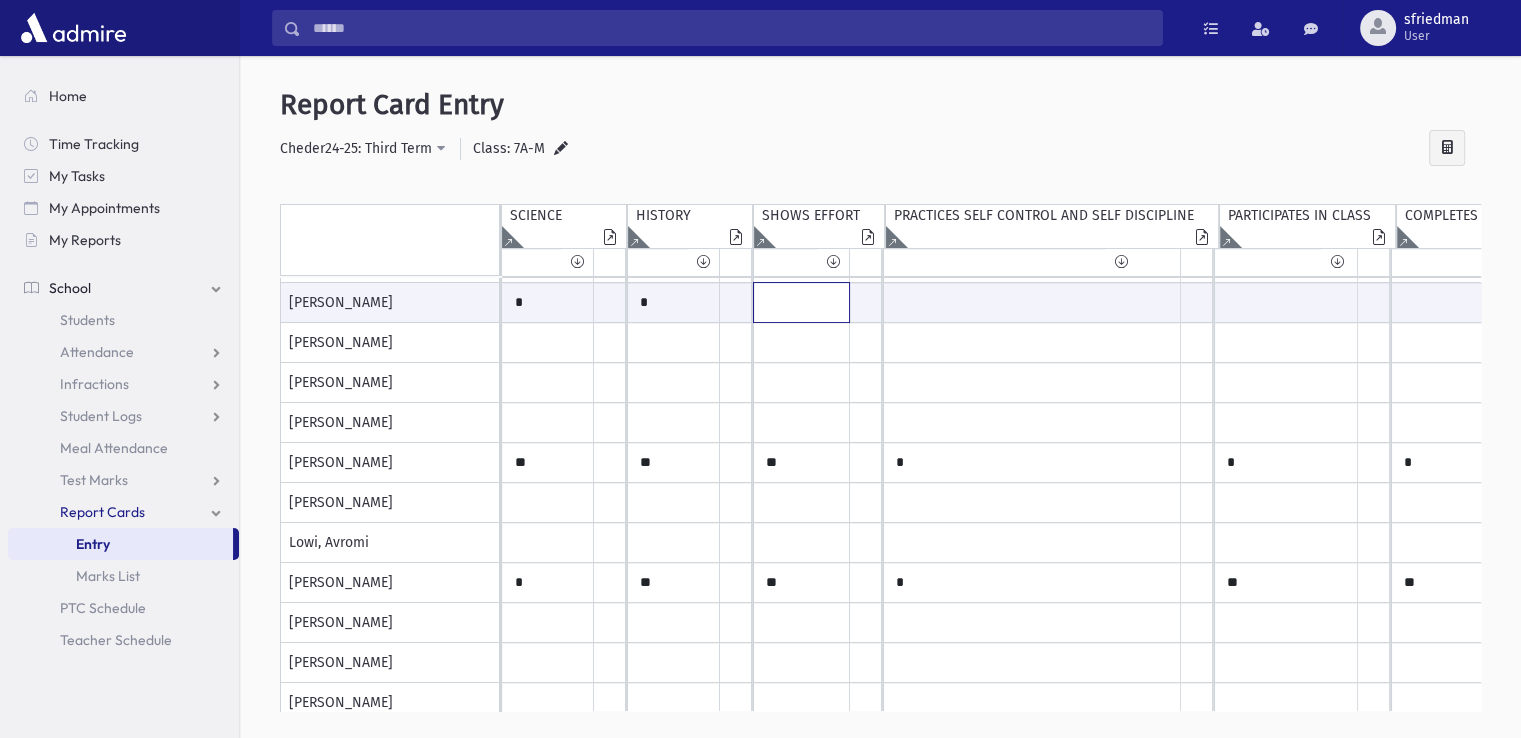 click at bounding box center (548, 302) 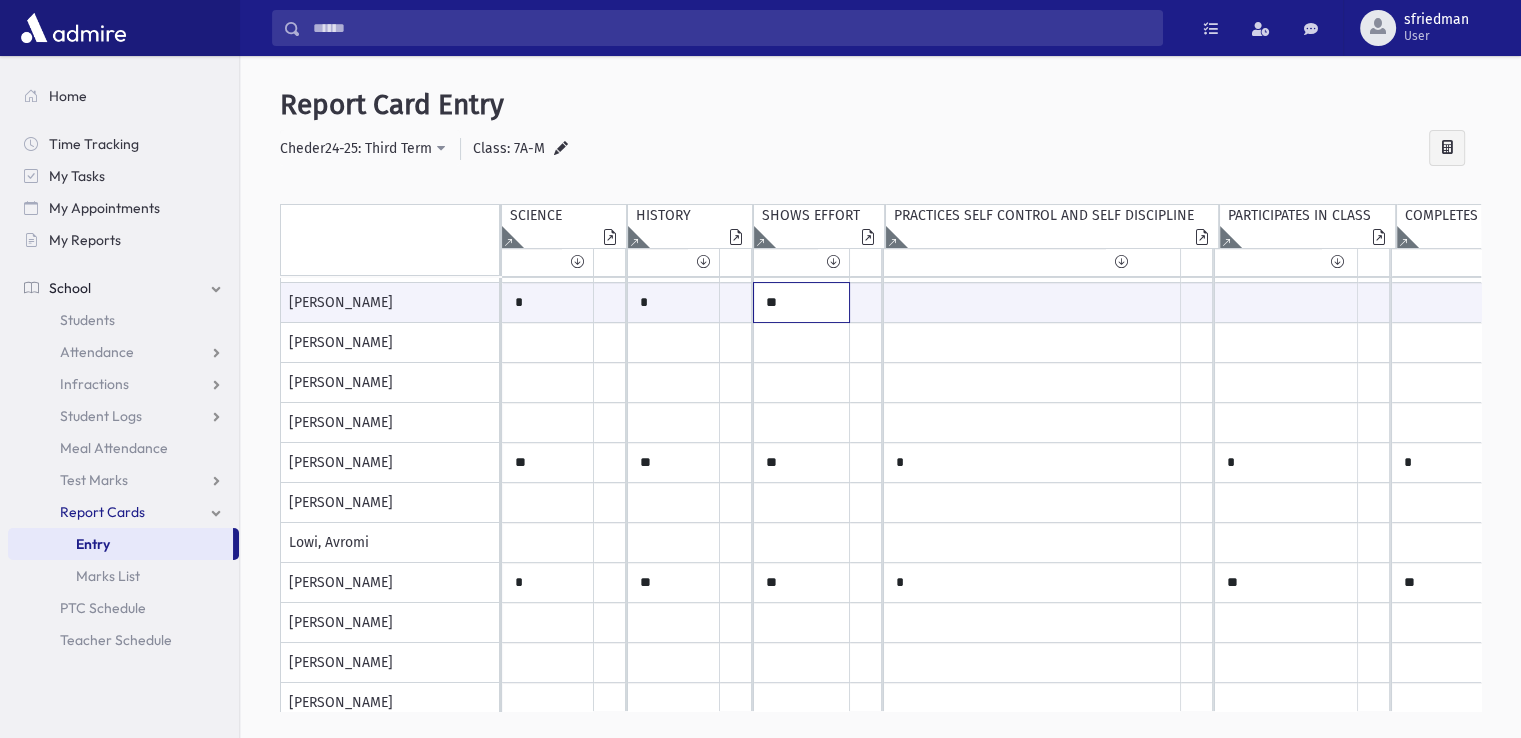 type on "**" 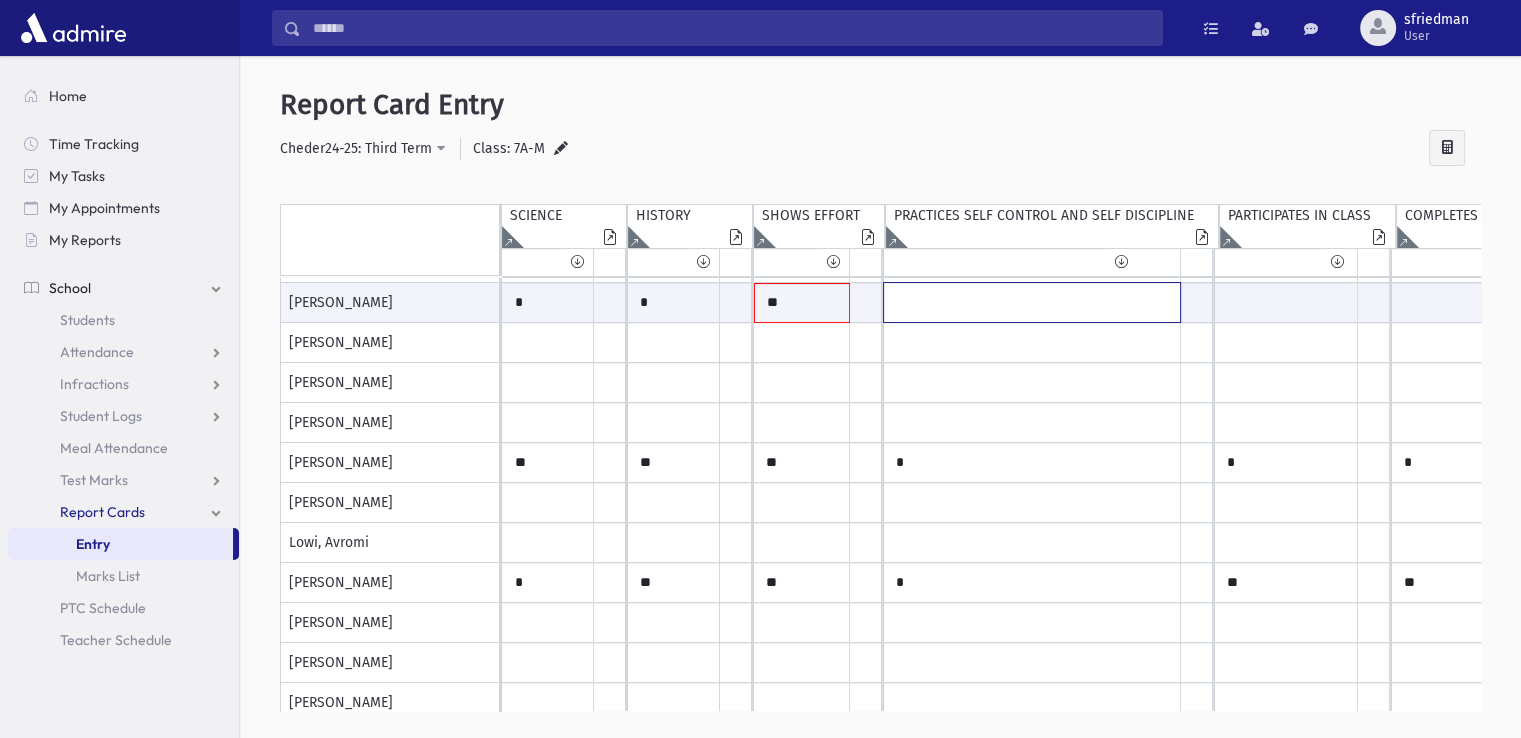 click at bounding box center (548, 302) 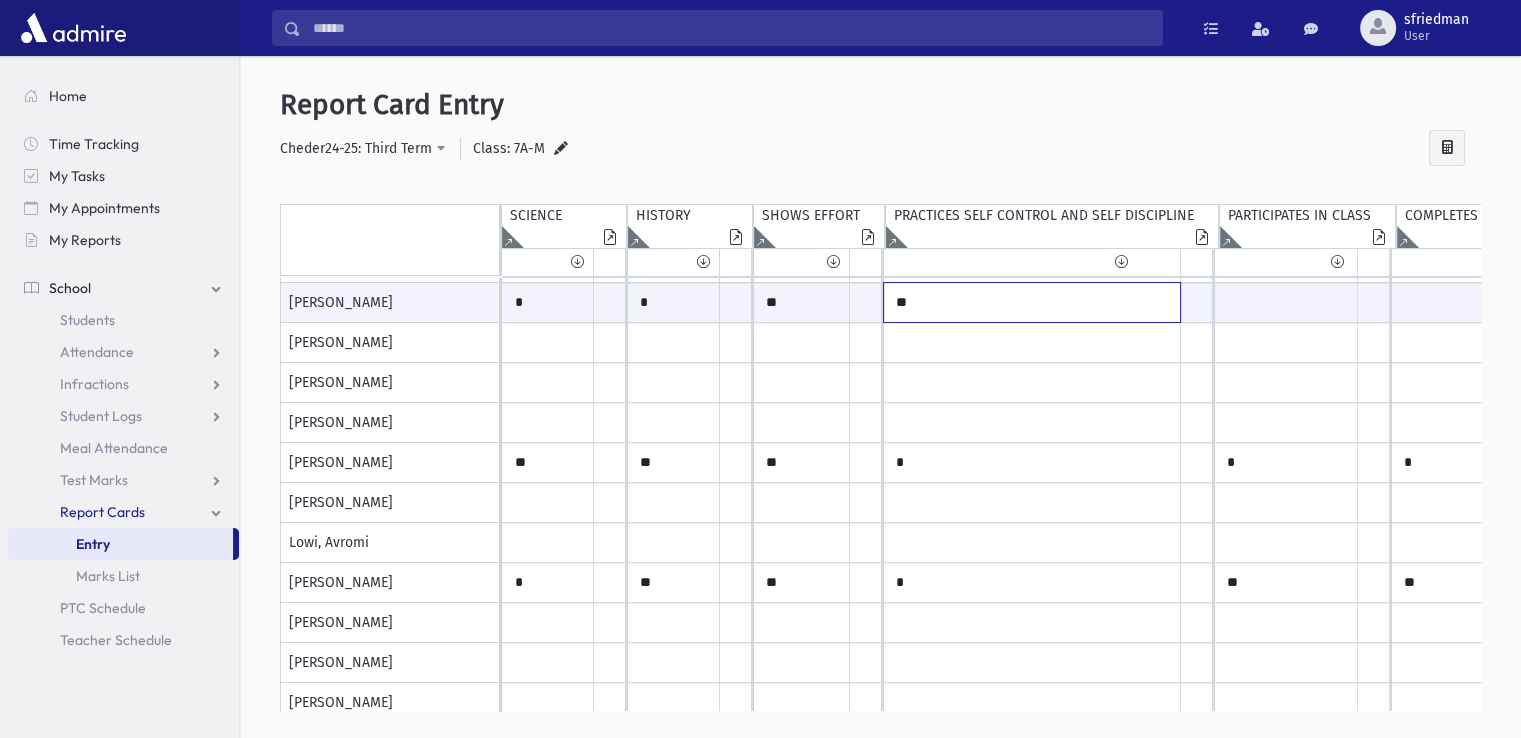 type on "**" 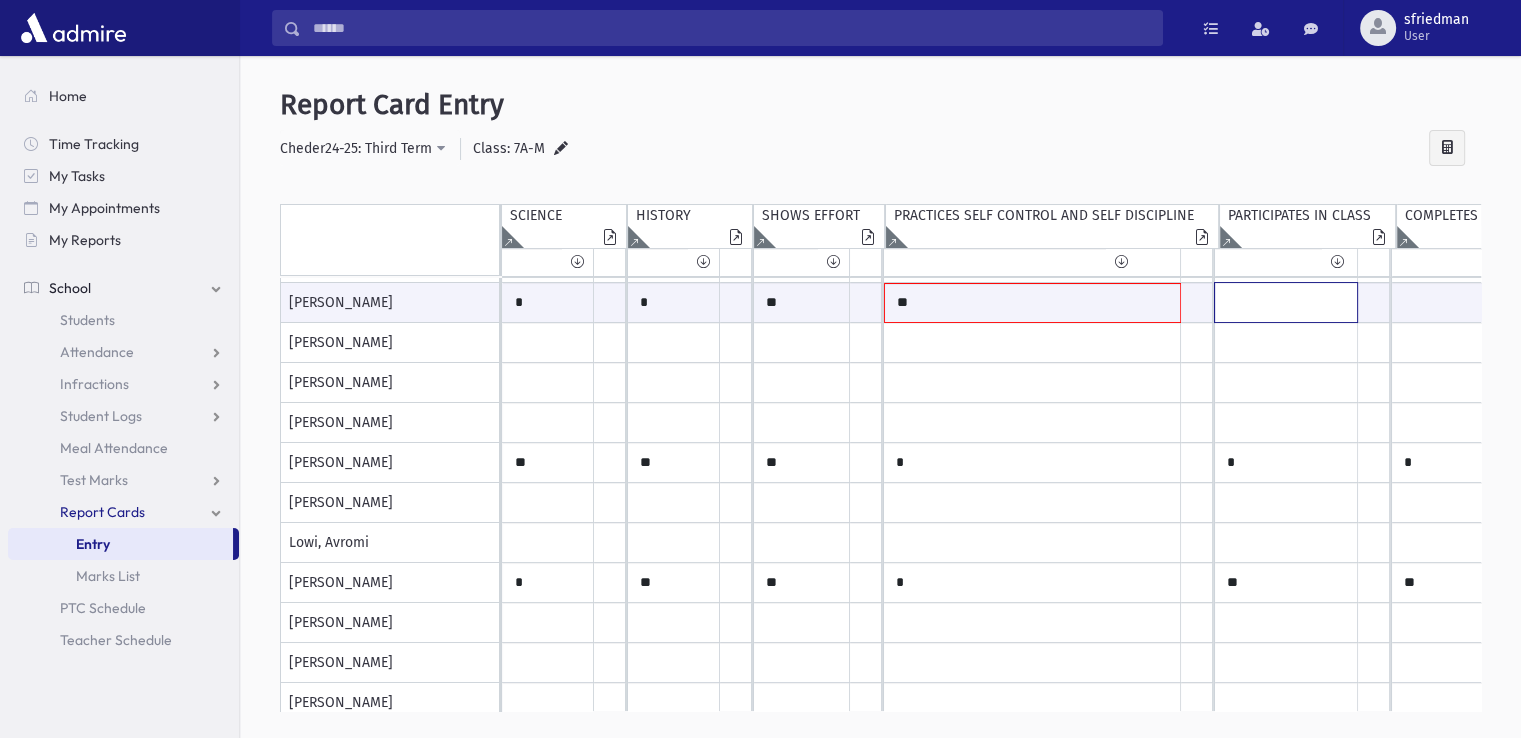 click at bounding box center [548, 302] 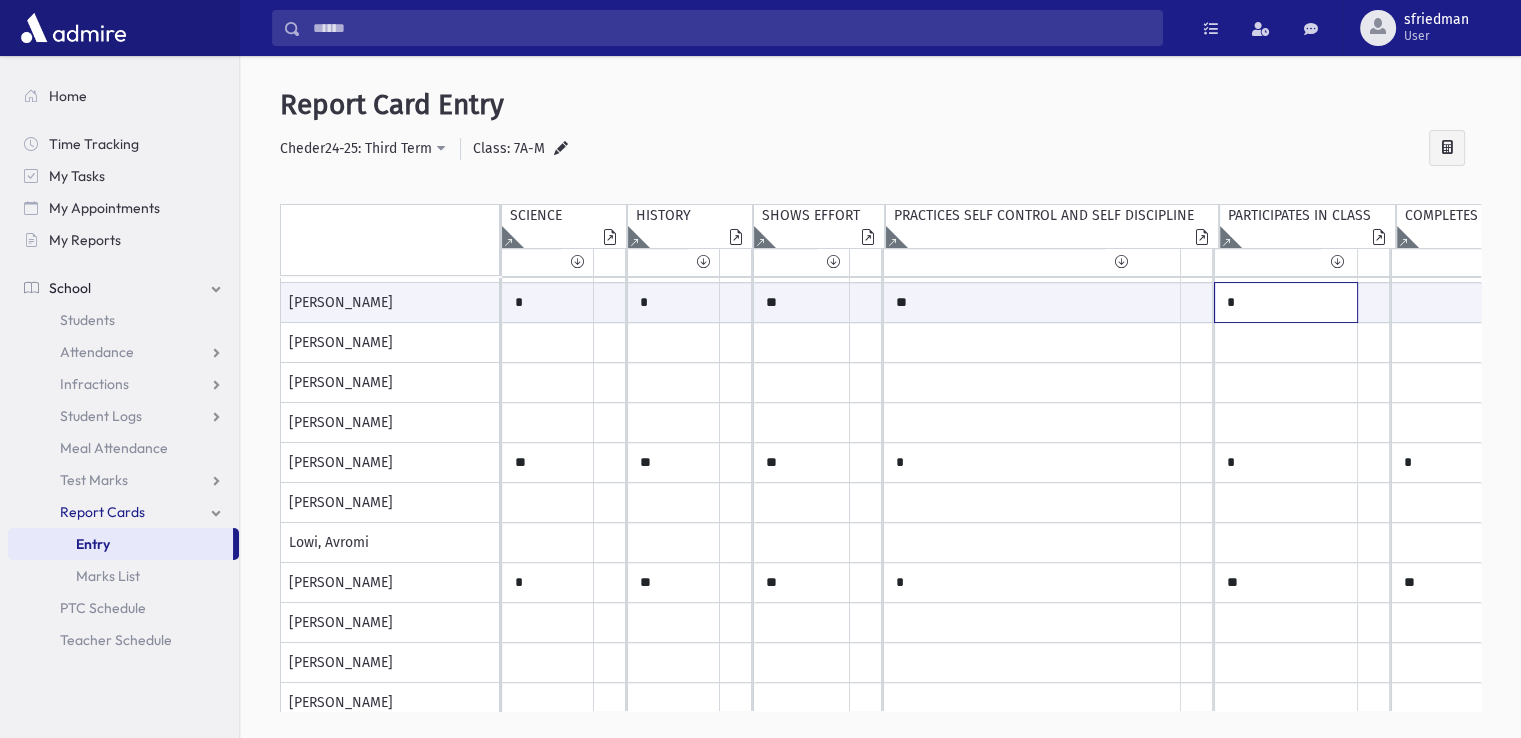 type on "*" 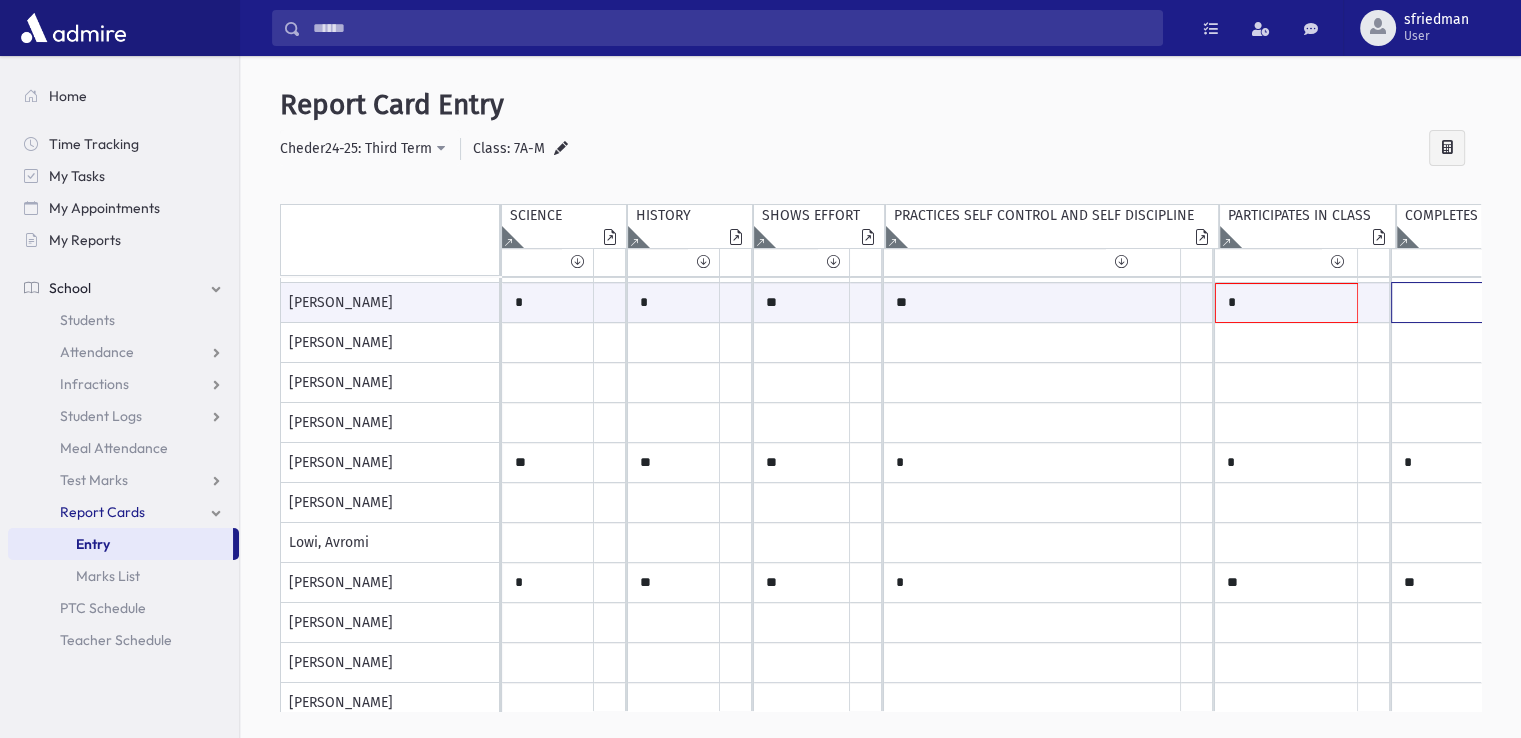click at bounding box center (548, 302) 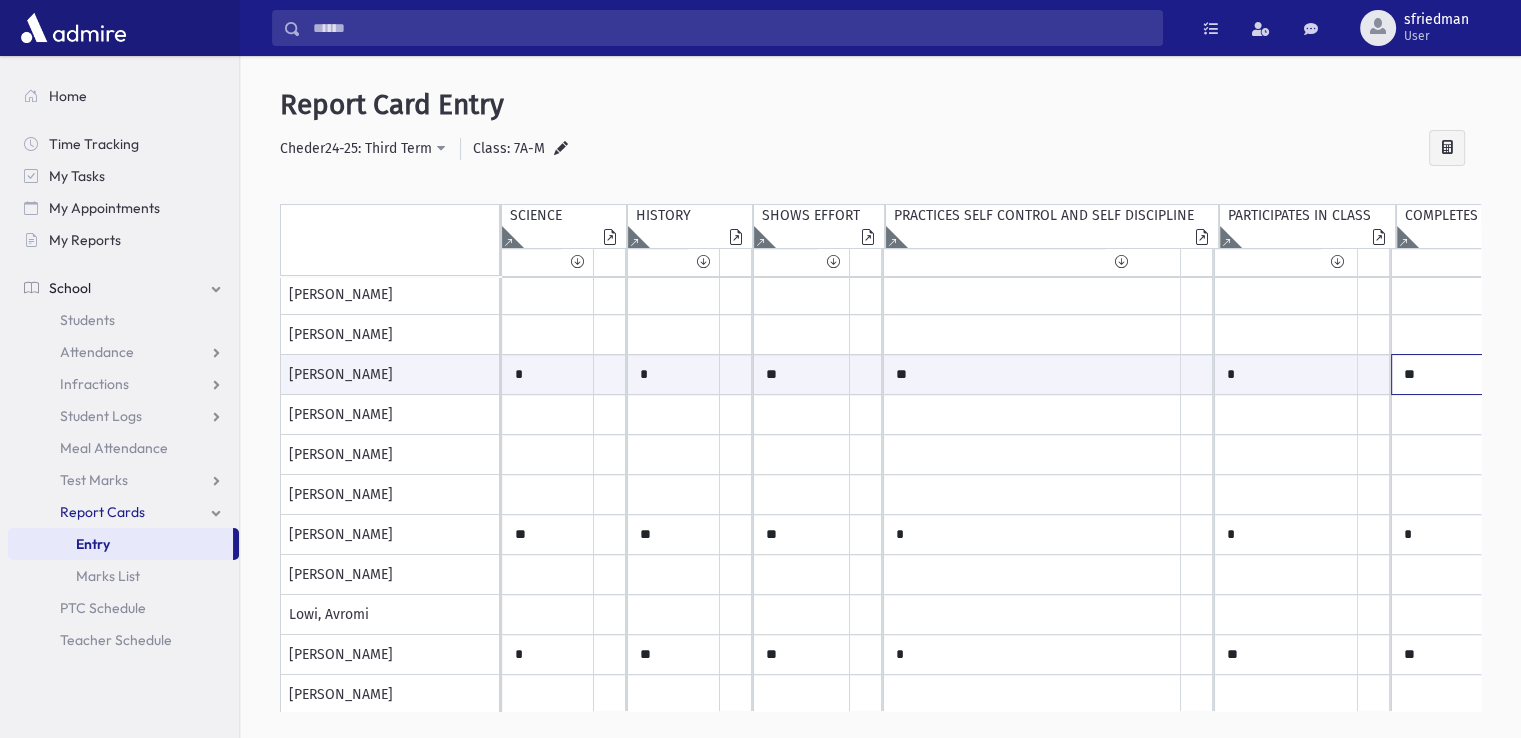 scroll, scrollTop: 0, scrollLeft: 0, axis: both 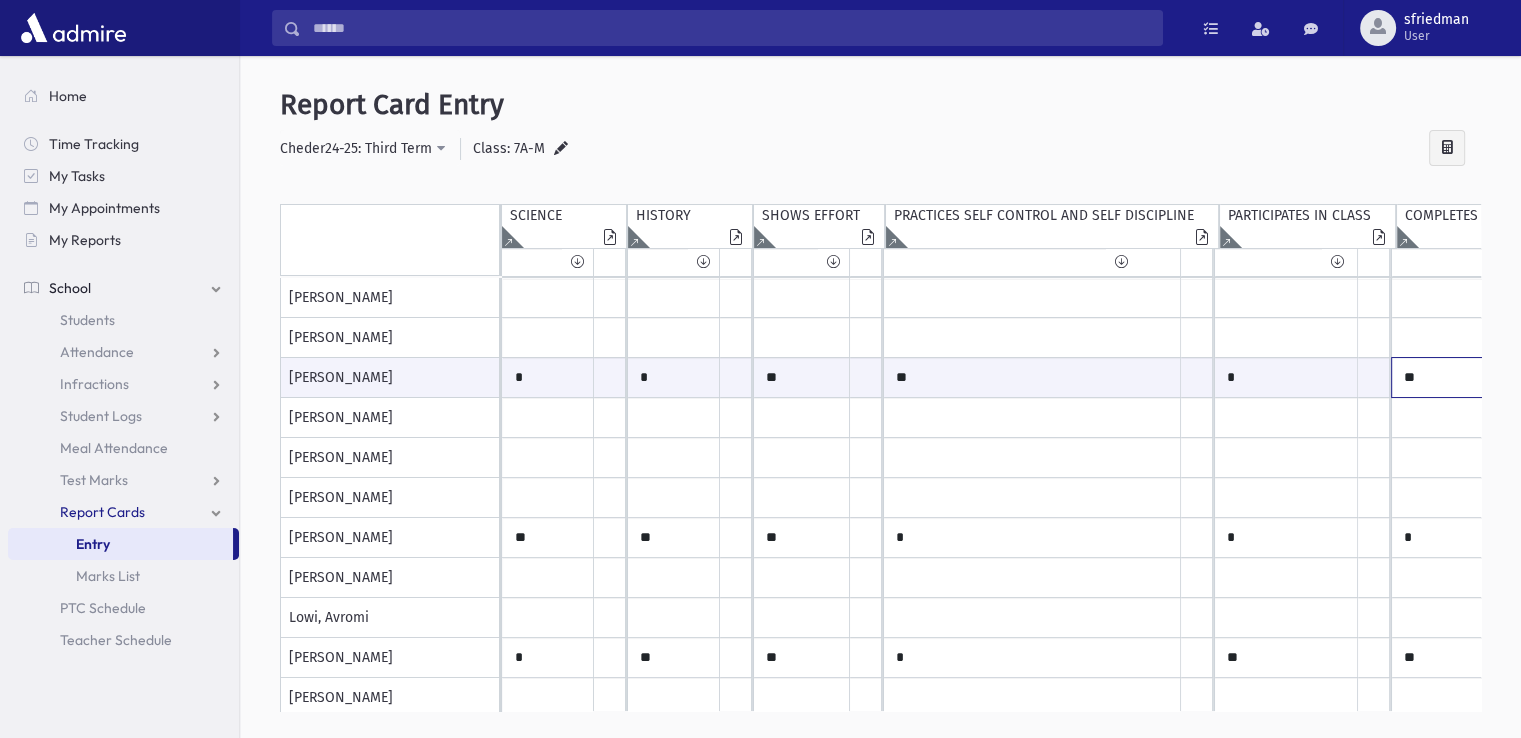 type on "**" 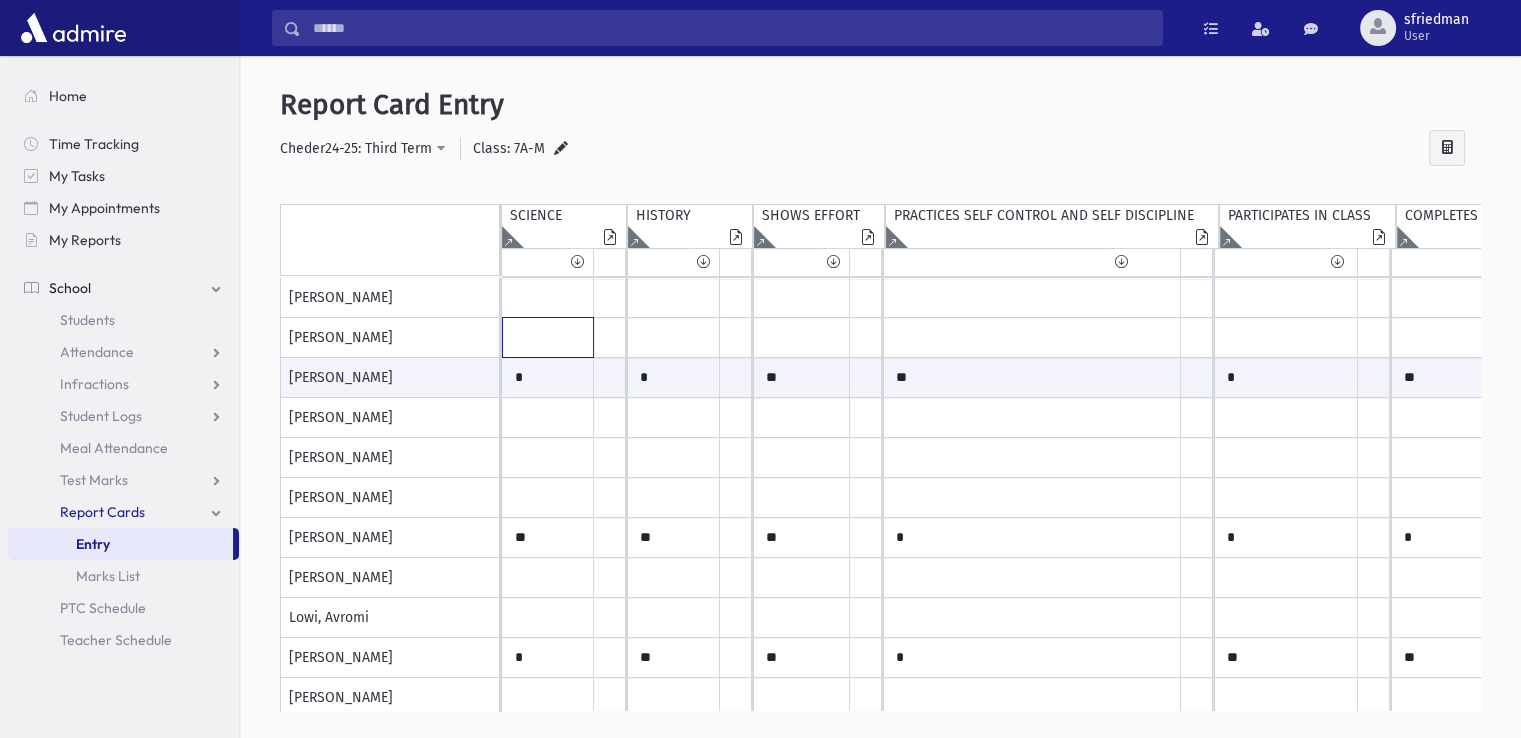 click at bounding box center (548, 298) 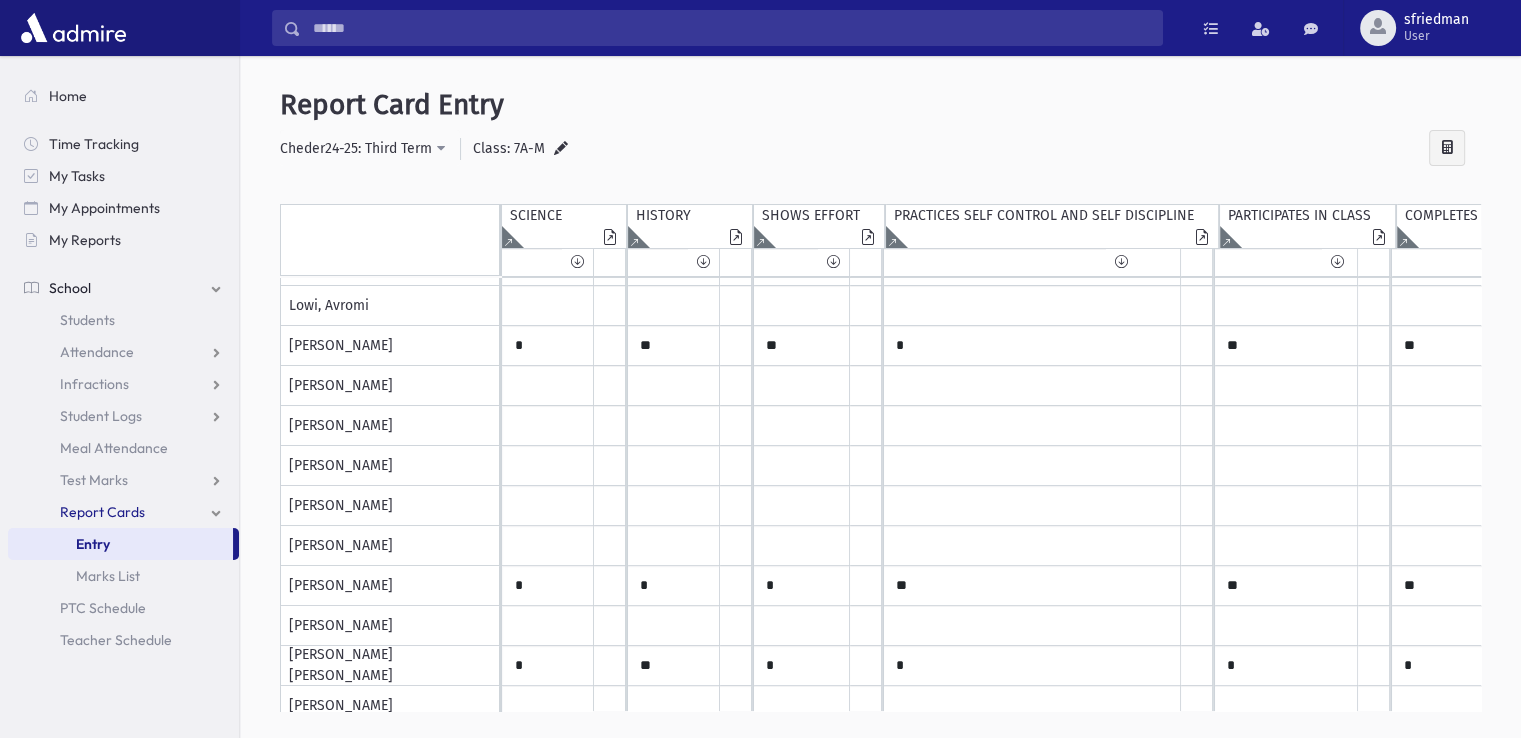 scroll, scrollTop: 375, scrollLeft: 0, axis: vertical 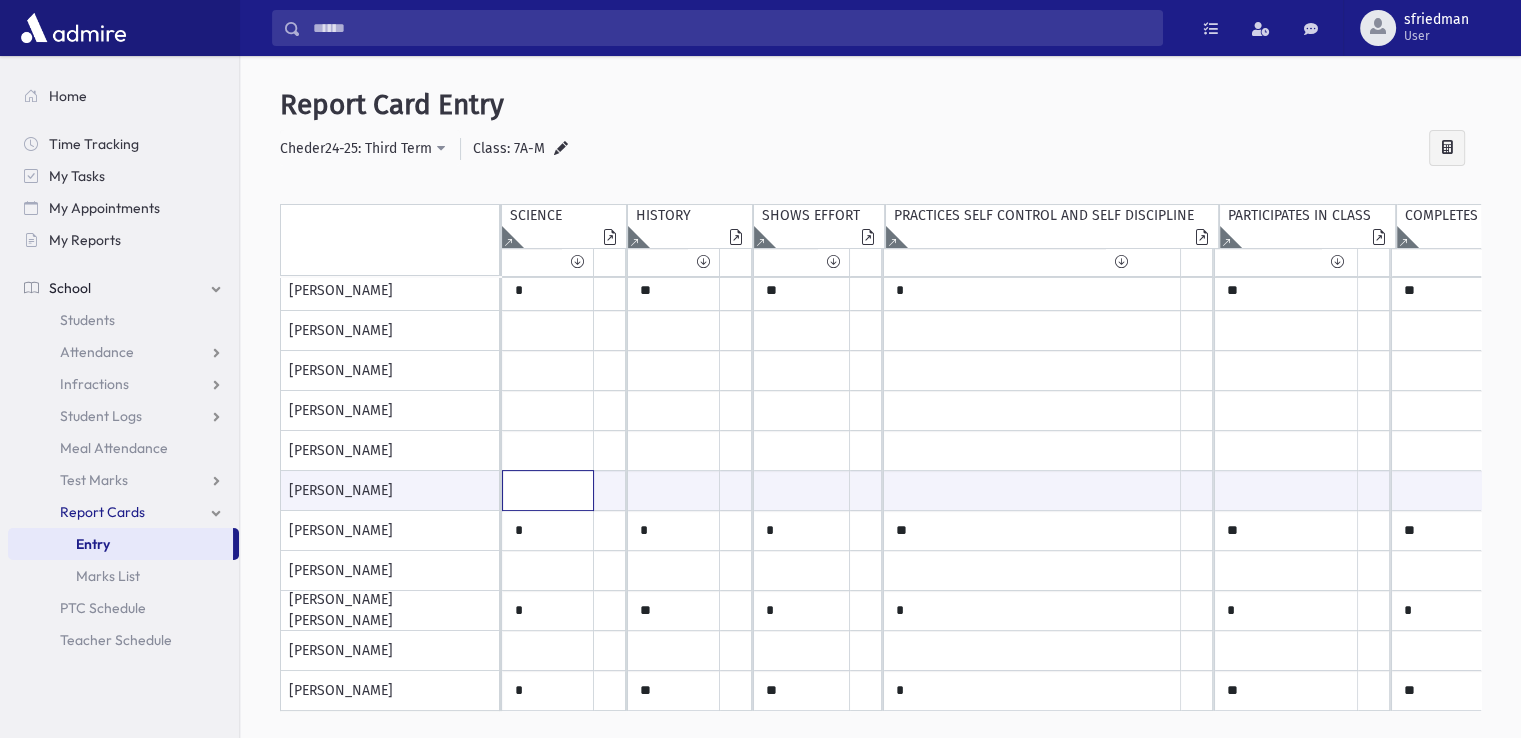click at bounding box center (548, 490) 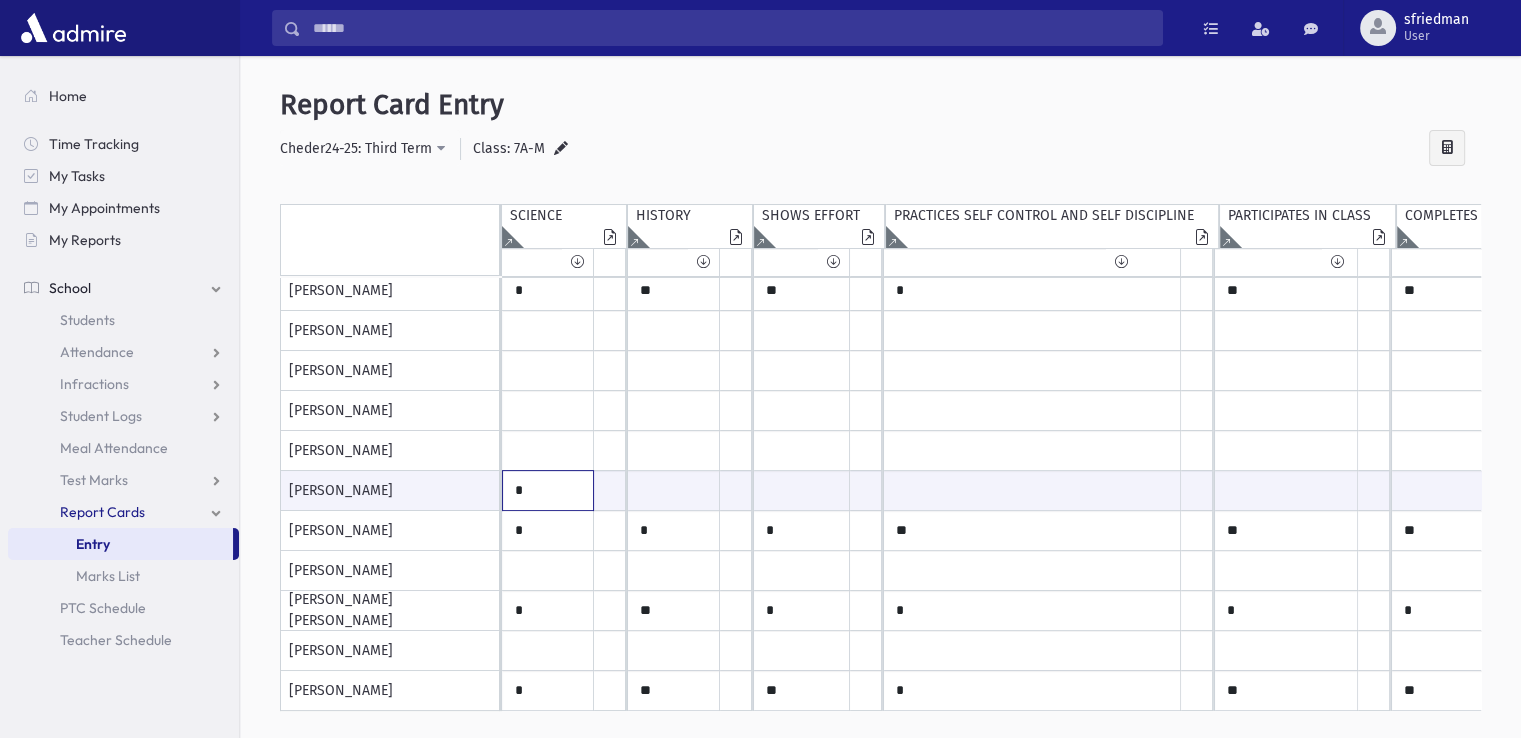 type on "*" 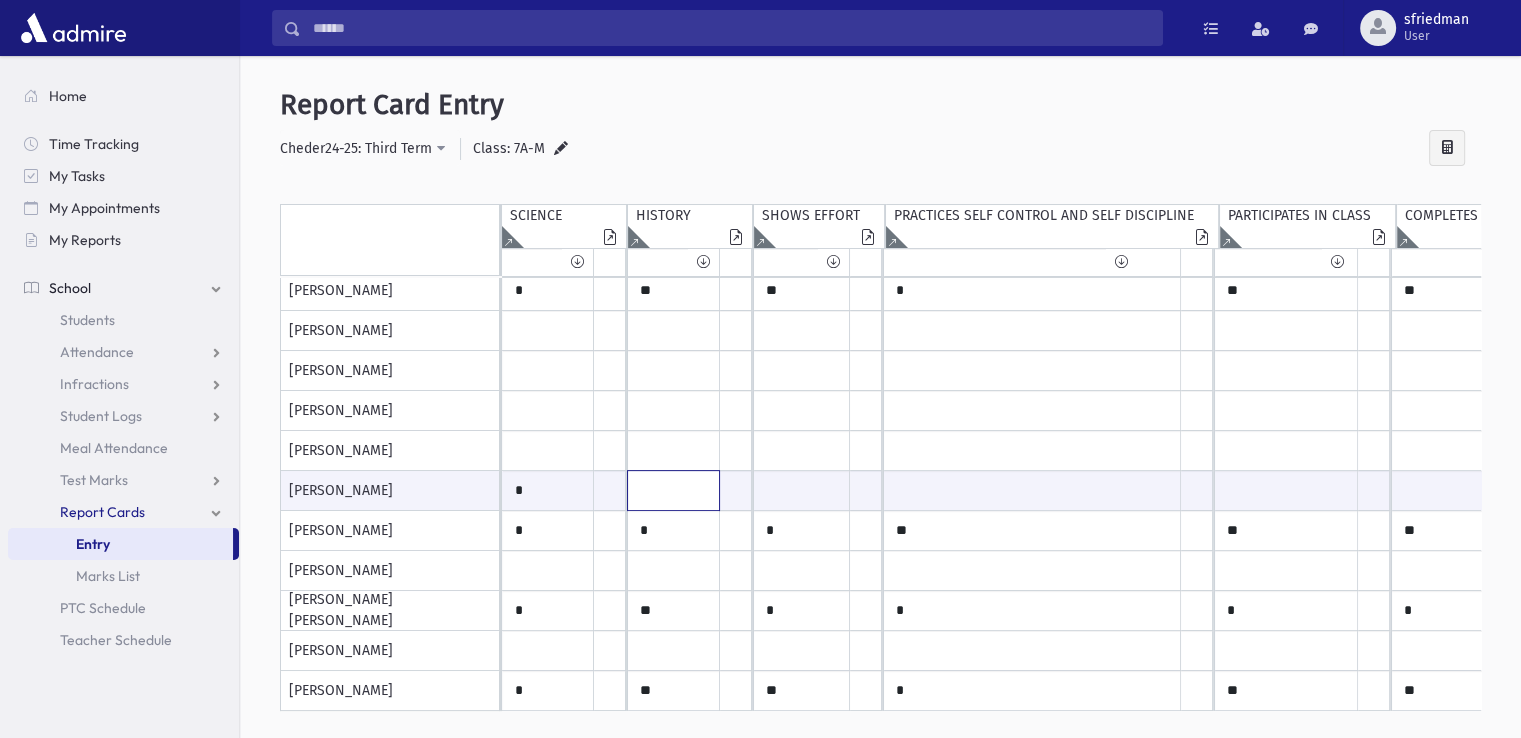 click at bounding box center (548, 490) 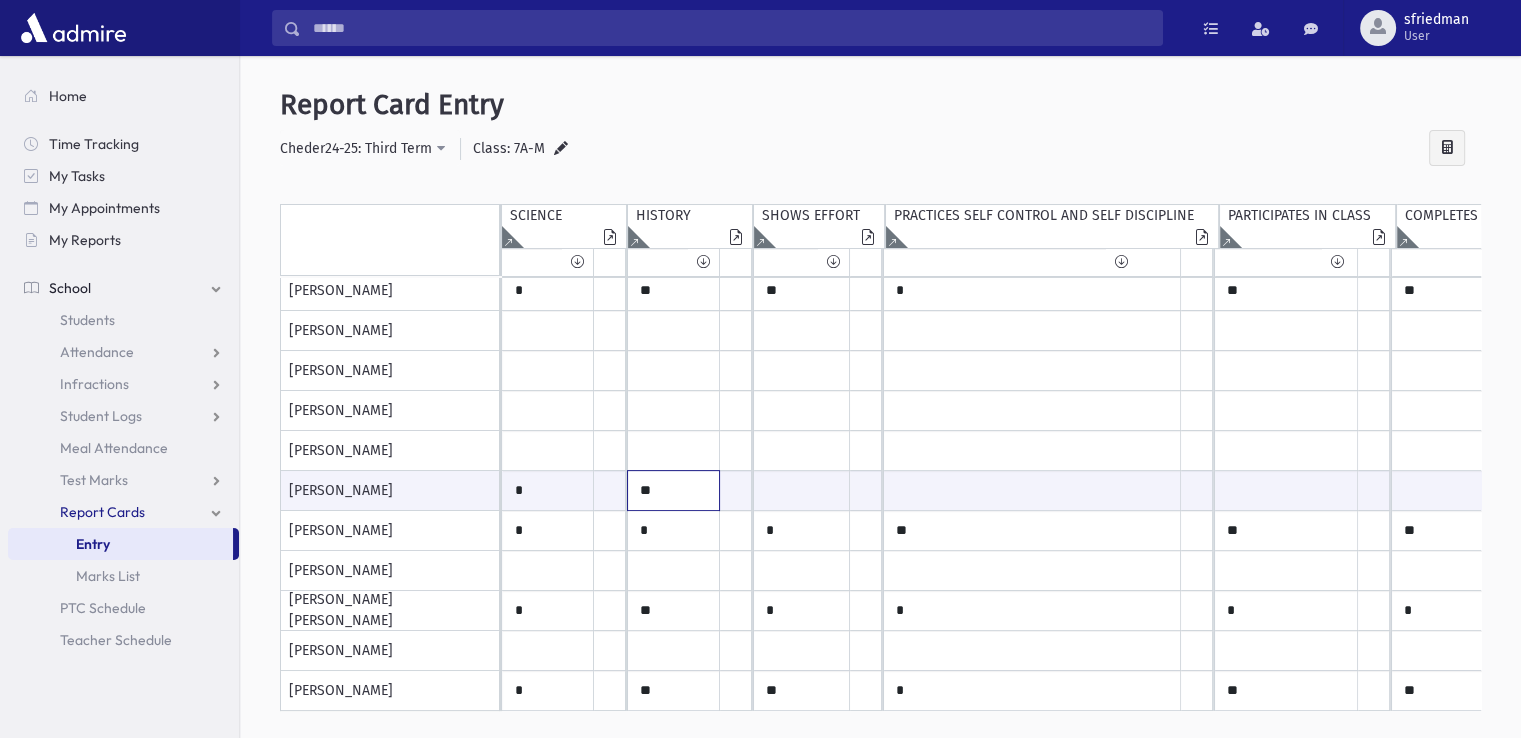 type on "**" 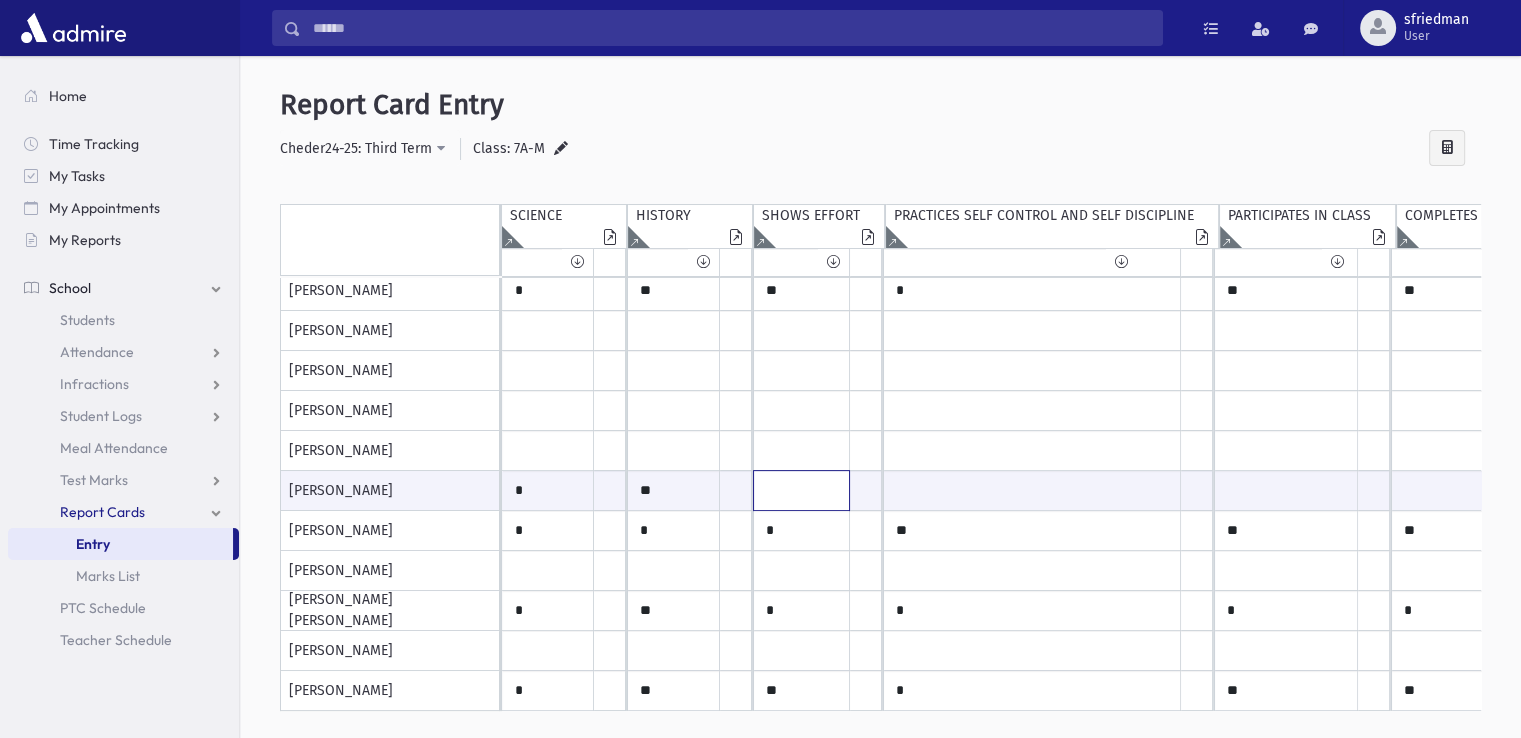 click at bounding box center (548, 490) 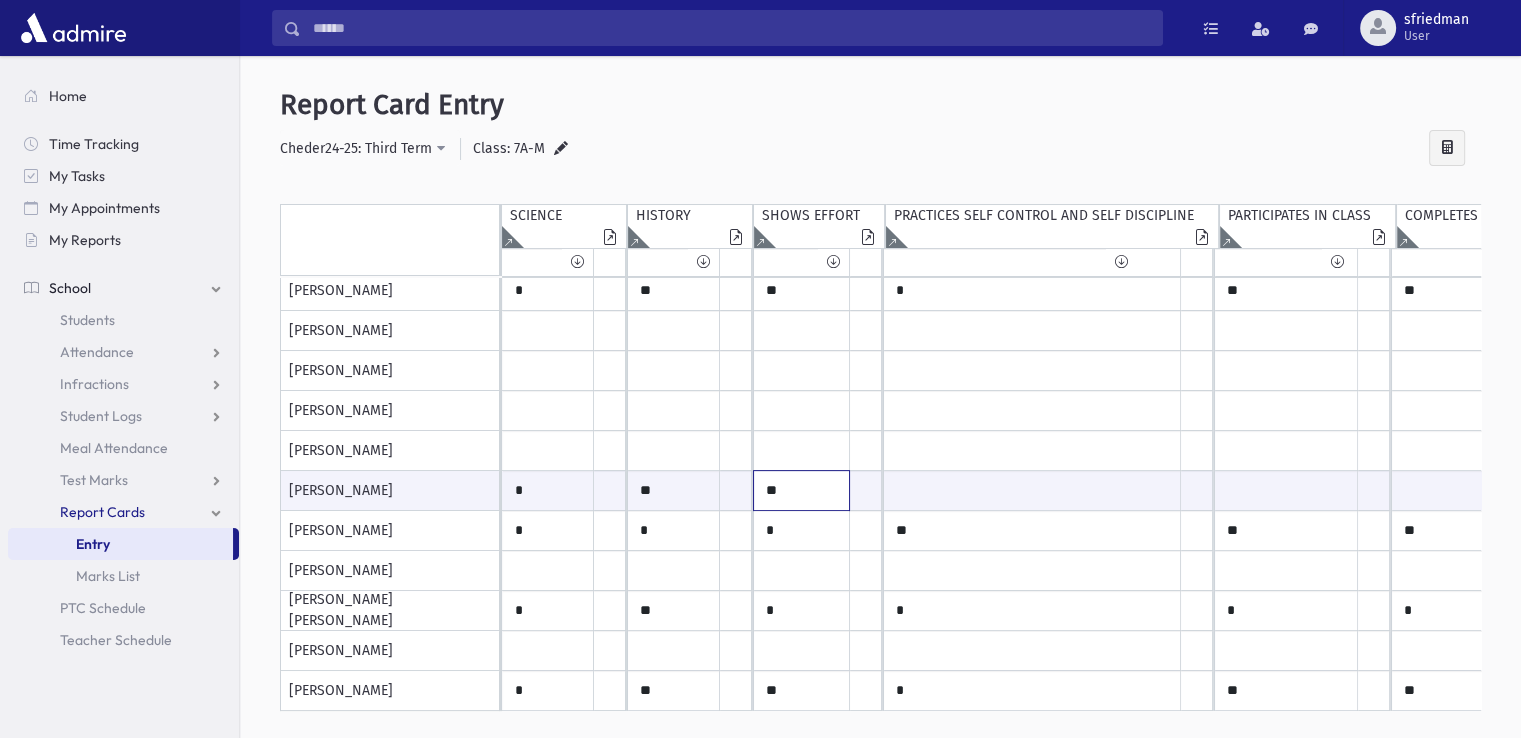 type on "**" 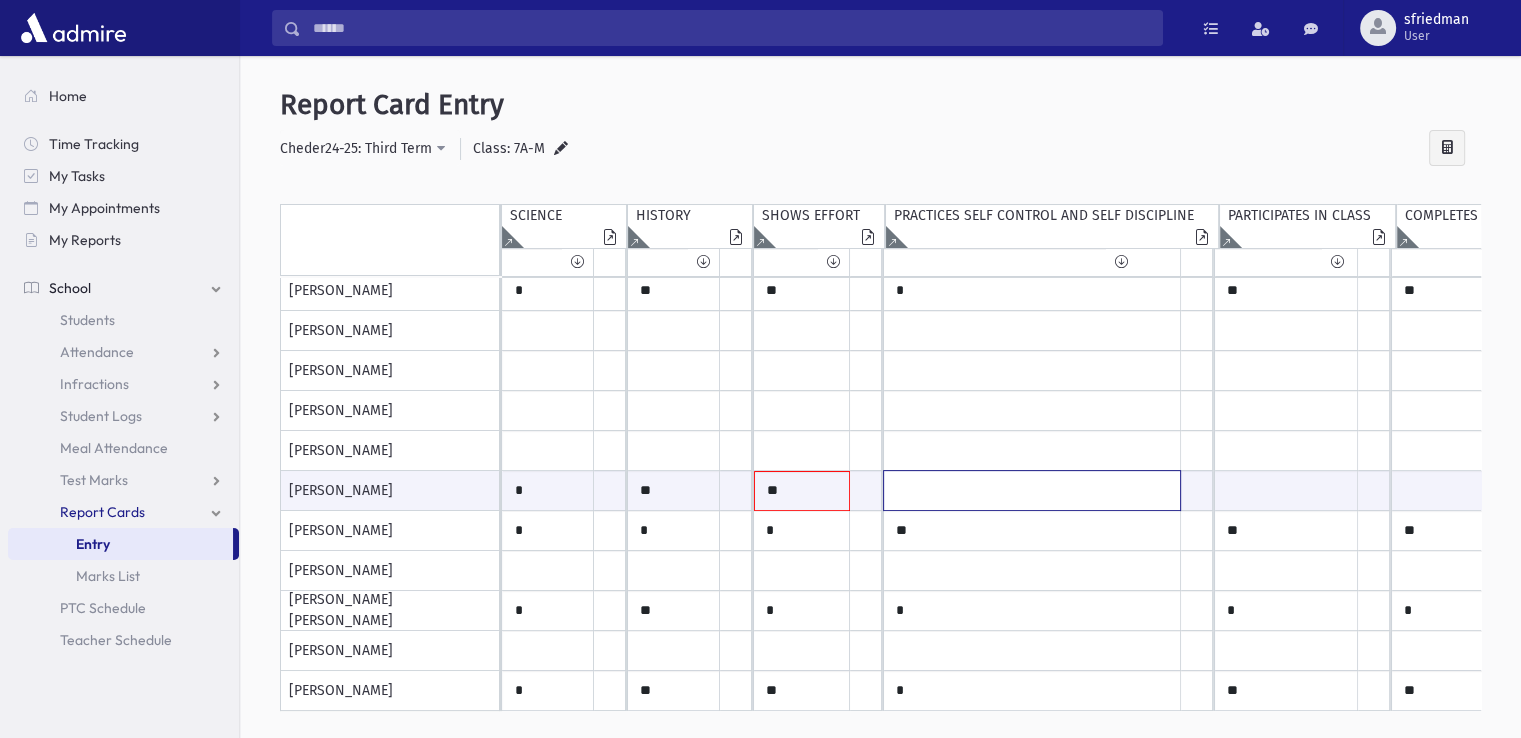 click at bounding box center [548, 490] 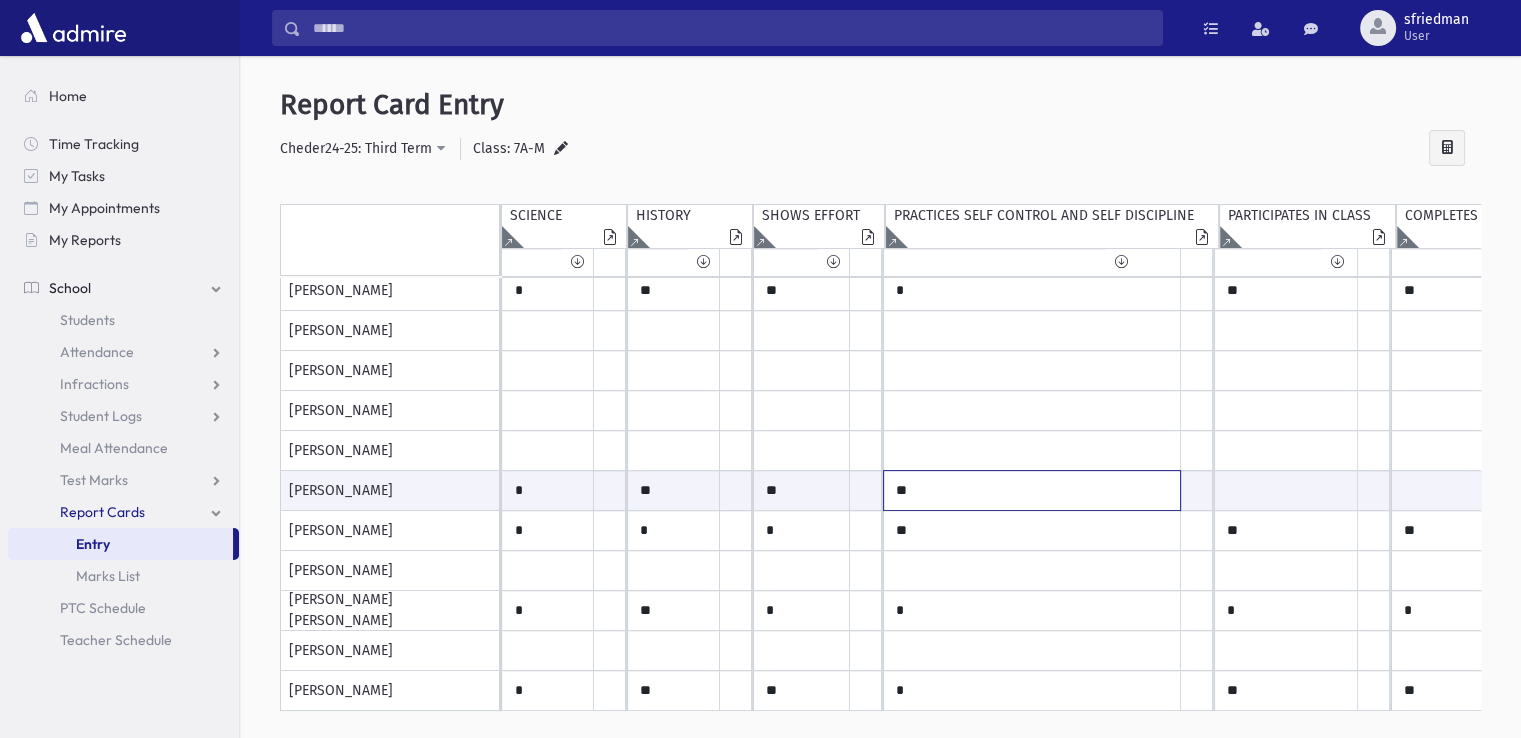 type on "**" 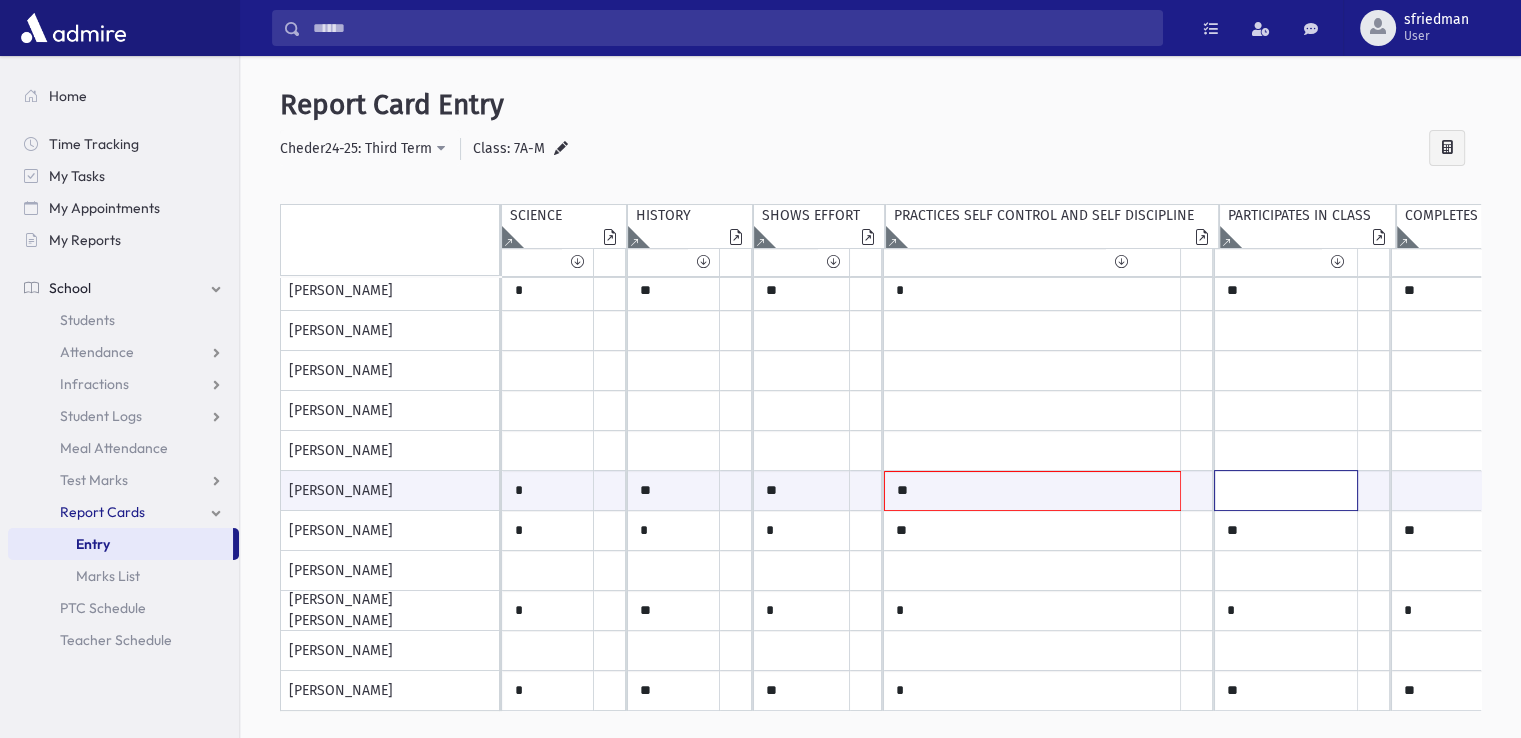 click at bounding box center [548, 490] 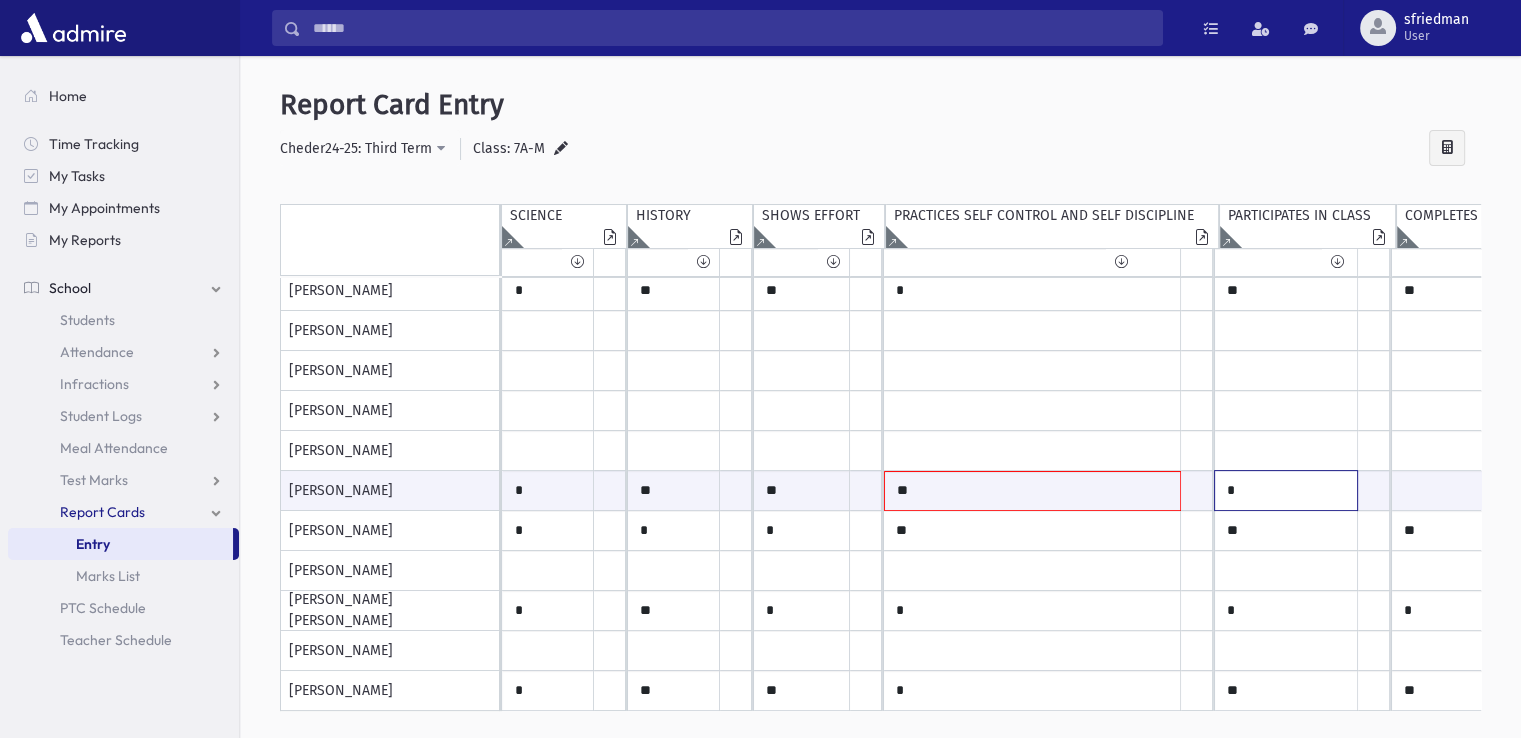 type on "*" 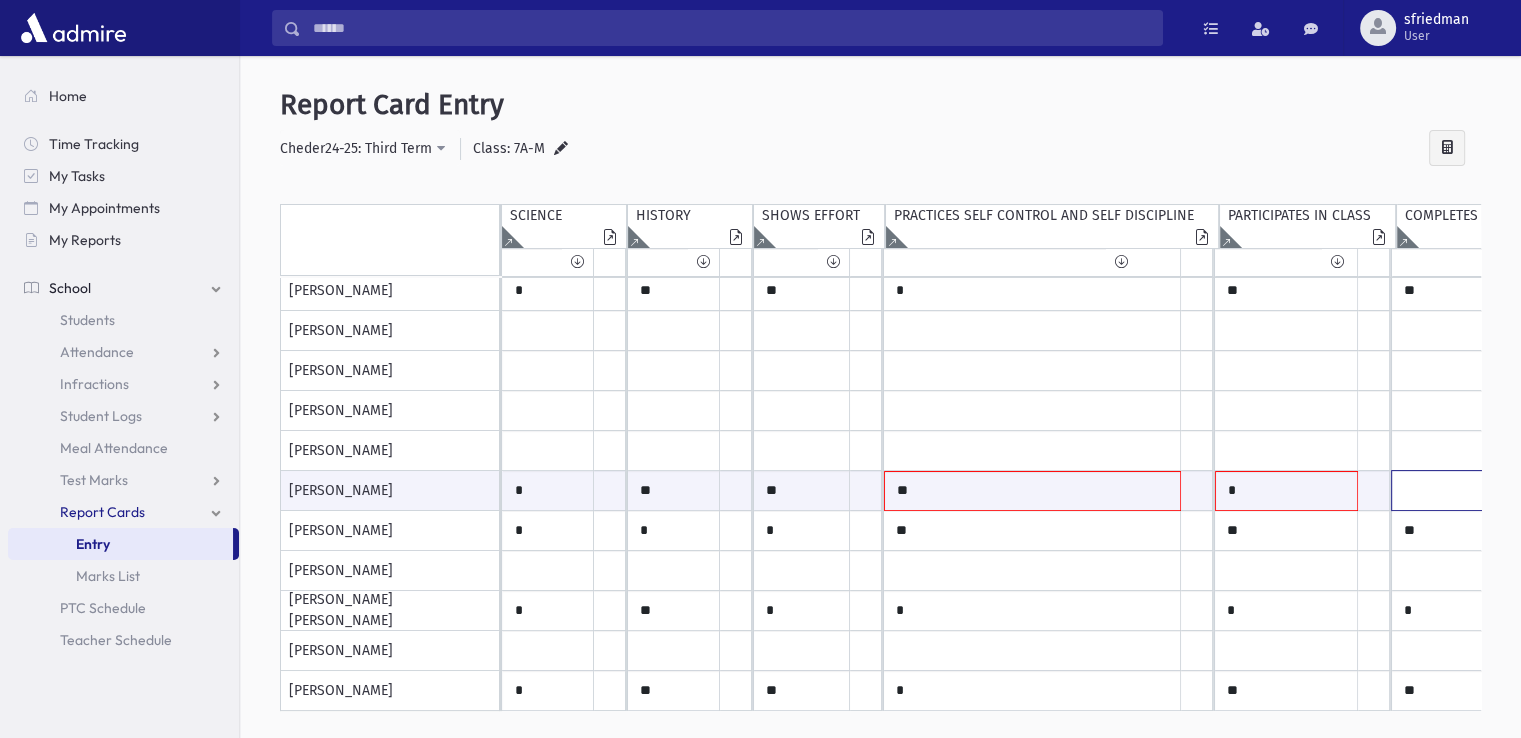 click at bounding box center (548, 490) 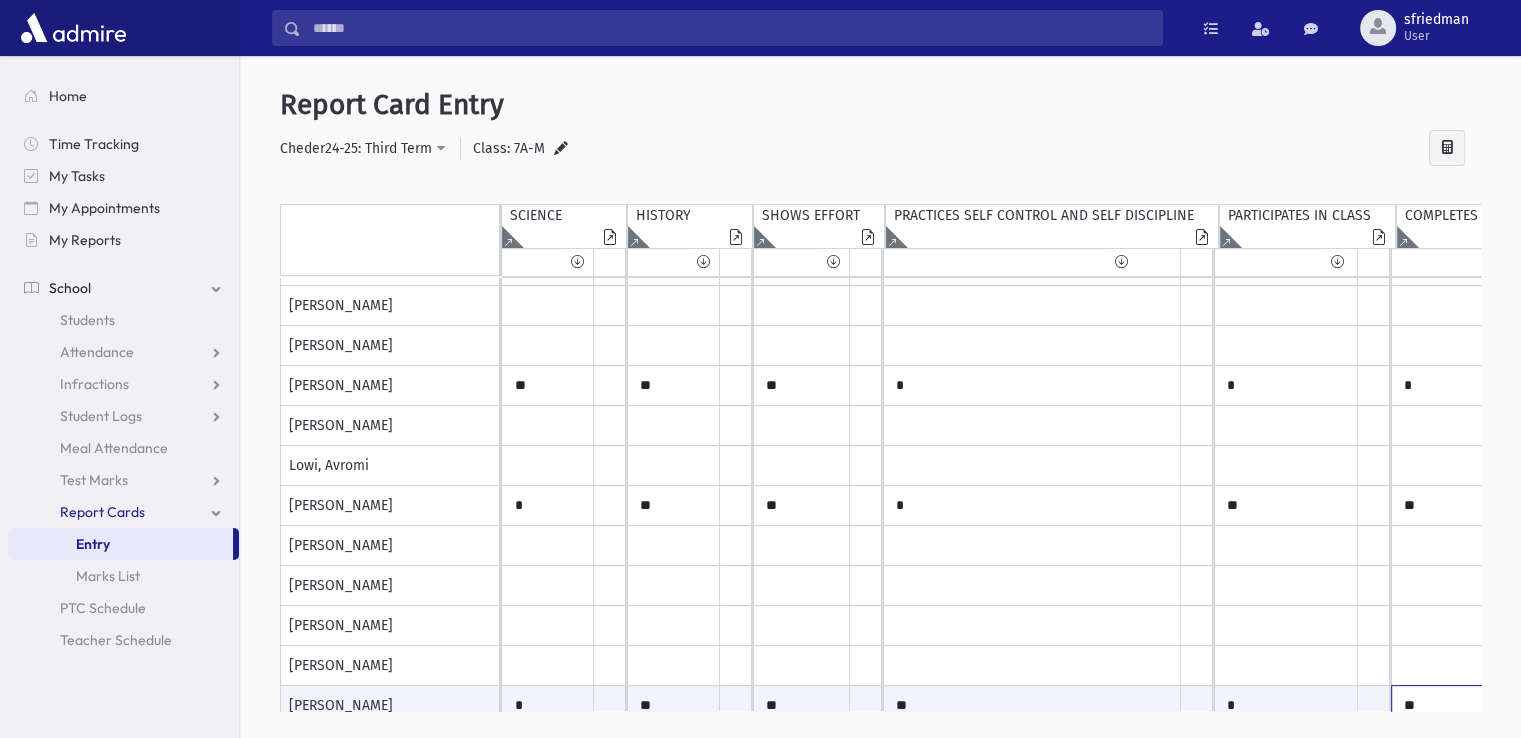 scroll, scrollTop: 0, scrollLeft: 0, axis: both 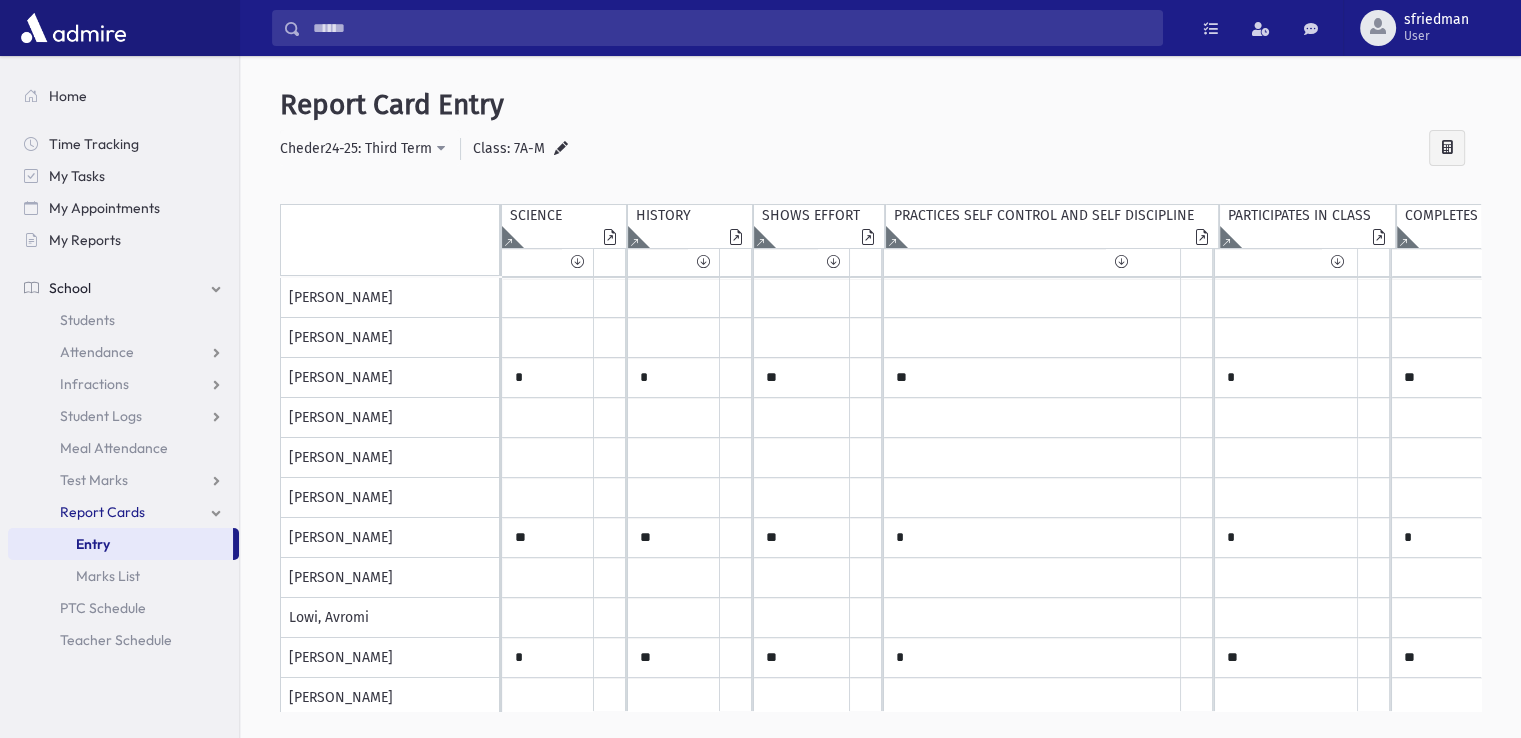 type on "**" 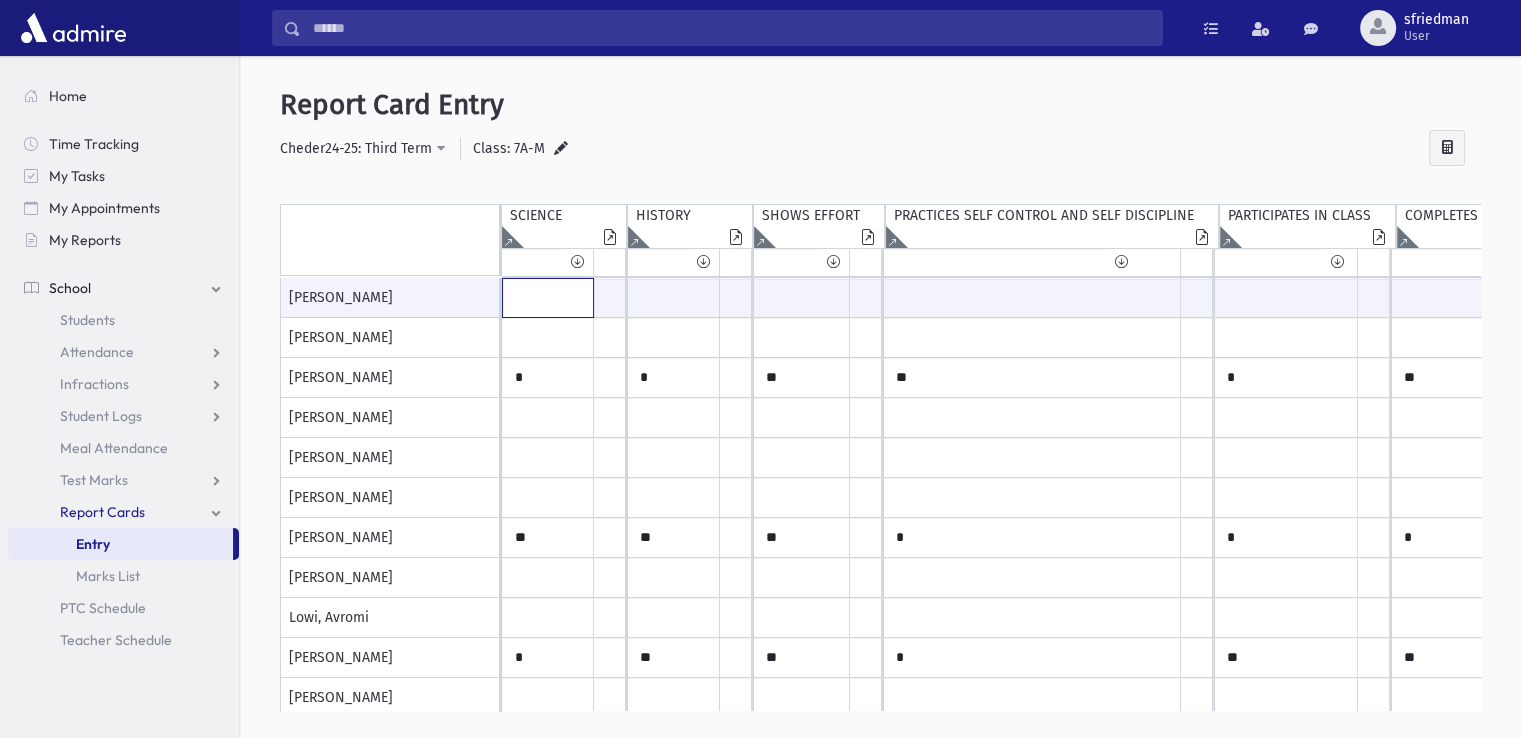 click at bounding box center (548, 298) 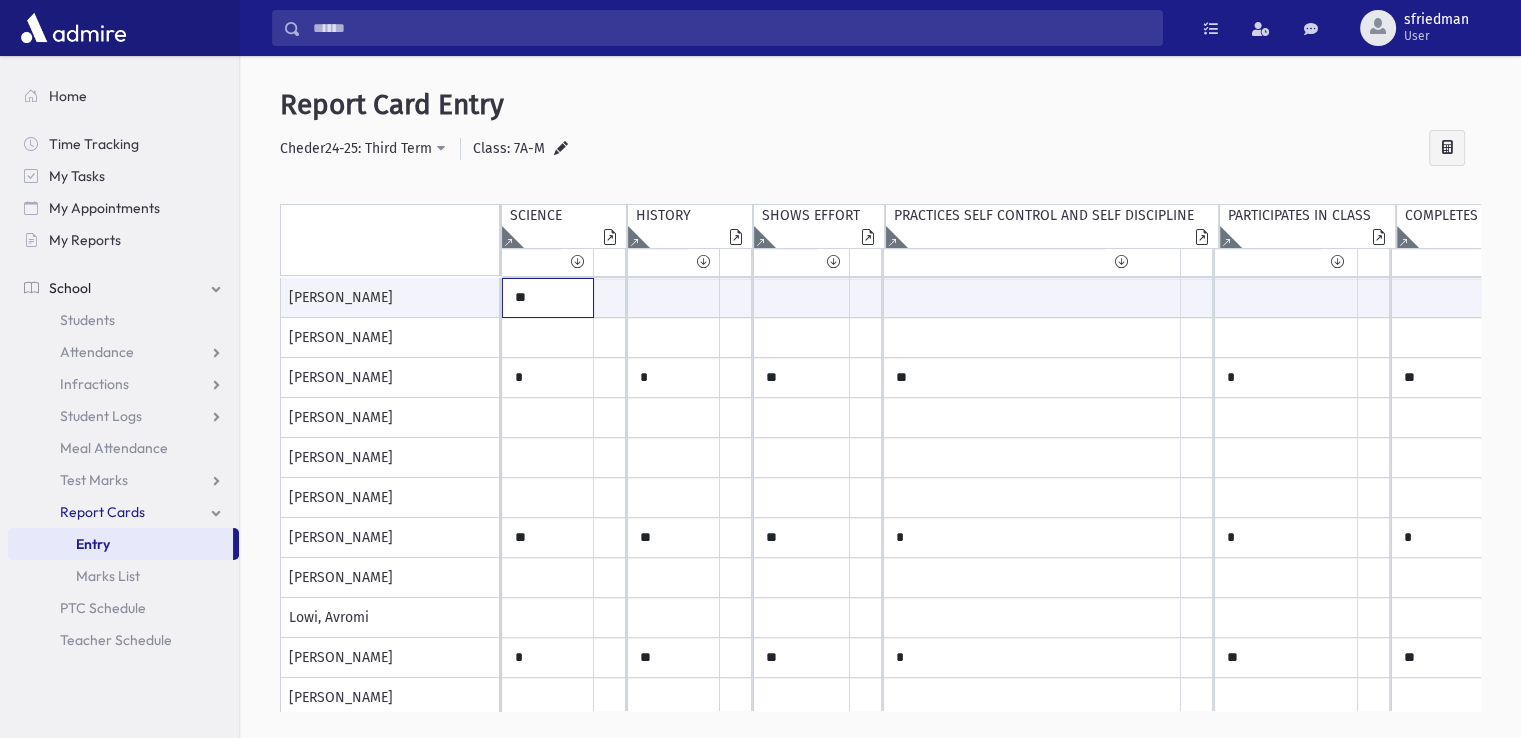 type on "**" 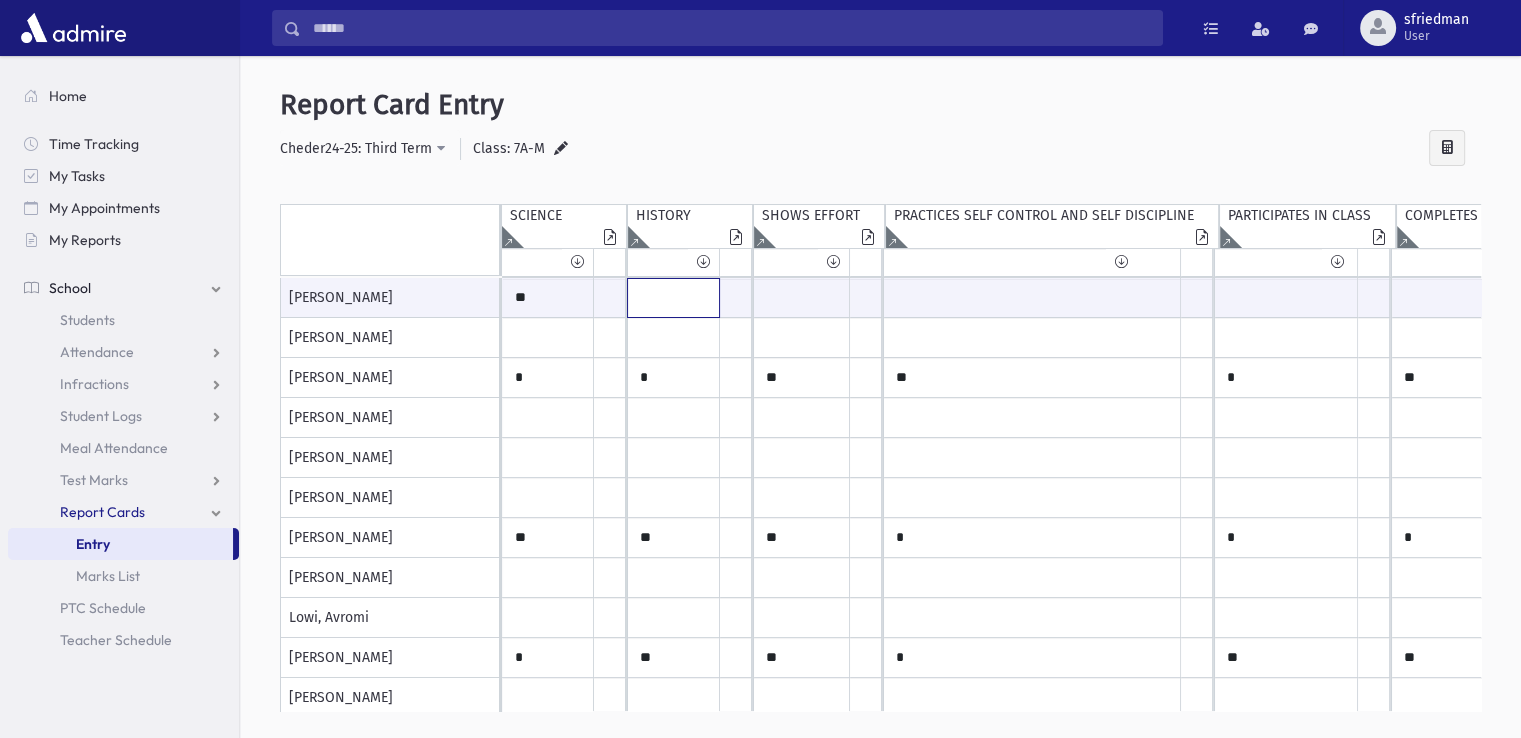 click at bounding box center [548, 298] 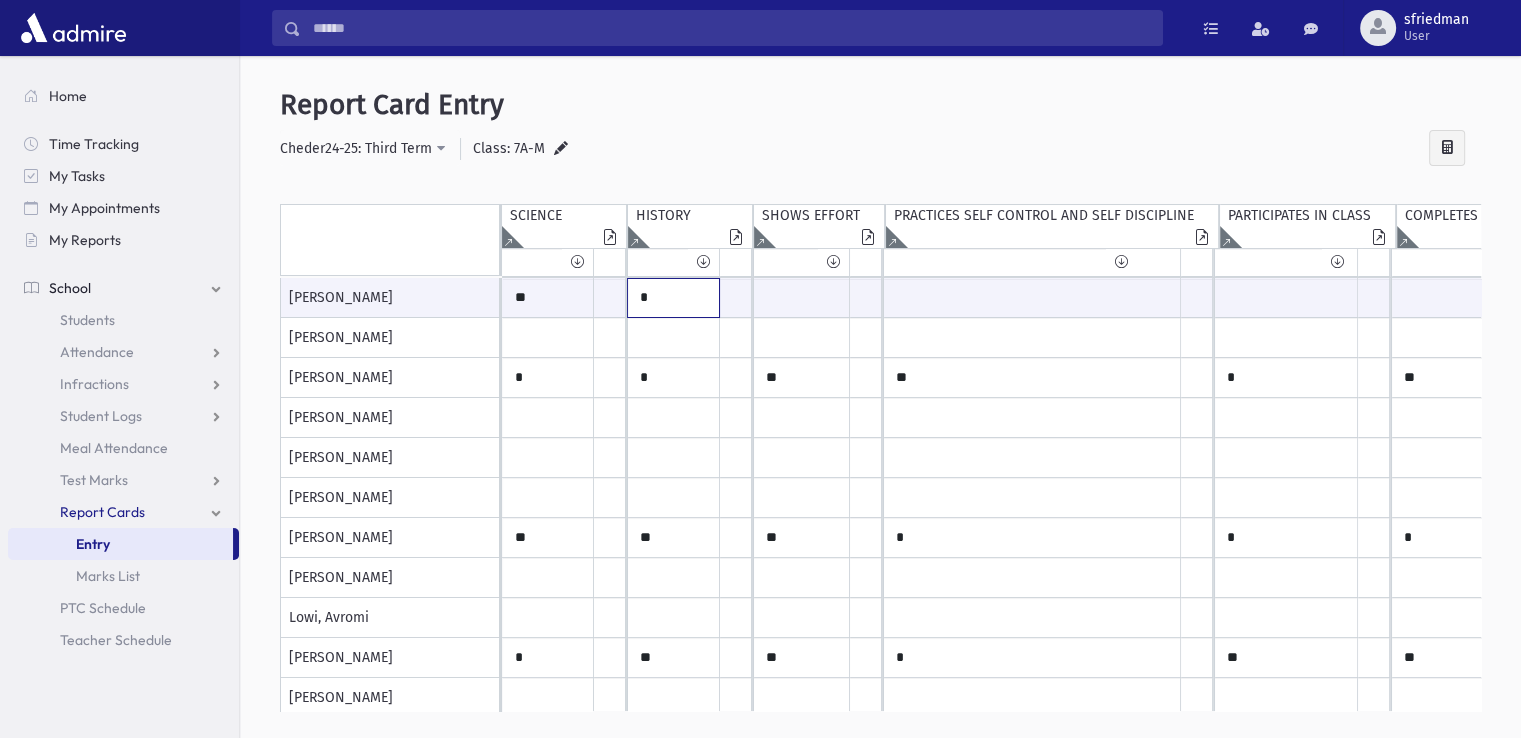 type on "*" 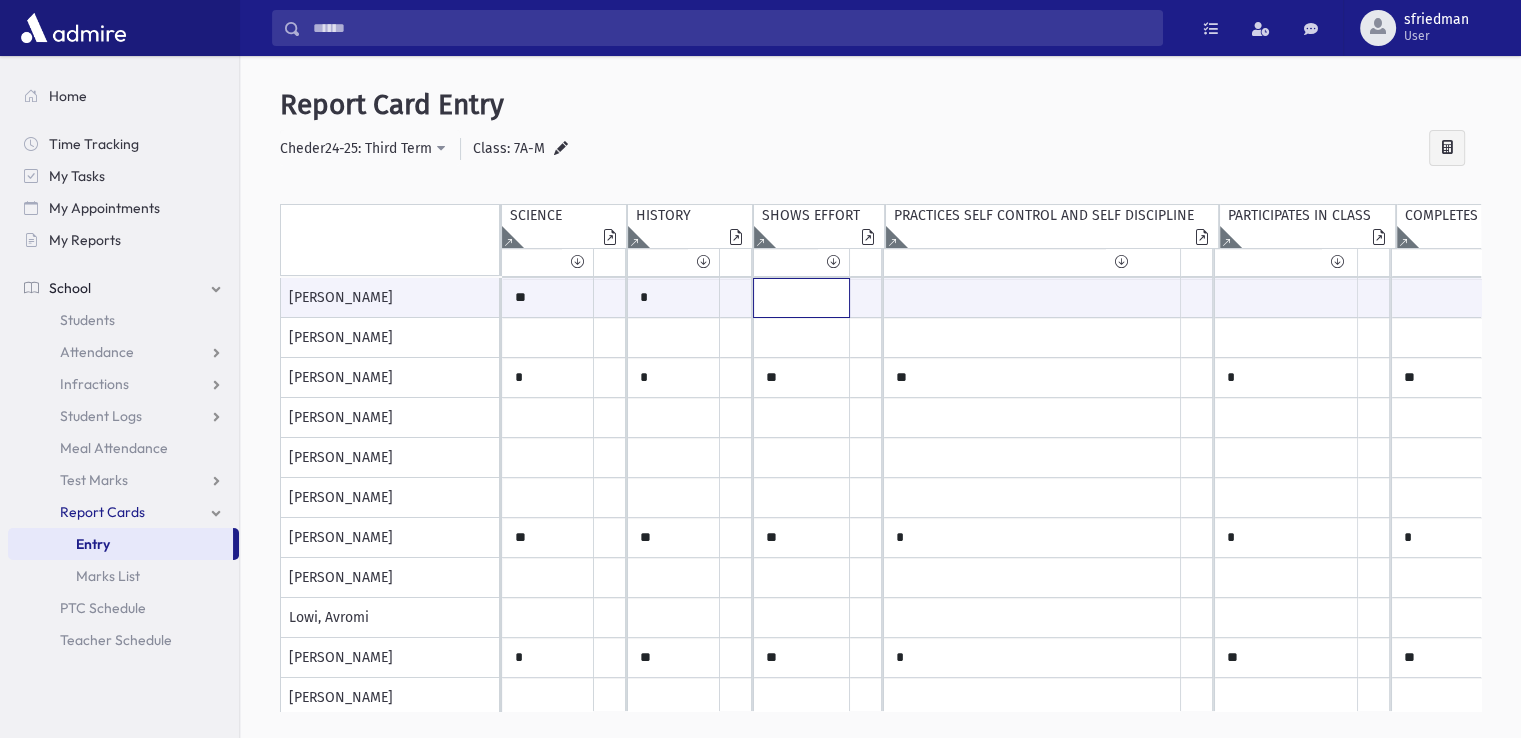 click at bounding box center (548, 298) 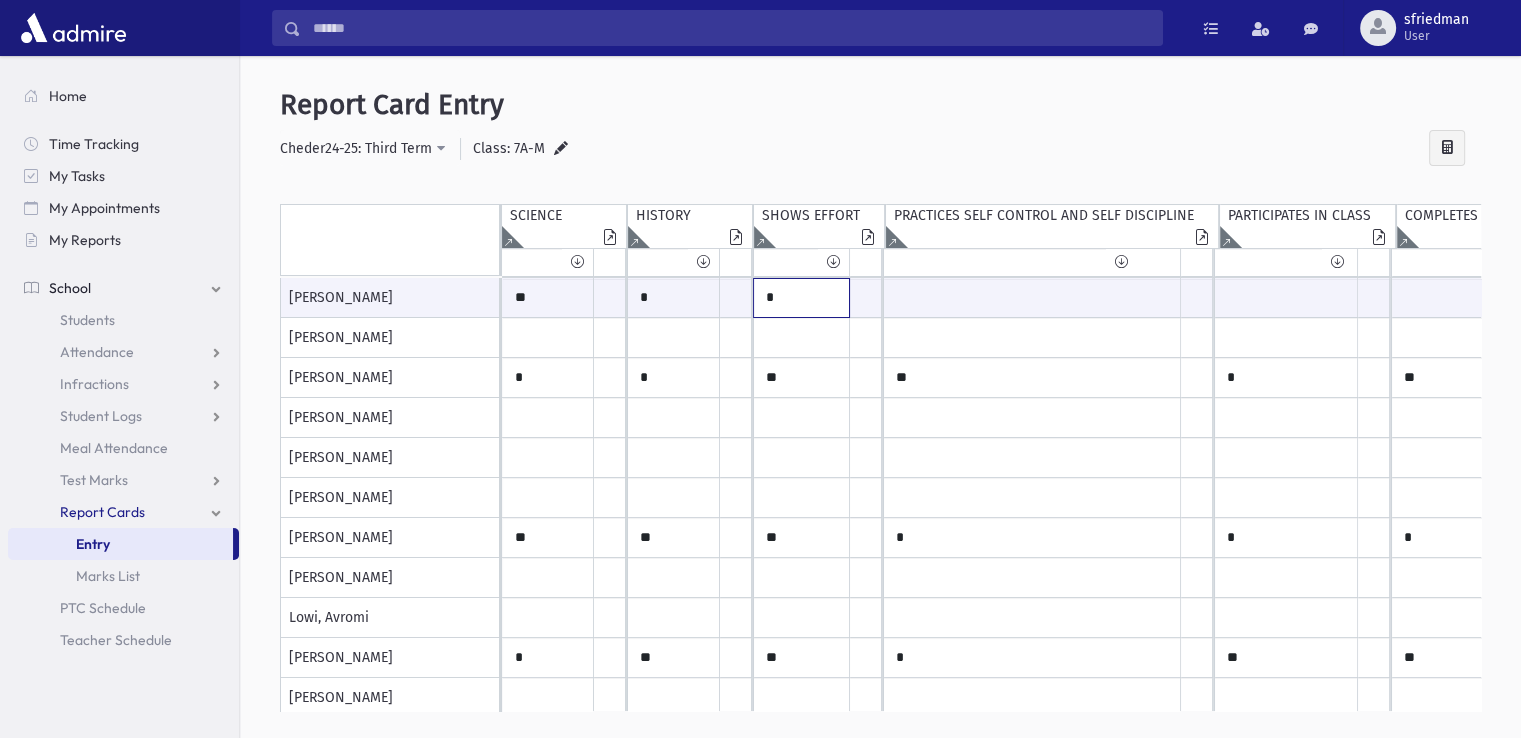 type on "*" 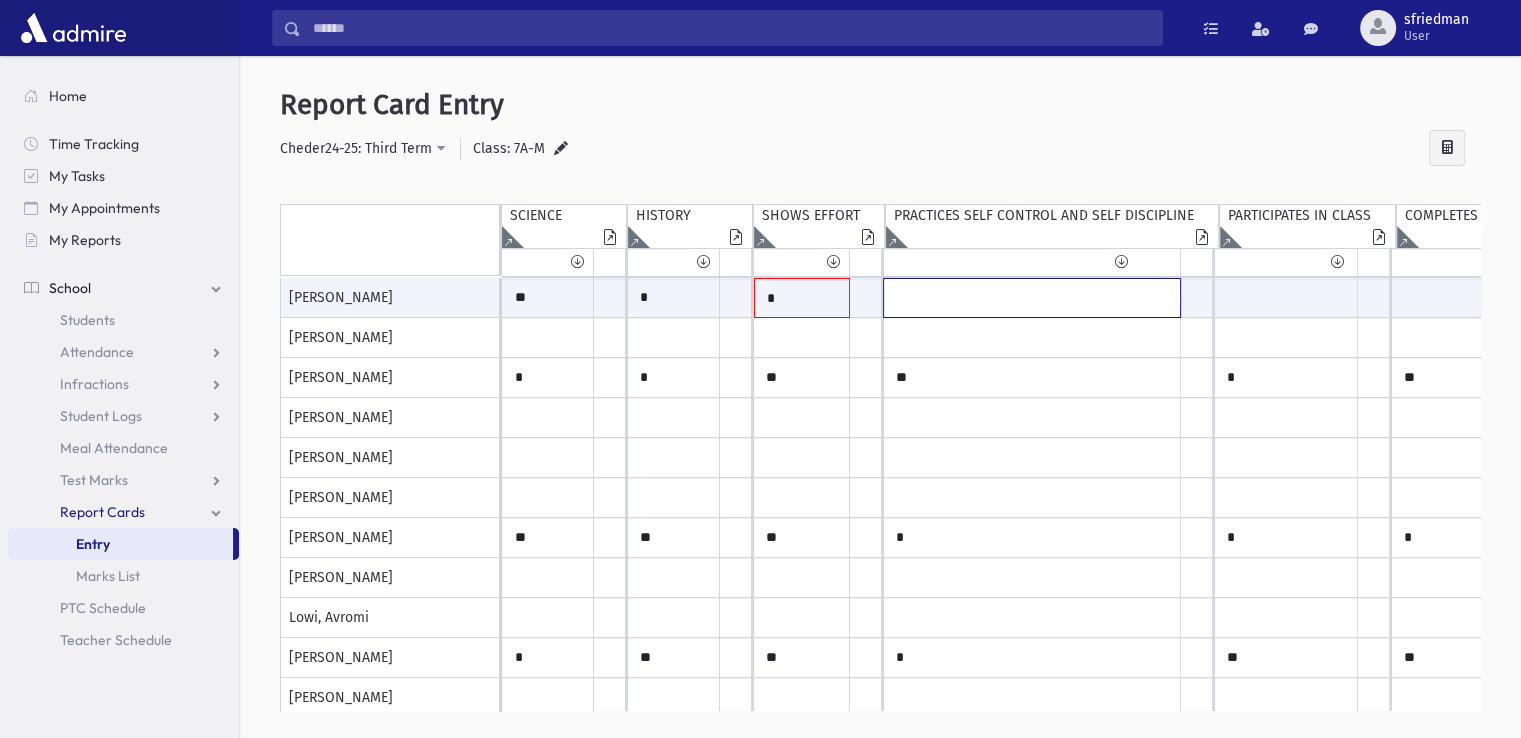 click at bounding box center (548, 298) 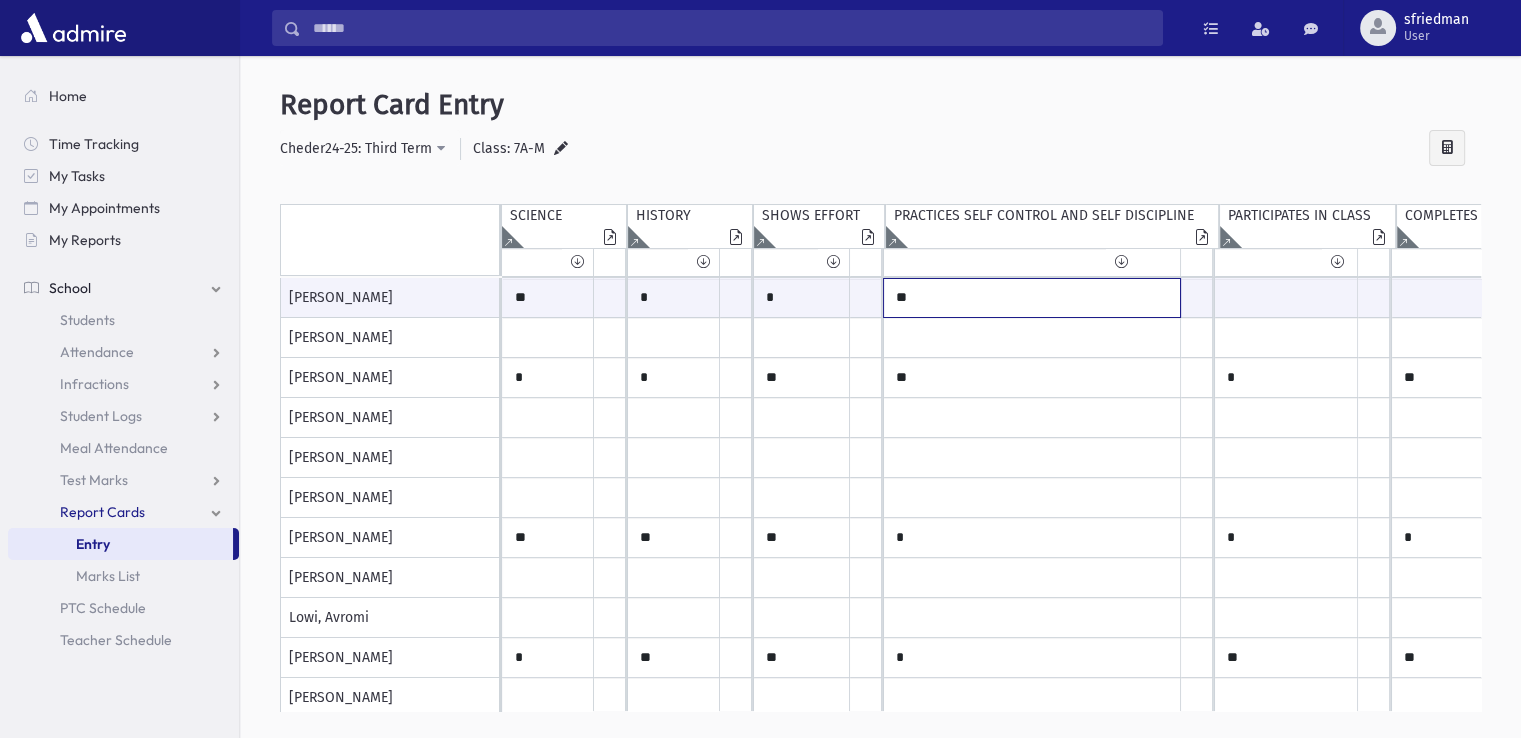 type on "**" 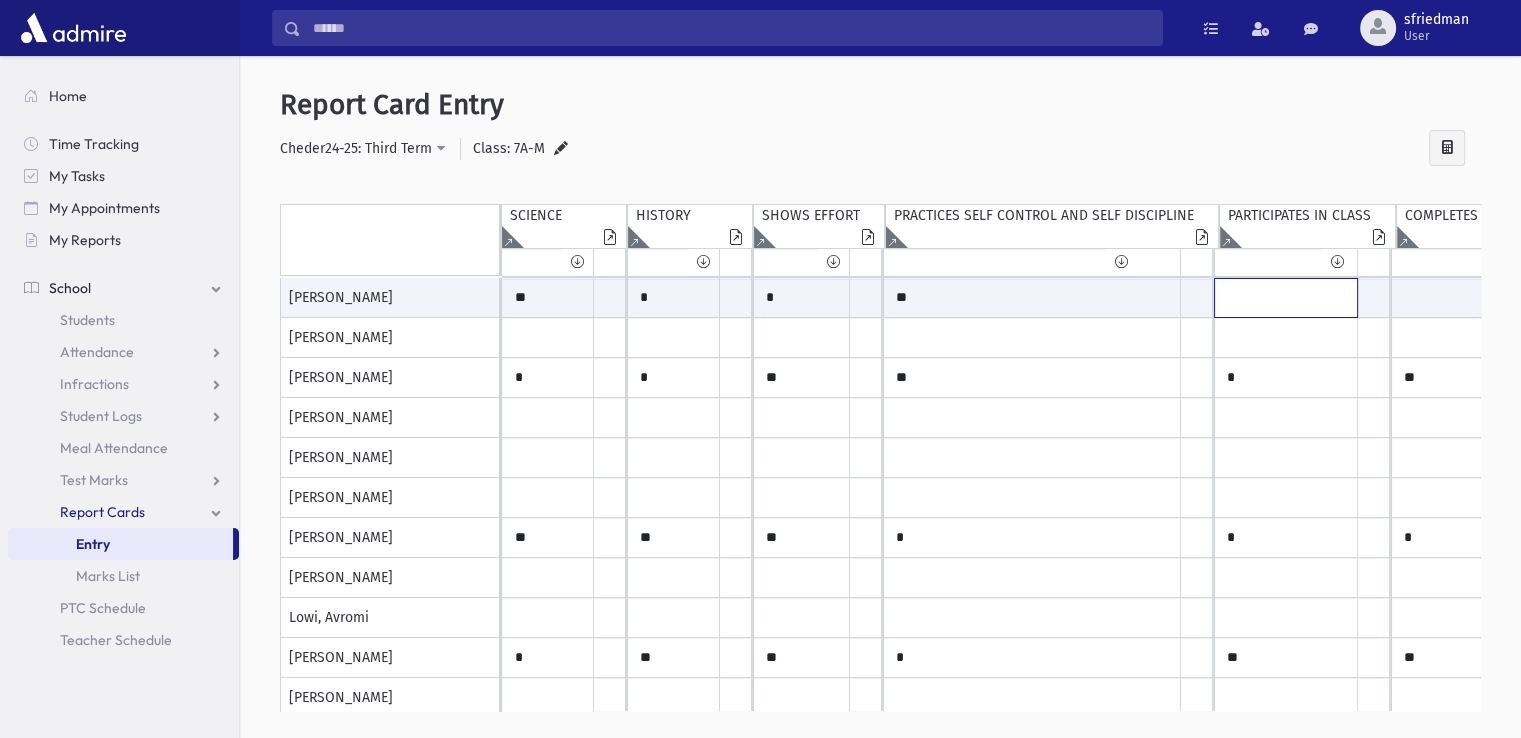click at bounding box center [548, 298] 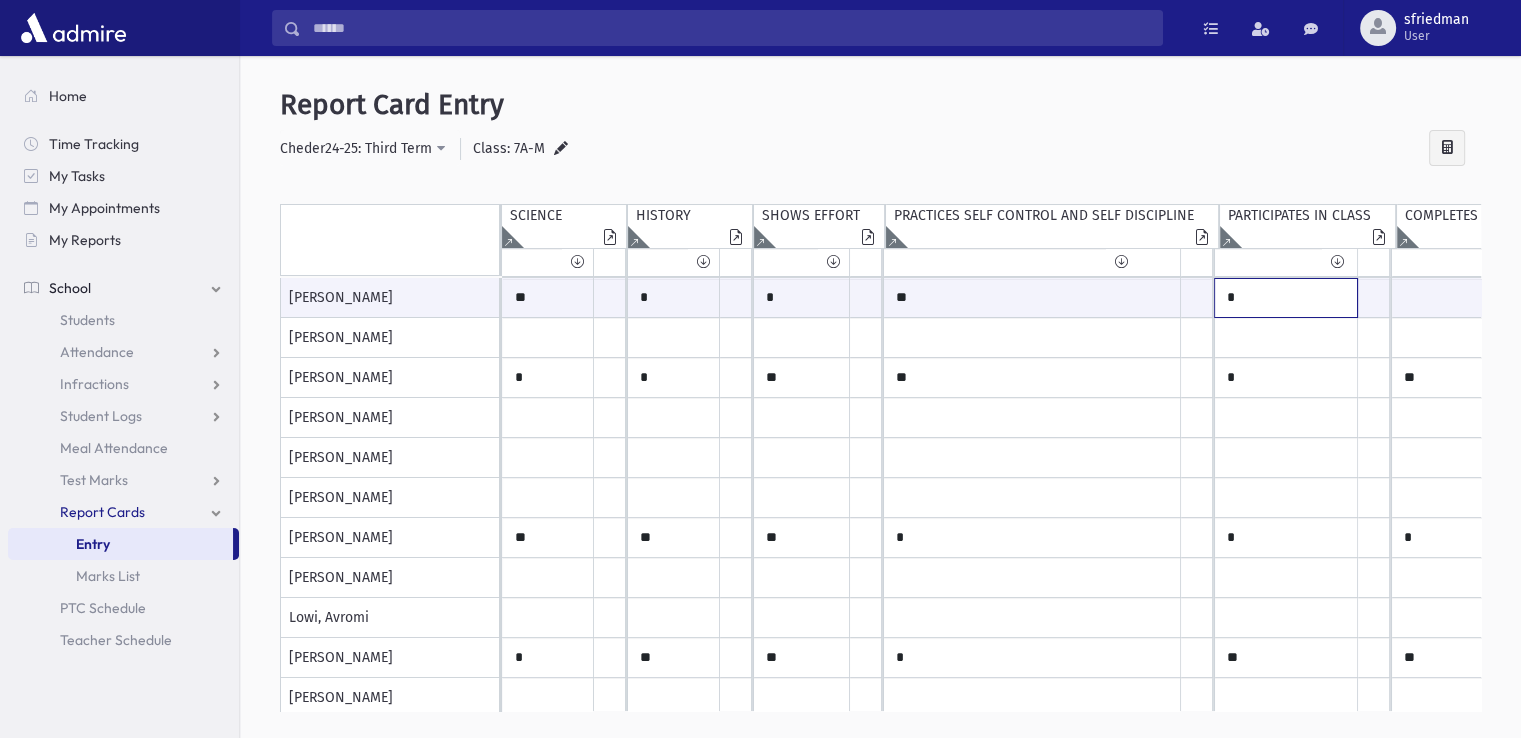 type on "*" 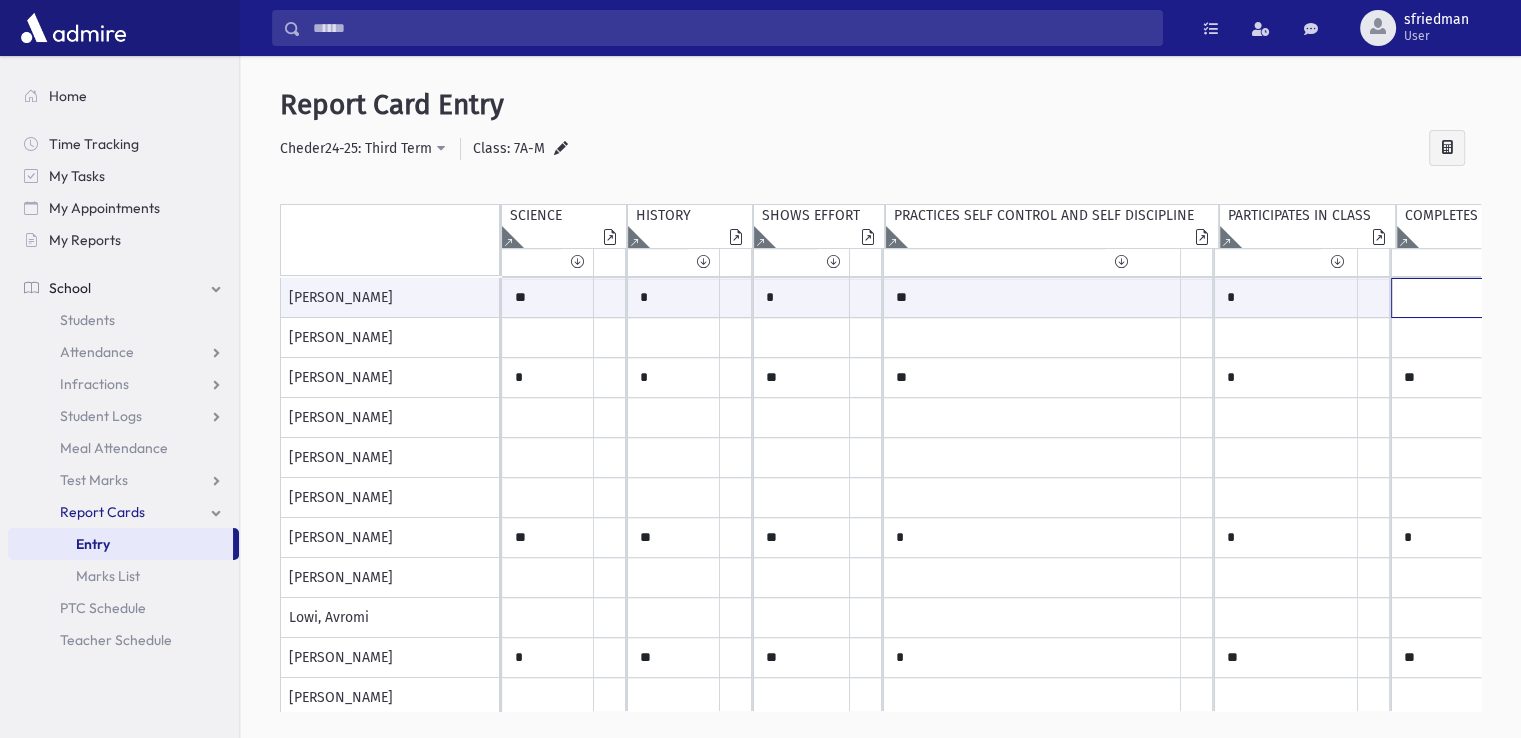 click at bounding box center [548, 298] 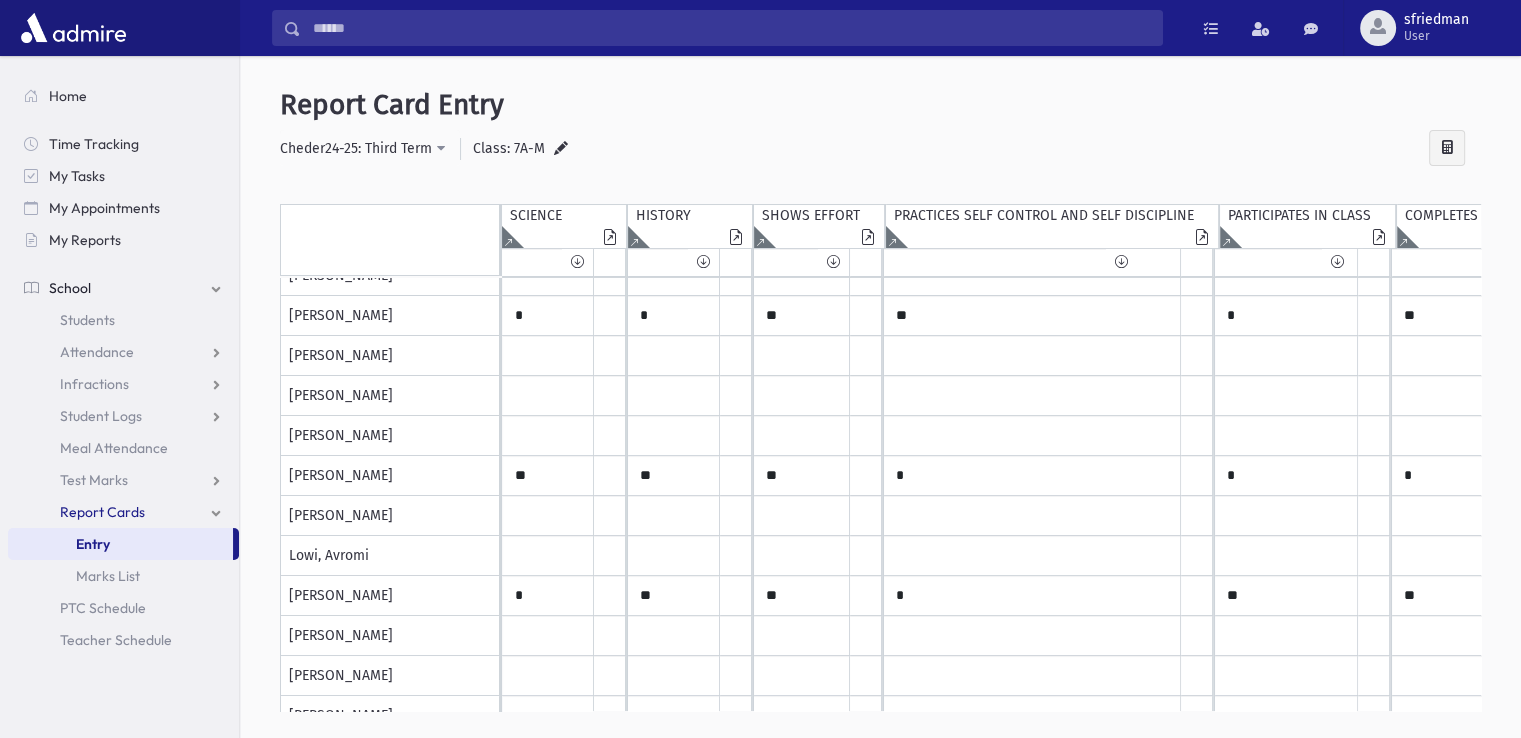 scroll, scrollTop: 0, scrollLeft: 0, axis: both 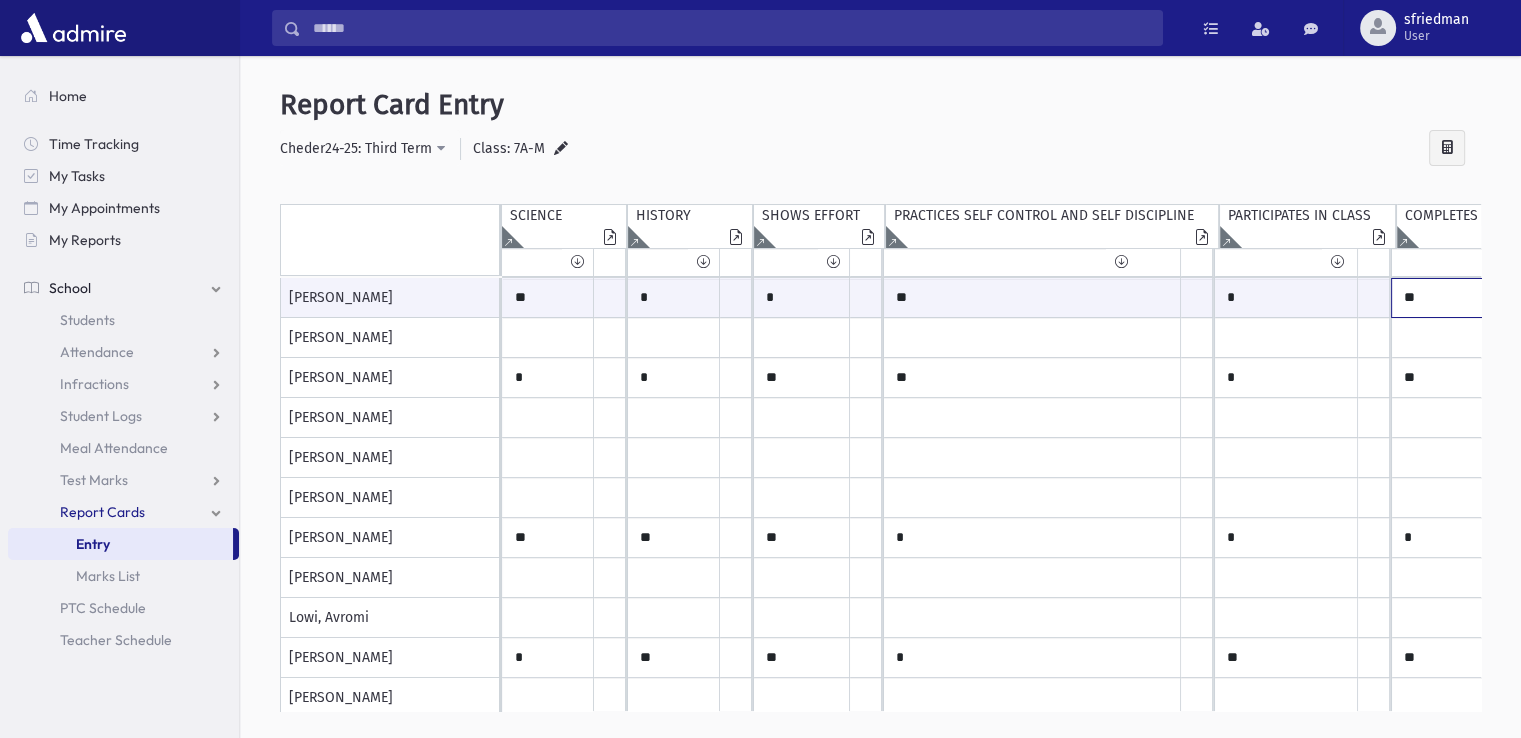 type on "**" 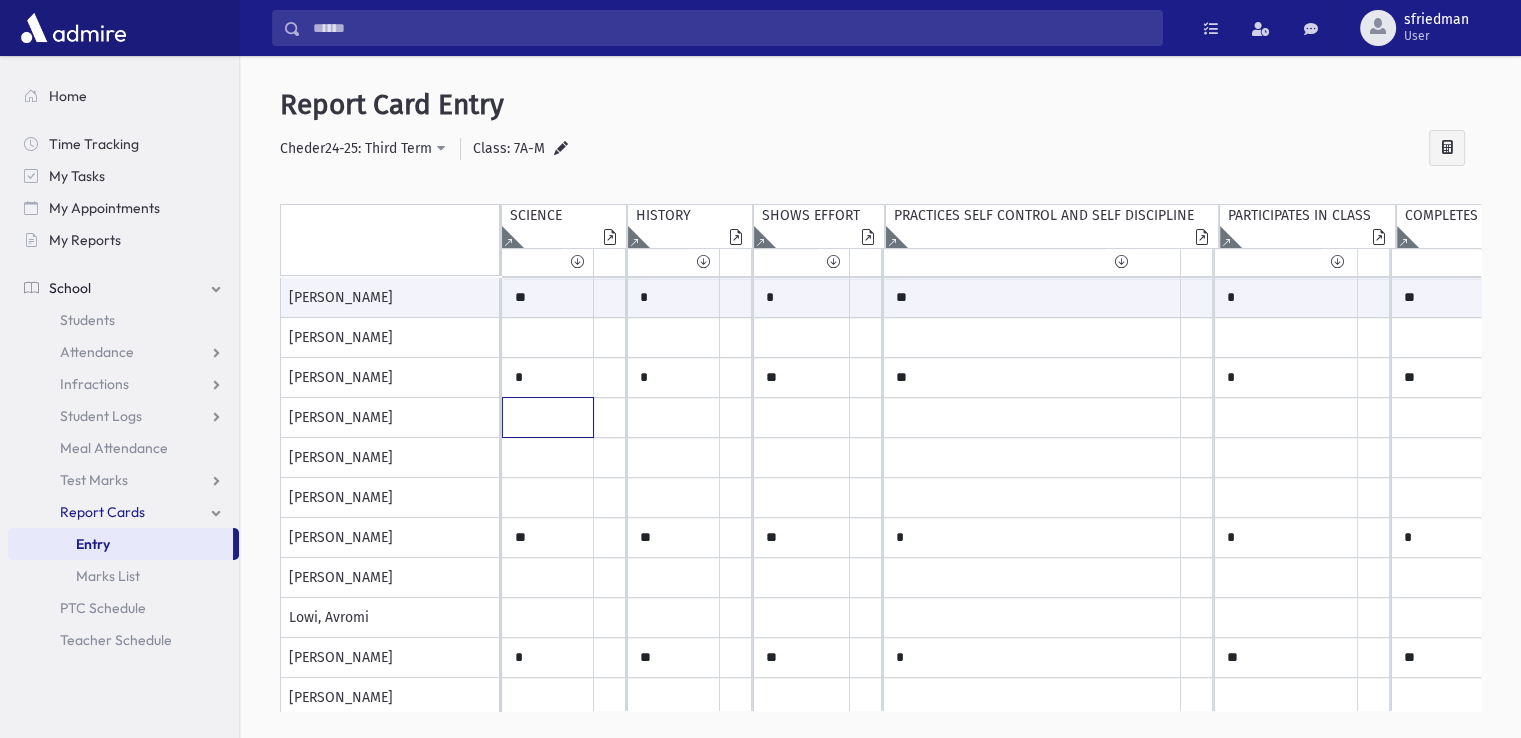 click at bounding box center (548, 298) 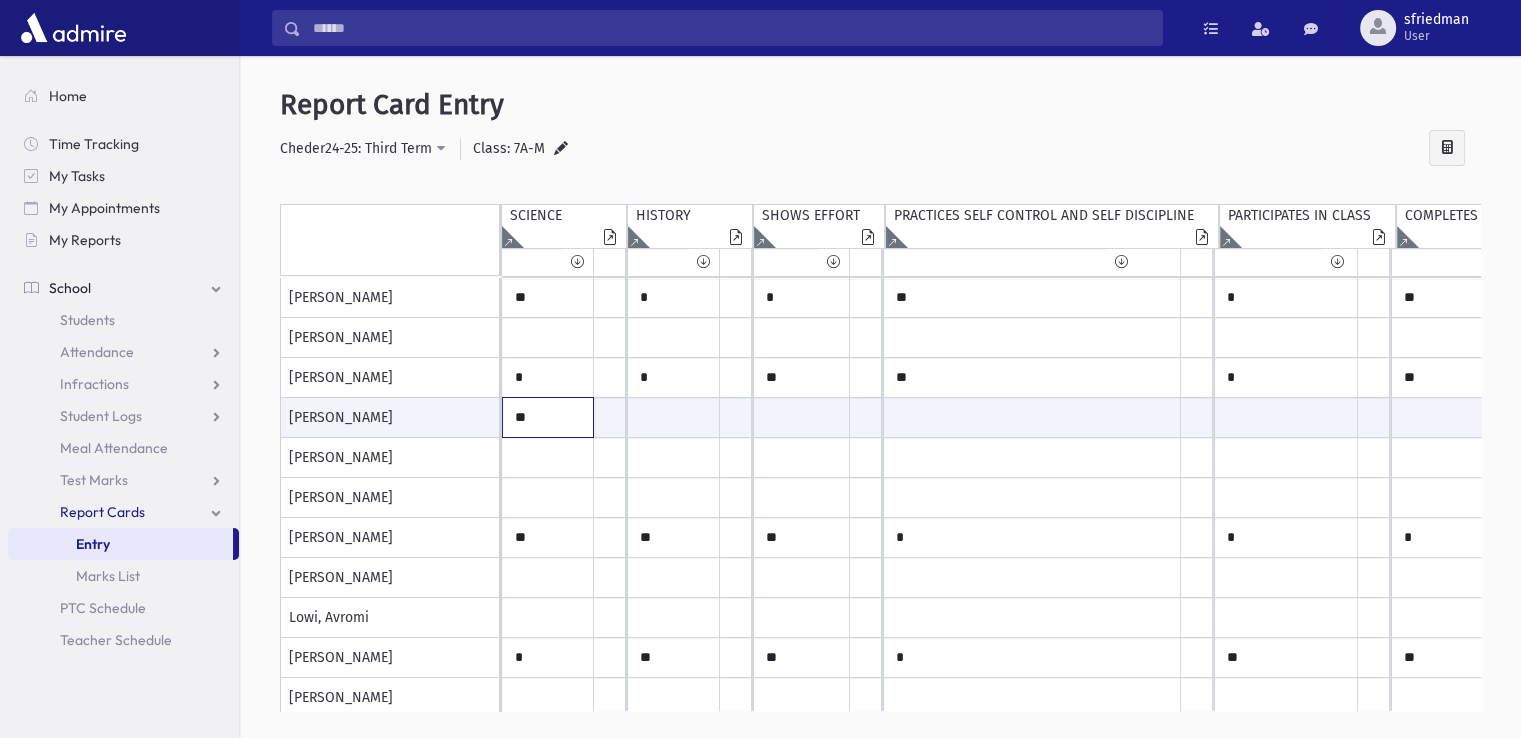 type on "**" 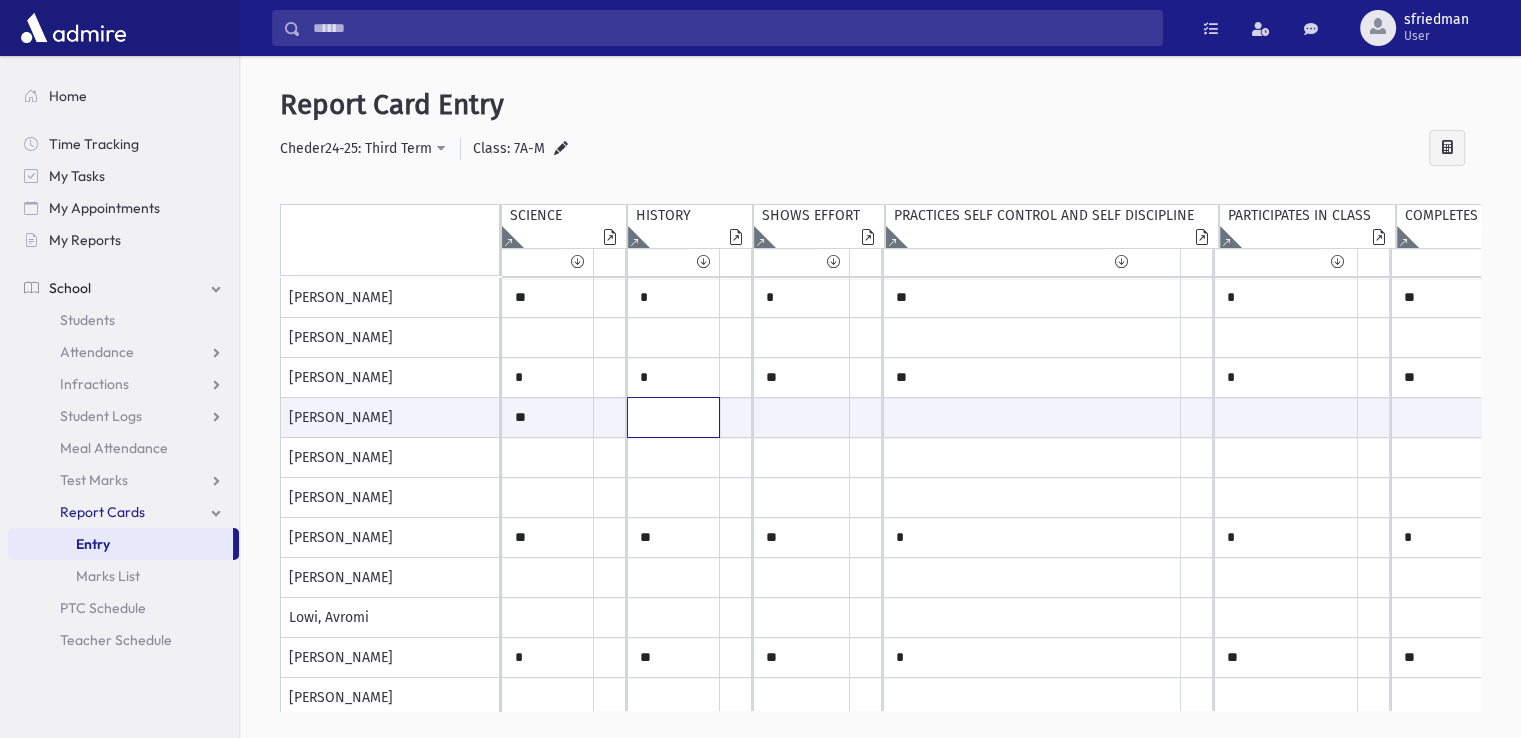click at bounding box center (548, 417) 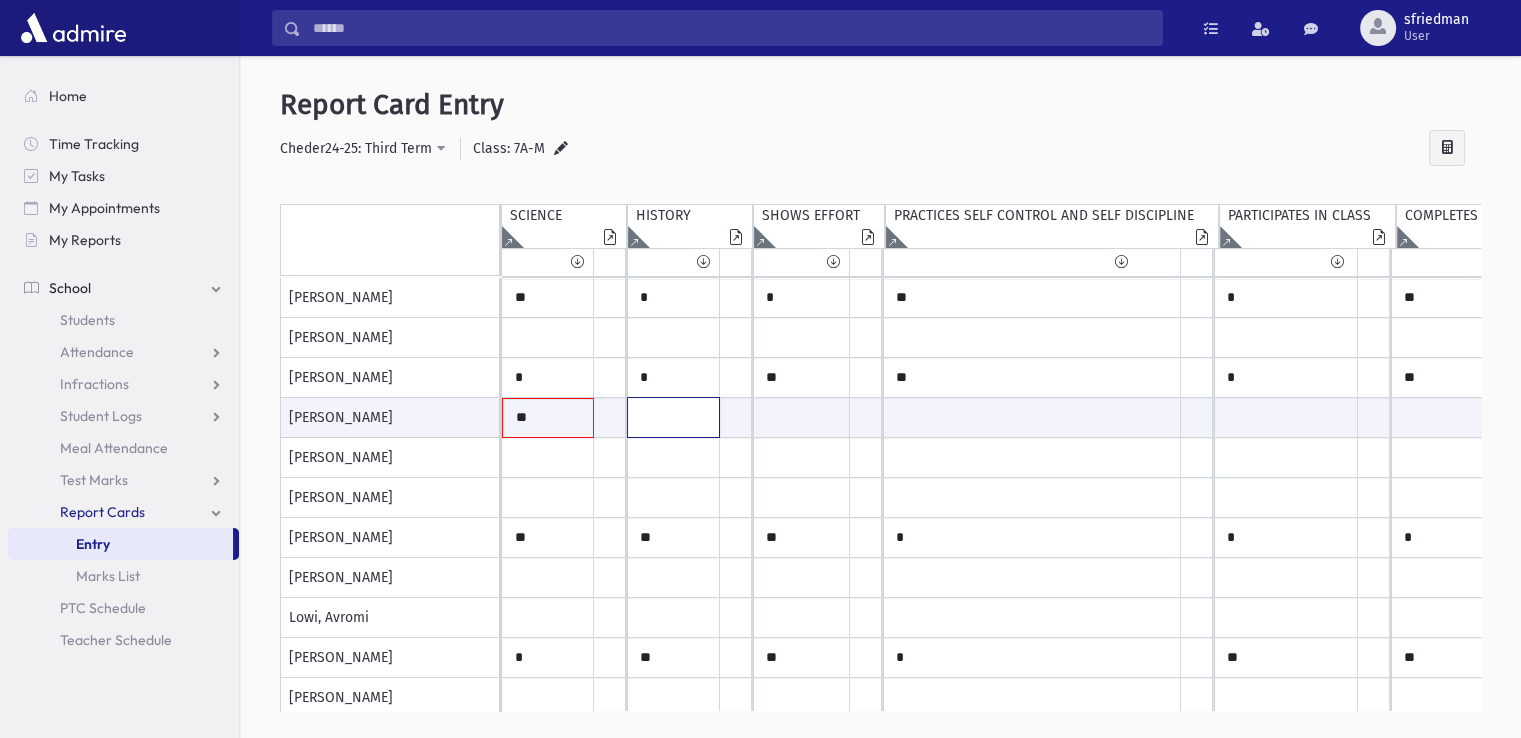 type on "*" 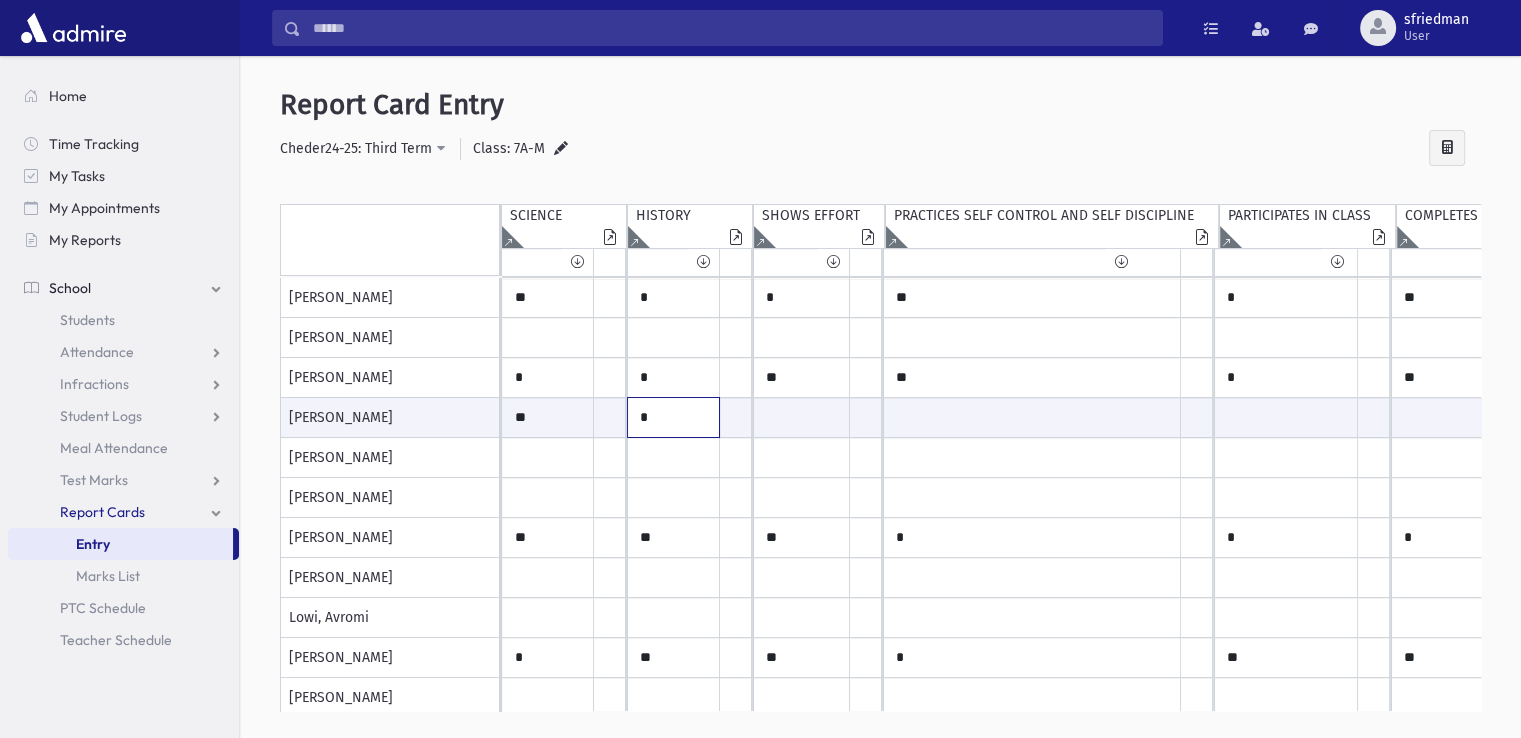 type on "*" 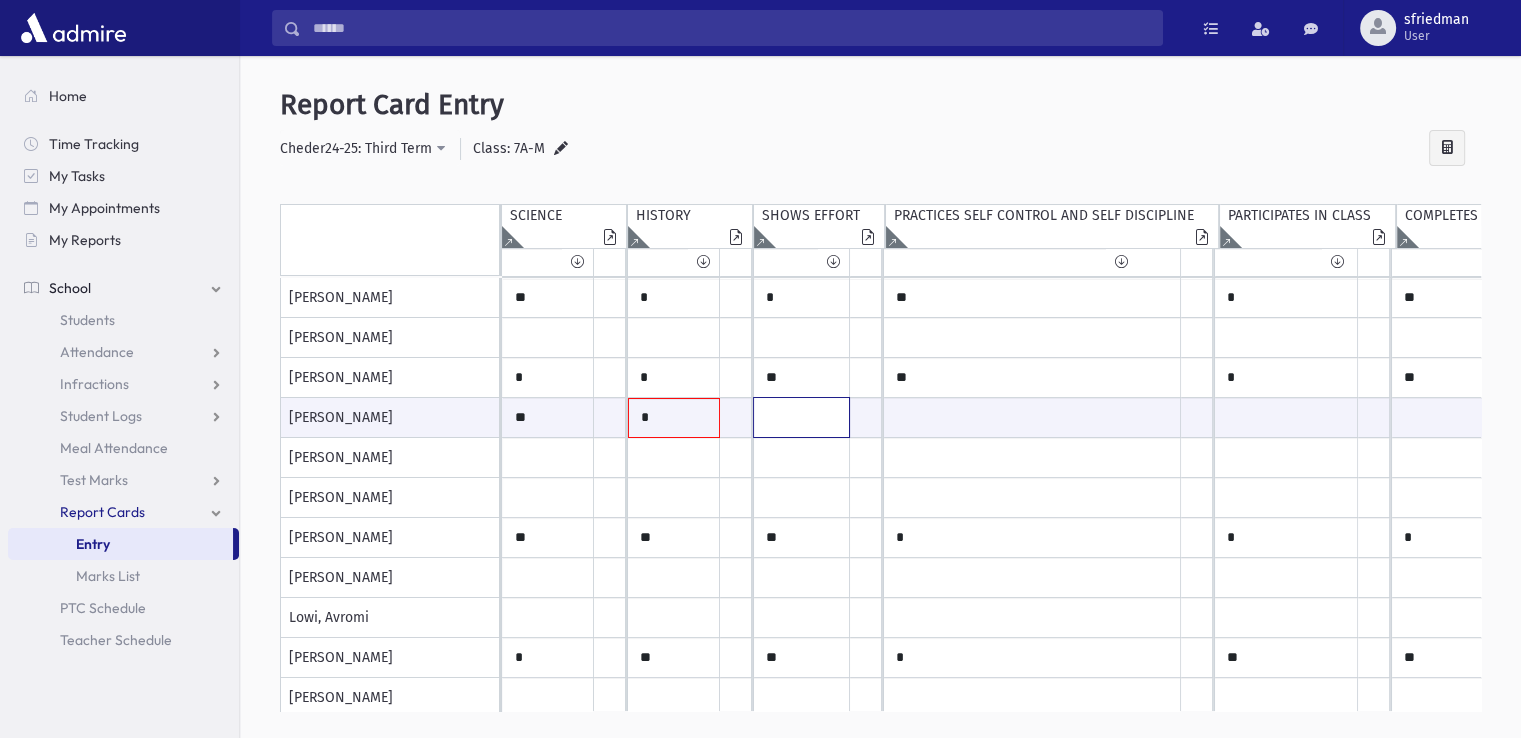click at bounding box center (548, 417) 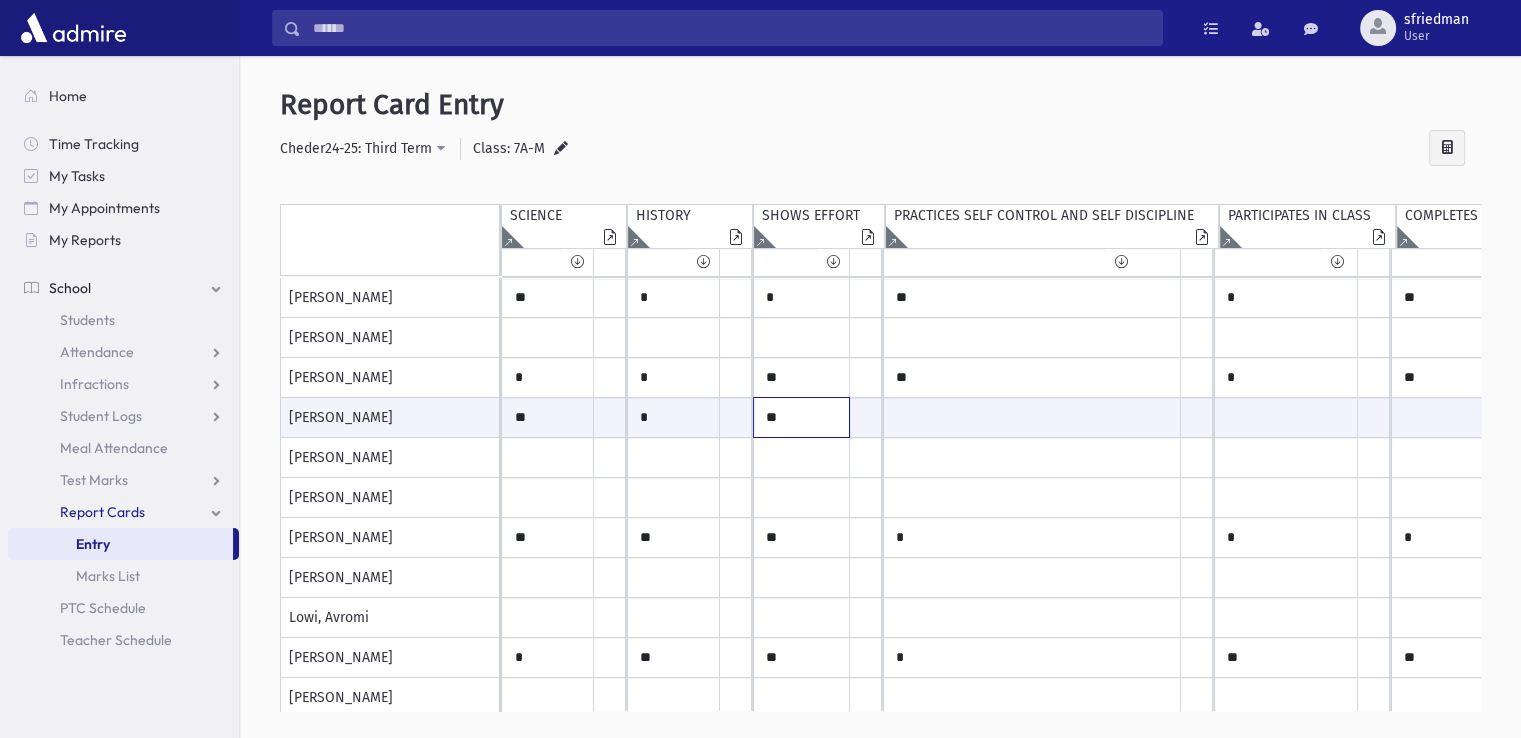 type on "**" 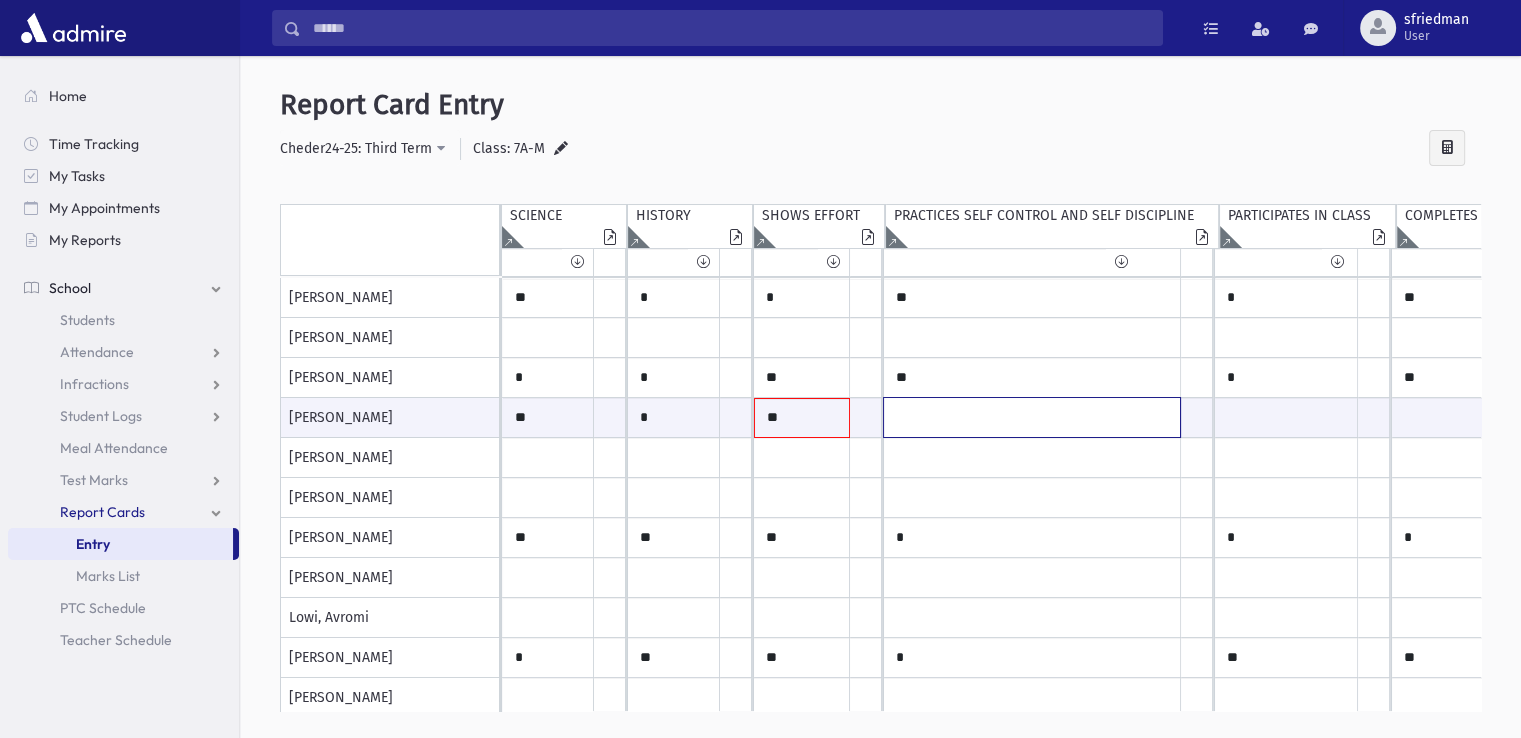 click at bounding box center (548, 417) 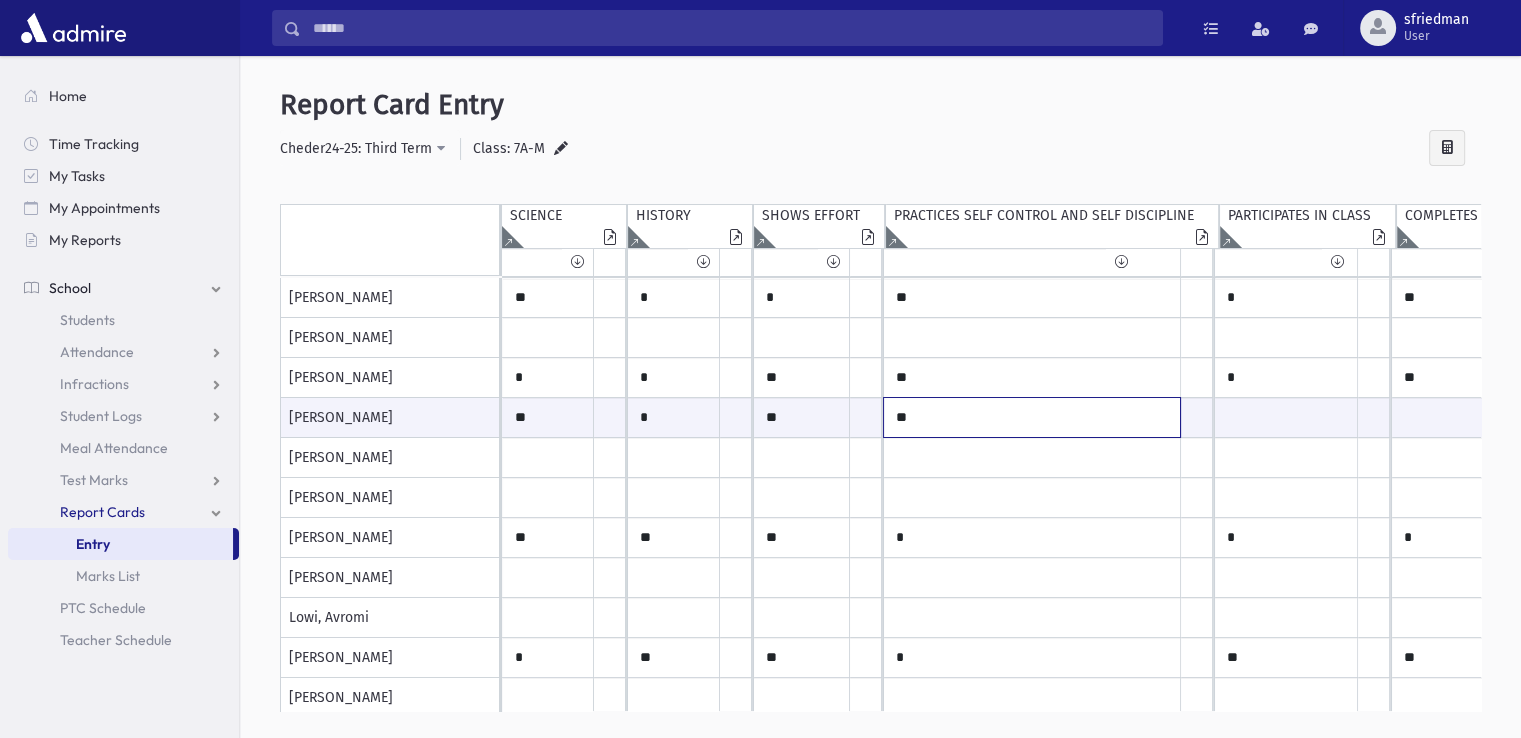 type on "**" 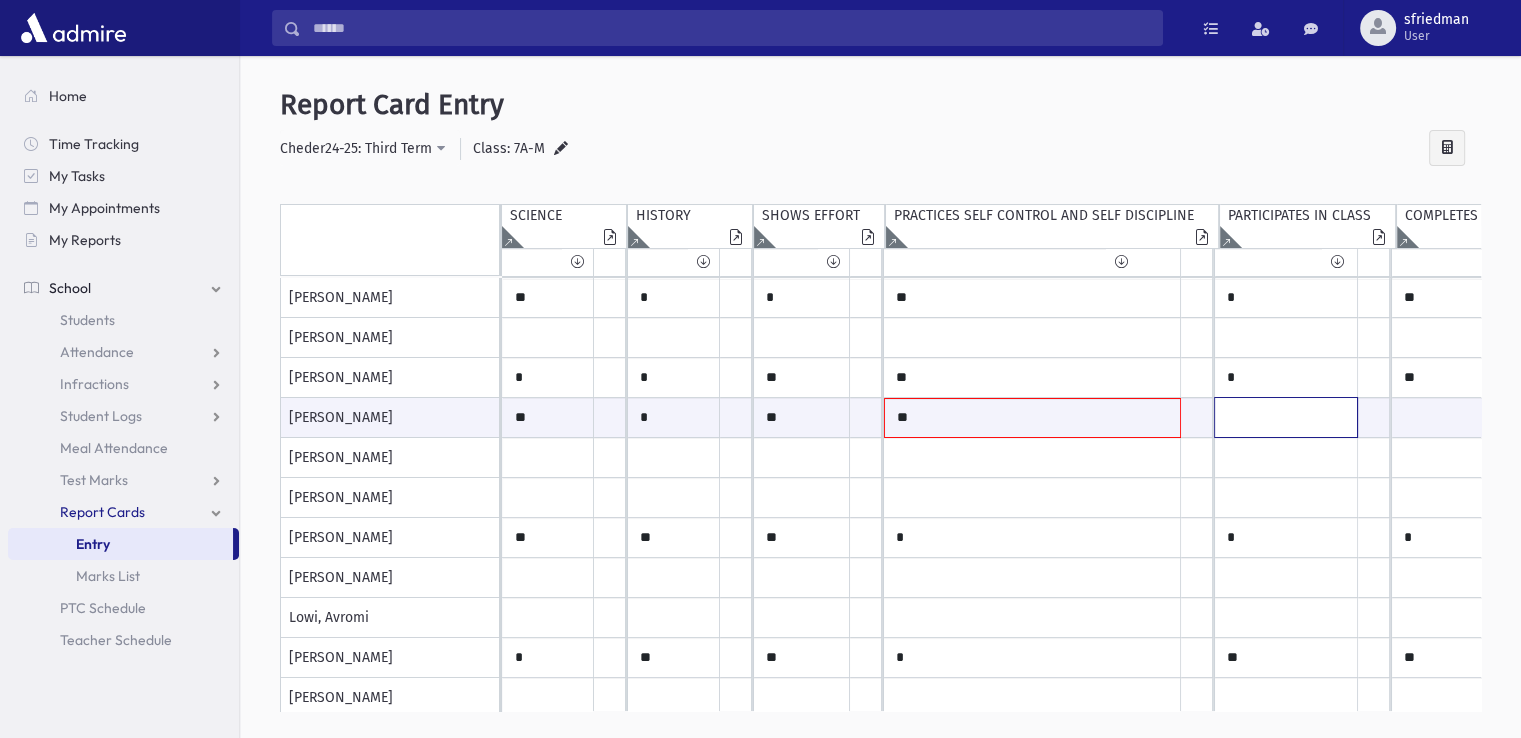 click at bounding box center [548, 417] 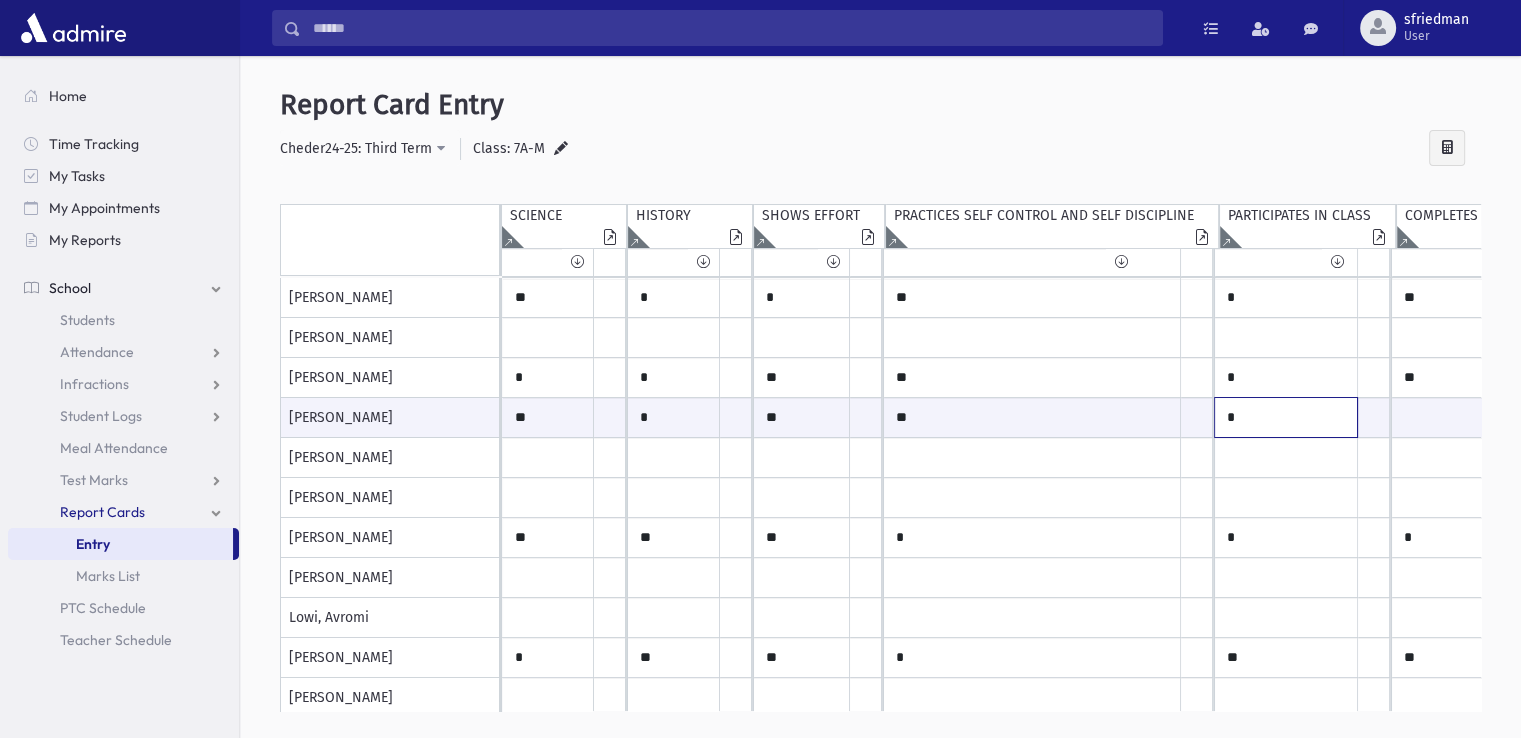 type on "*" 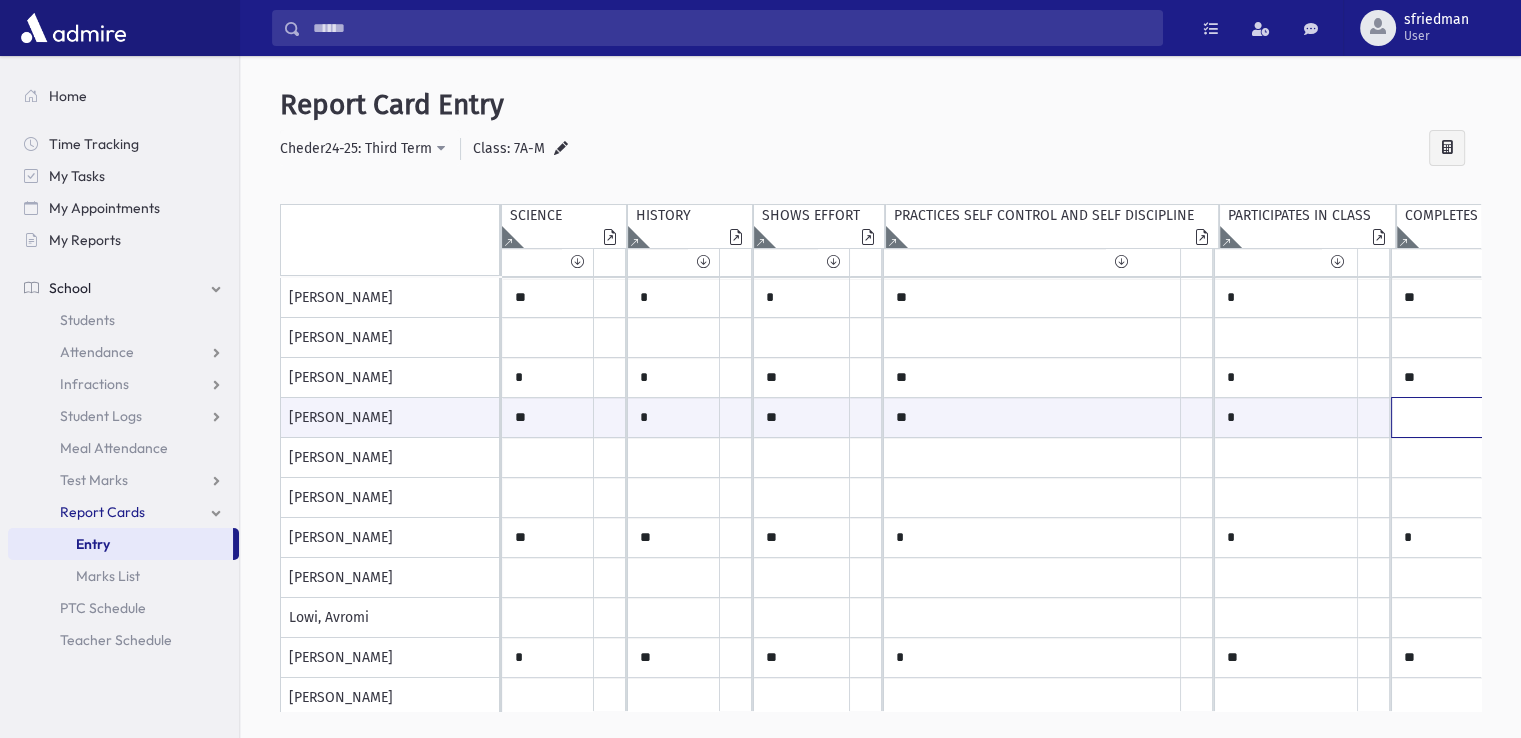click at bounding box center (548, 417) 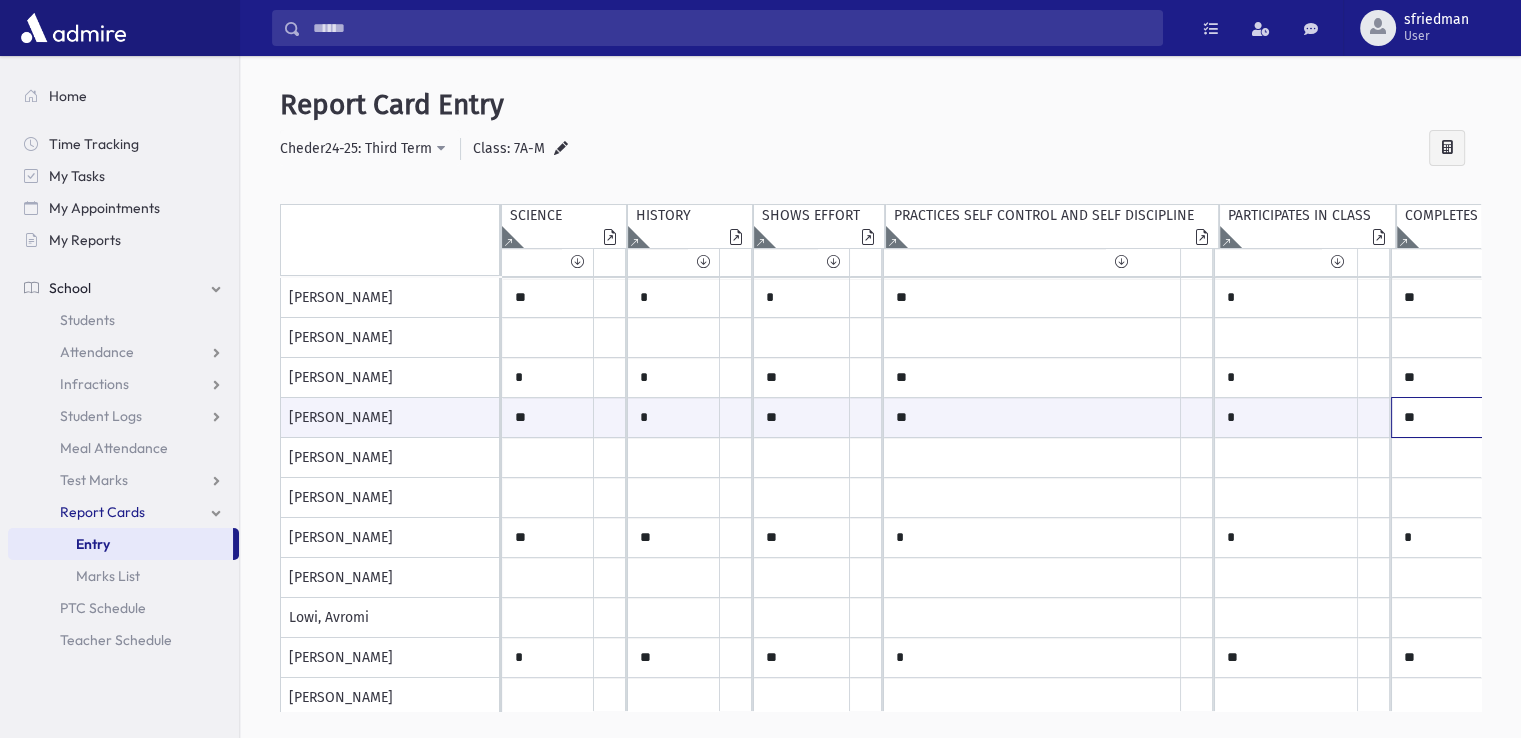 type on "**" 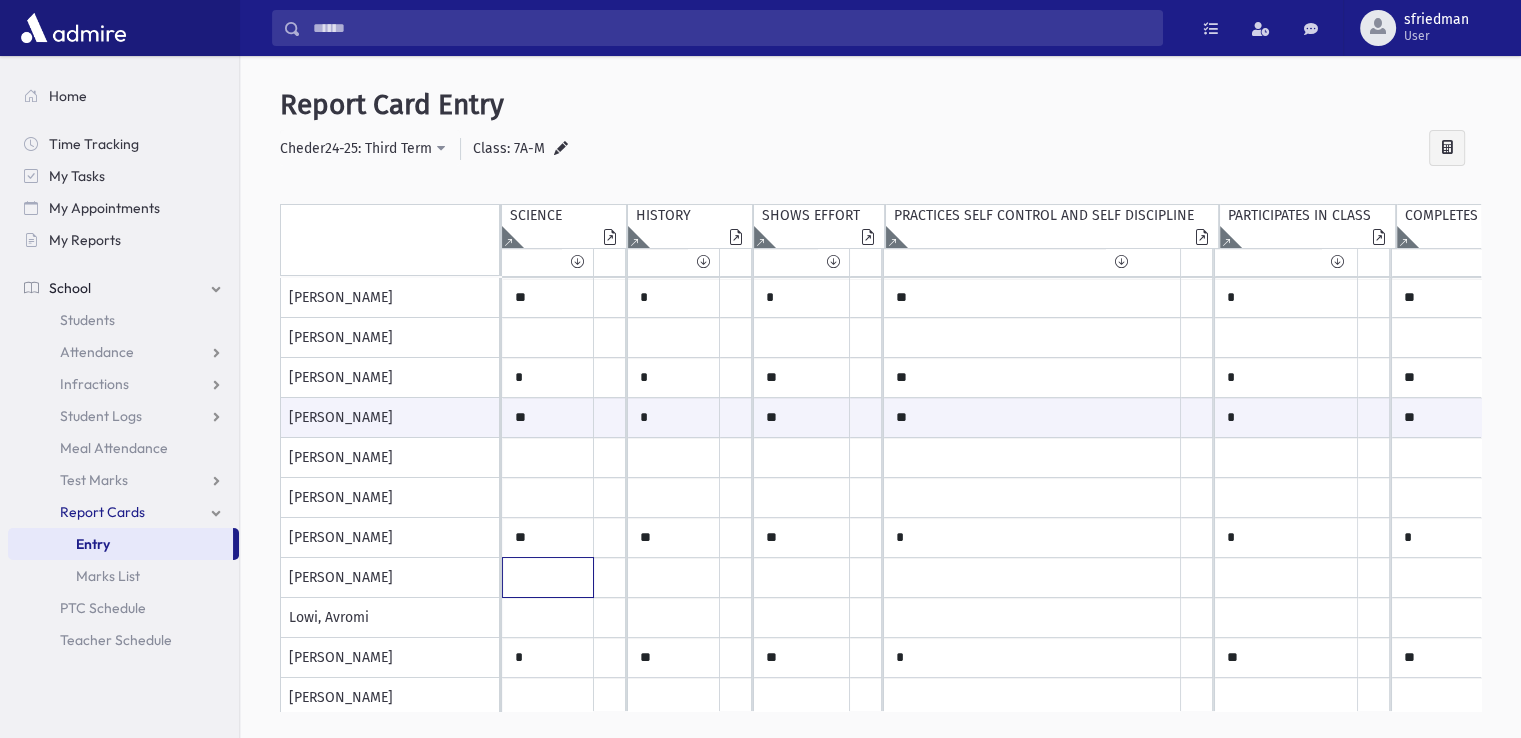 click at bounding box center [548, 298] 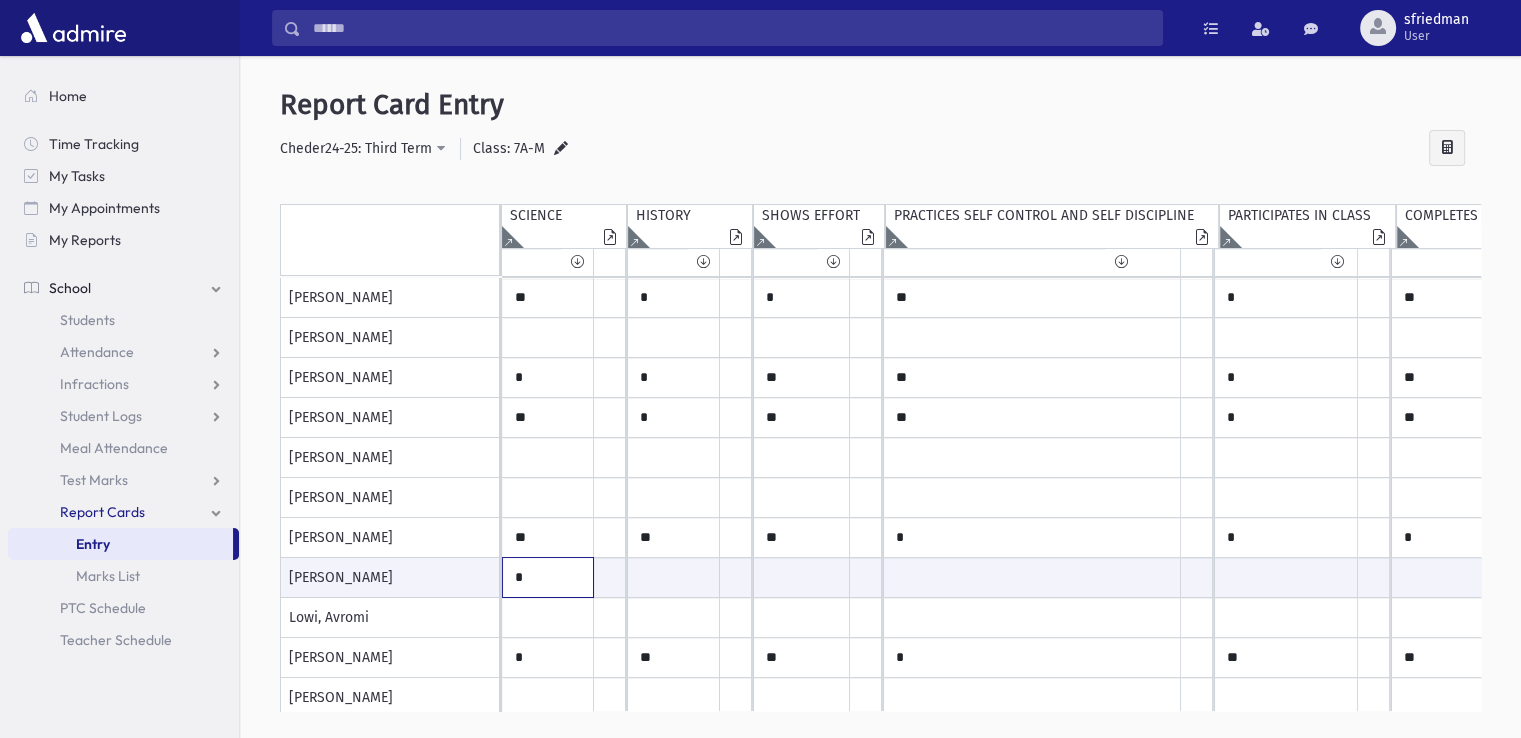 type on "*" 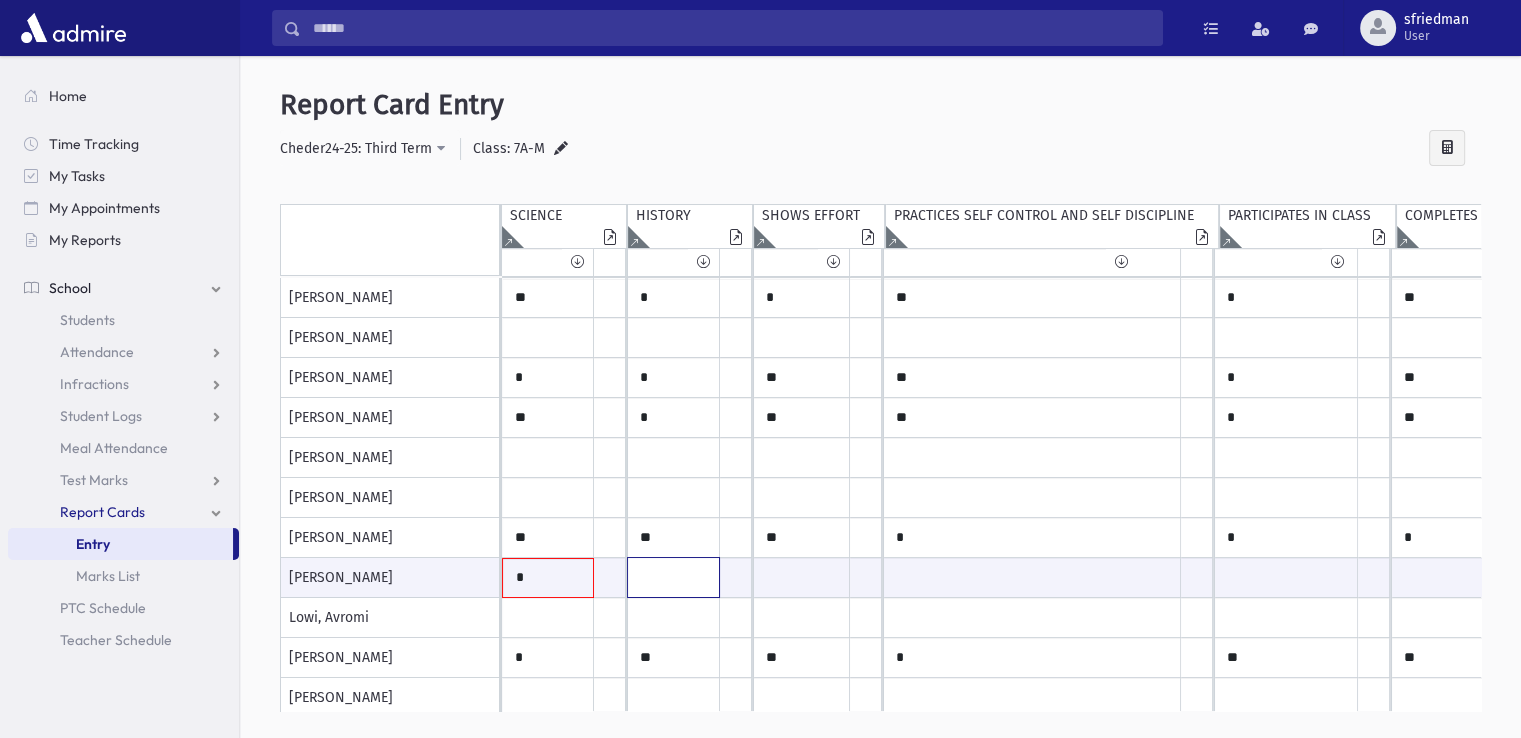 click at bounding box center (548, 578) 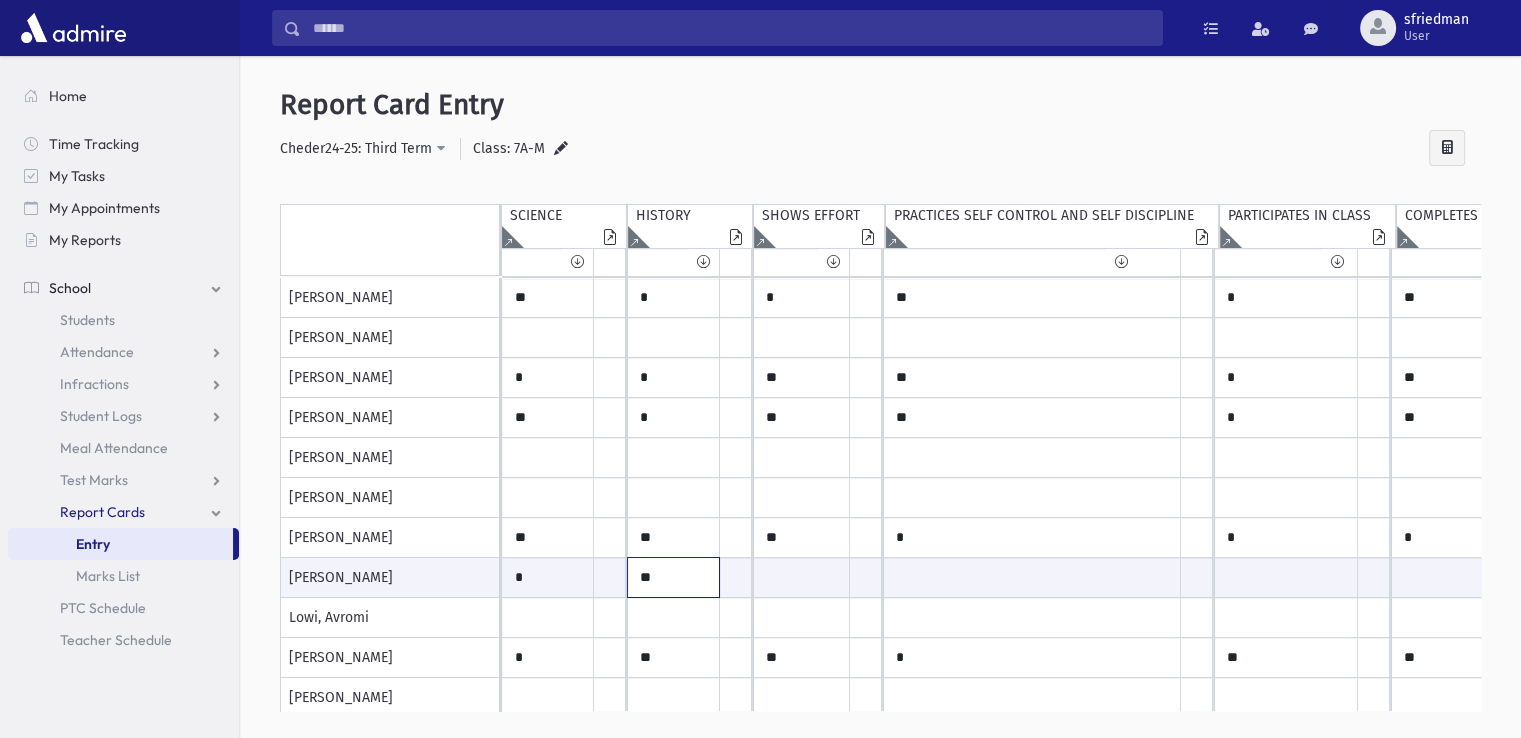 type on "**" 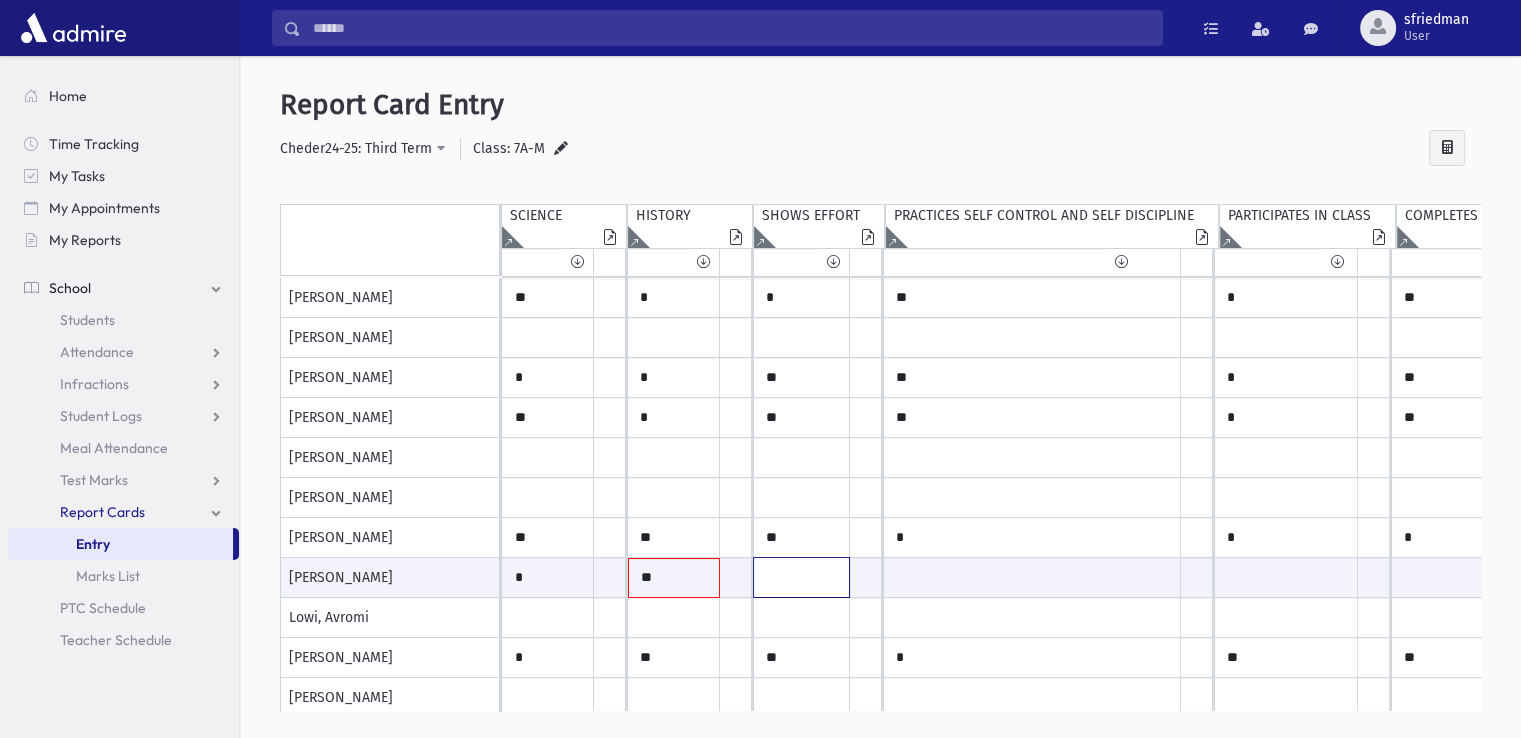 click at bounding box center [548, 577] 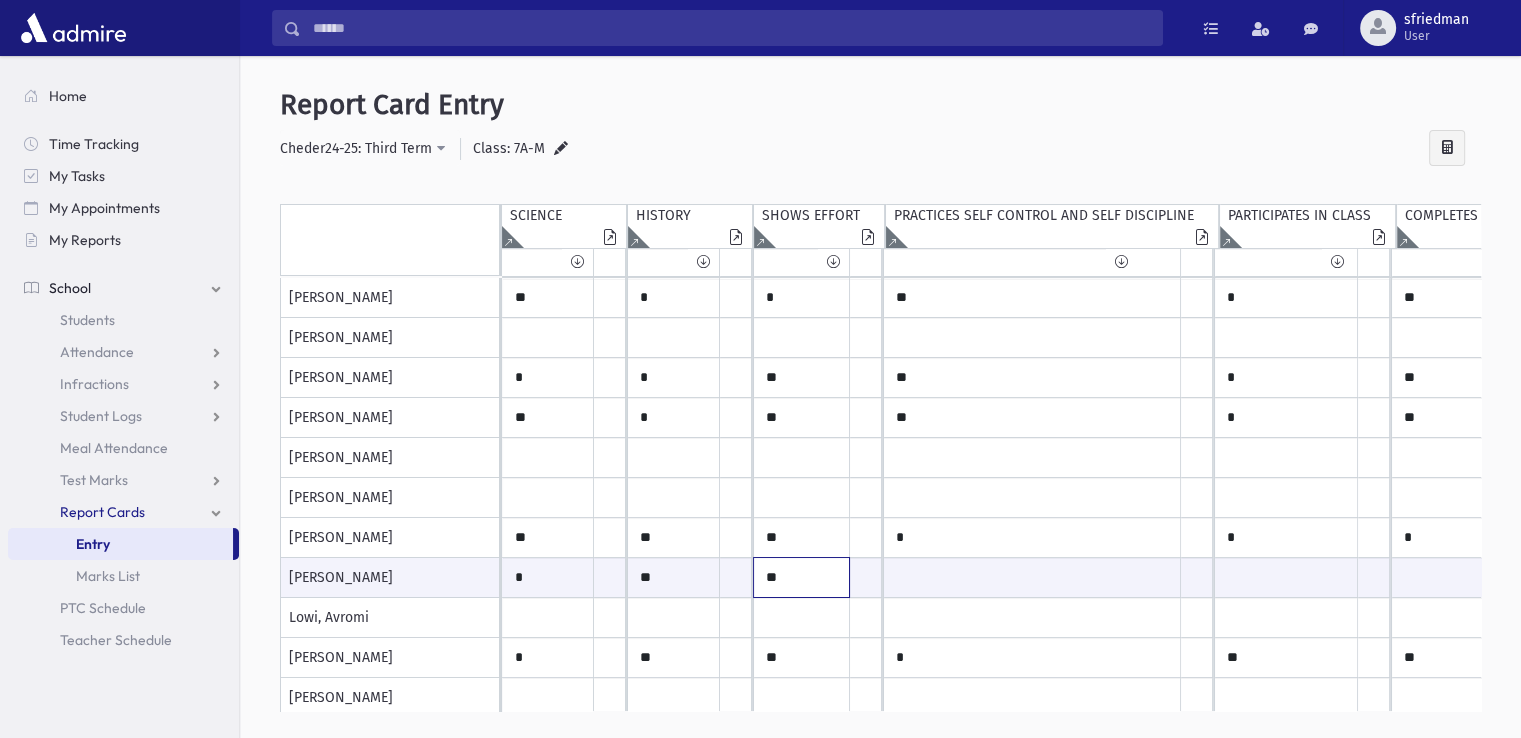 type on "**" 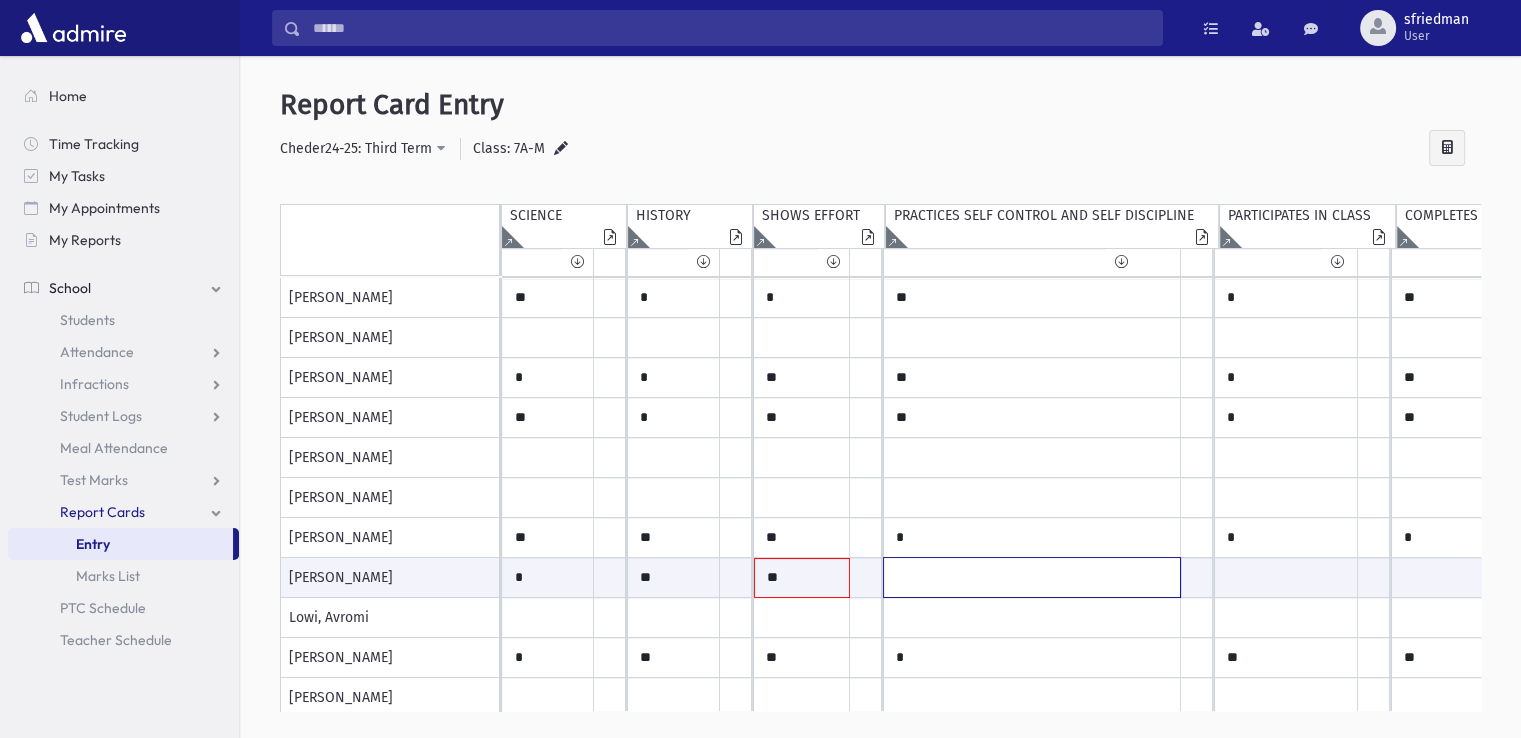 click at bounding box center (548, 577) 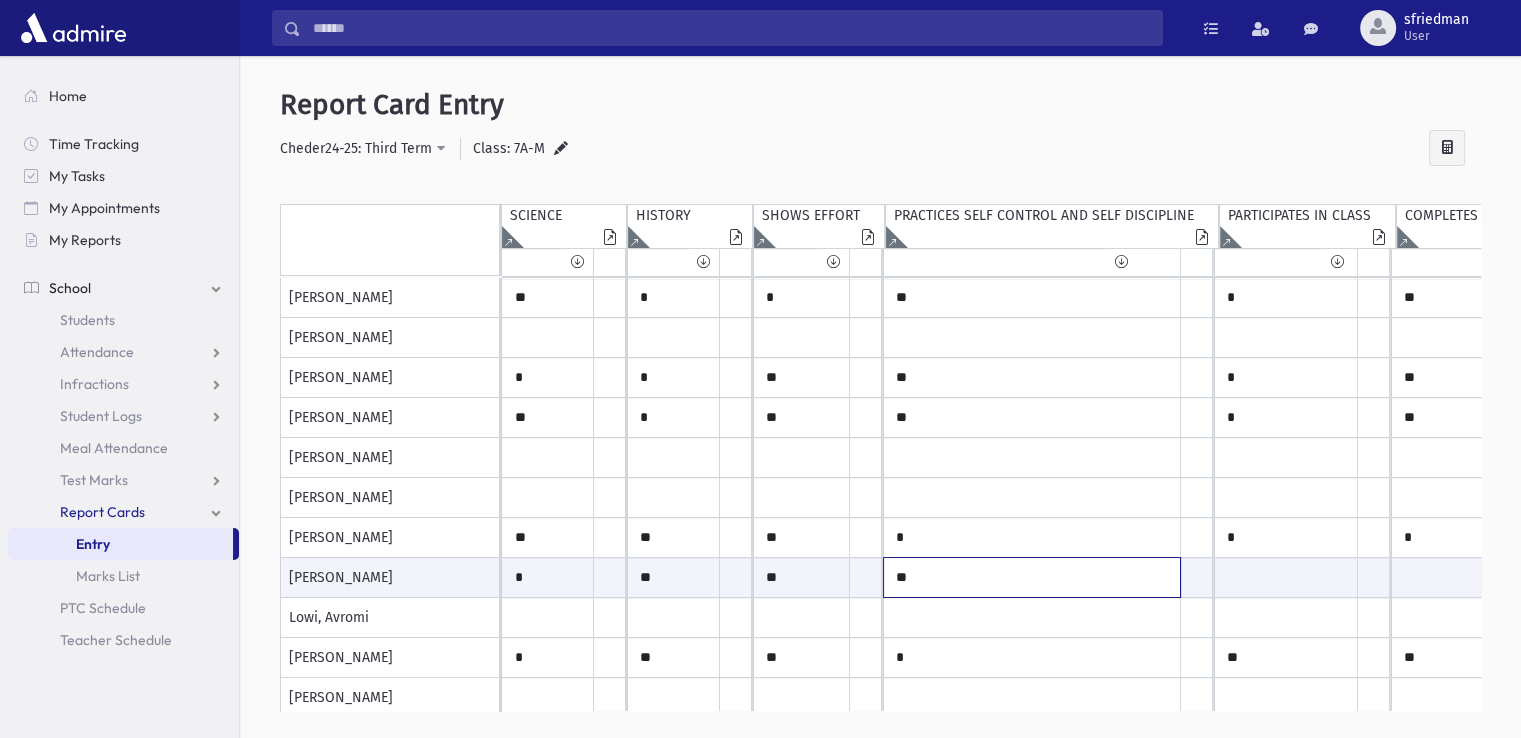 type on "**" 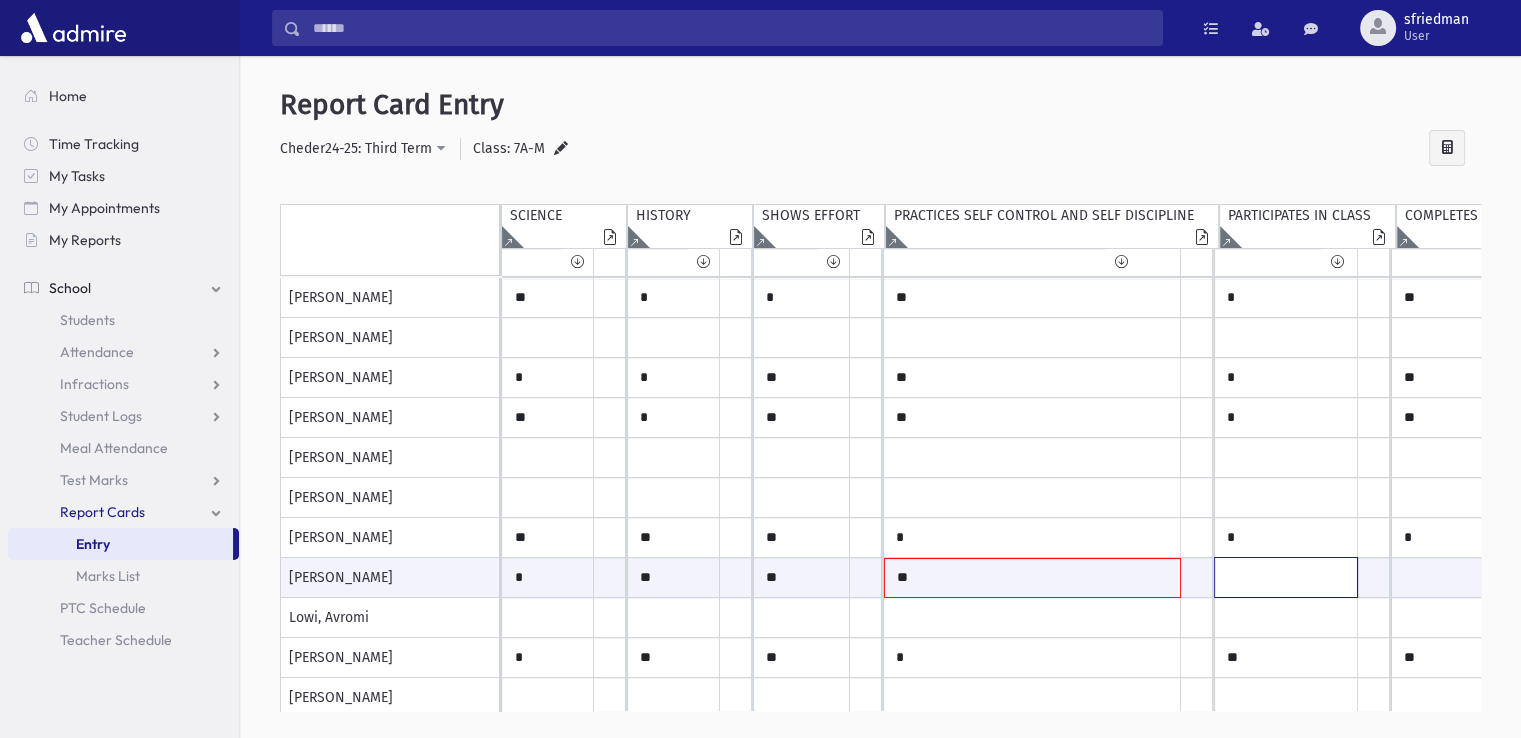 click at bounding box center (548, 577) 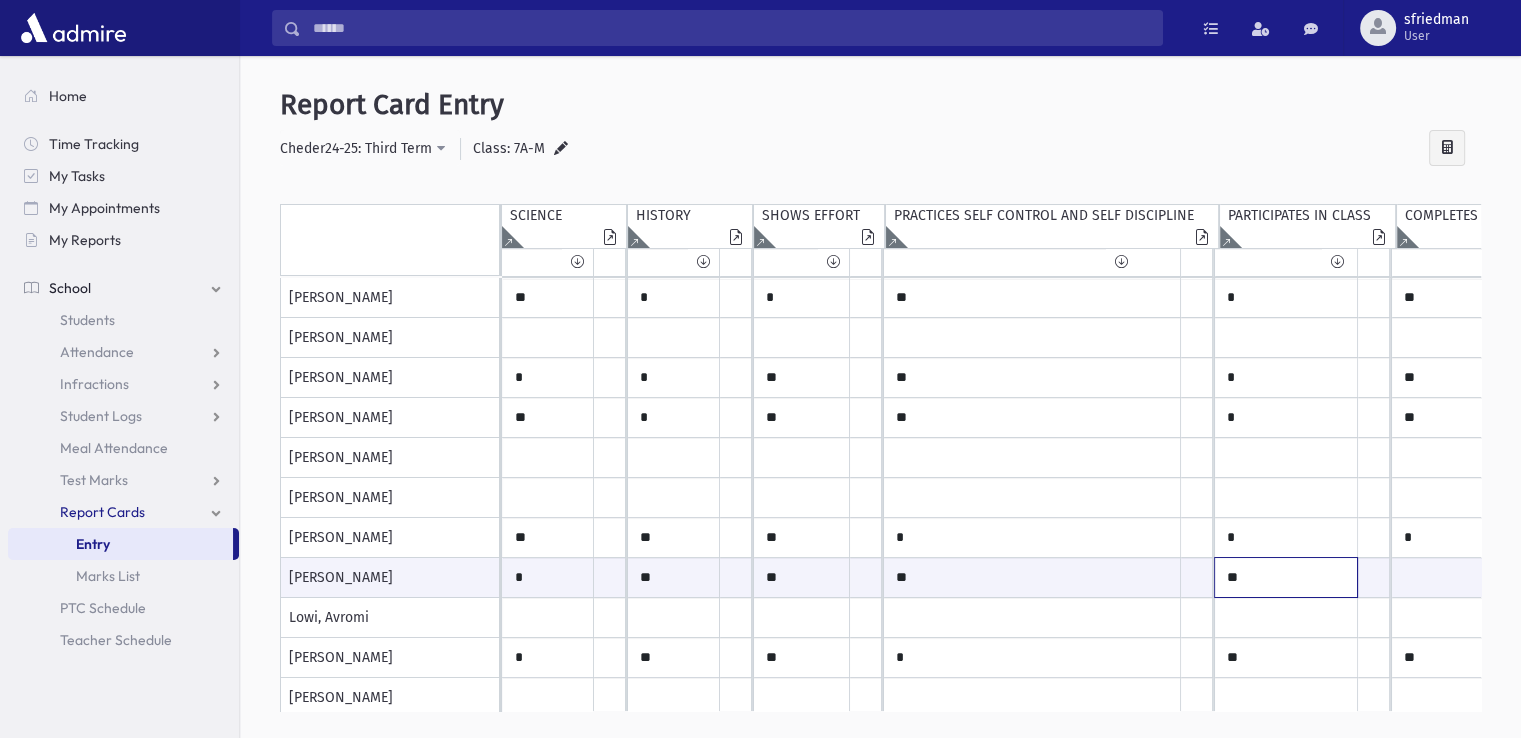 type on "**" 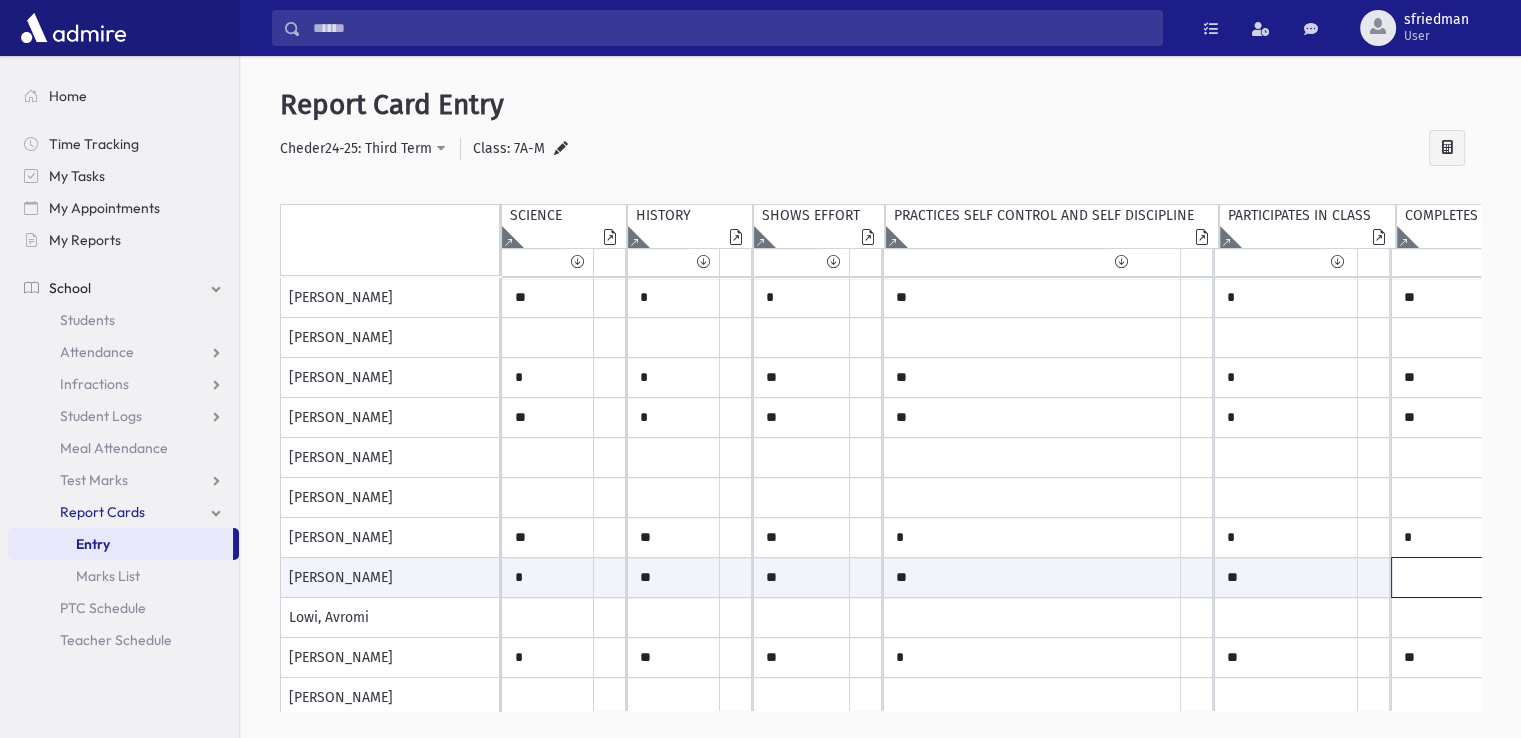 click at bounding box center (548, 577) 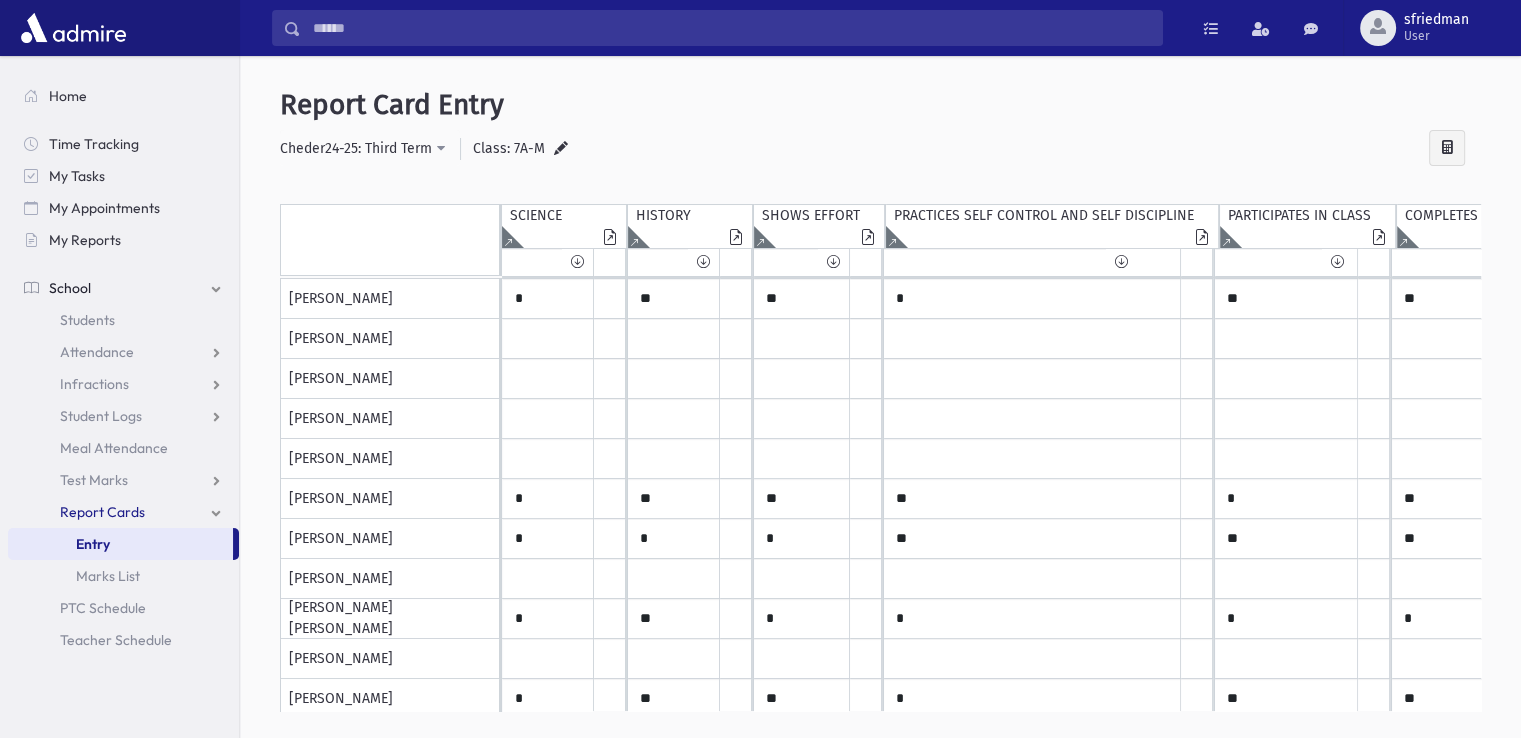 scroll, scrollTop: 375, scrollLeft: 0, axis: vertical 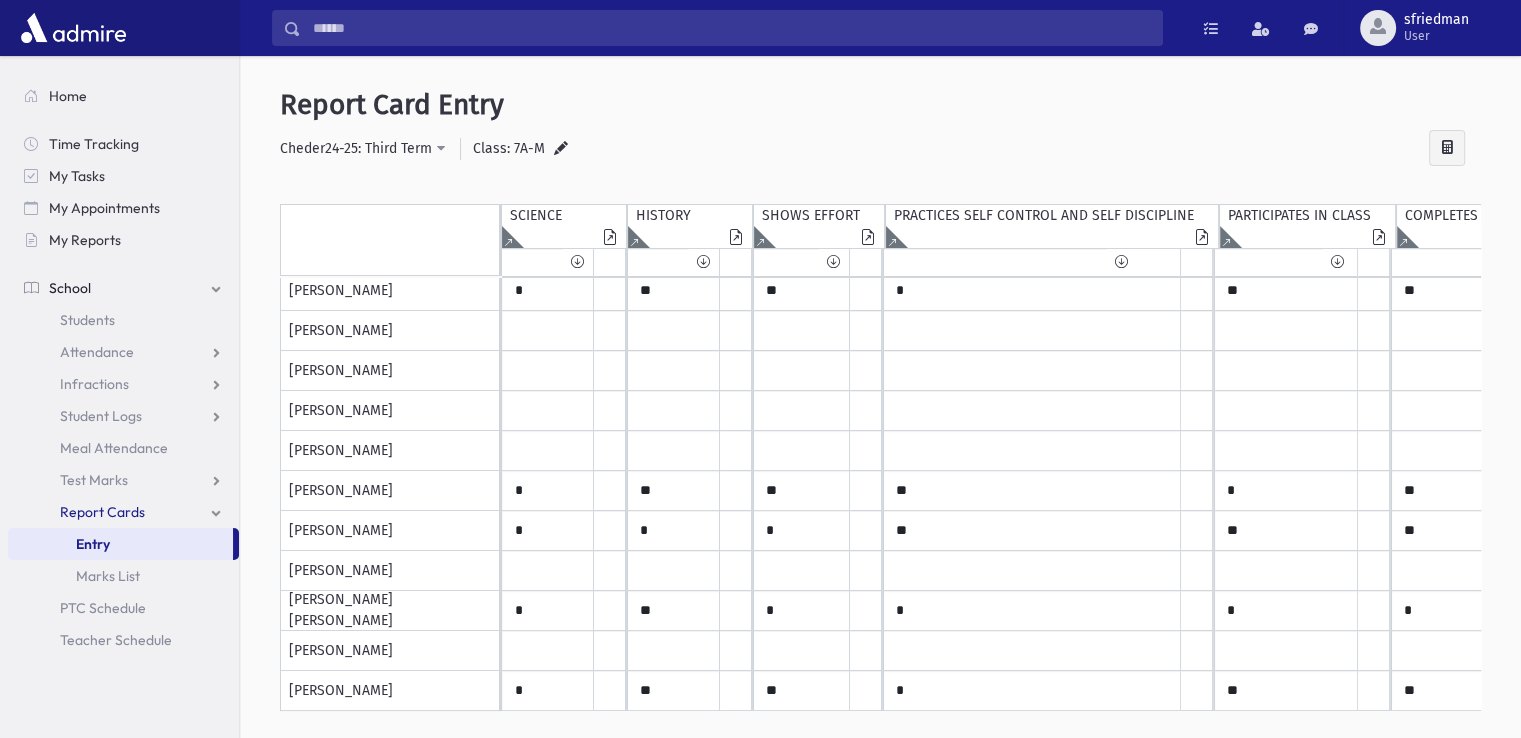 type on "**" 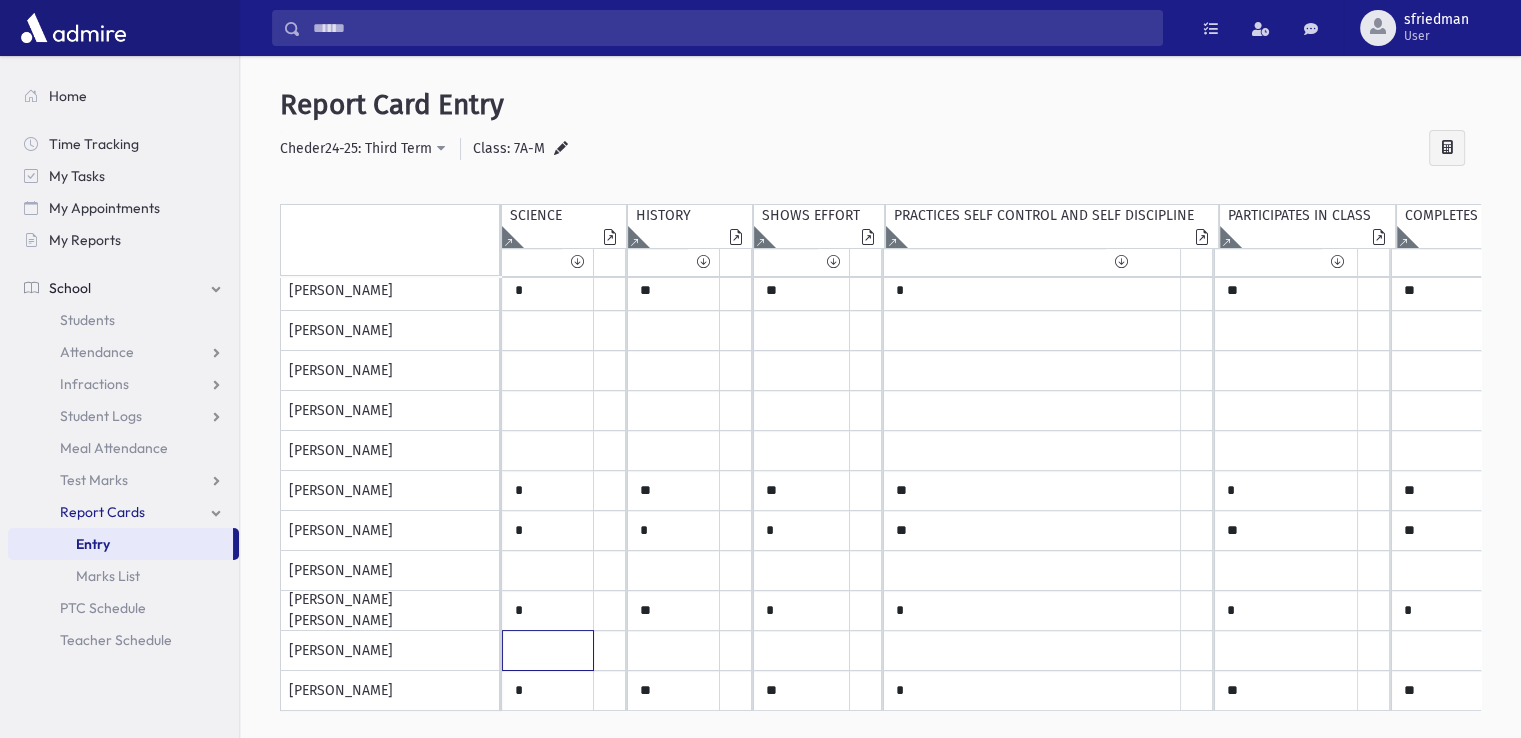 click at bounding box center (548, -69) 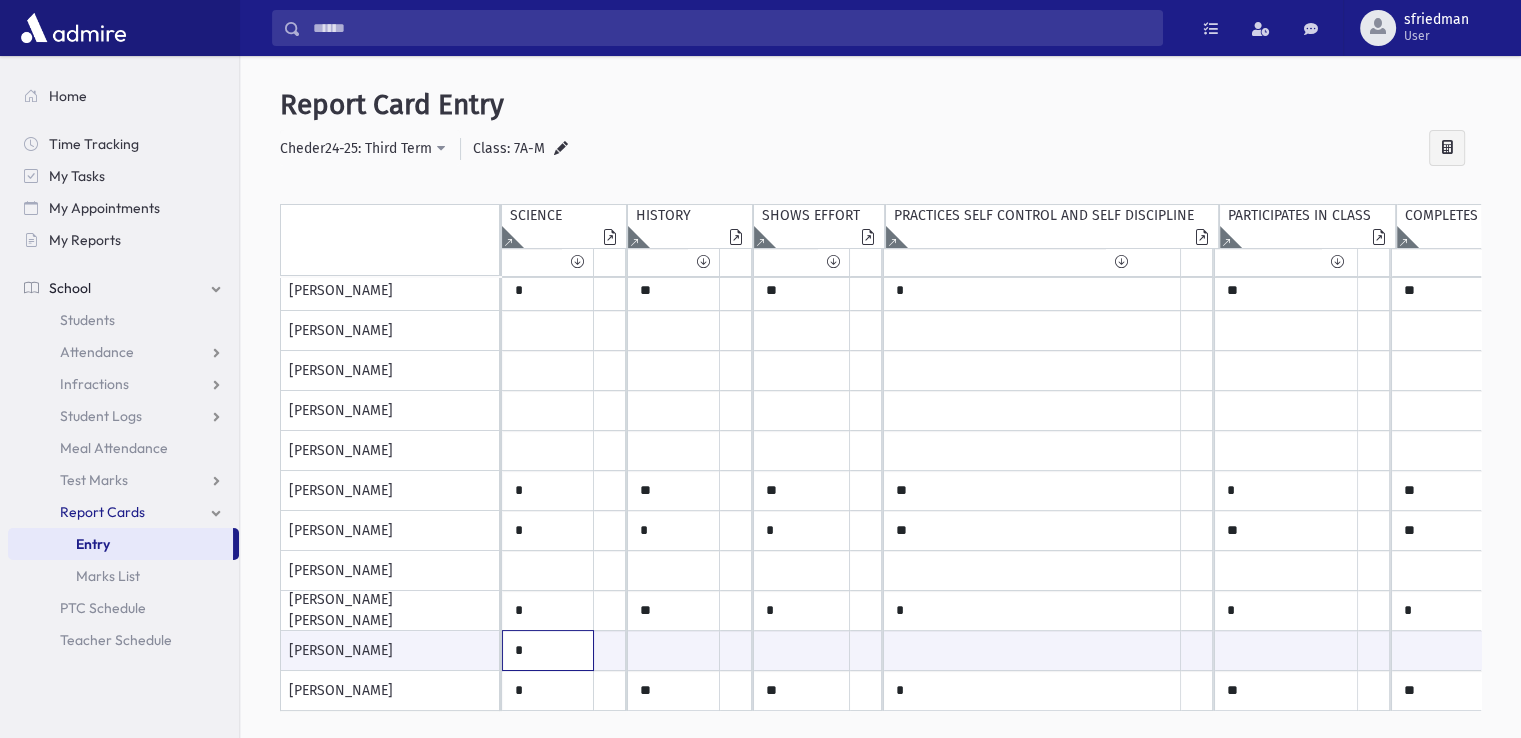 type on "*" 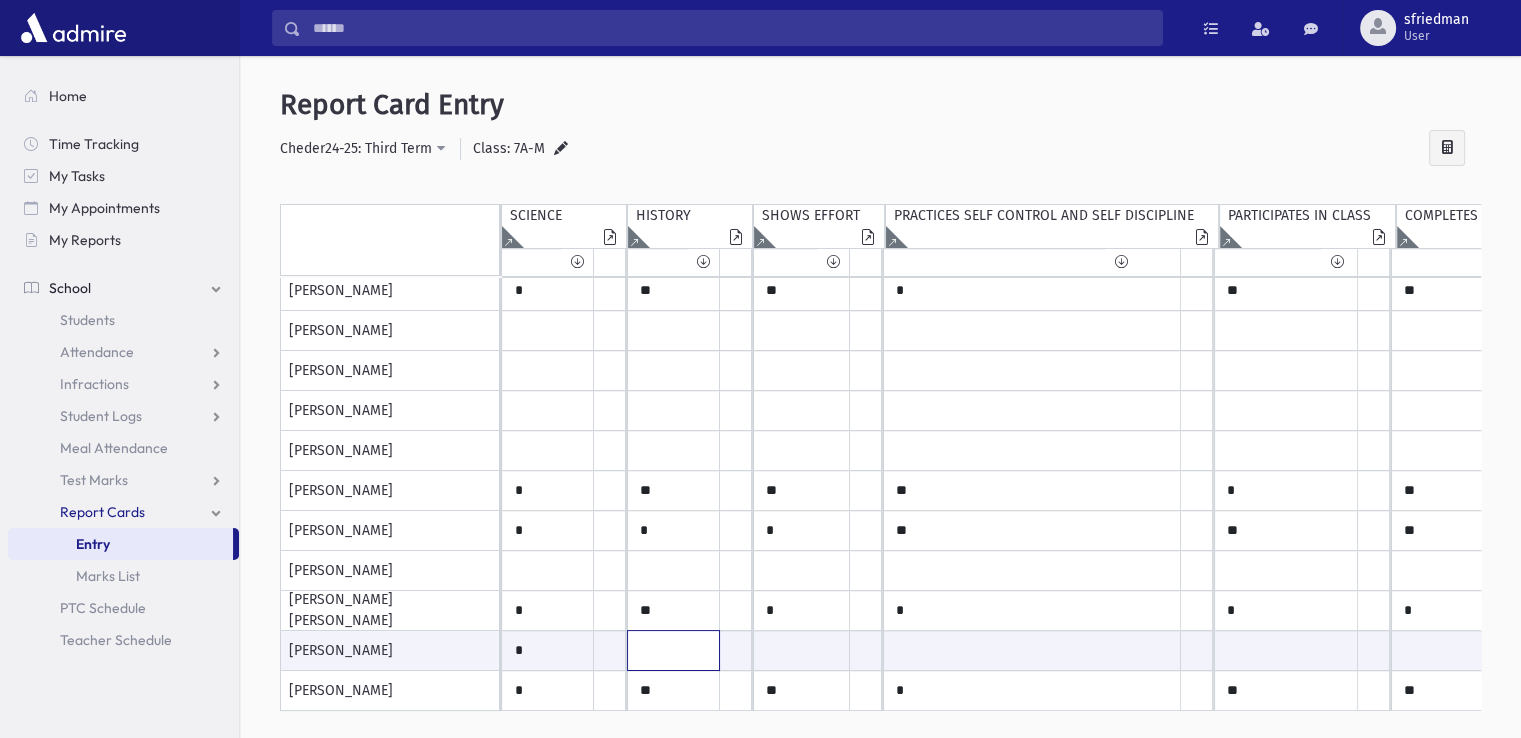 click at bounding box center (548, 650) 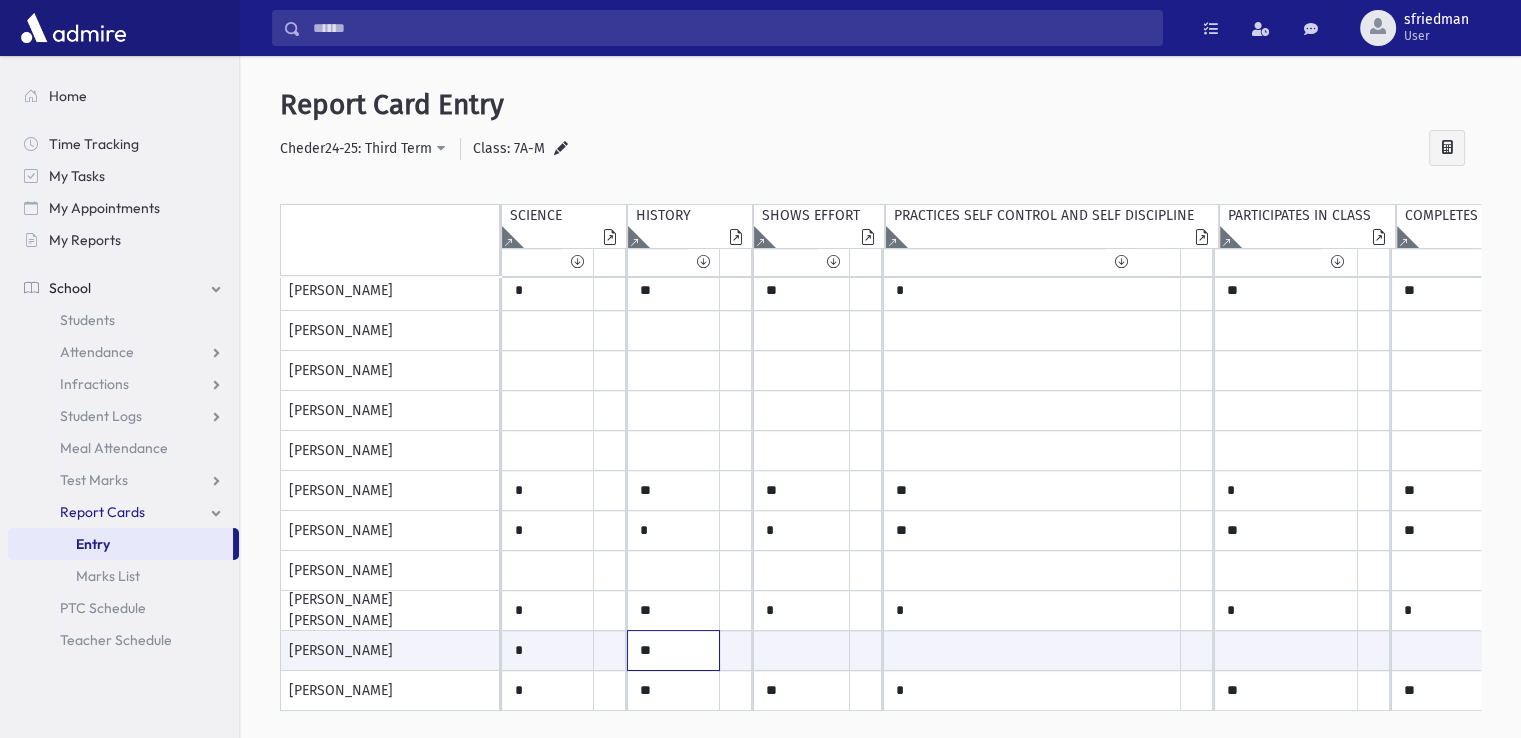 type on "**" 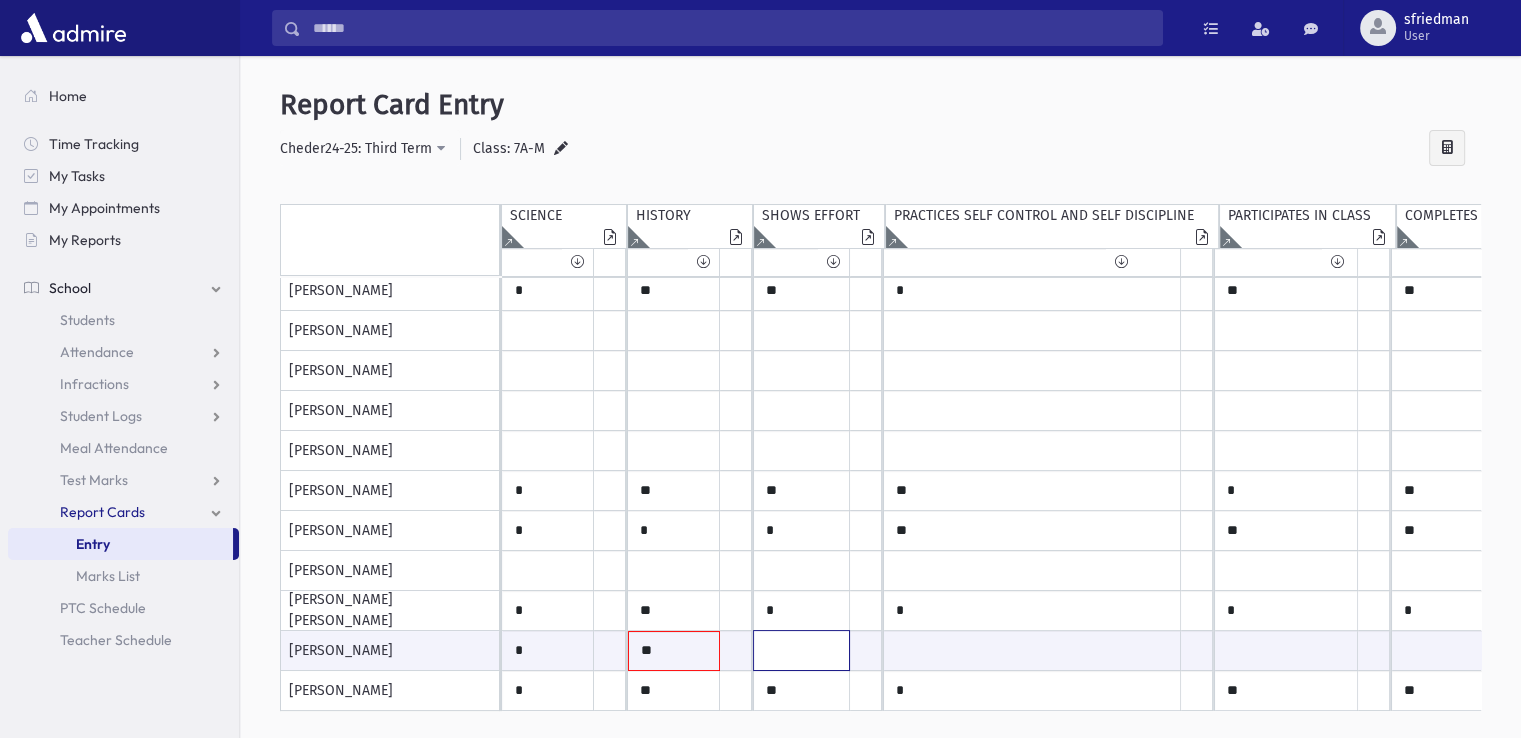 click at bounding box center (548, 650) 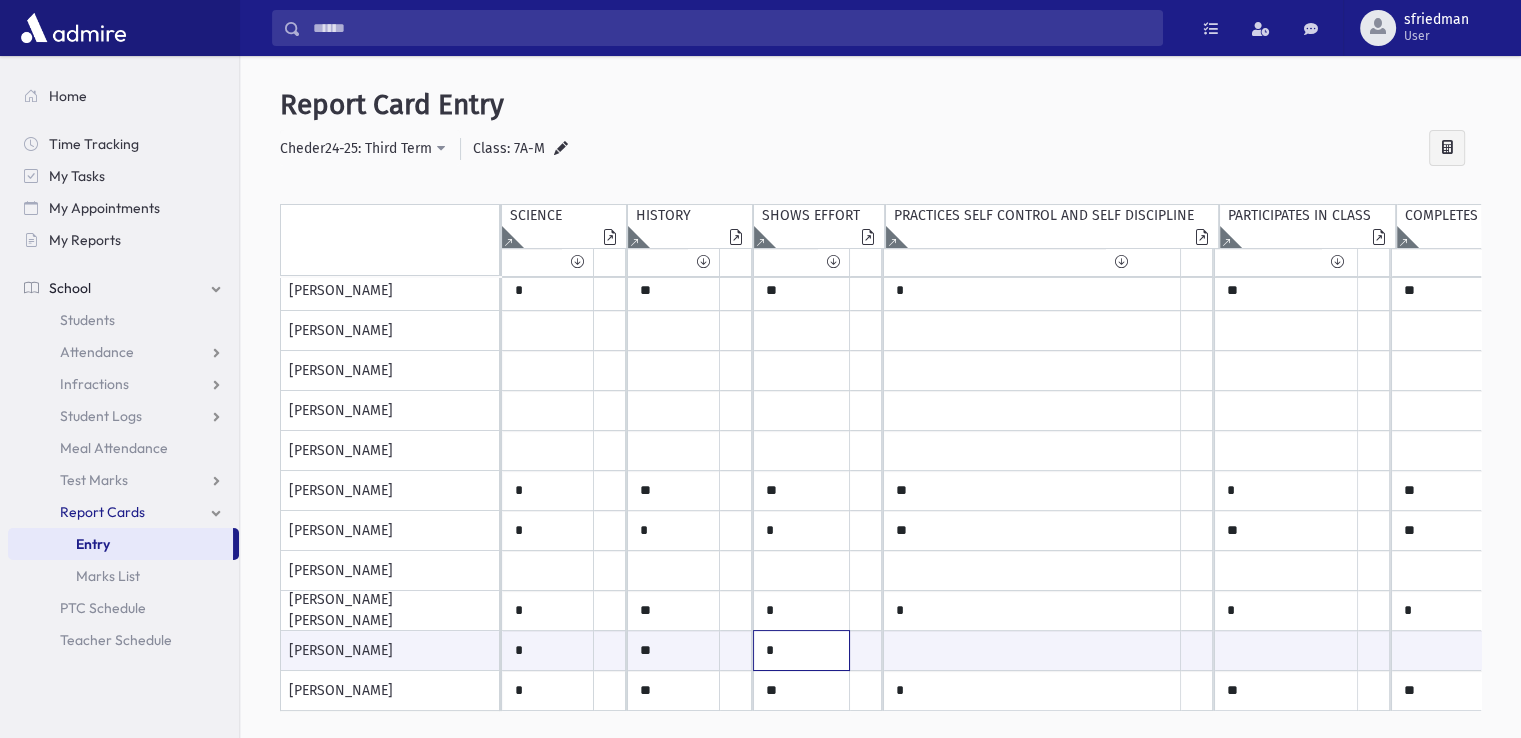 type on "*" 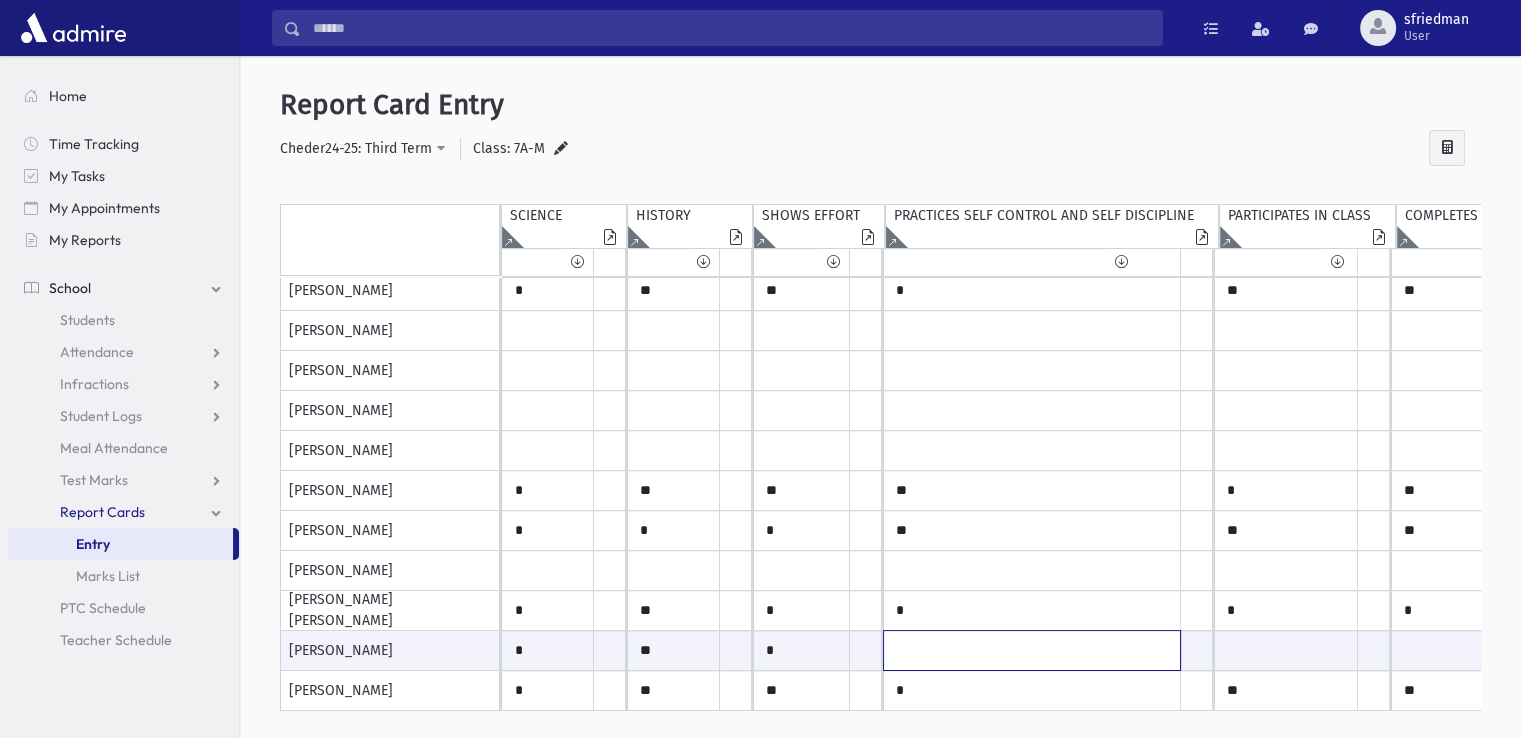 click at bounding box center (548, 650) 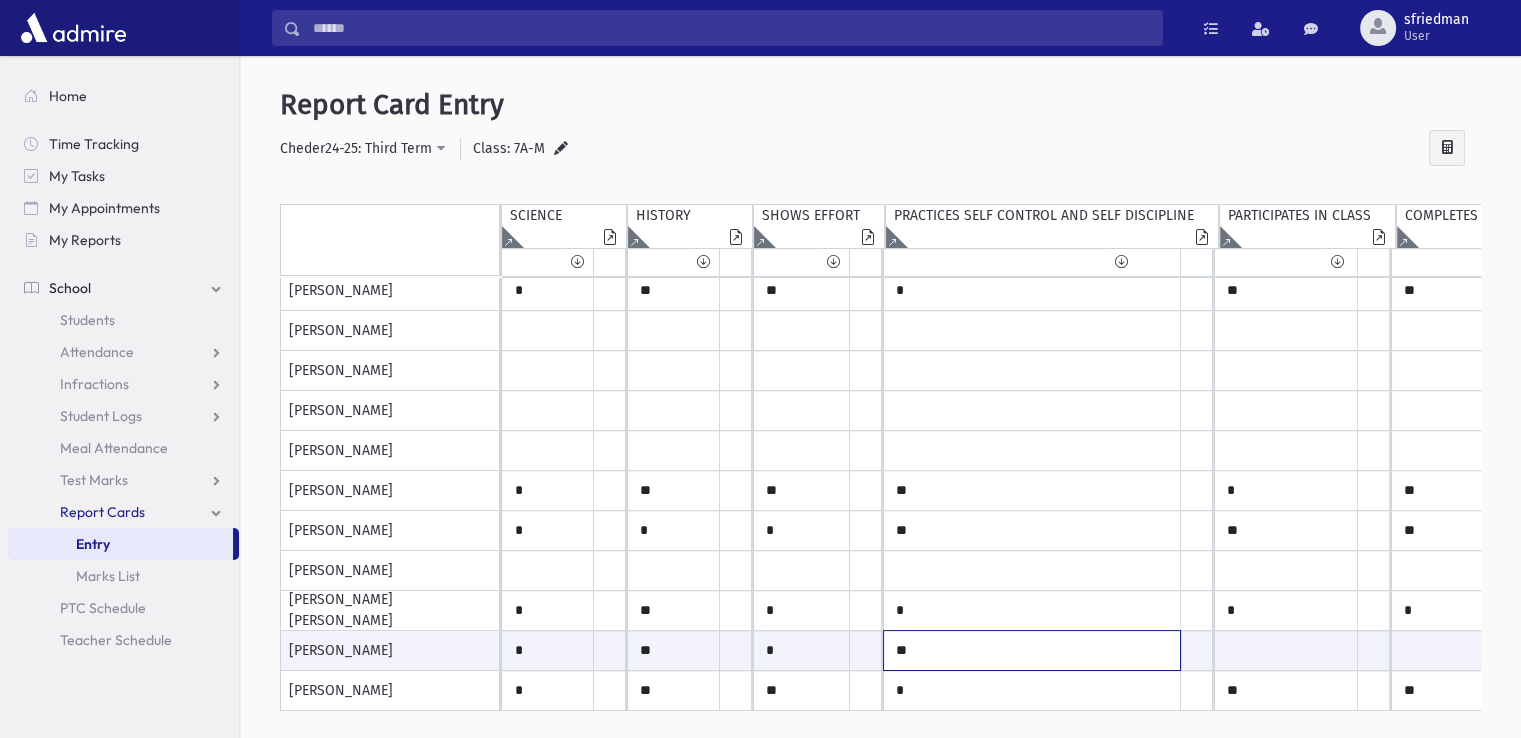 type on "**" 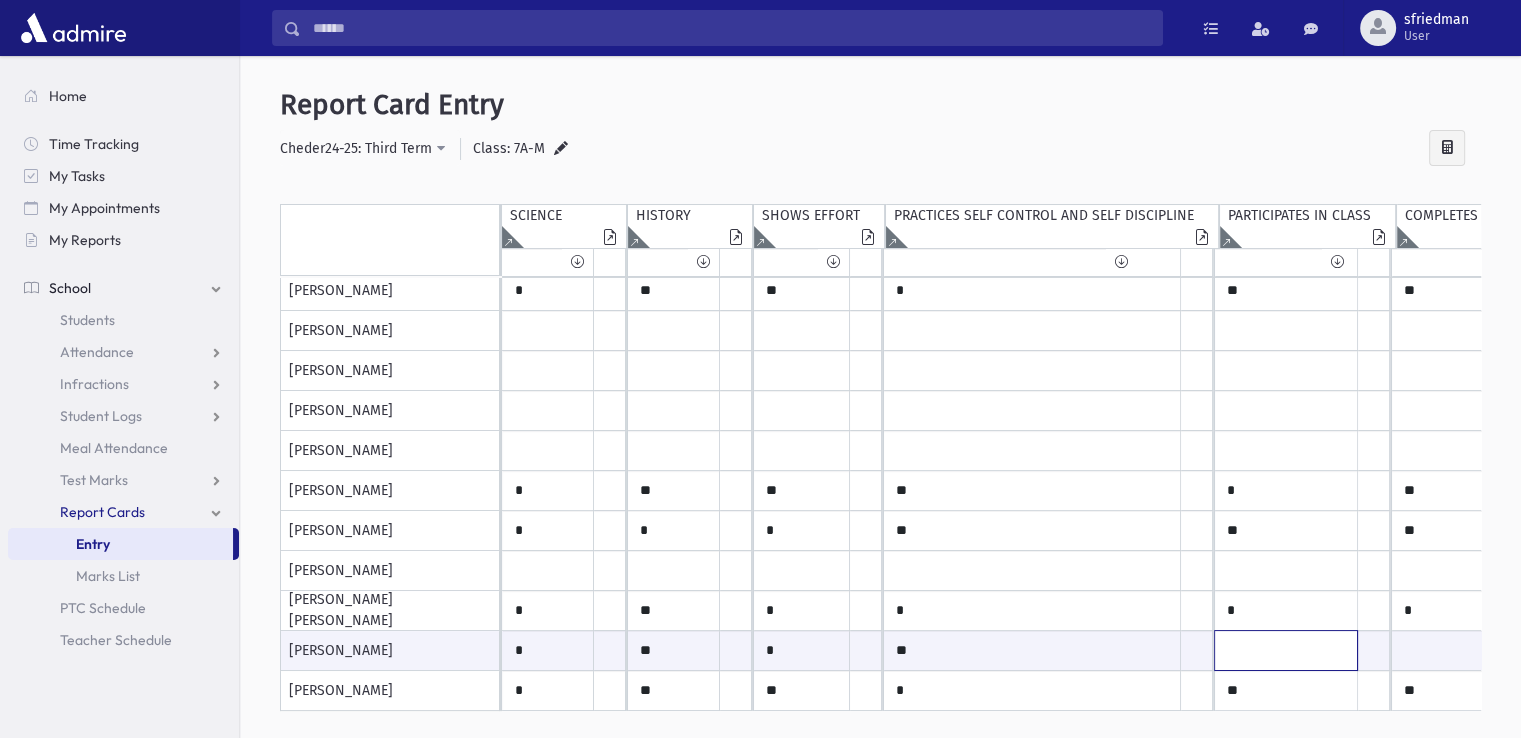 click at bounding box center (548, 650) 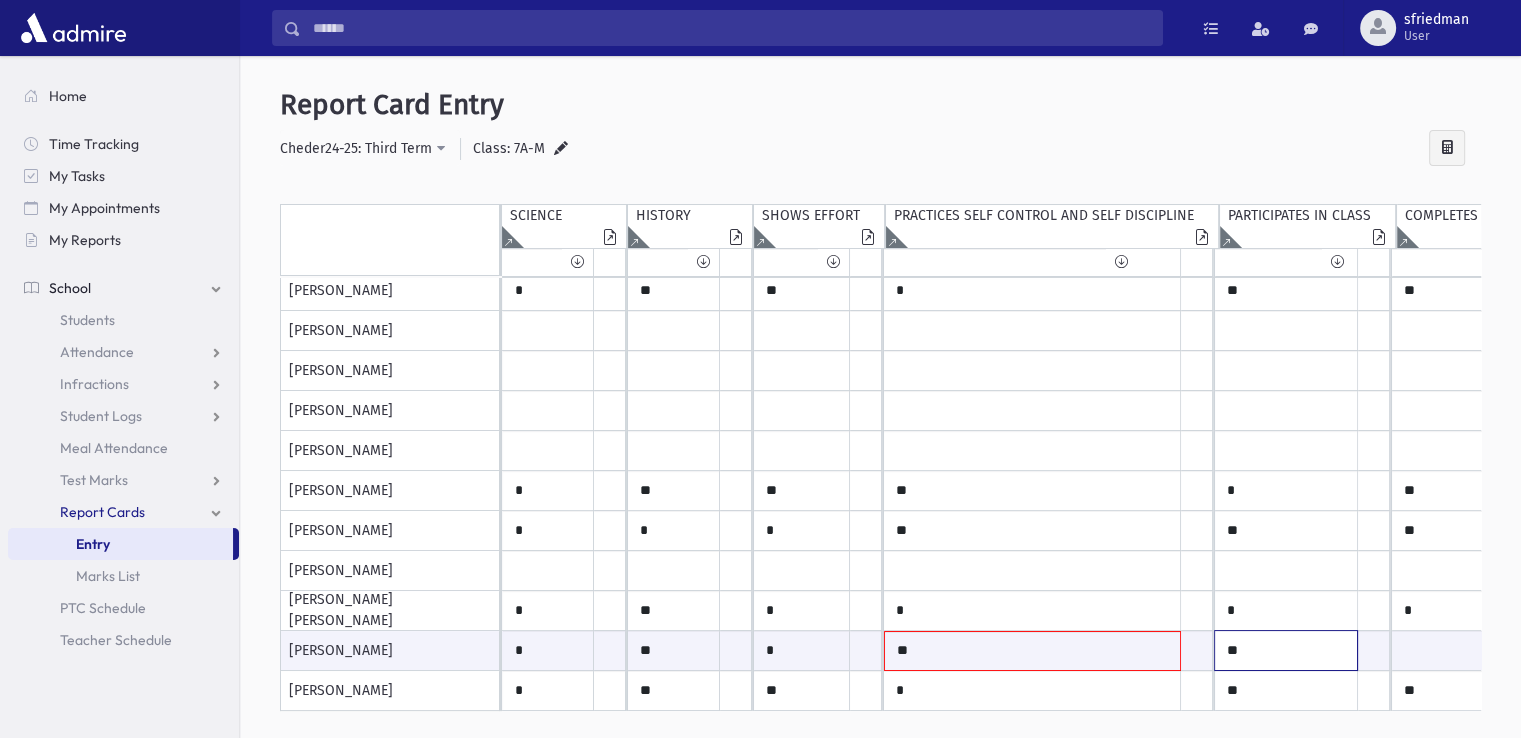 type on "**" 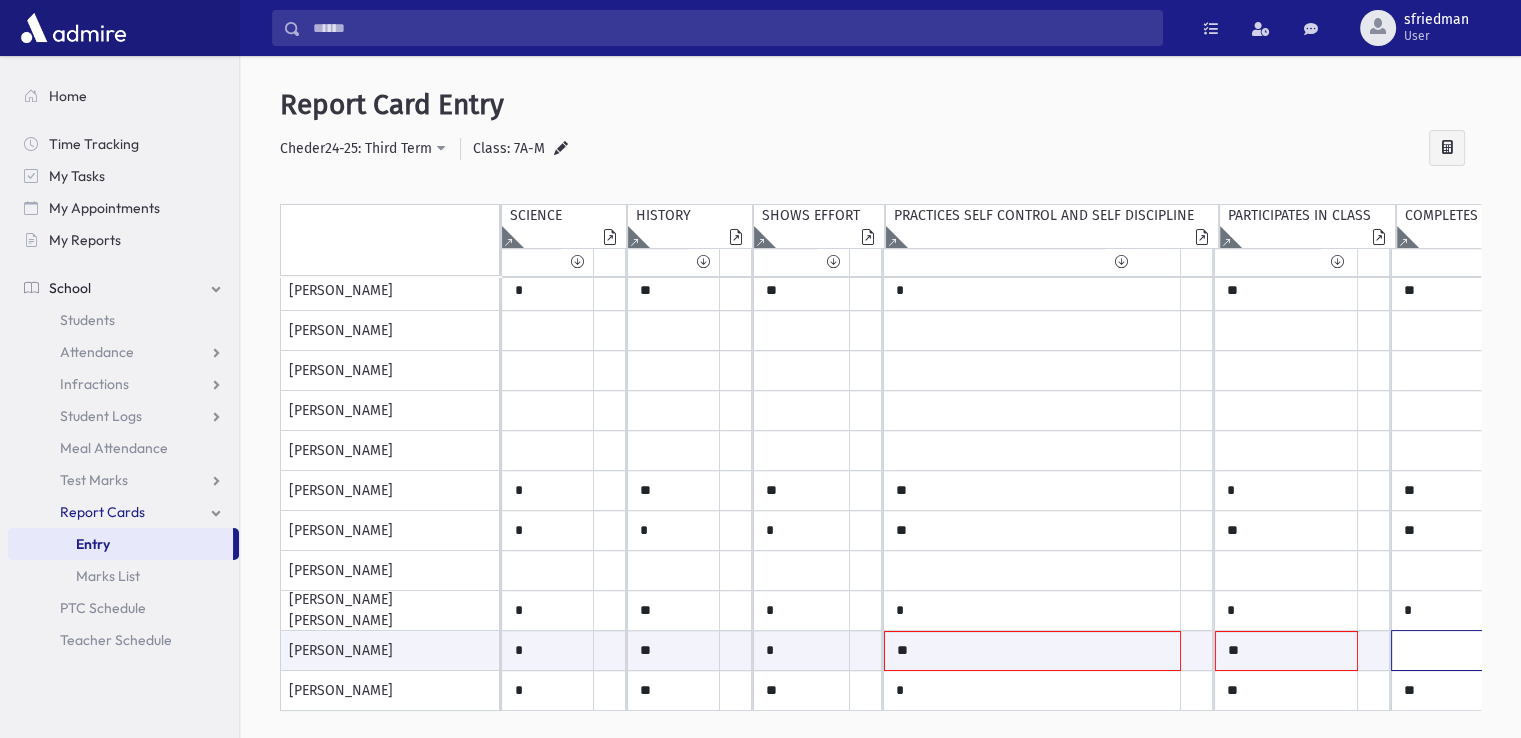 click at bounding box center [548, 650] 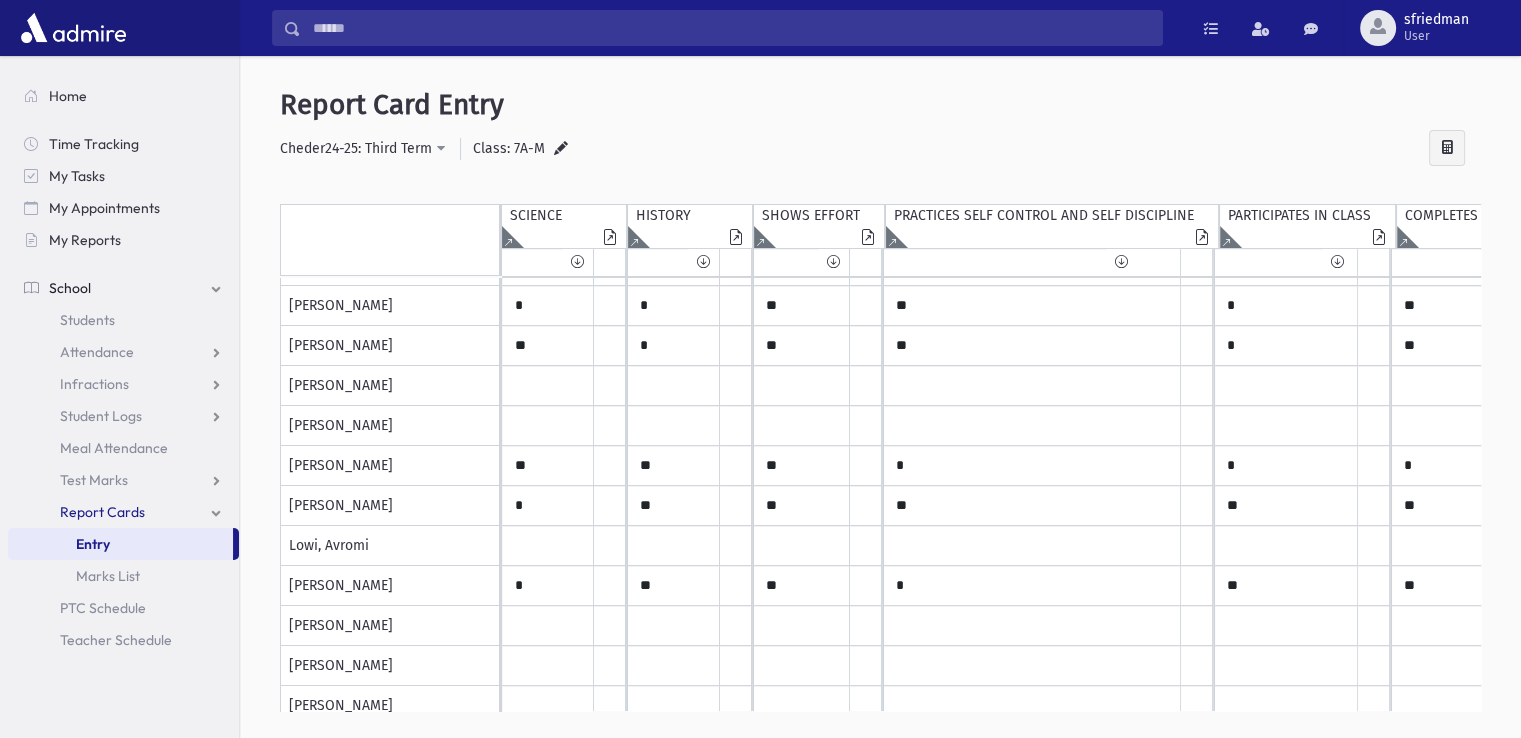 scroll, scrollTop: 0, scrollLeft: 0, axis: both 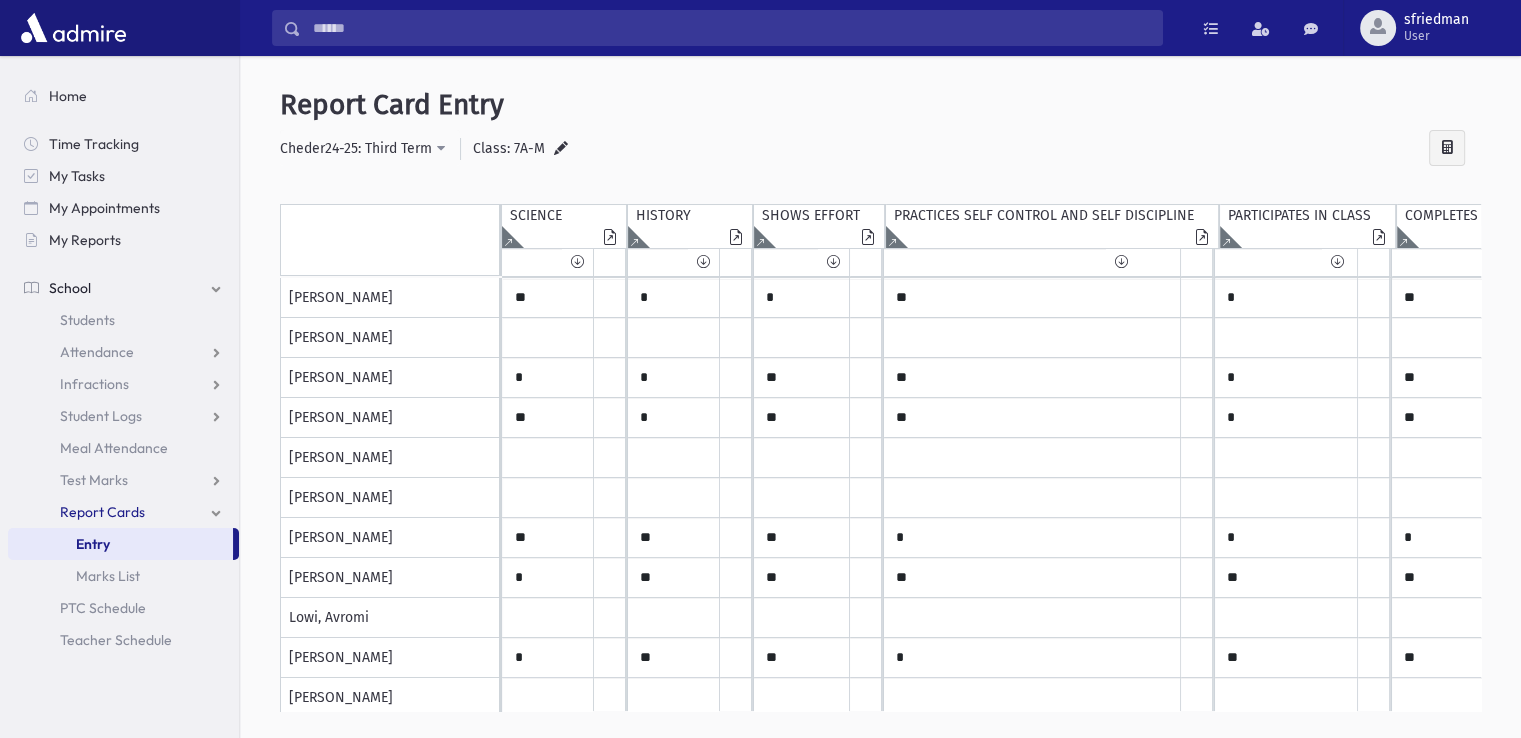 type on "**" 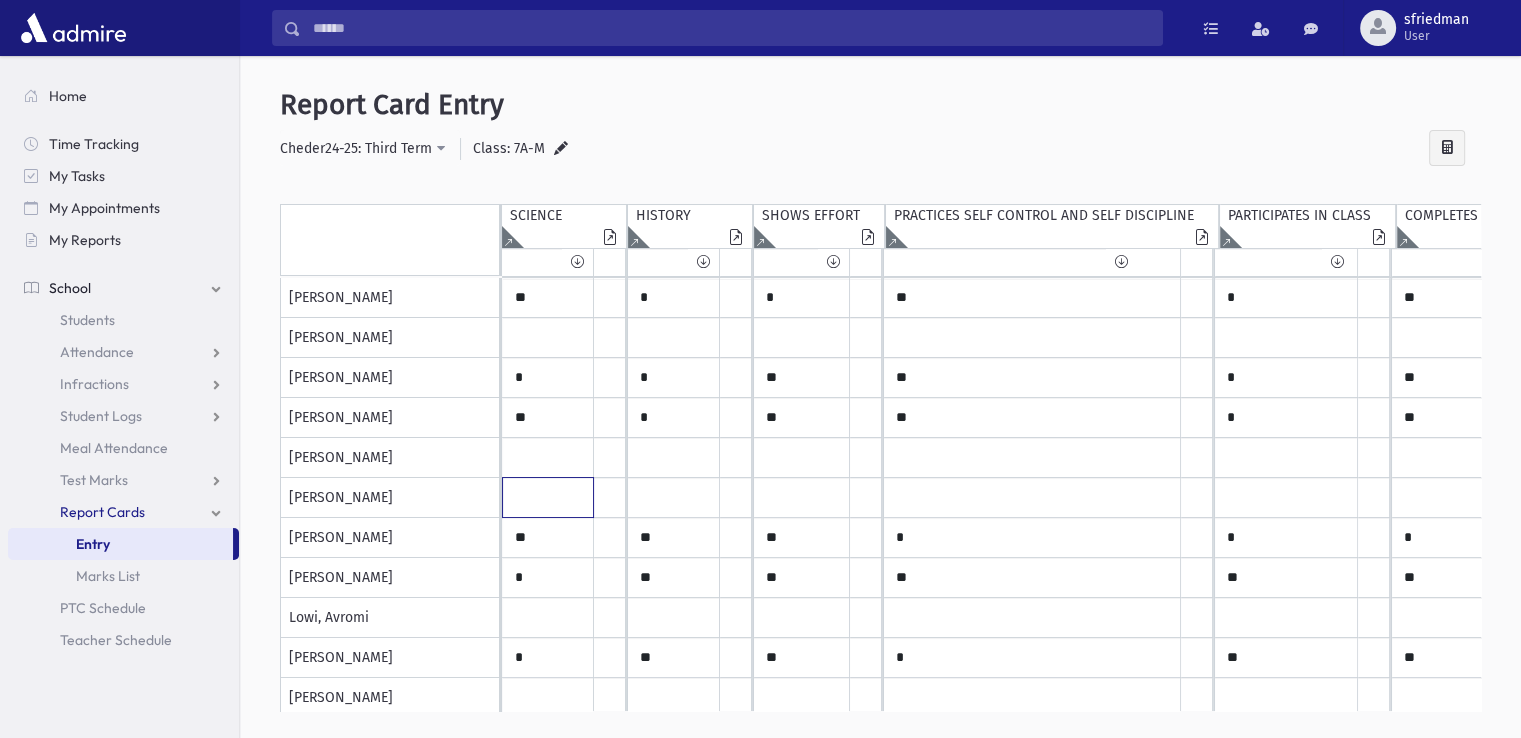 click at bounding box center (548, 298) 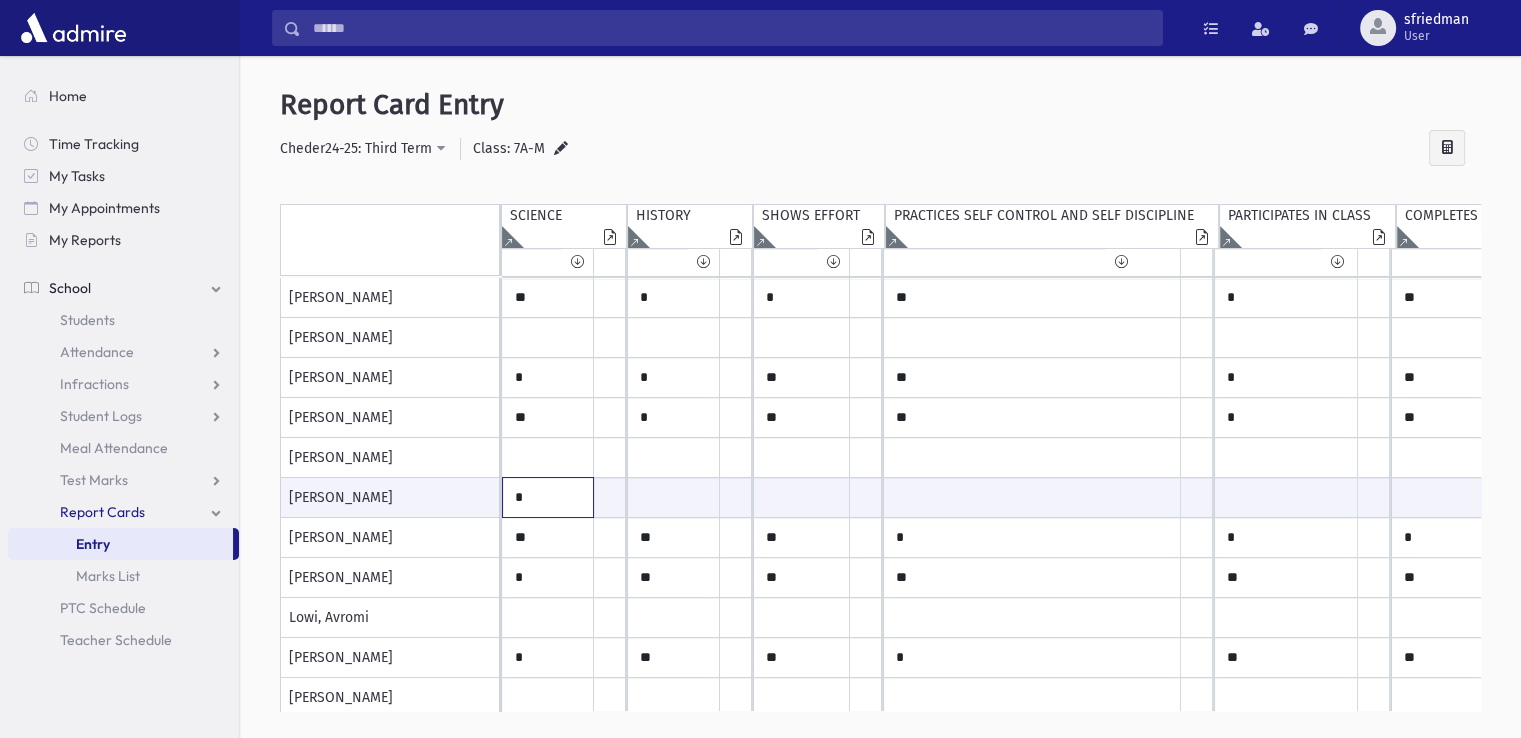 type on "*" 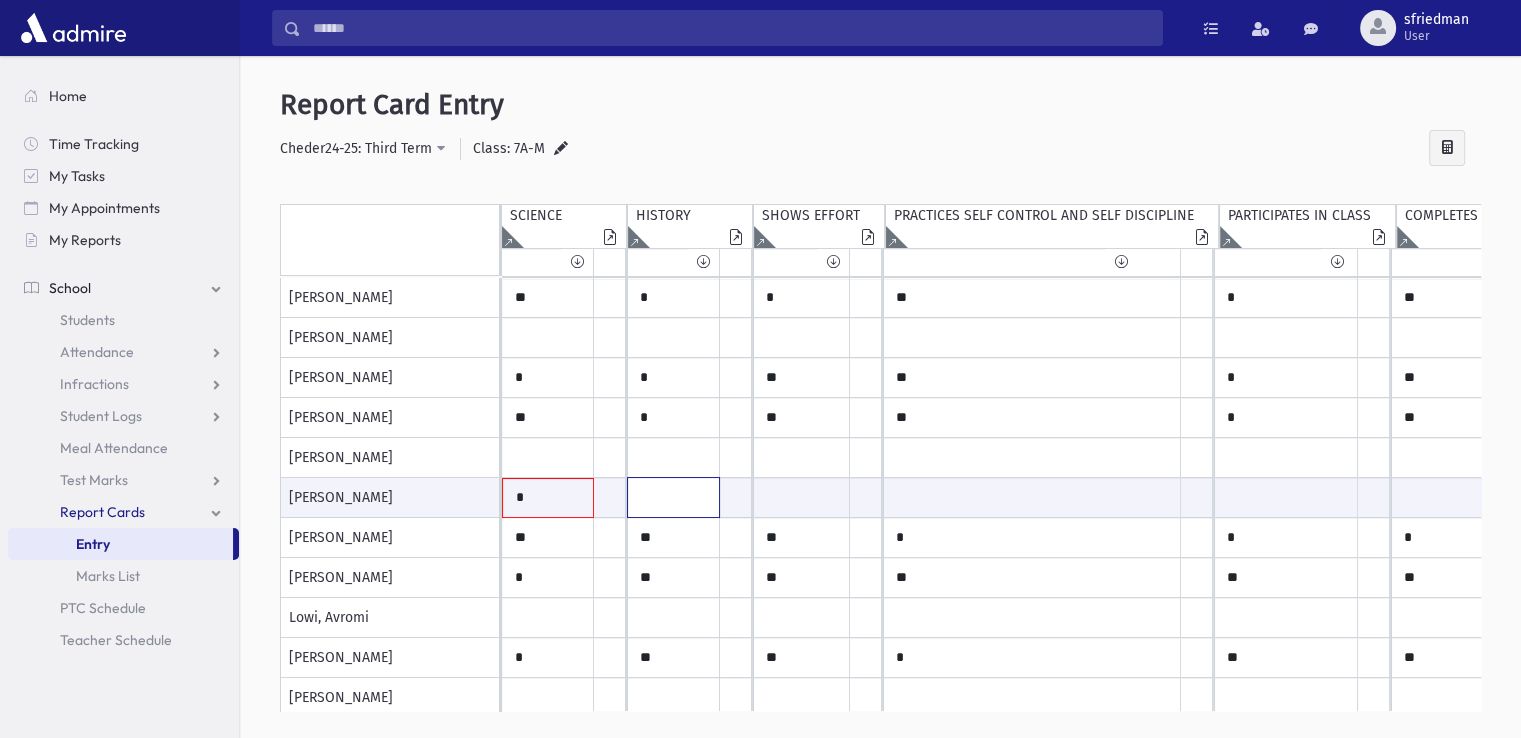 click at bounding box center [548, 498] 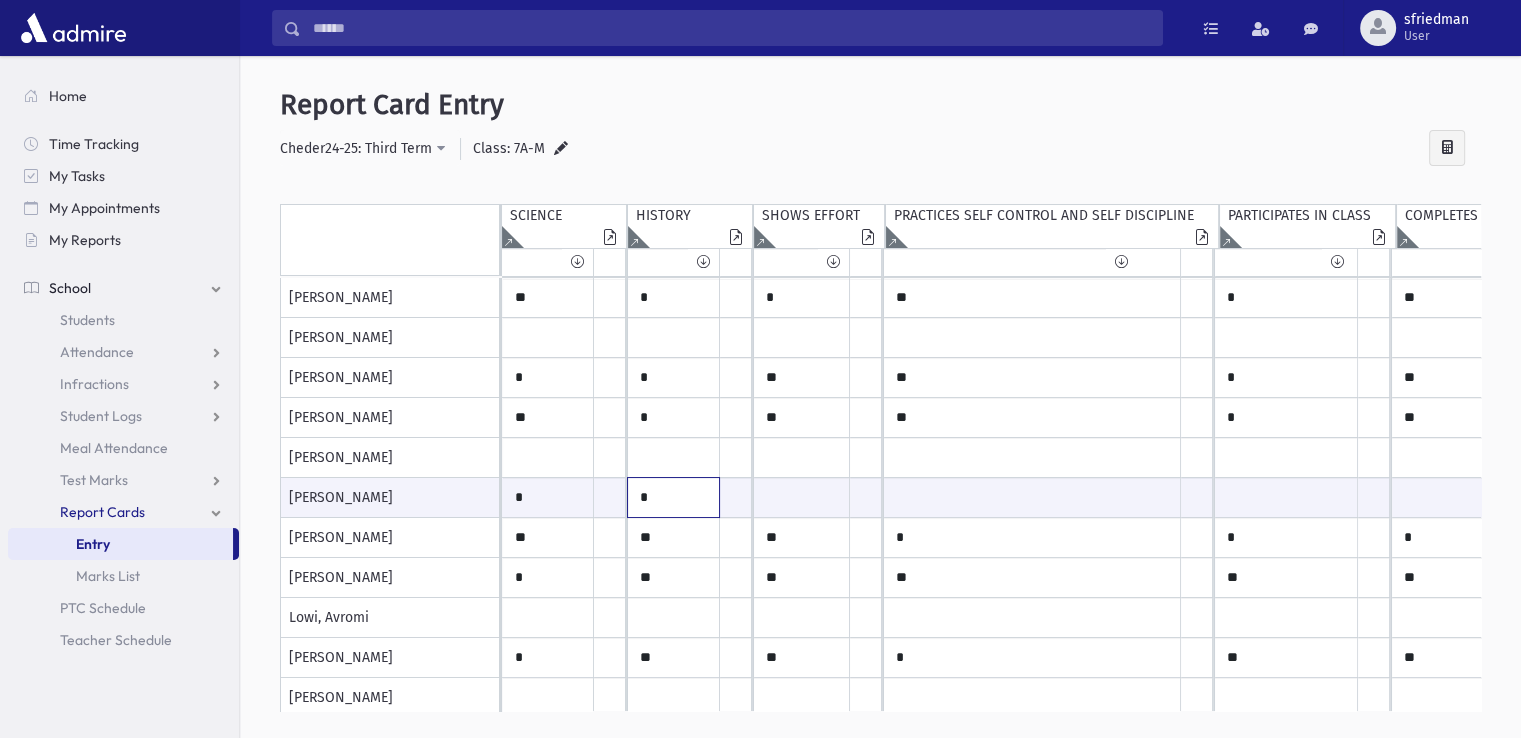 type on "*" 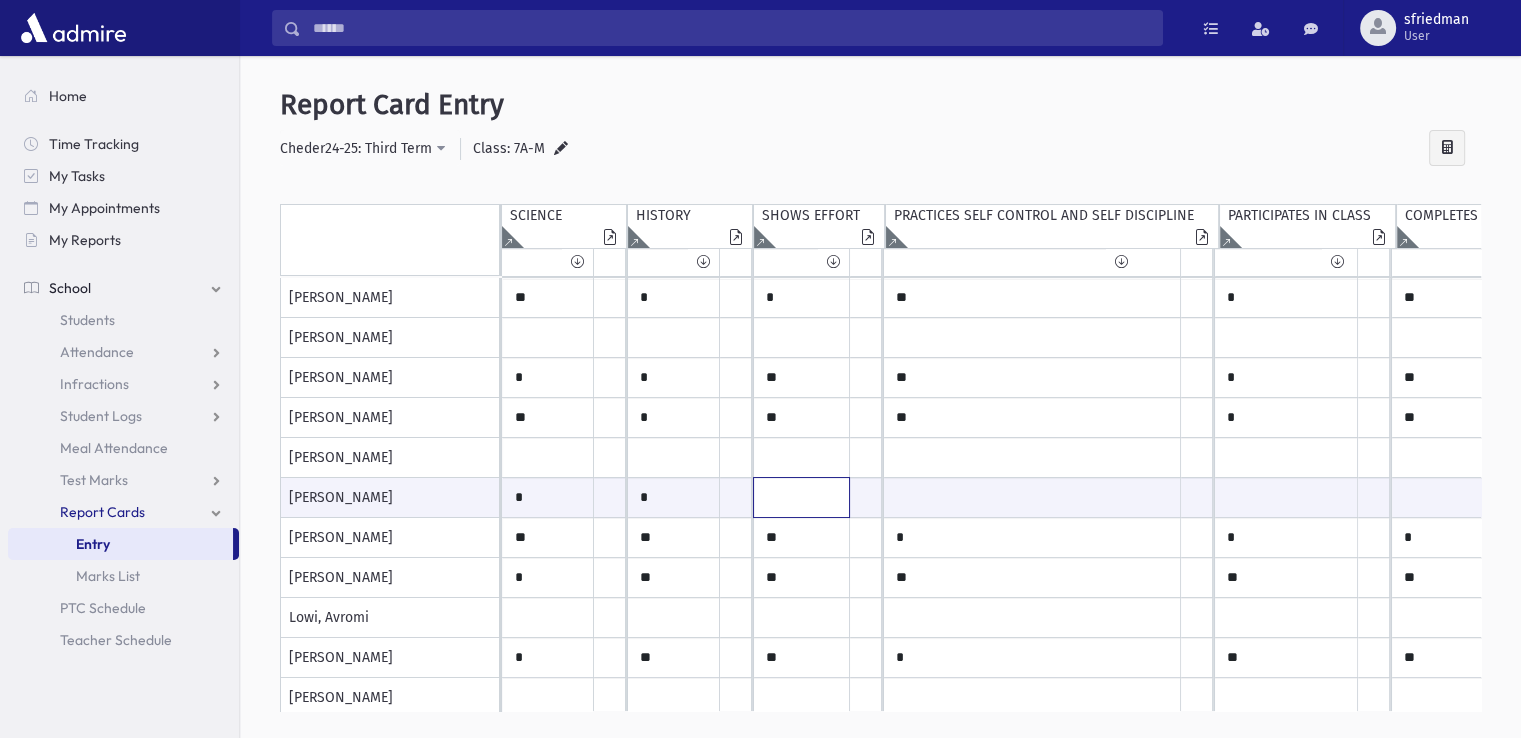 click at bounding box center (548, 497) 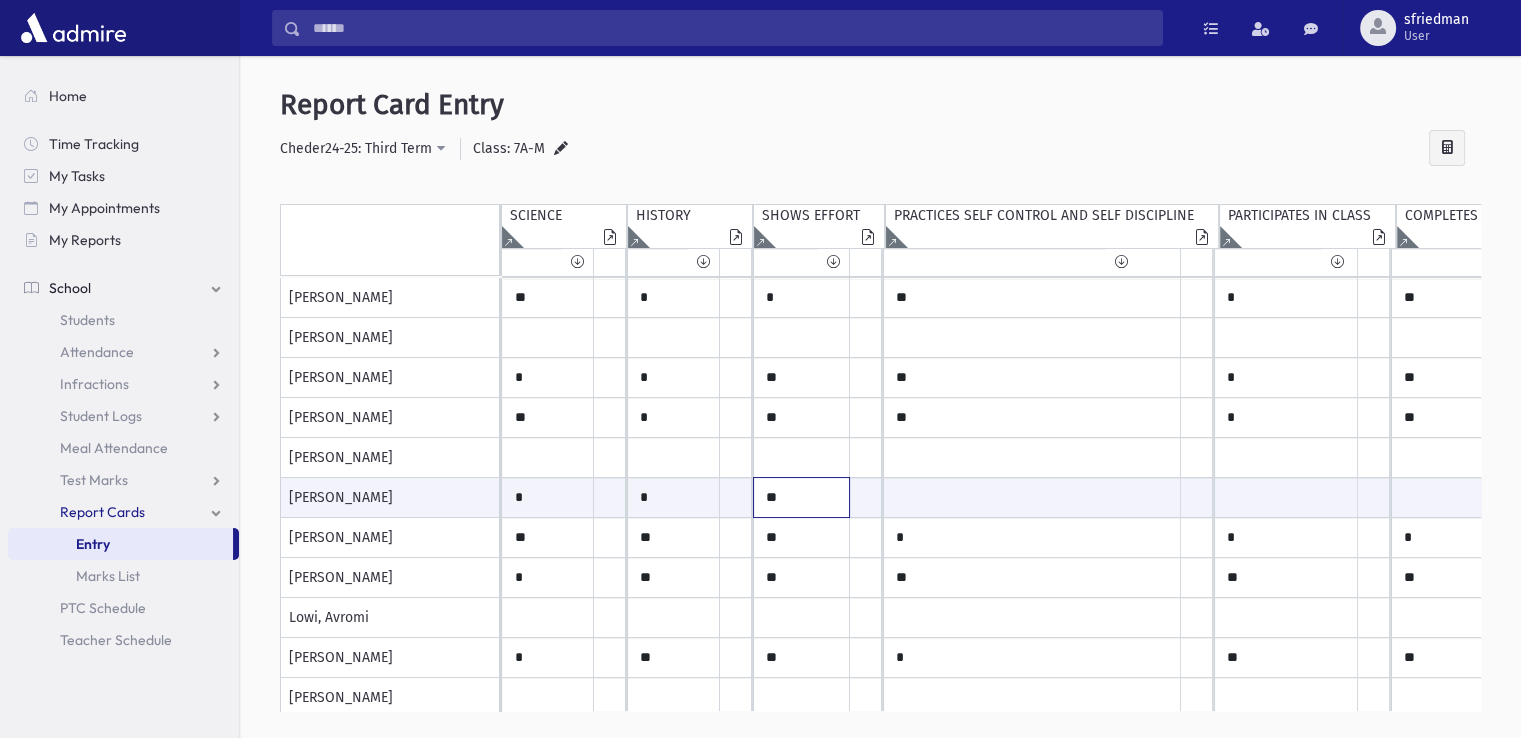 type on "**" 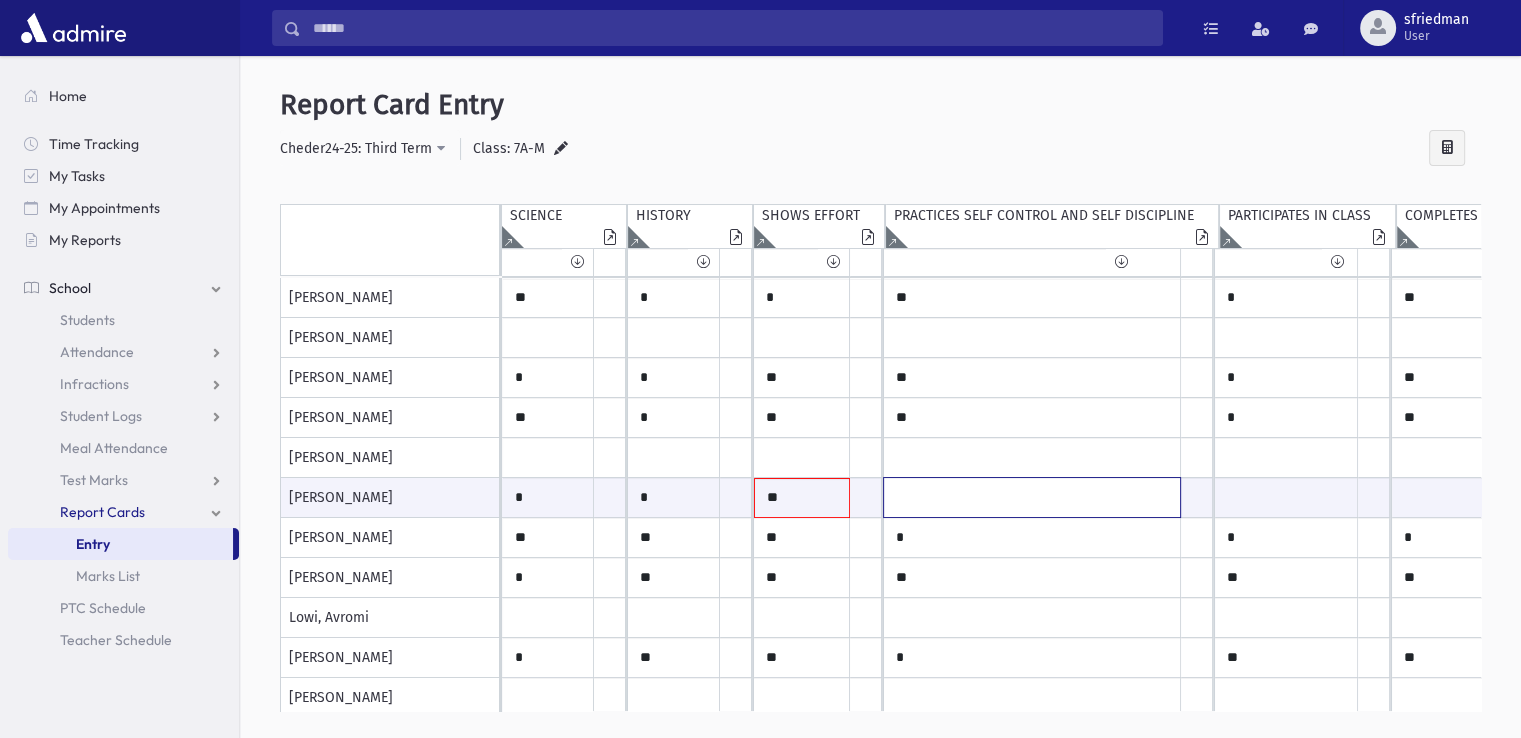 click at bounding box center (548, 497) 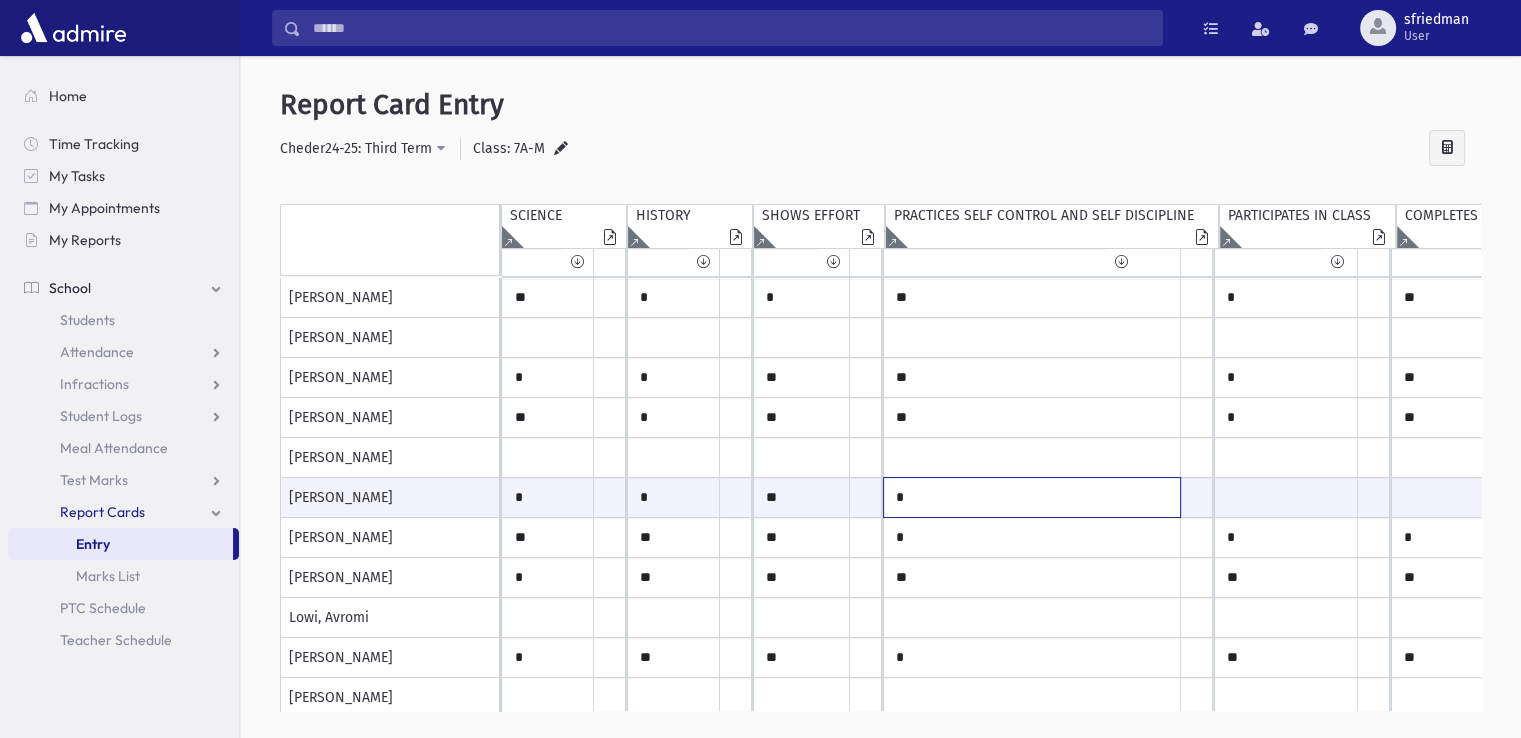 type on "*" 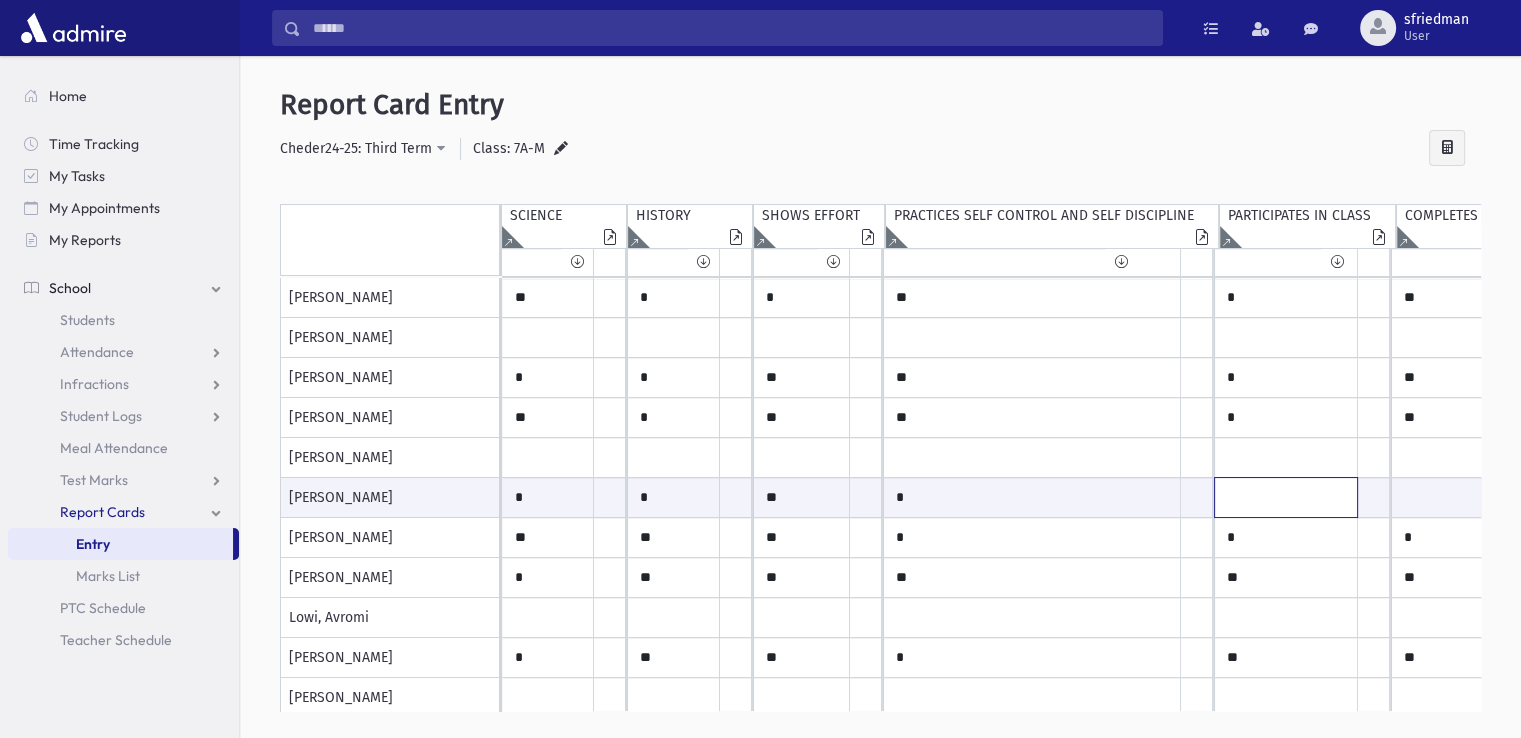 click at bounding box center [548, 497] 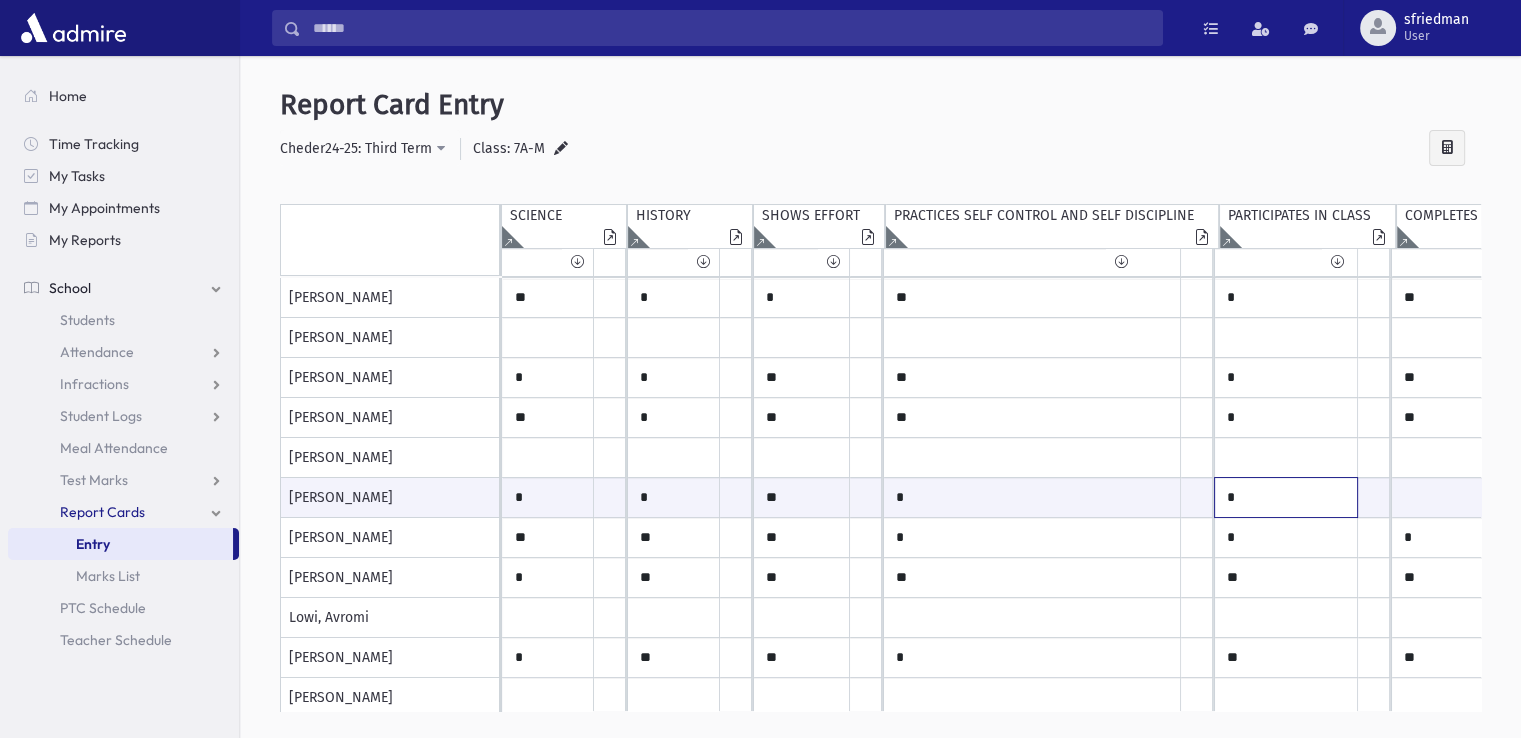 type on "*" 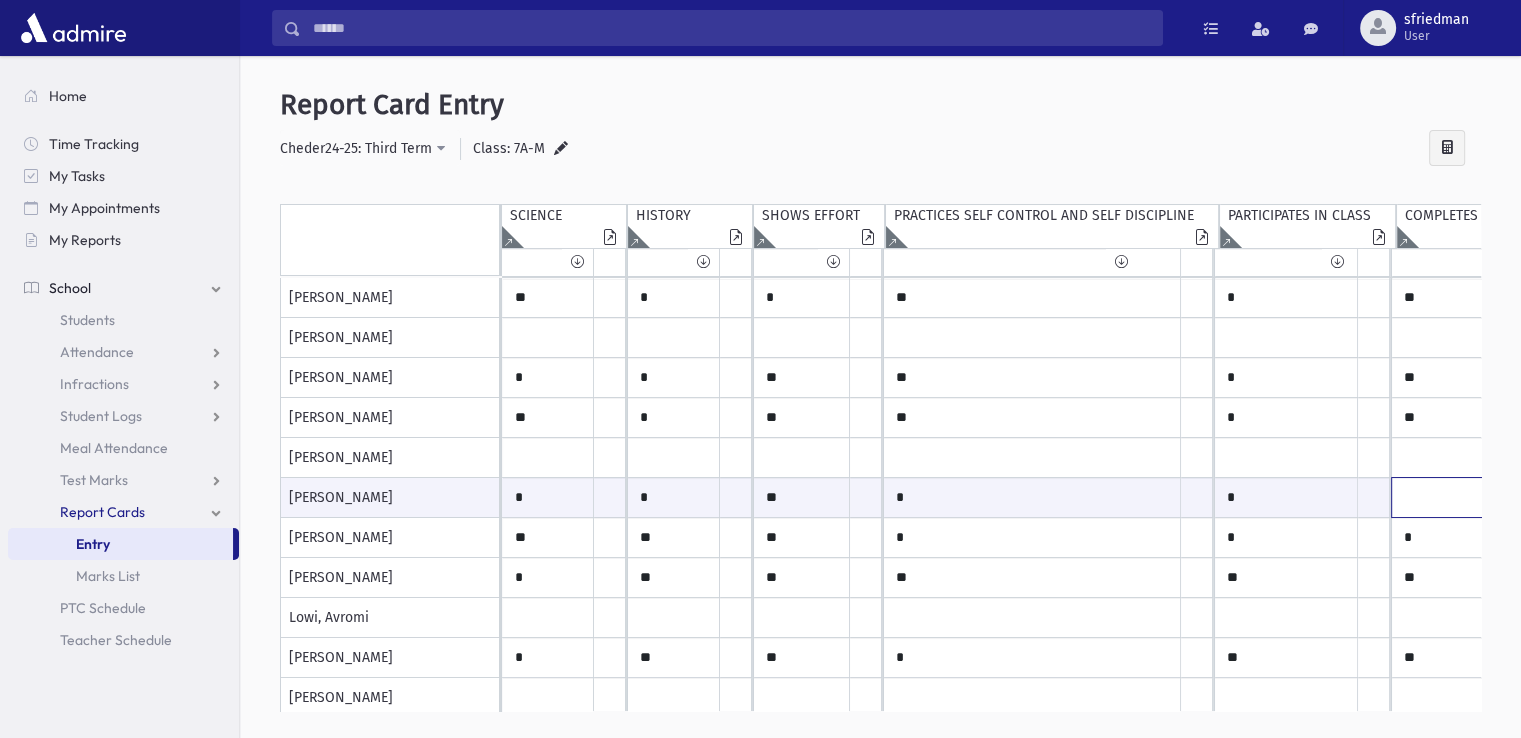 click at bounding box center [548, 497] 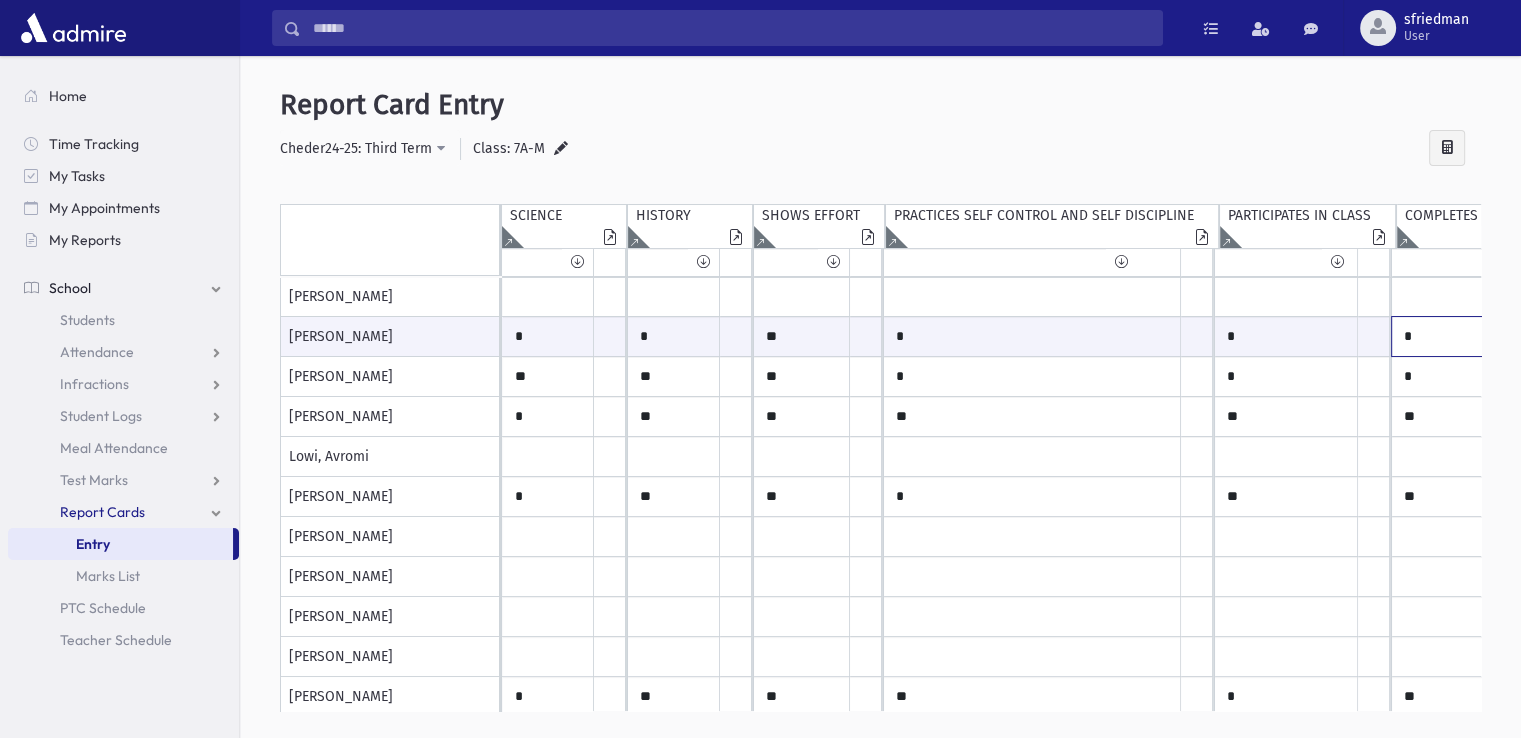 scroll, scrollTop: 200, scrollLeft: 0, axis: vertical 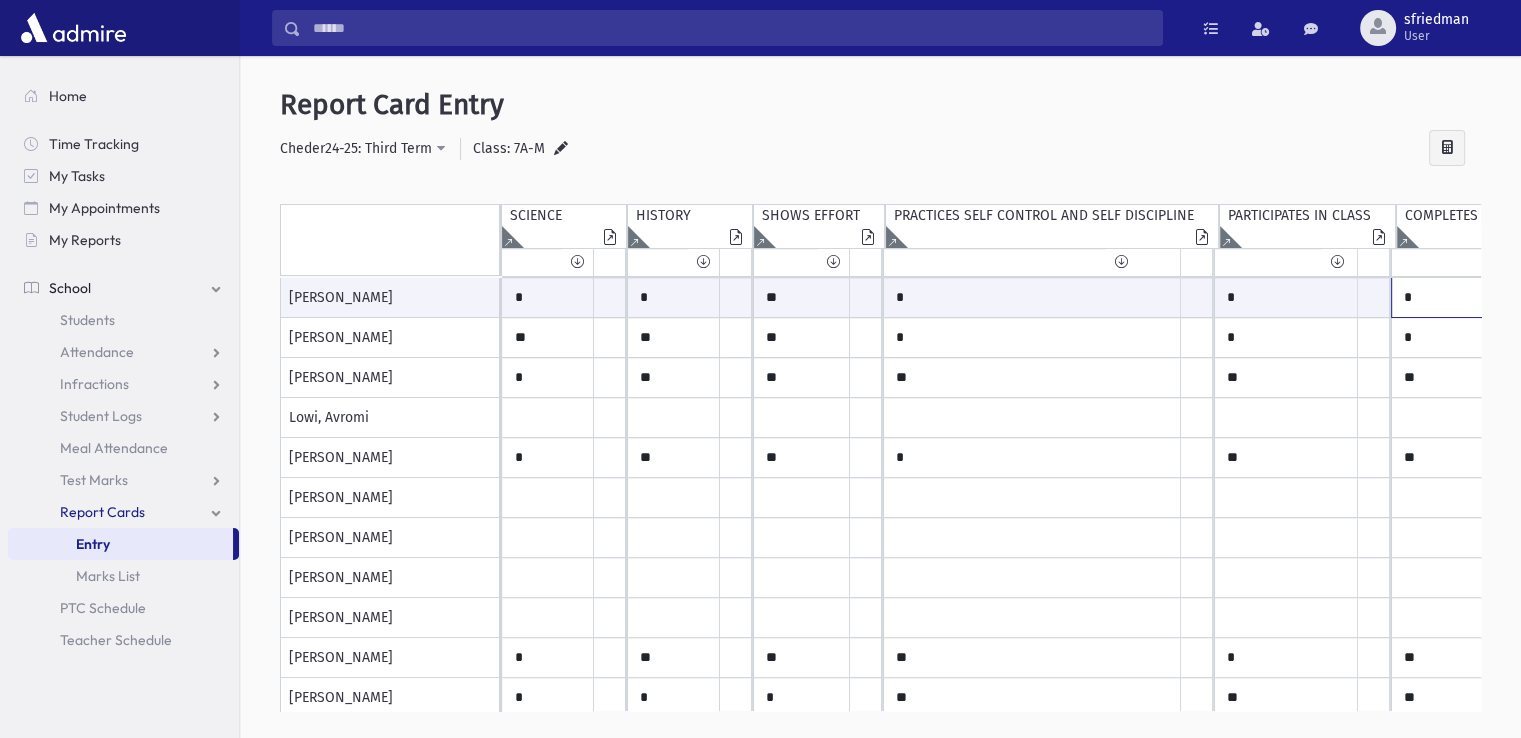 type on "*" 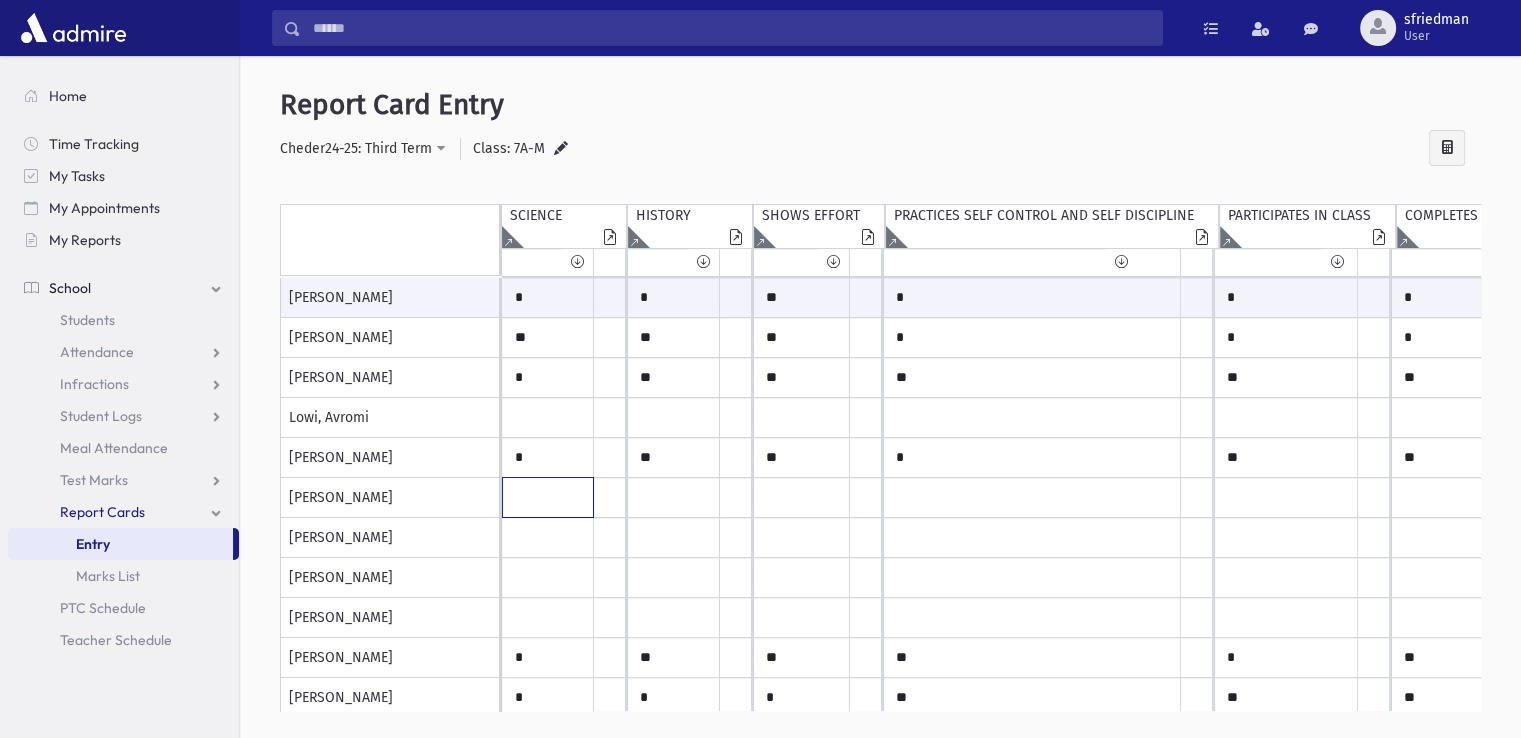 click at bounding box center (548, 98) 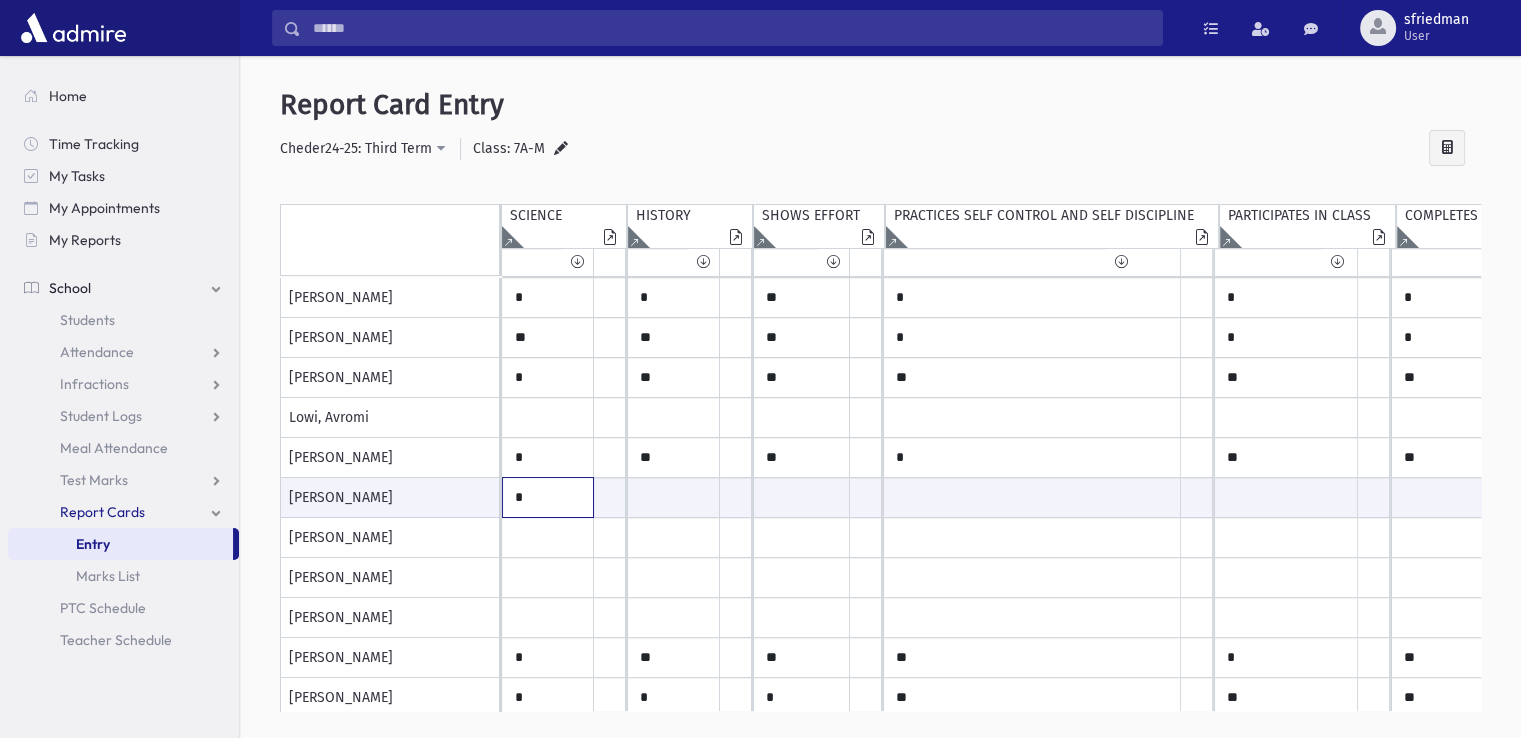 type on "*" 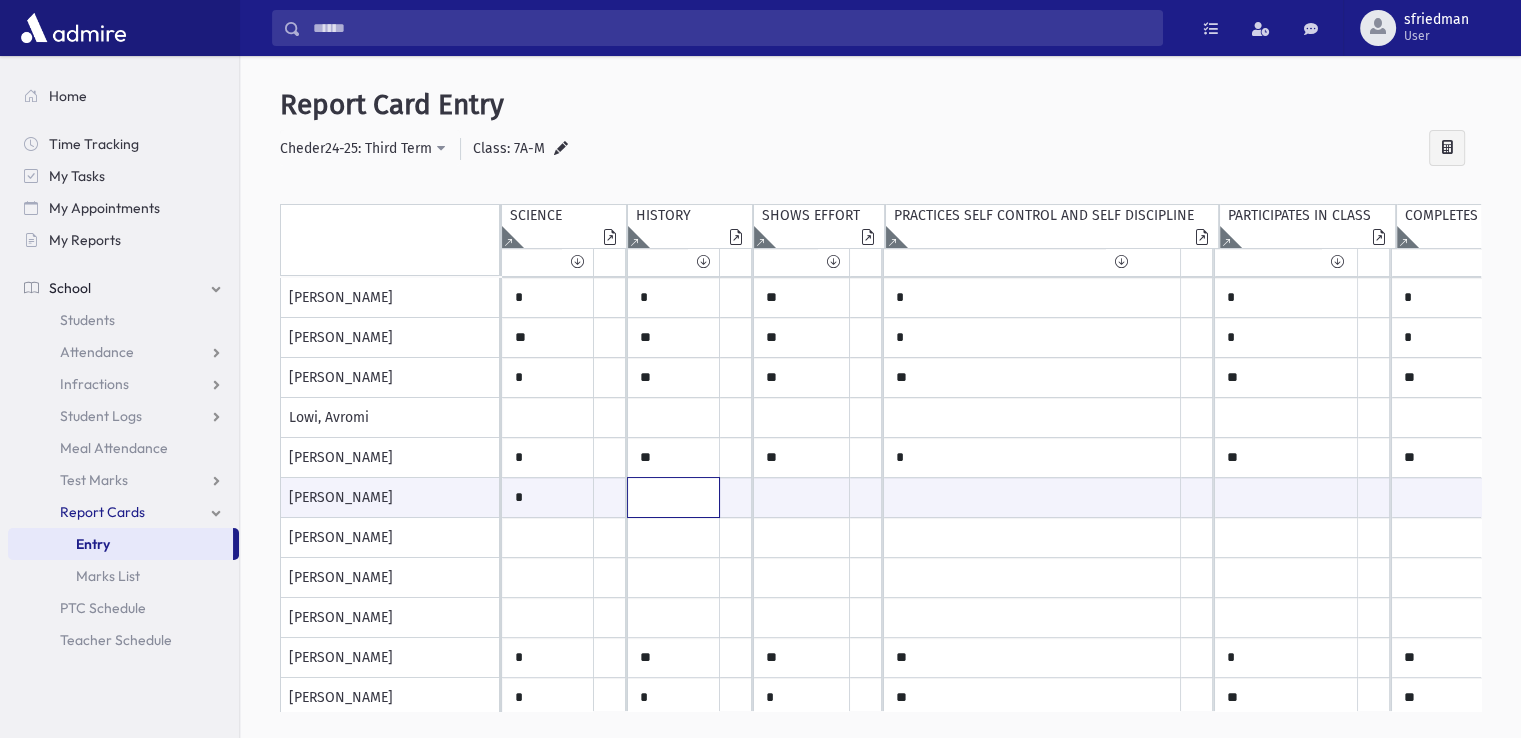 click at bounding box center [548, 497] 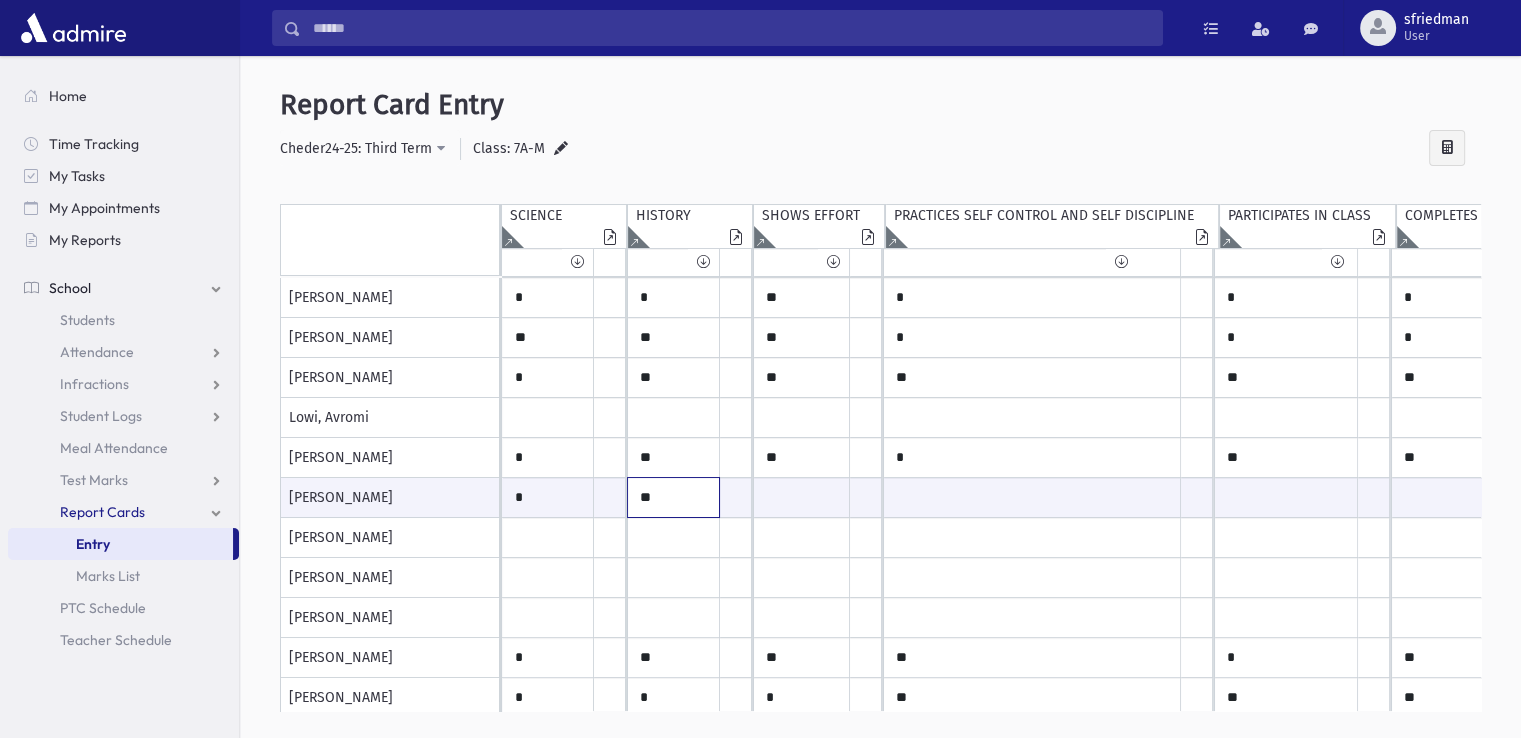 type on "**" 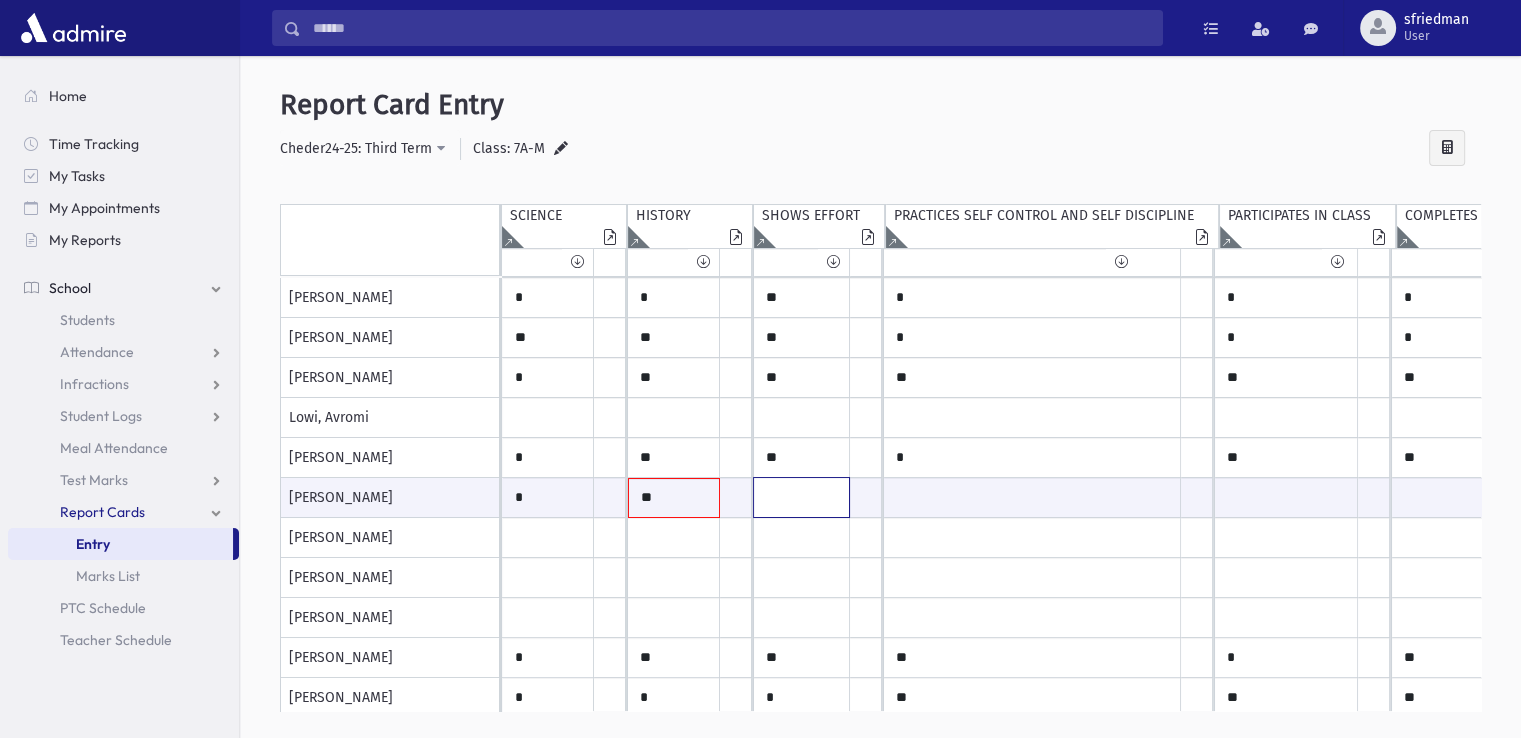 click at bounding box center (548, 497) 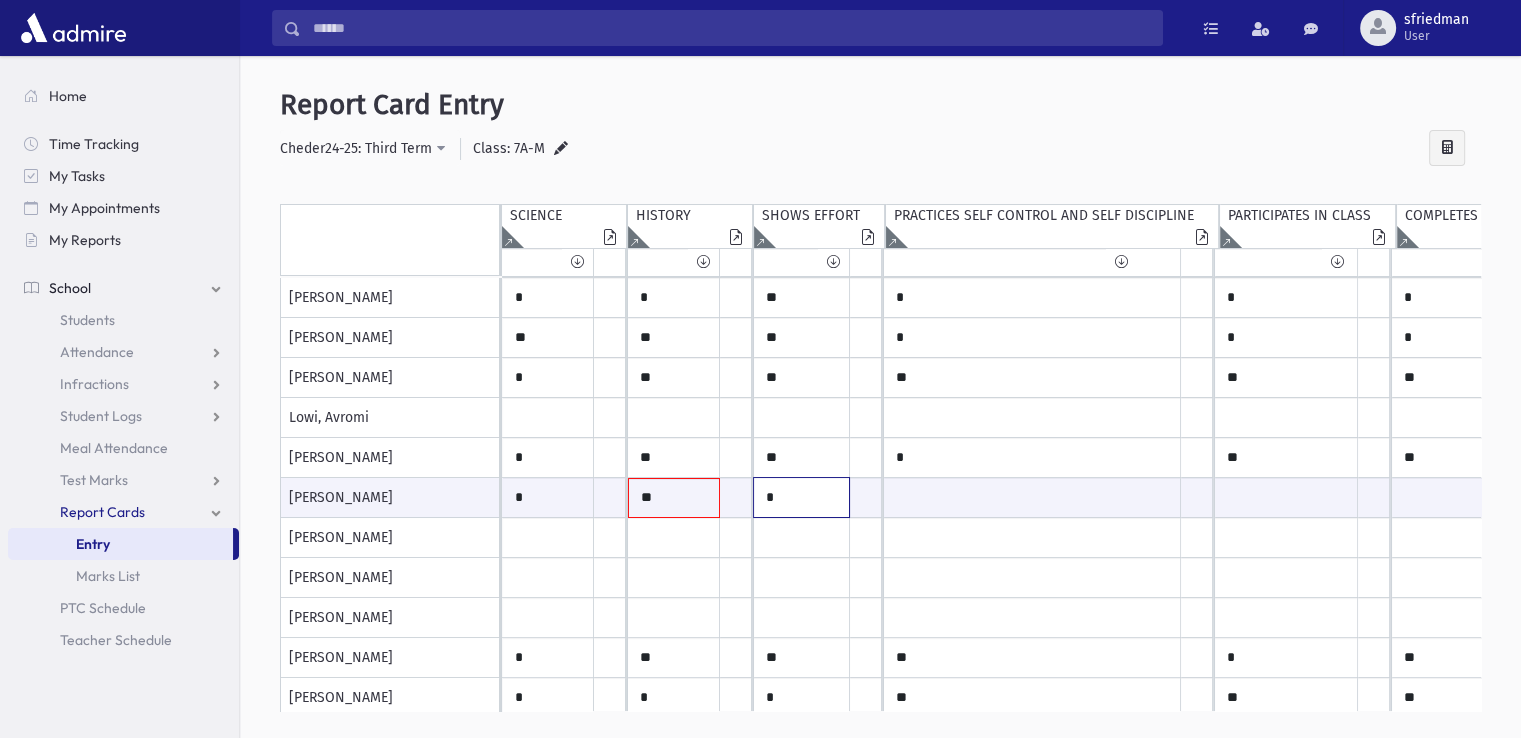 type on "*" 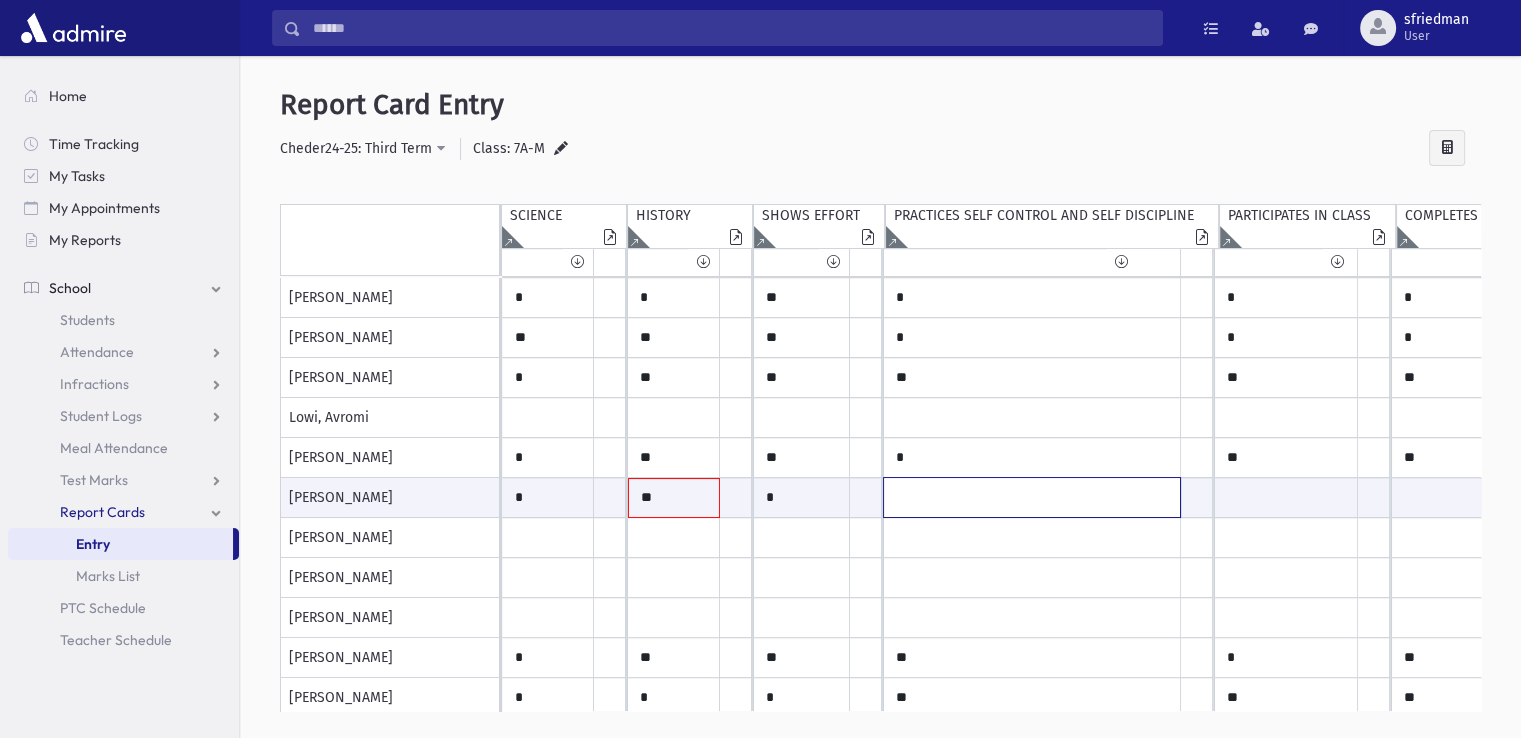 click at bounding box center (548, 497) 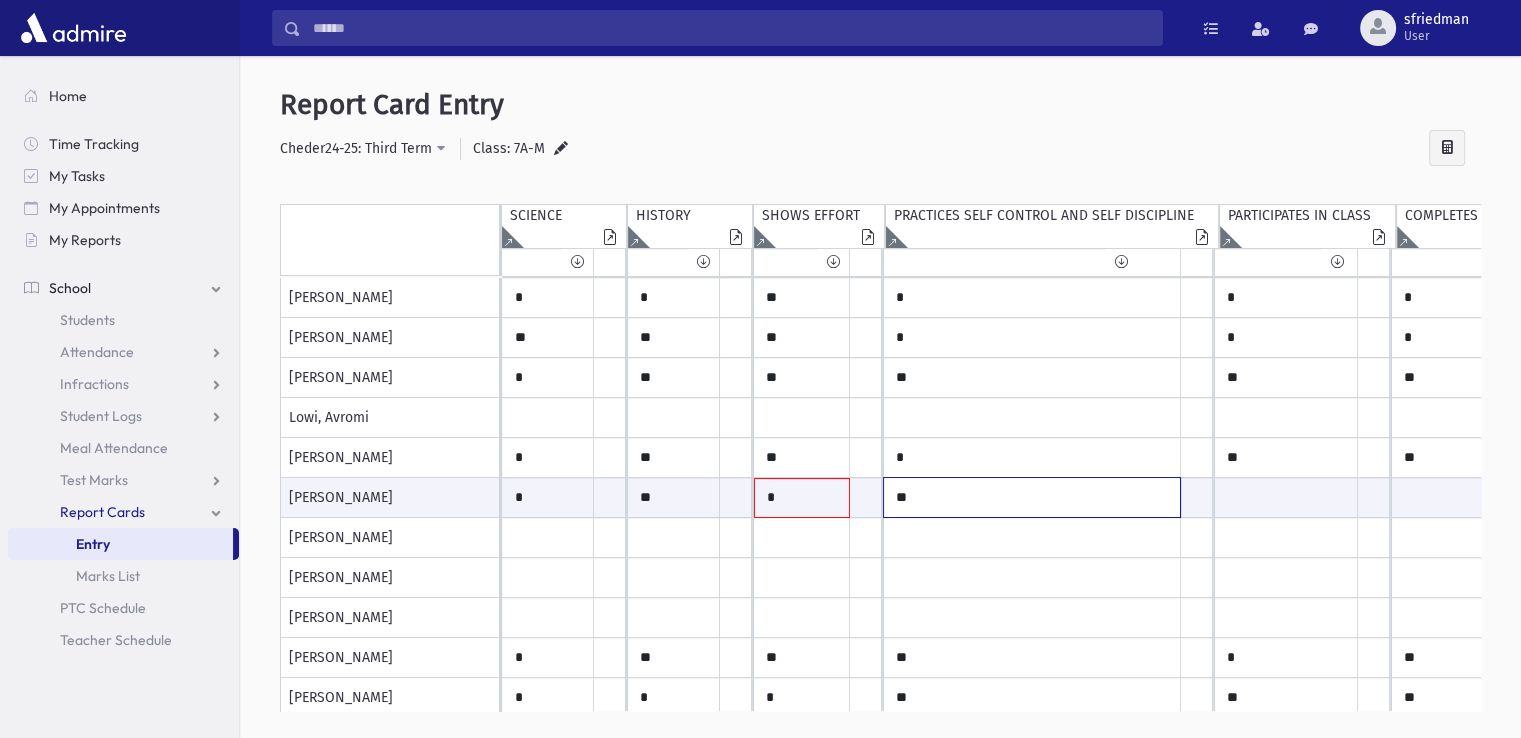 type on "**" 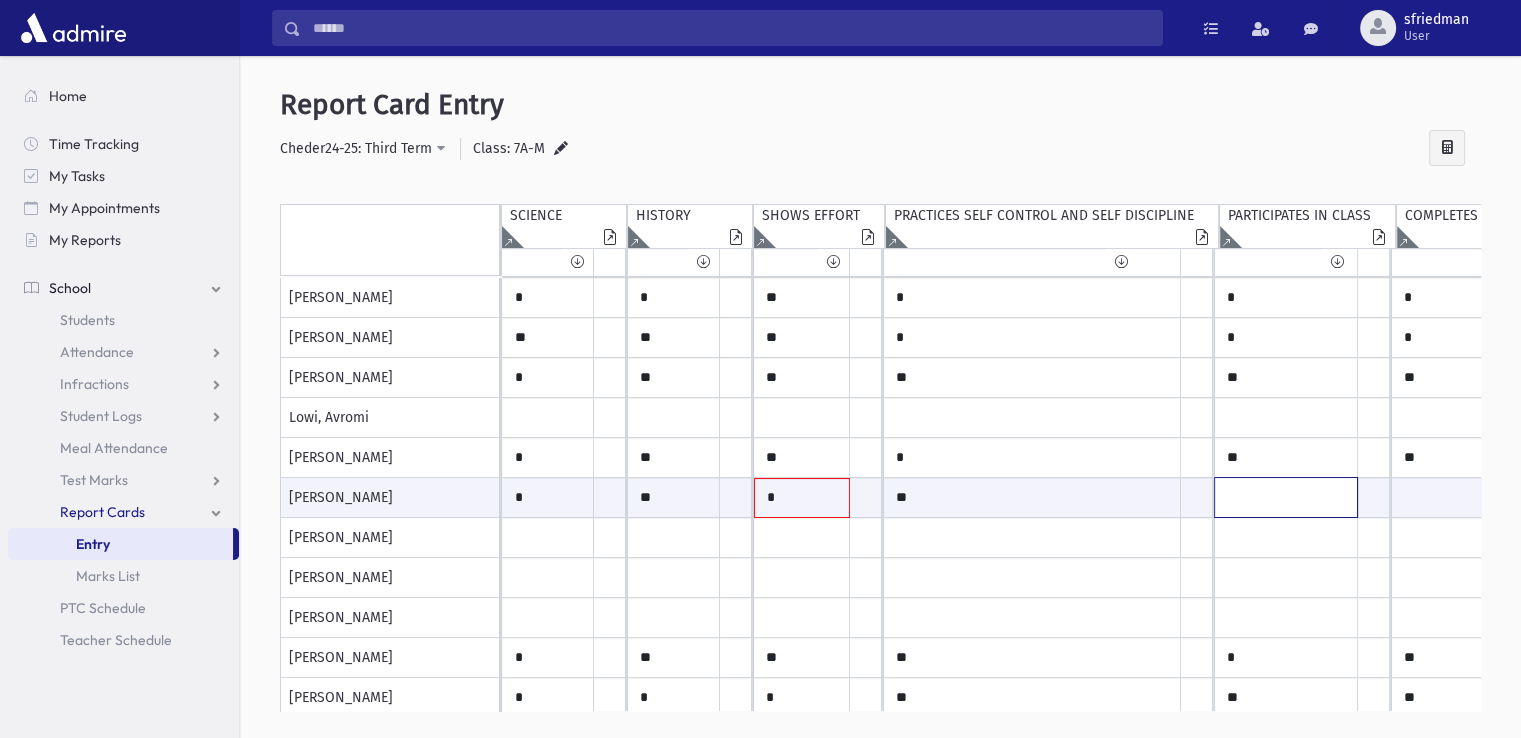 click at bounding box center [548, 497] 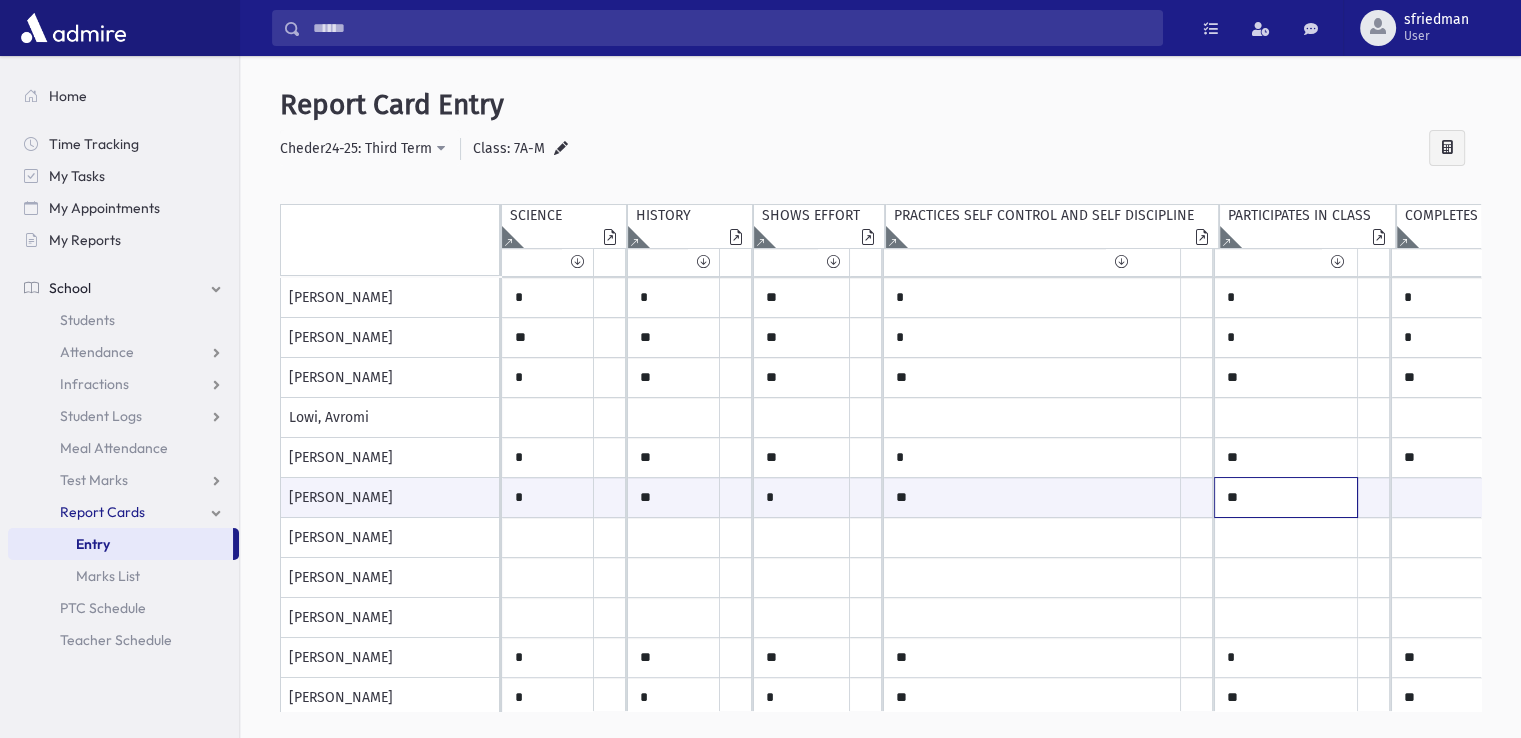type on "**" 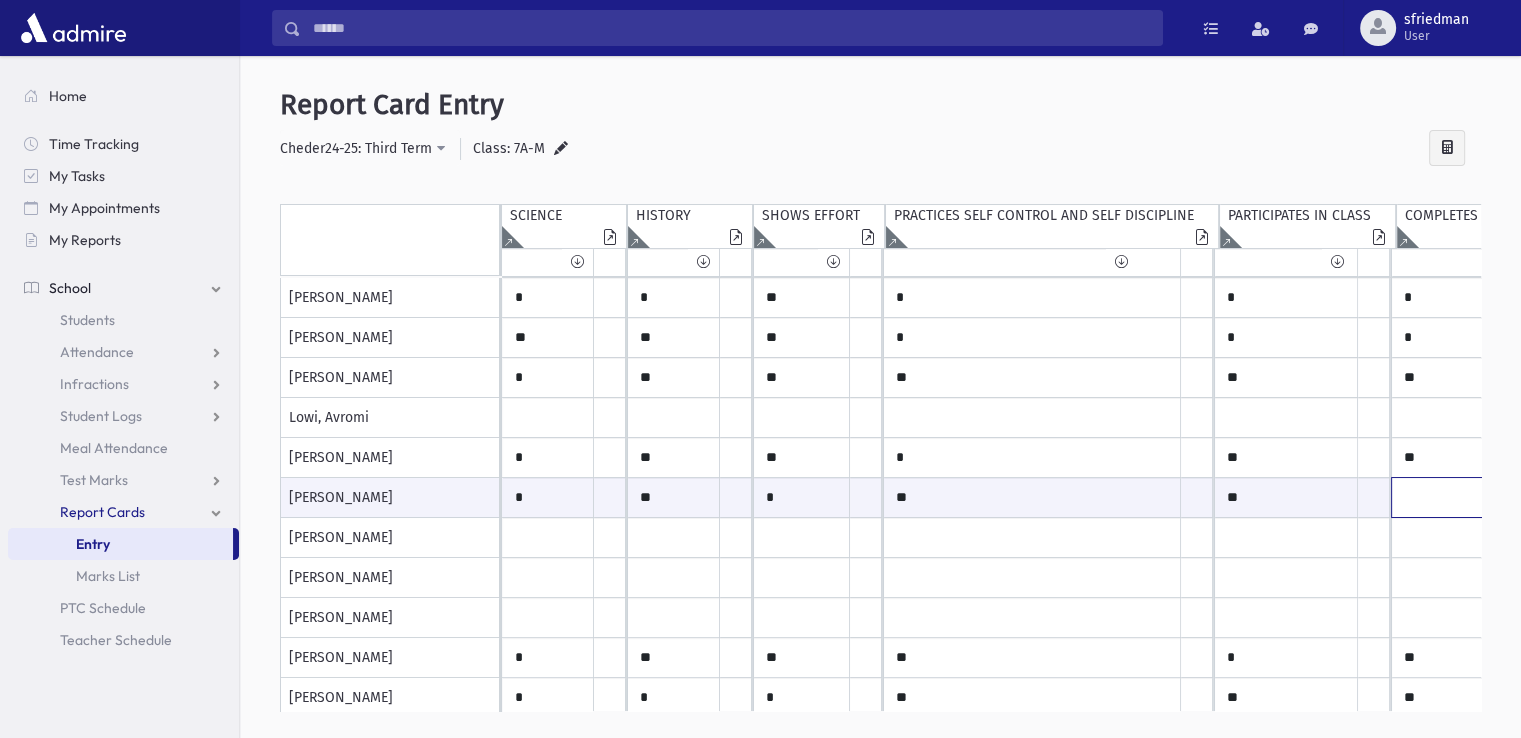 click at bounding box center (548, 497) 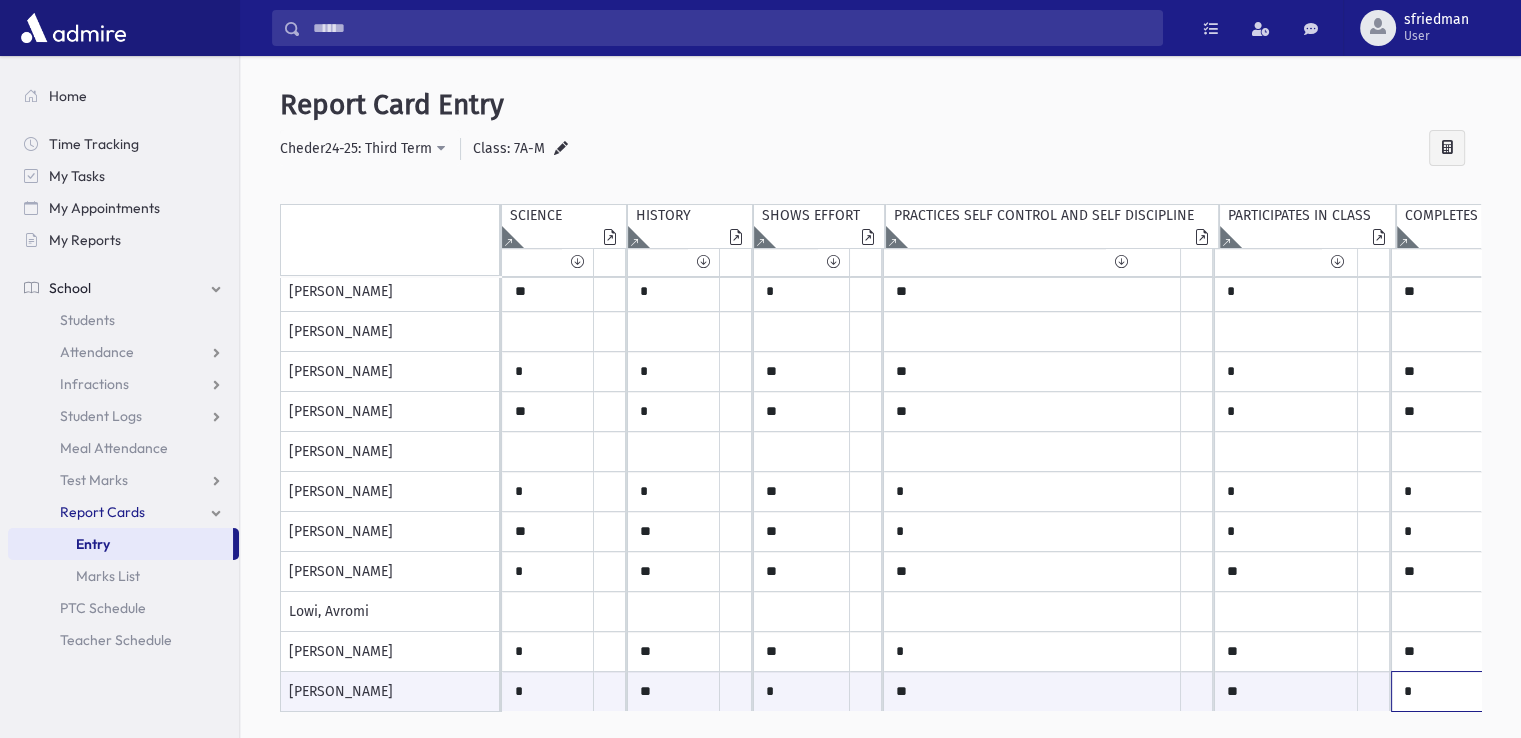 scroll, scrollTop: 0, scrollLeft: 0, axis: both 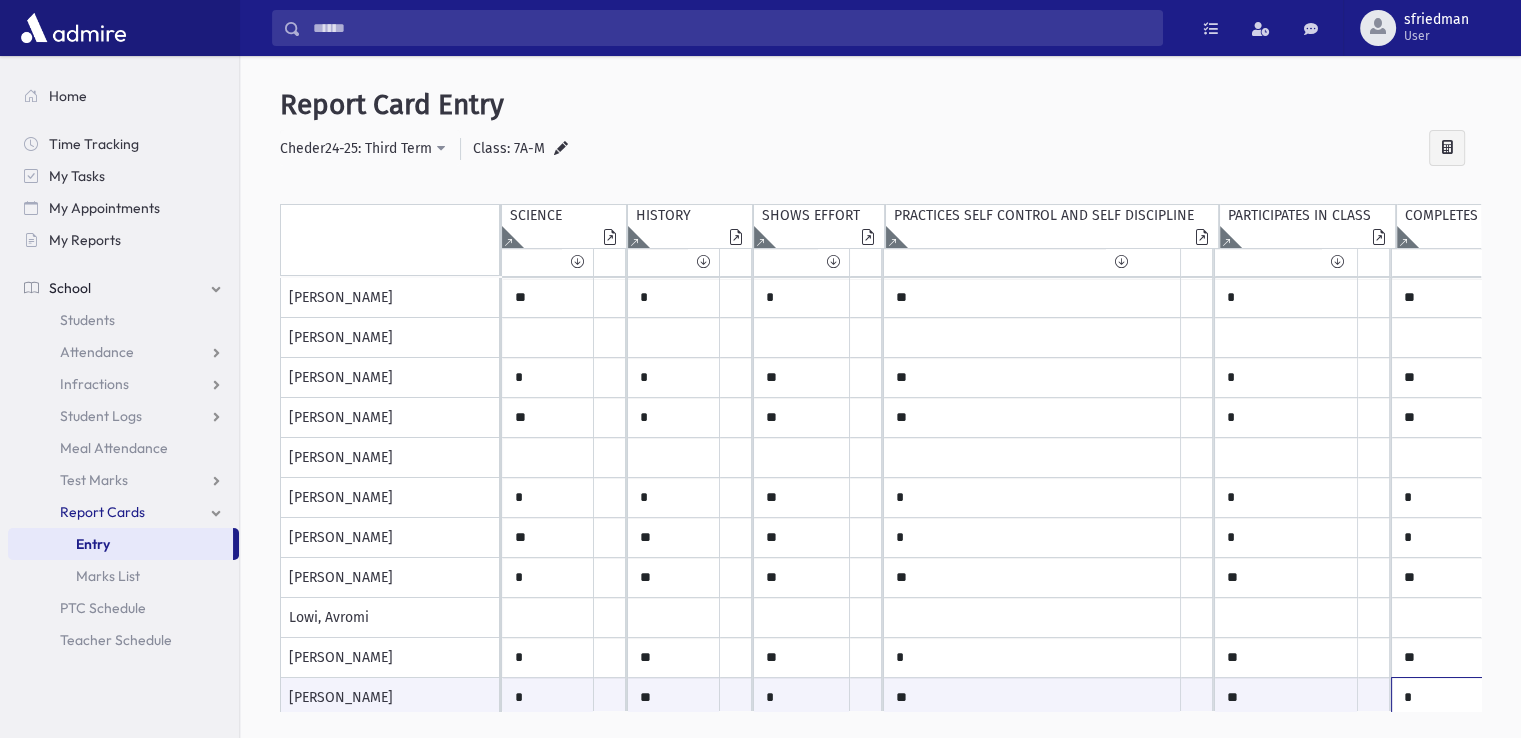 type on "*" 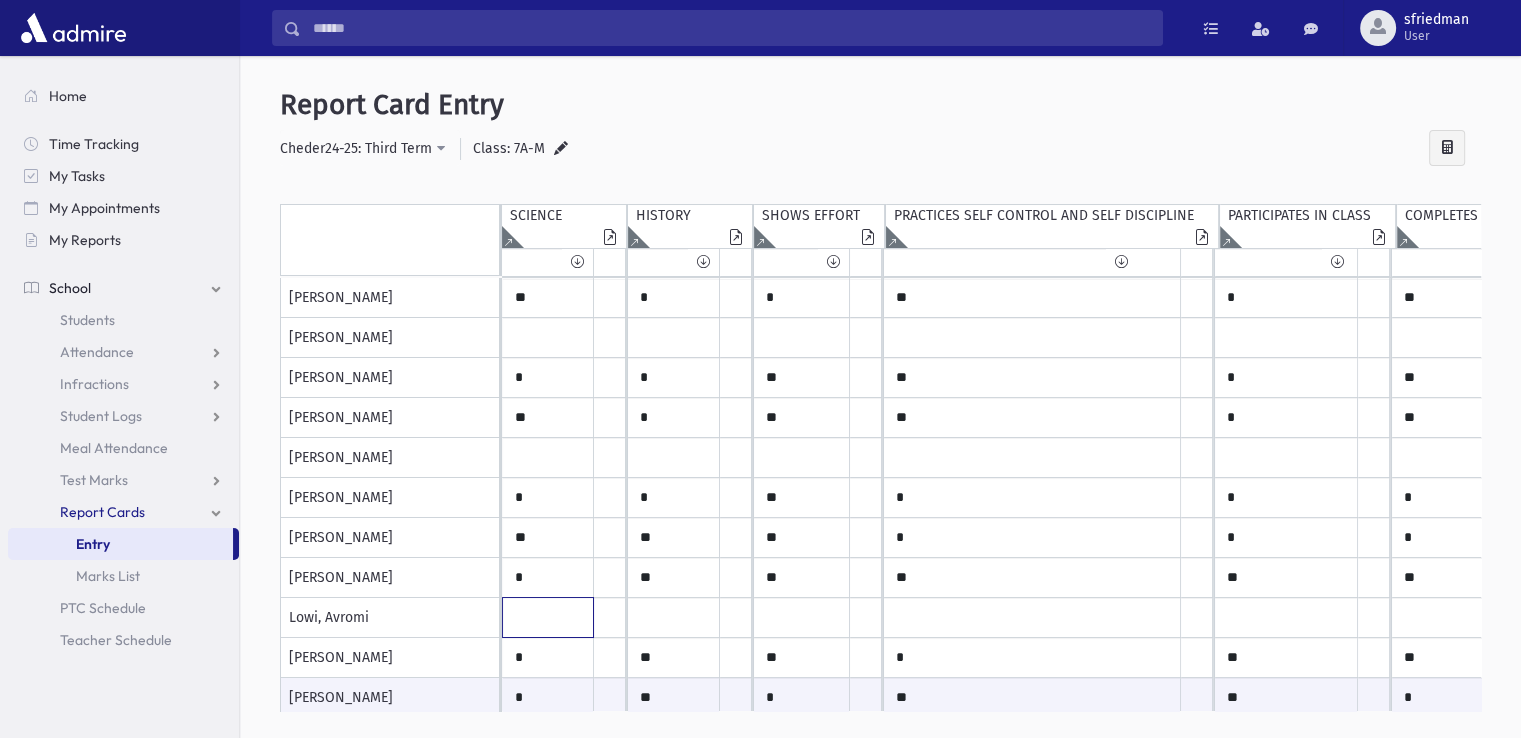 click at bounding box center [548, 298] 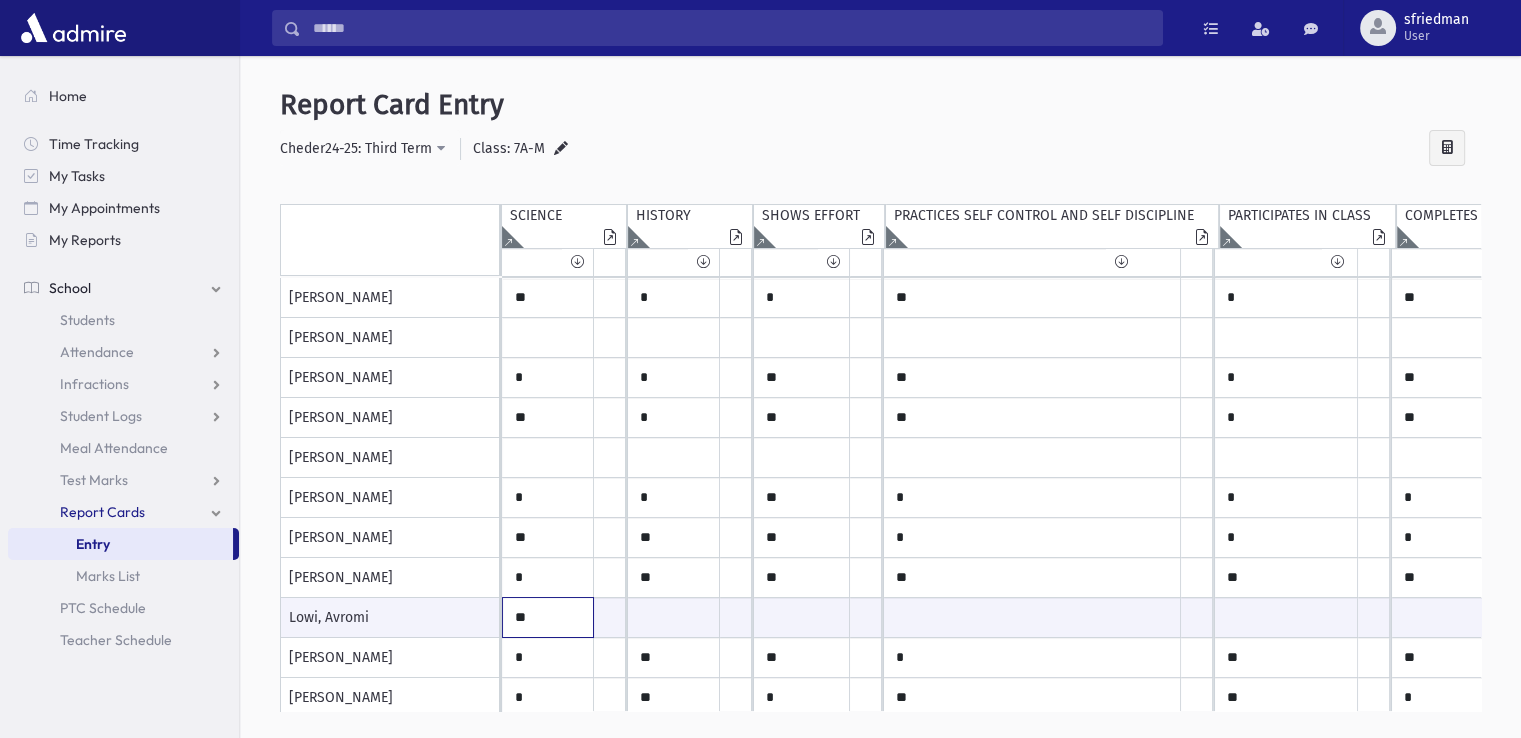 type on "**" 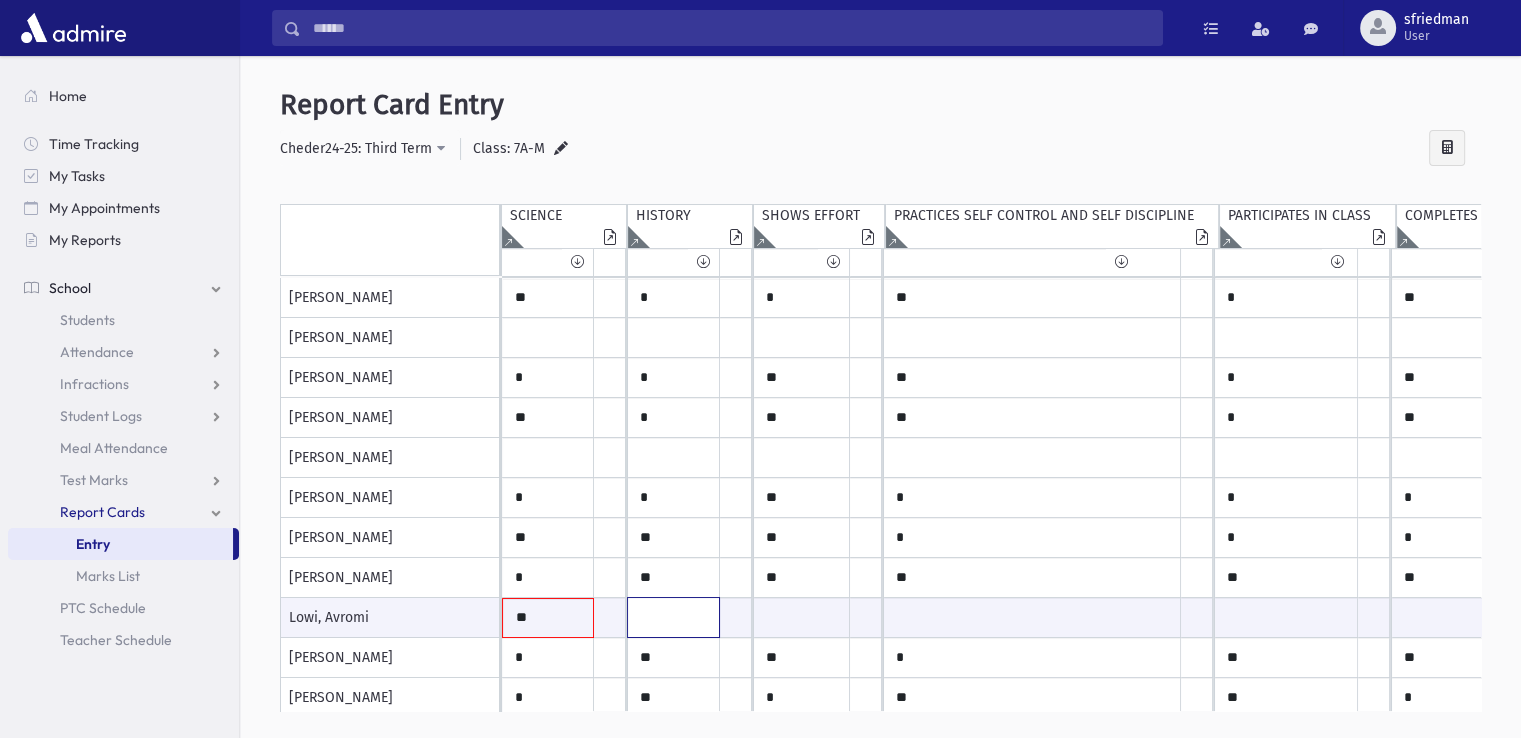 click at bounding box center (548, 618) 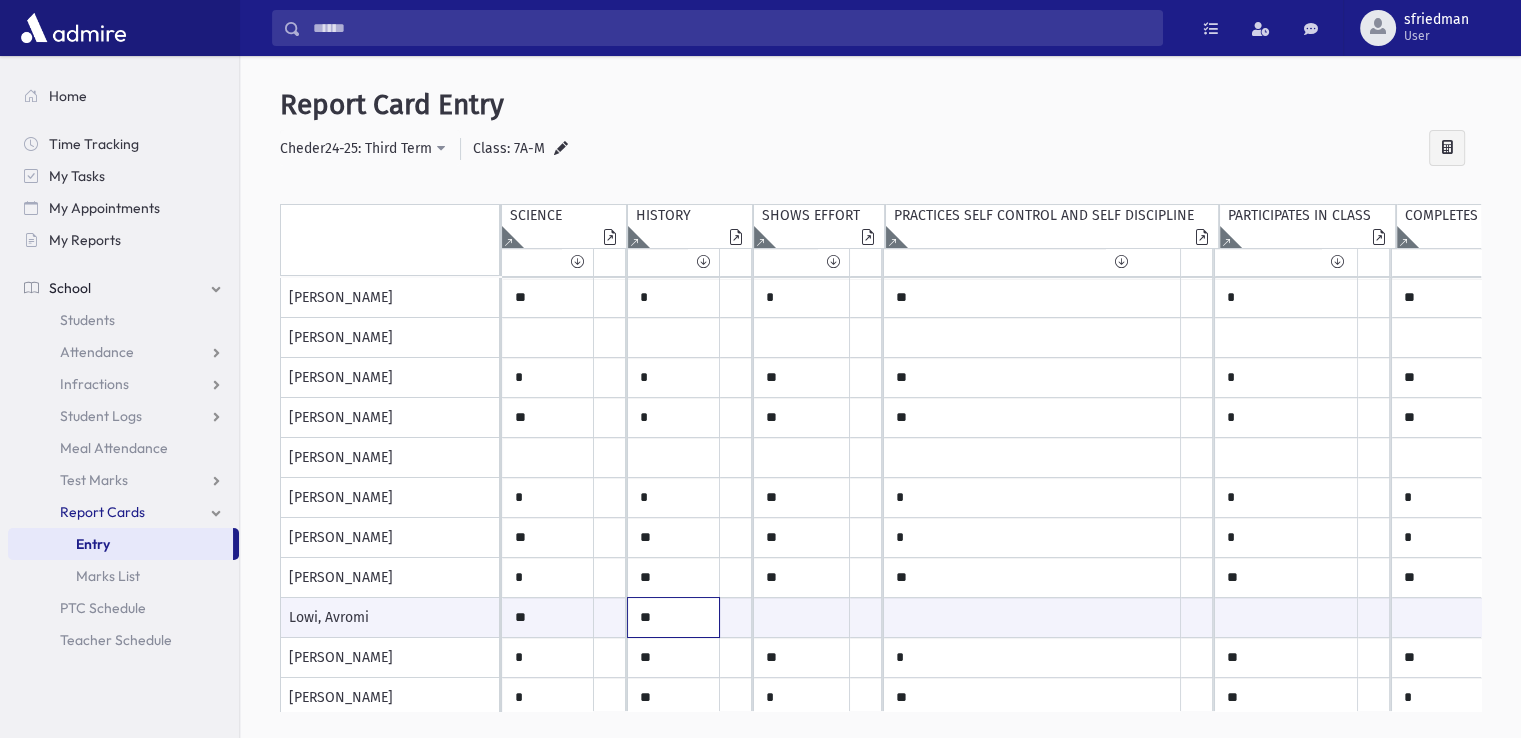 type on "**" 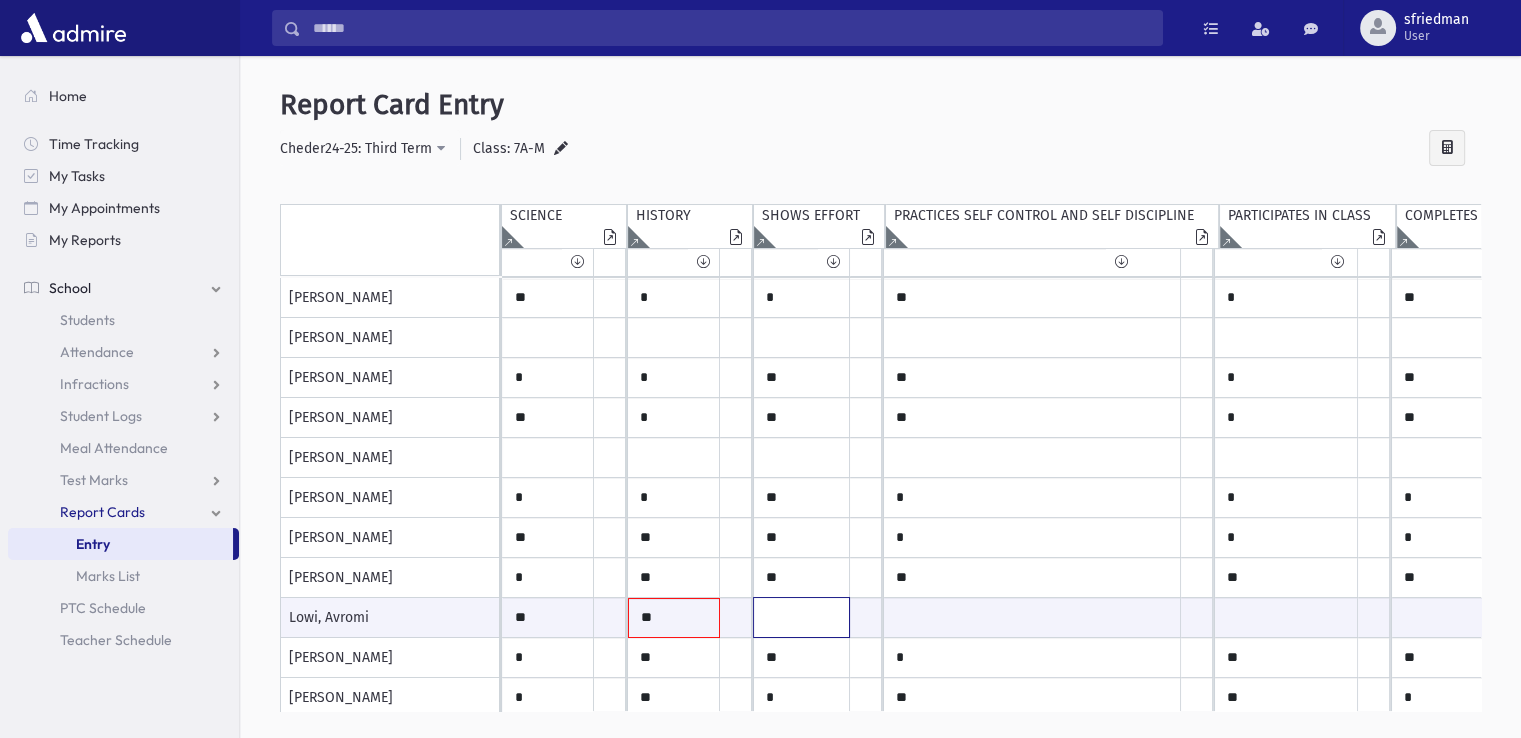 click at bounding box center [548, 617] 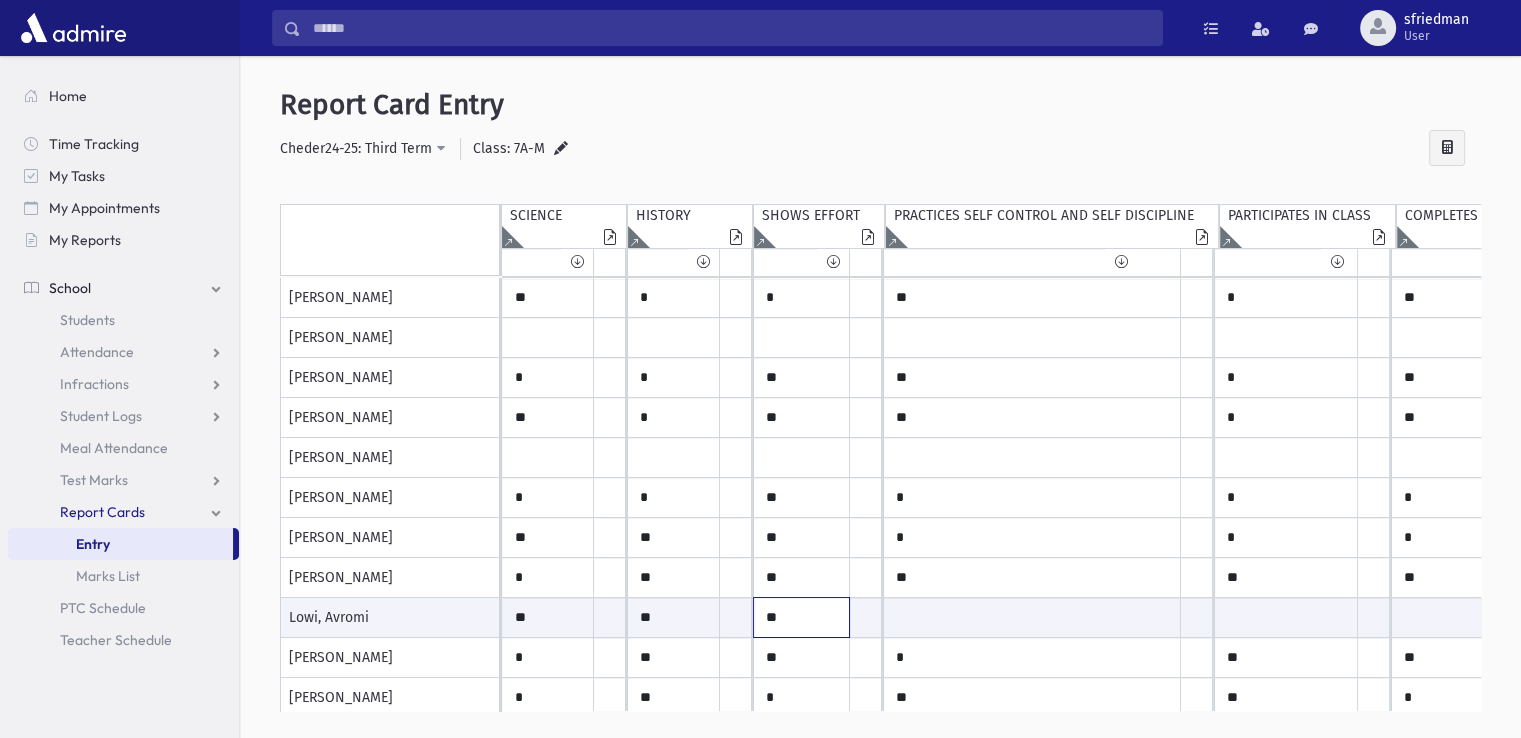 type on "**" 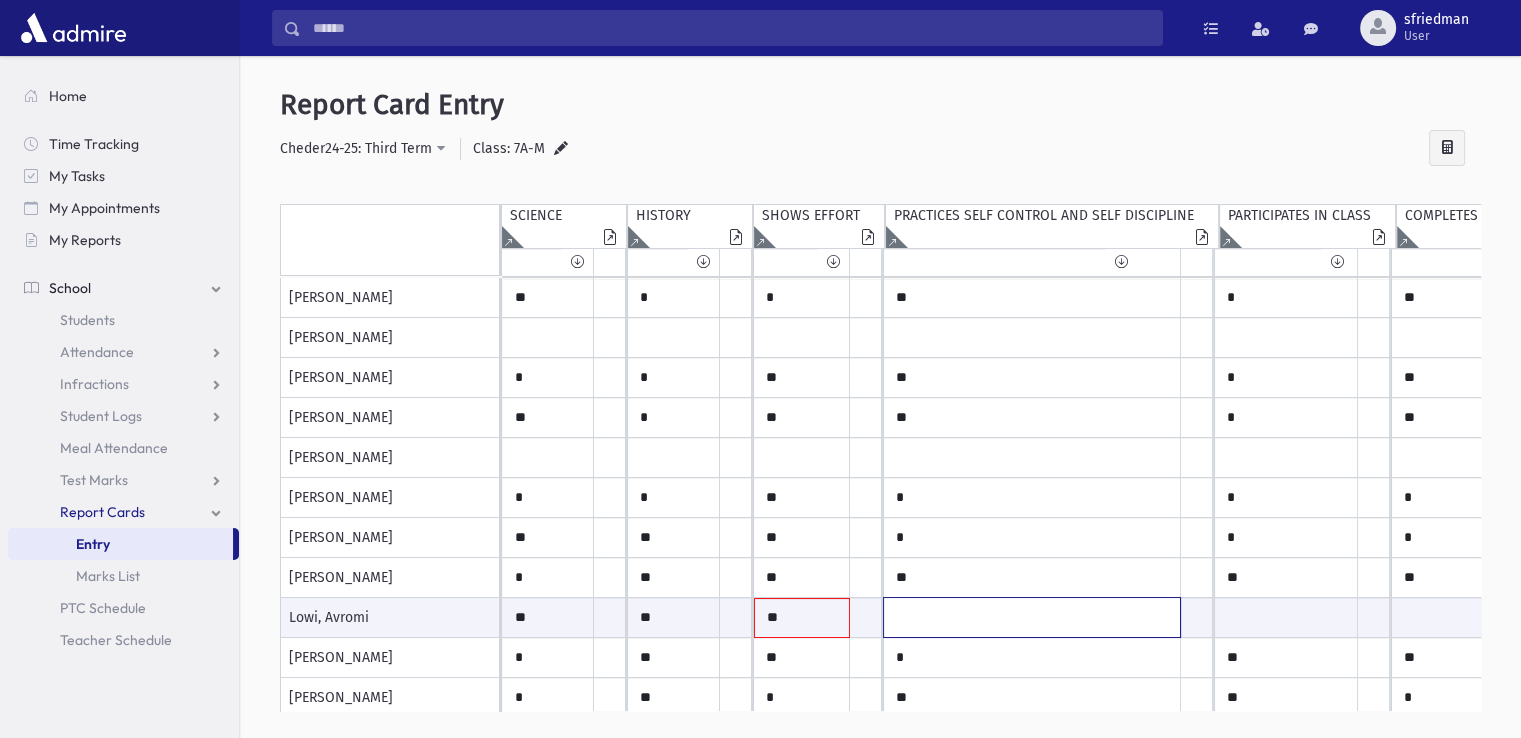 click at bounding box center (548, 617) 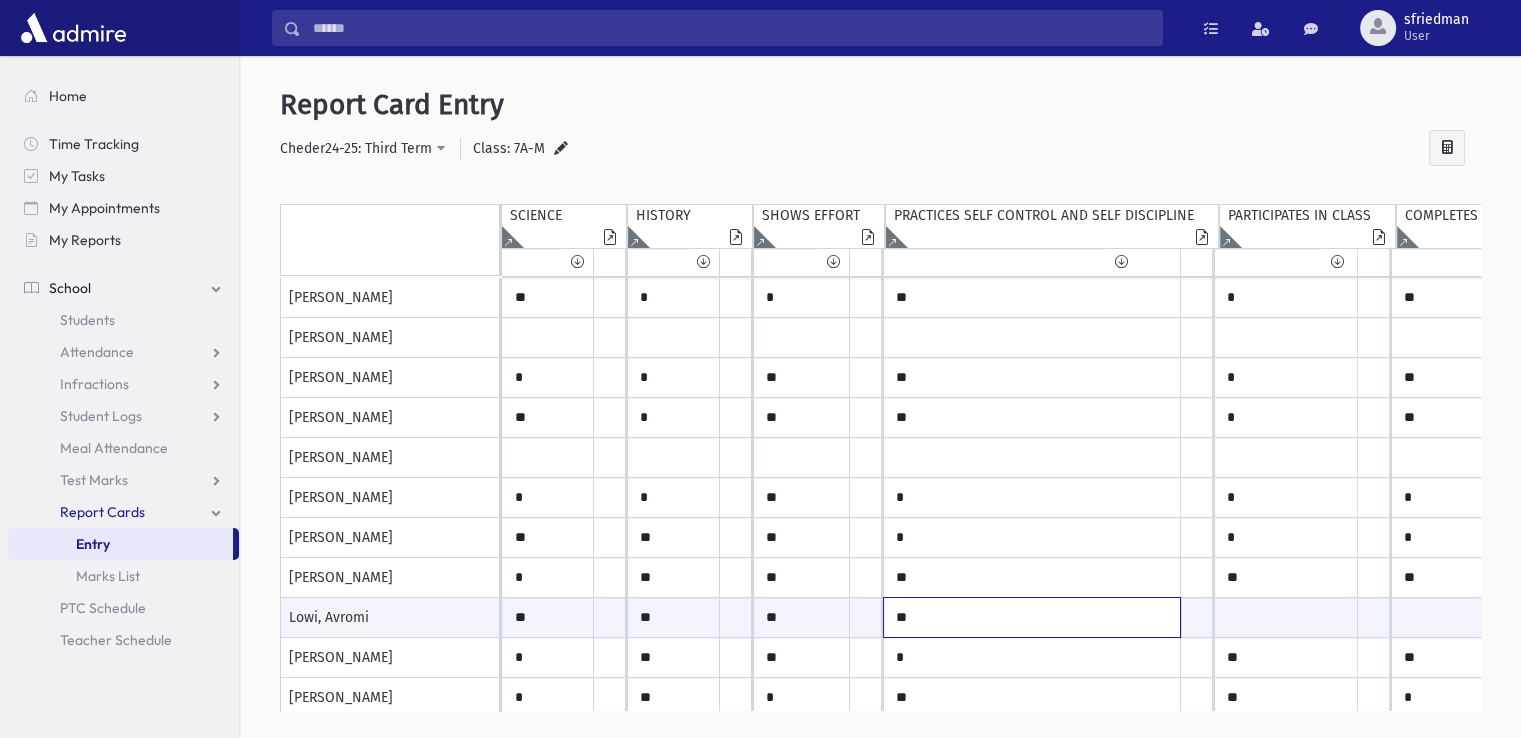 type on "**" 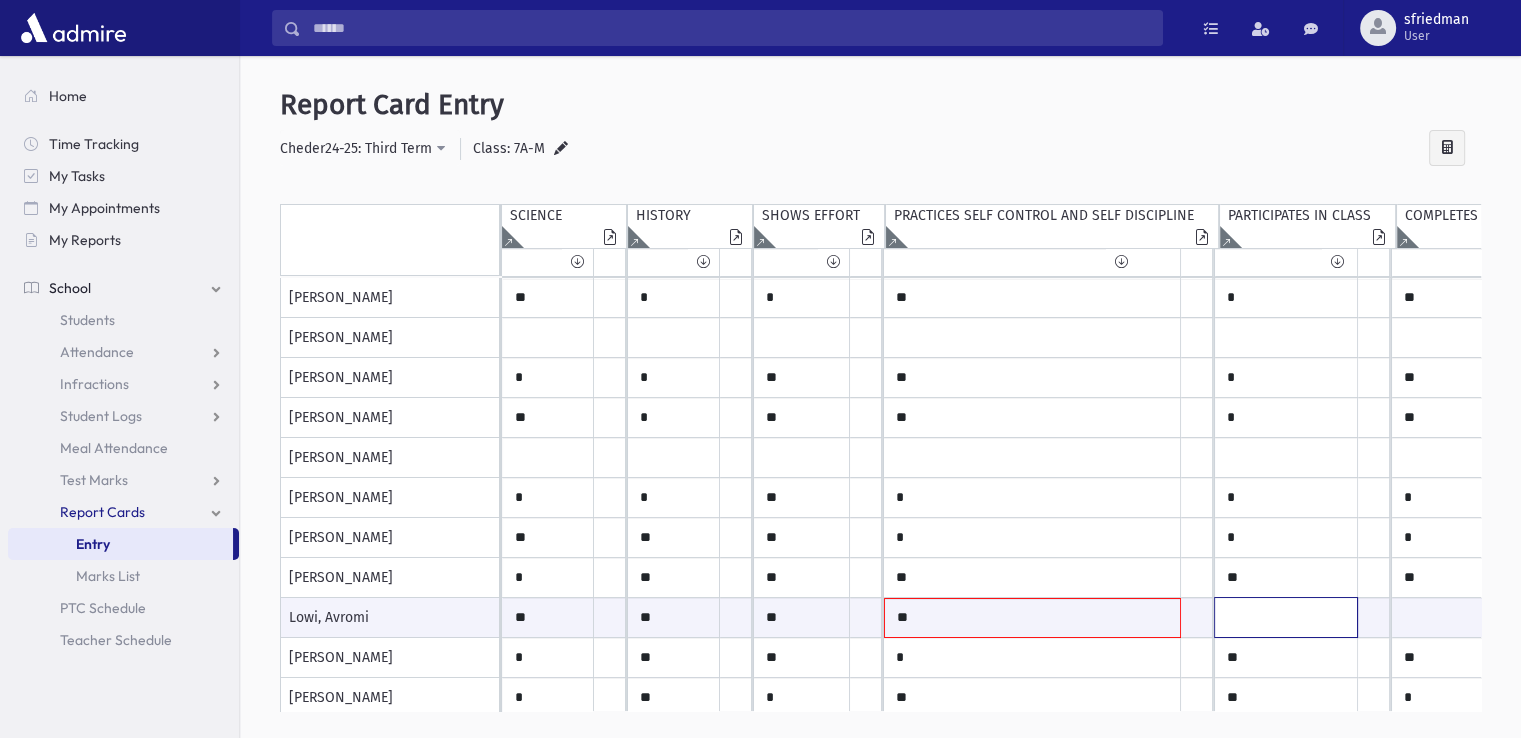 click at bounding box center (548, 617) 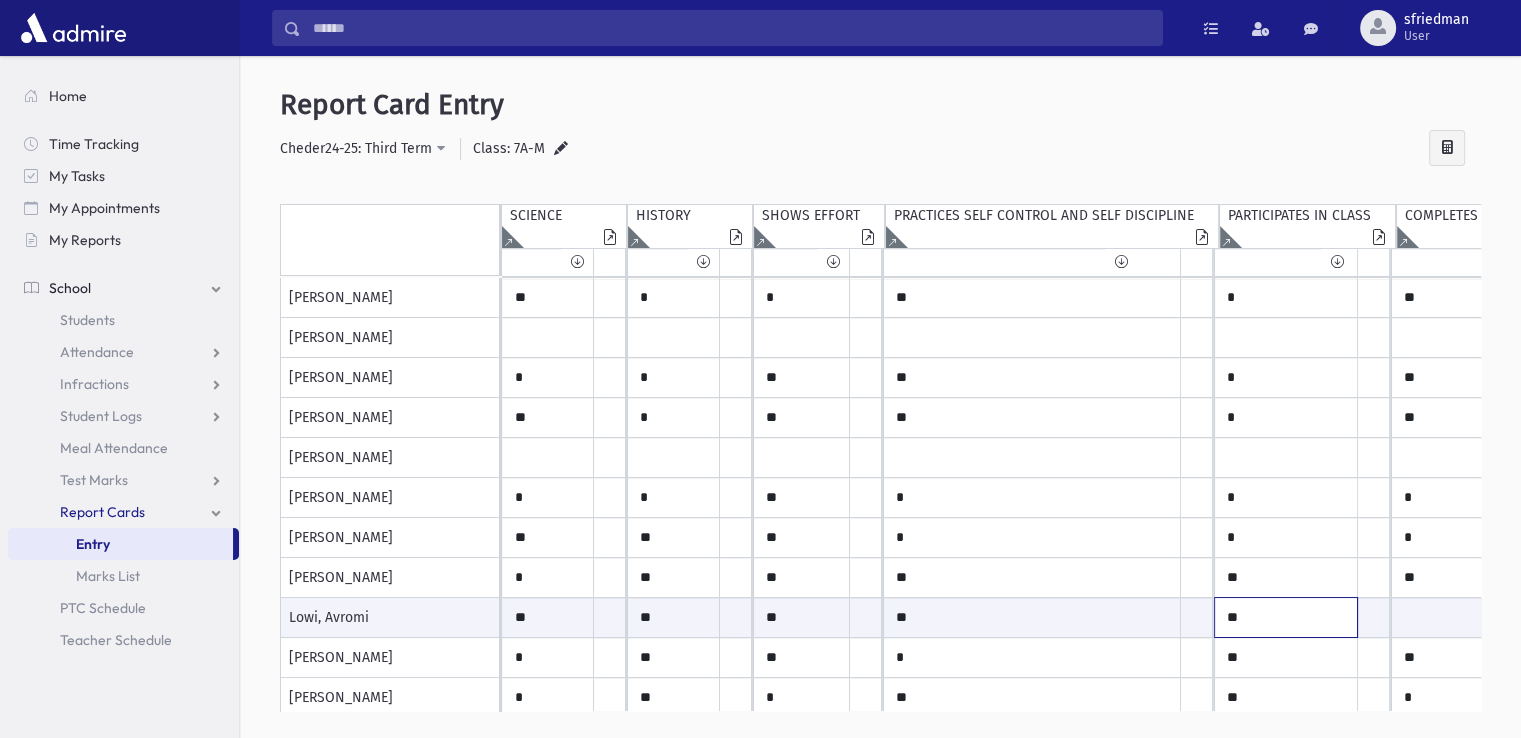 type on "**" 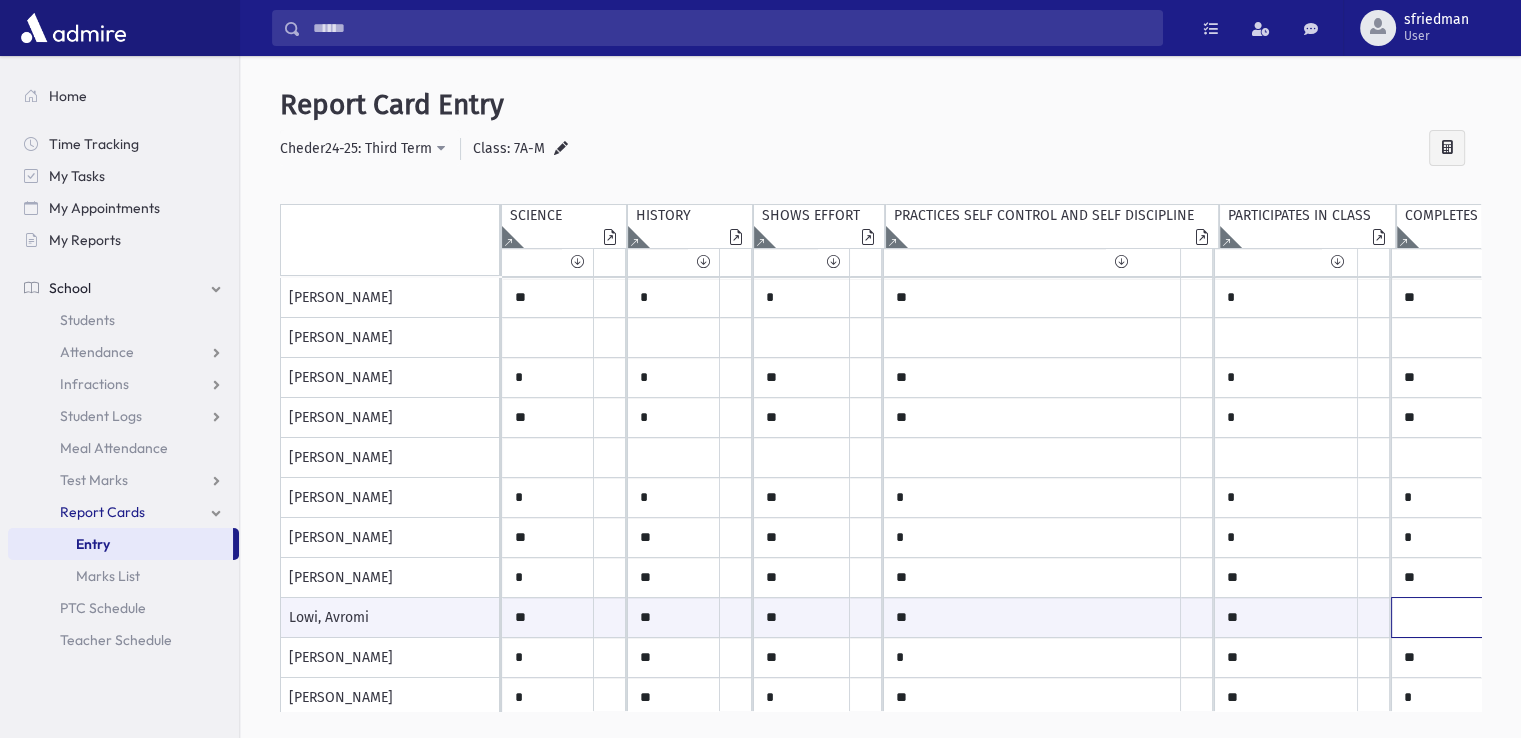 click at bounding box center (548, 617) 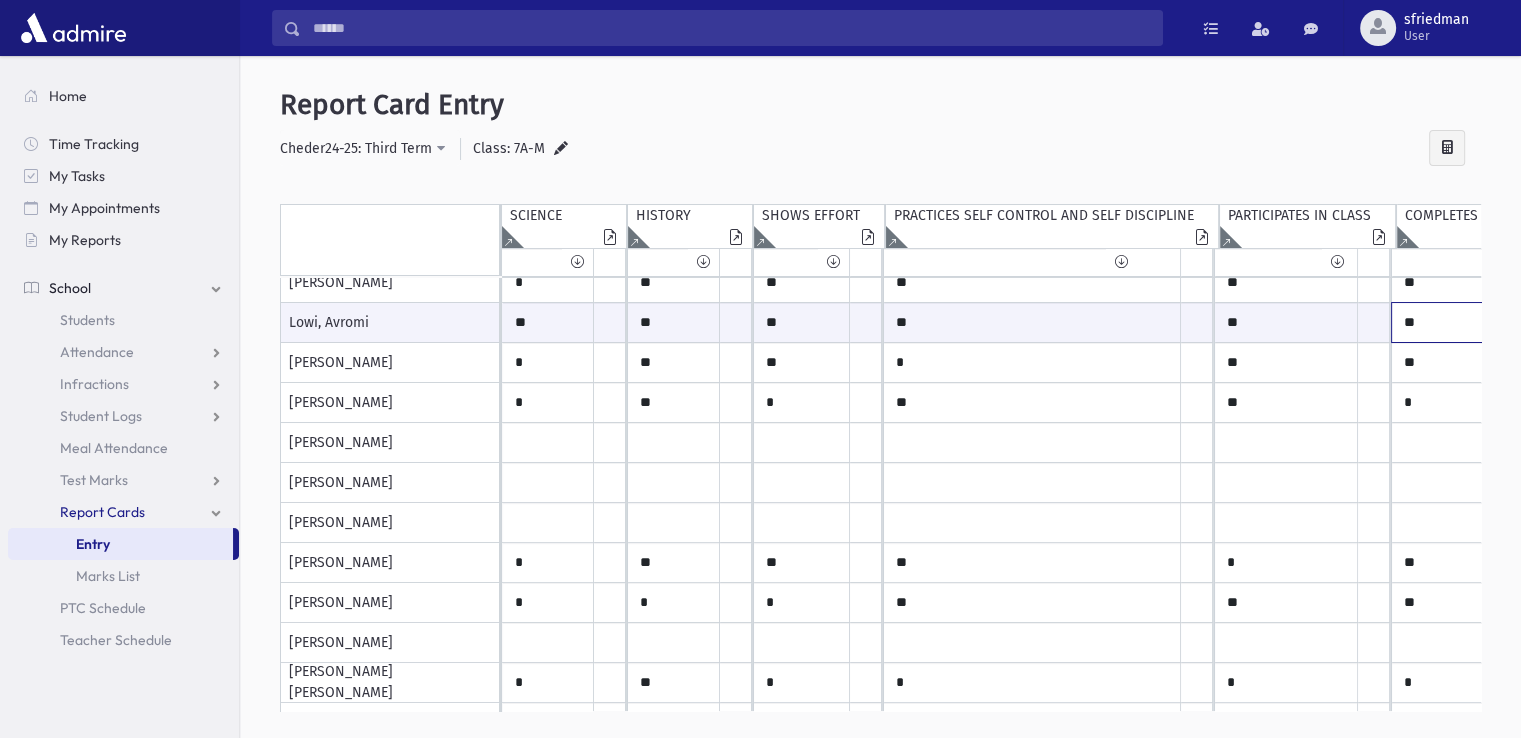 scroll, scrollTop: 300, scrollLeft: 0, axis: vertical 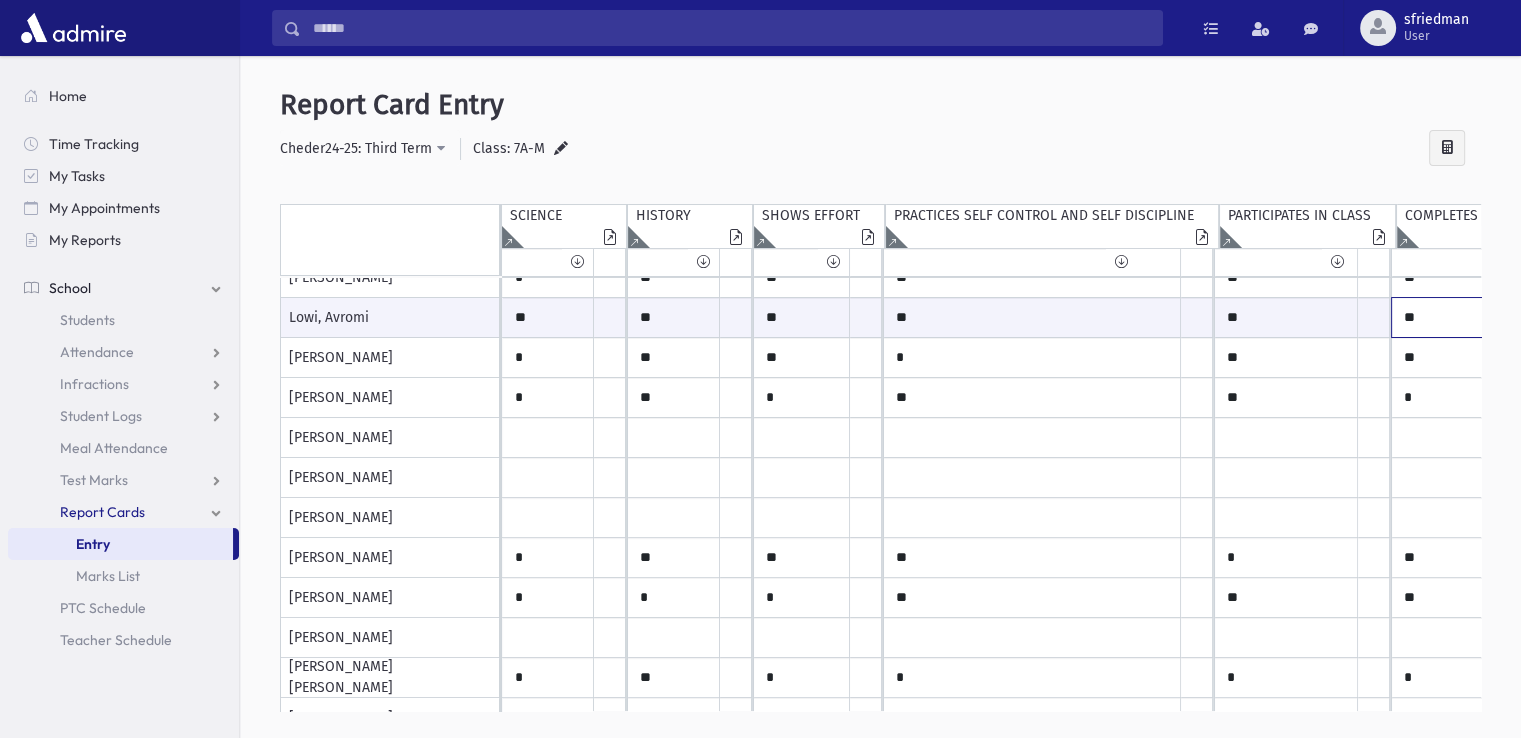 type on "**" 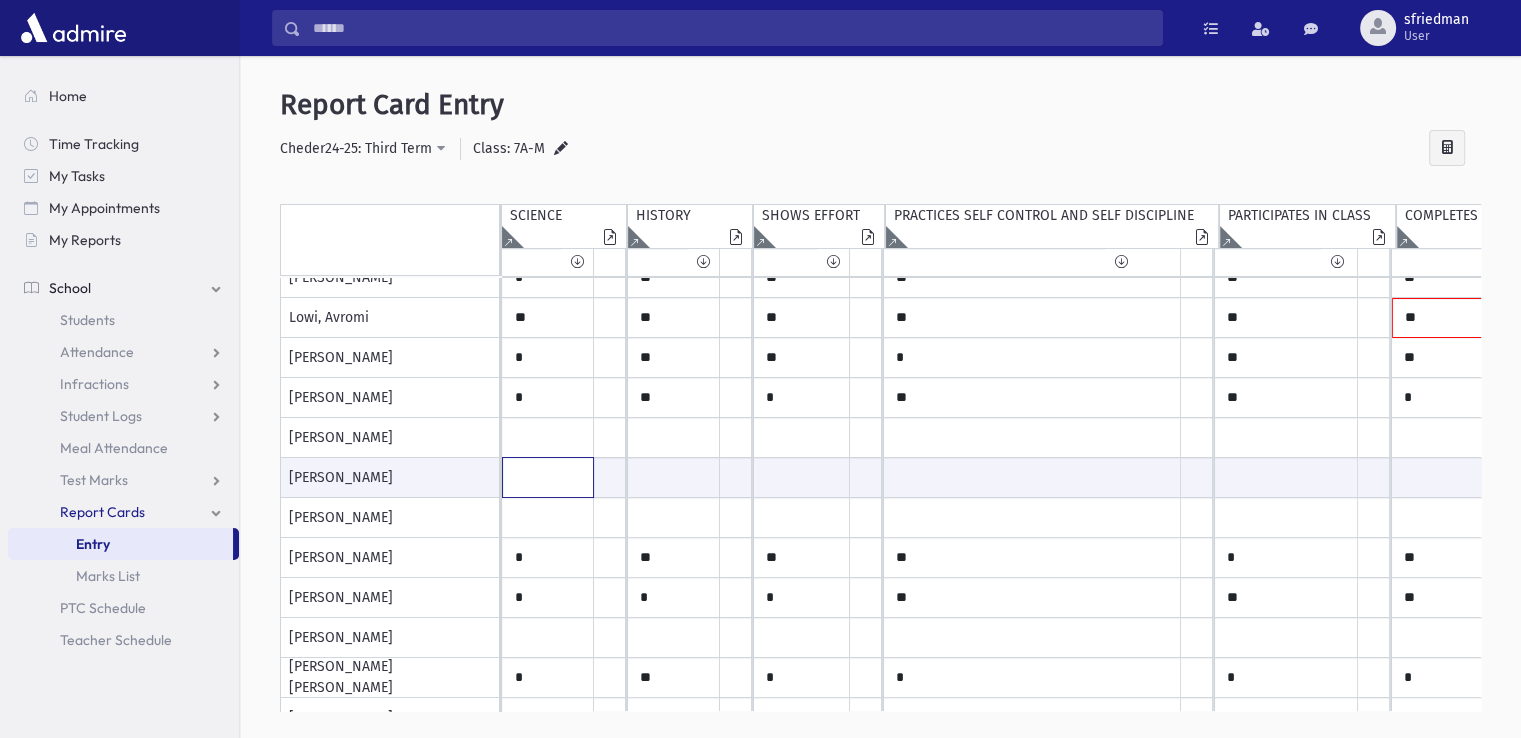 click at bounding box center (548, 477) 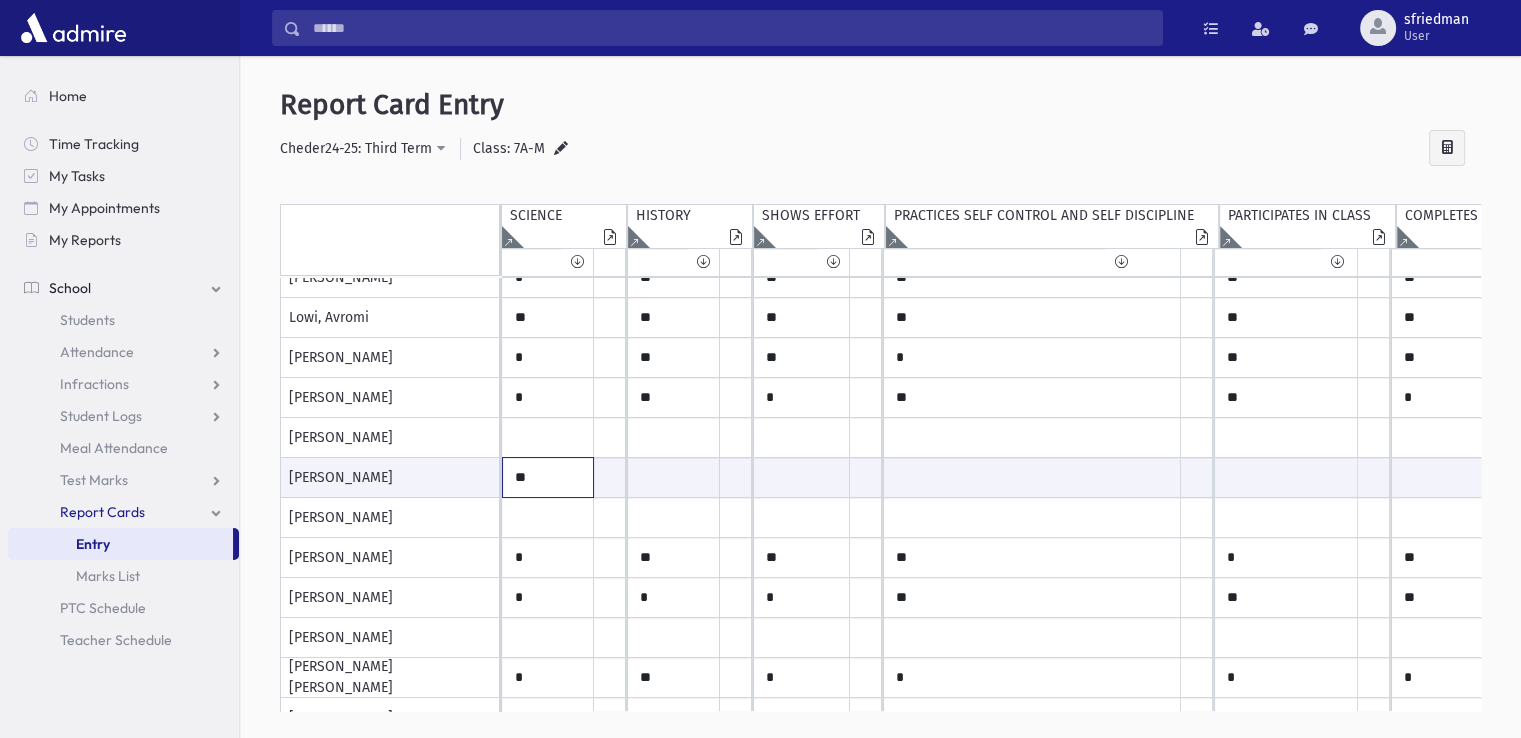 type on "**" 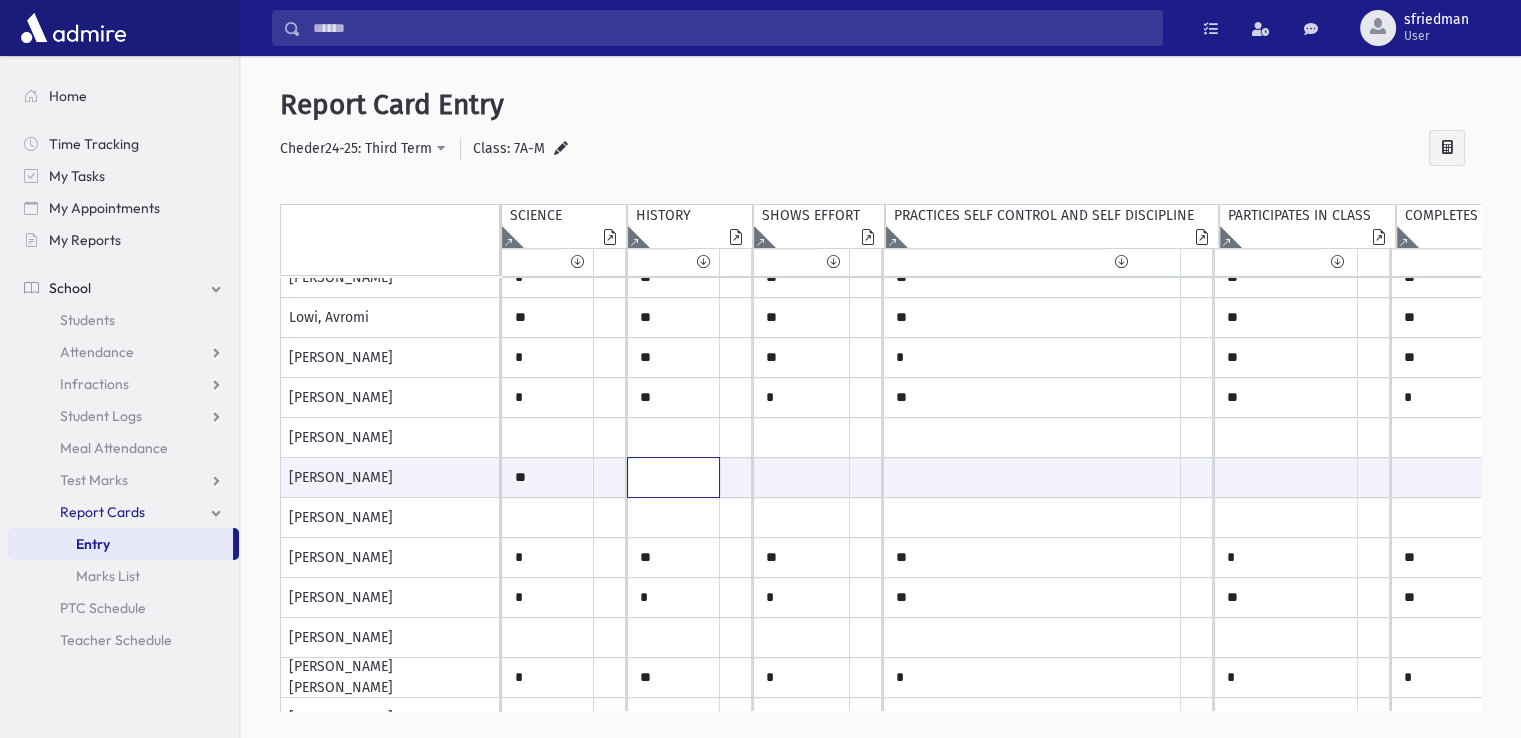 click at bounding box center (548, 477) 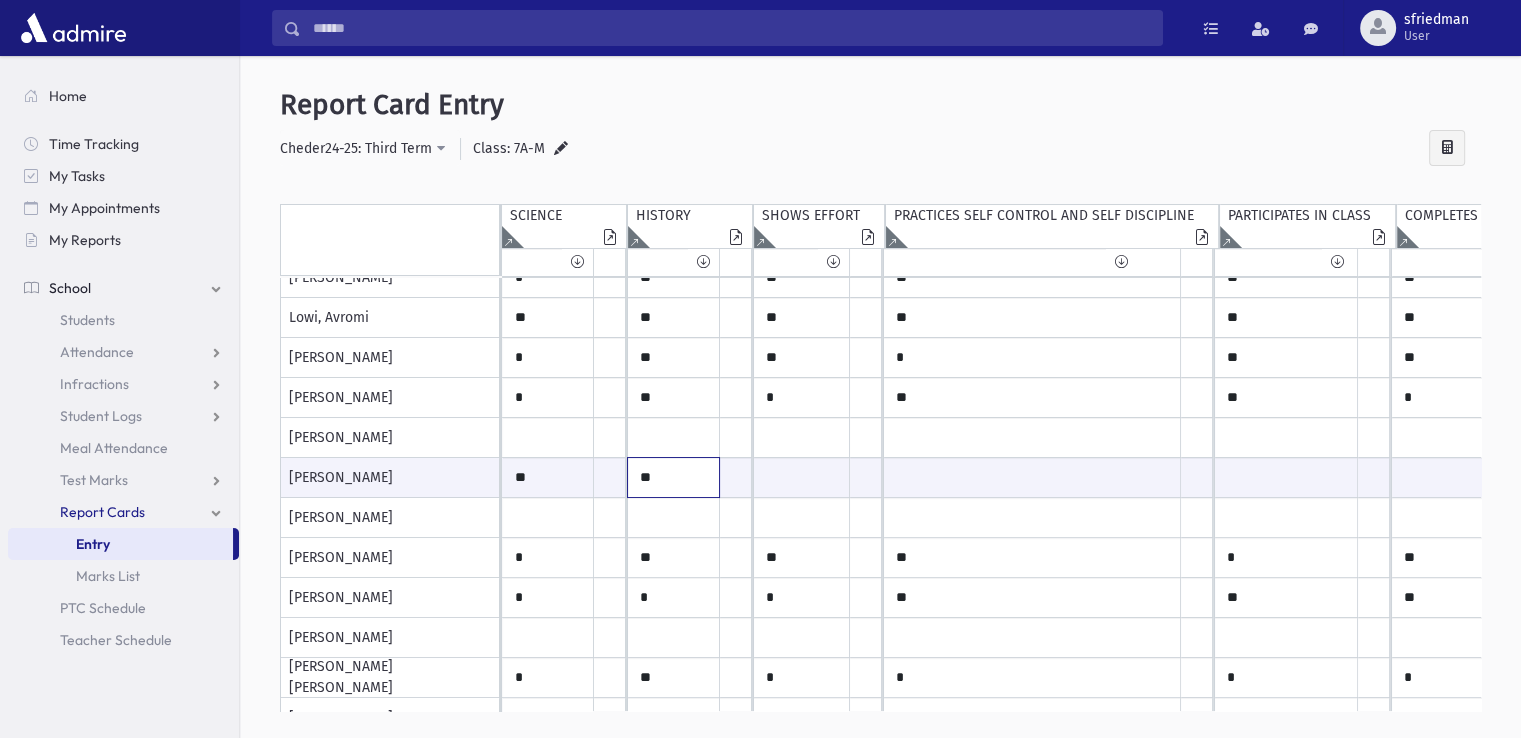 type on "**" 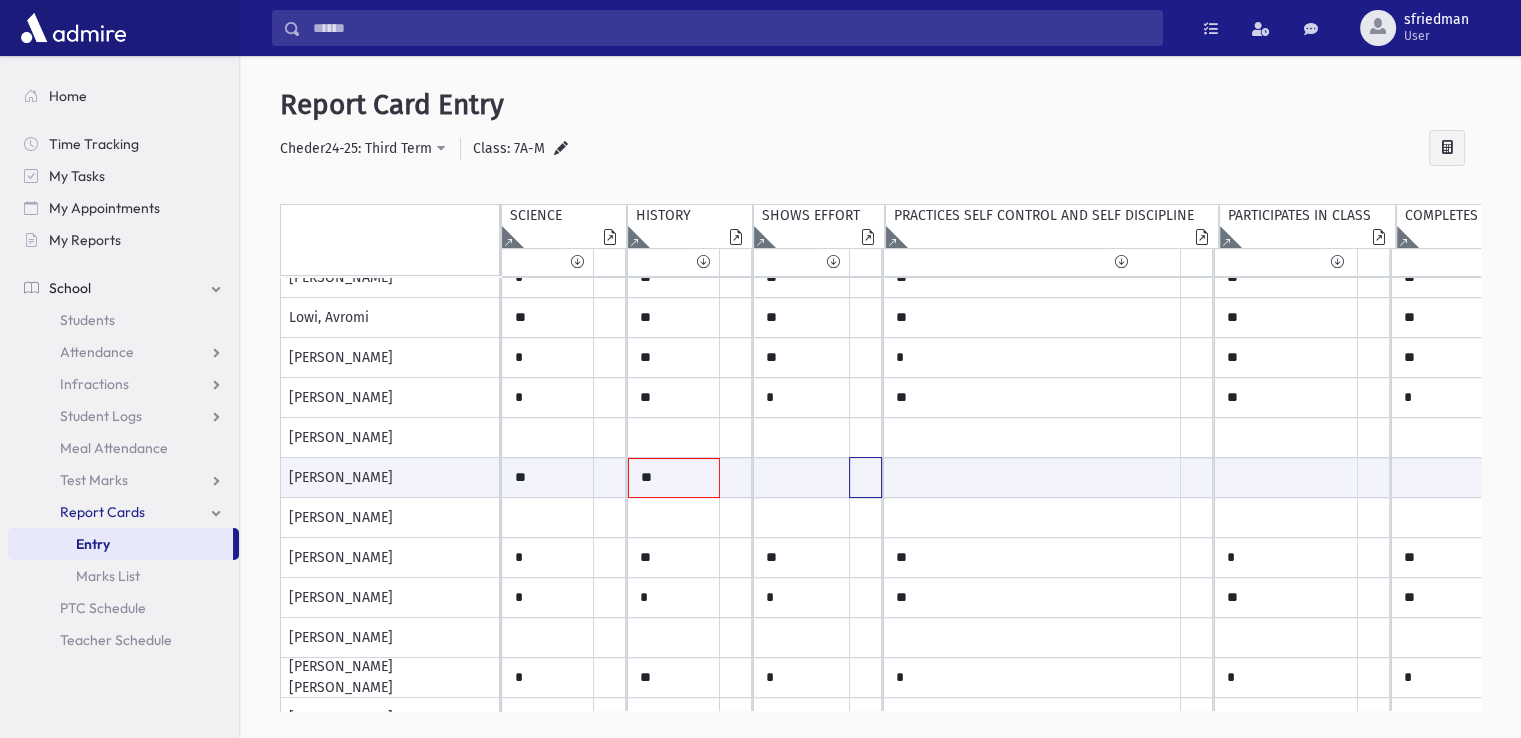 click at bounding box center [609, 477] 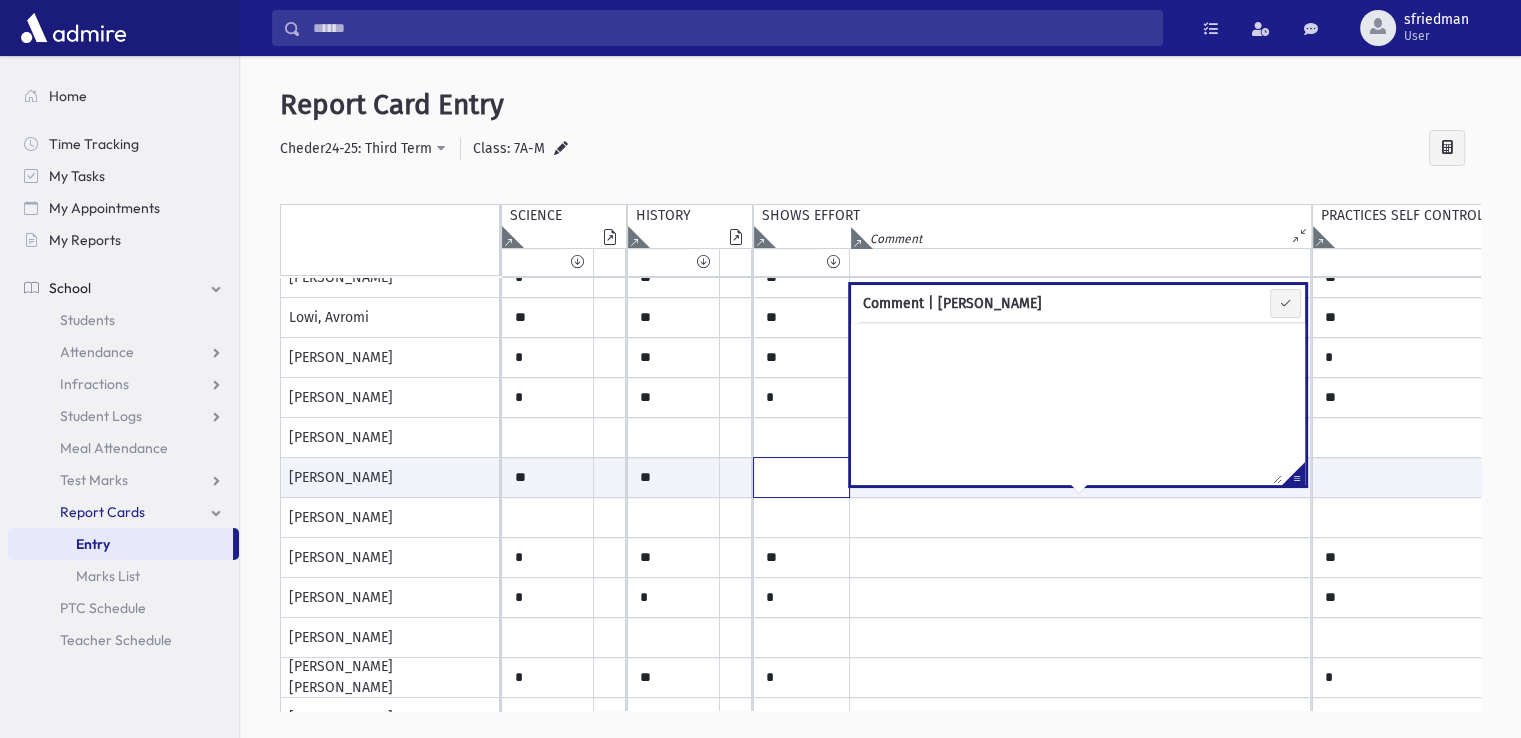 click at bounding box center [548, 477] 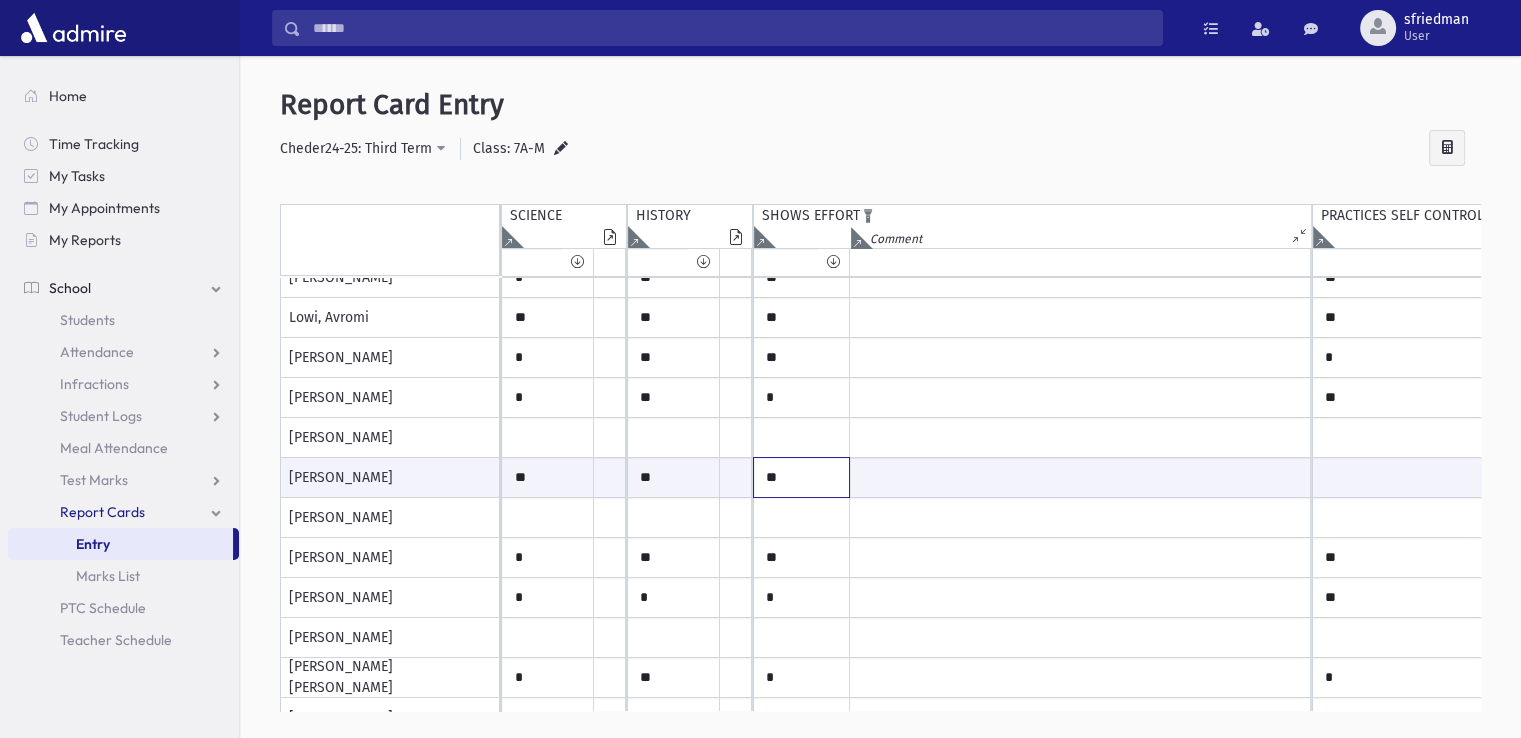 type on "**" 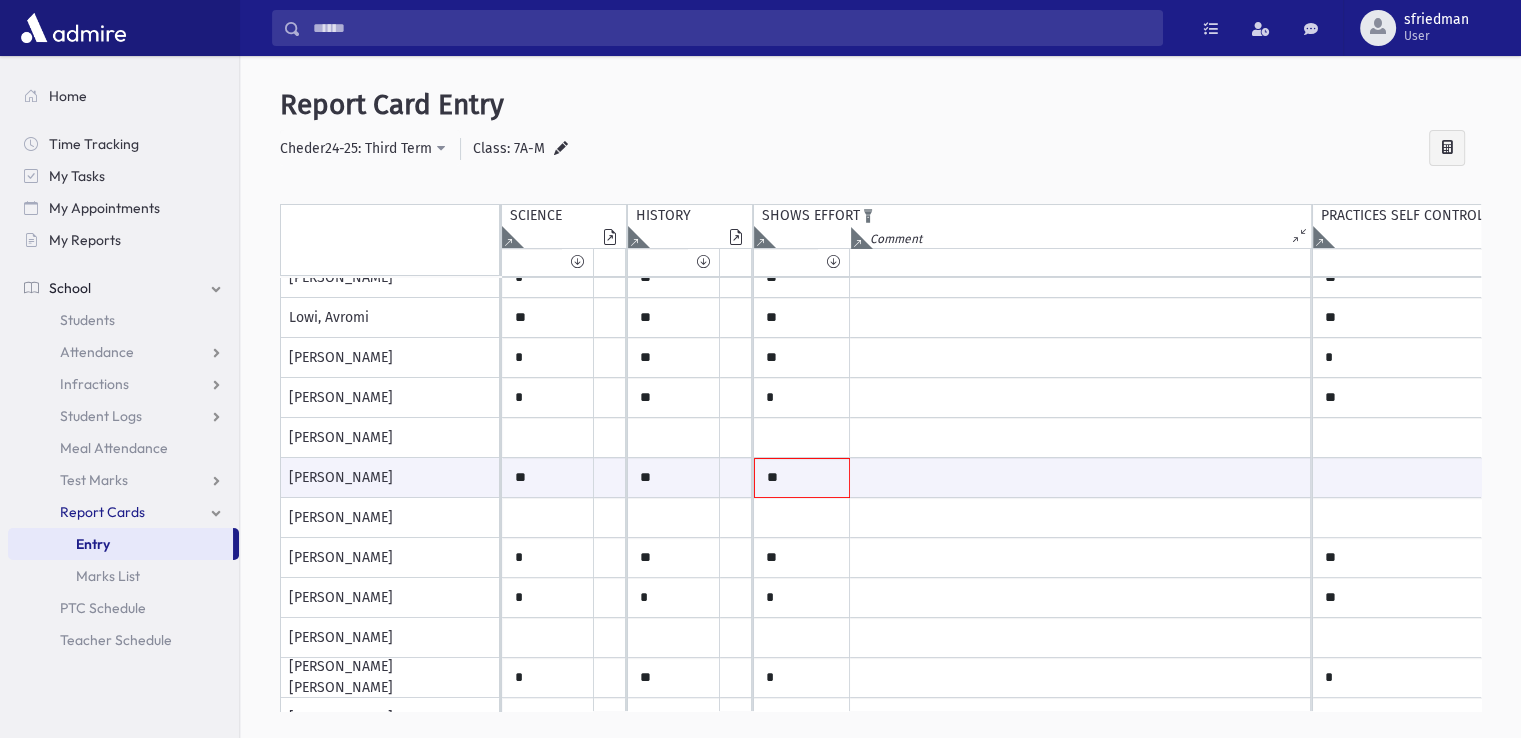 click at bounding box center (857, 242) 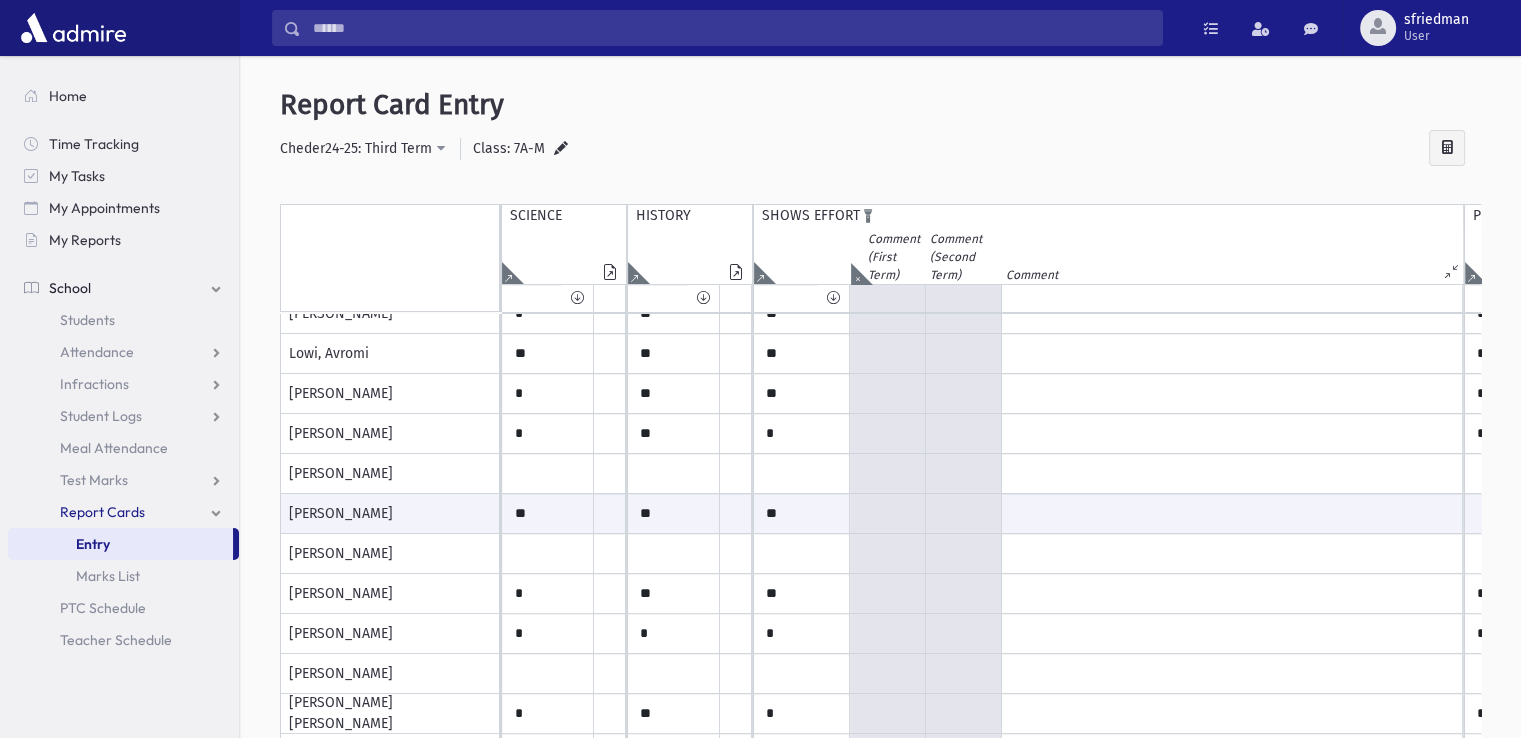 click at bounding box center [857, 278] 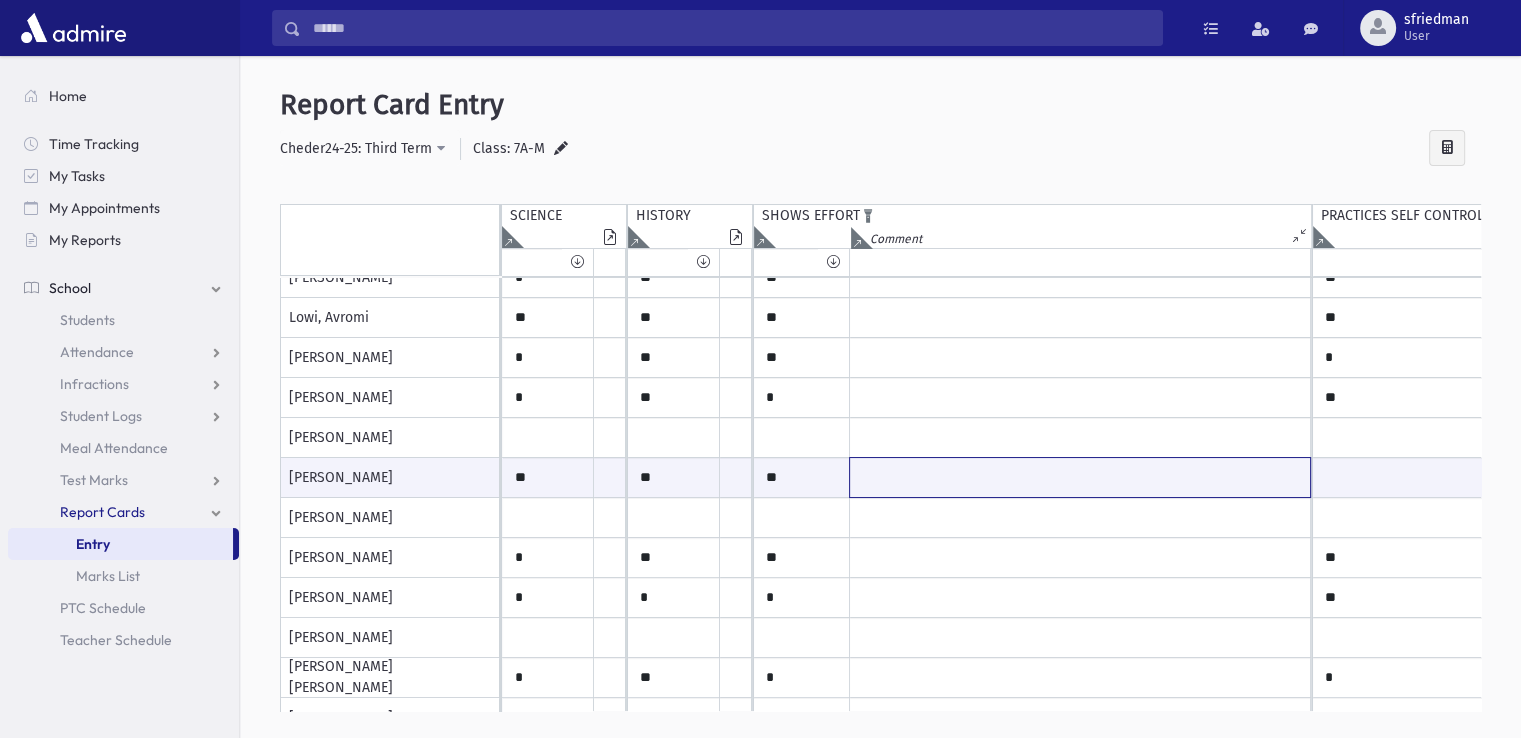 click at bounding box center [1080, 477] 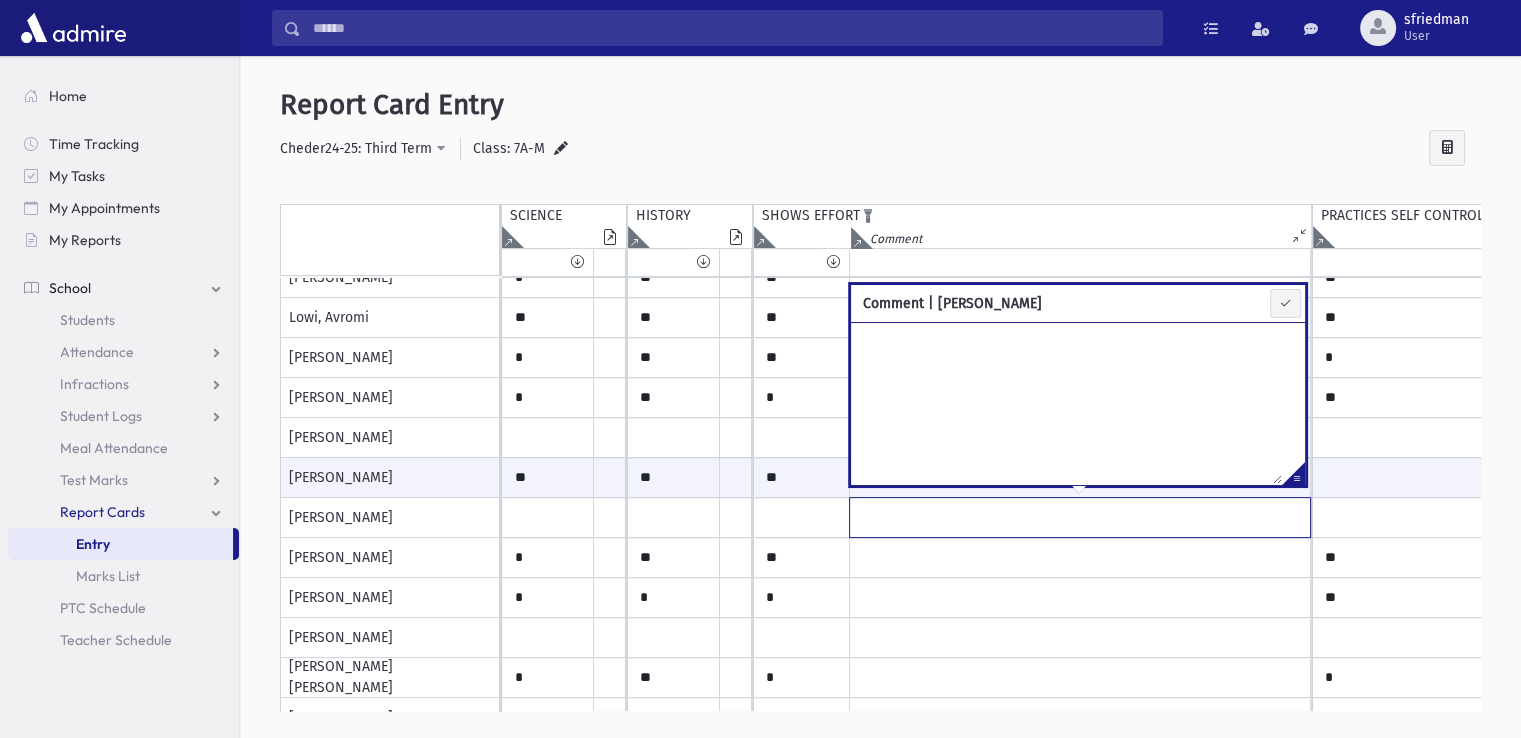 click at bounding box center (1080, -2) 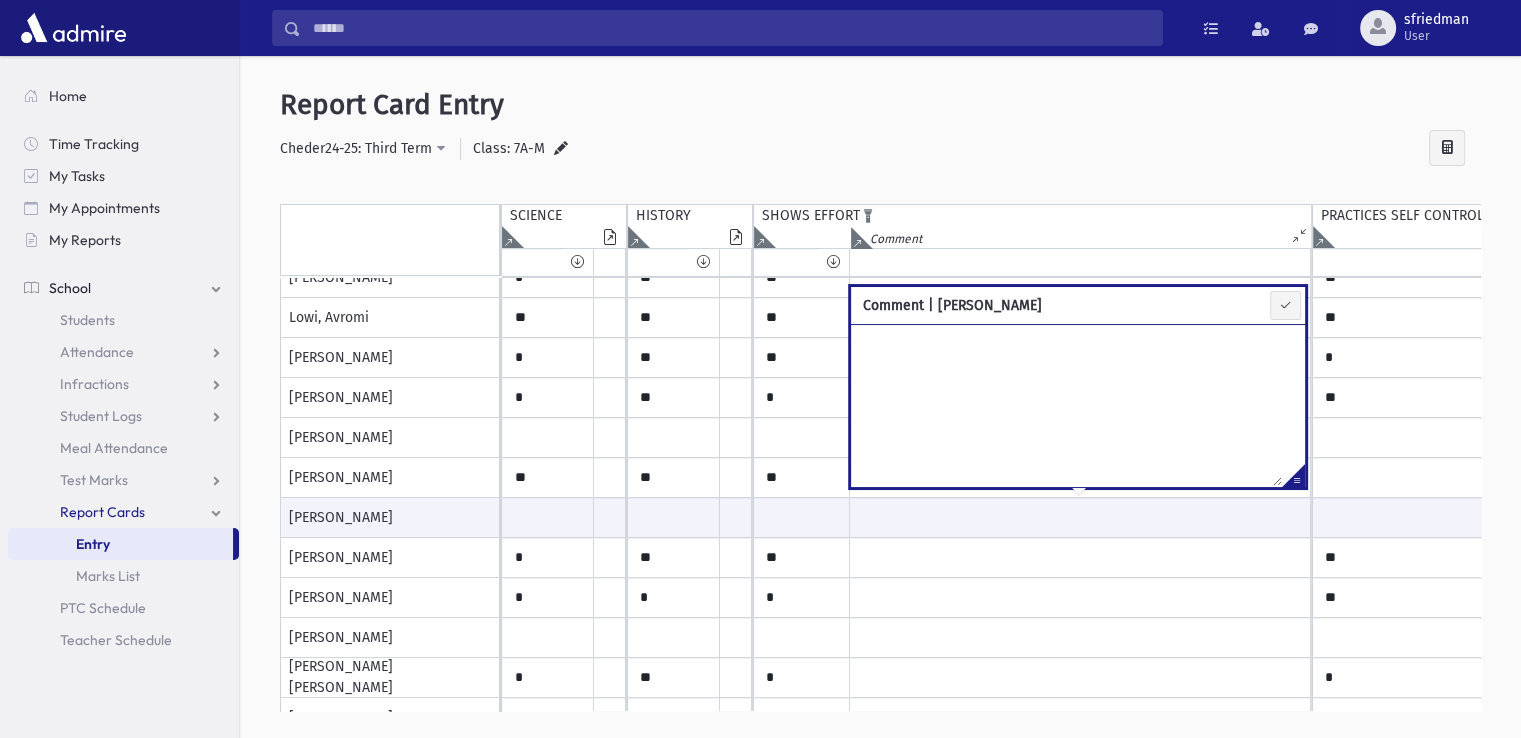 click at bounding box center (1301, 236) 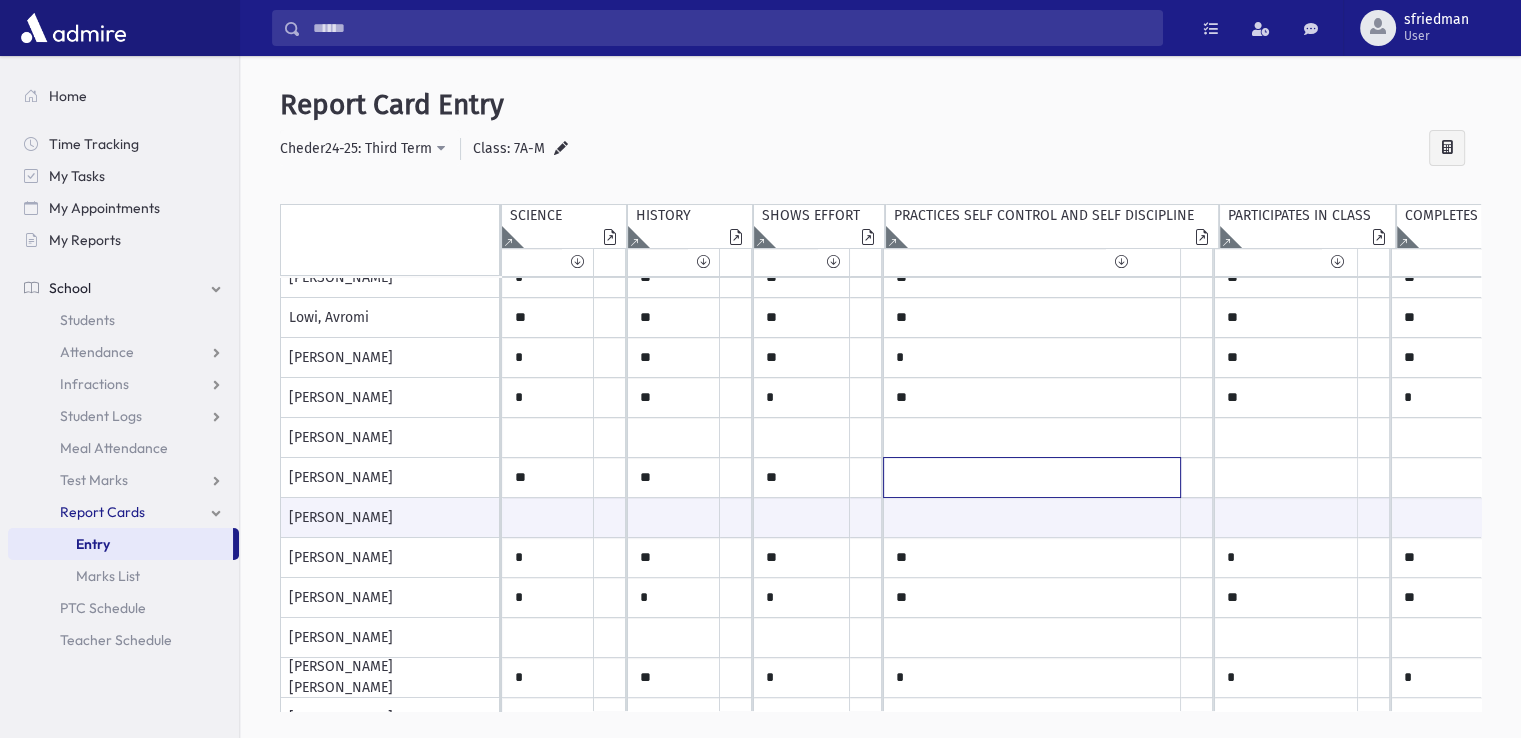 click at bounding box center [548, -2] 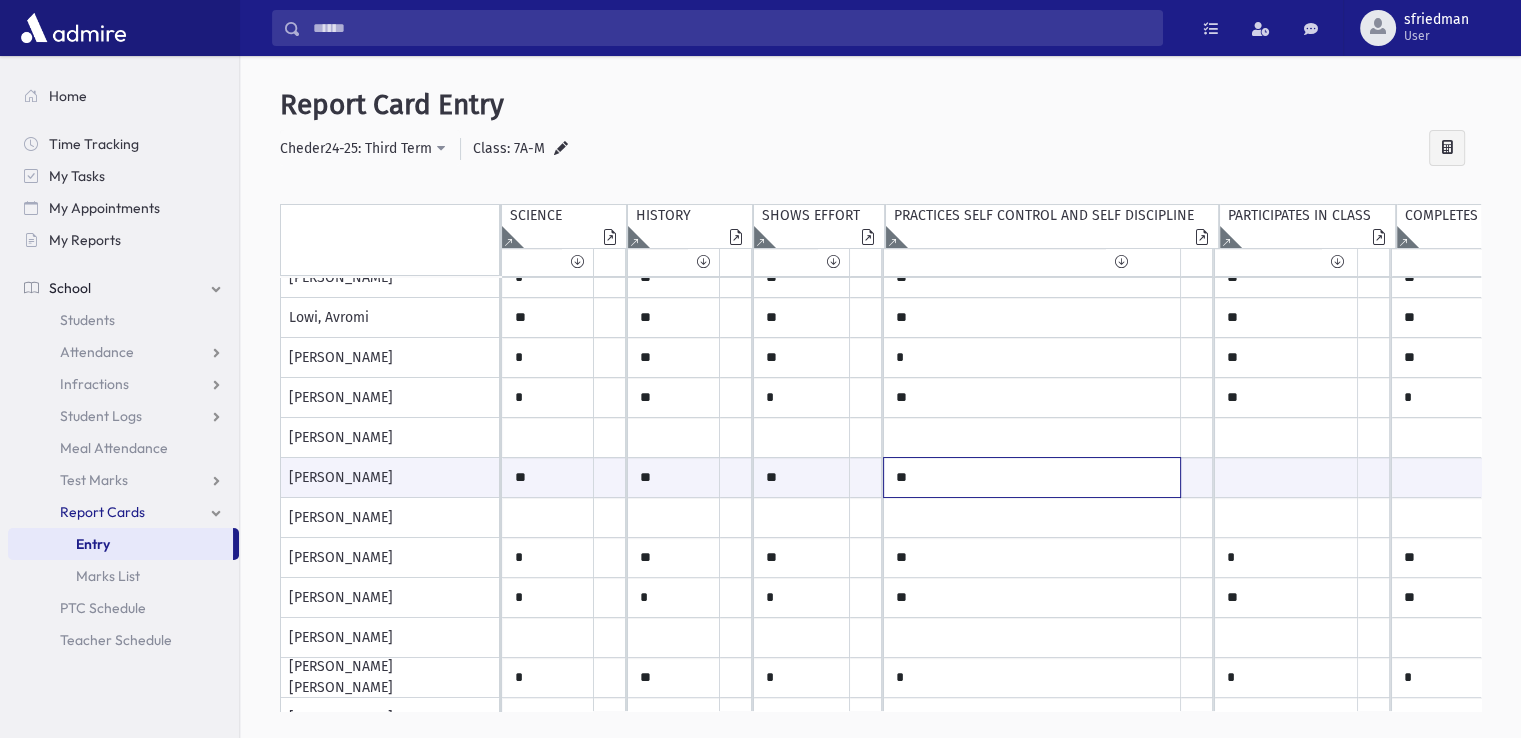 type on "**" 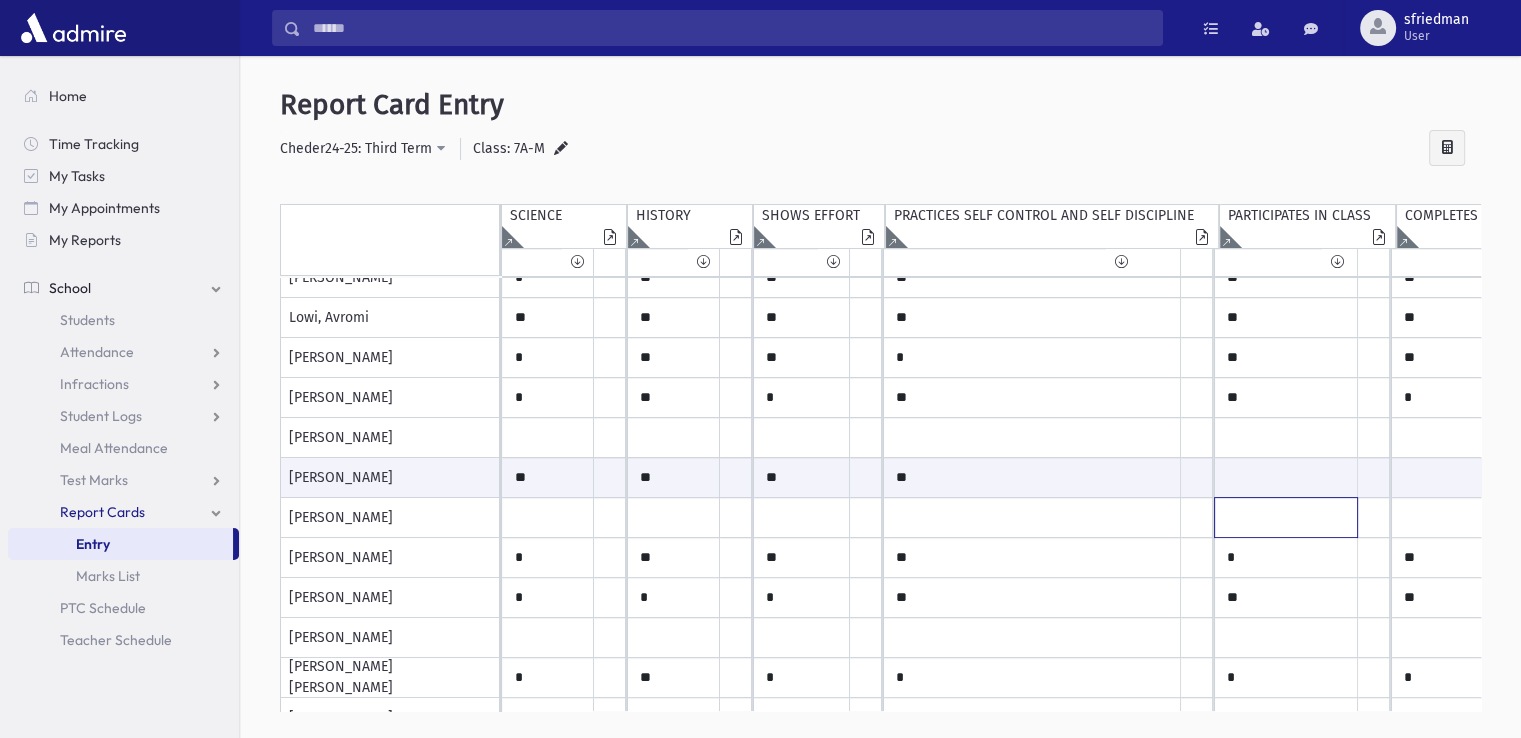 click at bounding box center [548, -2] 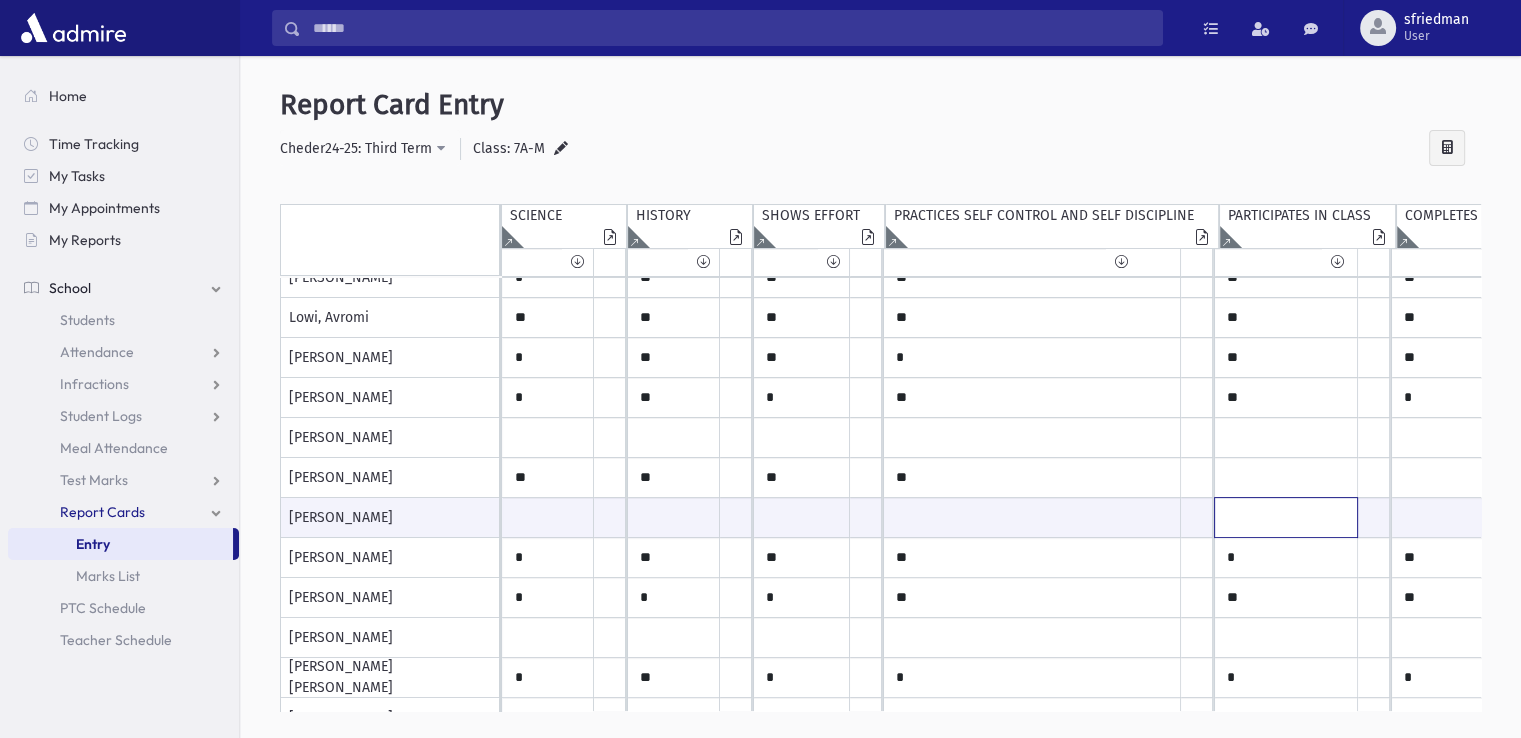 type on "*" 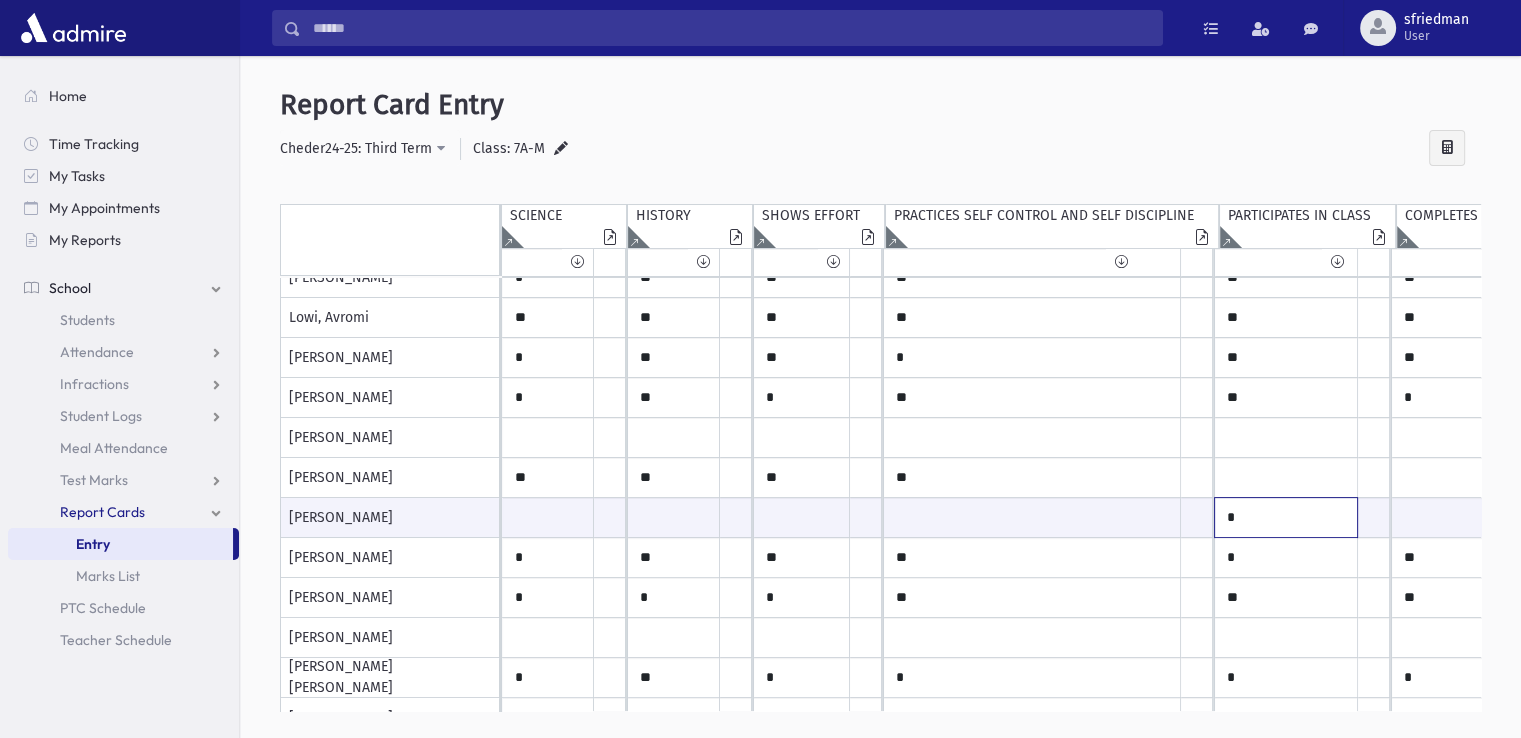 type 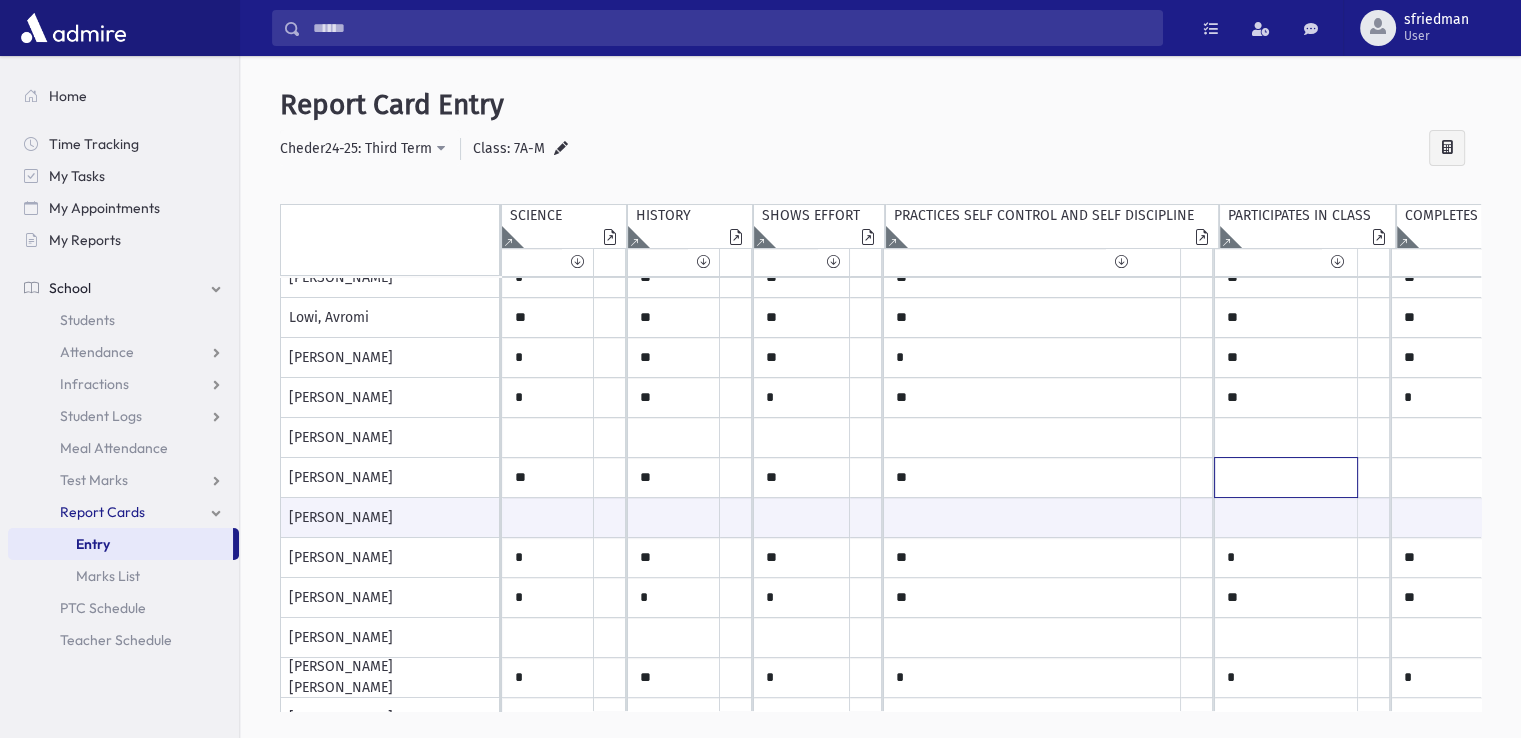 click at bounding box center [548, -2] 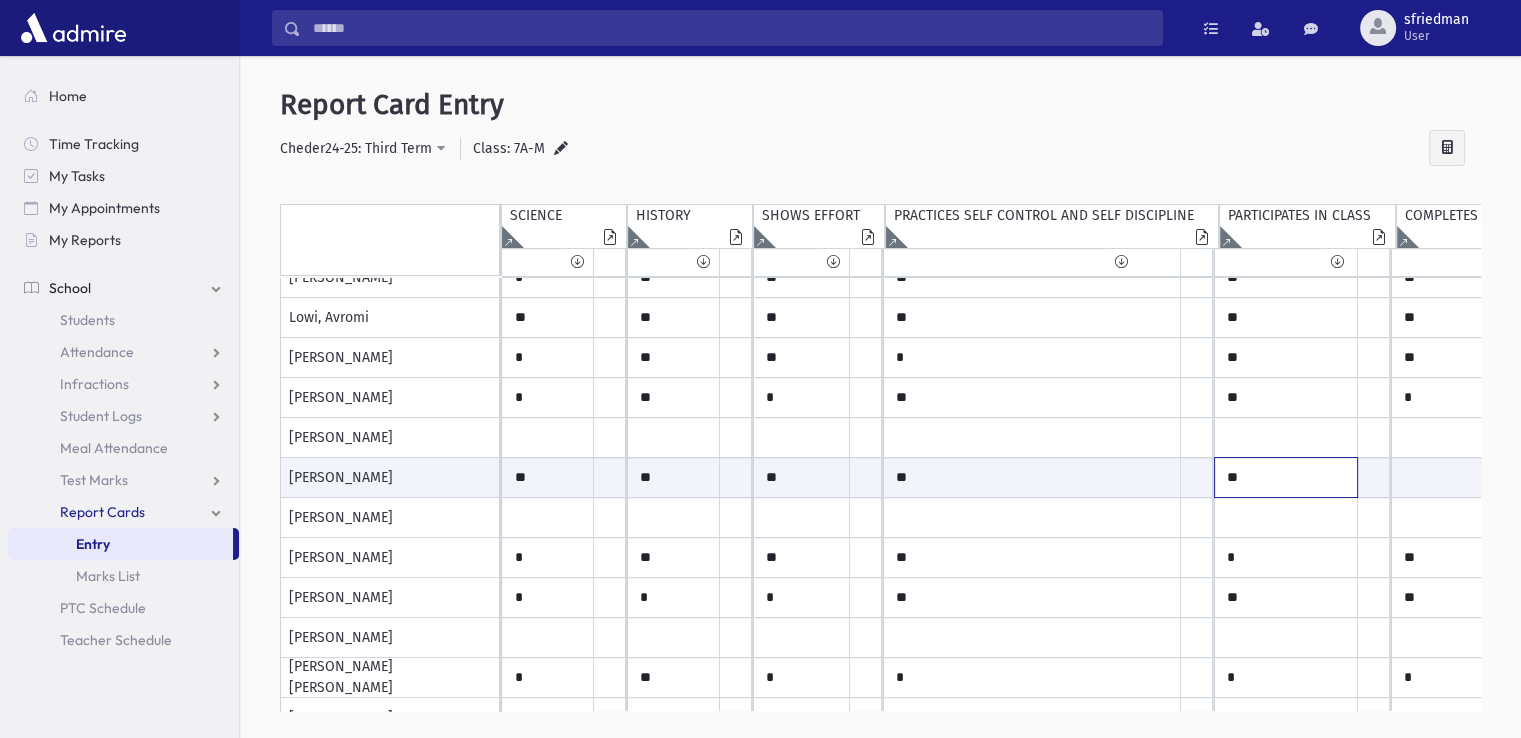 type on "**" 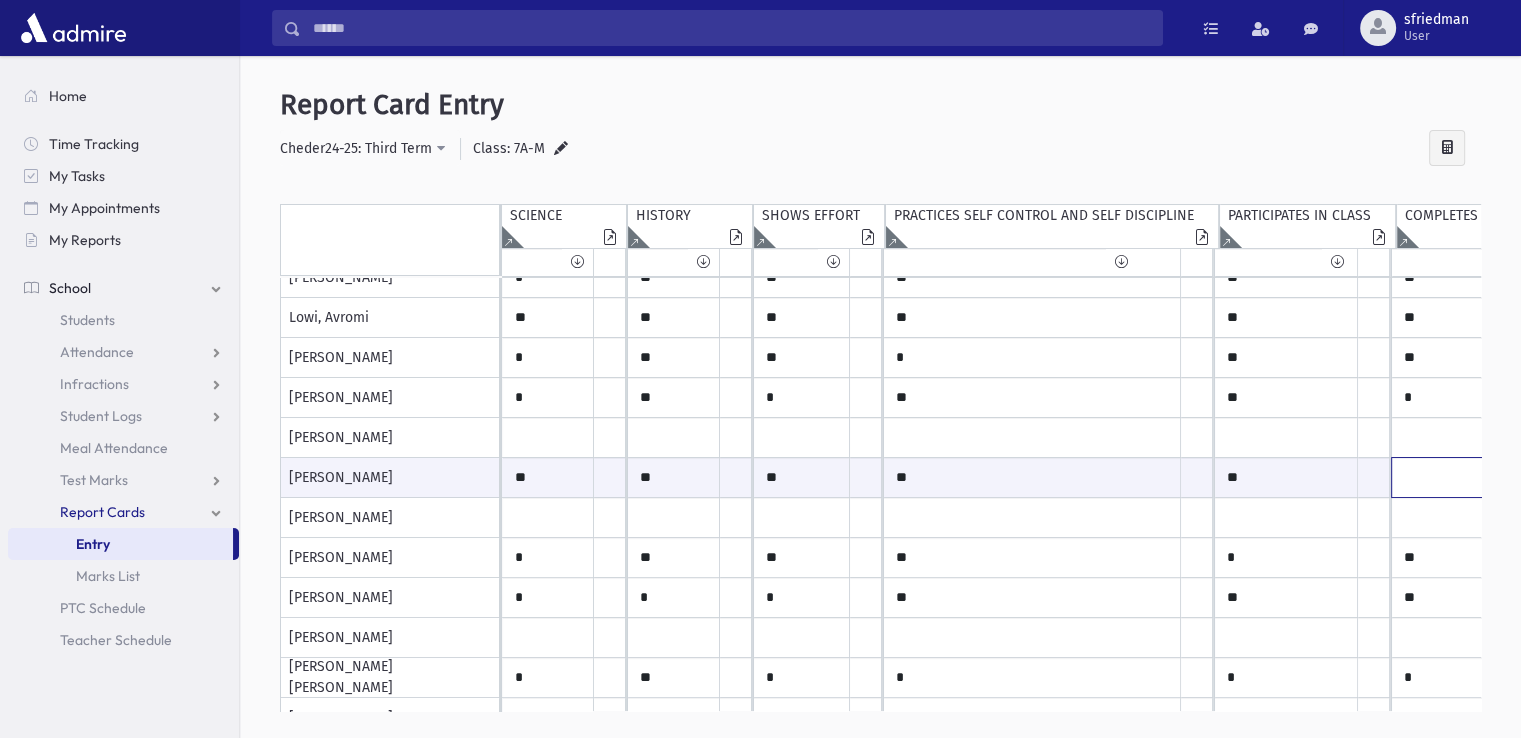 click at bounding box center [548, 477] 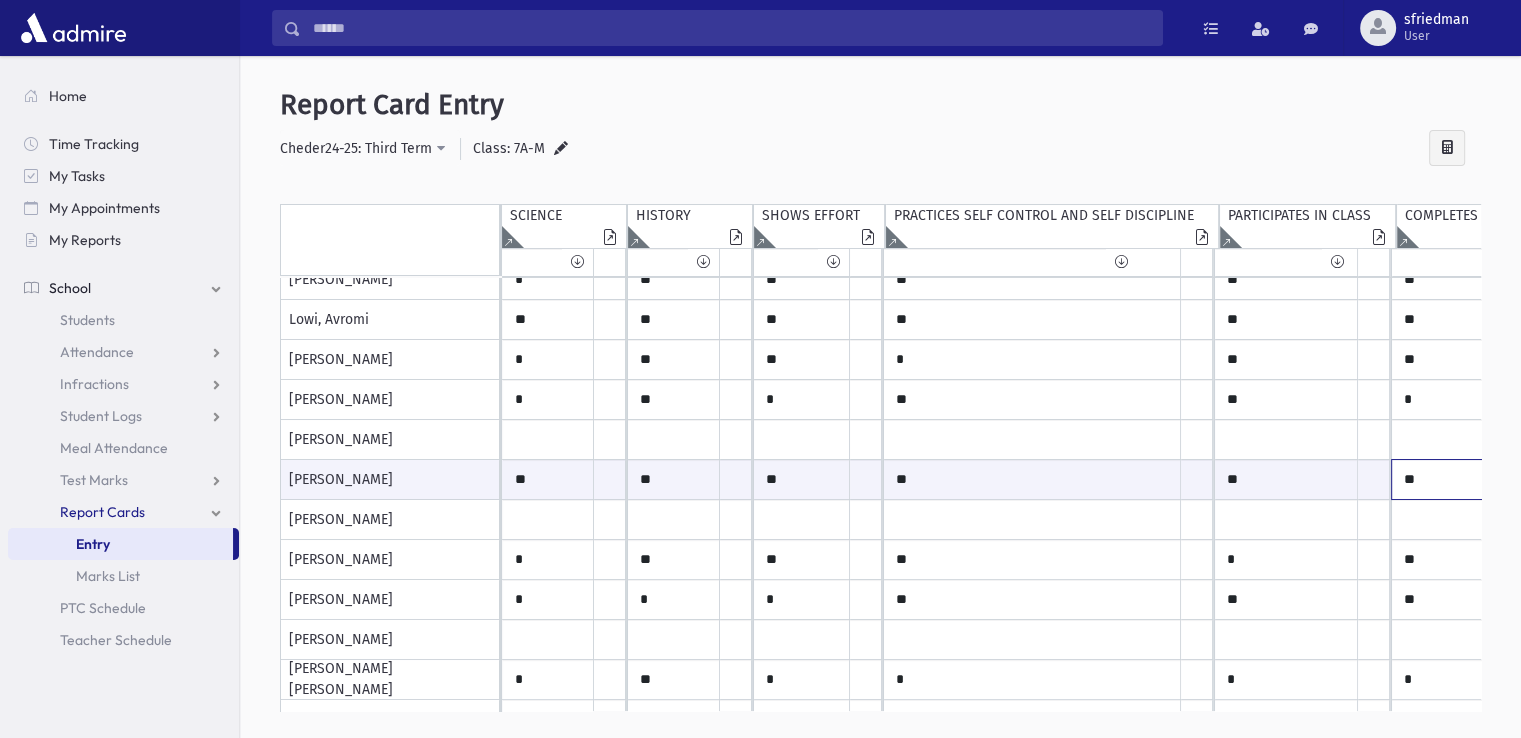 scroll, scrollTop: 176, scrollLeft: 0, axis: vertical 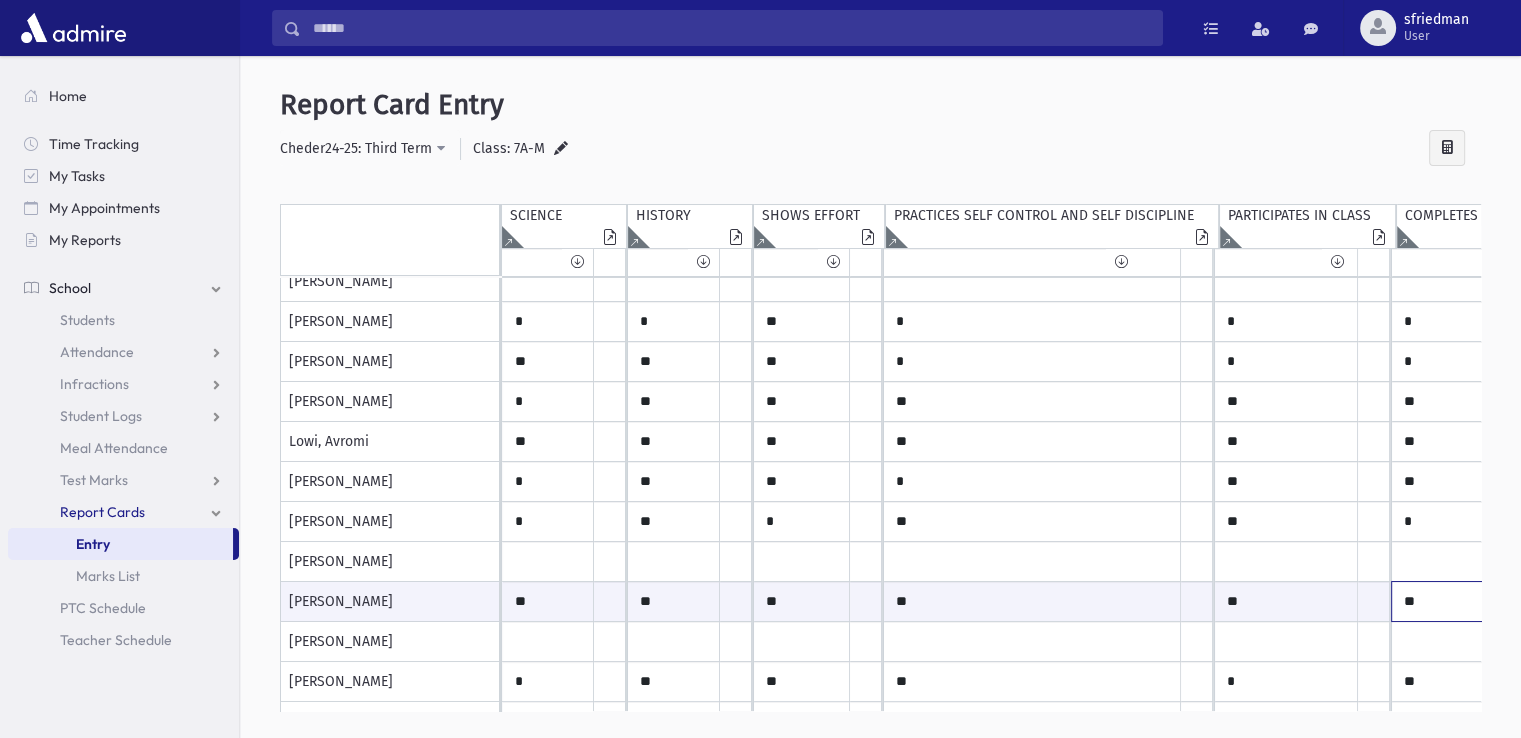 type on "**" 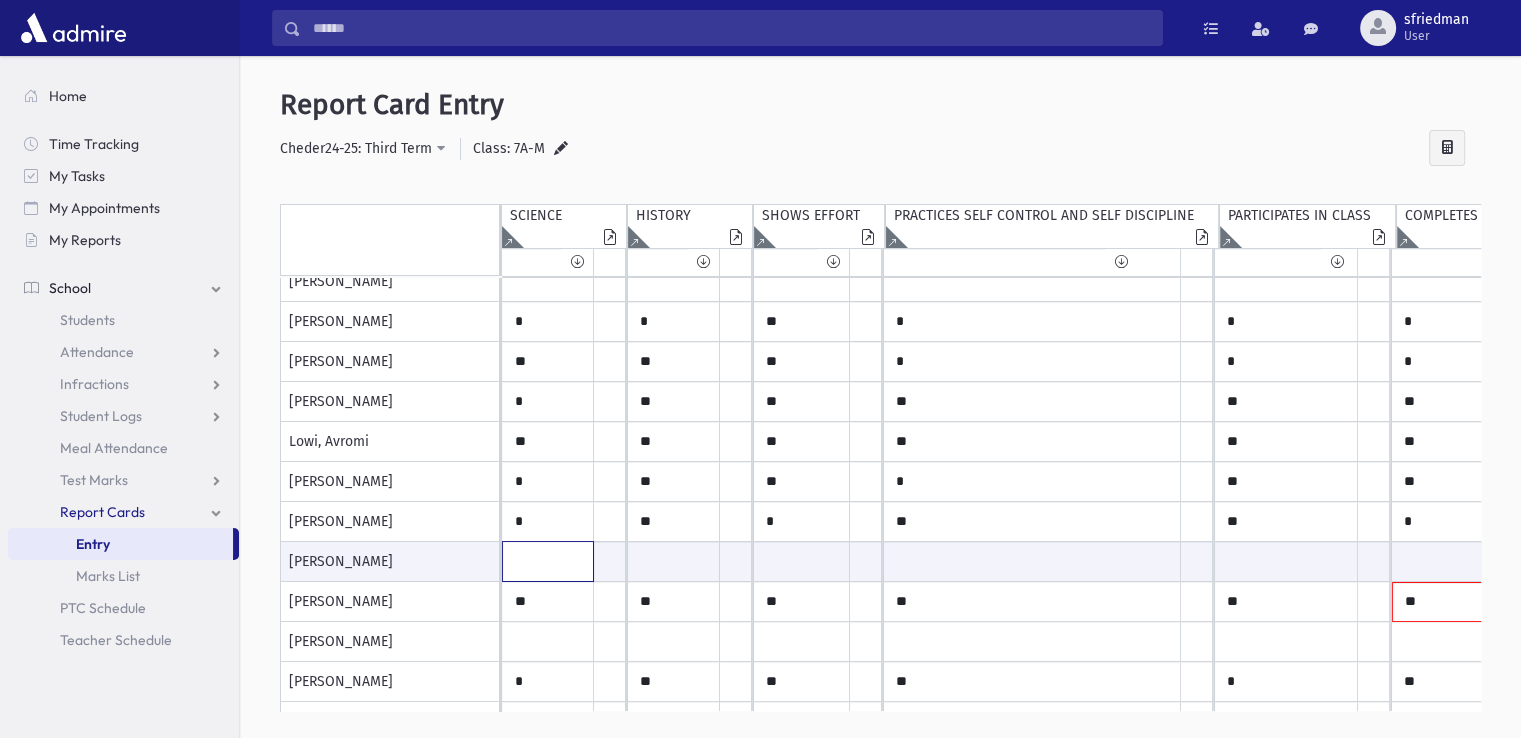 click at bounding box center [548, 561] 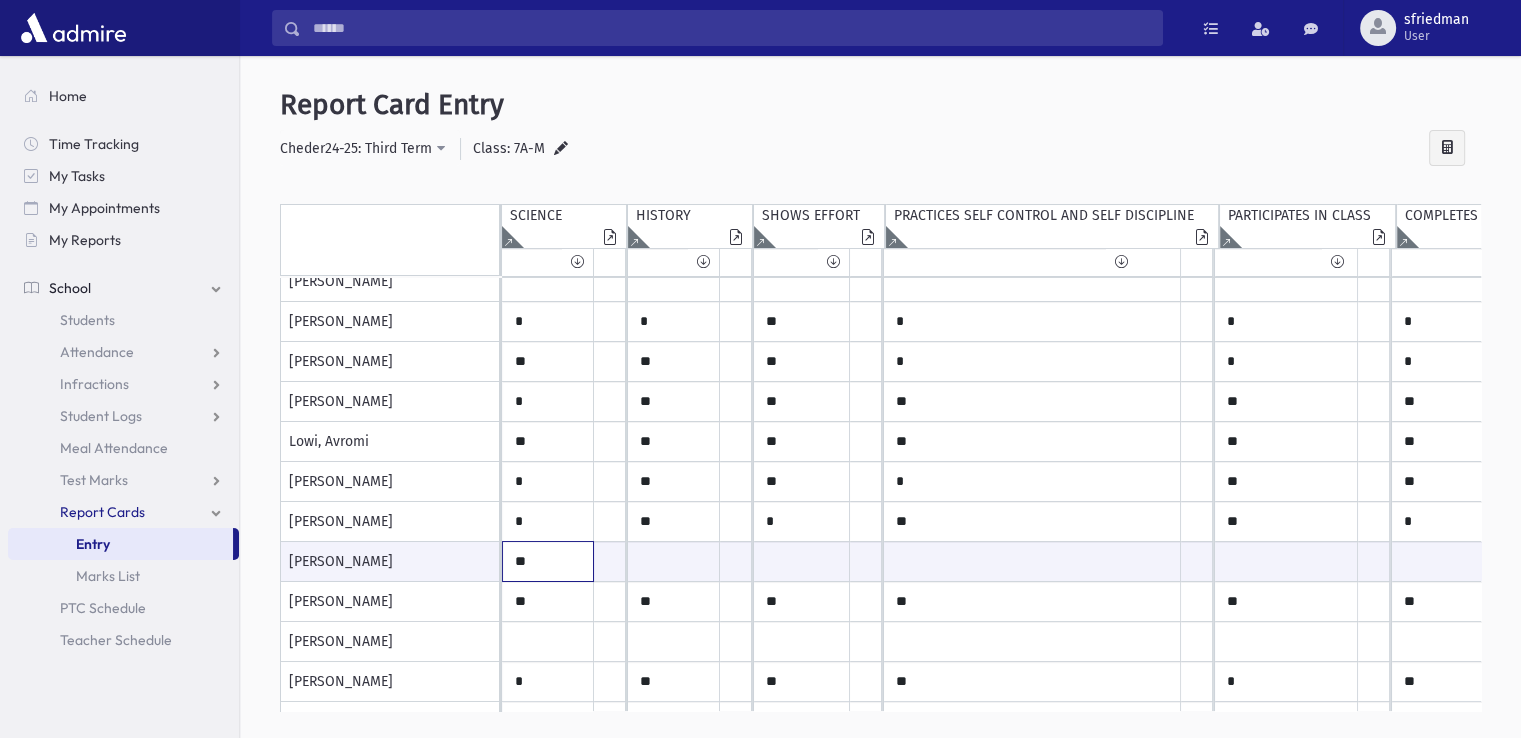 type on "**" 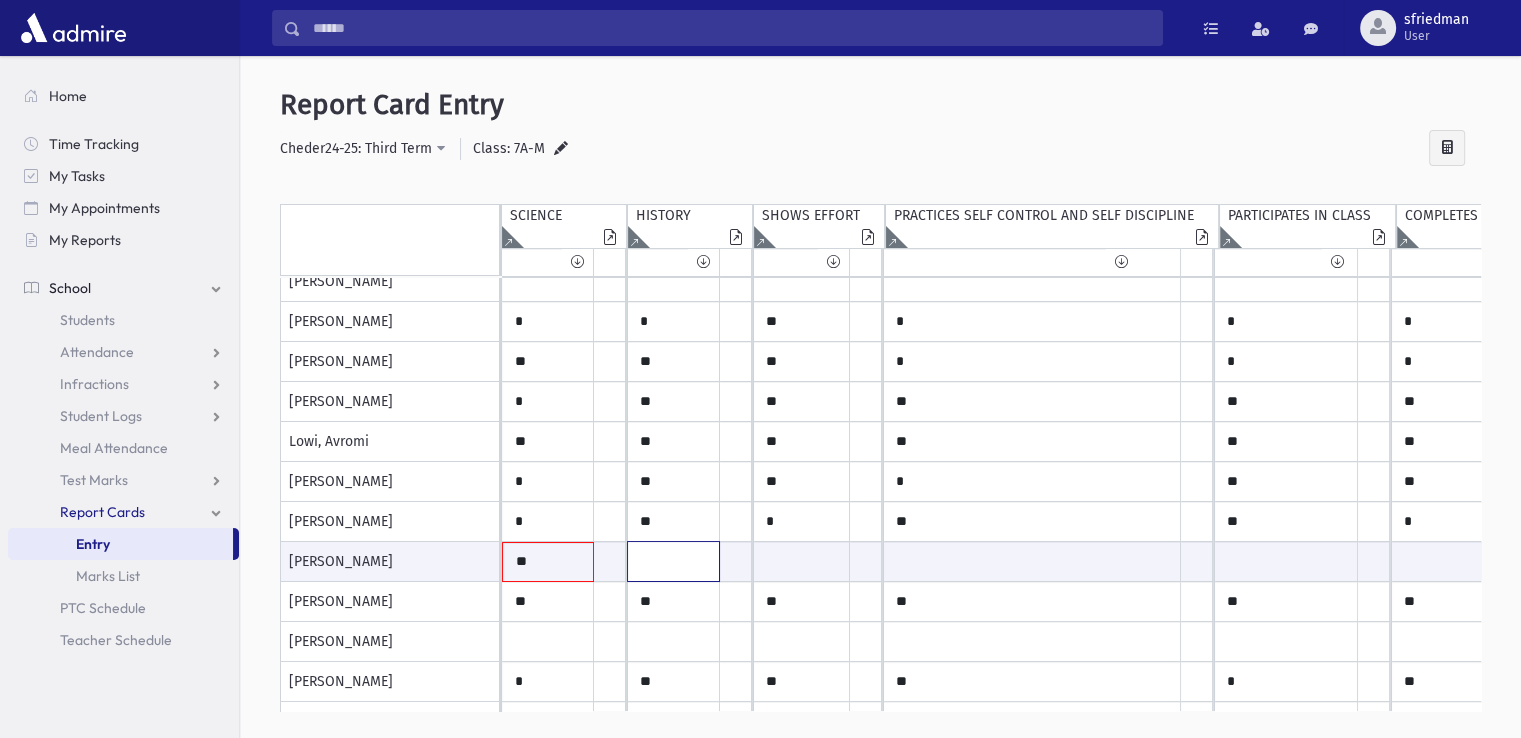 click at bounding box center [548, 562] 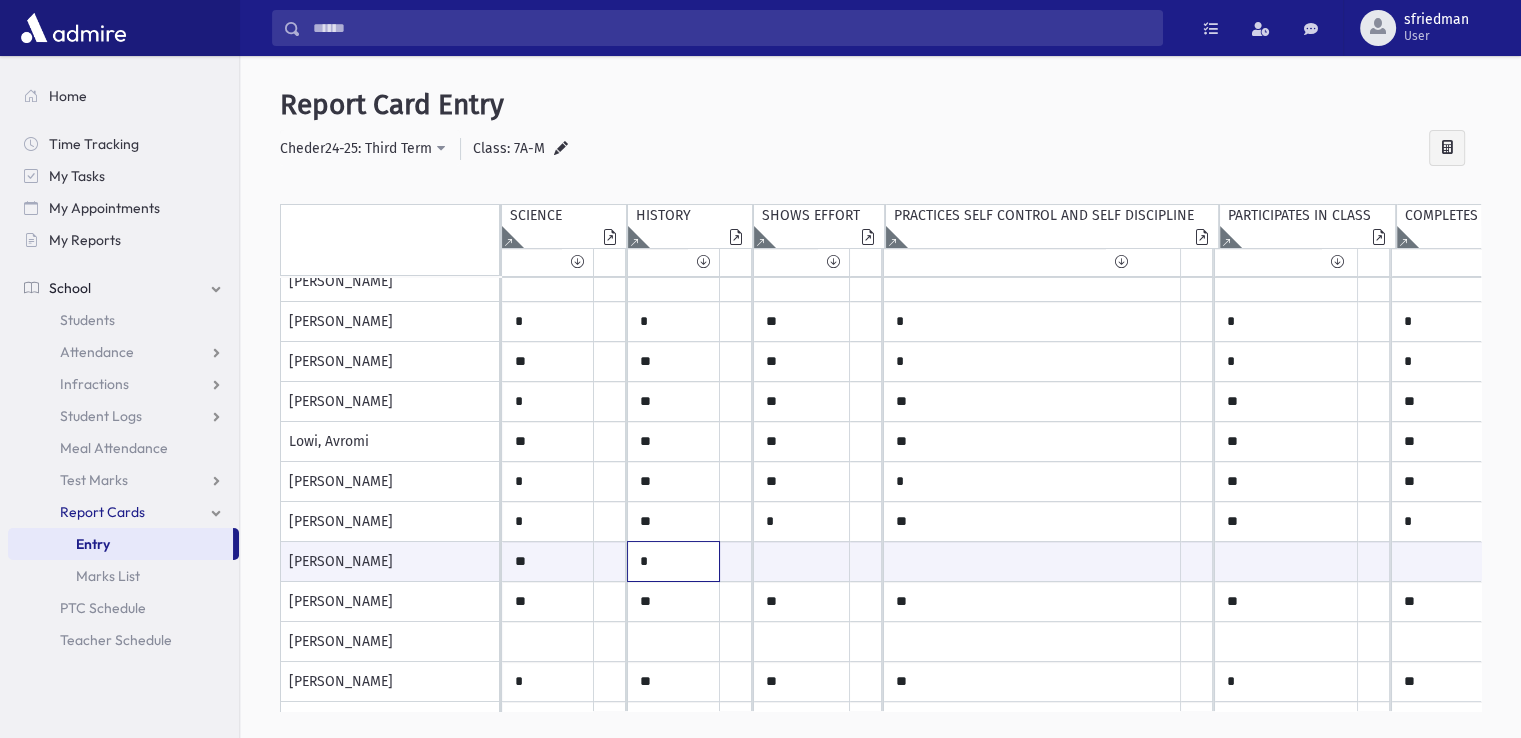 type on "*" 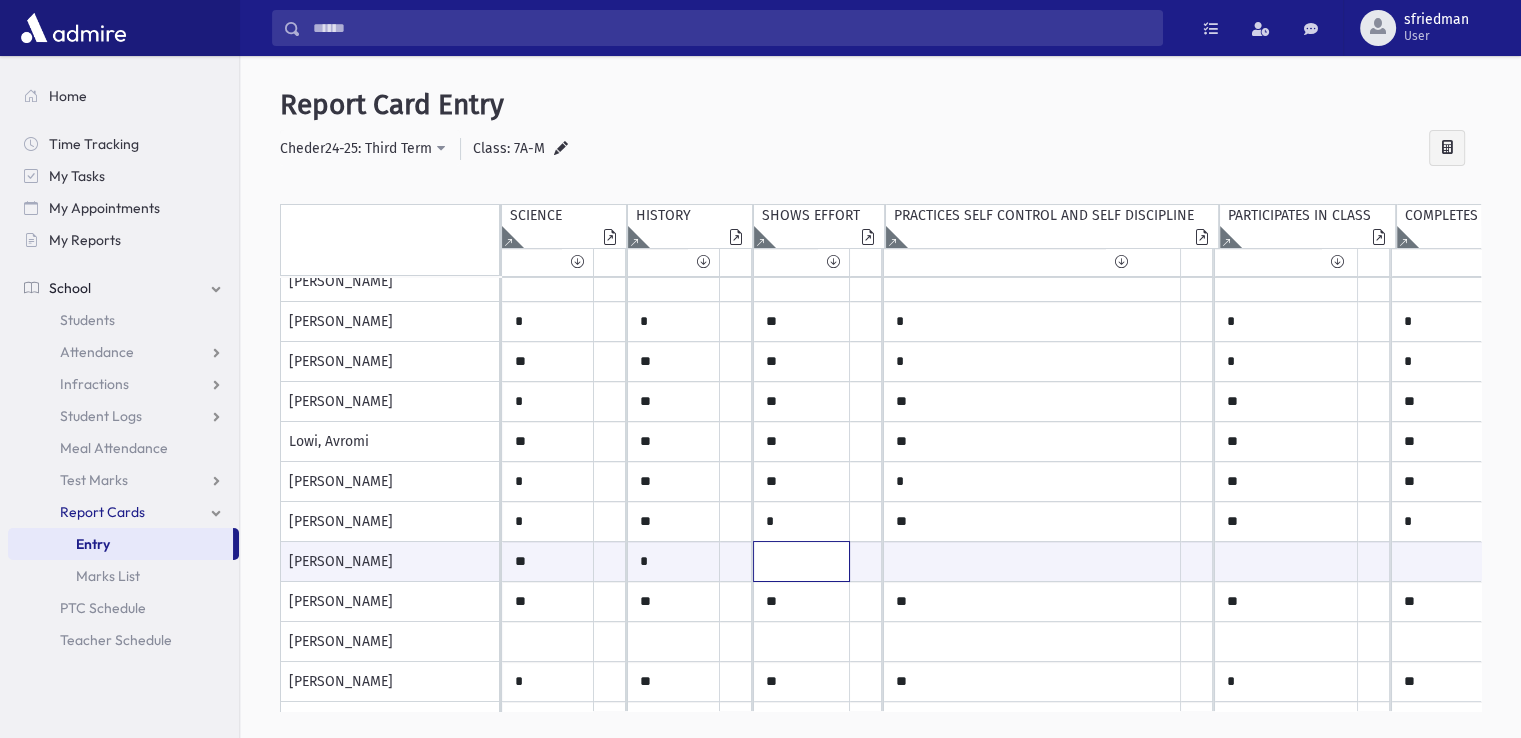 click at bounding box center (548, 561) 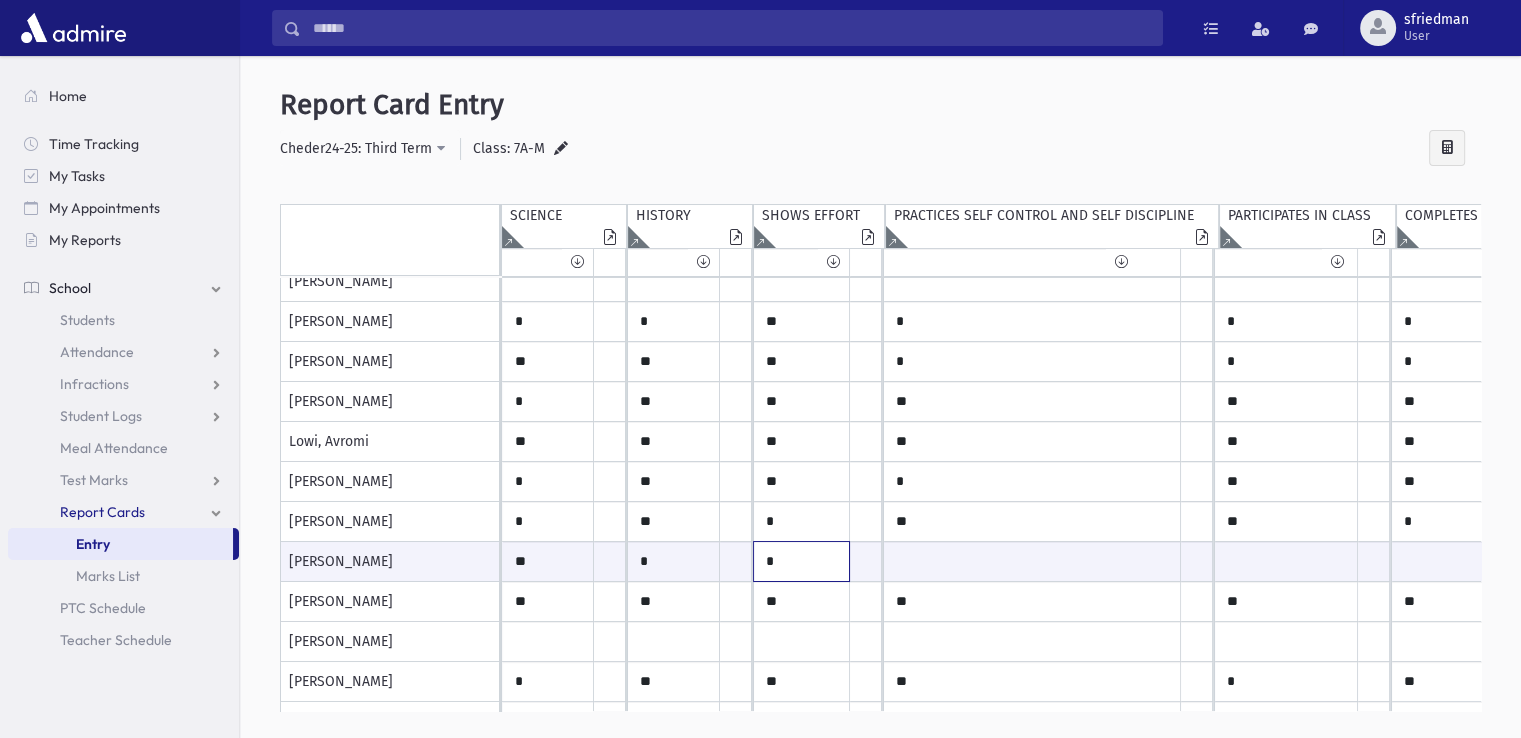 type on "*" 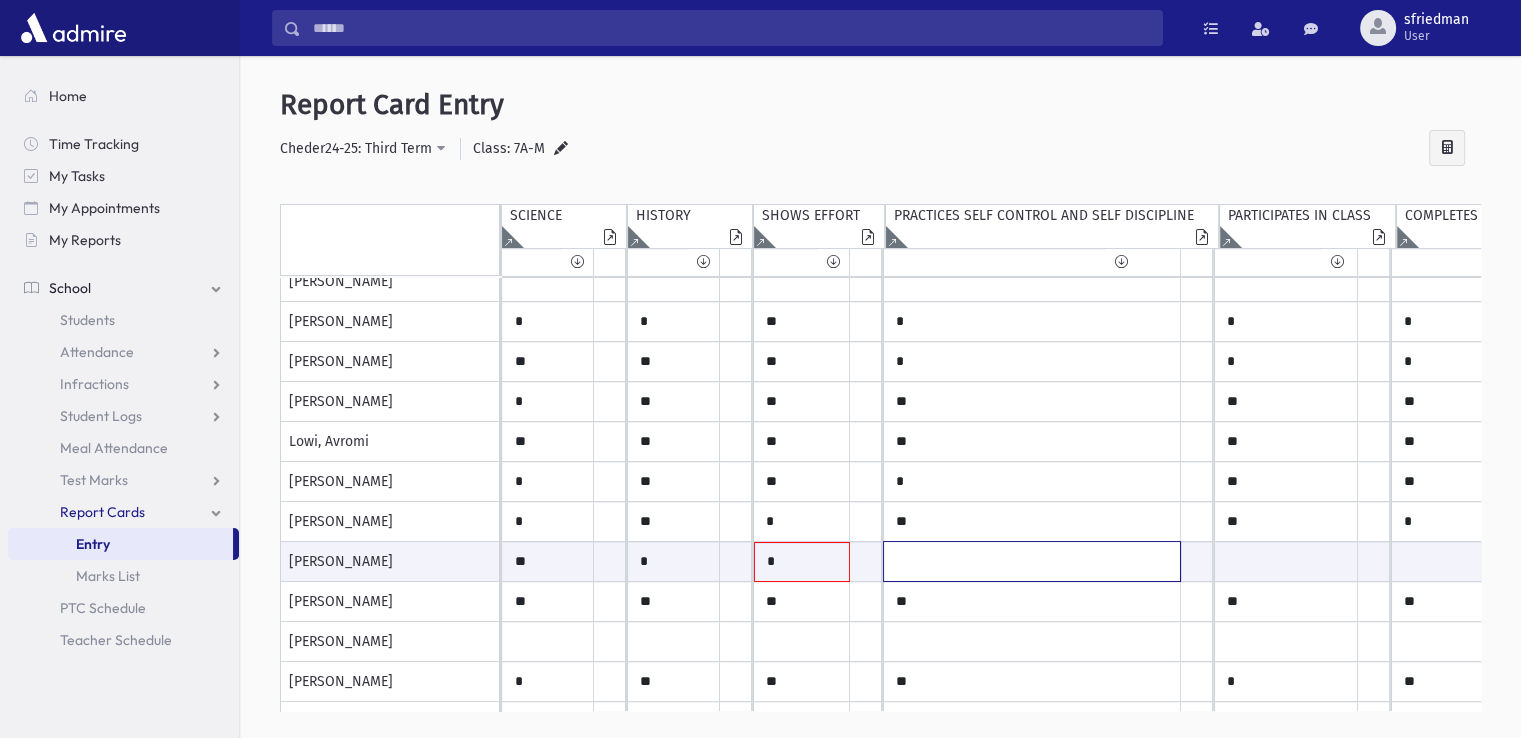 click at bounding box center (548, 561) 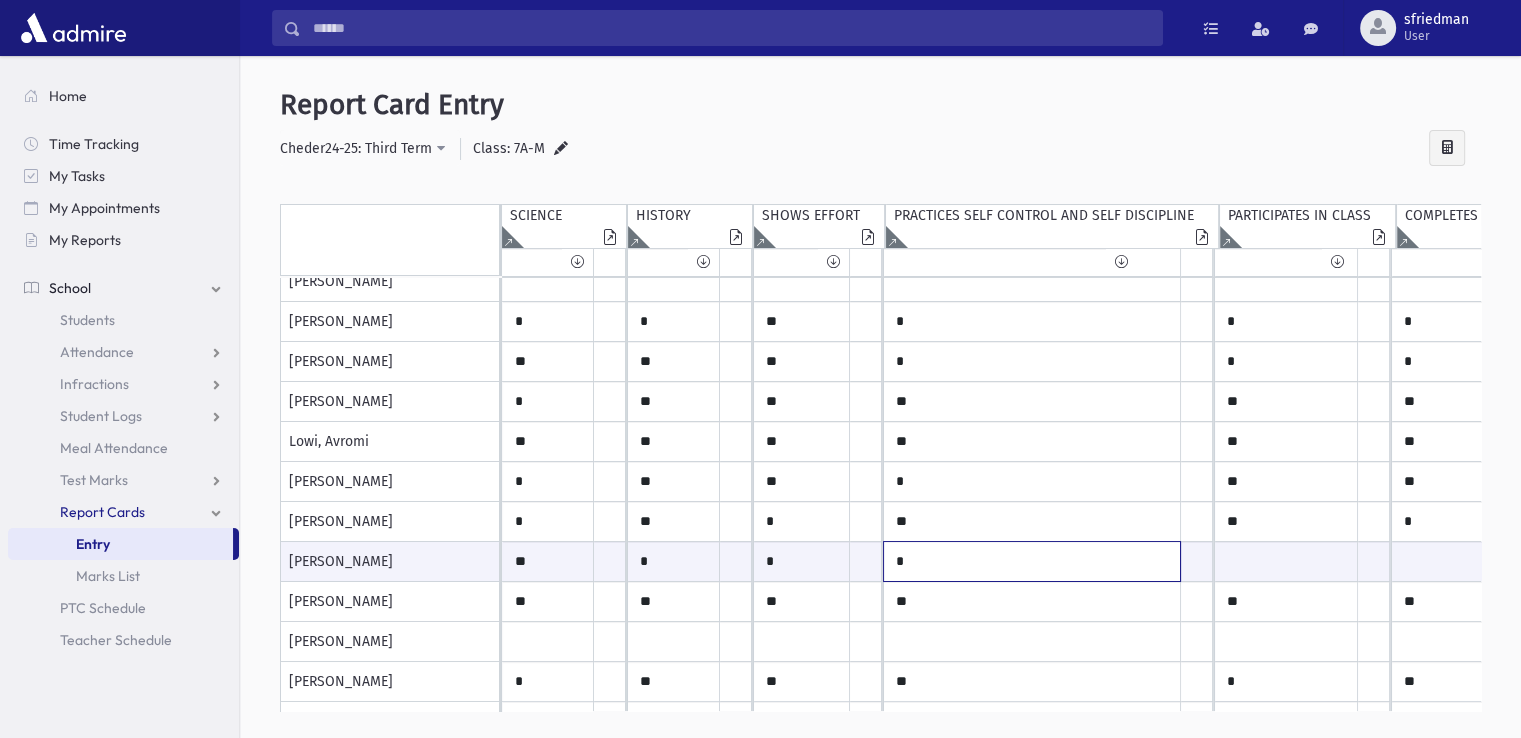 type on "*" 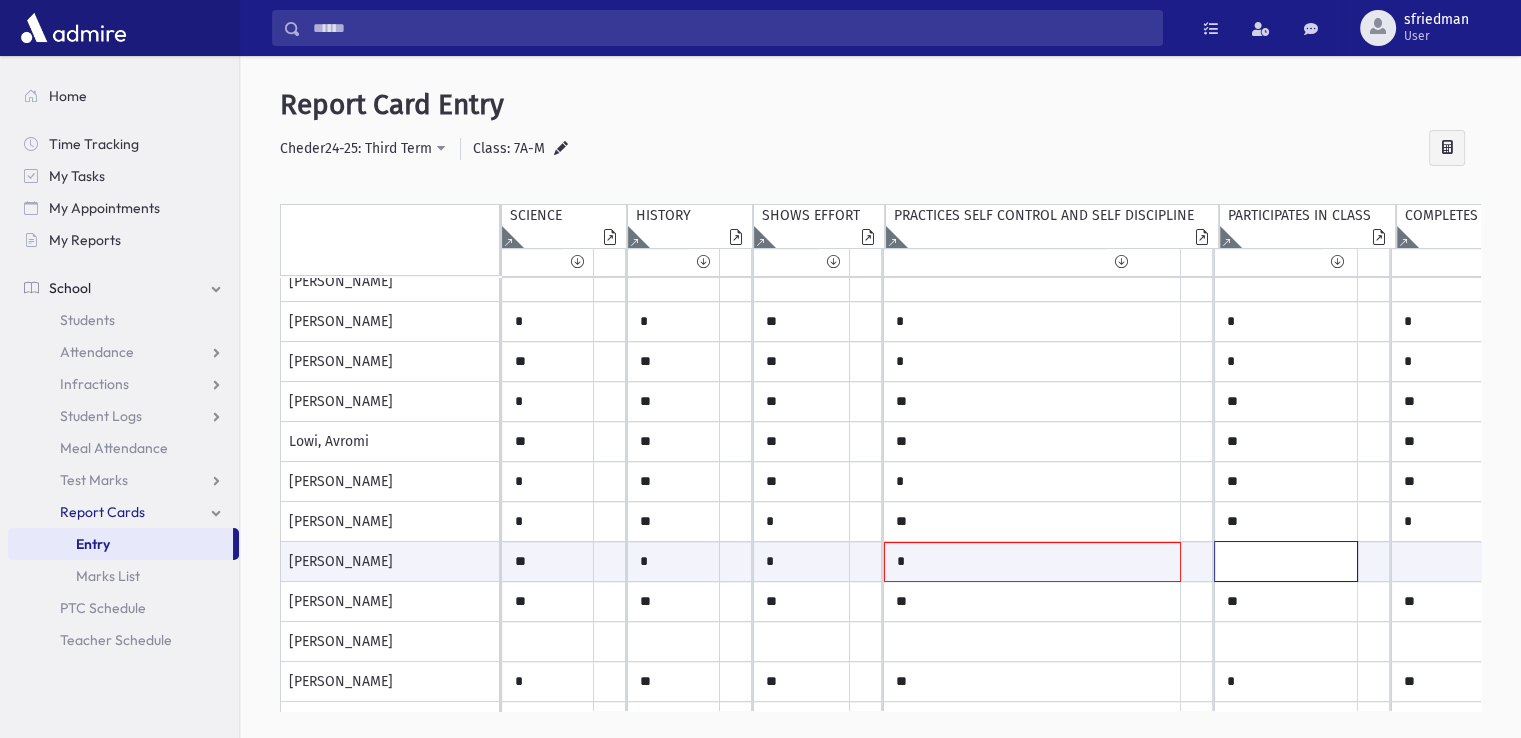 click at bounding box center [548, 561] 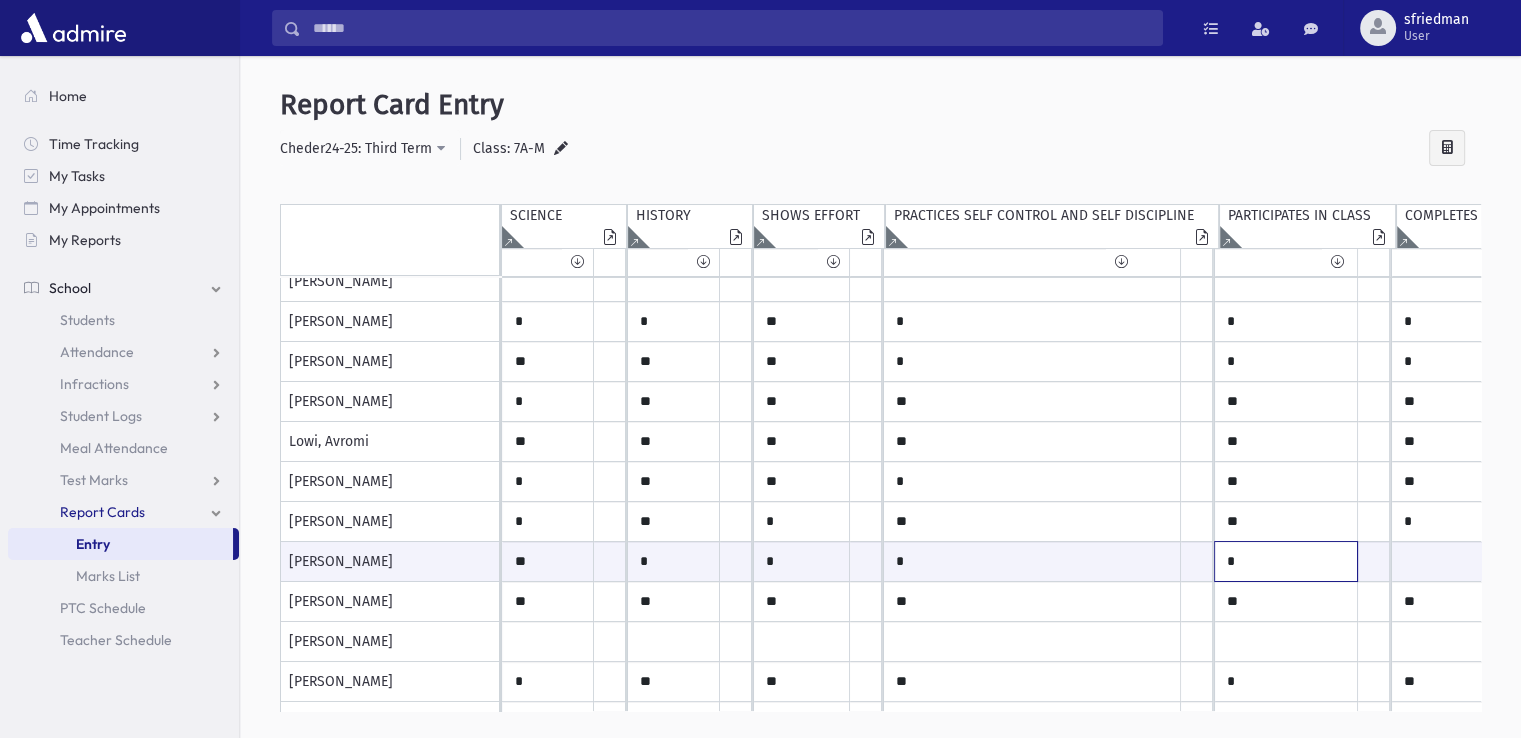 type on "*" 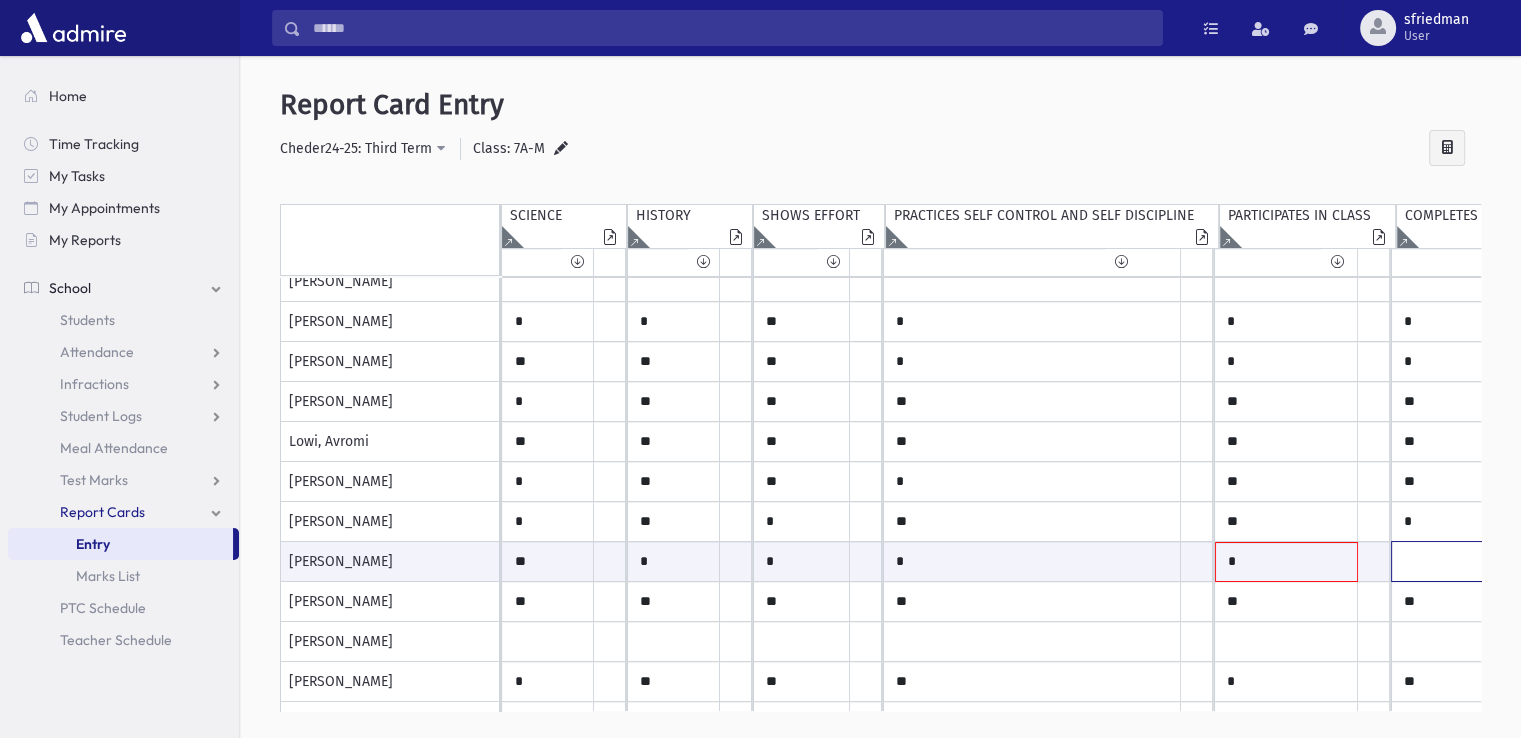 click at bounding box center [548, 561] 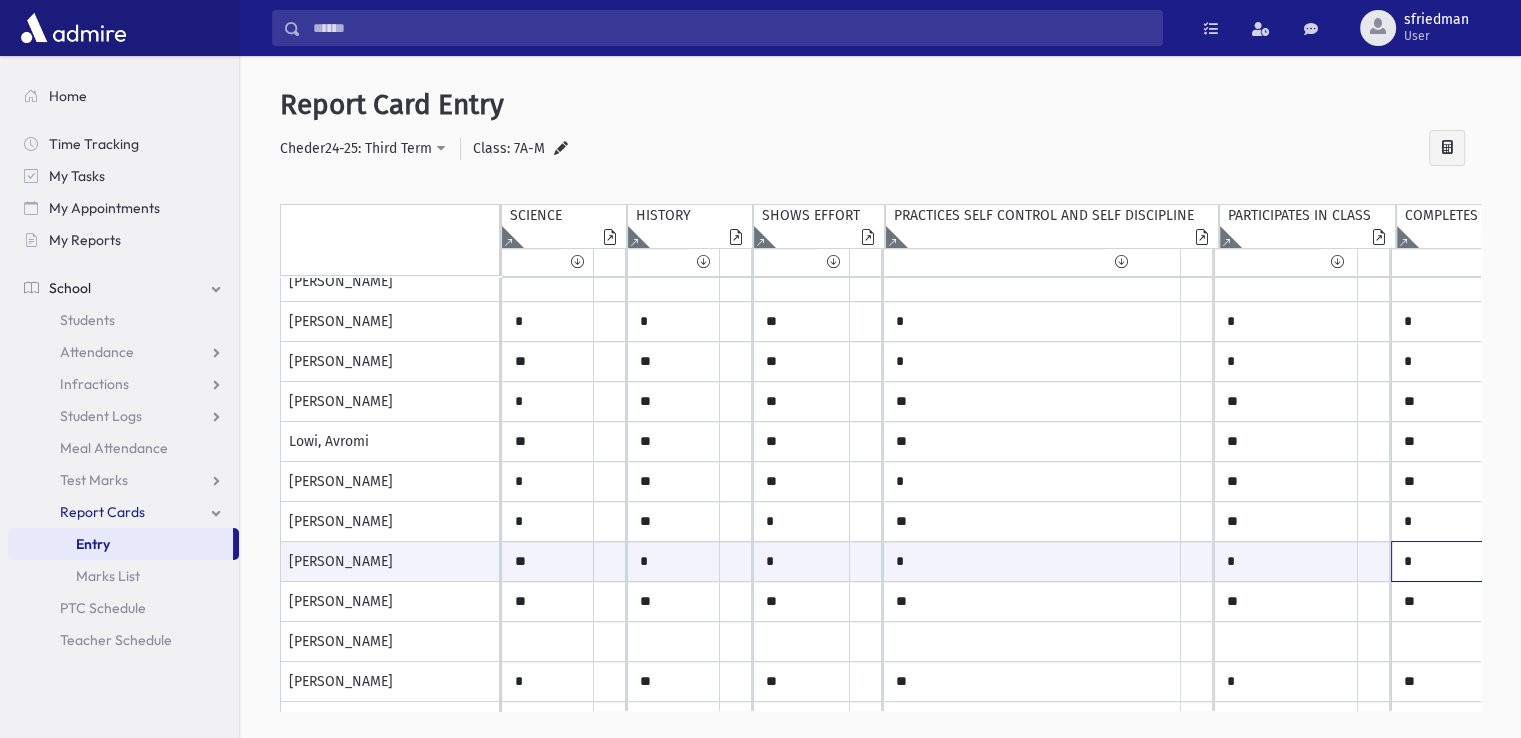 type on "*" 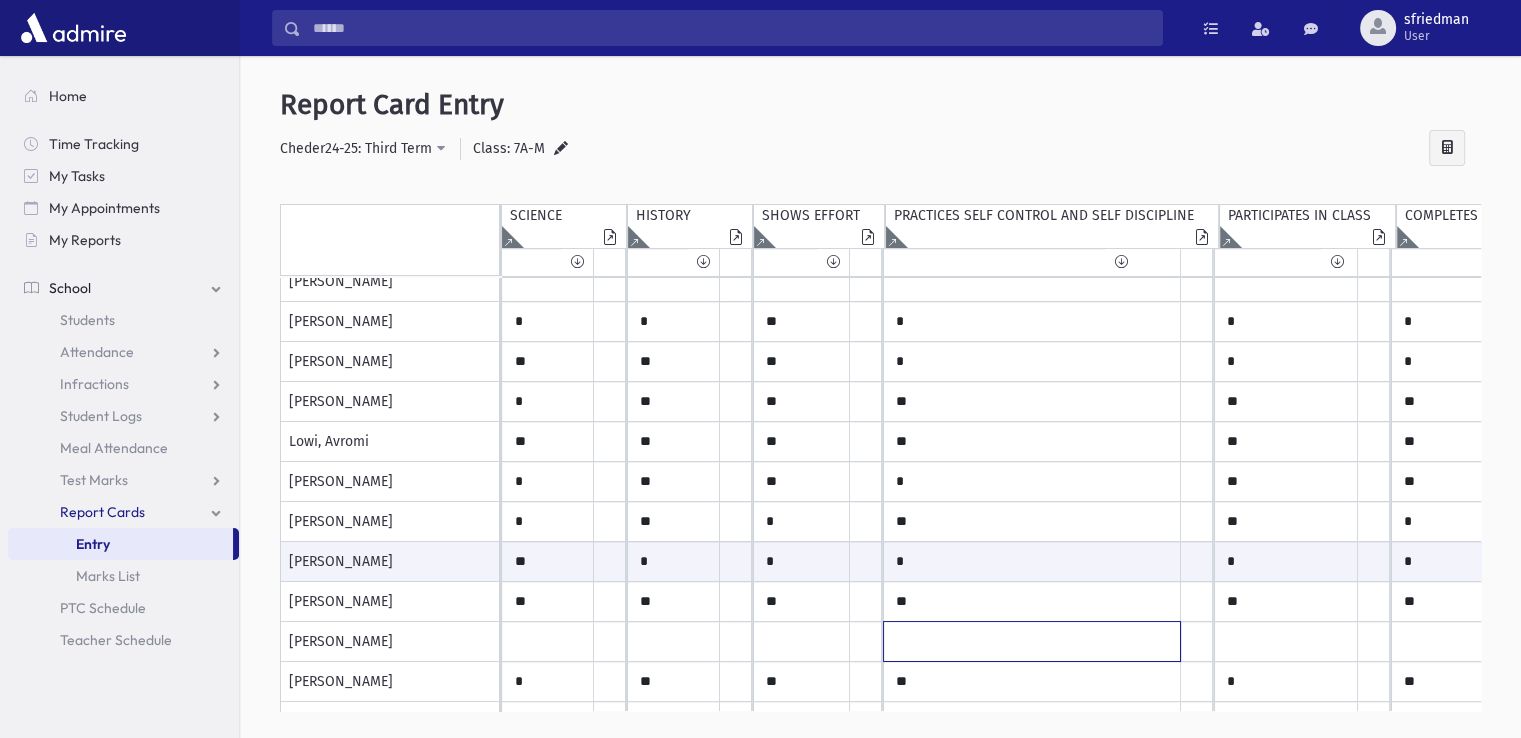 click at bounding box center [548, 122] 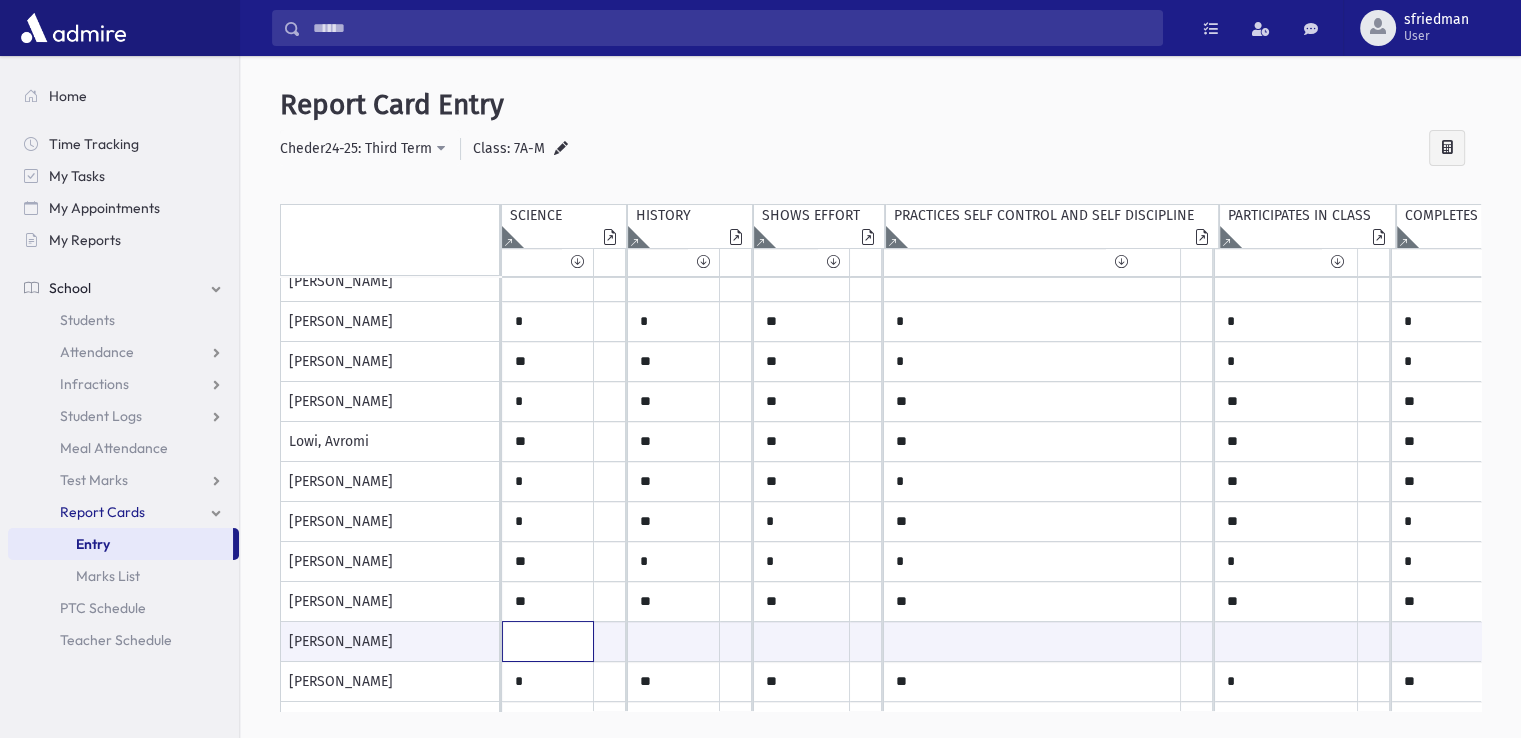 click at bounding box center [548, 641] 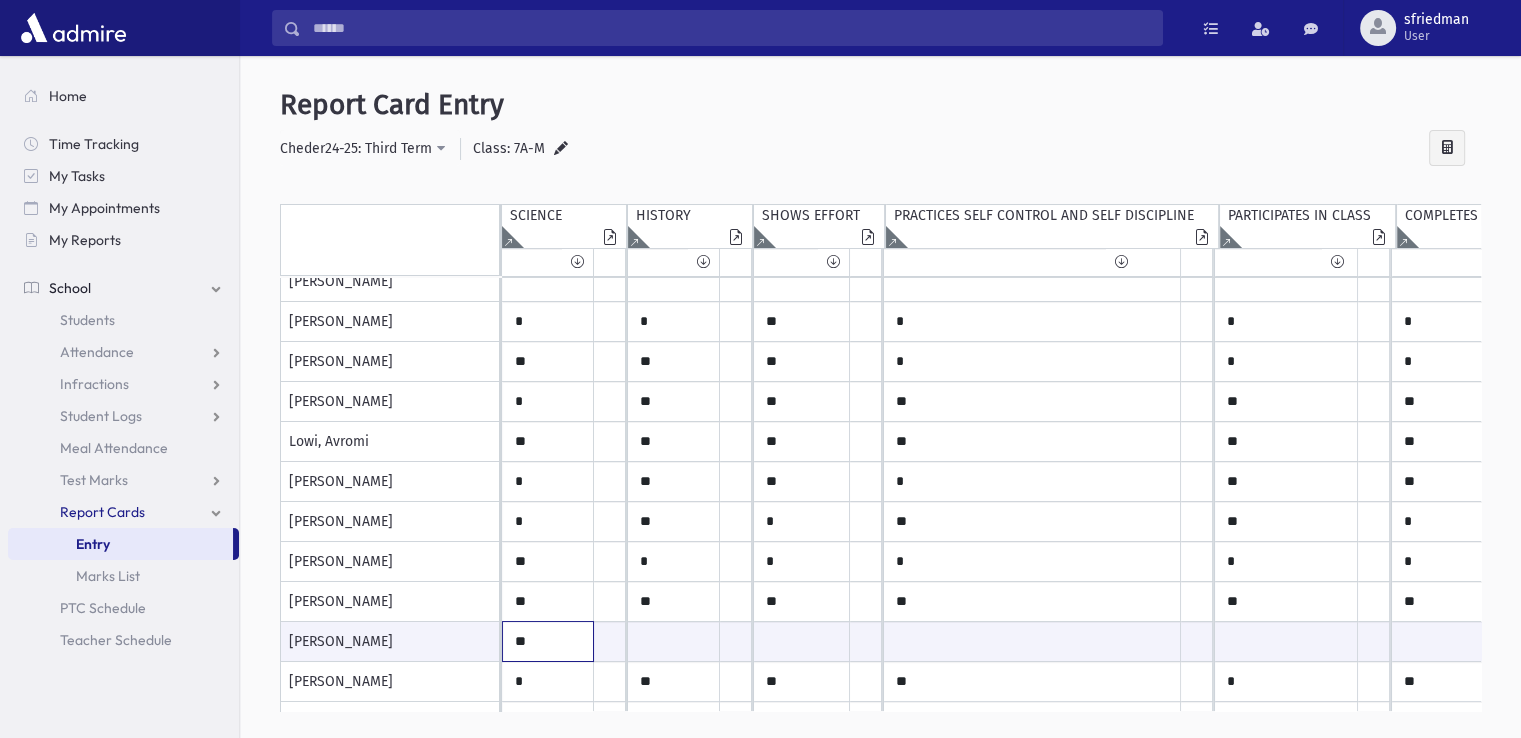 type on "**" 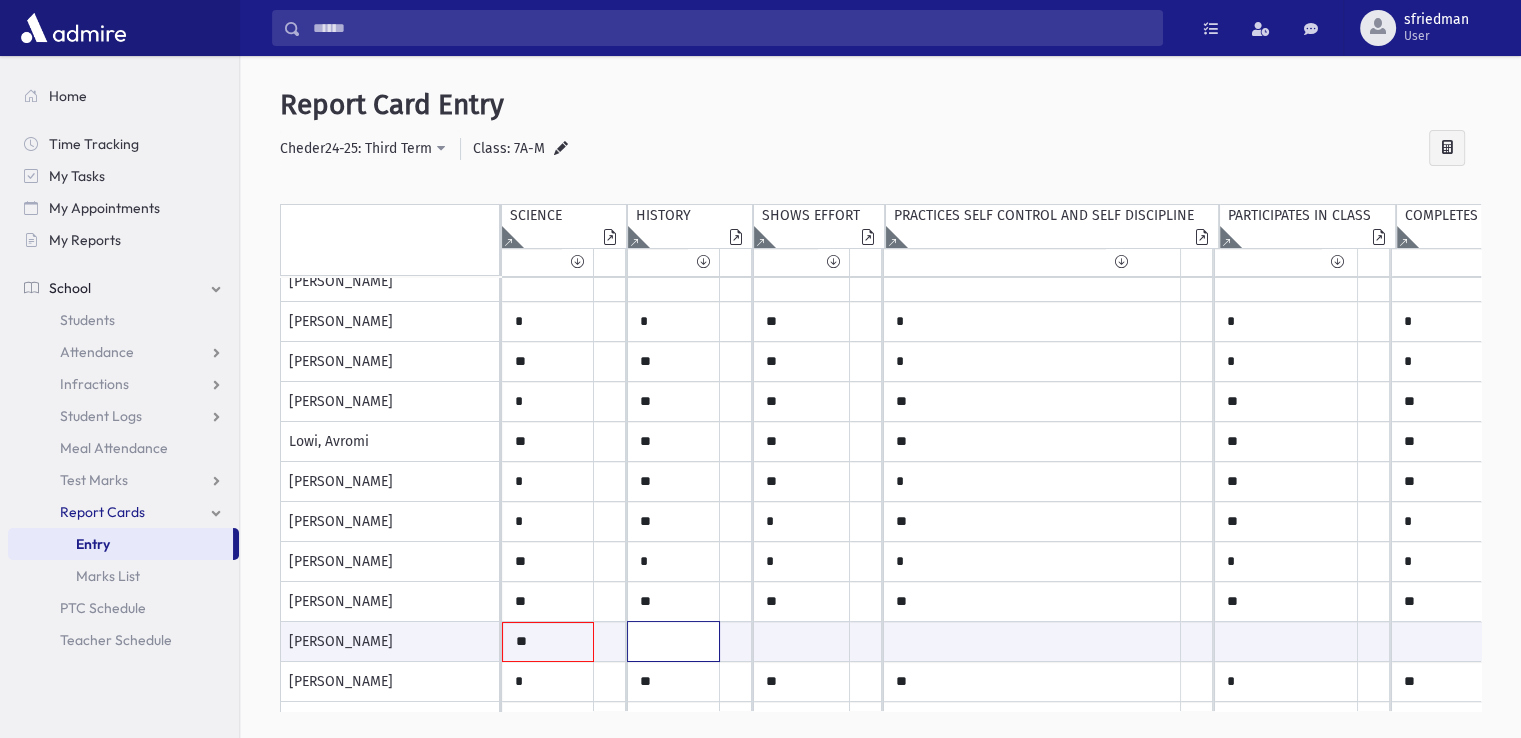 click at bounding box center (548, 642) 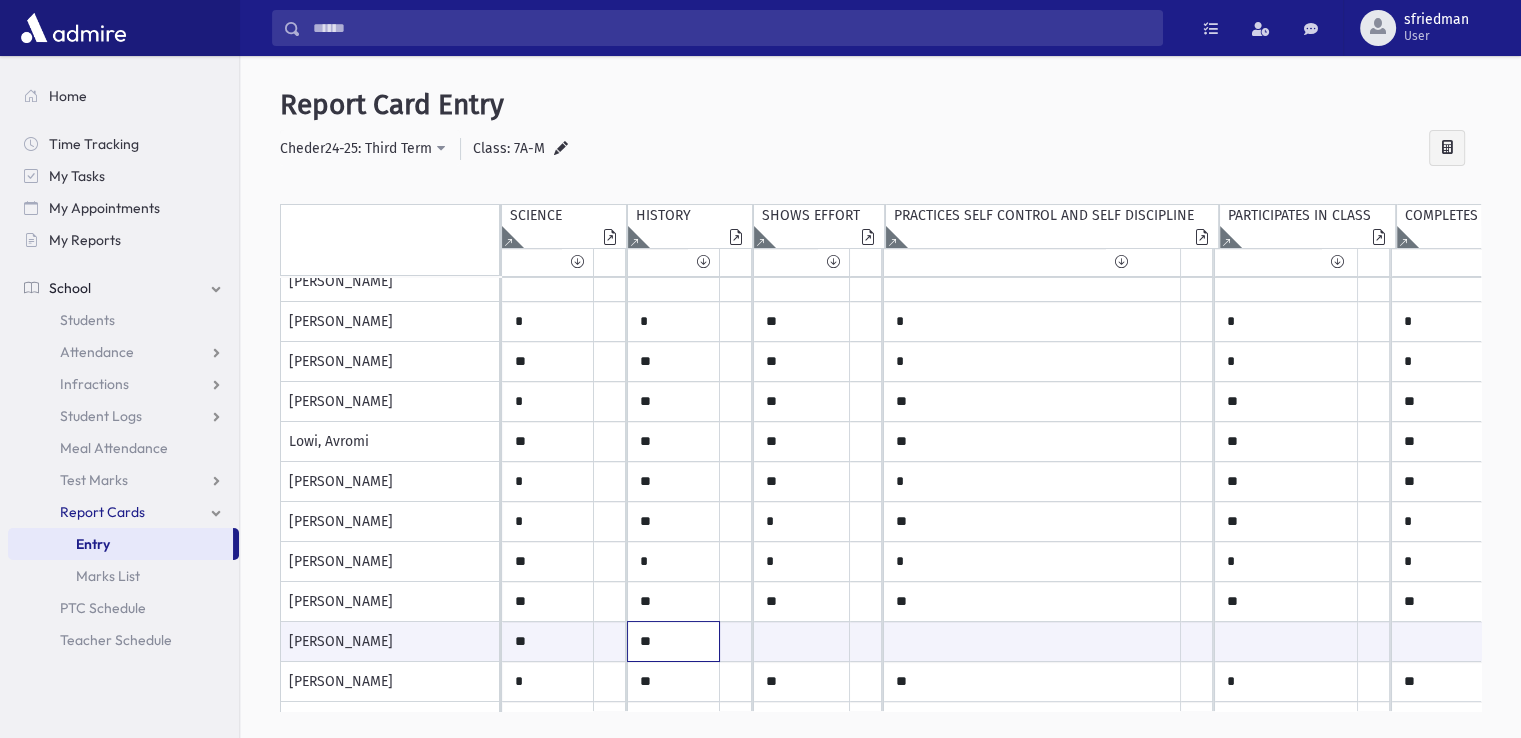 type on "**" 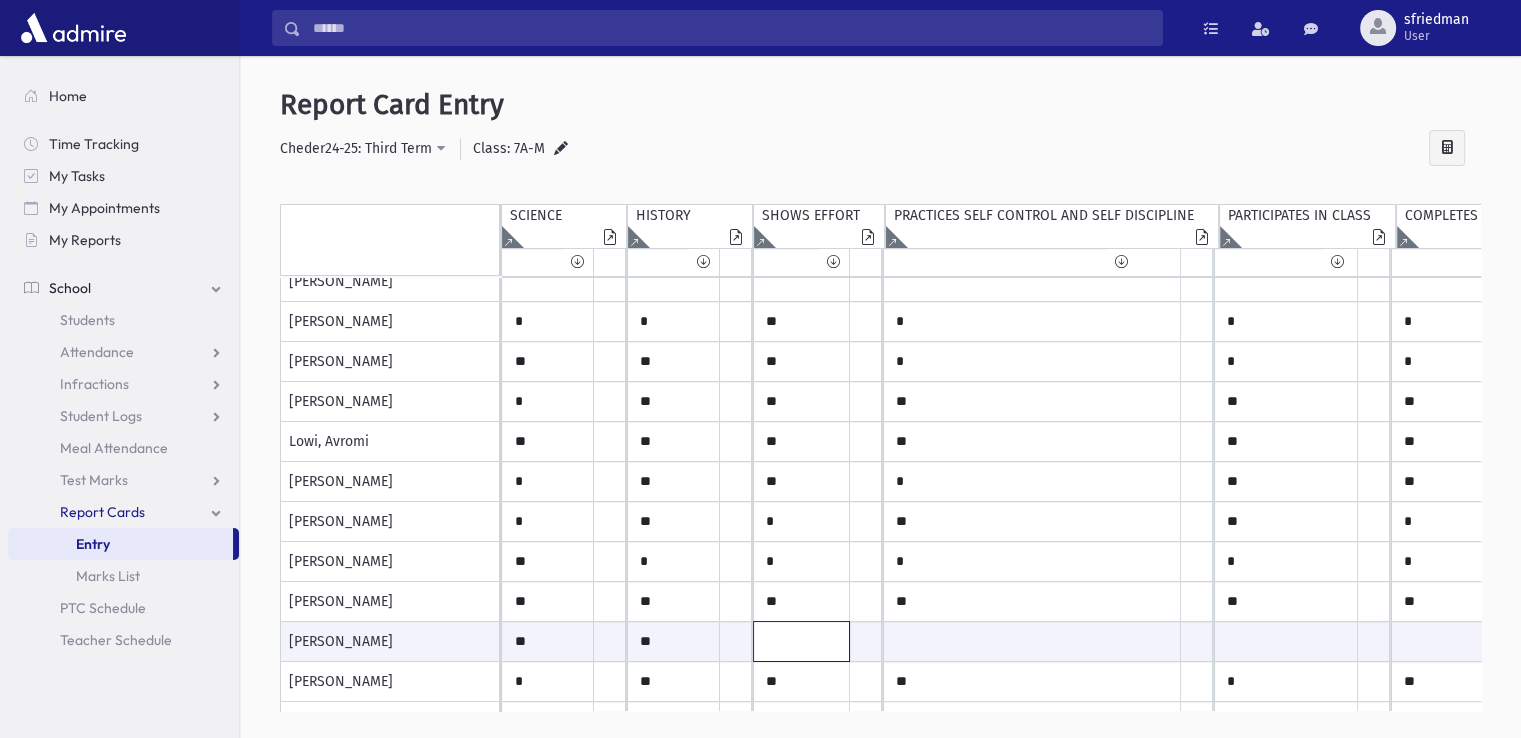click at bounding box center (548, 641) 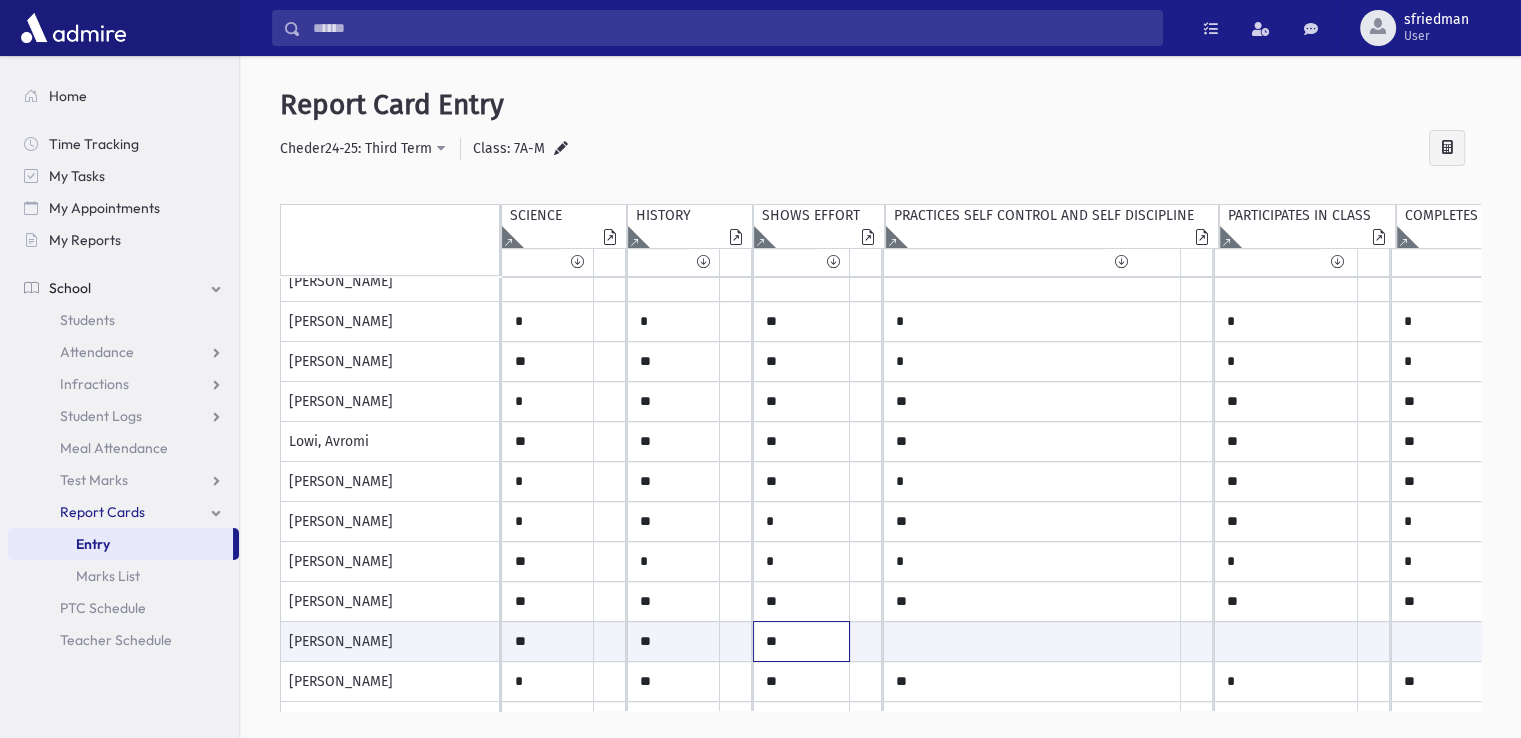type on "**" 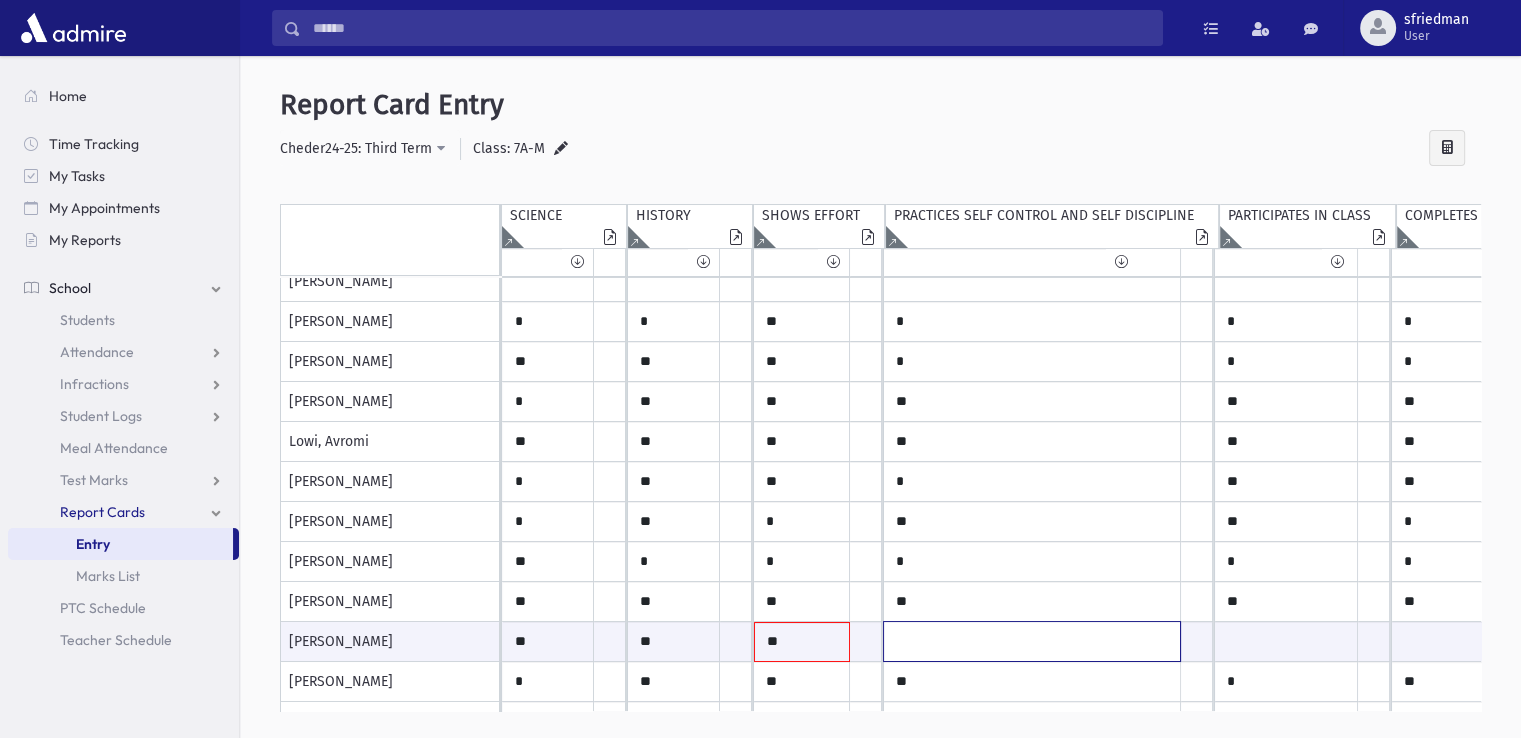 click at bounding box center [548, 641] 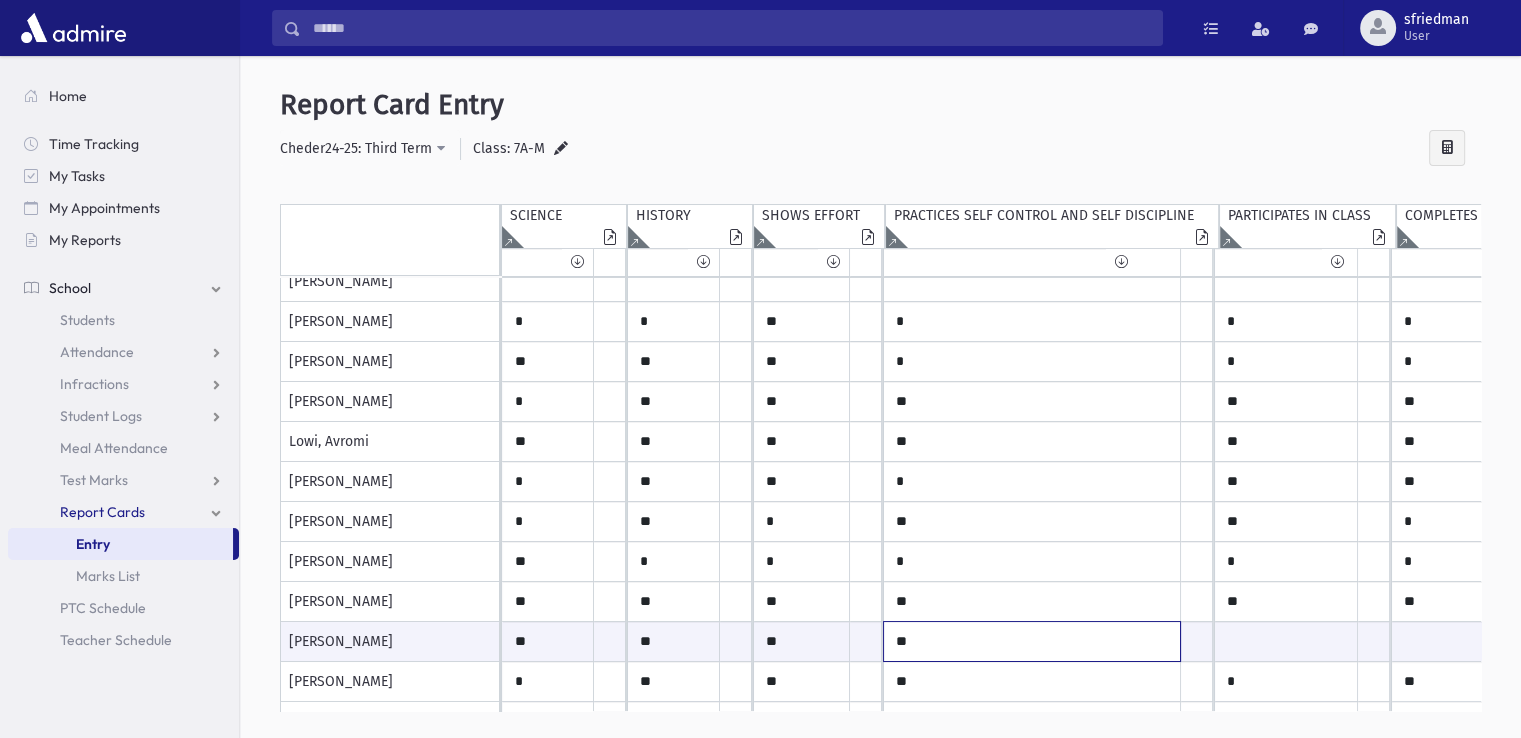 type on "**" 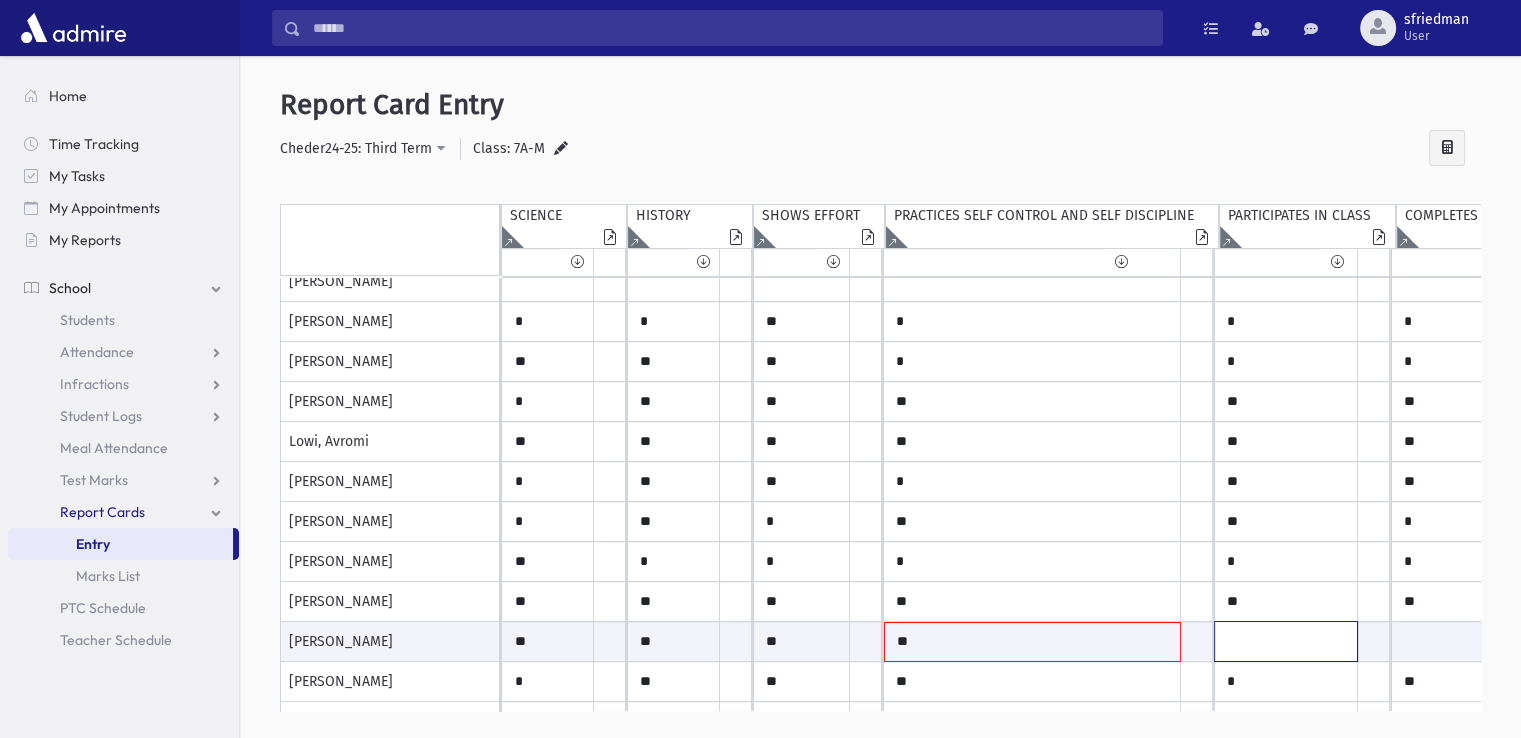 click at bounding box center [548, 641] 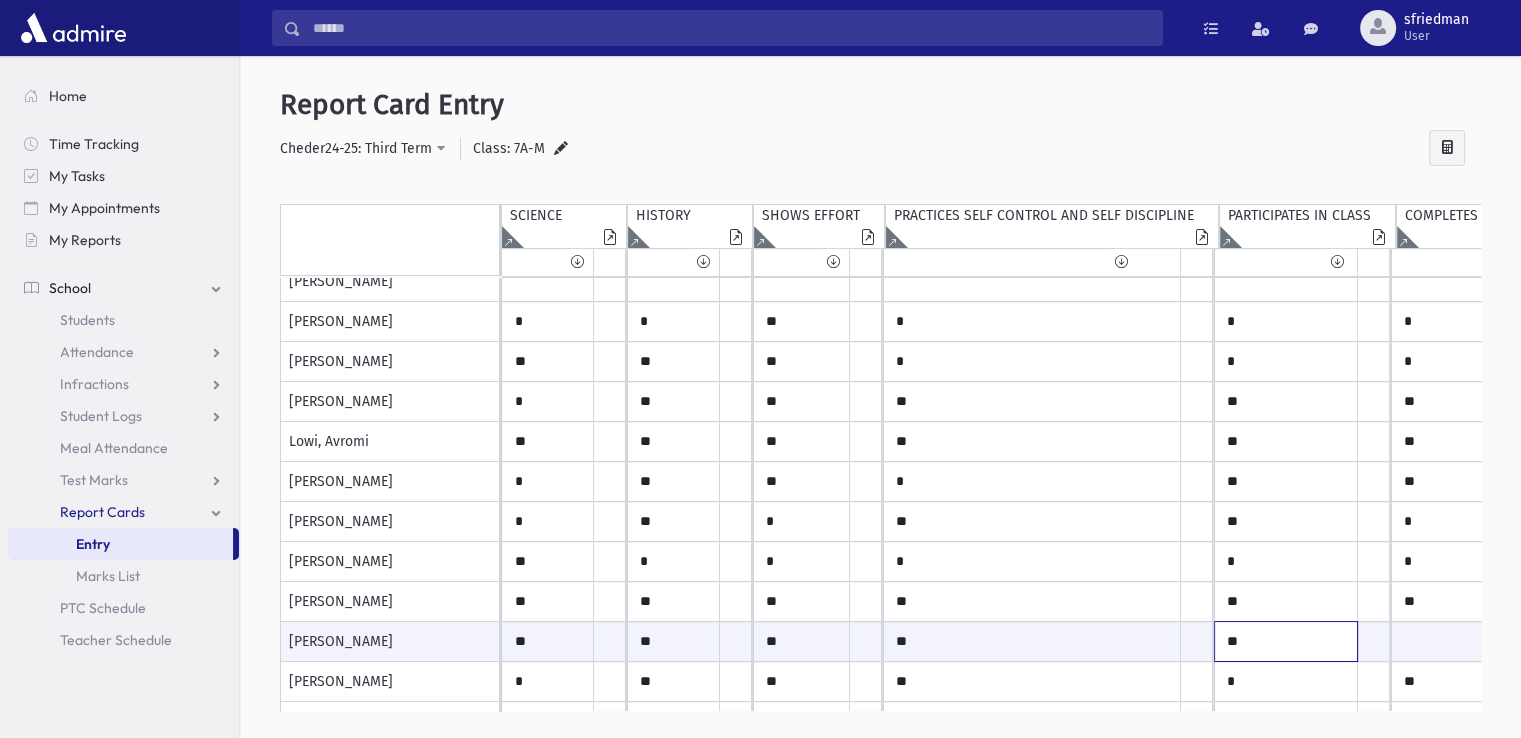 type on "**" 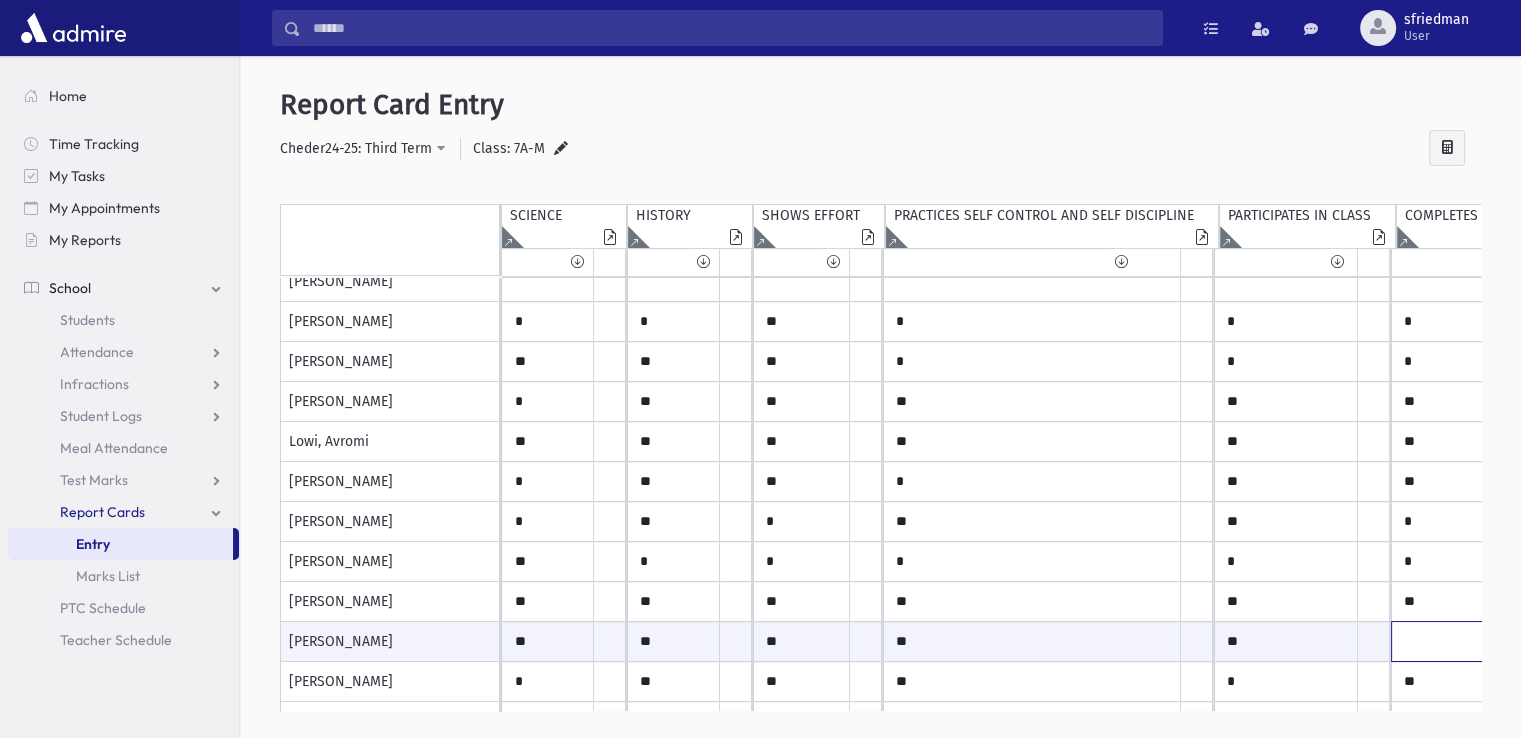 click at bounding box center (548, 641) 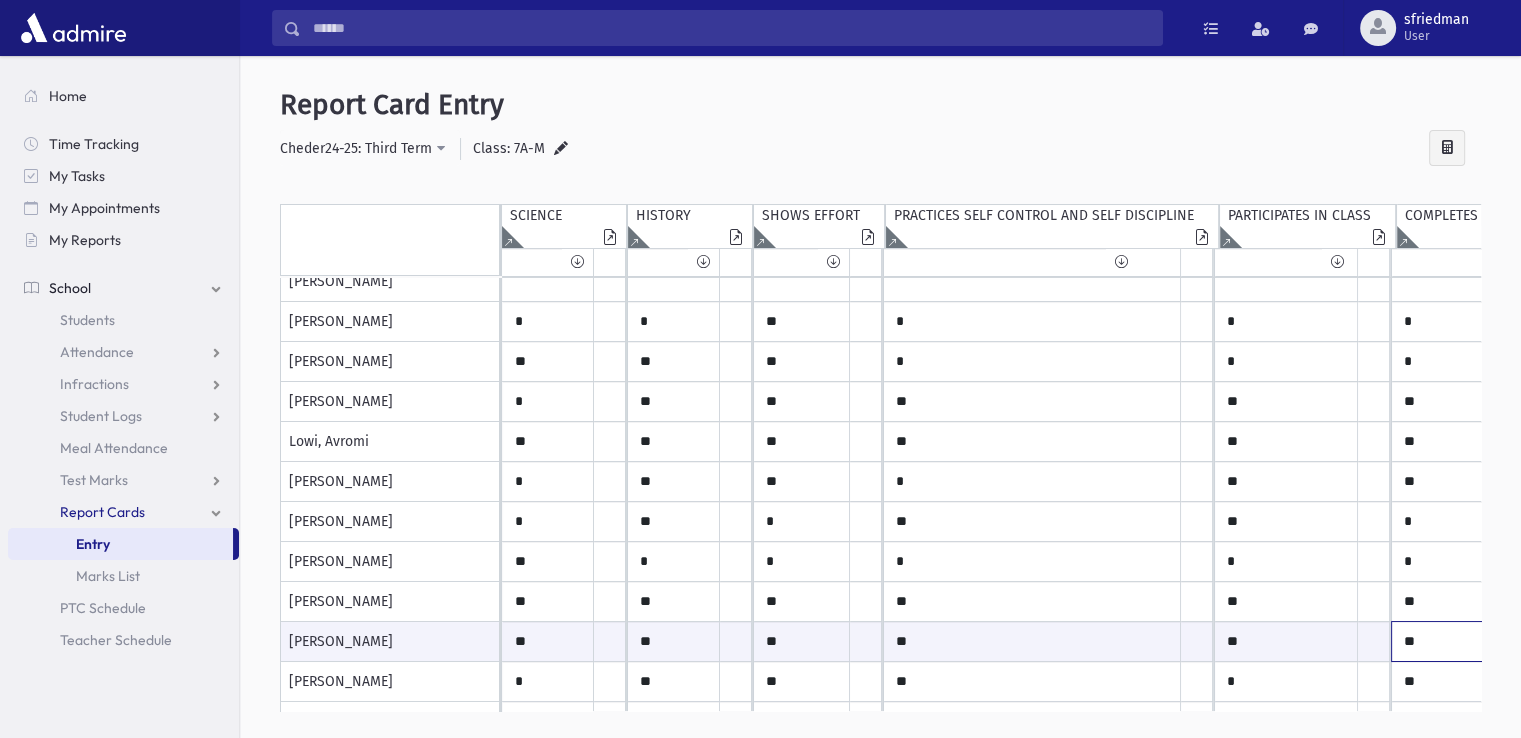 type on "**" 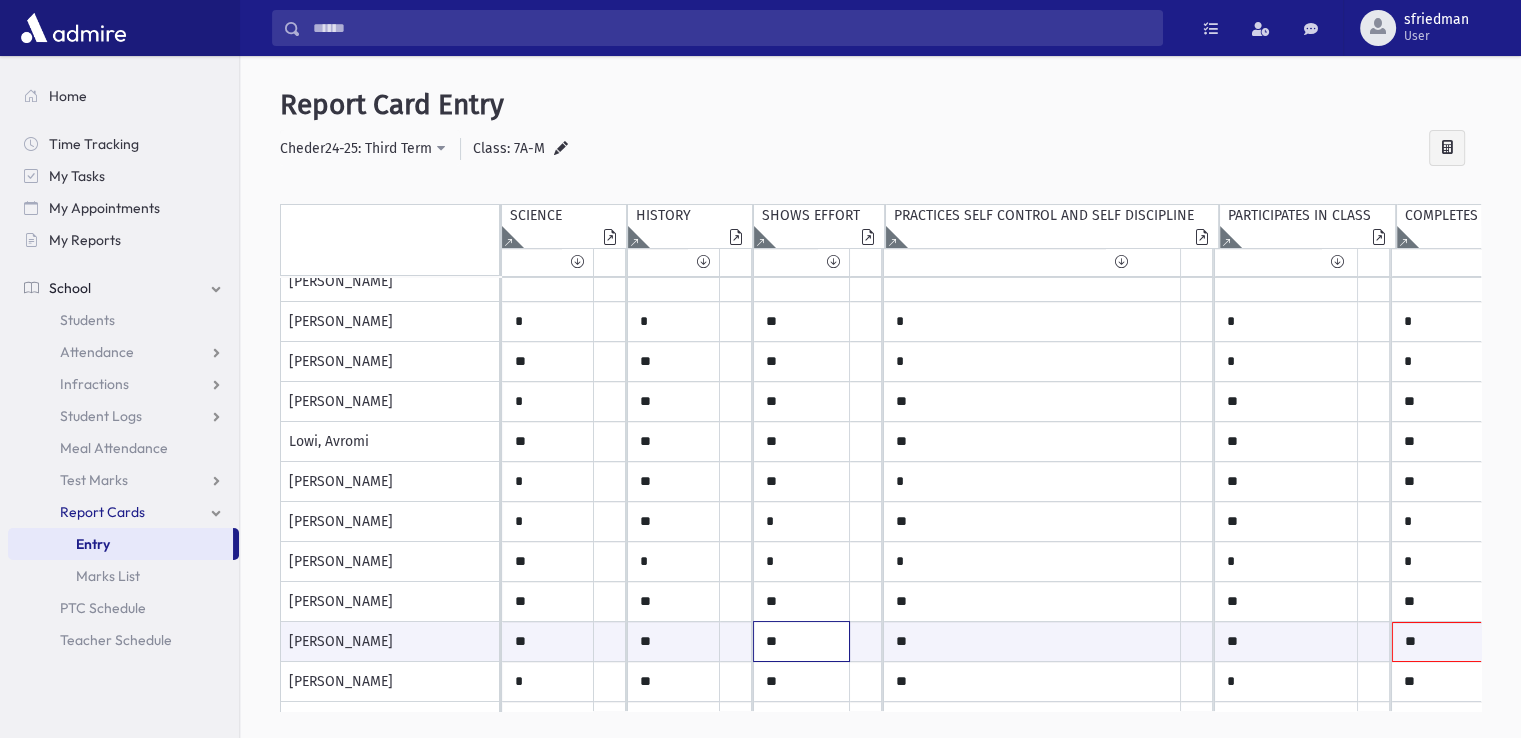 click on "**" at bounding box center (548, 641) 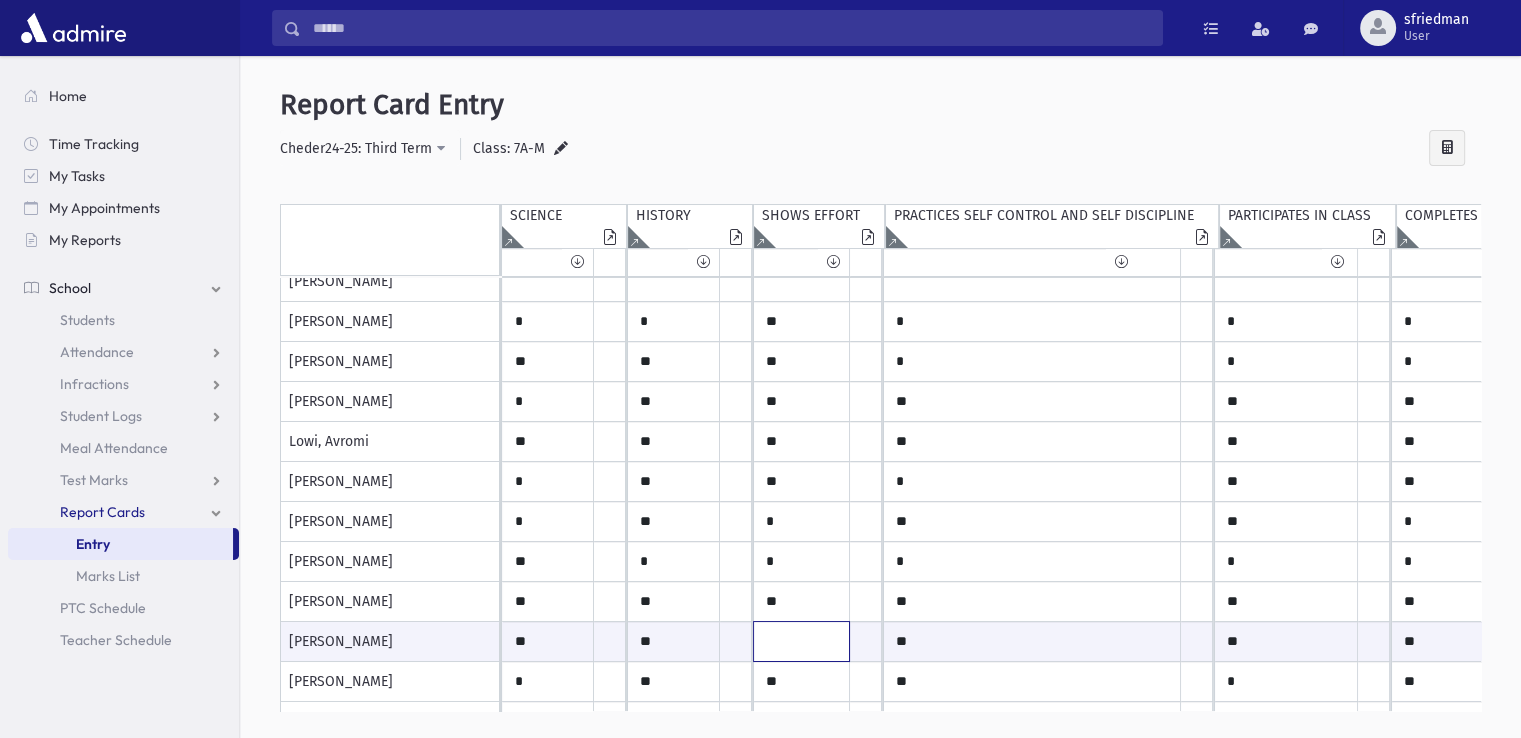 type on "*" 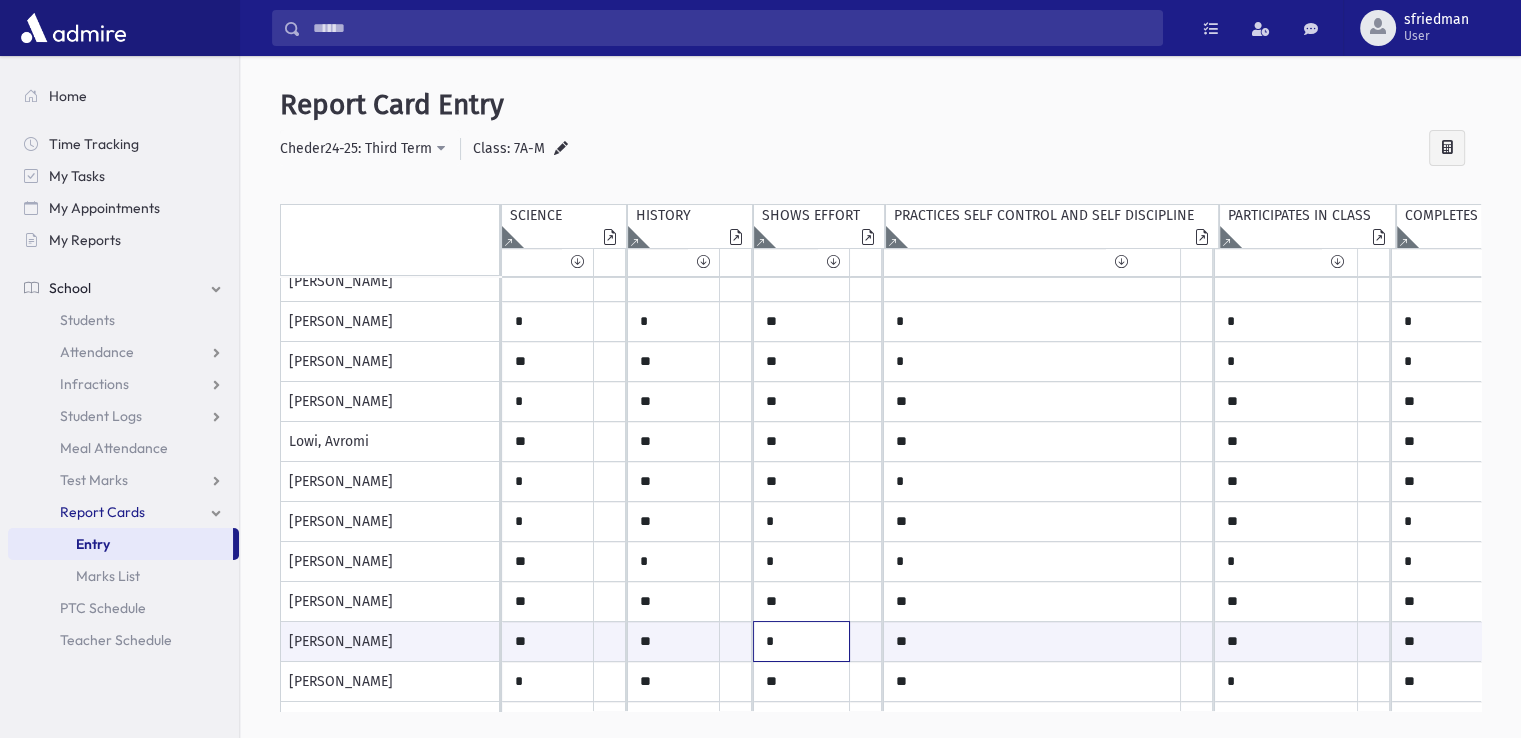 type on "**" 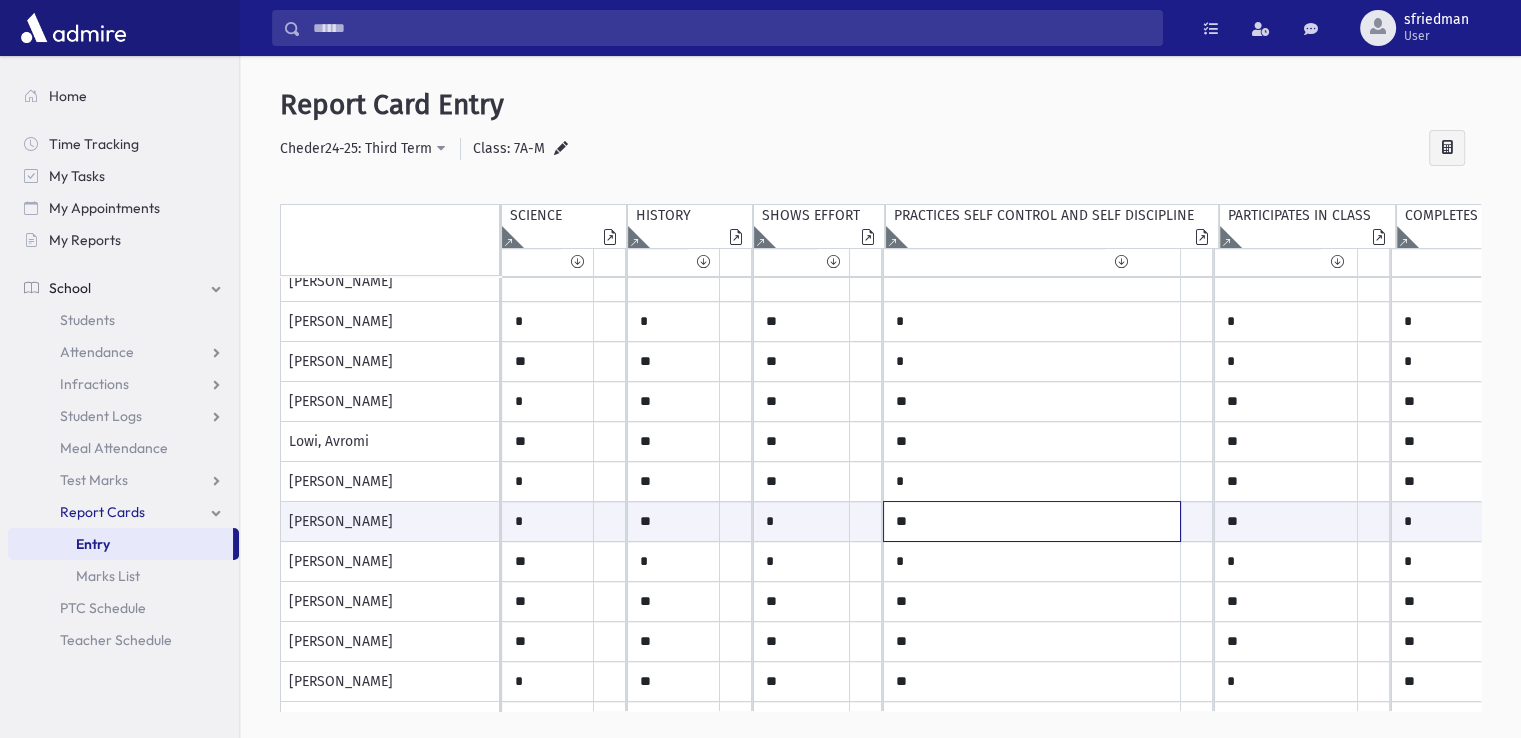 click on "**" at bounding box center [548, 521] 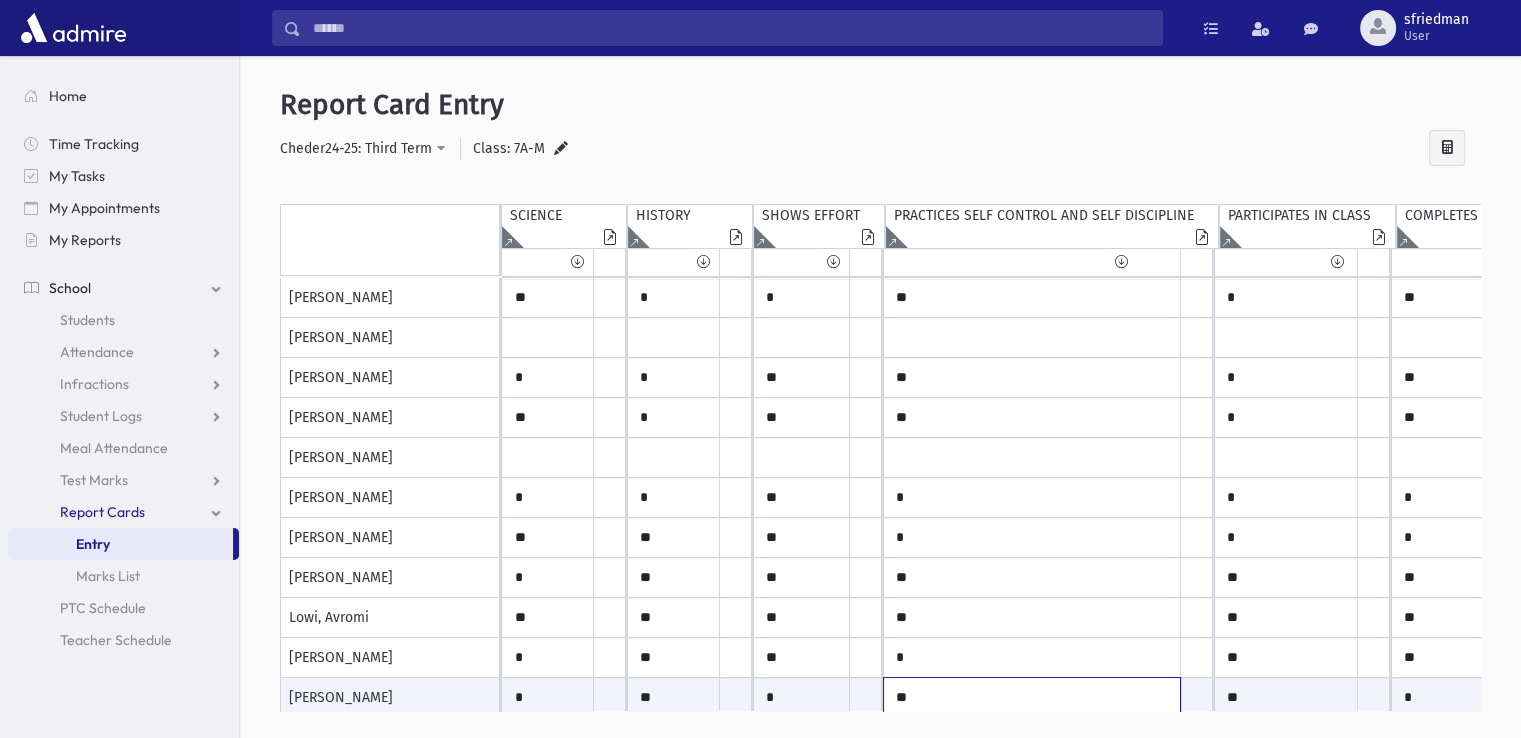 scroll, scrollTop: 0, scrollLeft: 0, axis: both 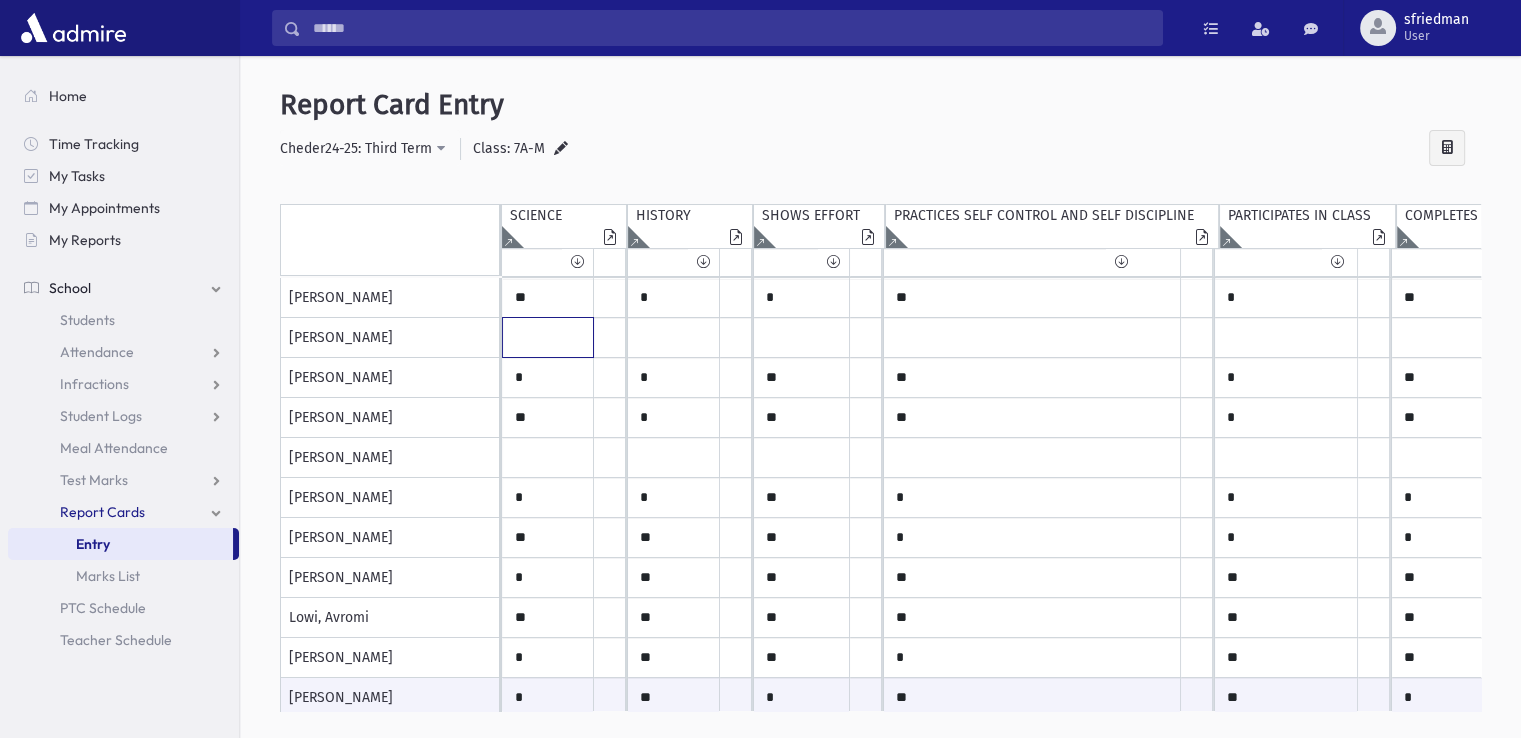 click at bounding box center (548, 298) 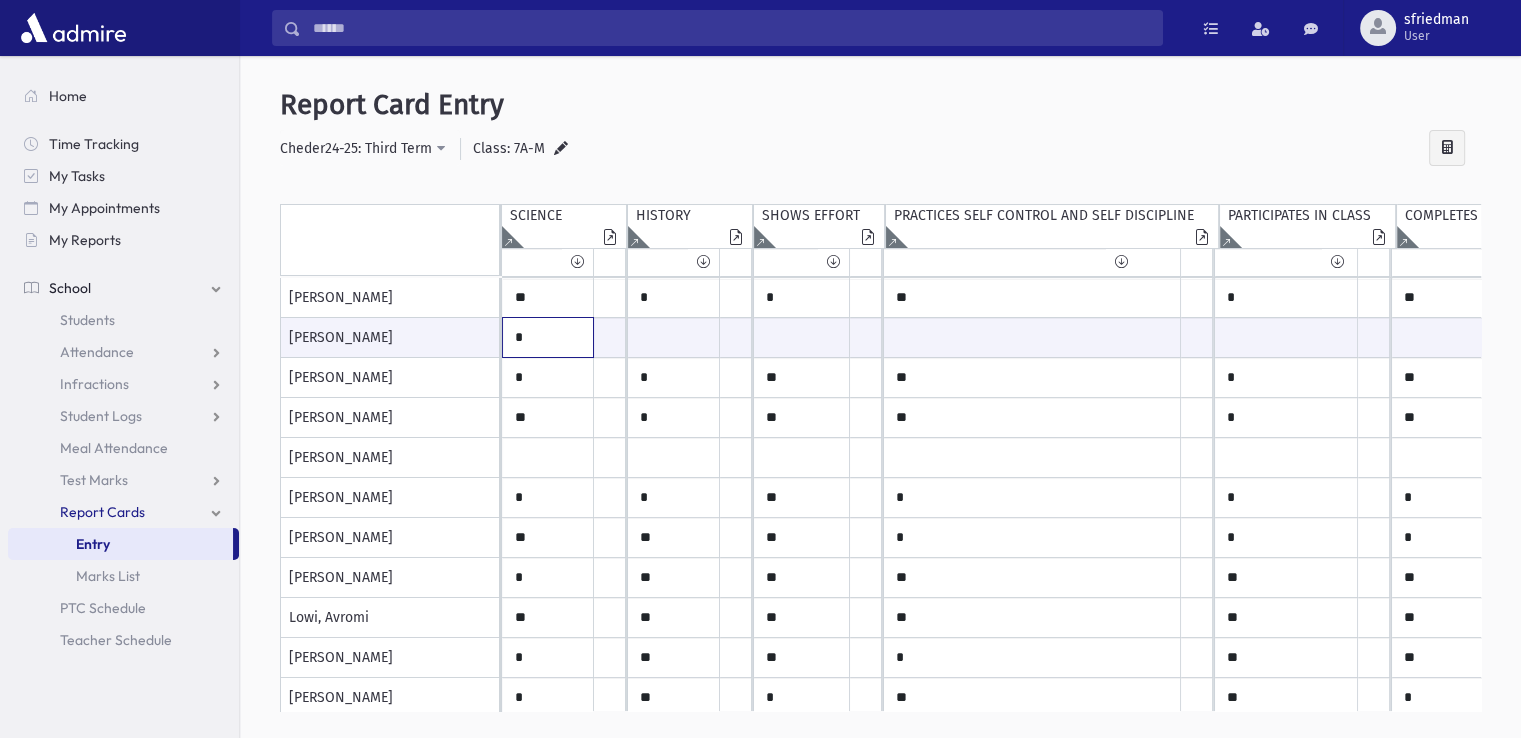 type on "*" 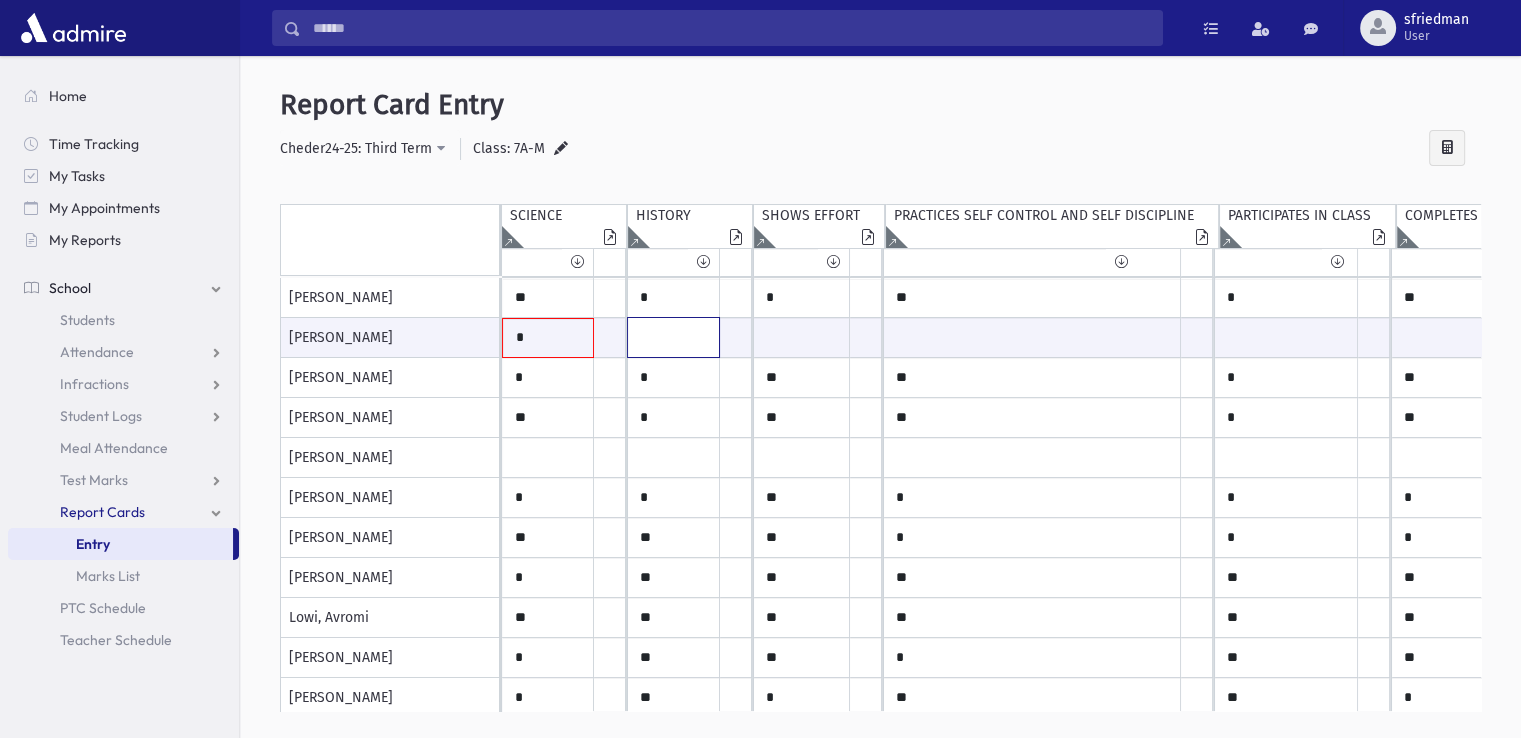 click at bounding box center (548, 338) 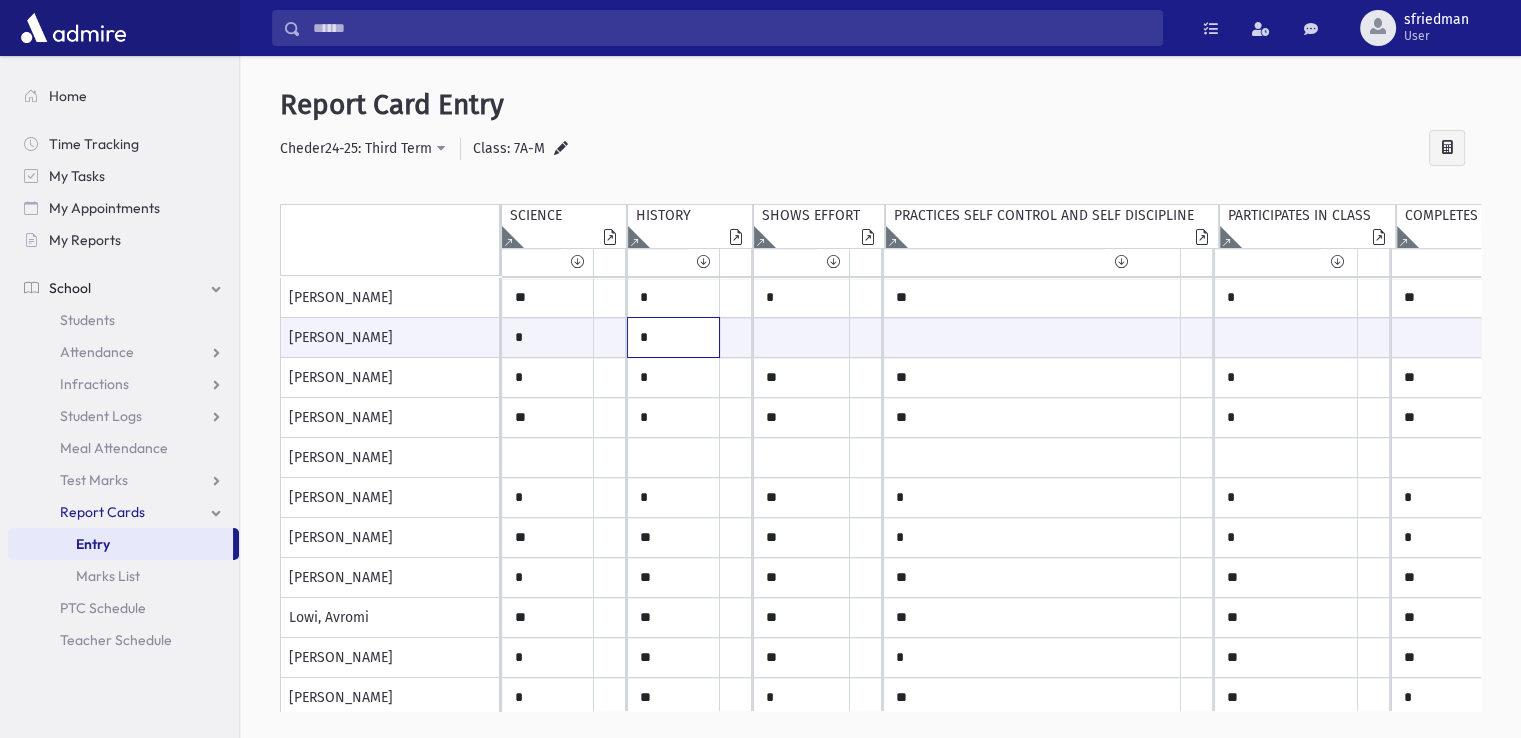 type on "*" 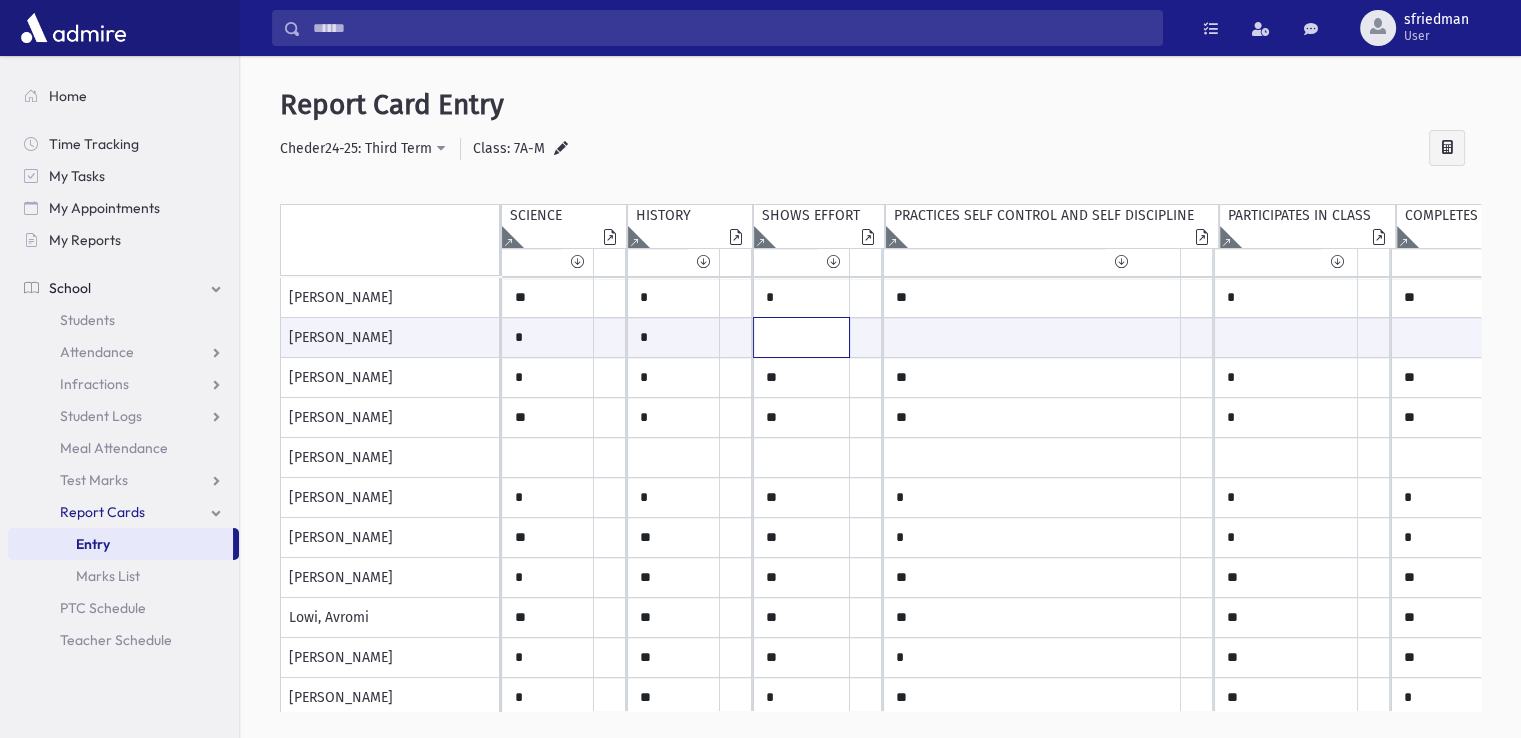 click at bounding box center (548, 337) 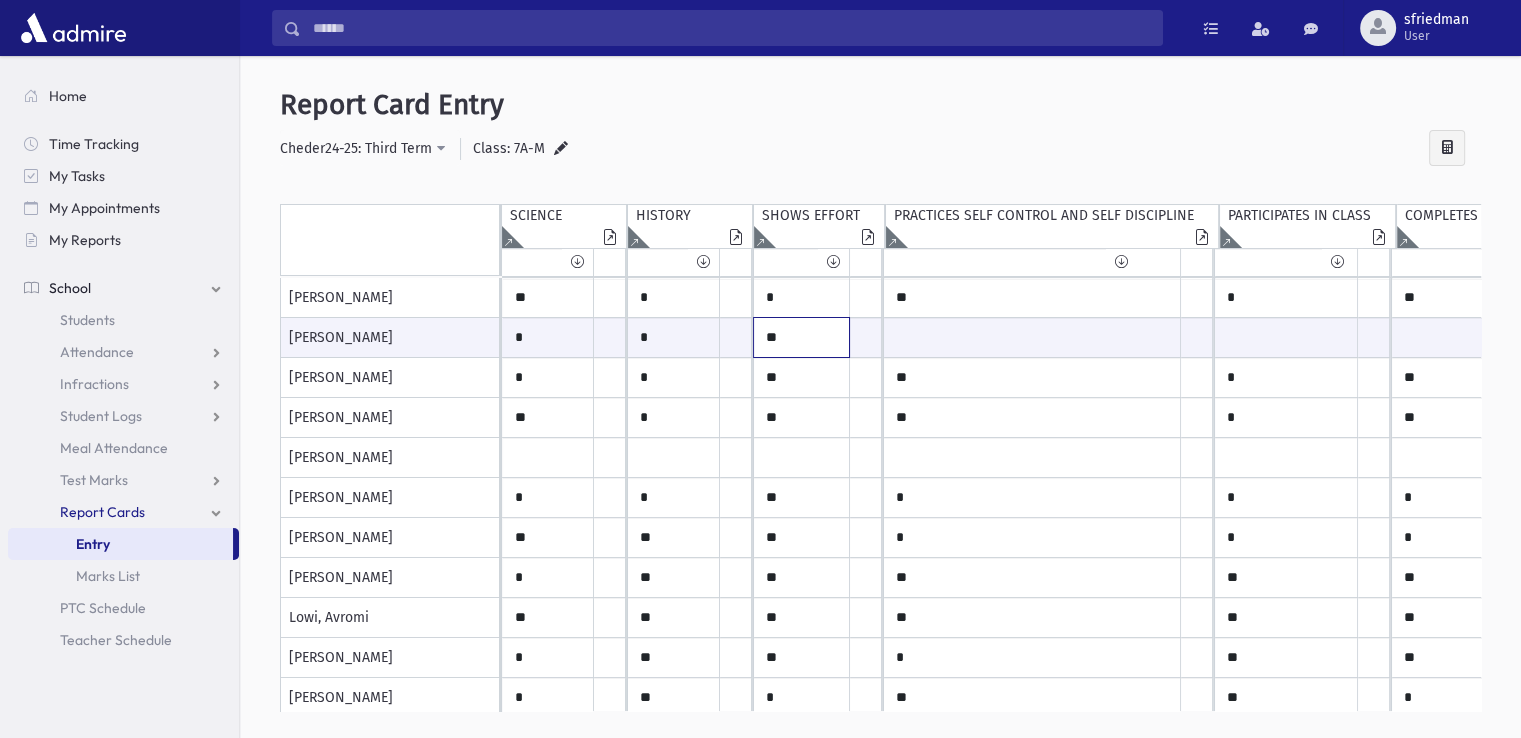 type on "**" 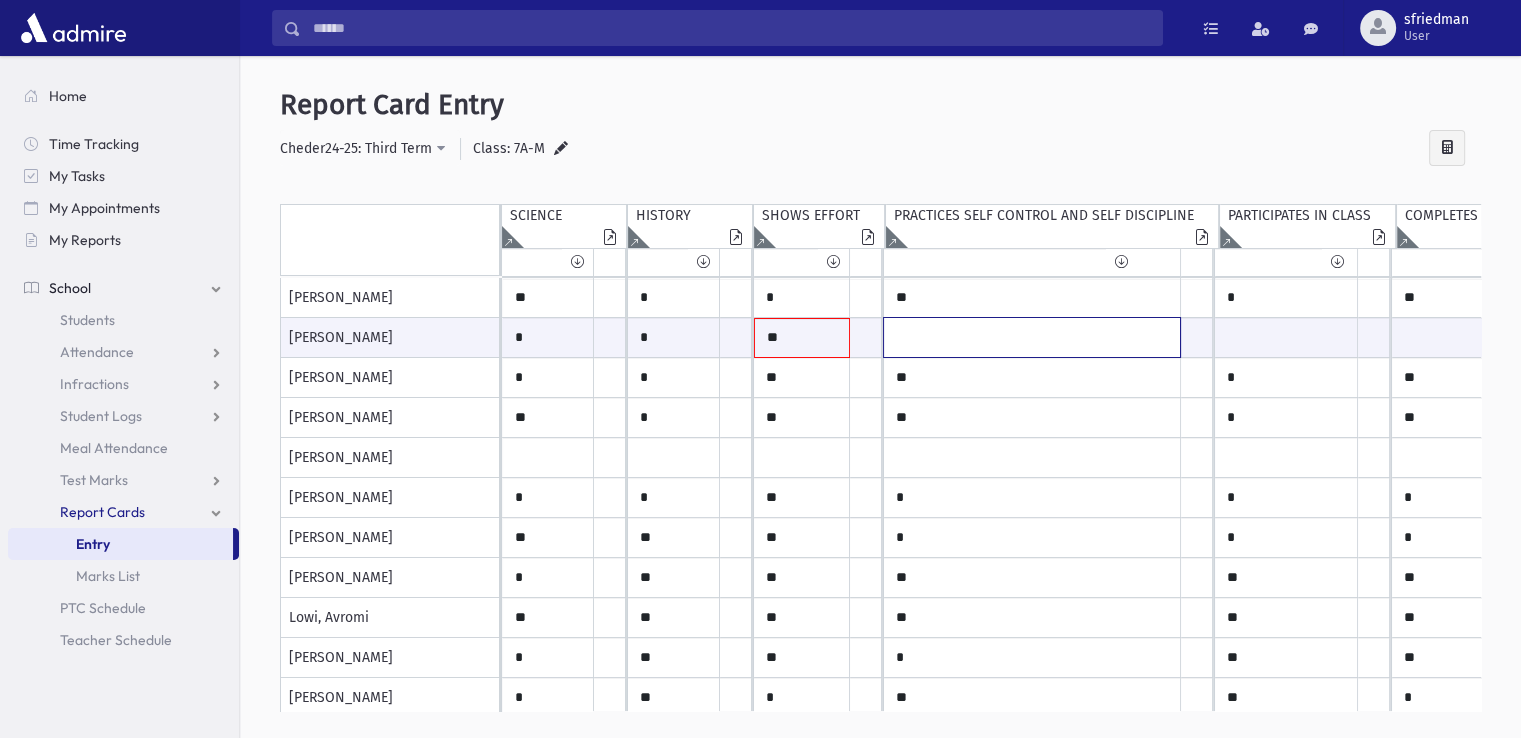 click at bounding box center (548, 337) 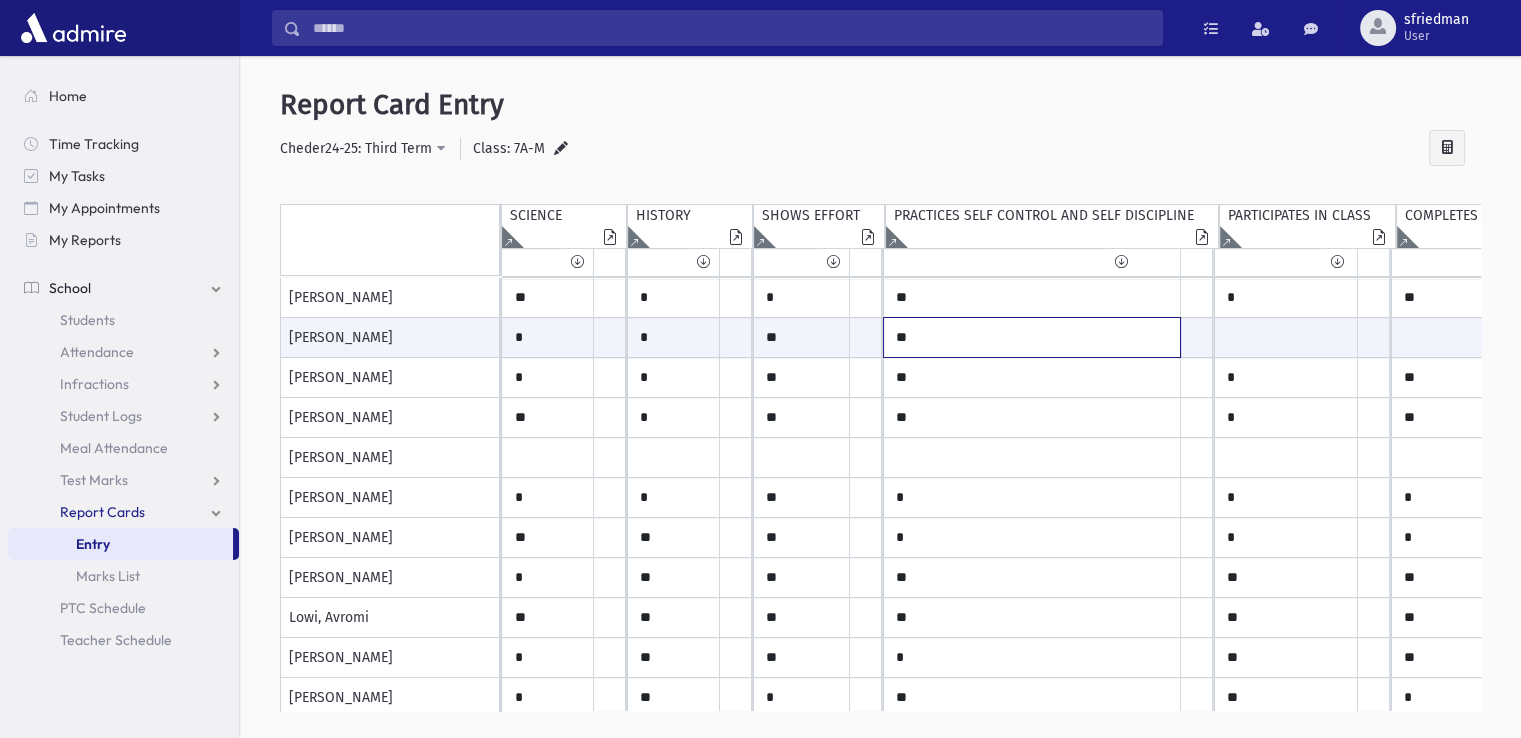 type on "**" 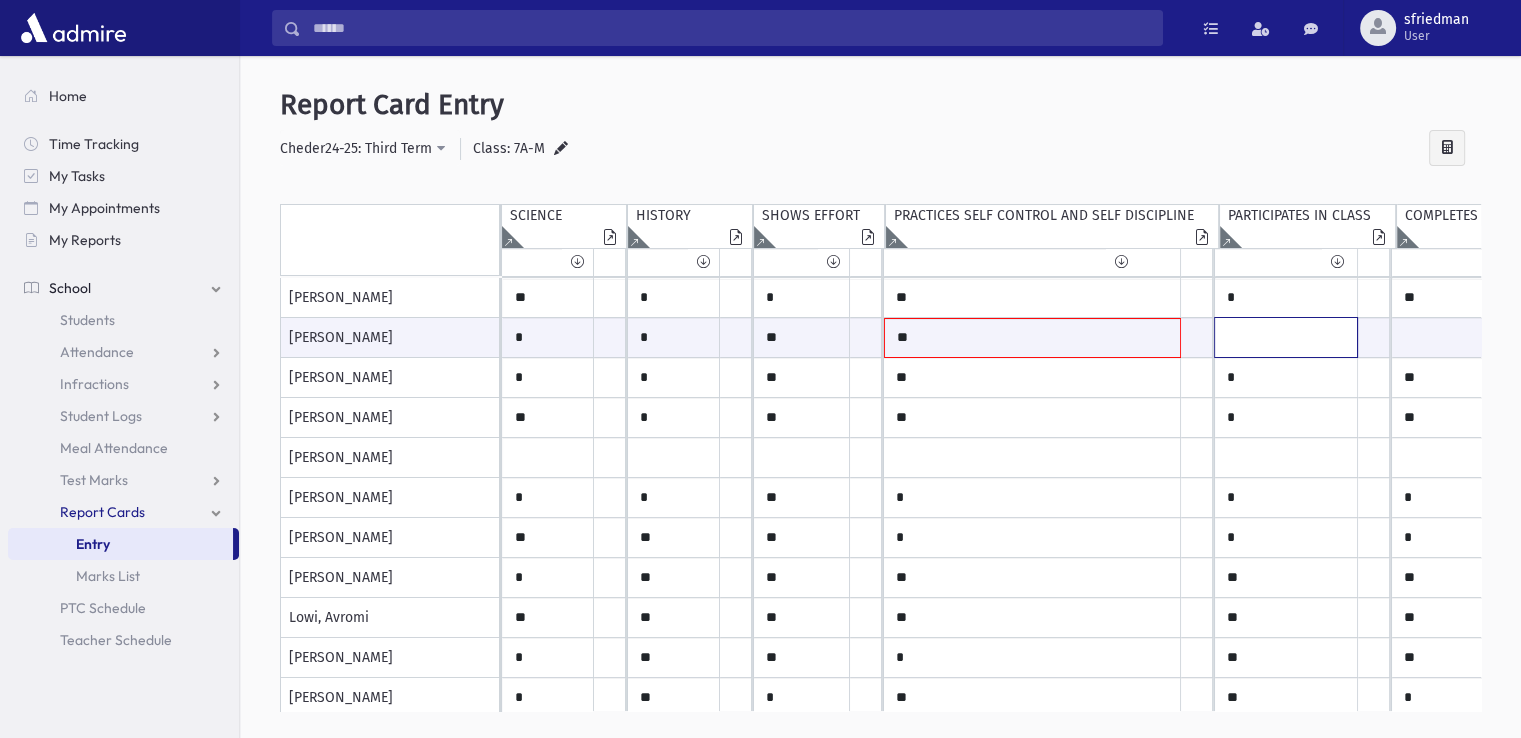 click at bounding box center (548, 337) 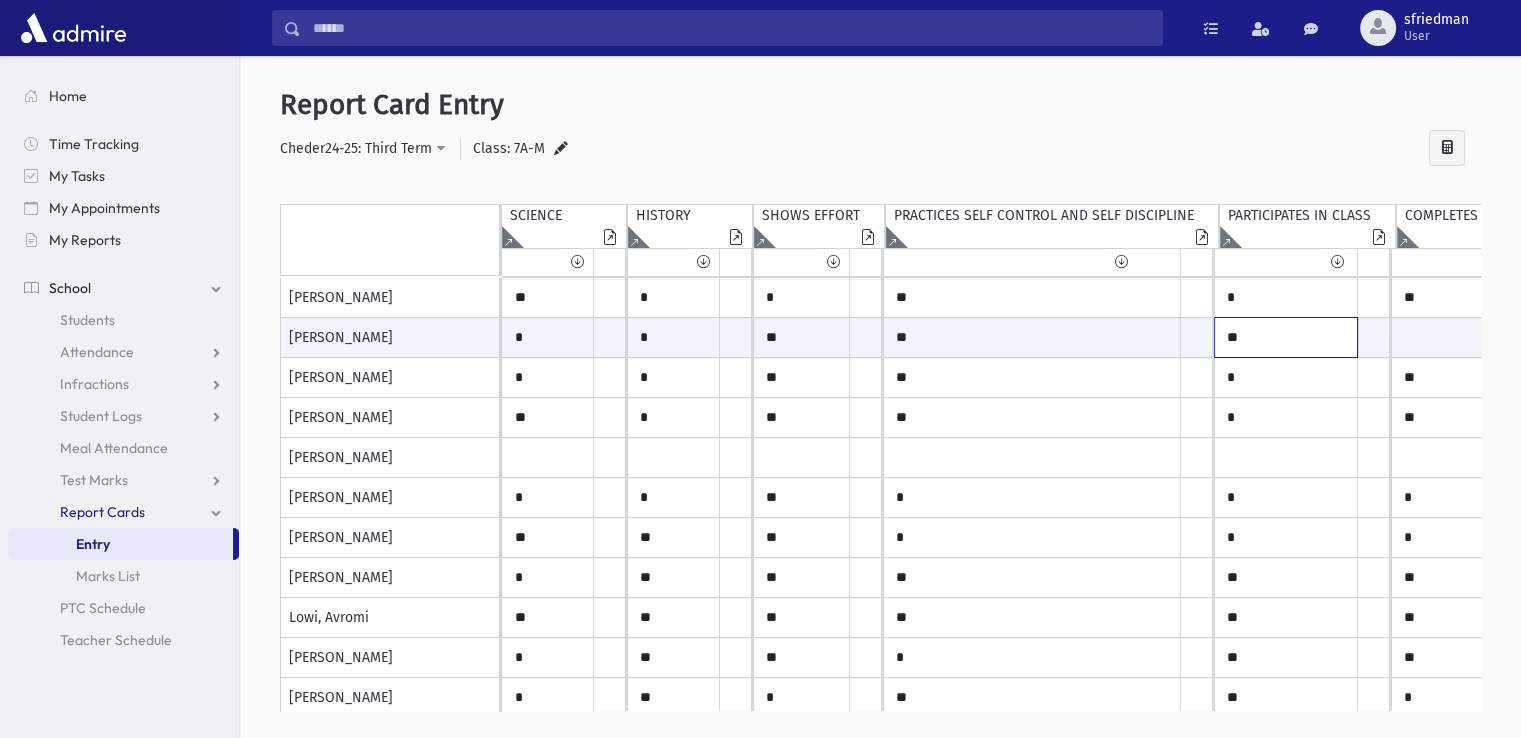 type on "**" 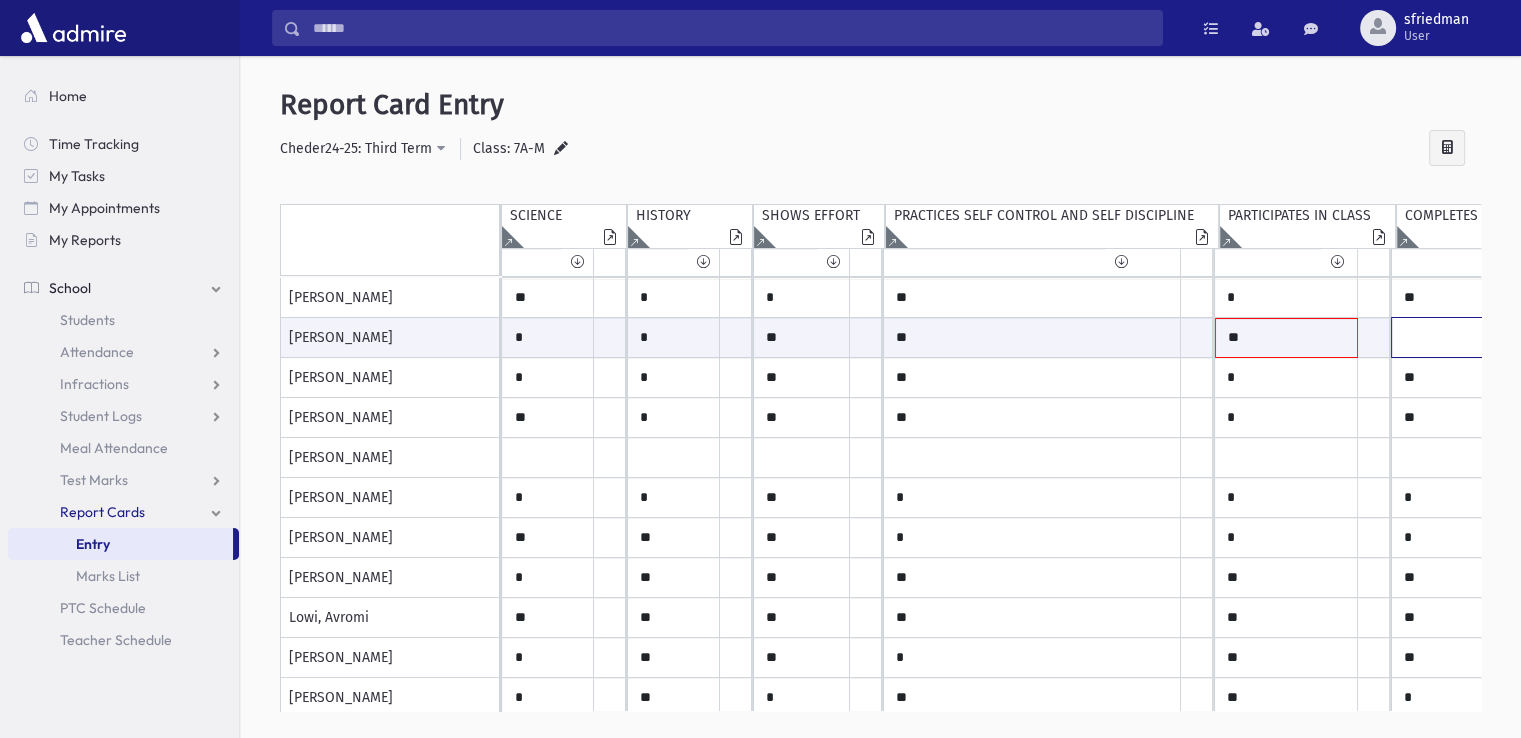 click at bounding box center (548, 337) 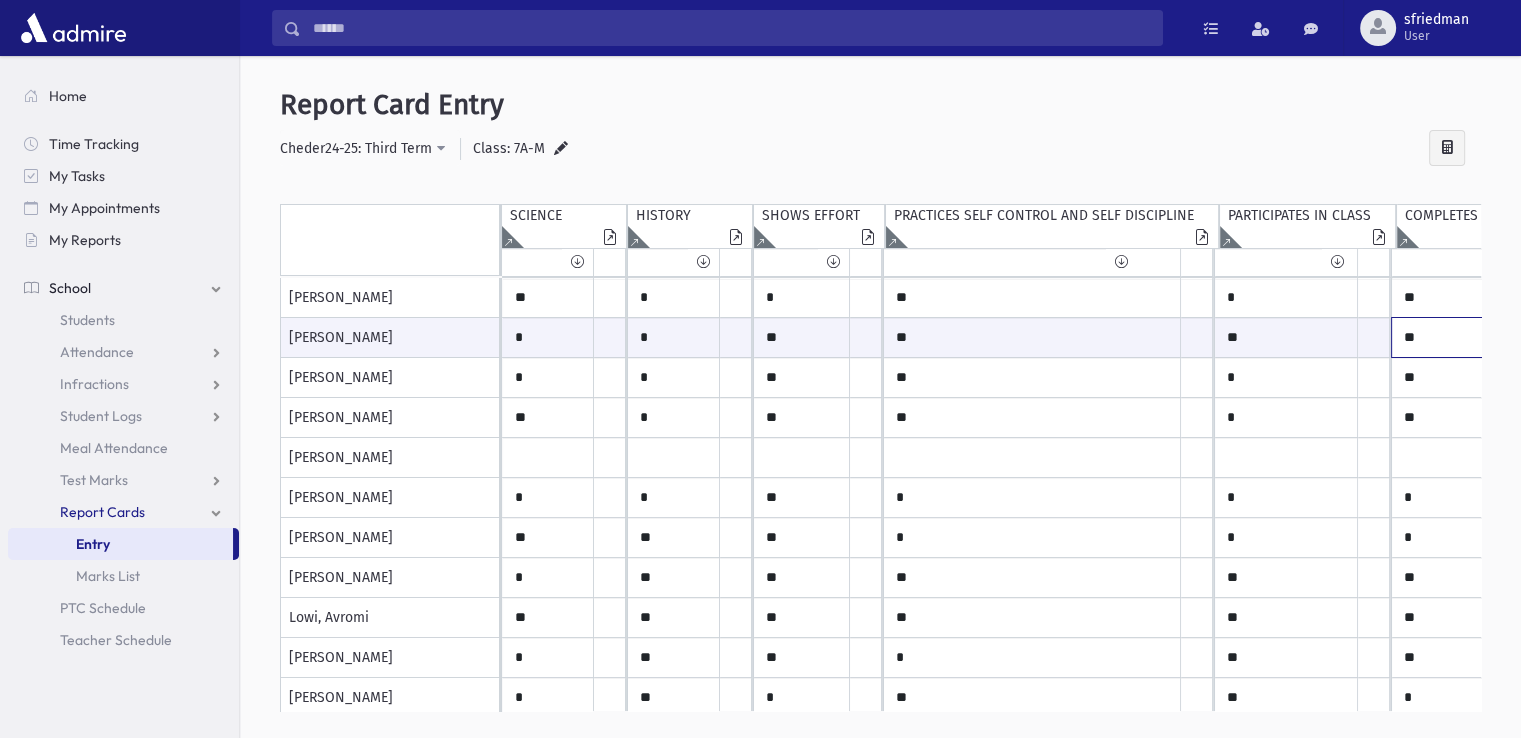 scroll, scrollTop: 0, scrollLeft: 95, axis: horizontal 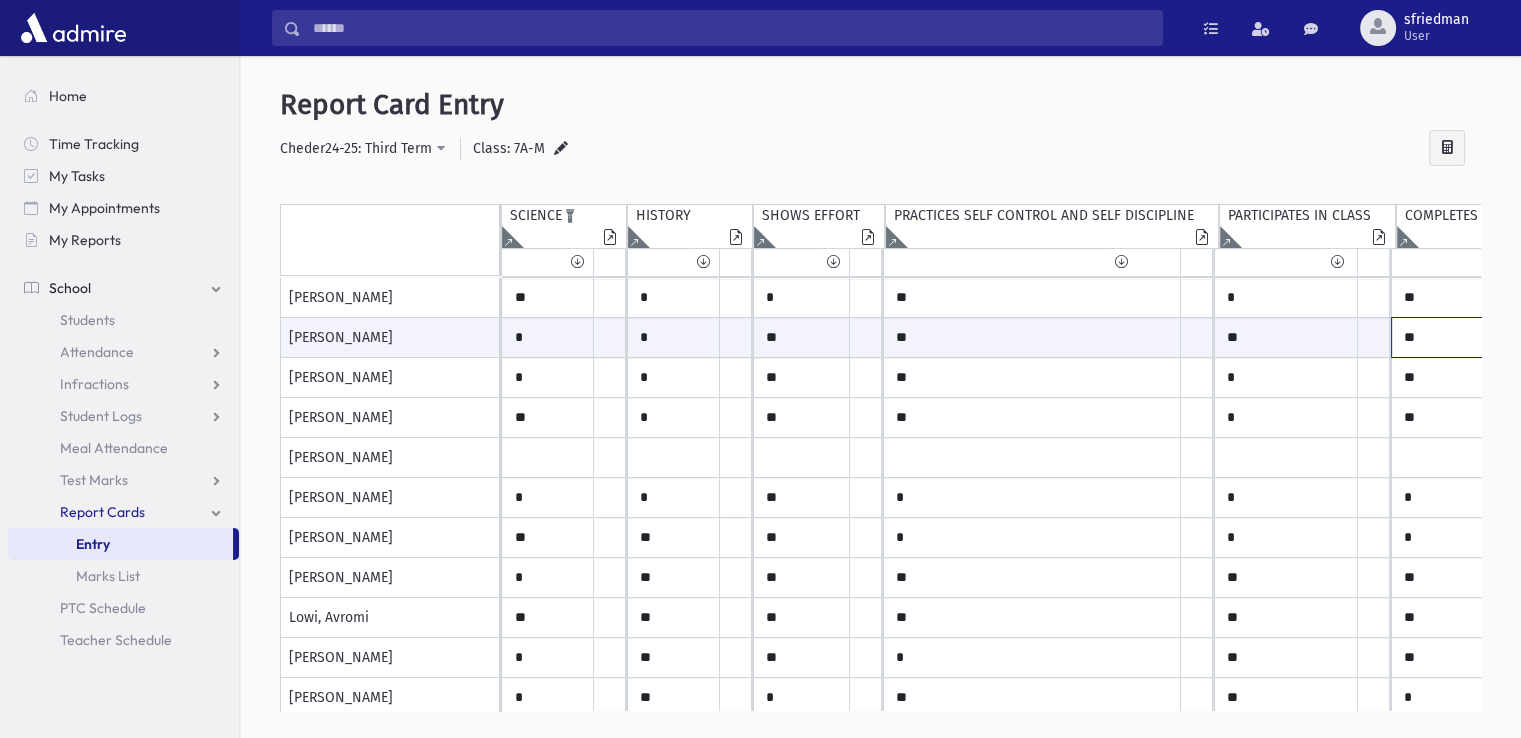 type on "**" 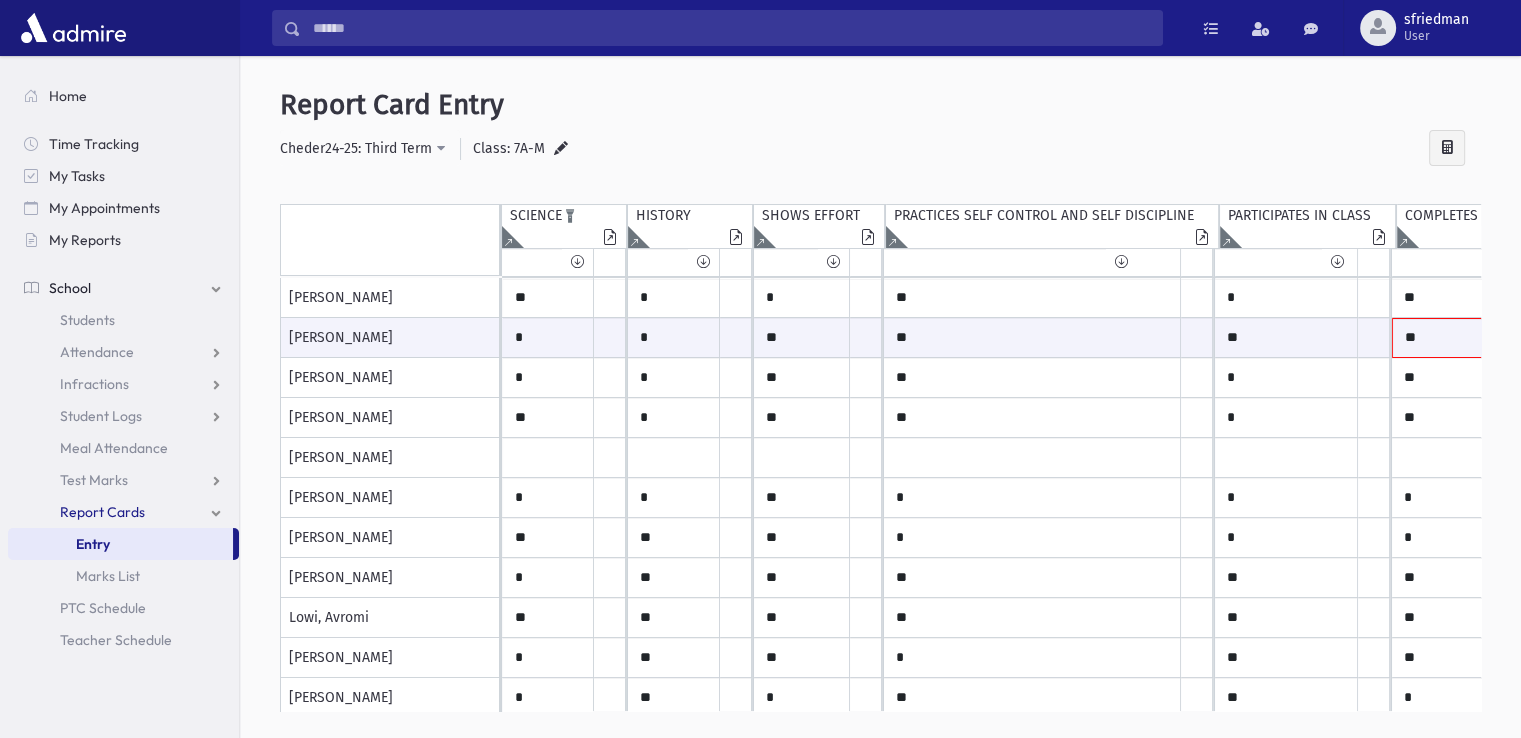 click at bounding box center [610, 239] 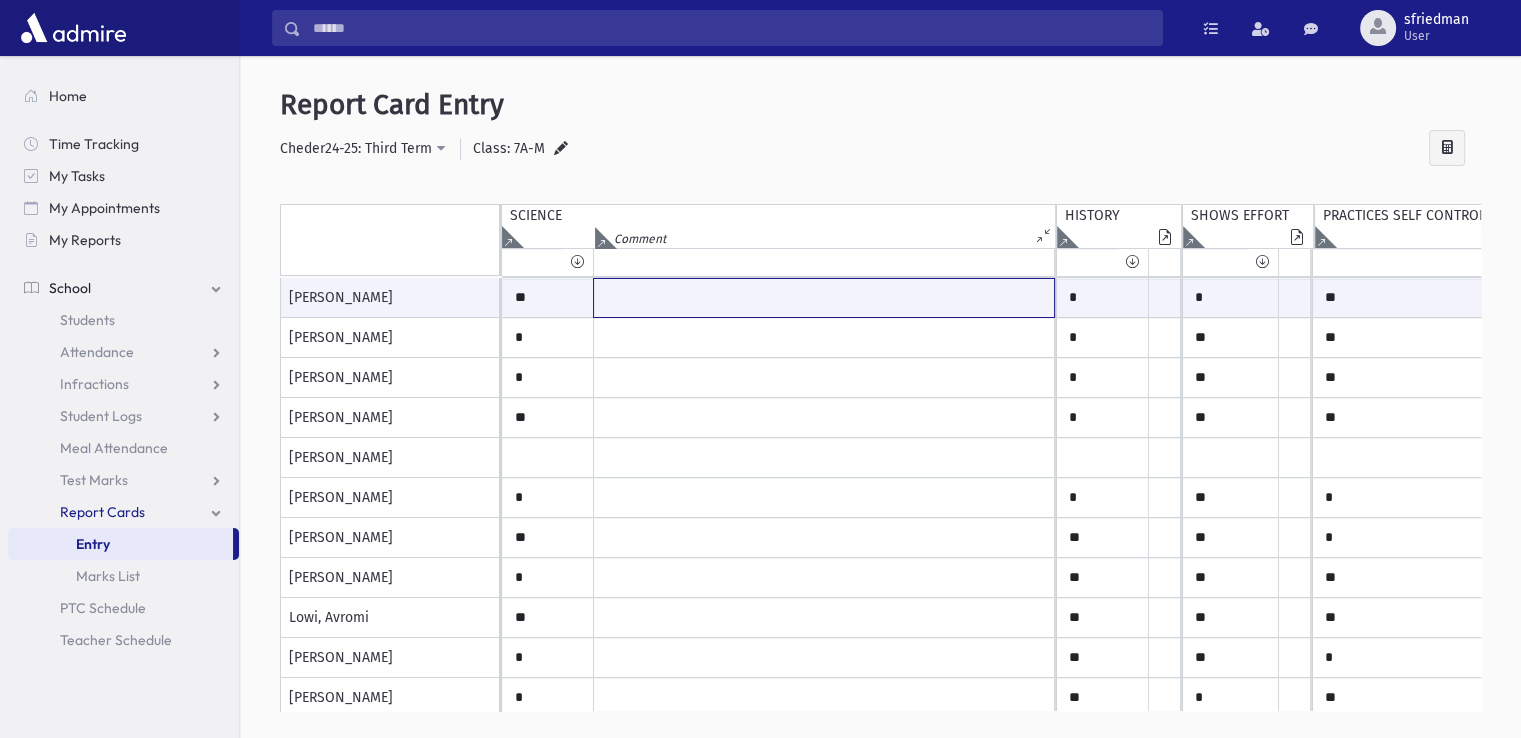 click at bounding box center (824, 298) 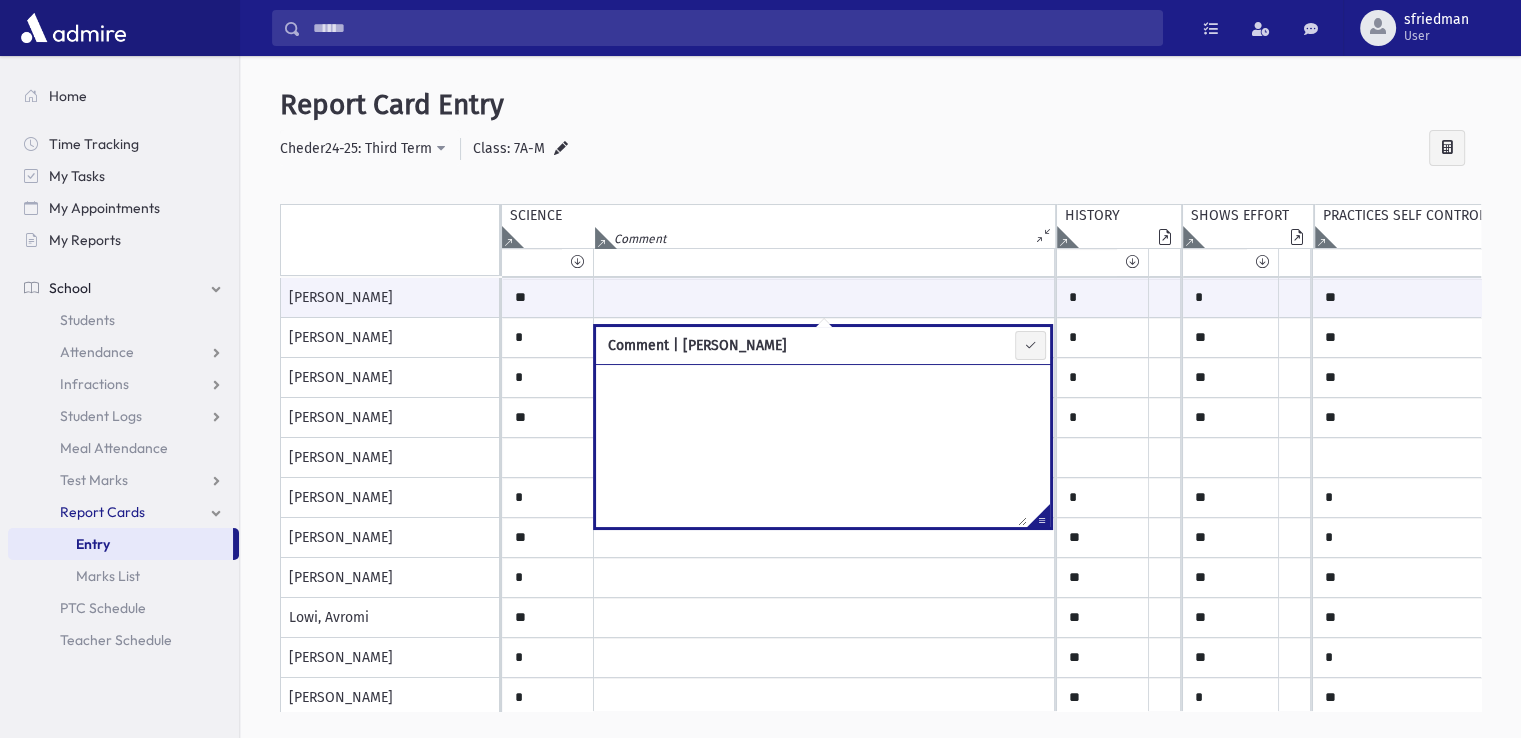 click at bounding box center (1038, 519) 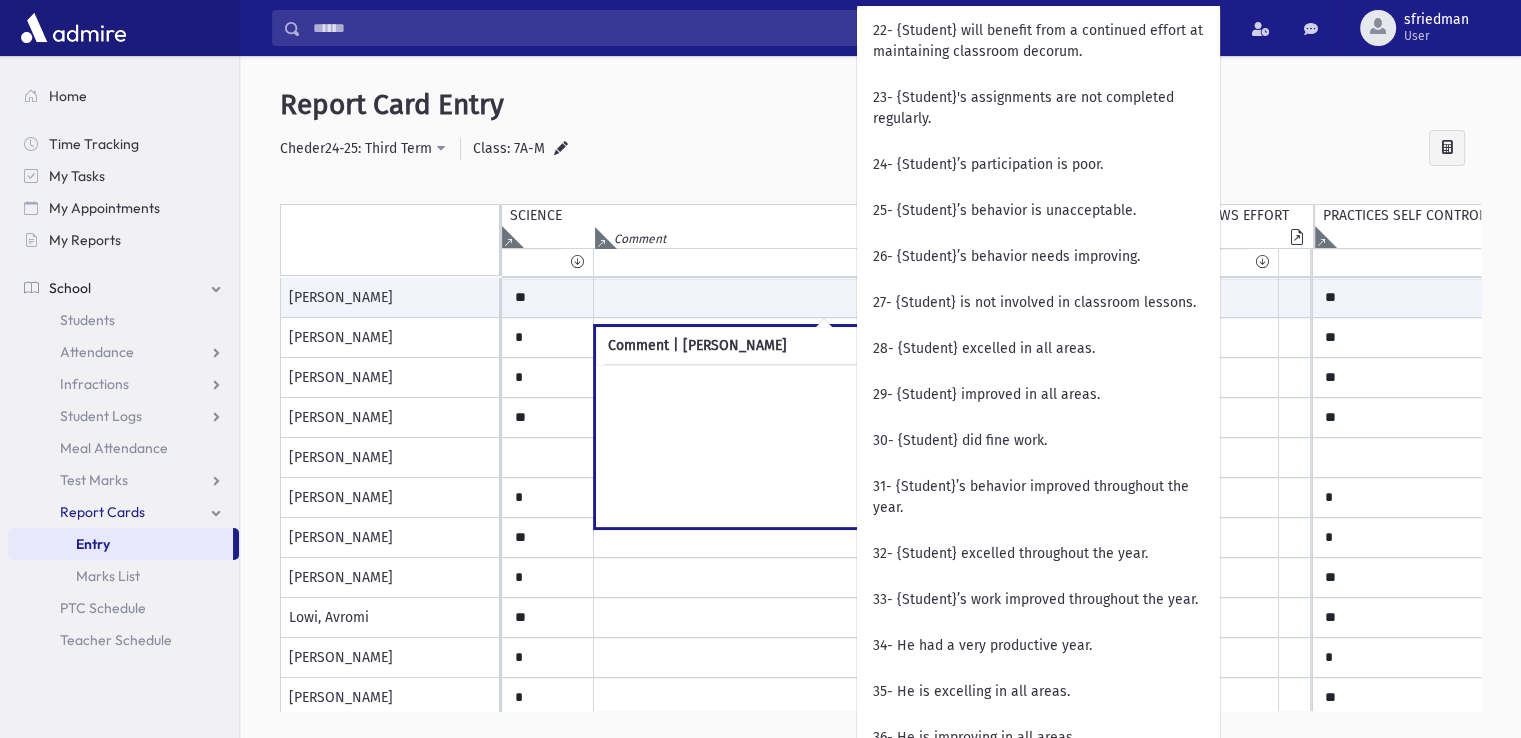 click at bounding box center (811, 445) 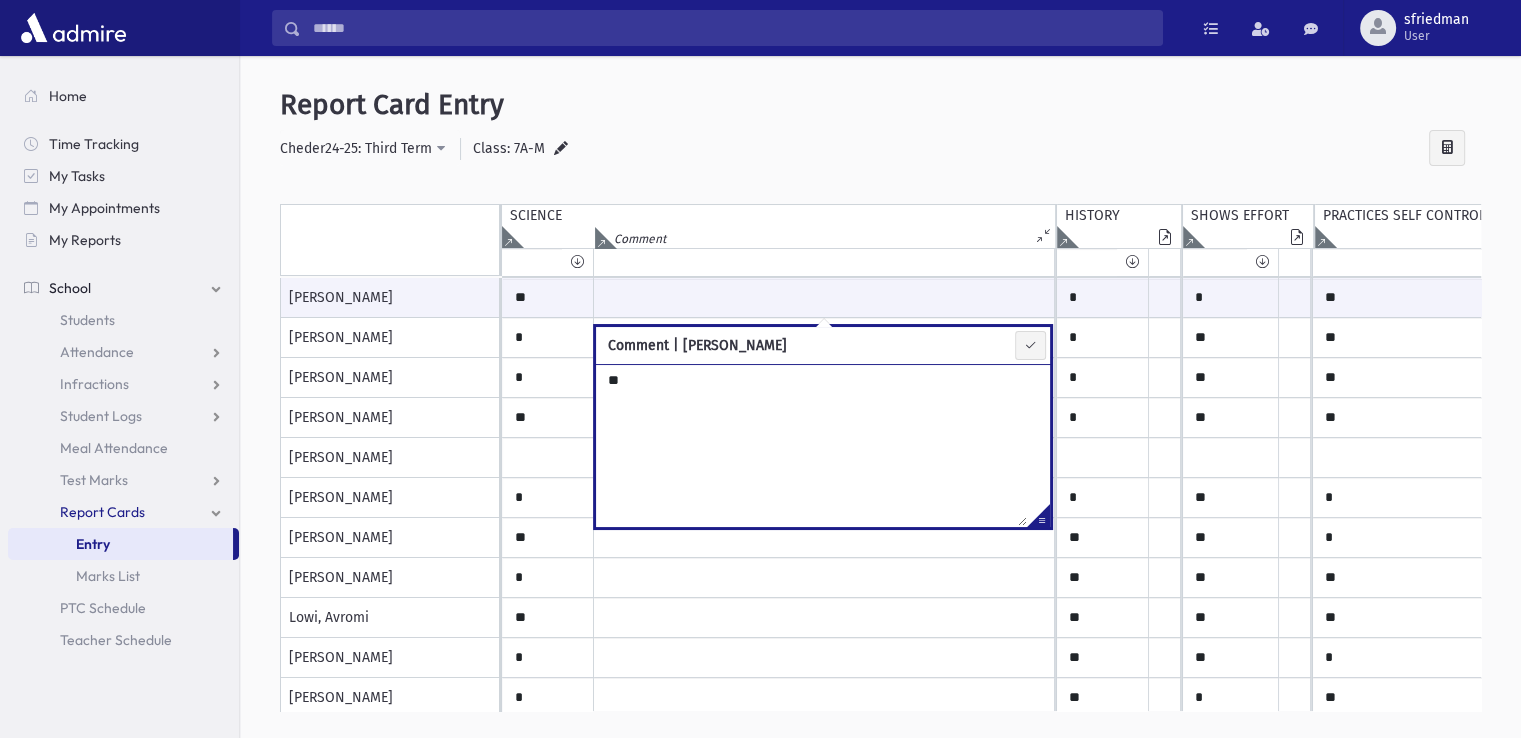 type on "**" 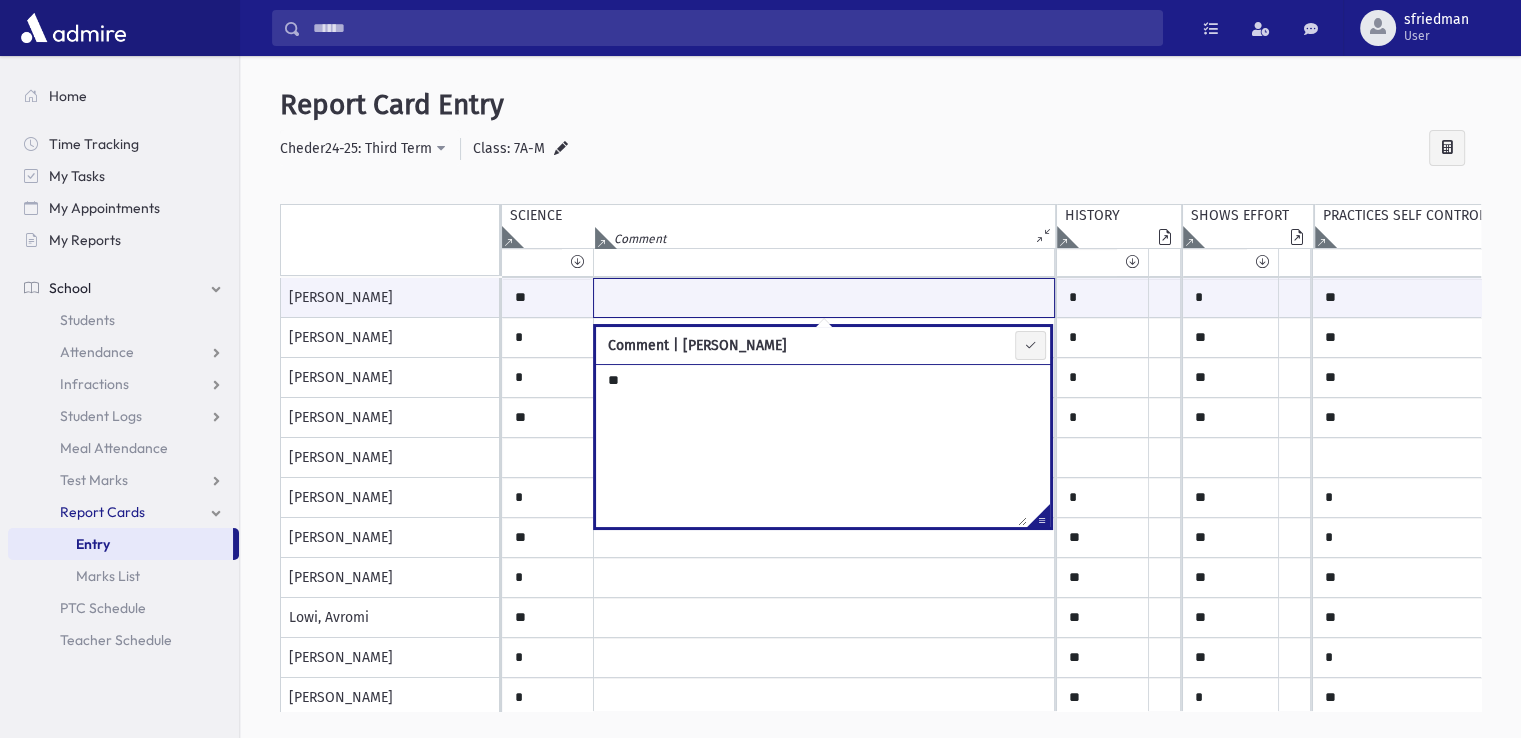 click at bounding box center [824, 298] 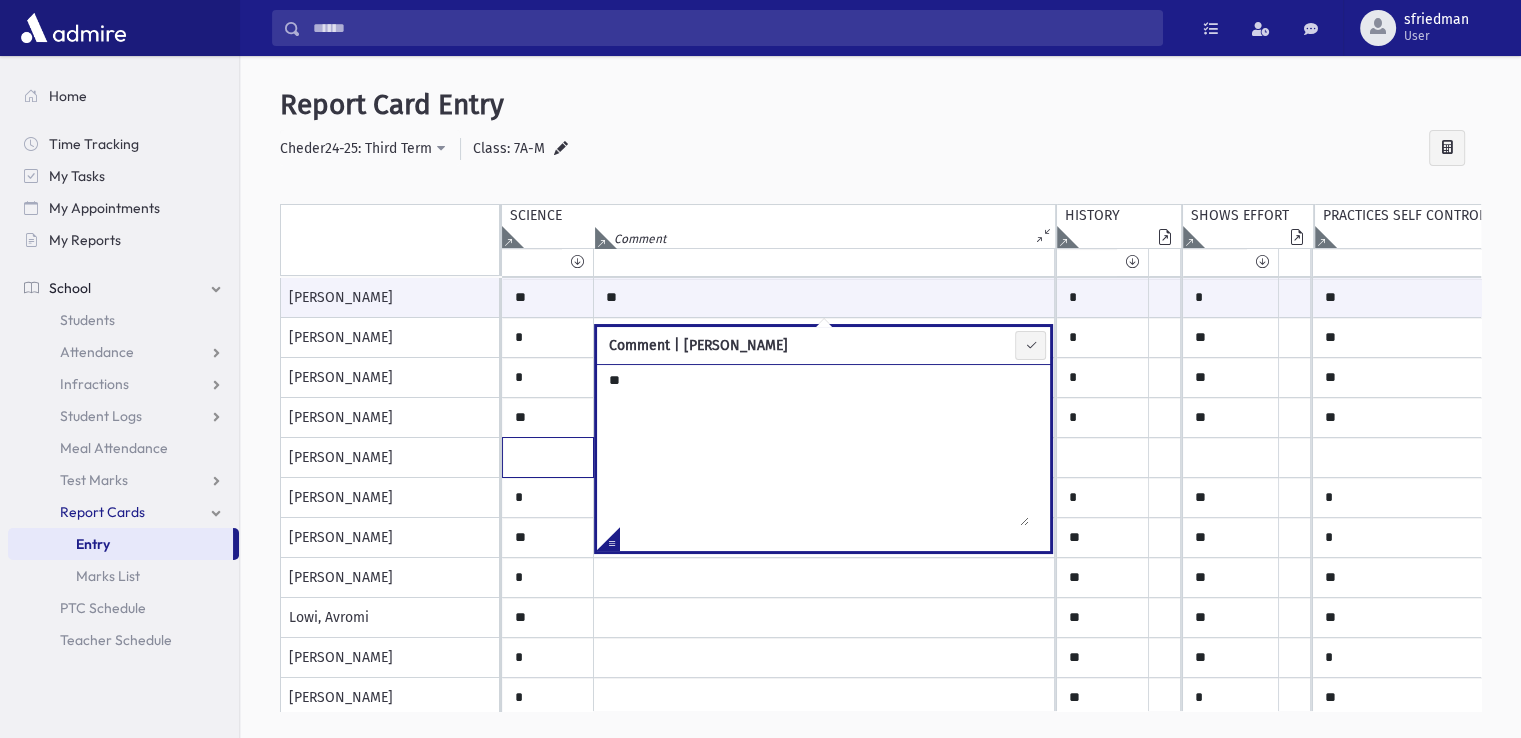 click at bounding box center [548, 298] 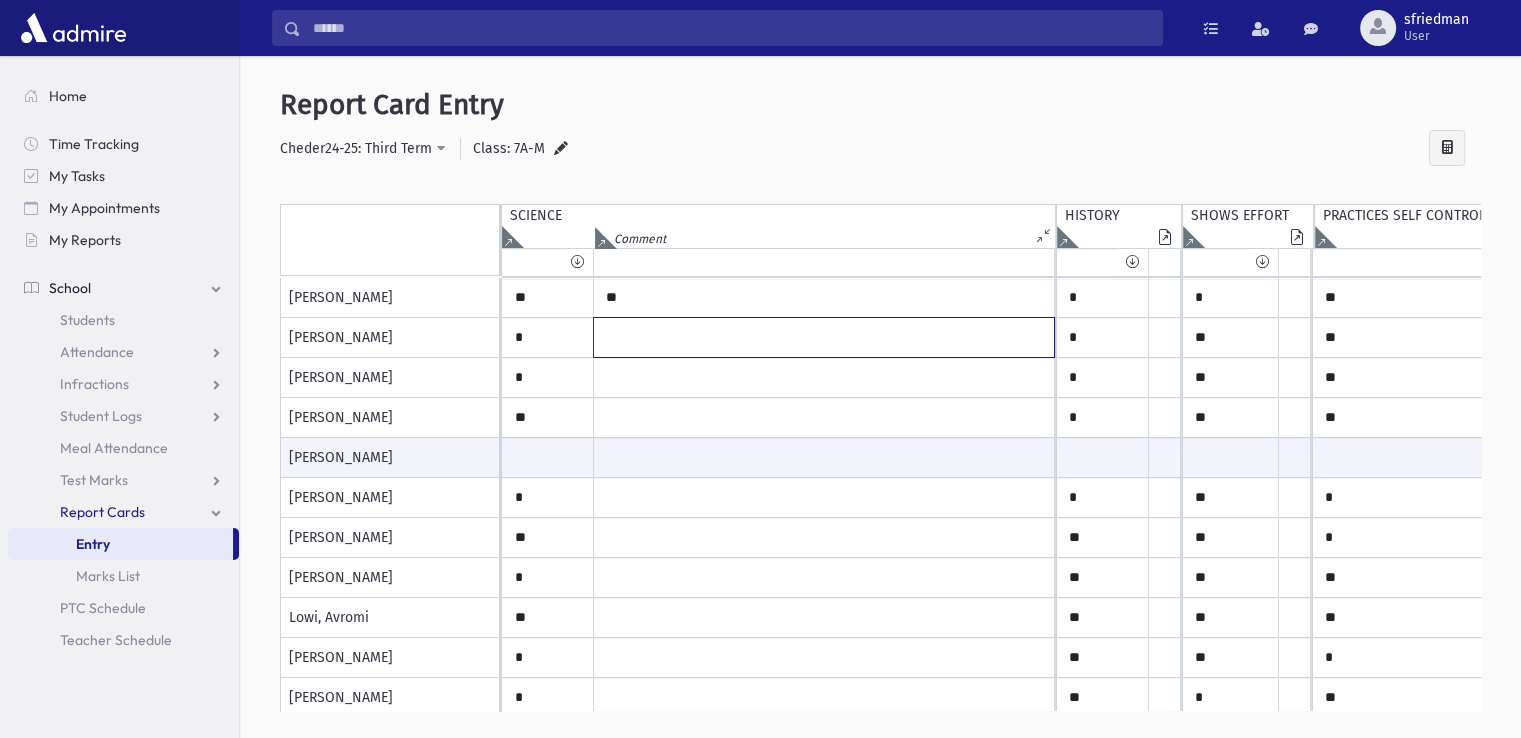 click at bounding box center (824, 298) 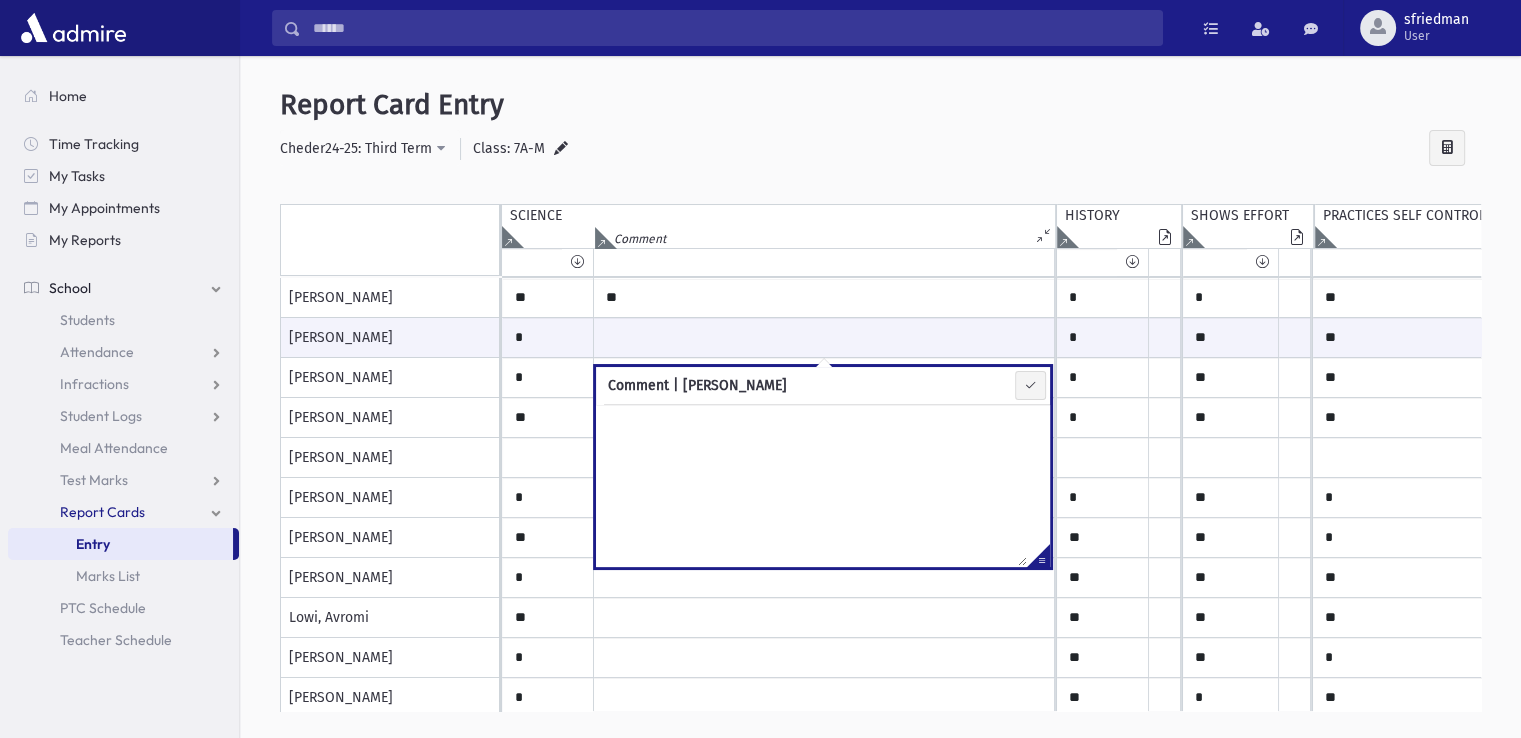 click at bounding box center (1038, 559) 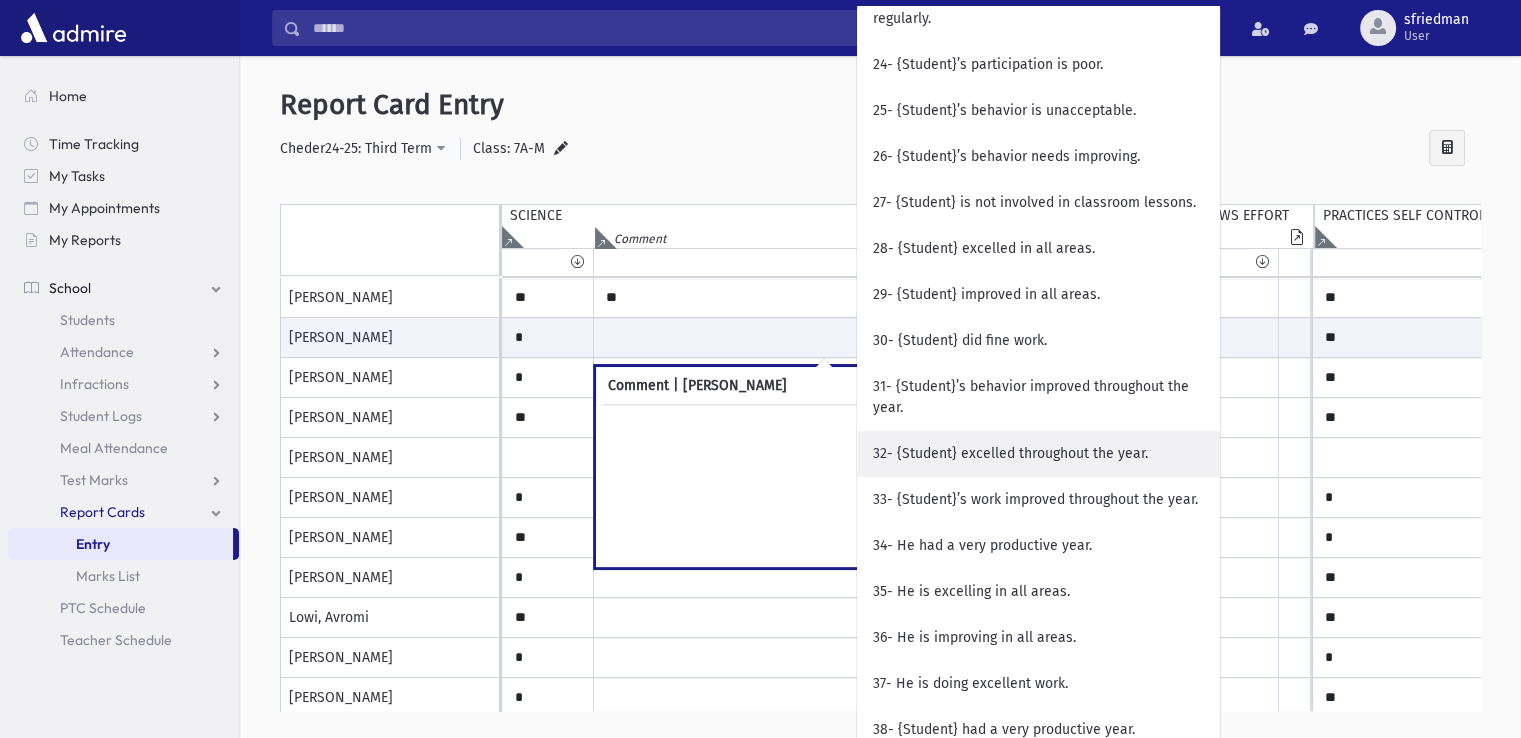 scroll, scrollTop: 1300, scrollLeft: 0, axis: vertical 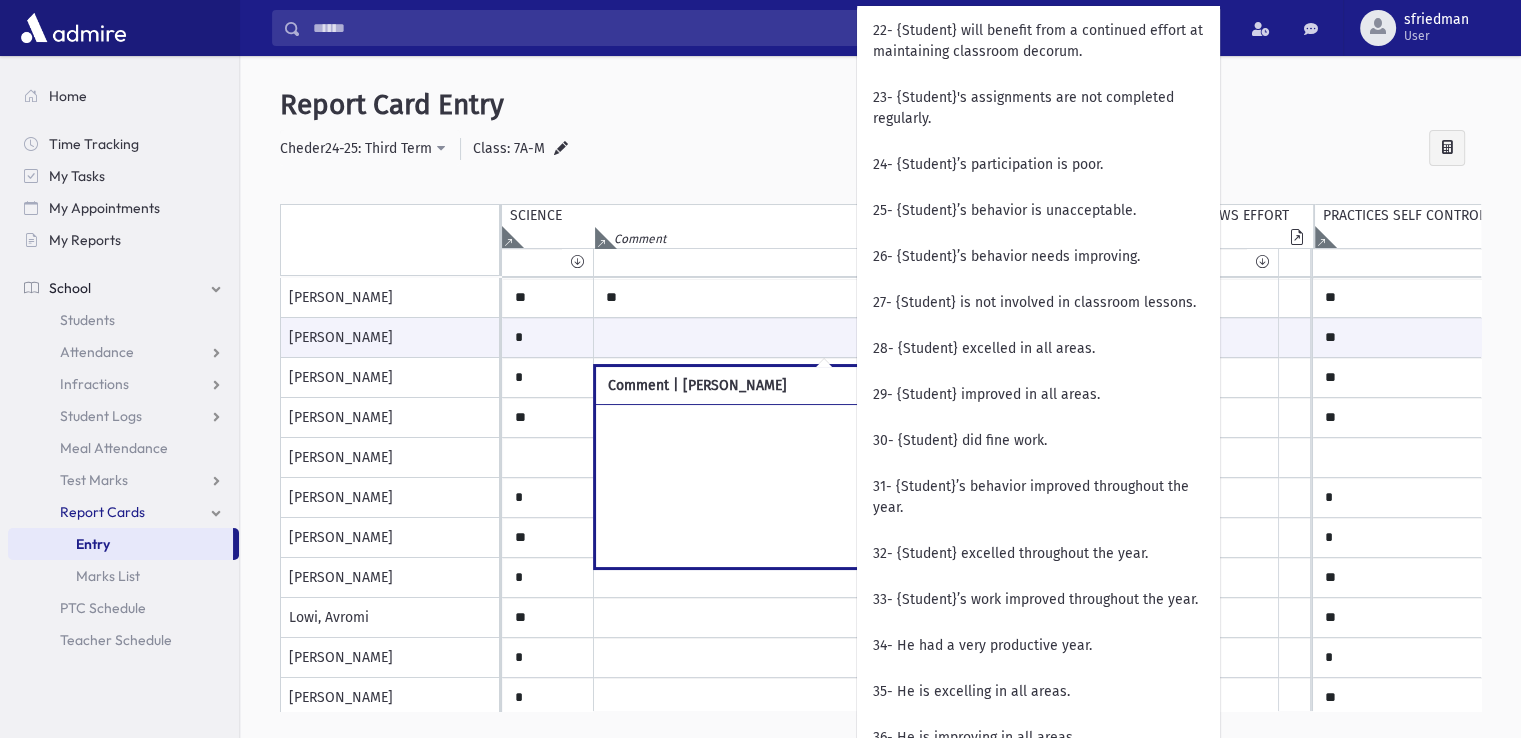 click at bounding box center (811, 485) 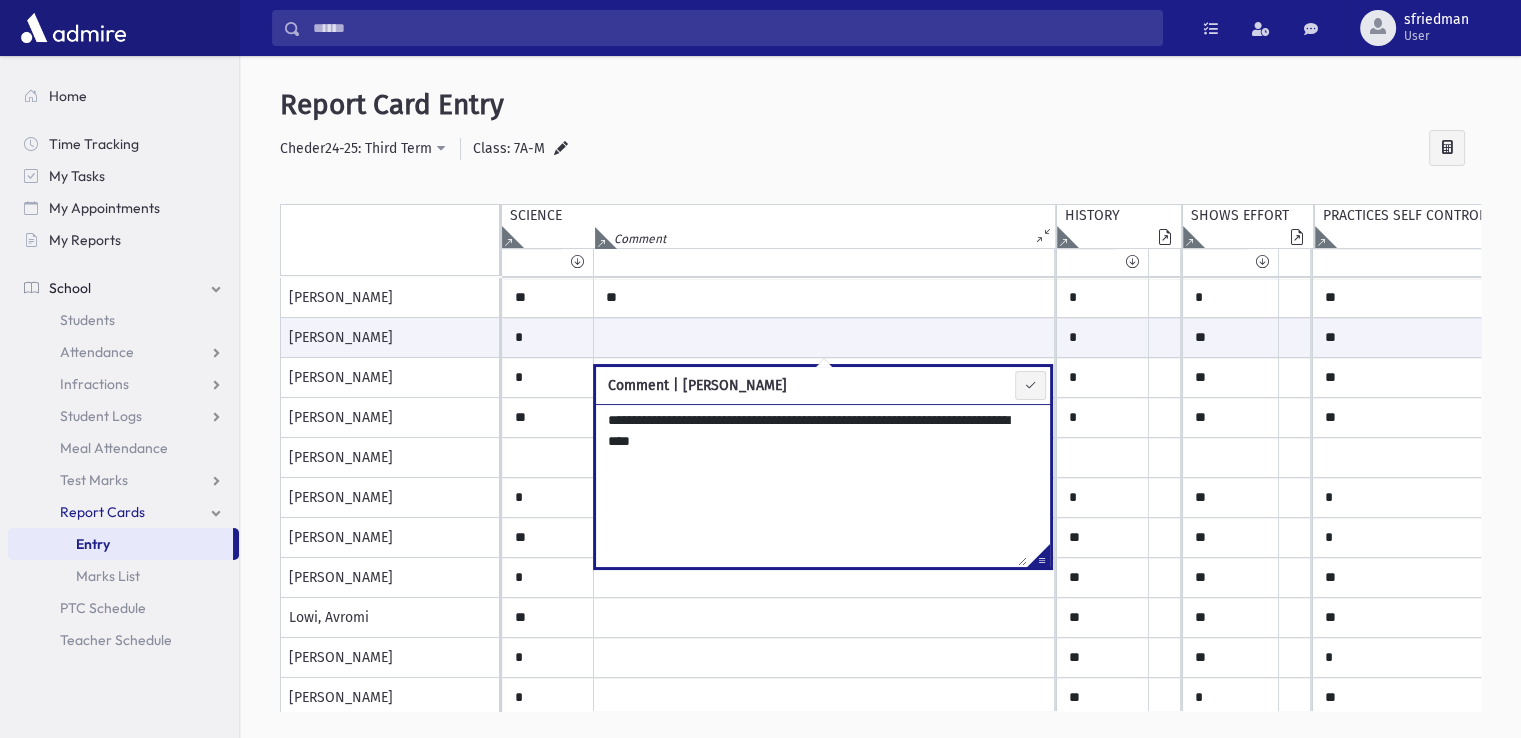 type on "**********" 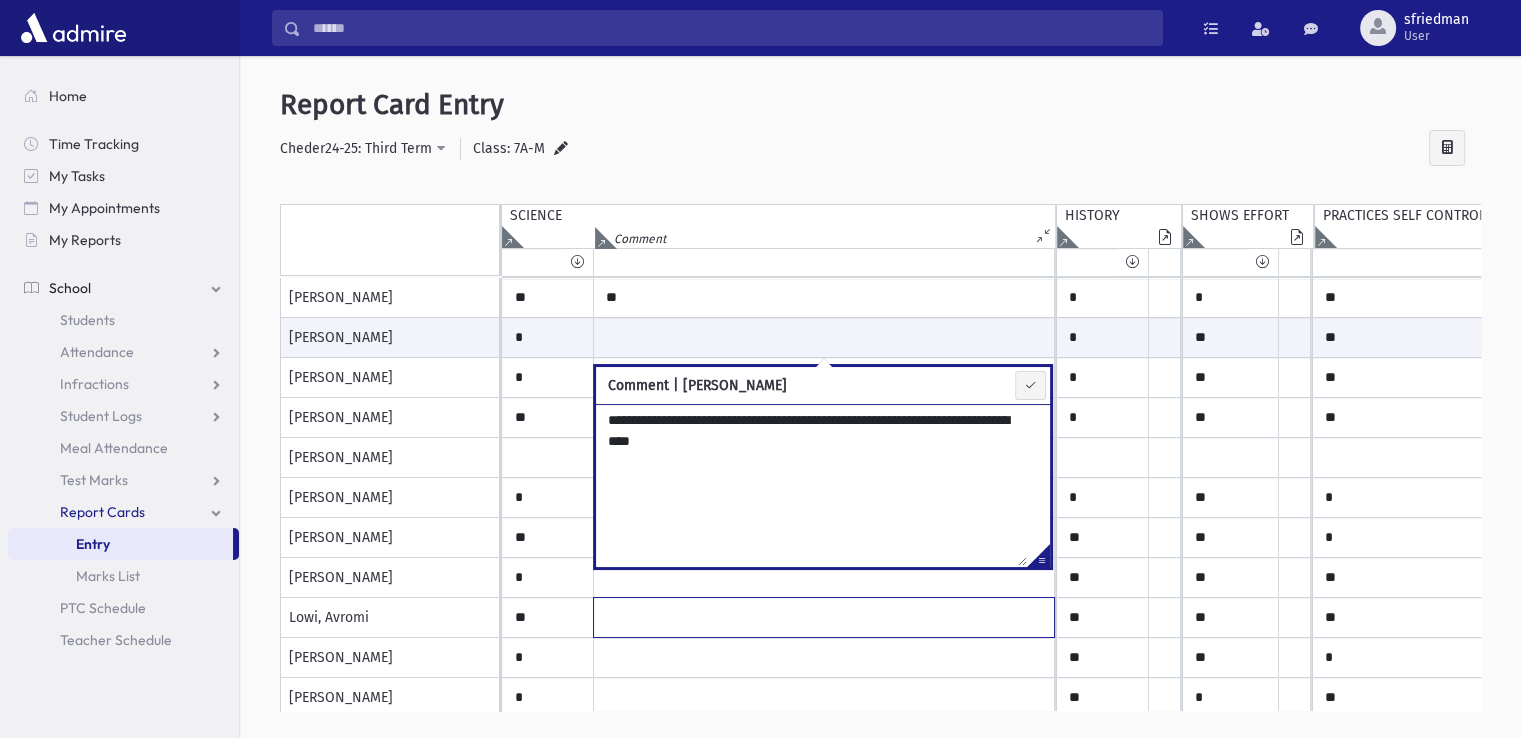 click at bounding box center [824, 298] 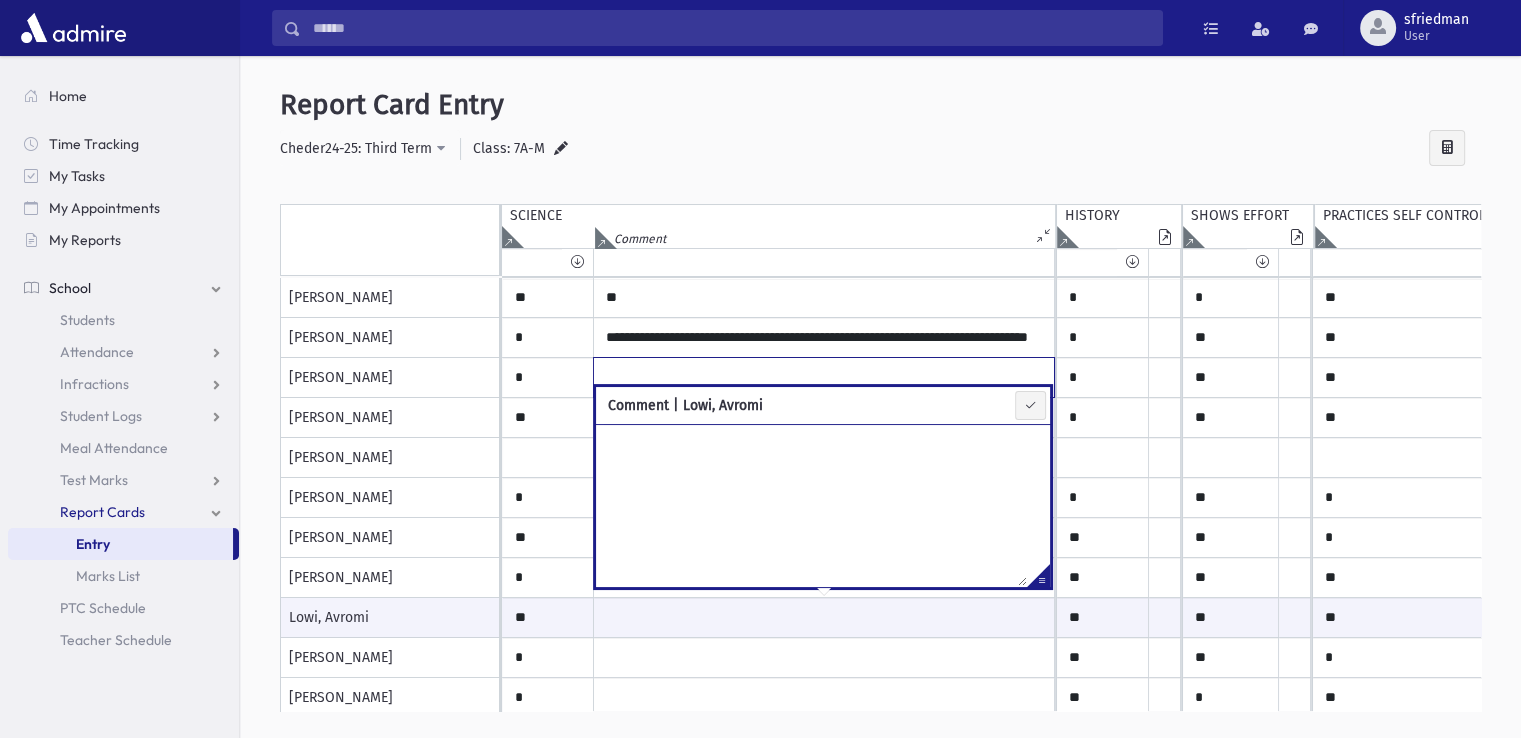 click at bounding box center (824, 298) 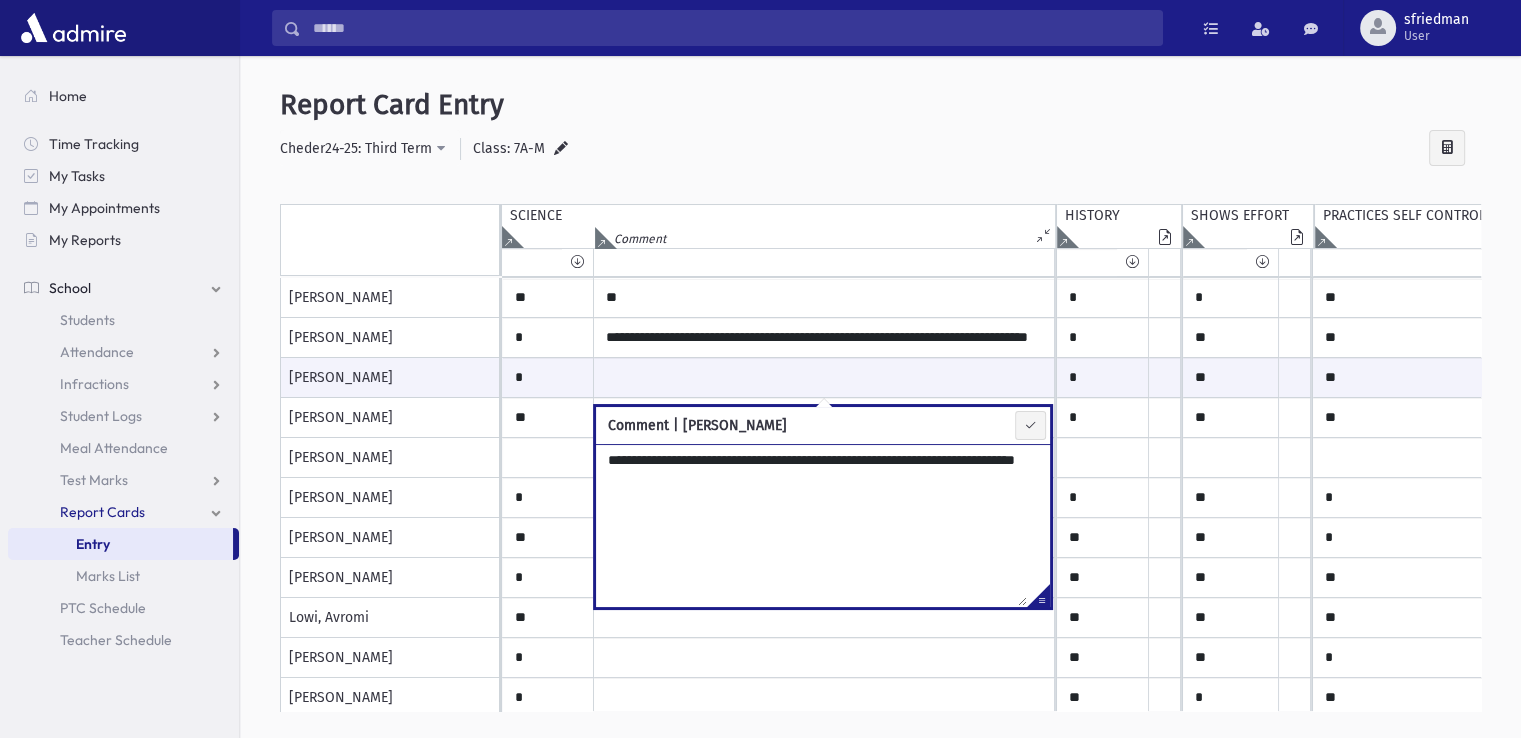 type on "**********" 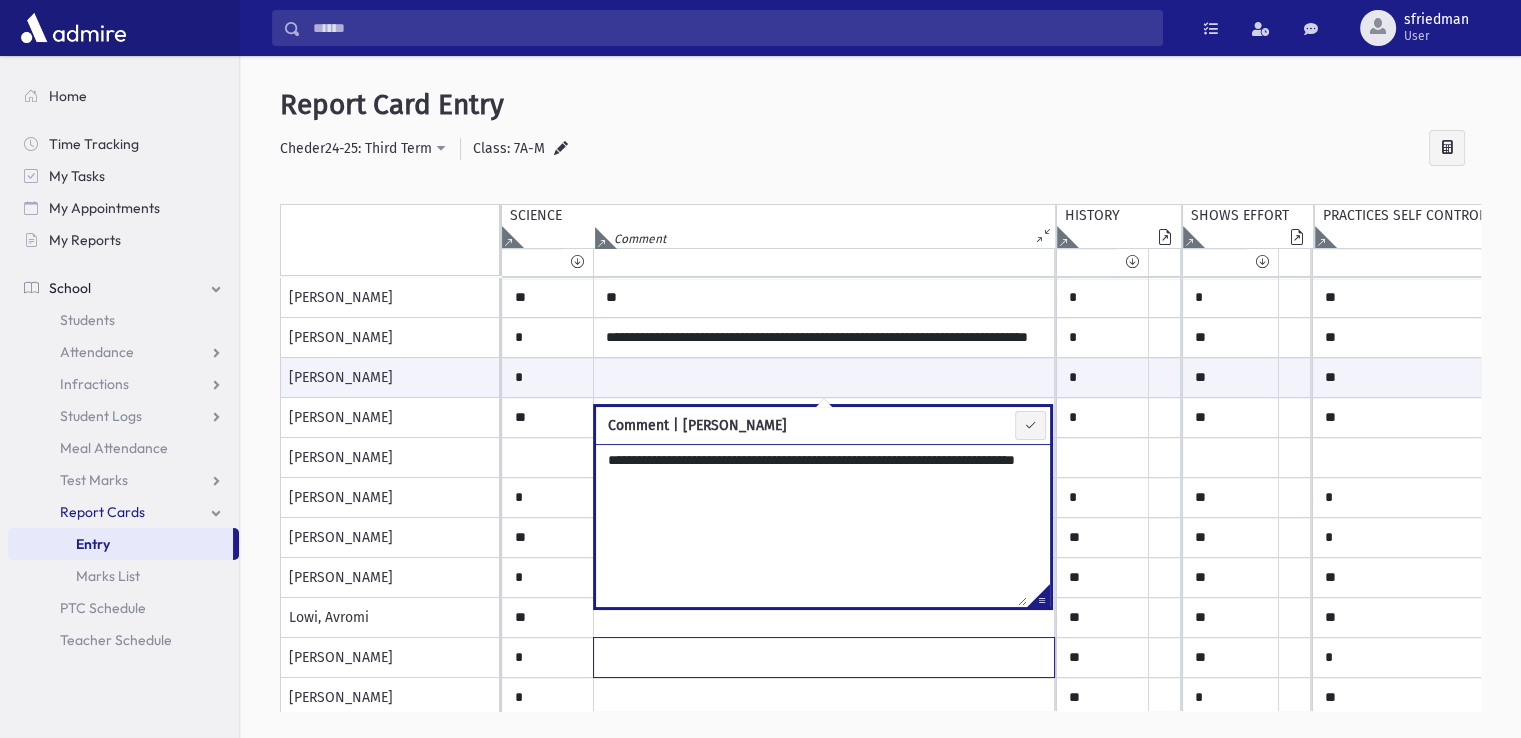 drag, startPoint x: 774, startPoint y: 653, endPoint x: 776, endPoint y: 637, distance: 16.124516 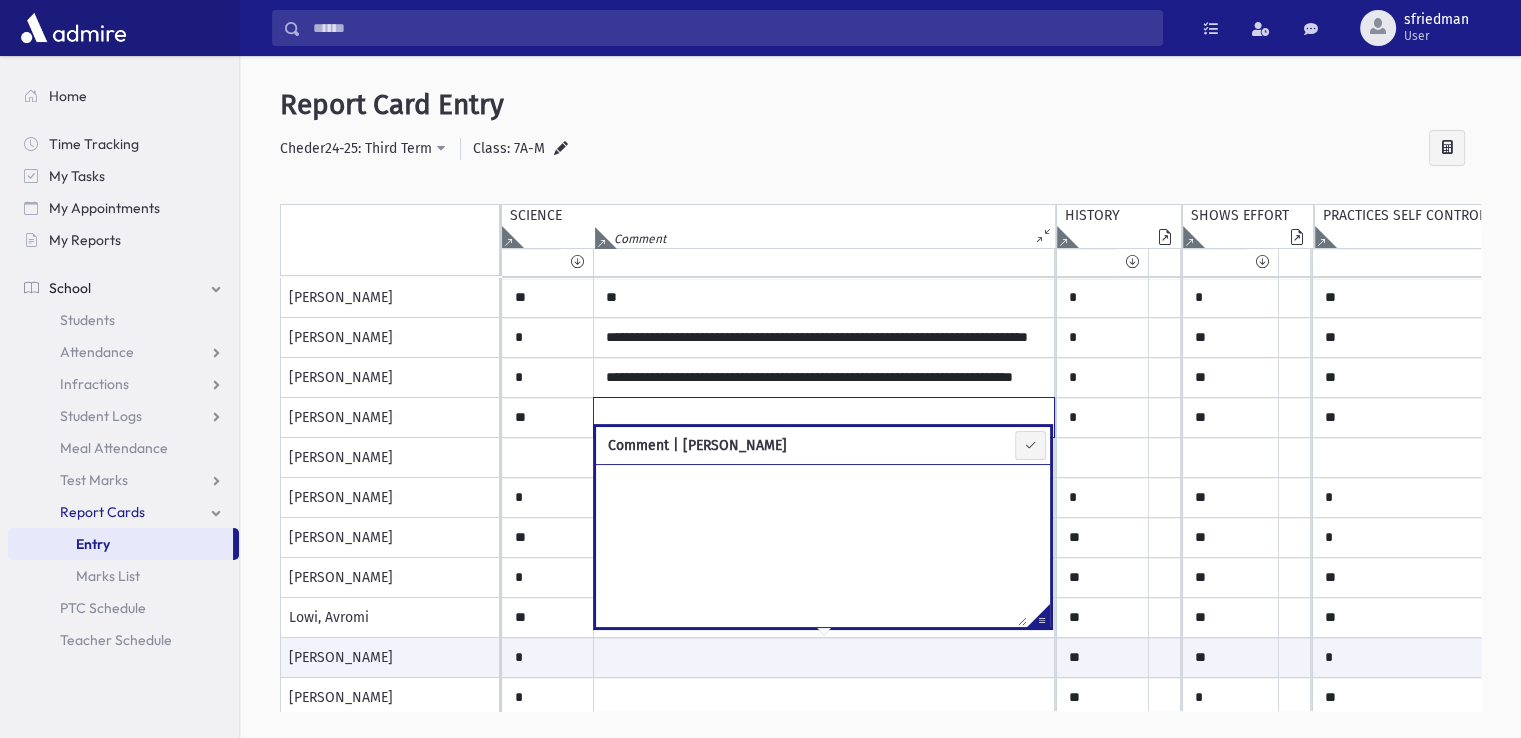 click at bounding box center [824, 298] 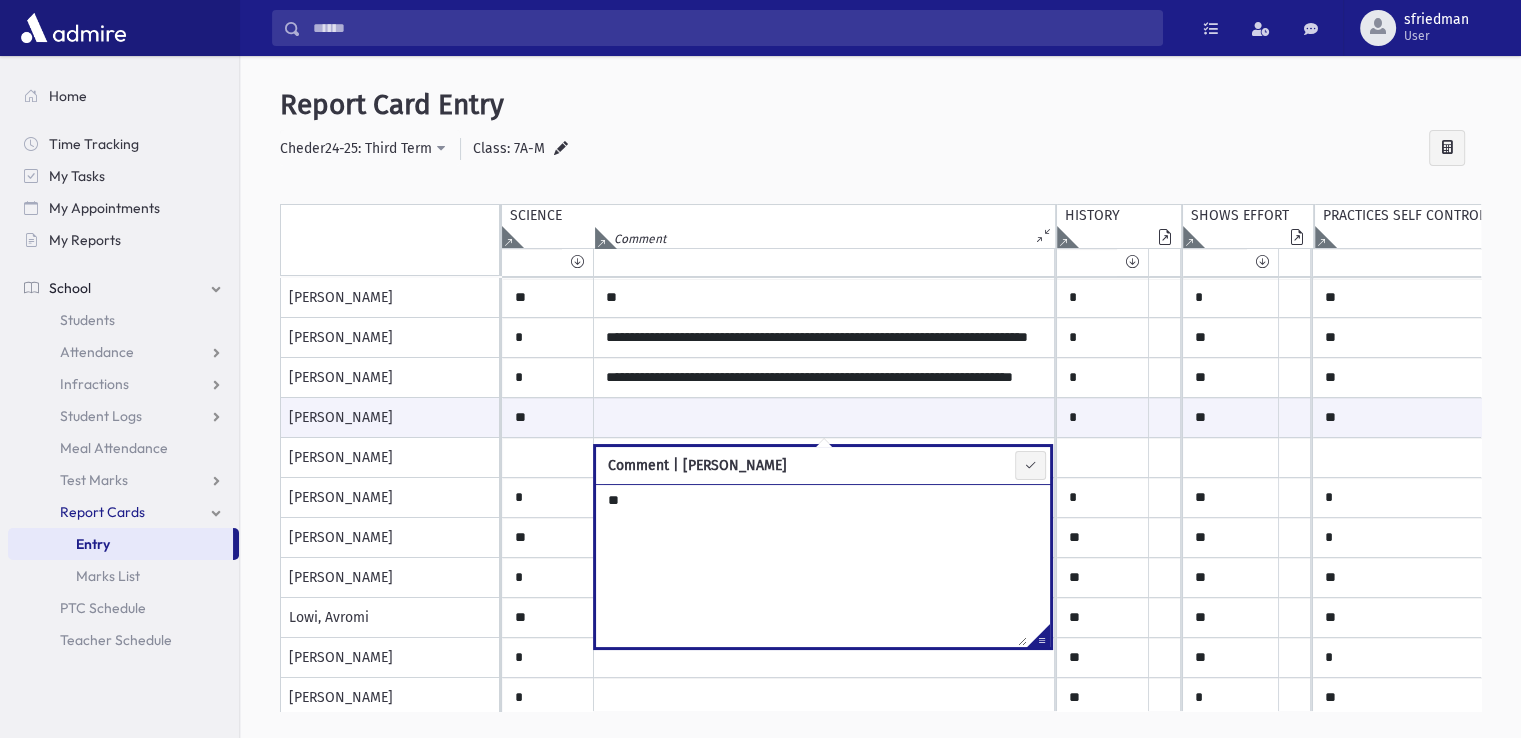 click at bounding box center (1038, 639) 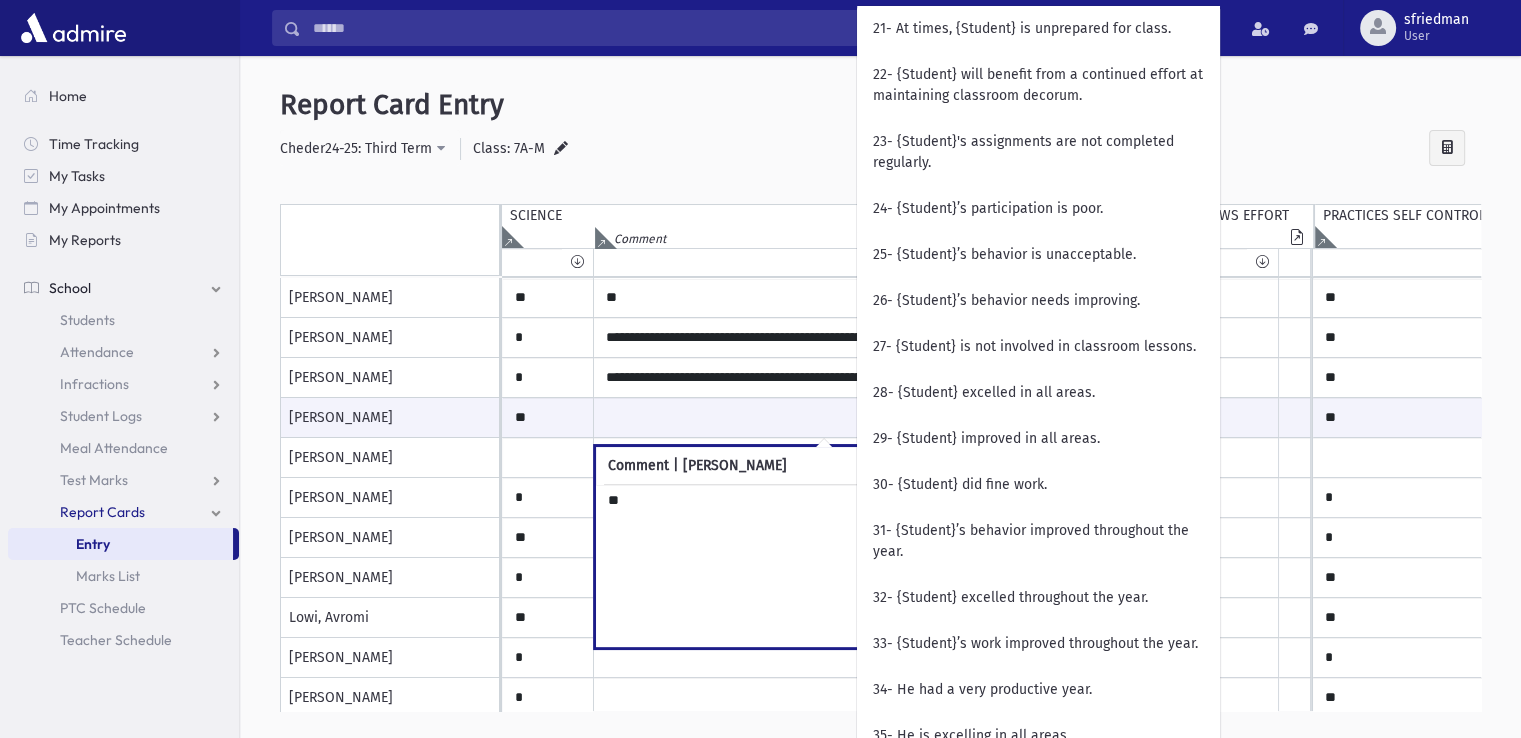 scroll, scrollTop: 1600, scrollLeft: 0, axis: vertical 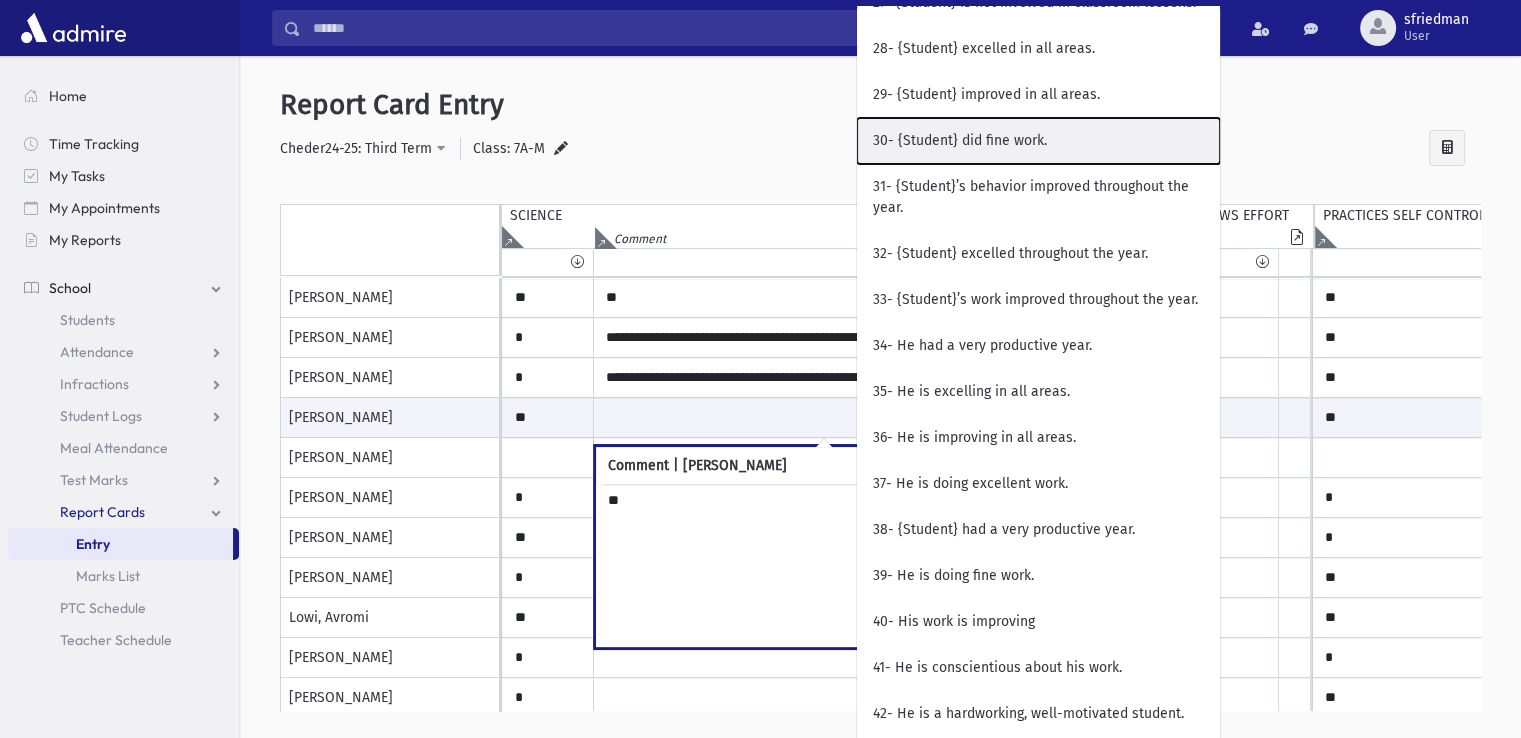 click on "30- {Student} did fine work." at bounding box center [1038, 141] 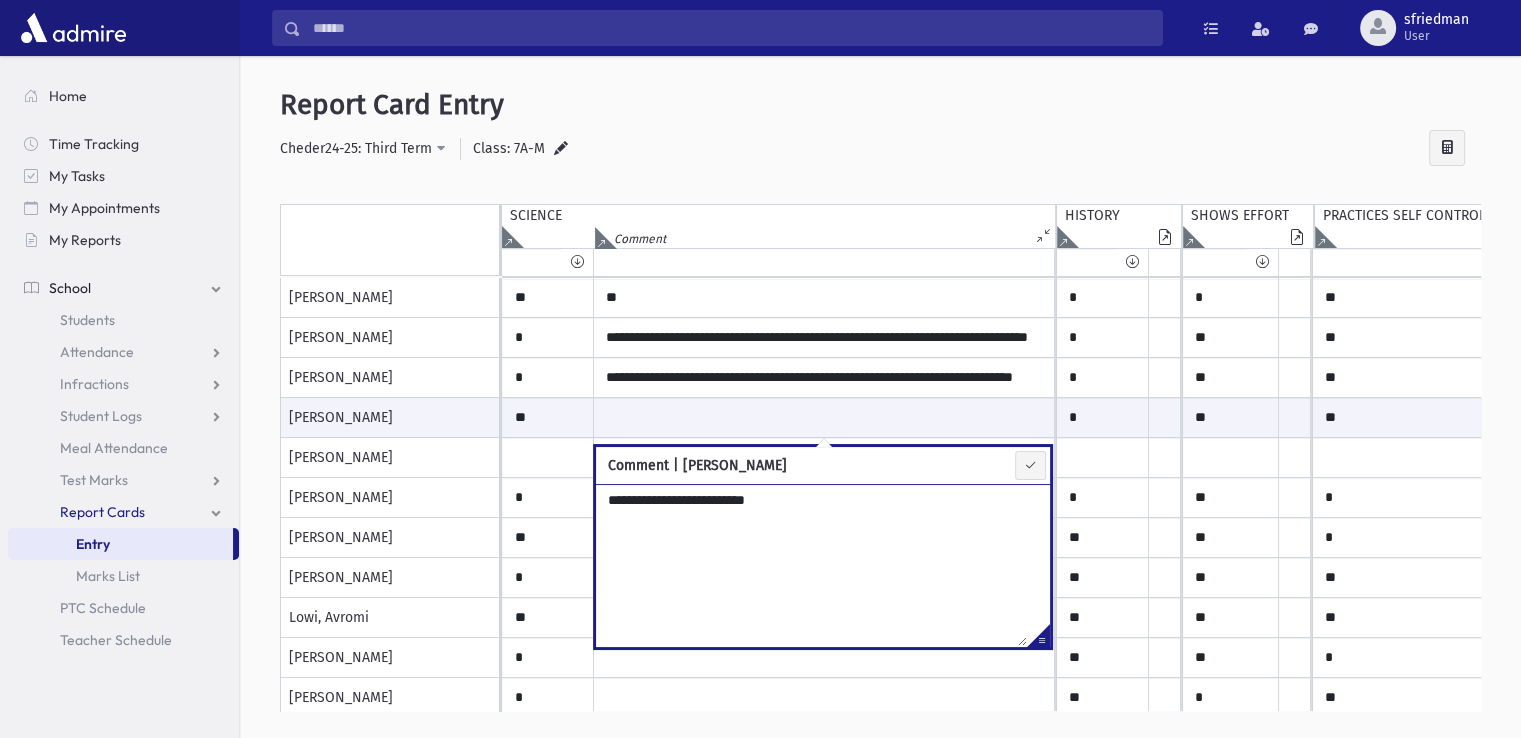 click on "**********" at bounding box center [811, 565] 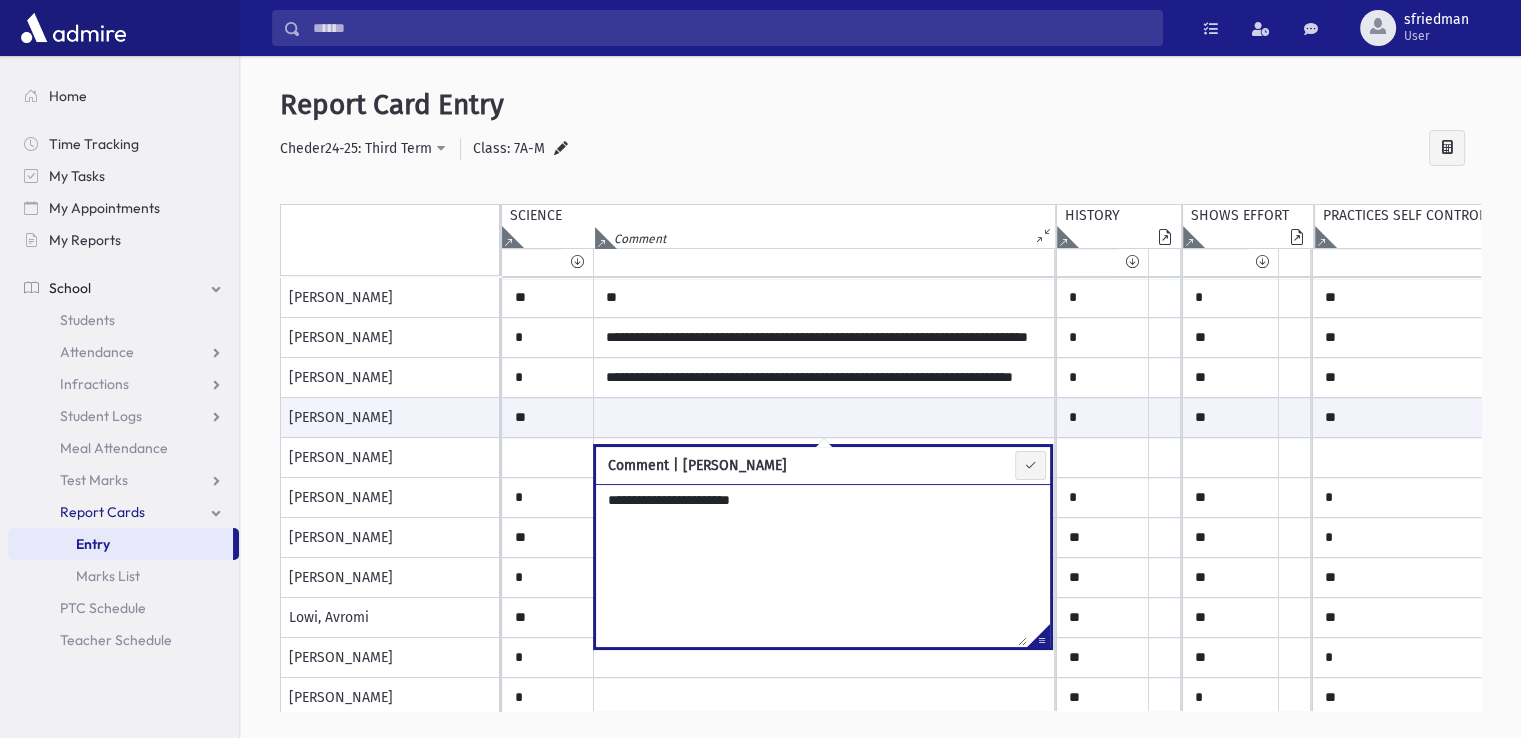 type on "**********" 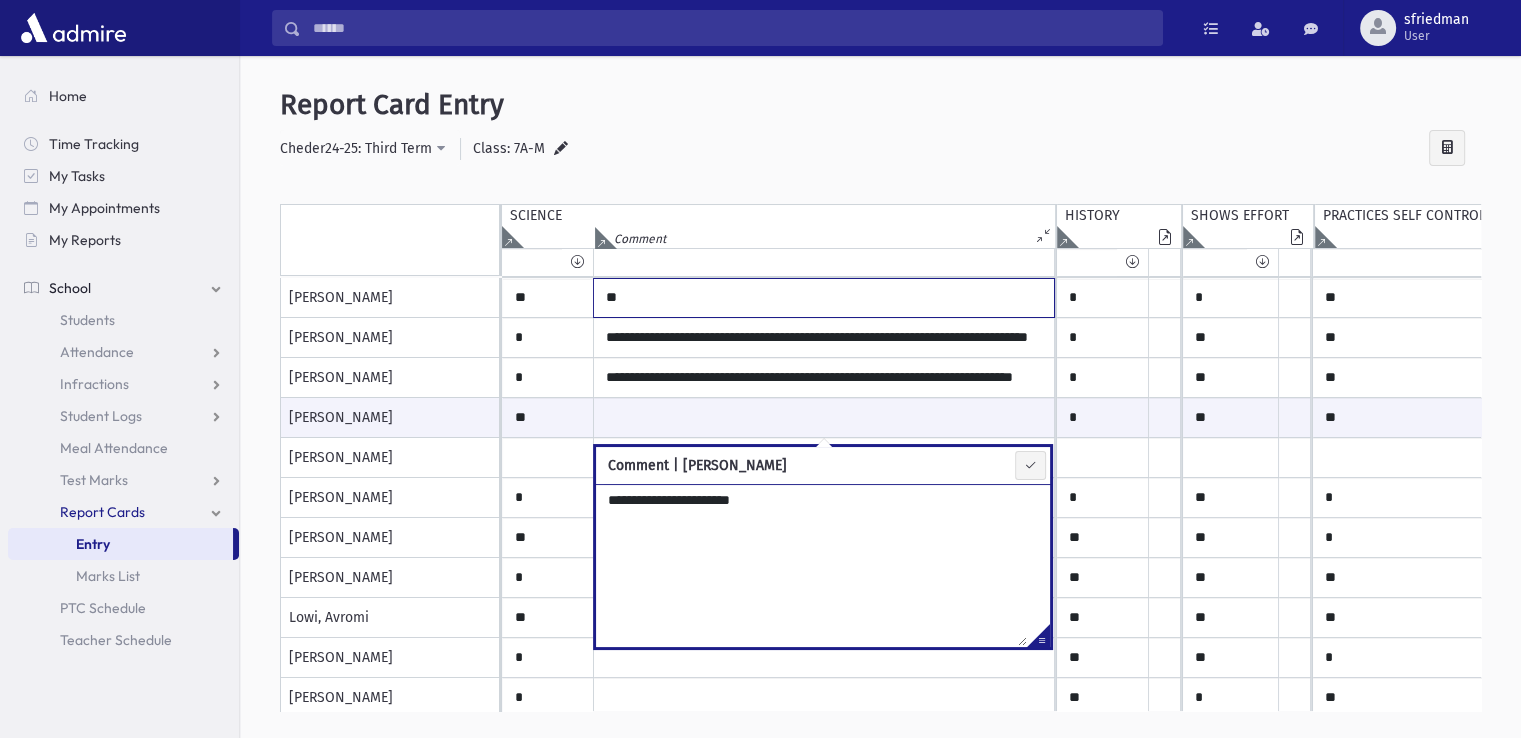 click on "**" at bounding box center (824, 298) 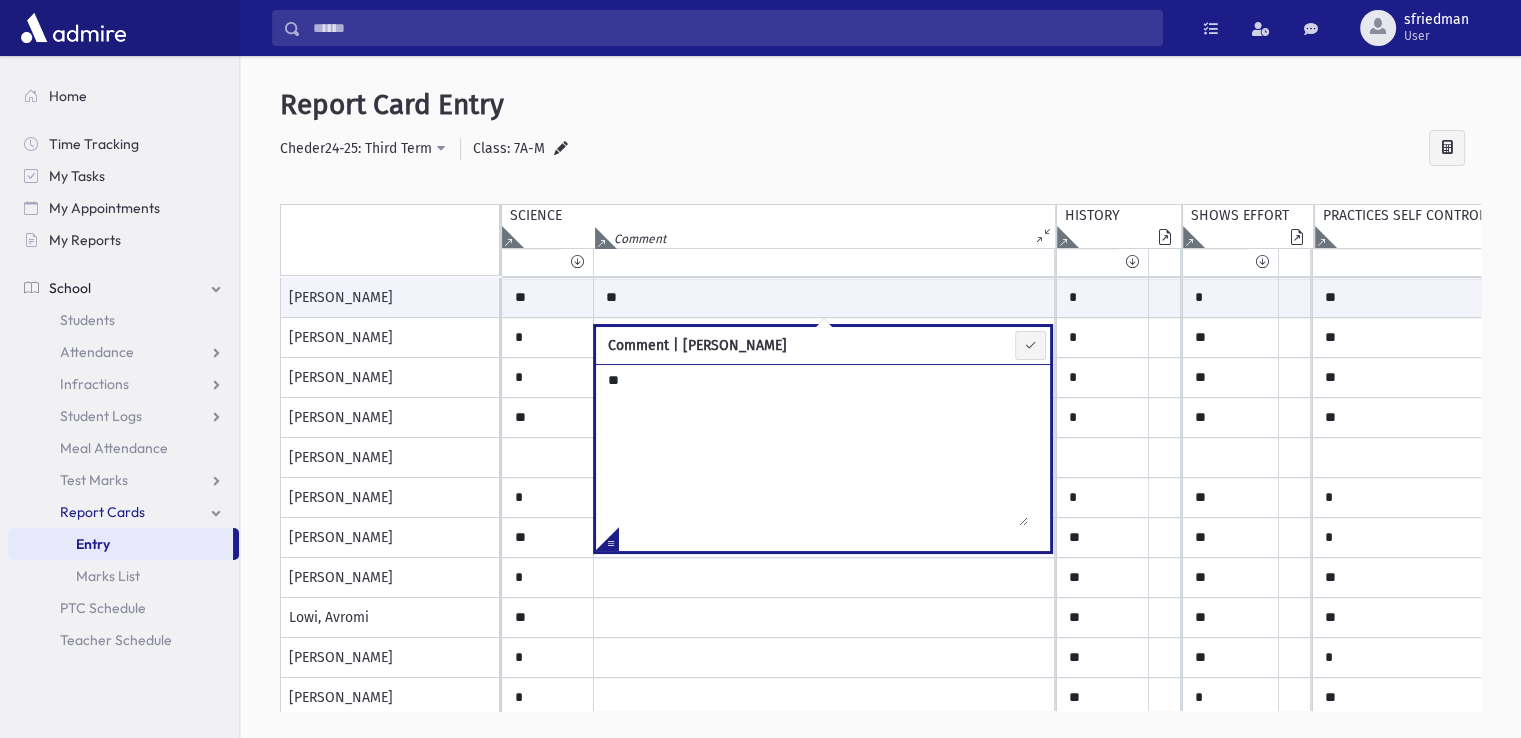 click on "**" at bounding box center [812, 445] 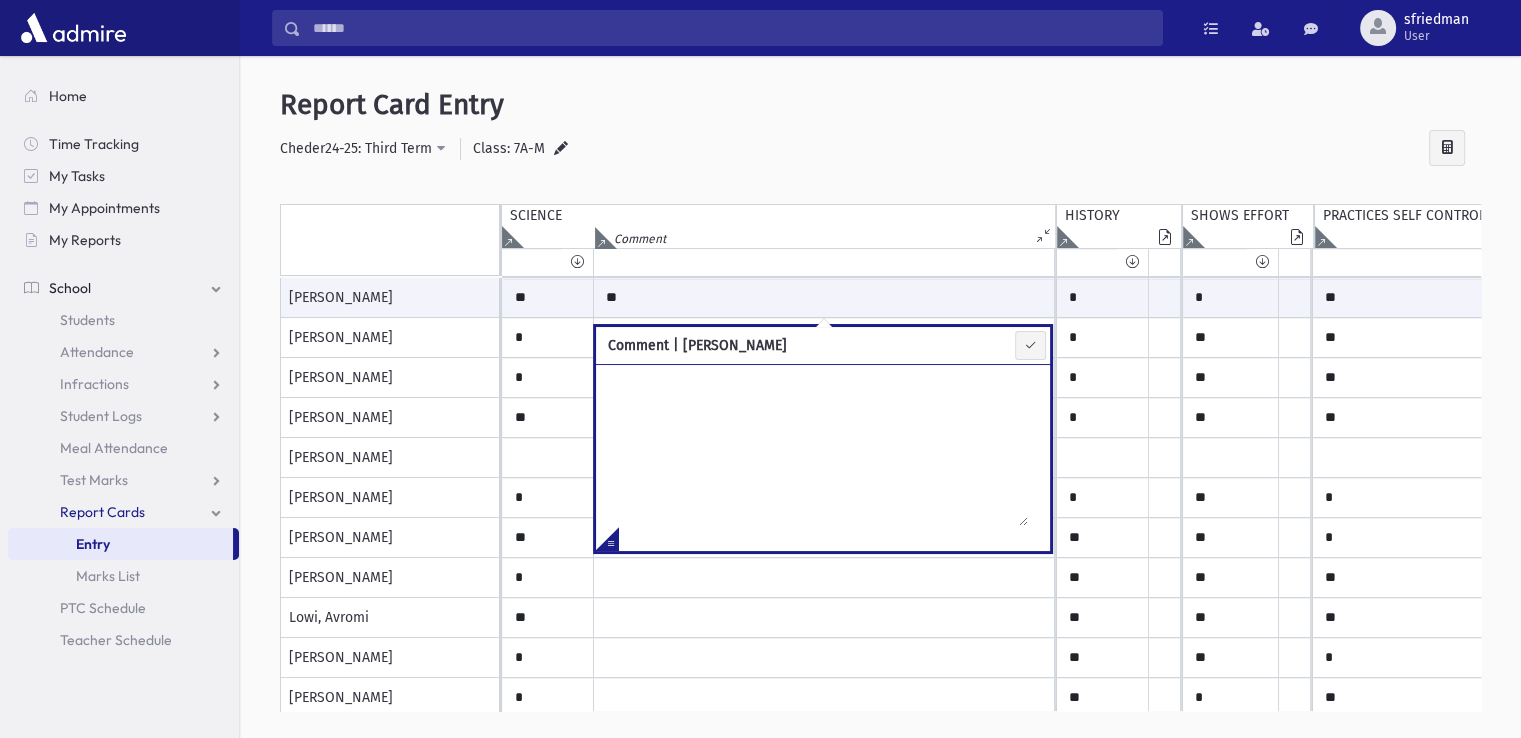 click at bounding box center (607, 542) 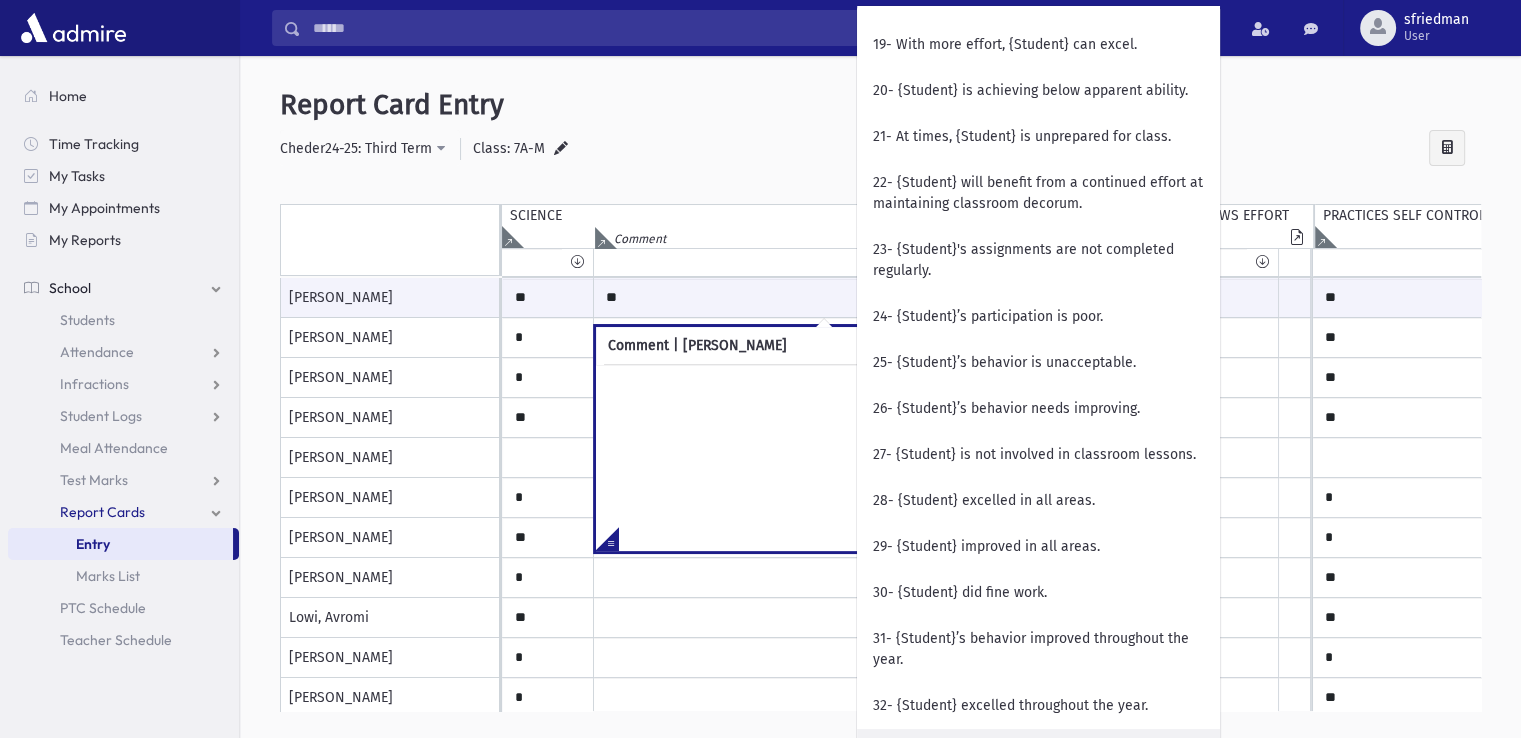 scroll, scrollTop: 1500, scrollLeft: 0, axis: vertical 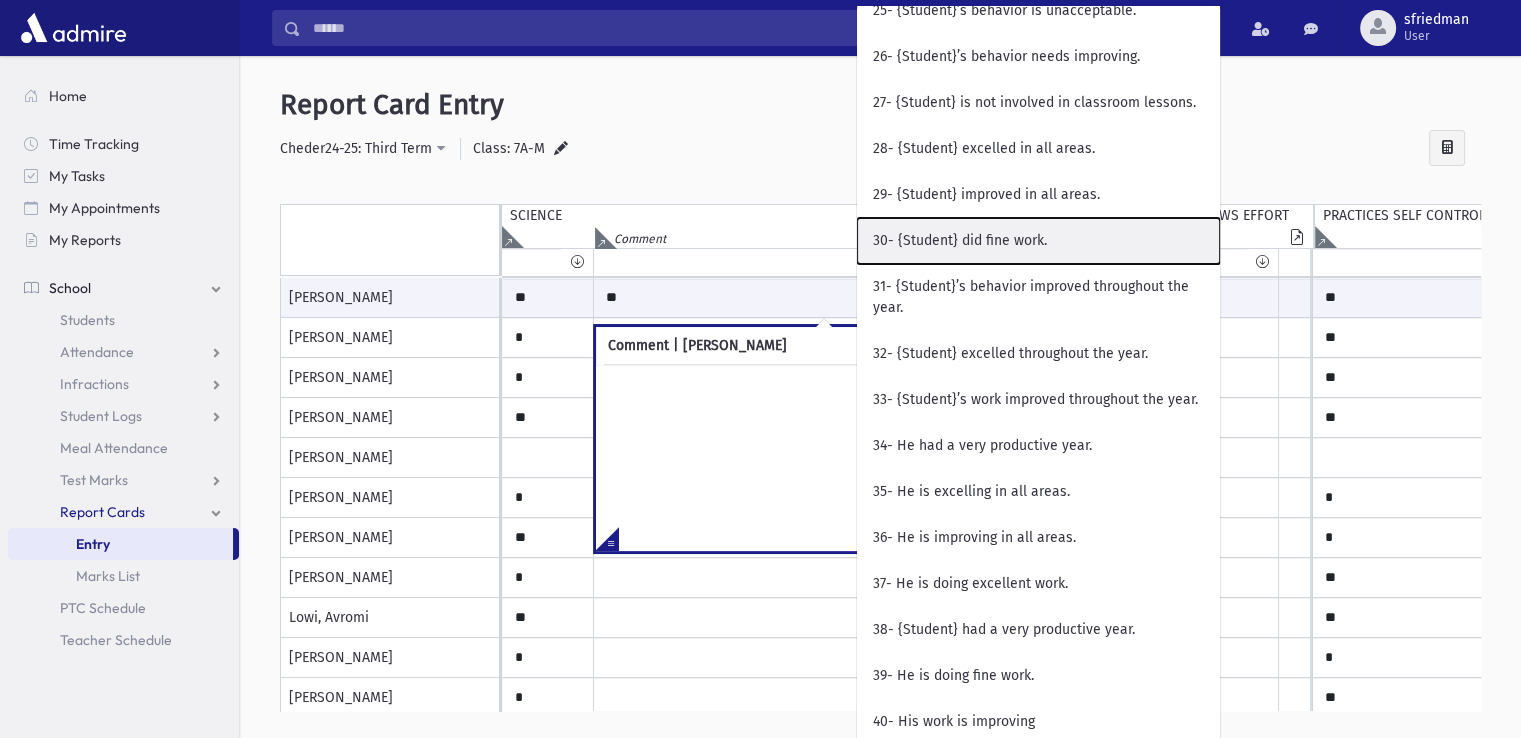 click on "30- {Student} did fine work." at bounding box center [1038, 241] 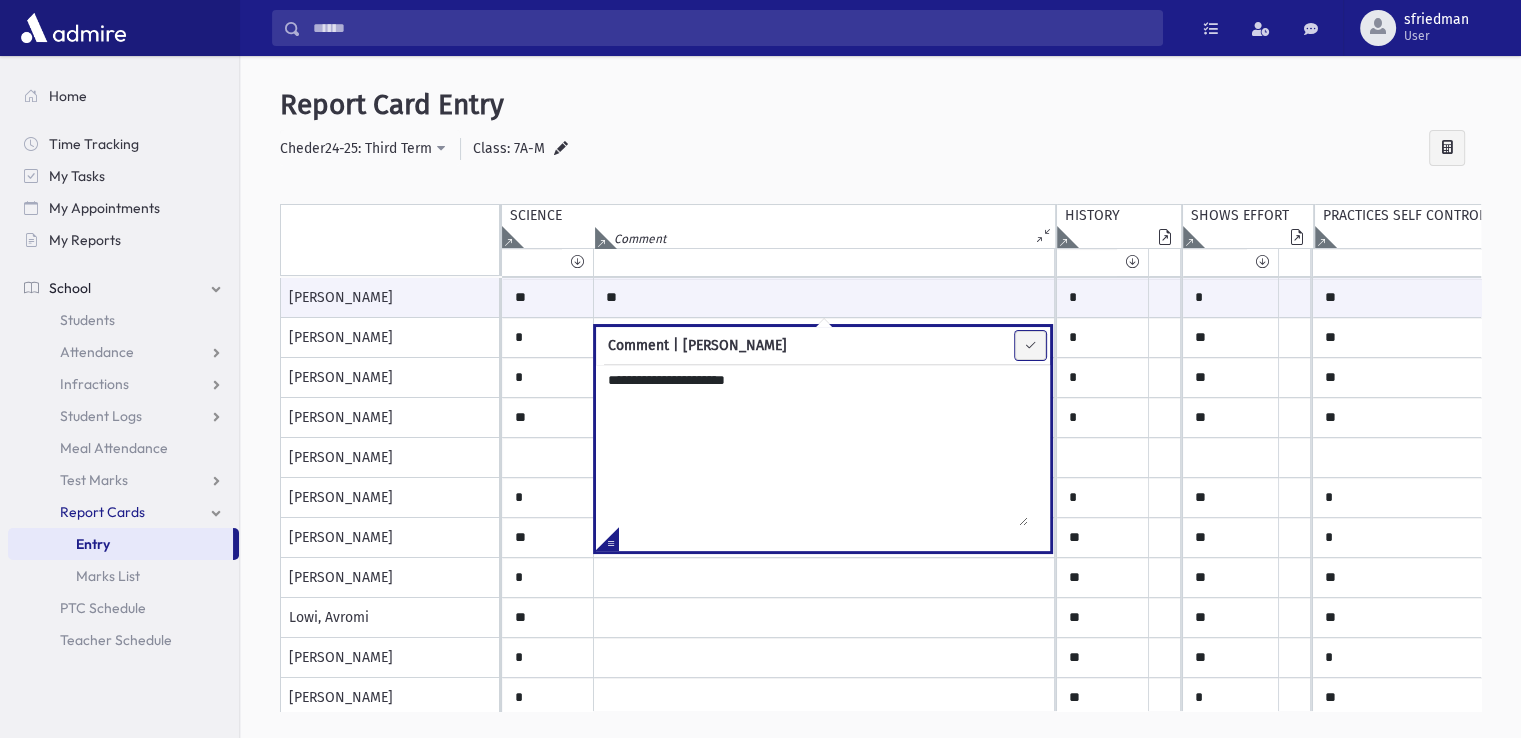 click at bounding box center [1030, 345] 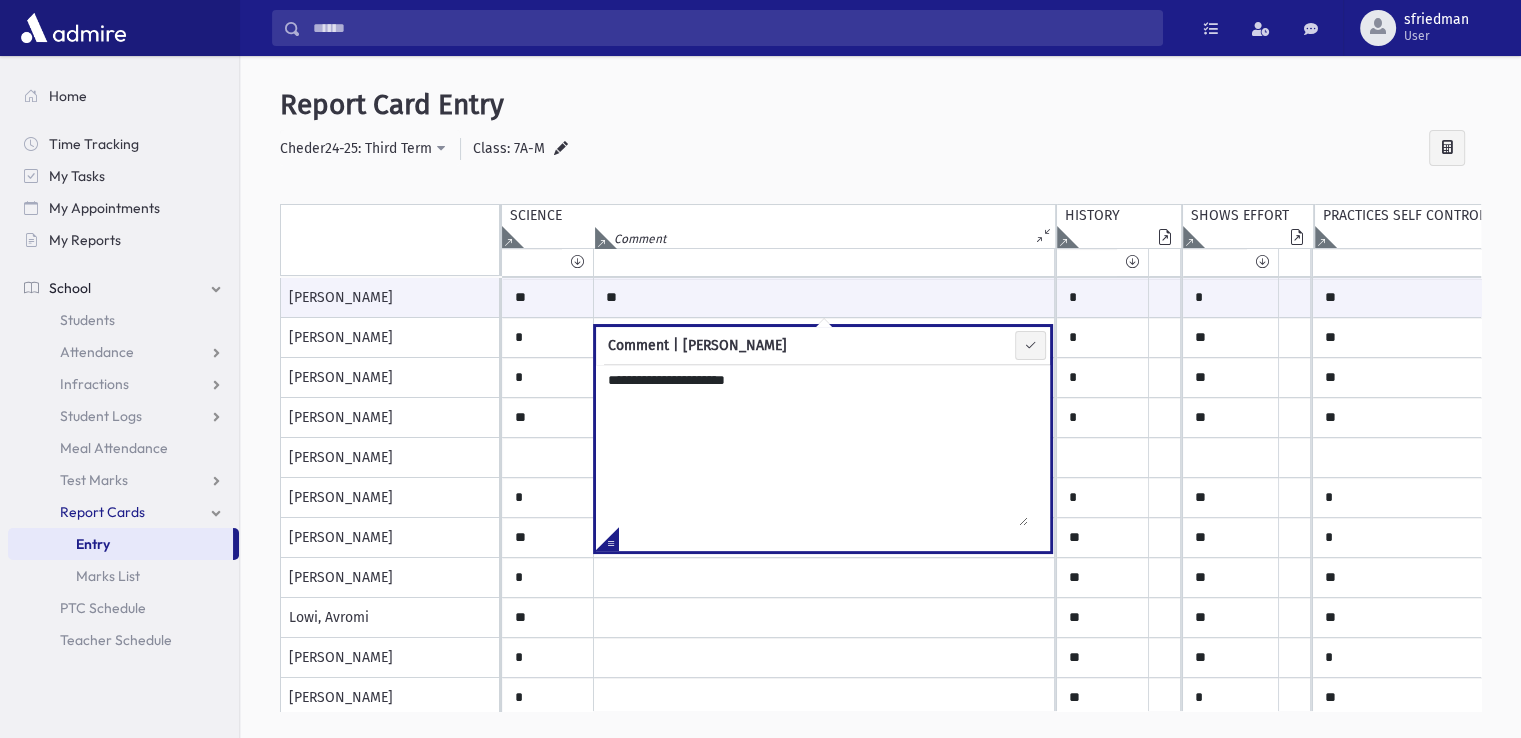 type on "**********" 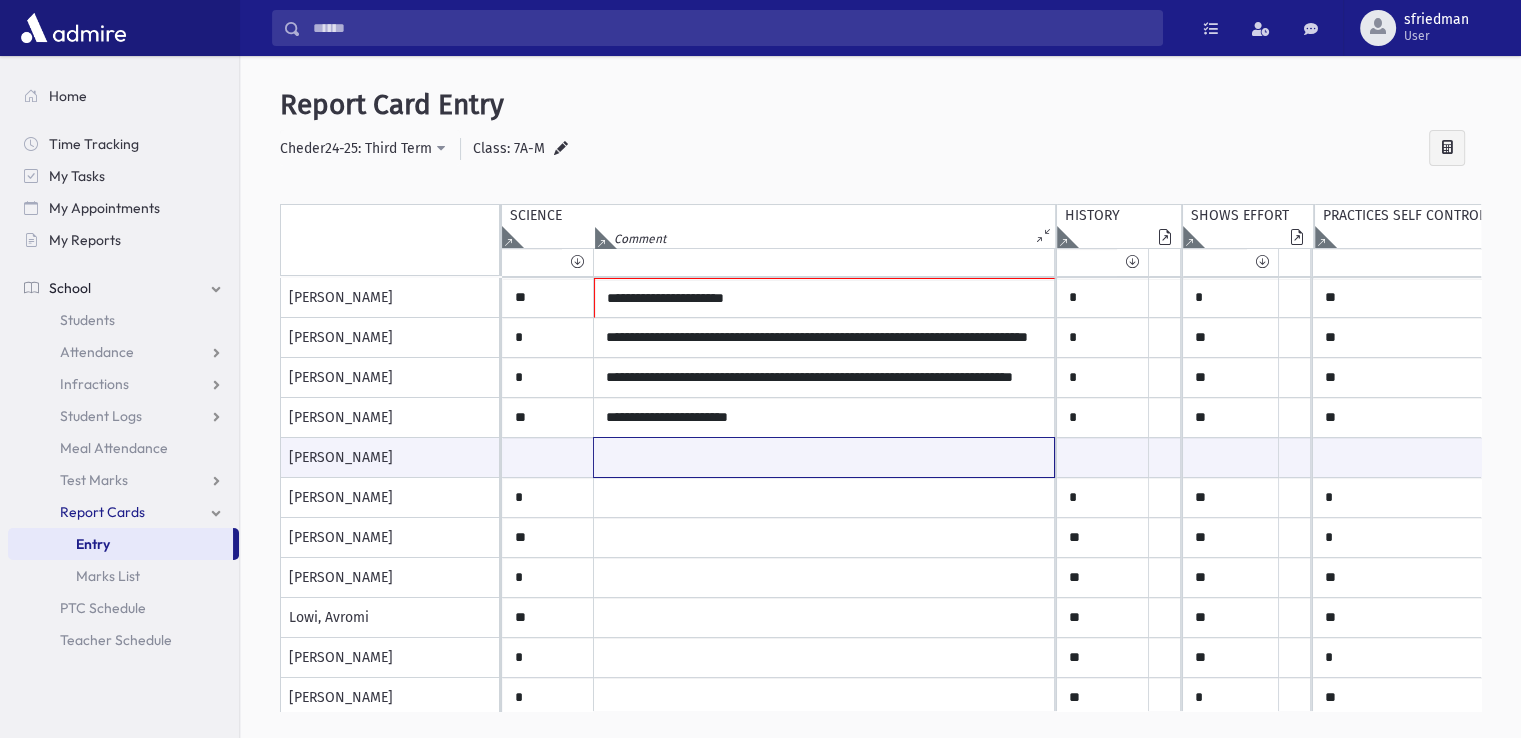 click at bounding box center [824, 457] 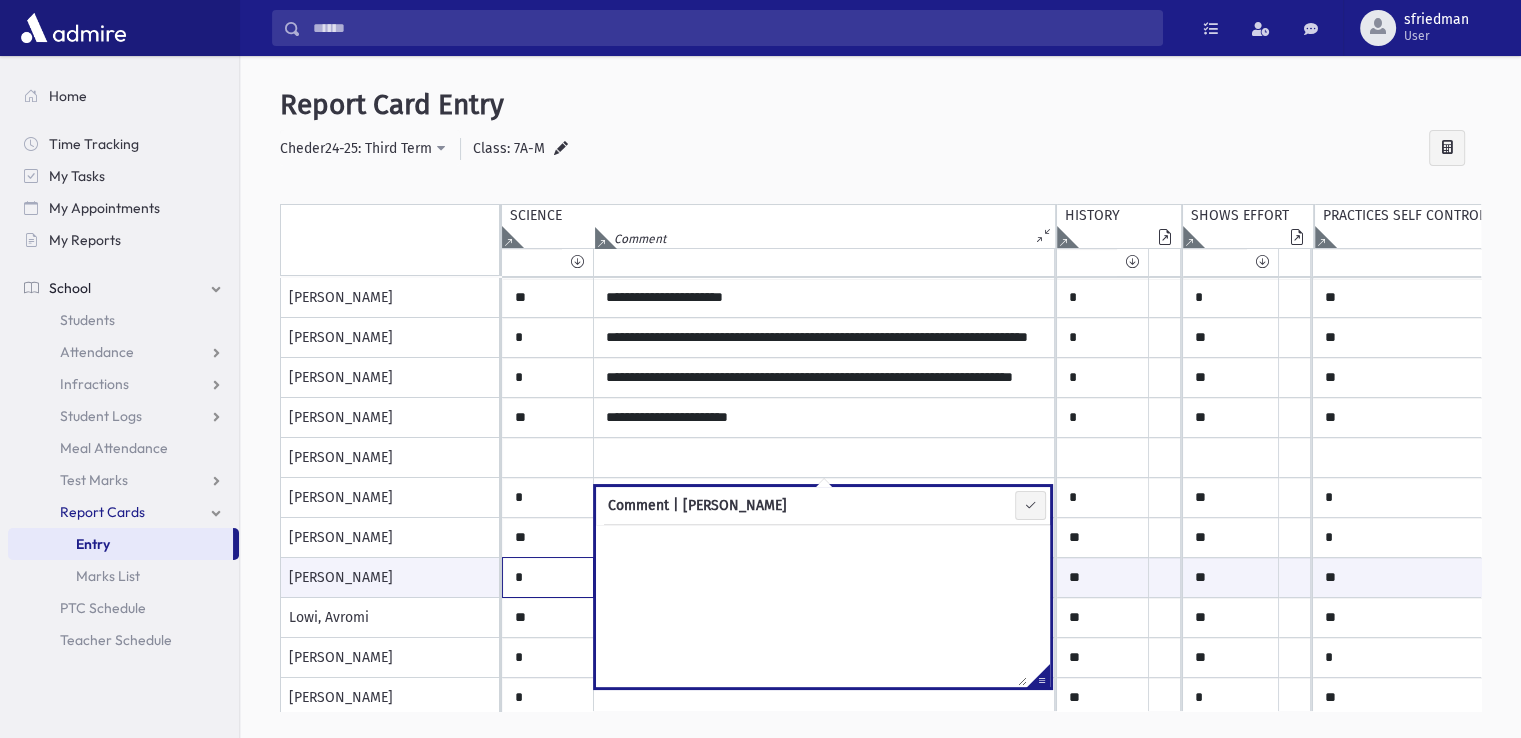 click on "*" at bounding box center (548, 577) 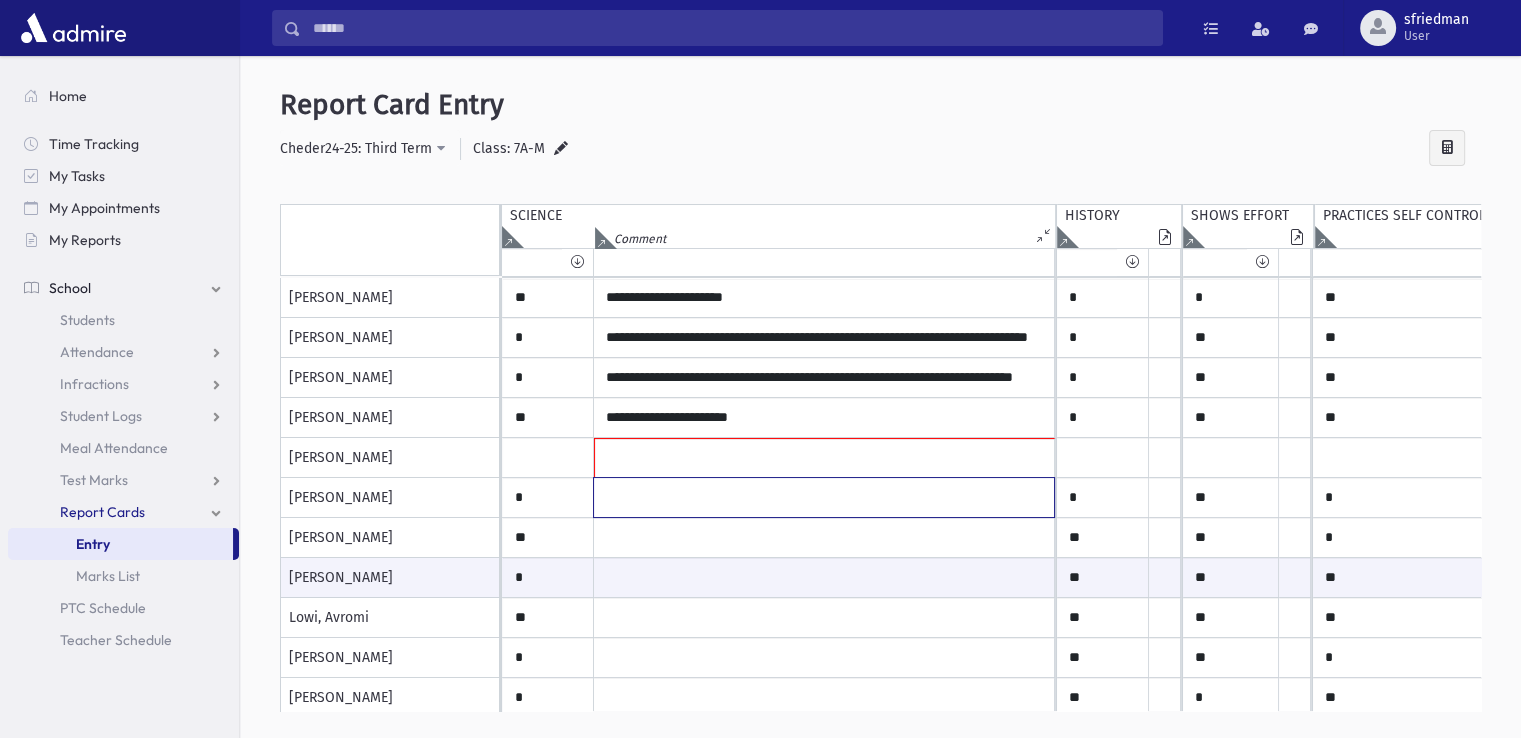 click at bounding box center [824, 298] 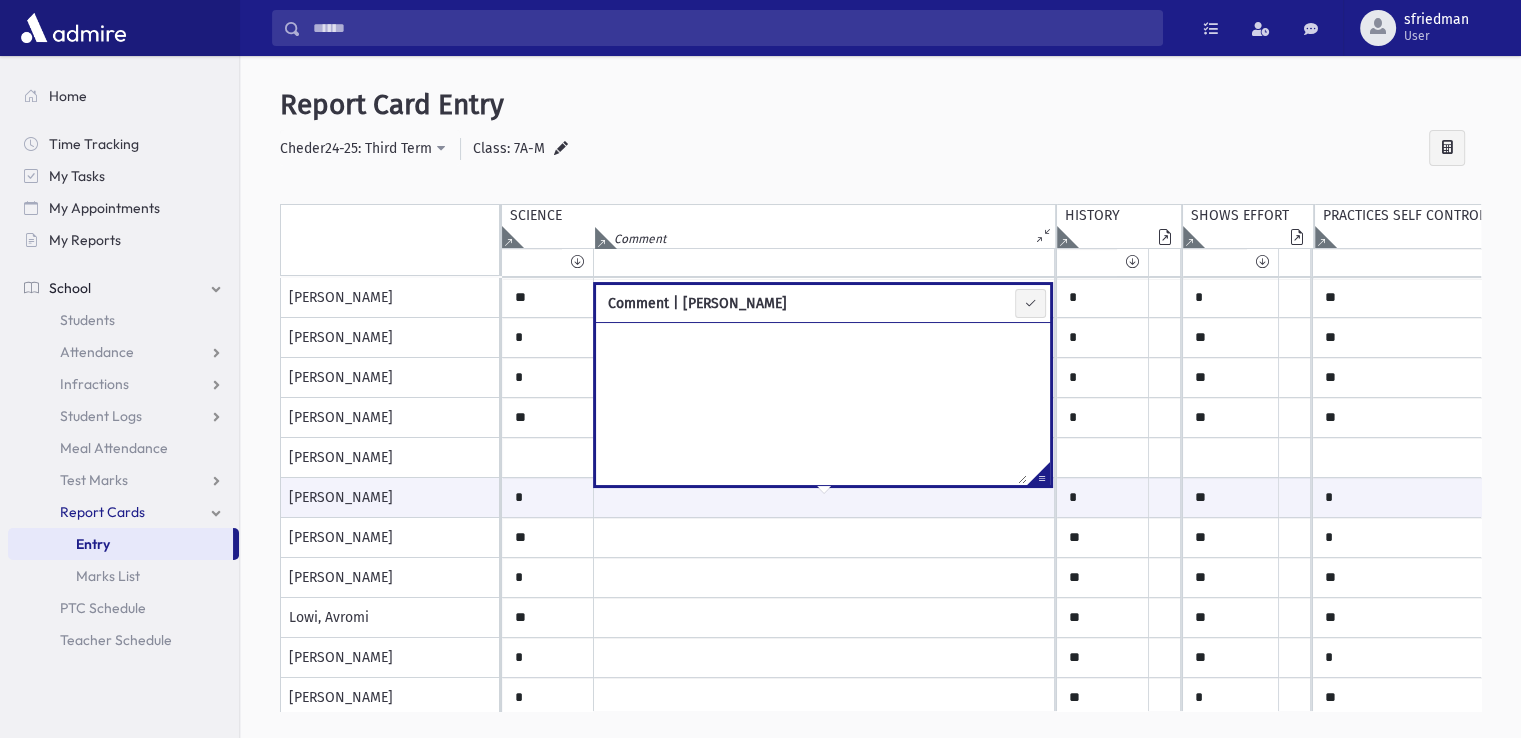 click at bounding box center [1038, 477] 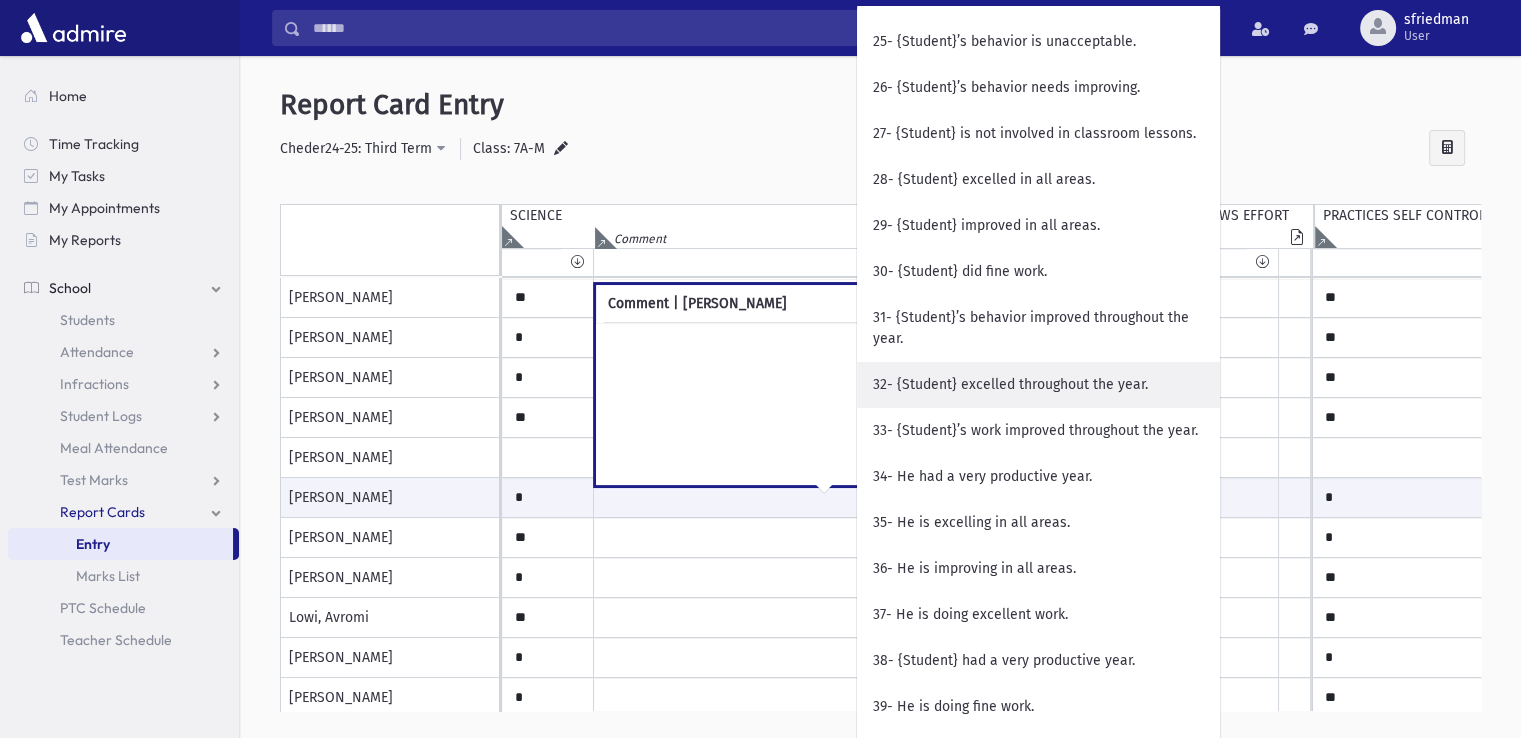 scroll, scrollTop: 1700, scrollLeft: 0, axis: vertical 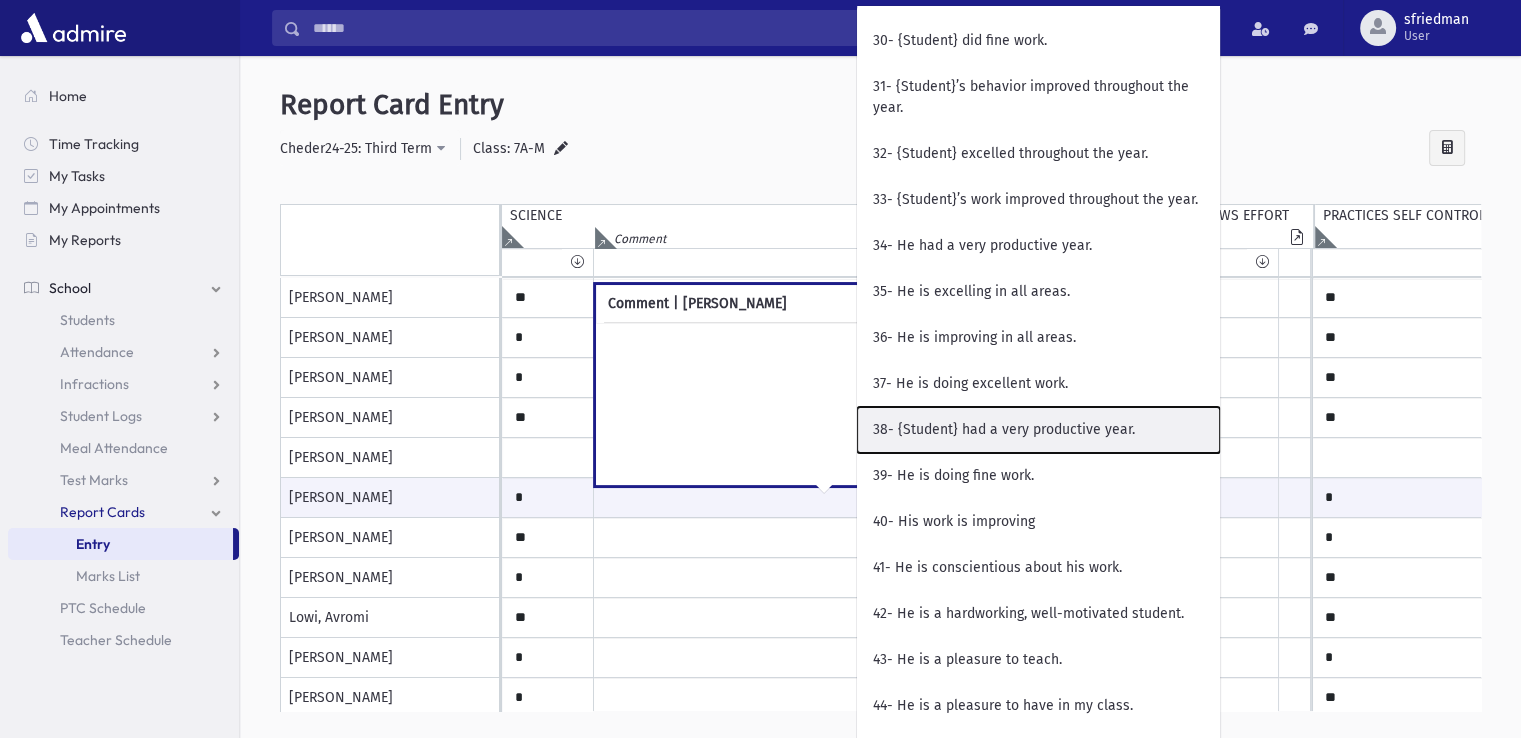 click on "38- {Student} had a very productive year." at bounding box center [1038, 430] 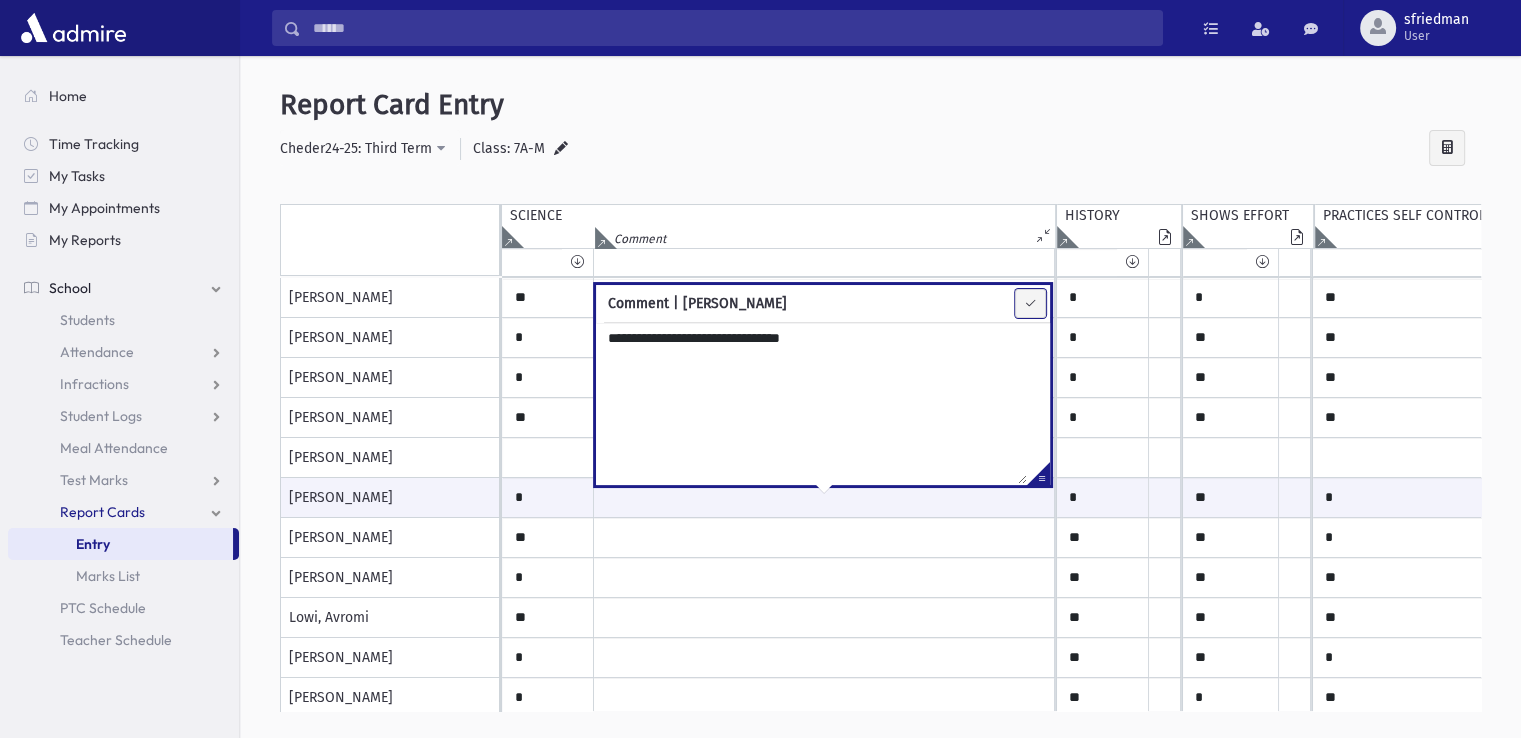 click at bounding box center [1030, 303] 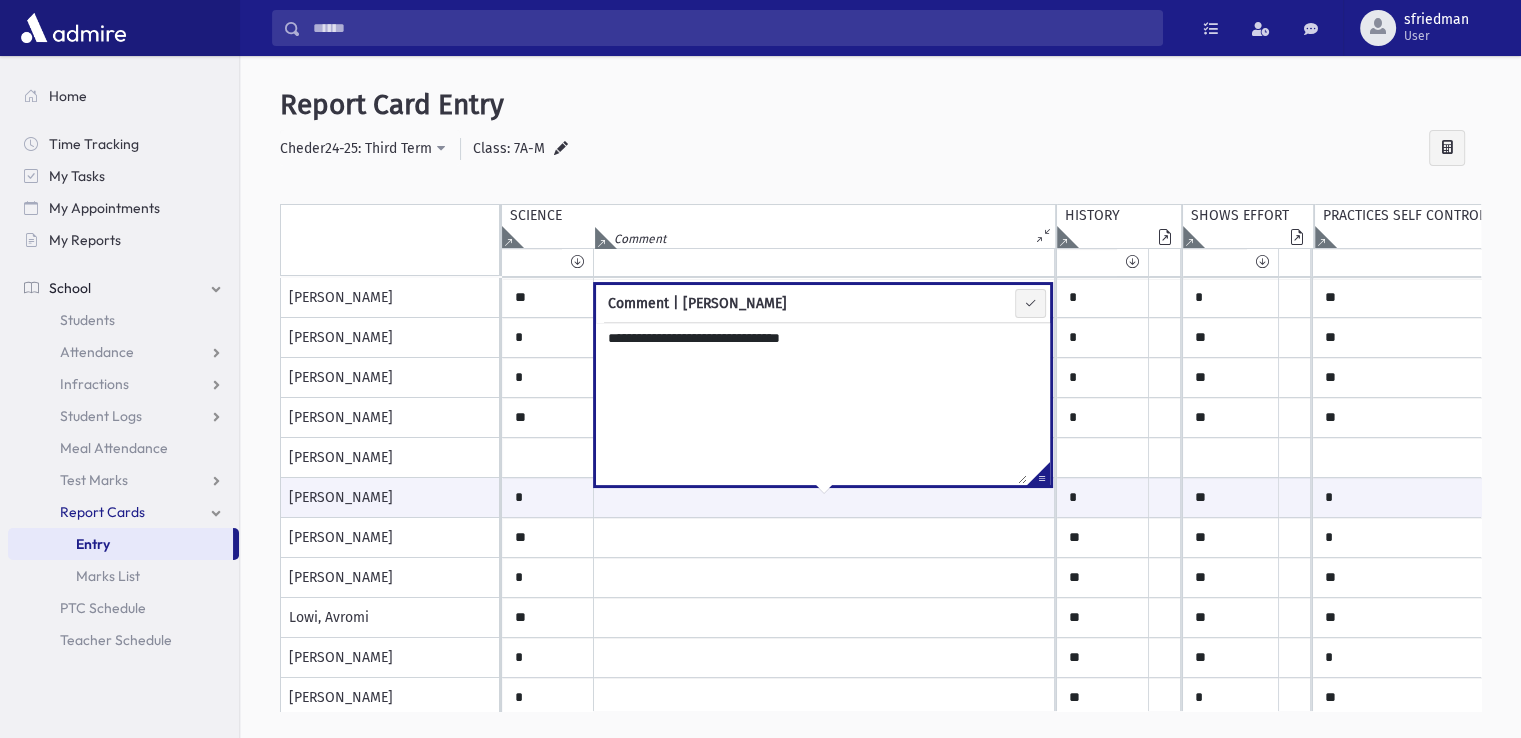 type on "**********" 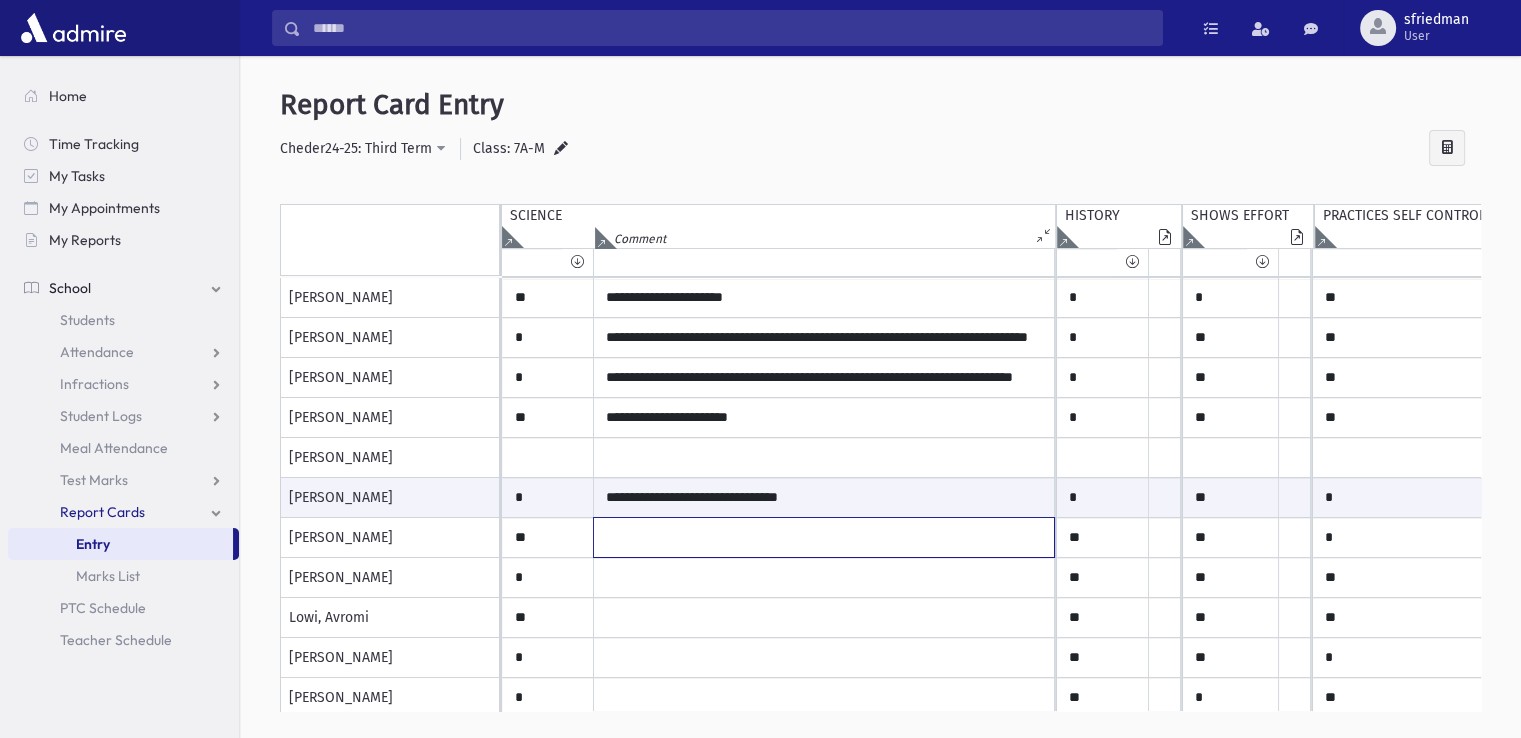 click at bounding box center (824, 298) 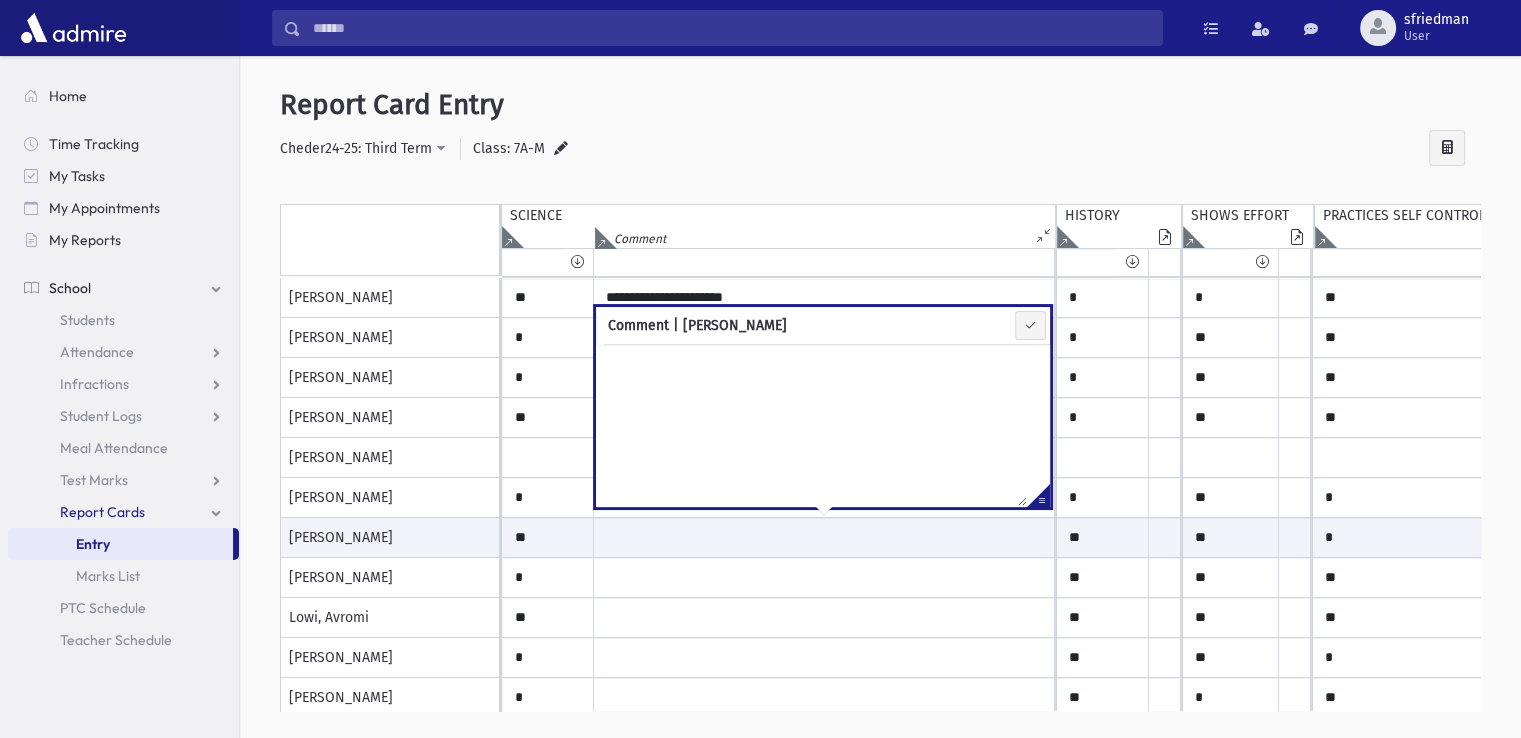 click at bounding box center (1038, 499) 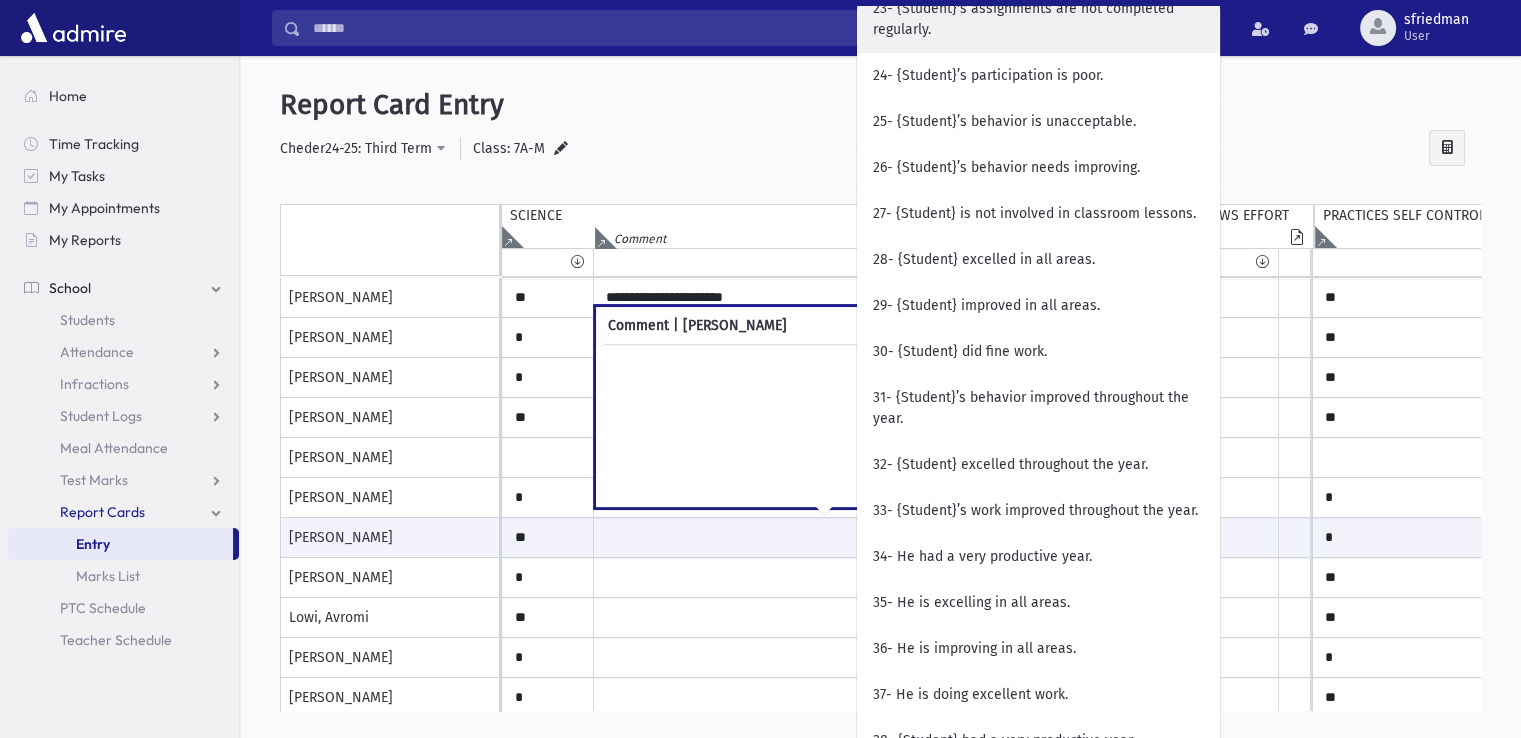 scroll, scrollTop: 1400, scrollLeft: 0, axis: vertical 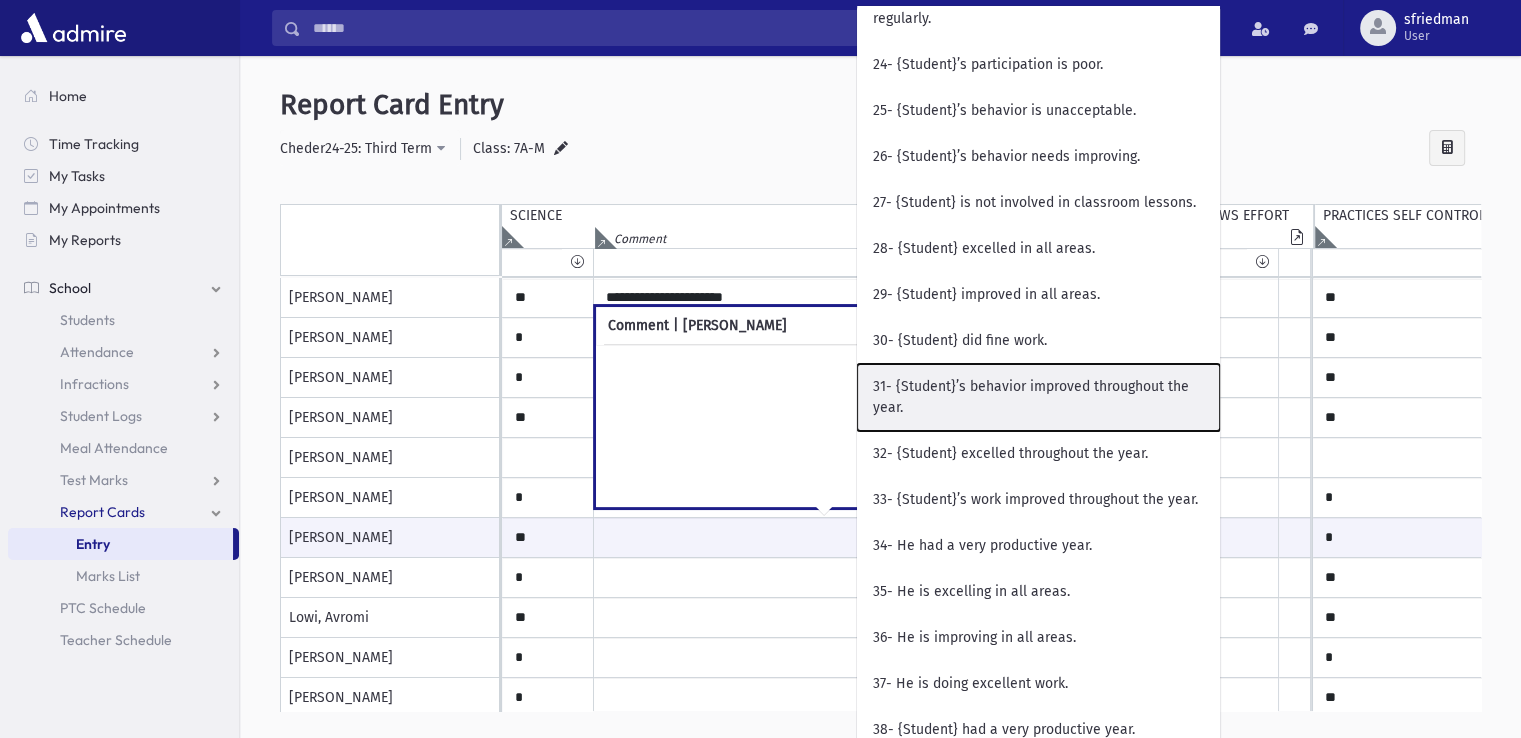 click on "31- {Student}’s behavior improved throughout the year." at bounding box center [1038, 397] 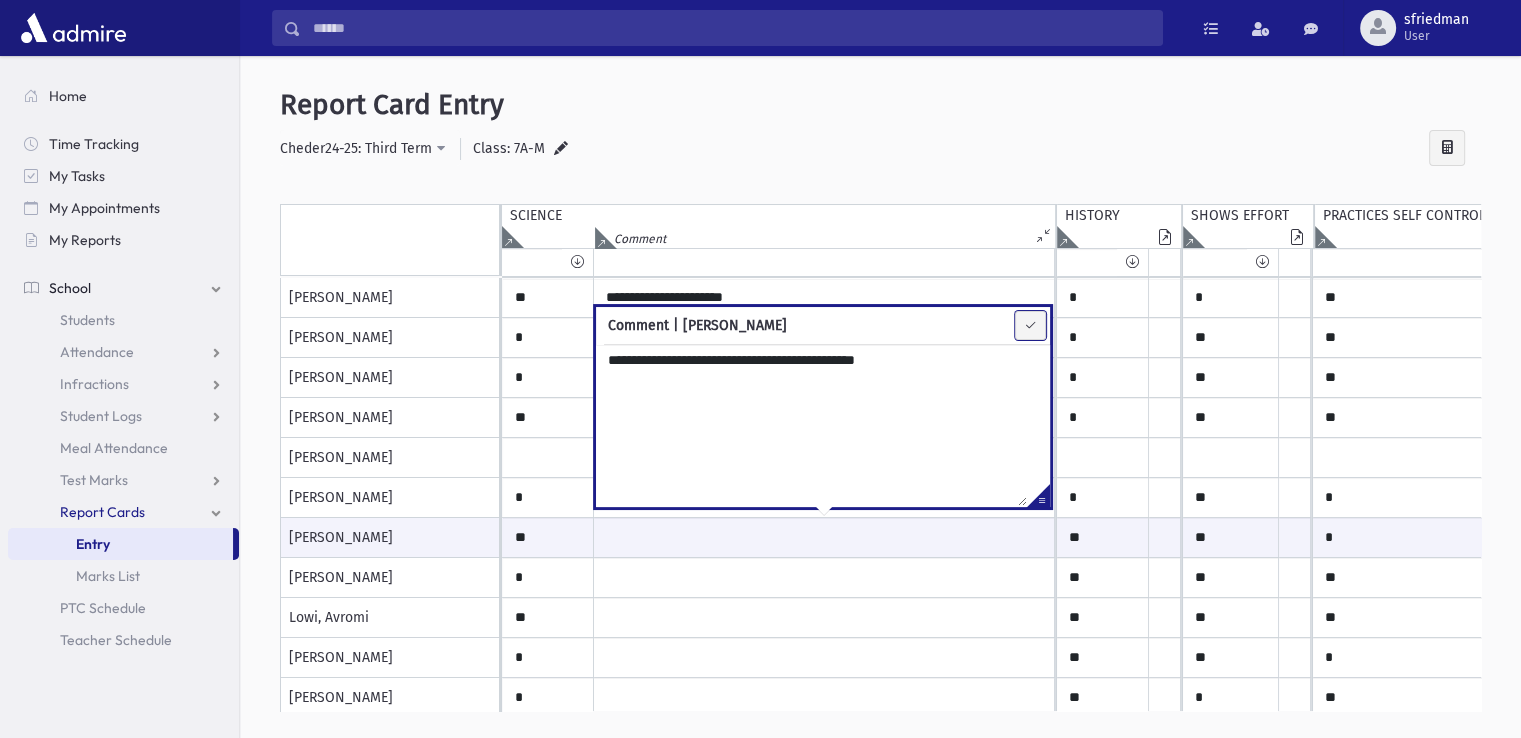 click at bounding box center [1030, 325] 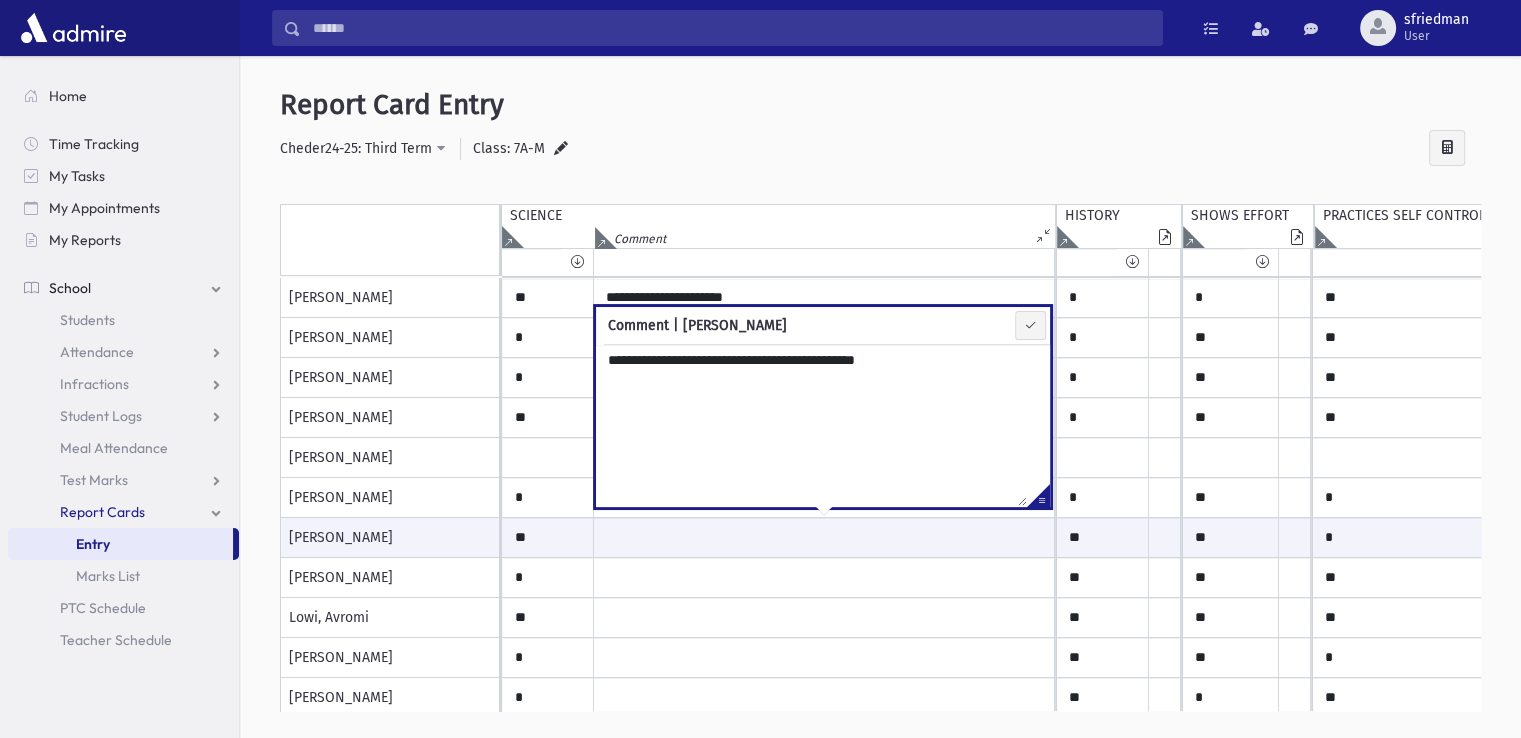 type on "**********" 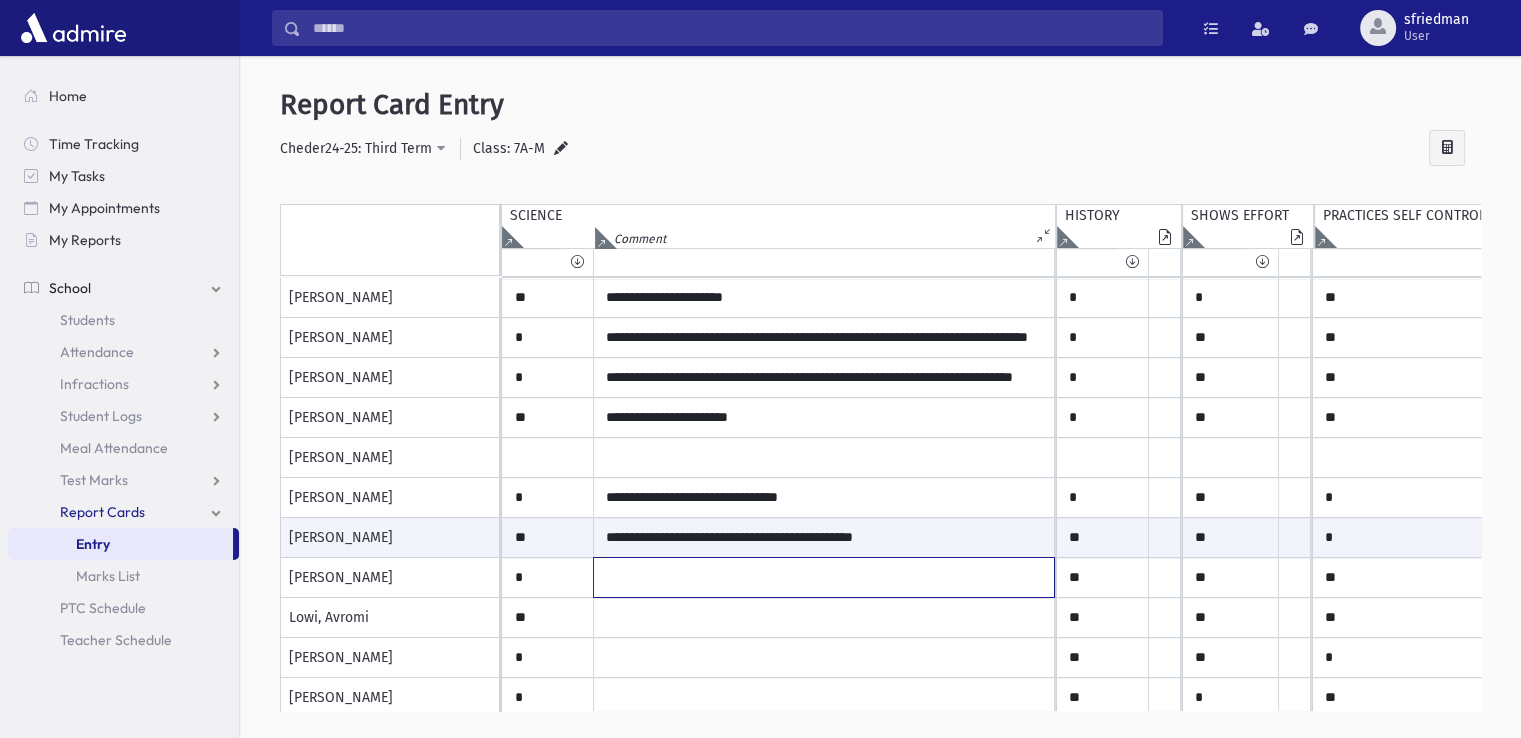 click at bounding box center (824, 298) 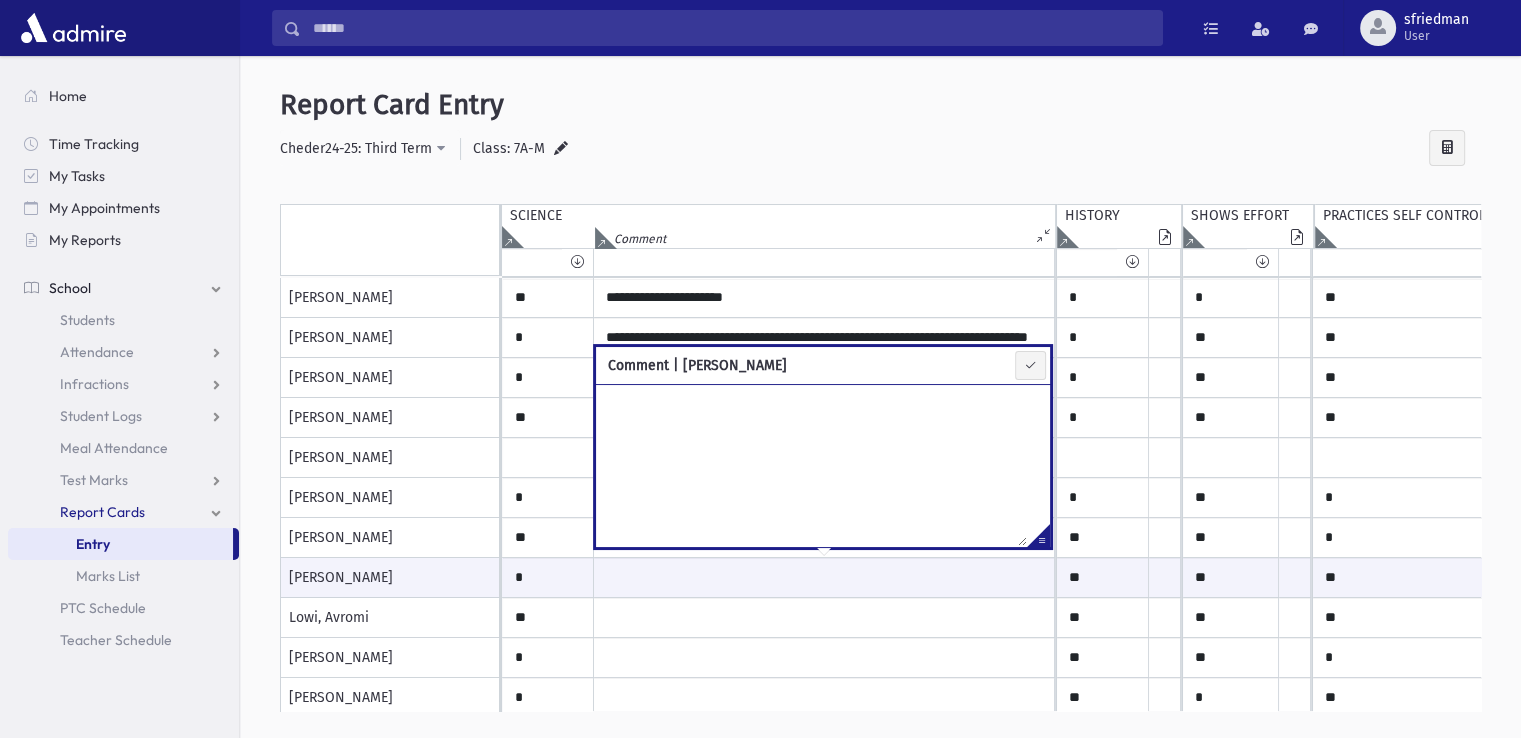 click at bounding box center (1038, 539) 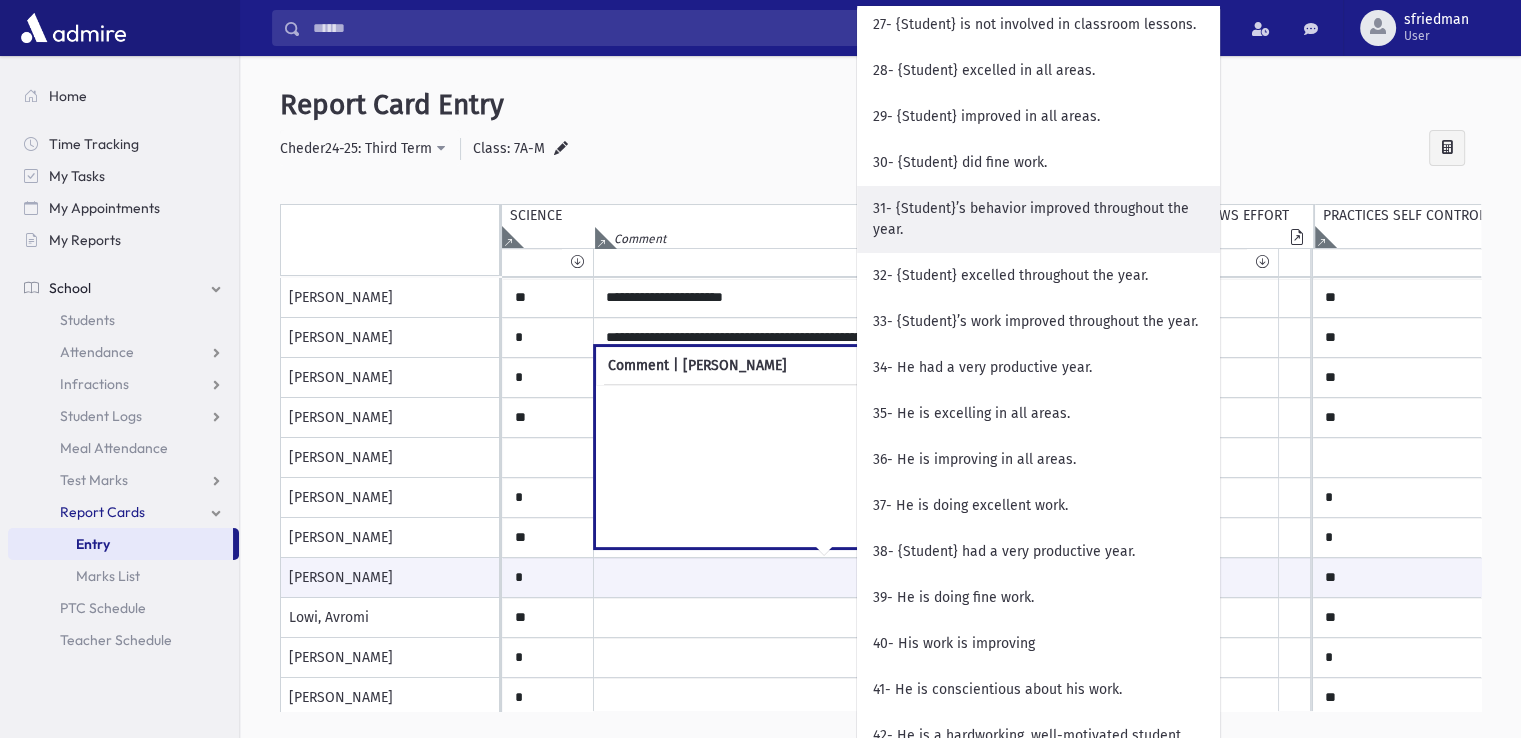scroll, scrollTop: 1700, scrollLeft: 0, axis: vertical 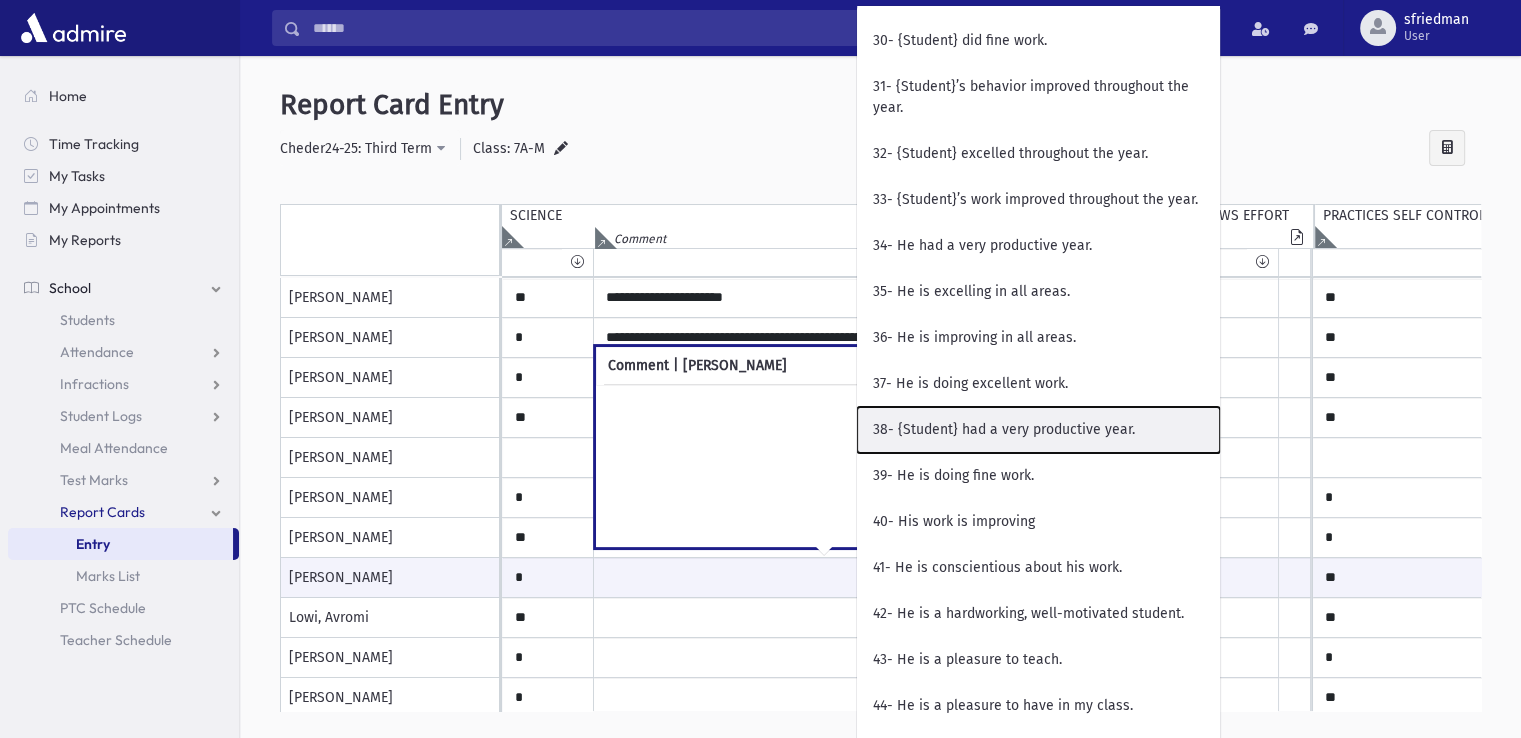 click on "38- {Student} had a very productive year." at bounding box center [1038, 430] 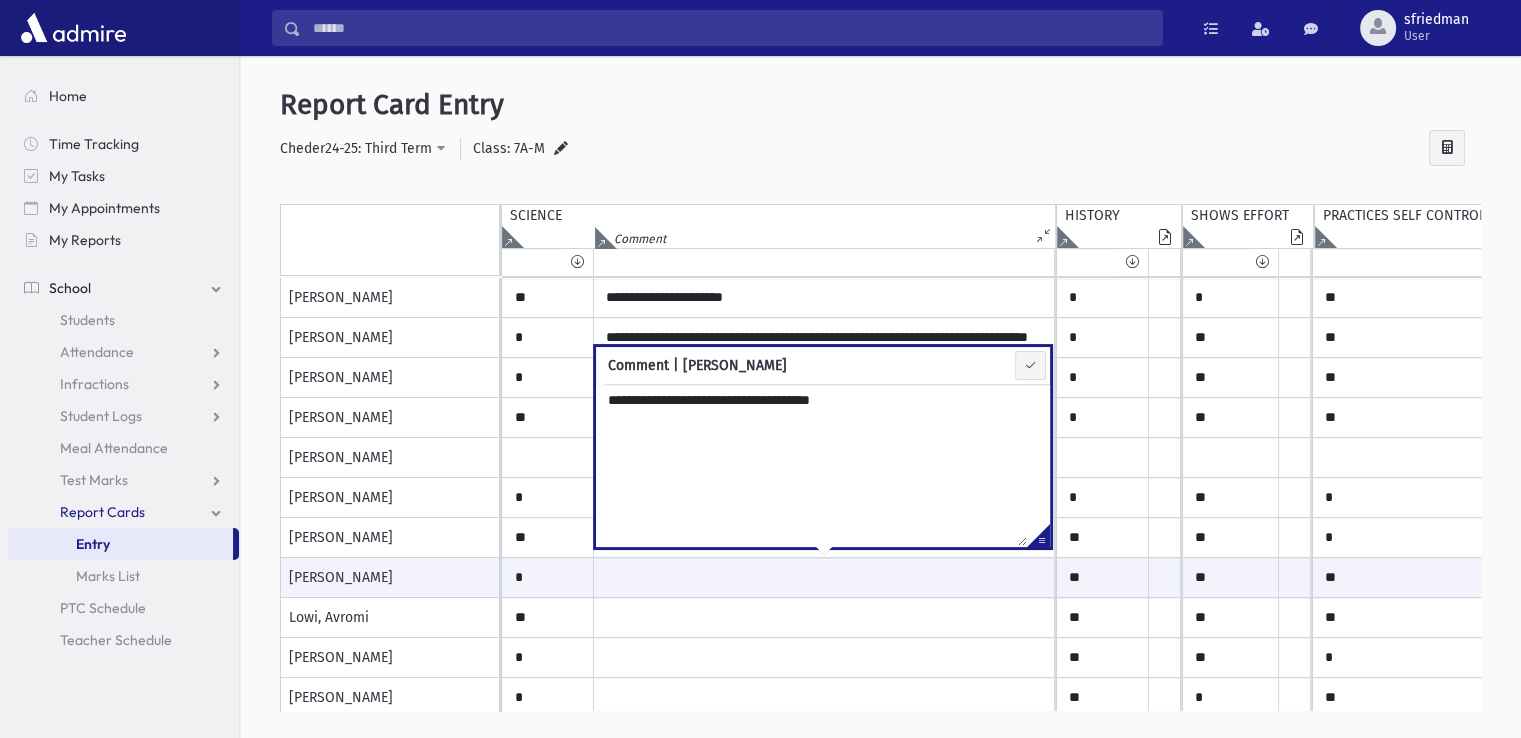 click at bounding box center [1038, 539] 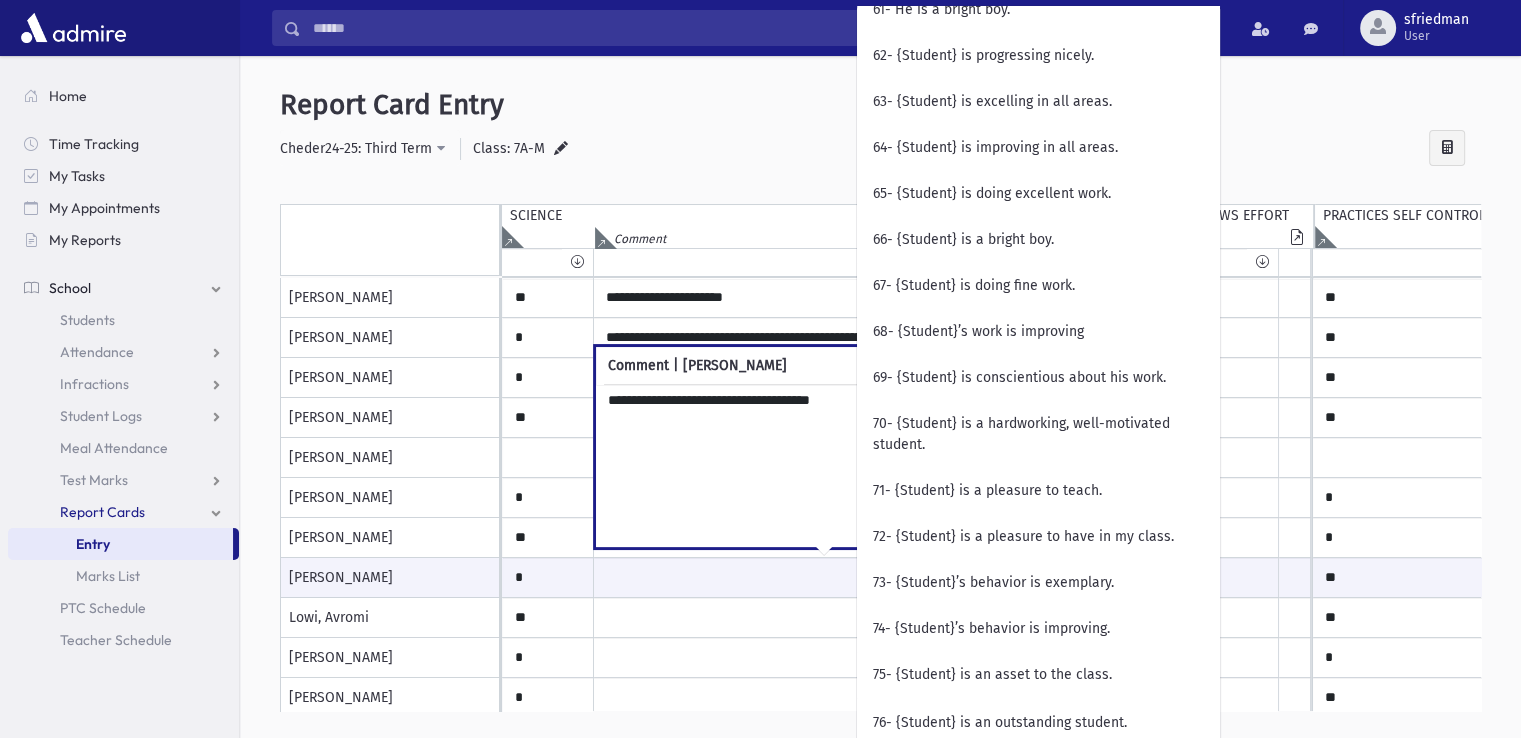 scroll, scrollTop: 3201, scrollLeft: 0, axis: vertical 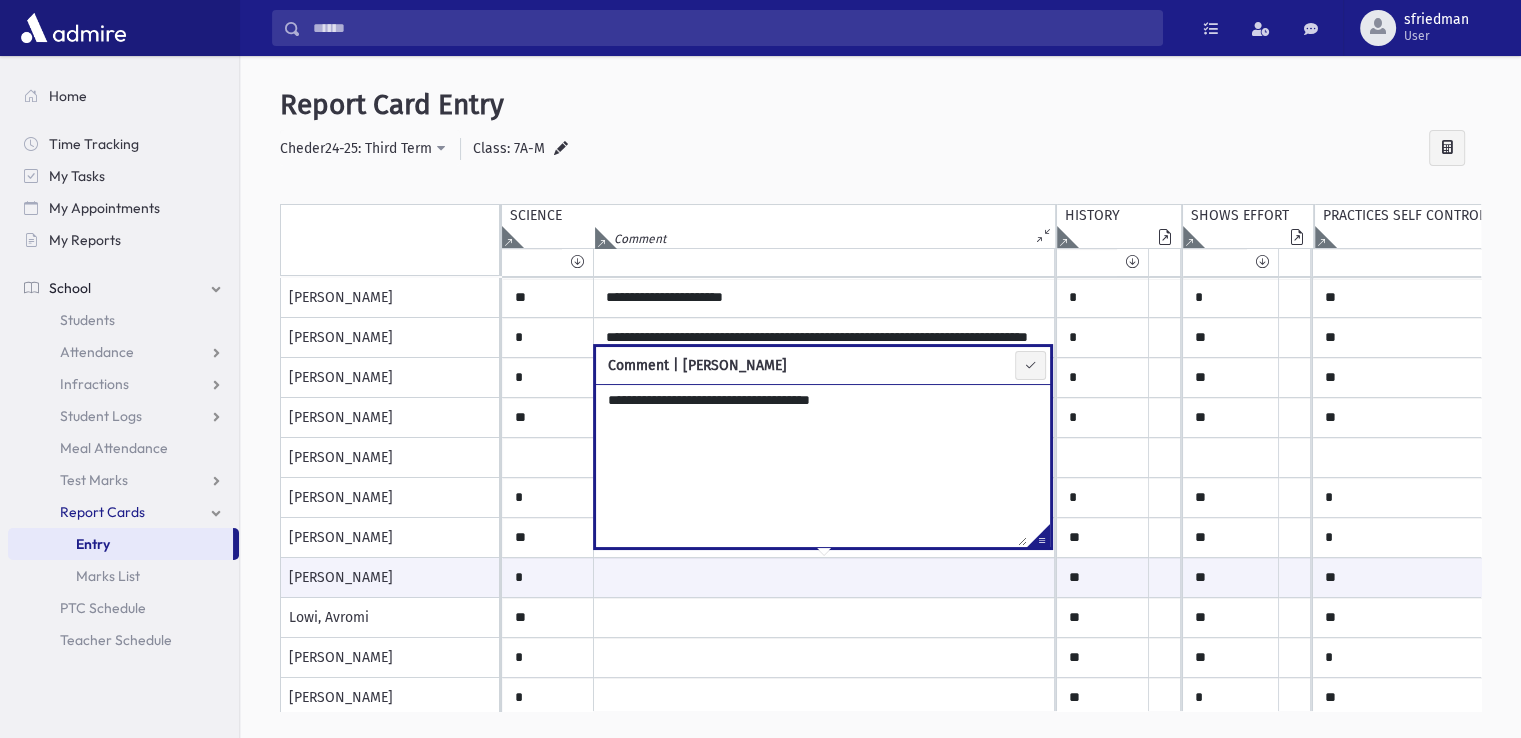 click on "**********" at bounding box center [811, 465] 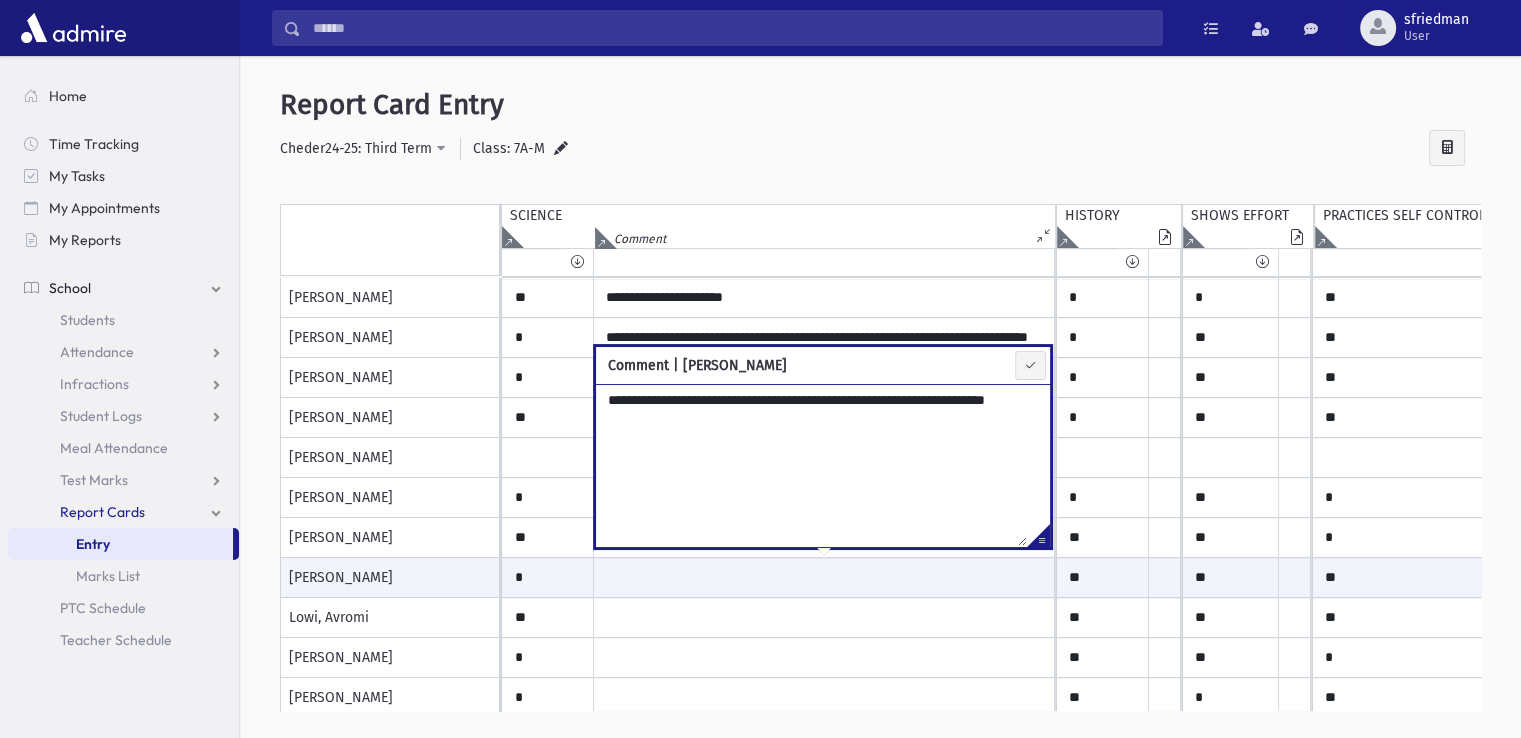 type on "**********" 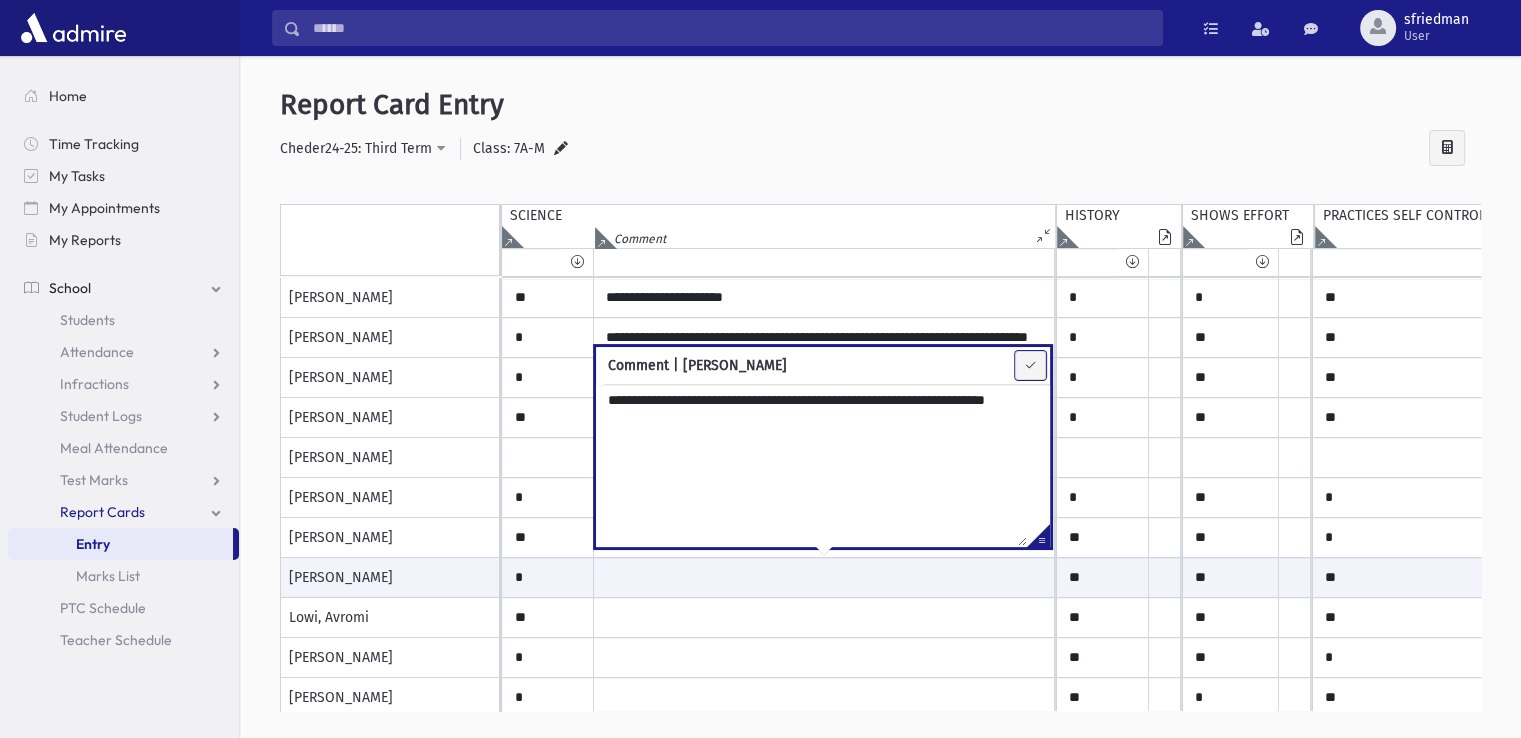 click at bounding box center (1030, 365) 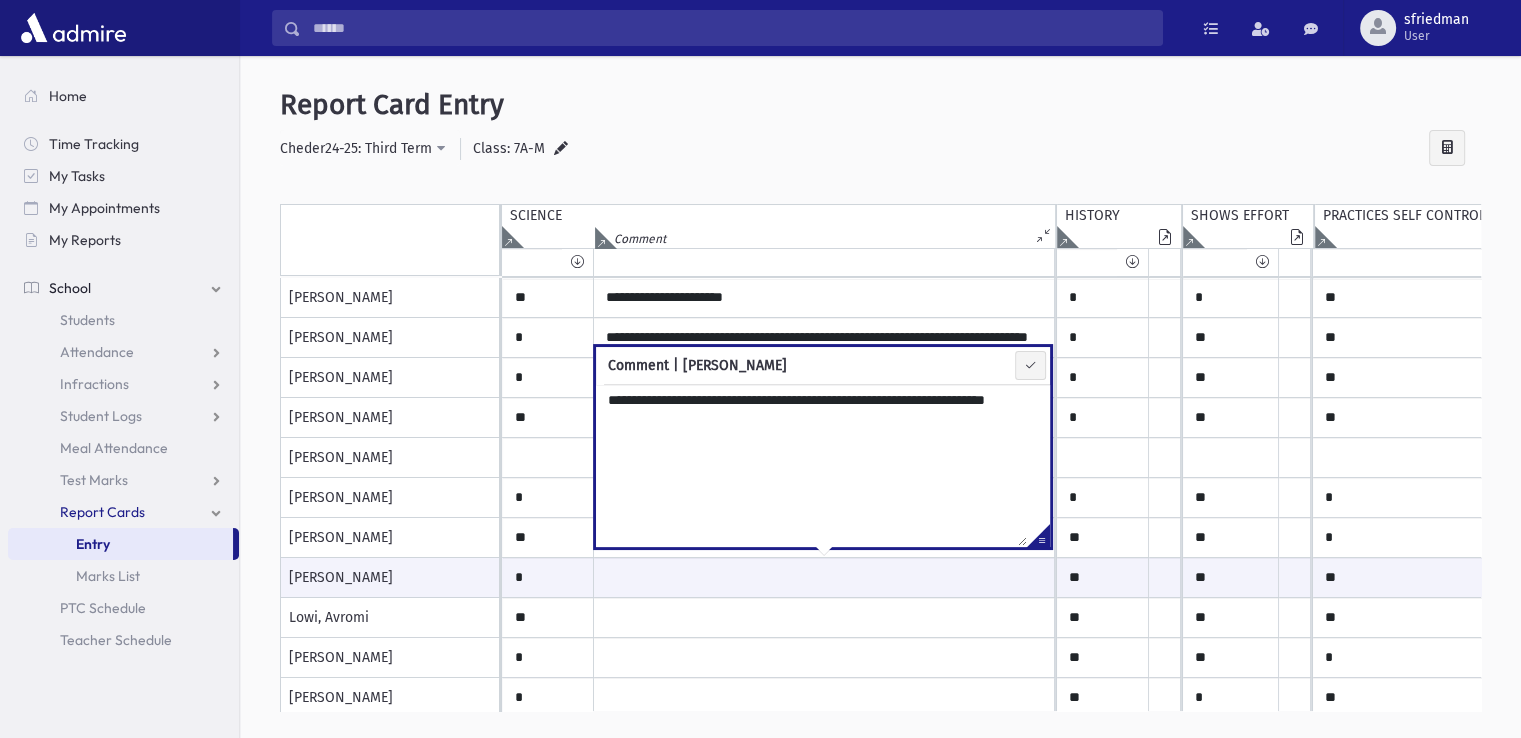 type on "**********" 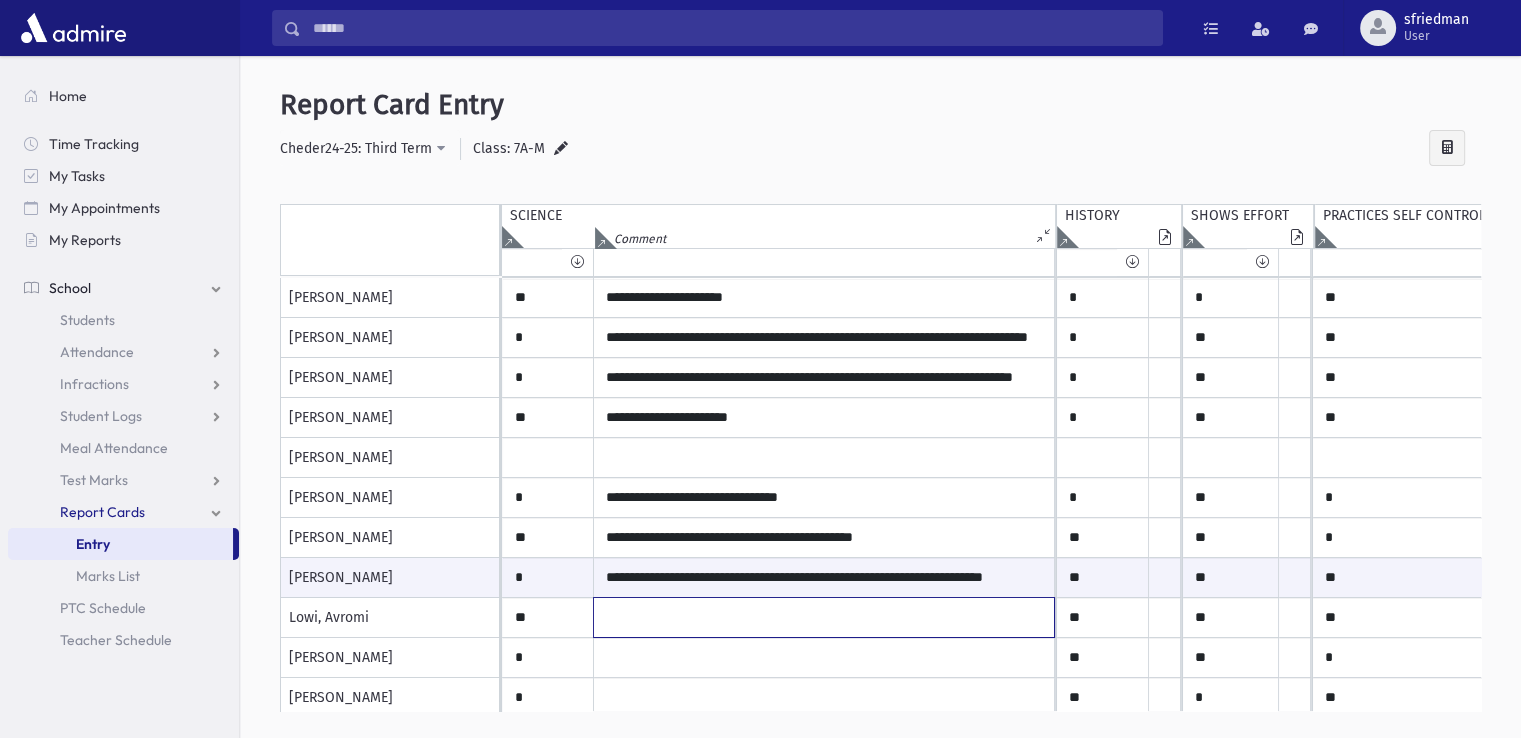 click at bounding box center (824, 617) 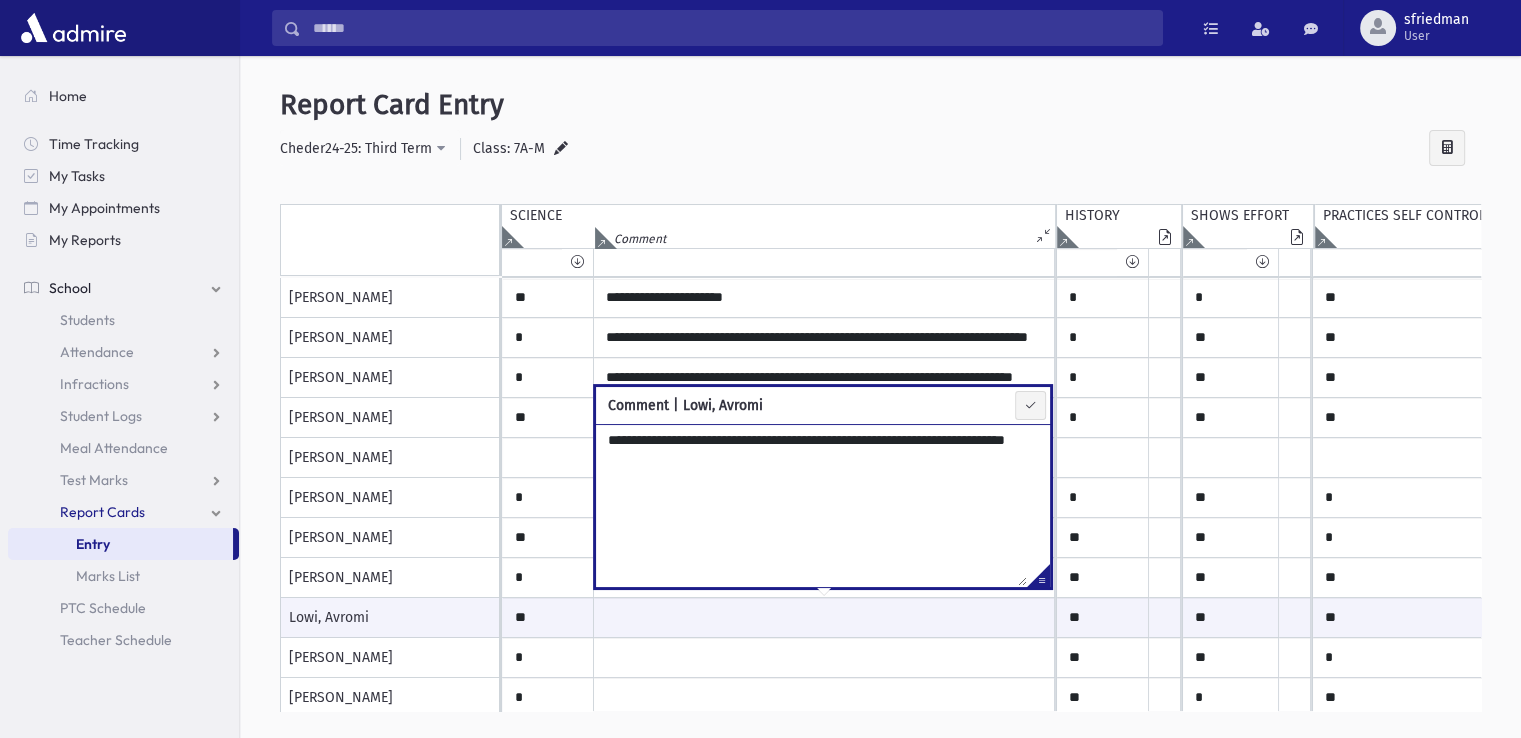 type on "**********" 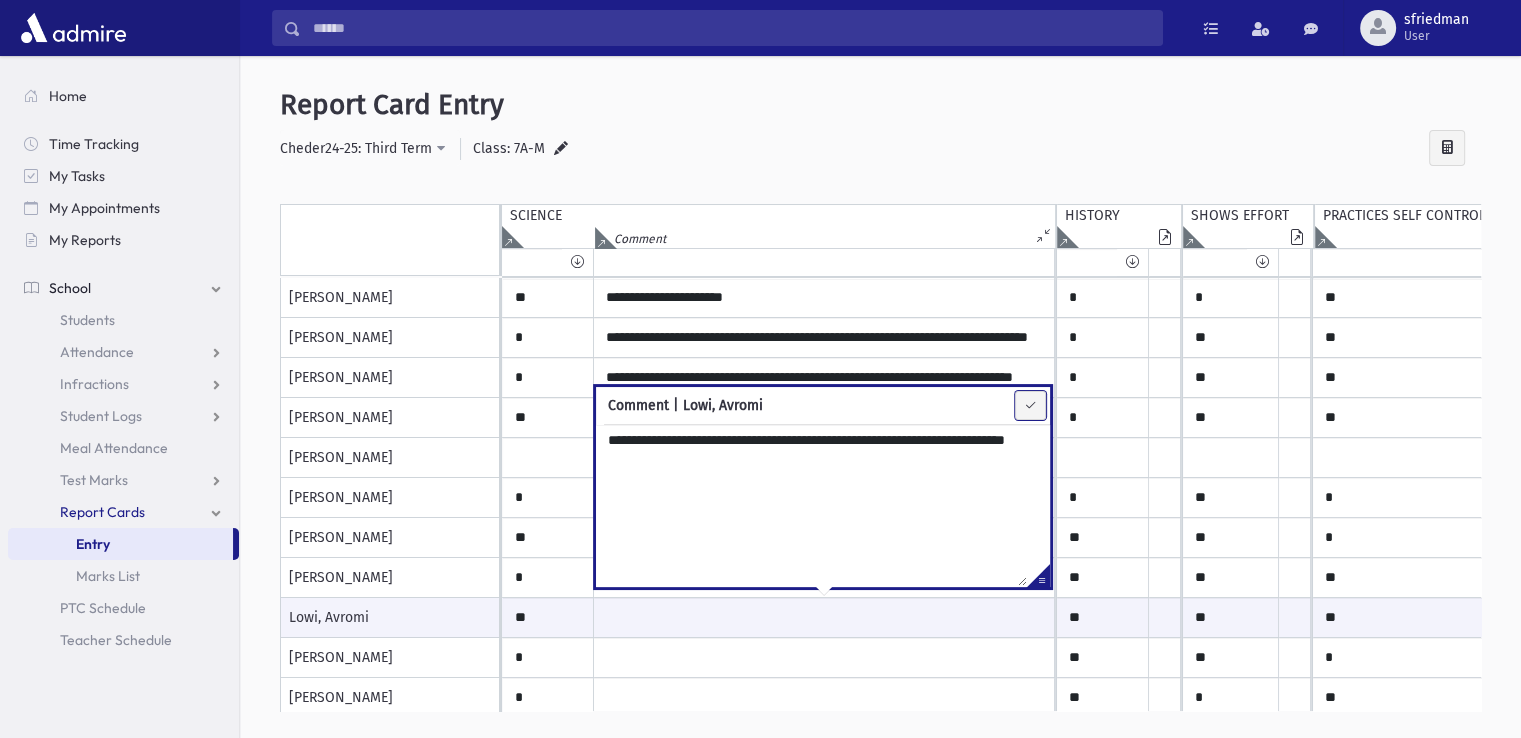 click at bounding box center (1030, 405) 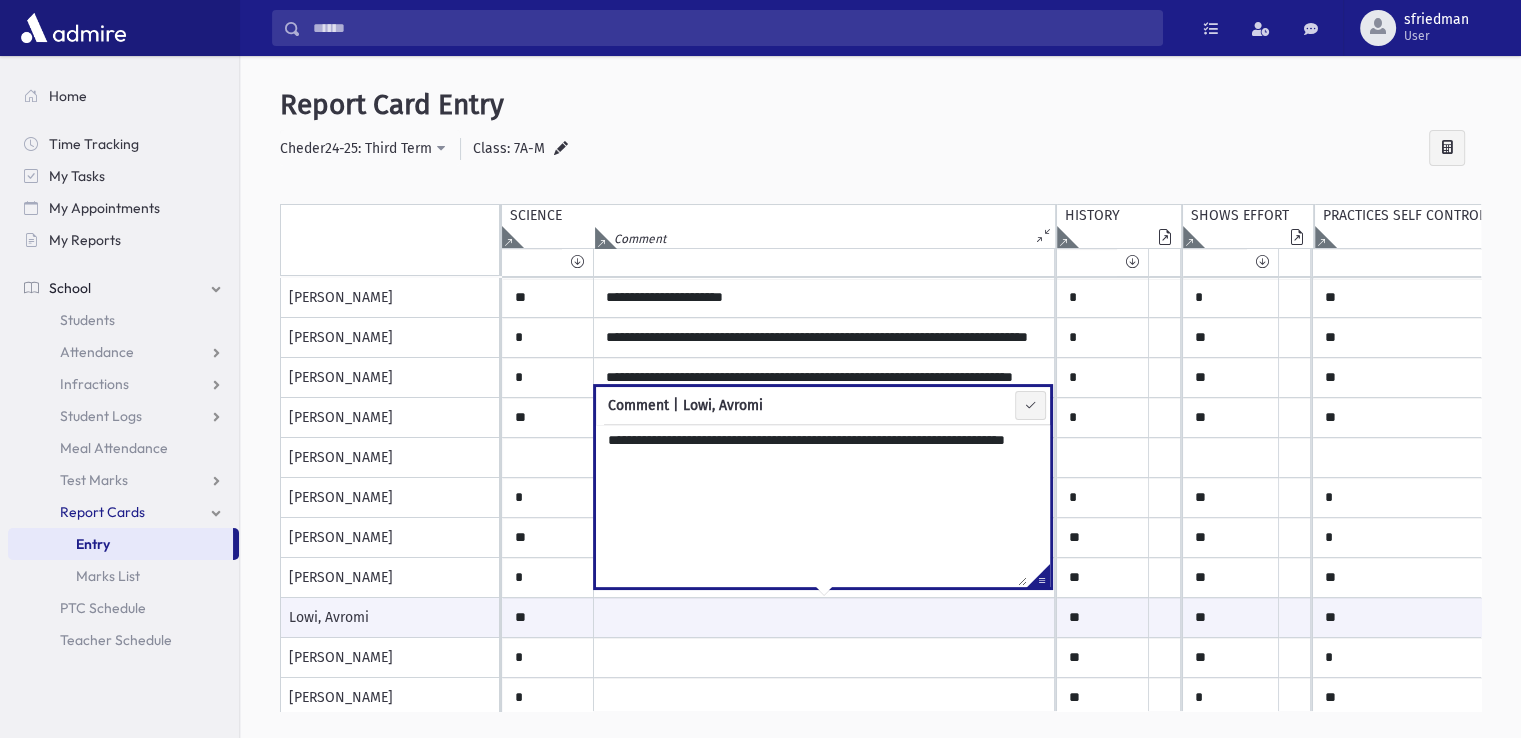 type on "**********" 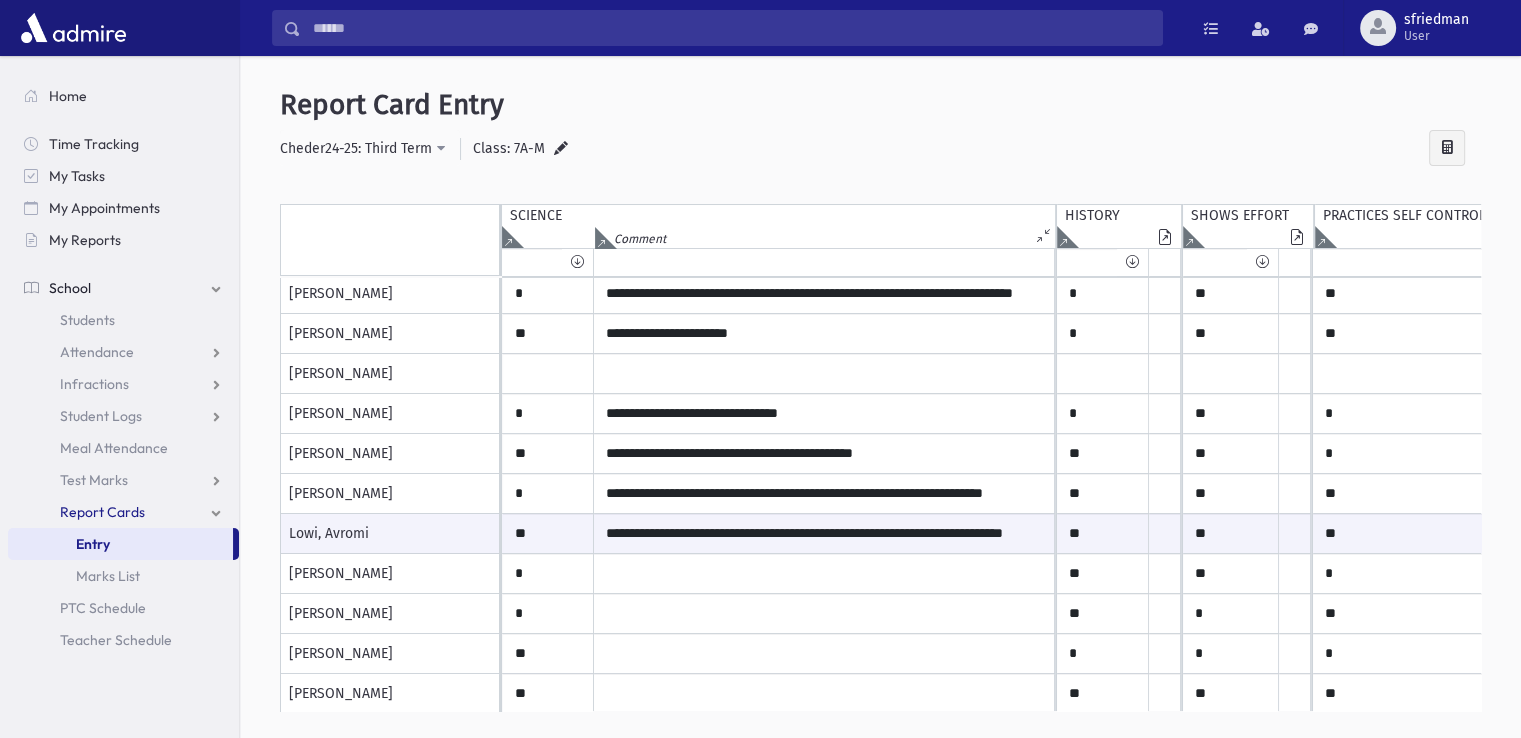 scroll, scrollTop: 200, scrollLeft: 0, axis: vertical 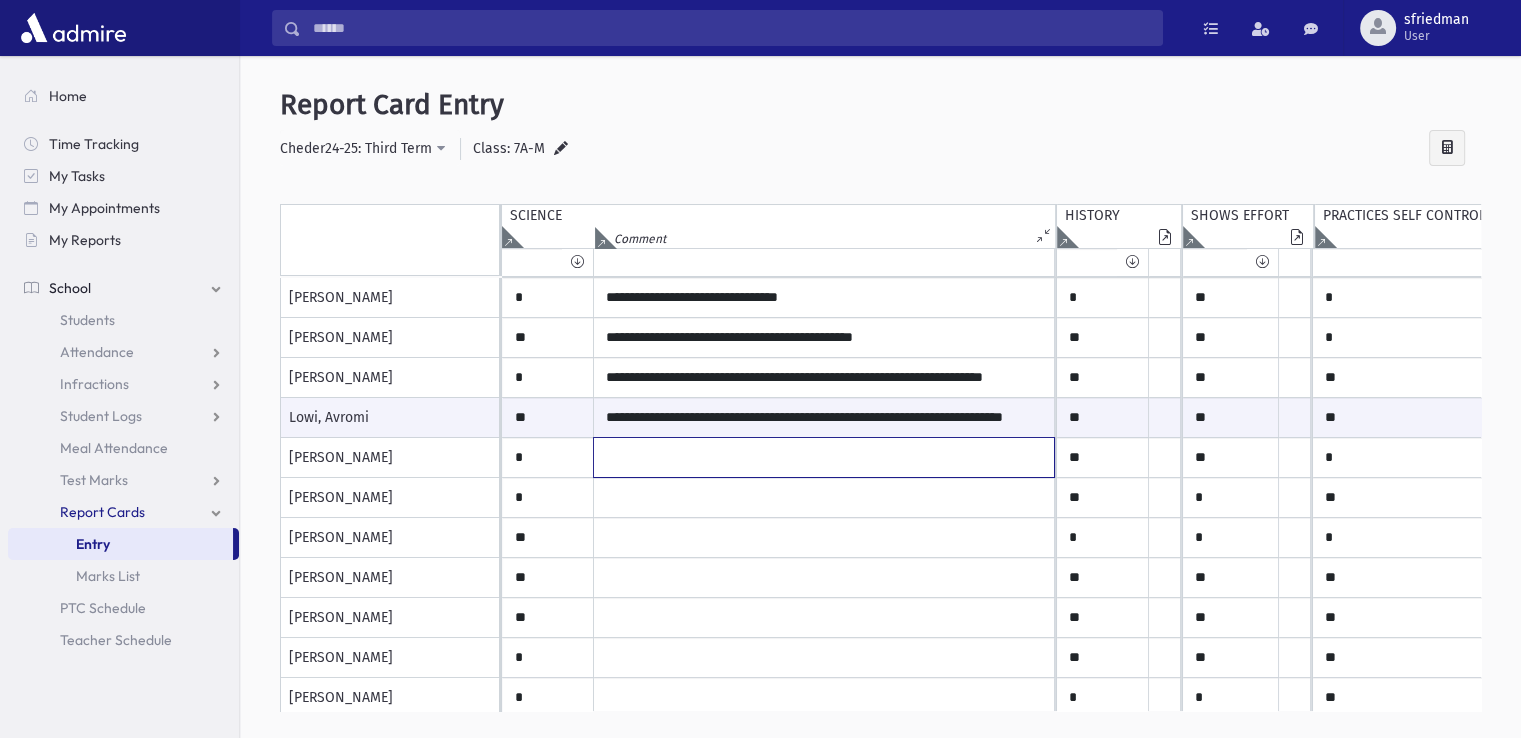 click at bounding box center [824, 457] 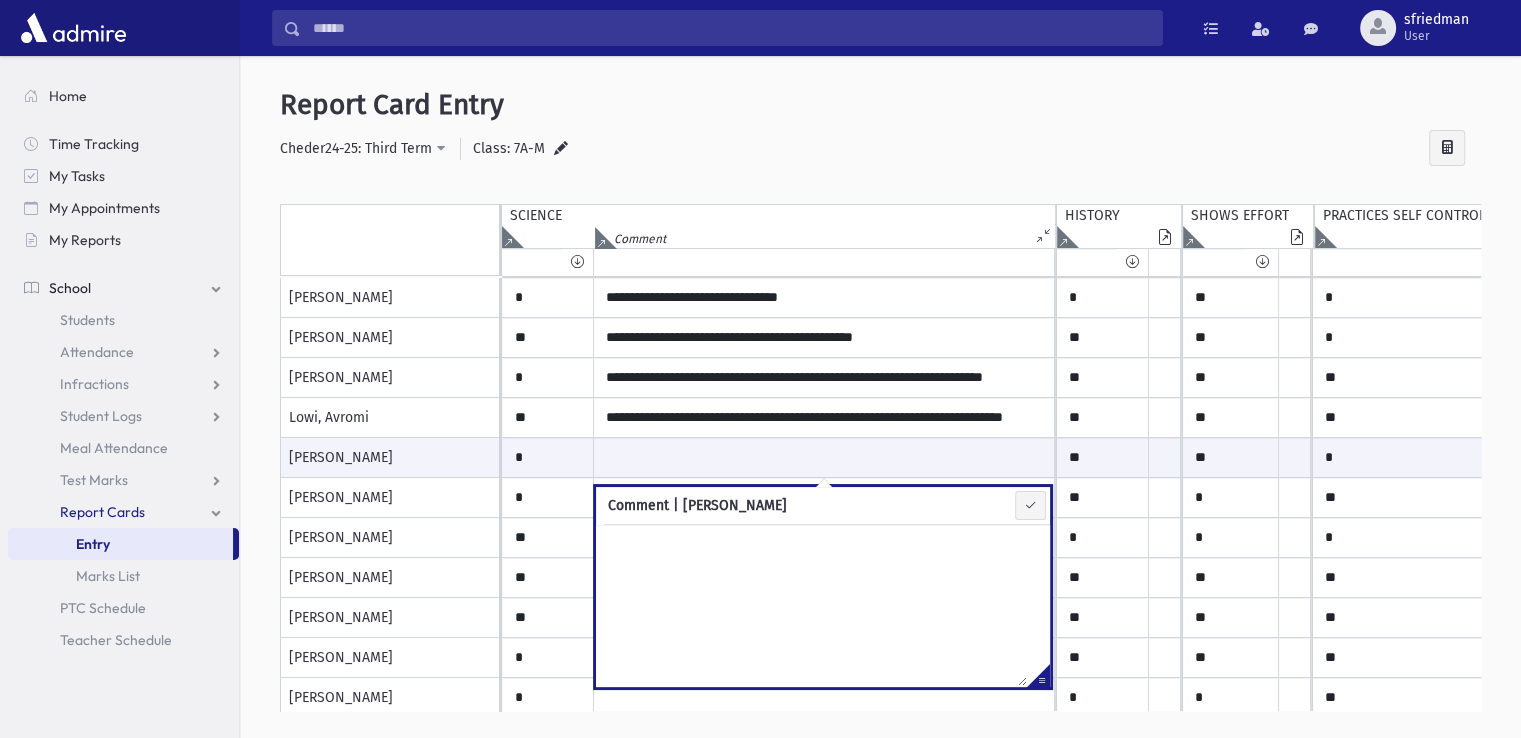 click at bounding box center [1038, 679] 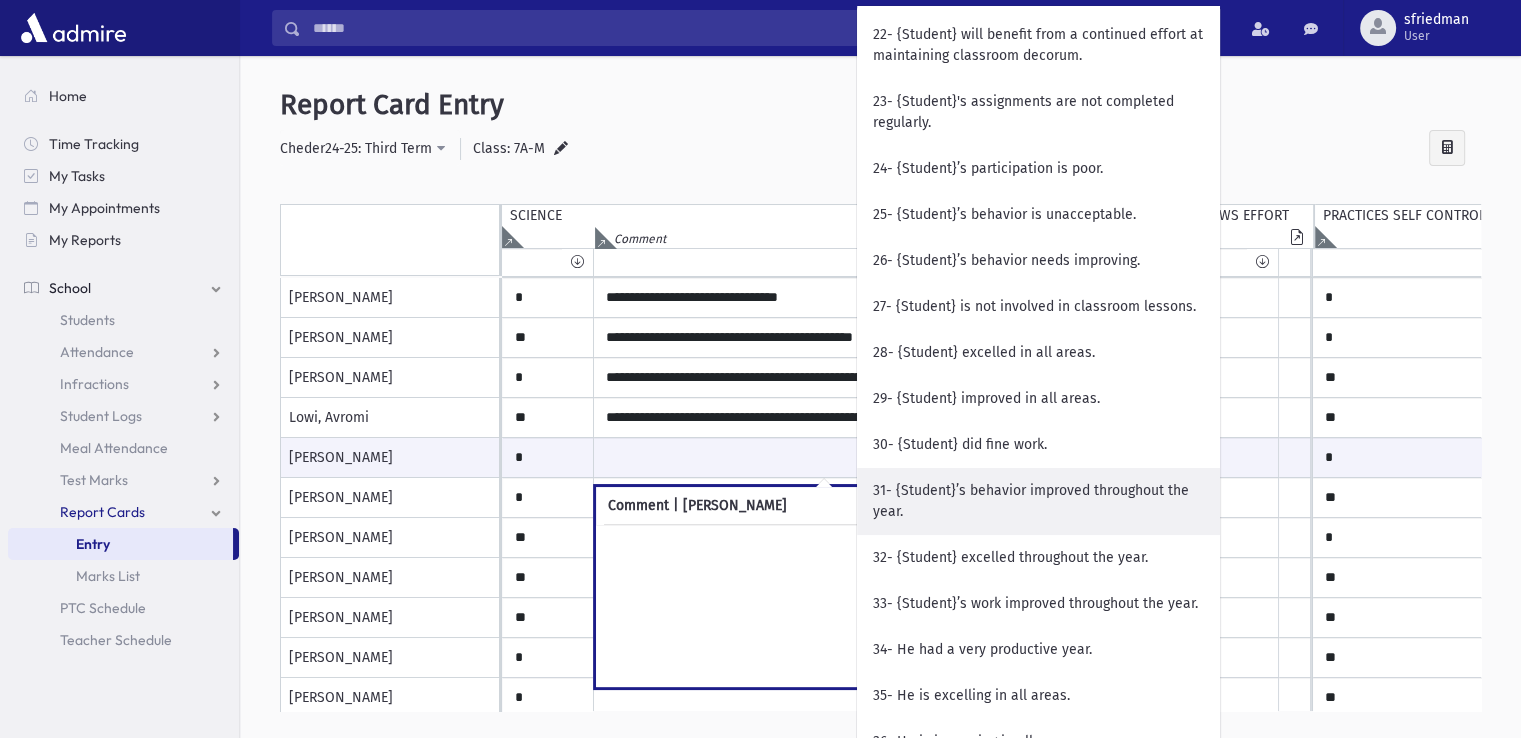 scroll, scrollTop: 1300, scrollLeft: 0, axis: vertical 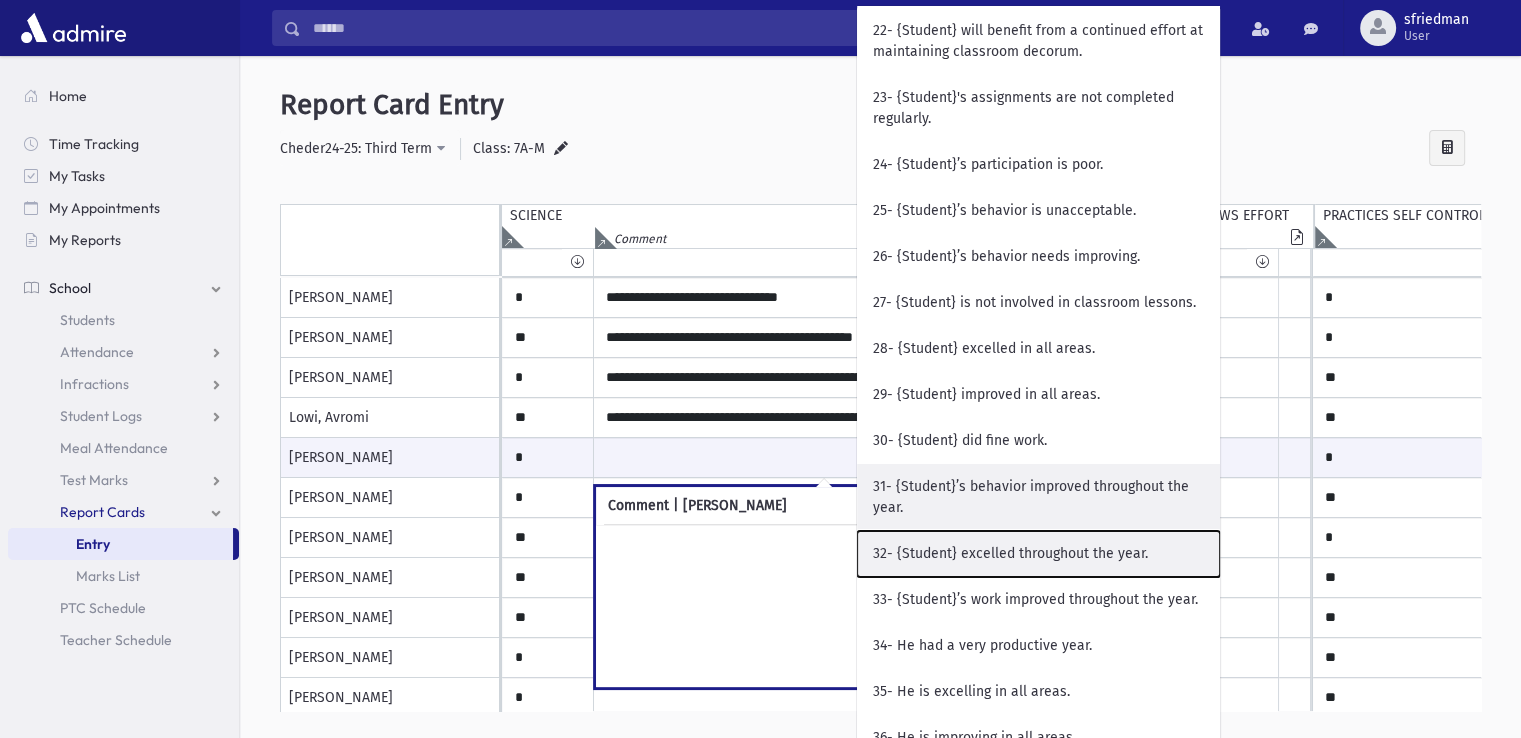 click on "32- {Student} excelled throughout the year." at bounding box center (1038, 554) 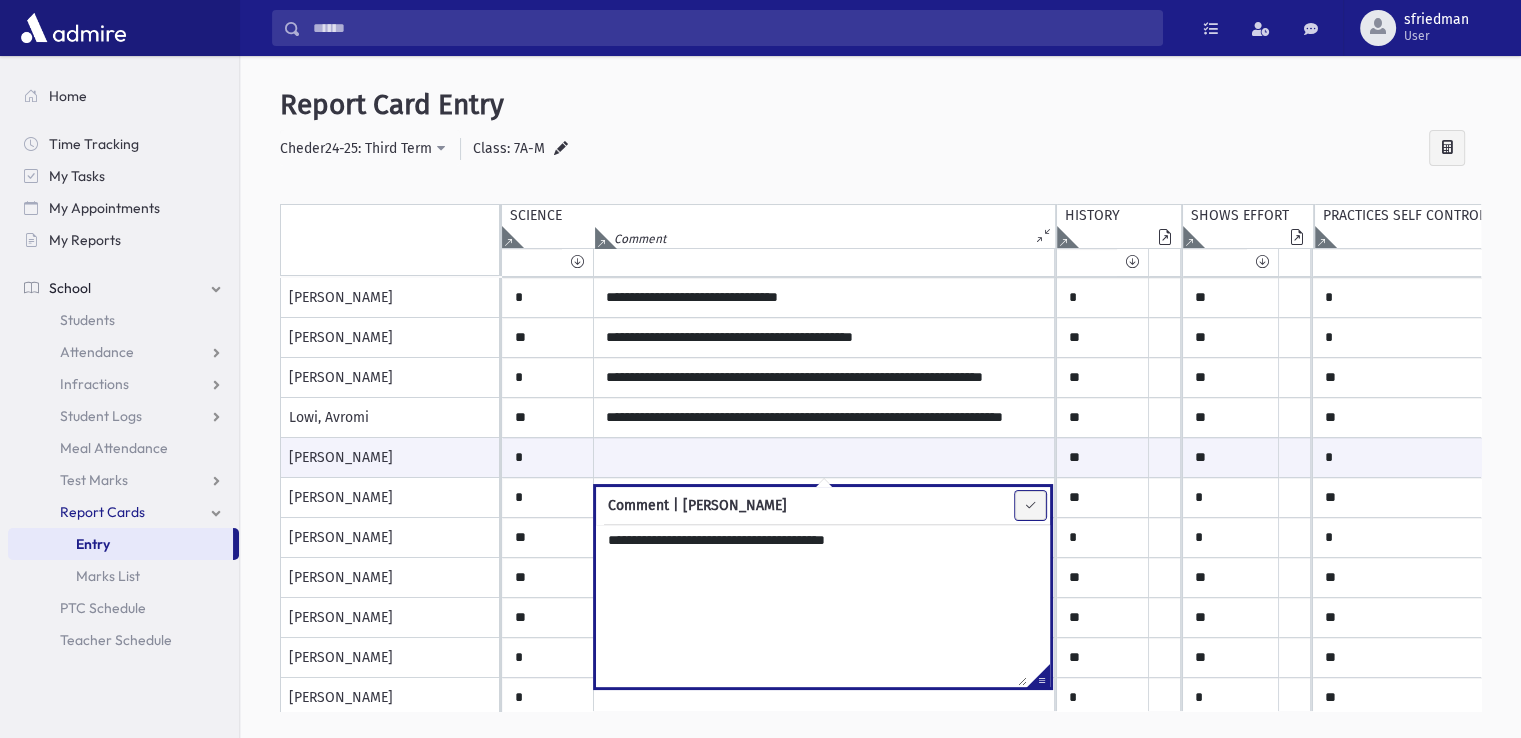 click at bounding box center (1030, 505) 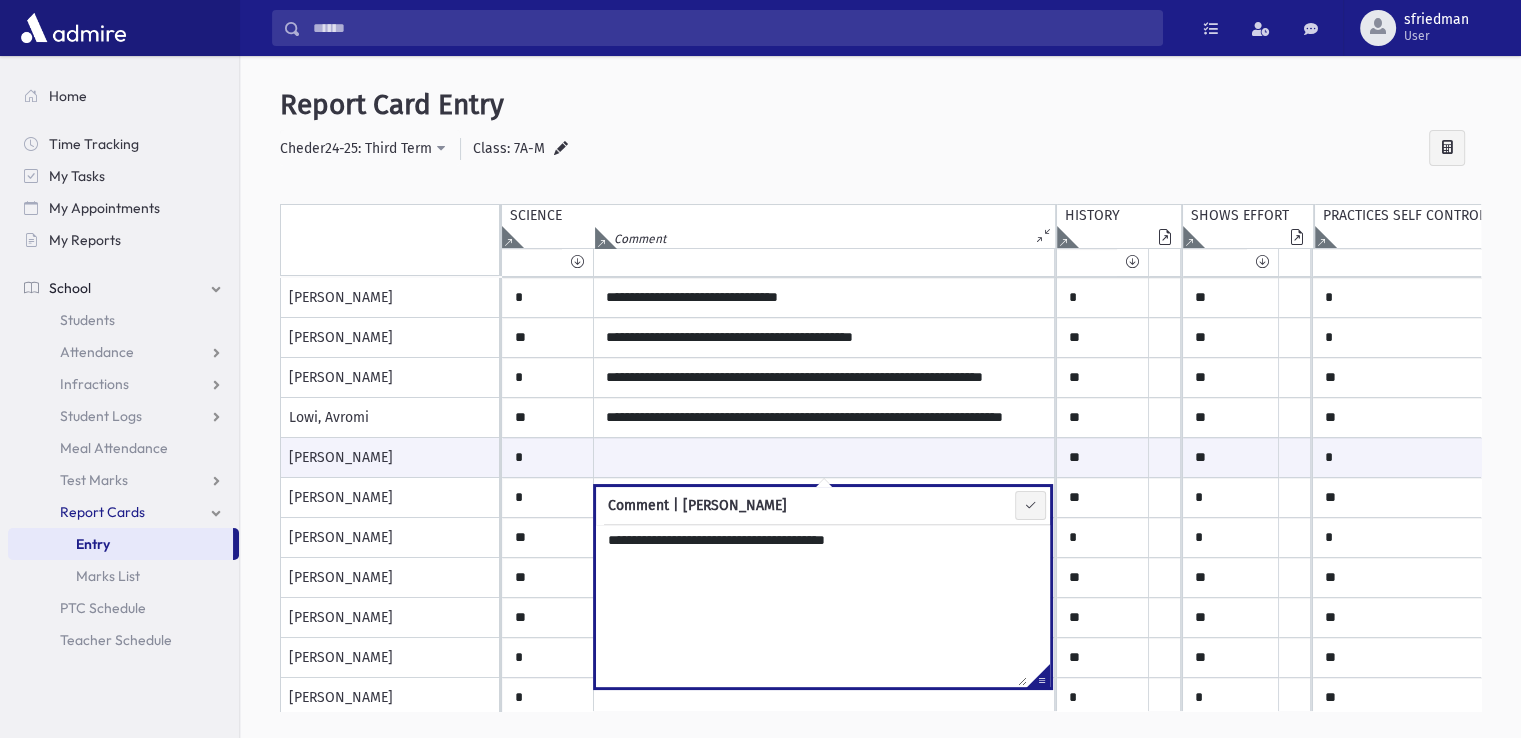 type on "**********" 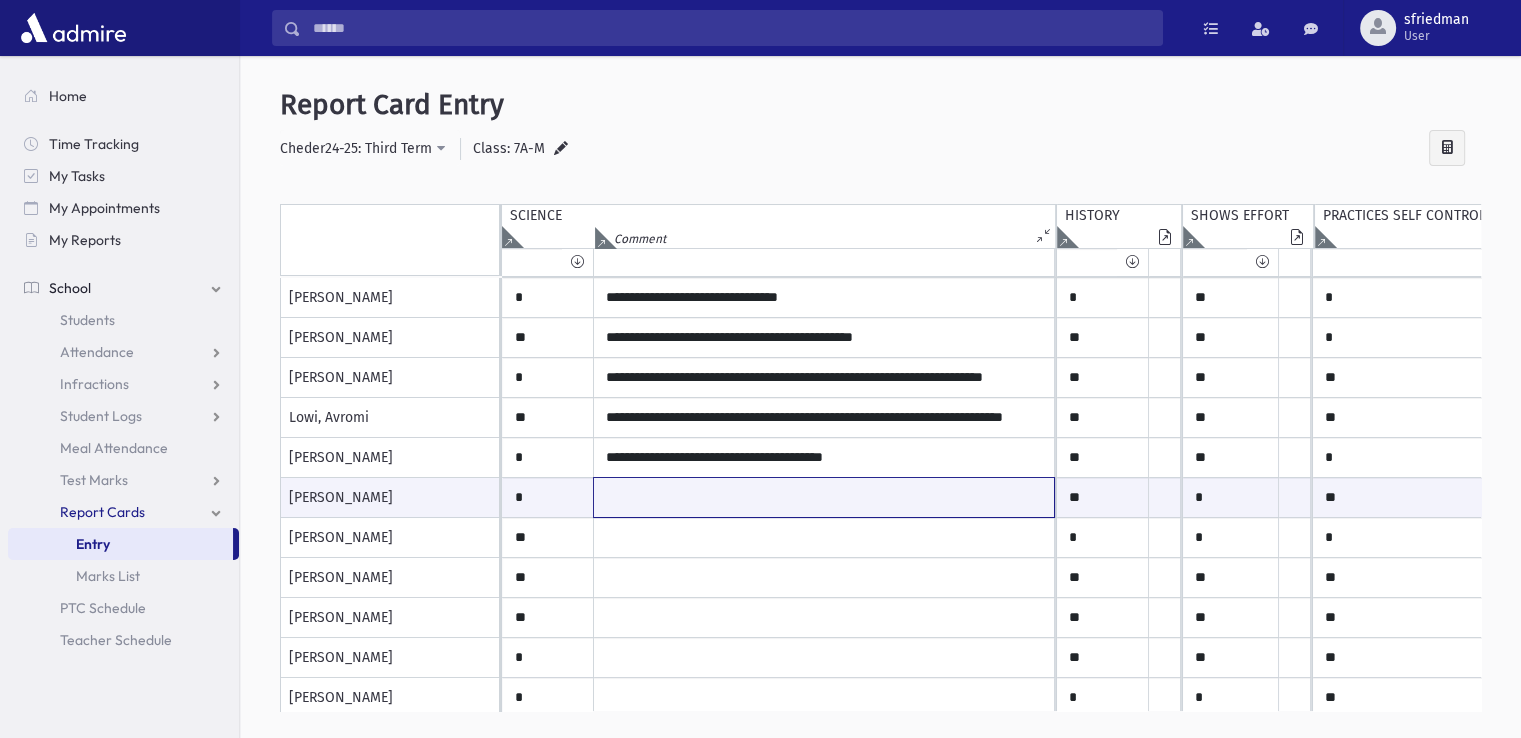click at bounding box center (824, 497) 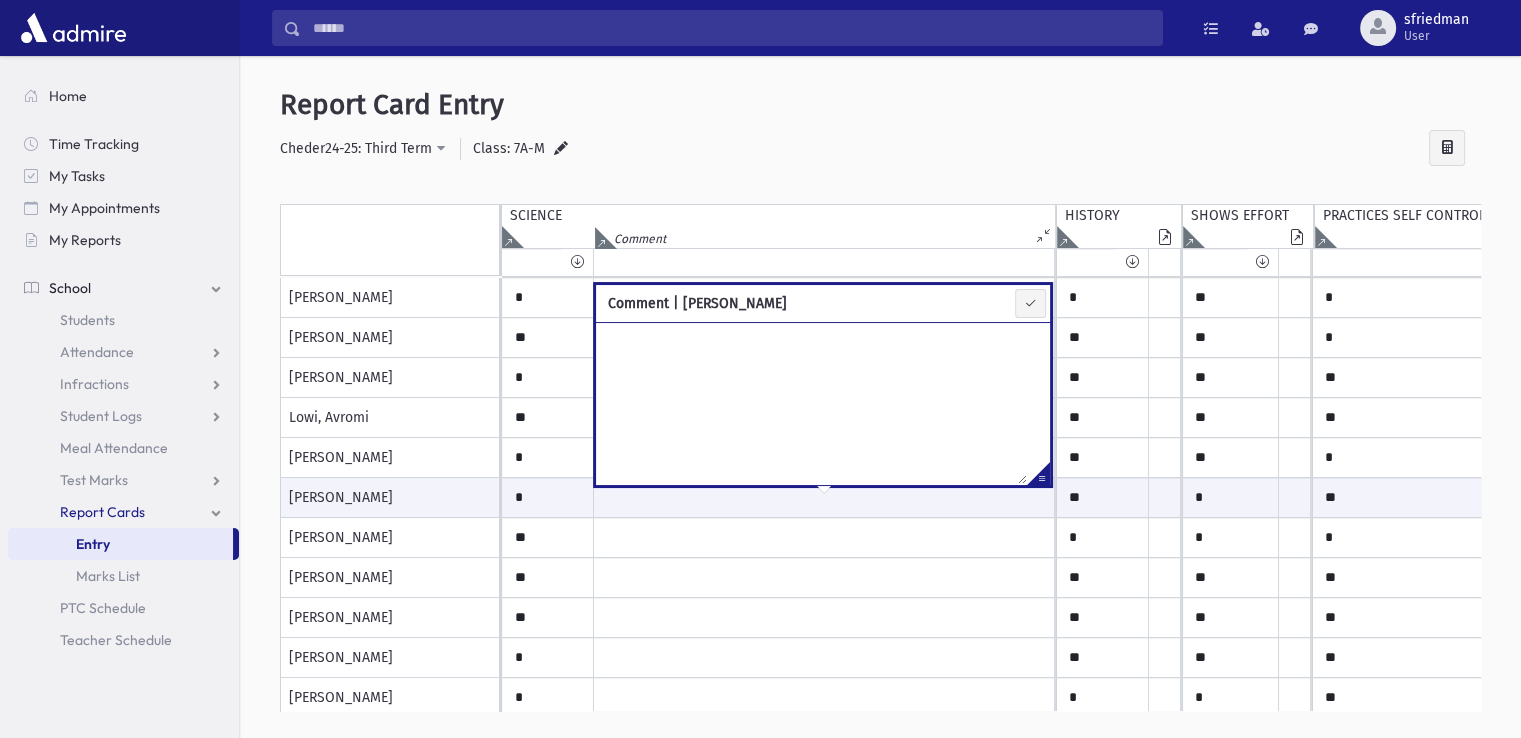 click at bounding box center [1038, 477] 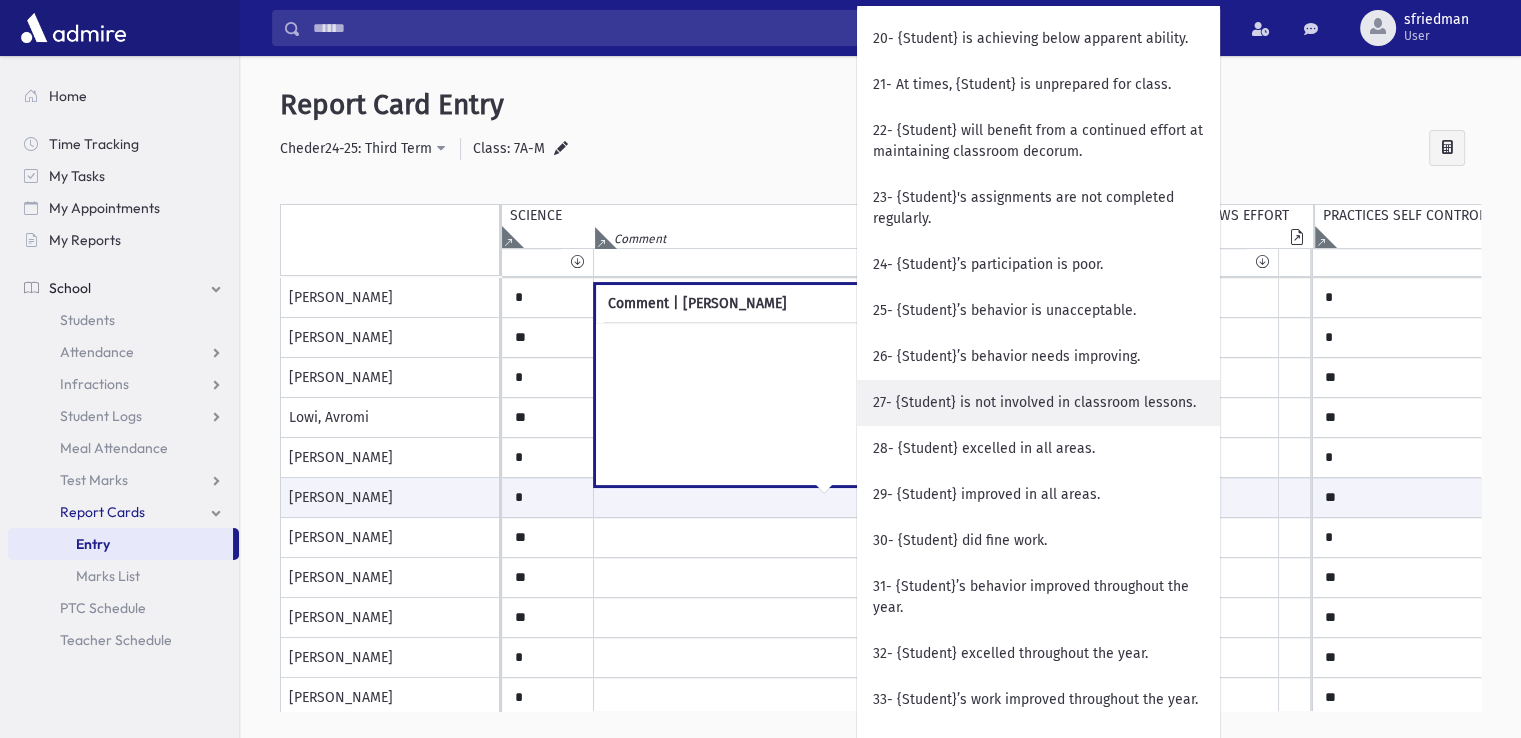 scroll, scrollTop: 1300, scrollLeft: 0, axis: vertical 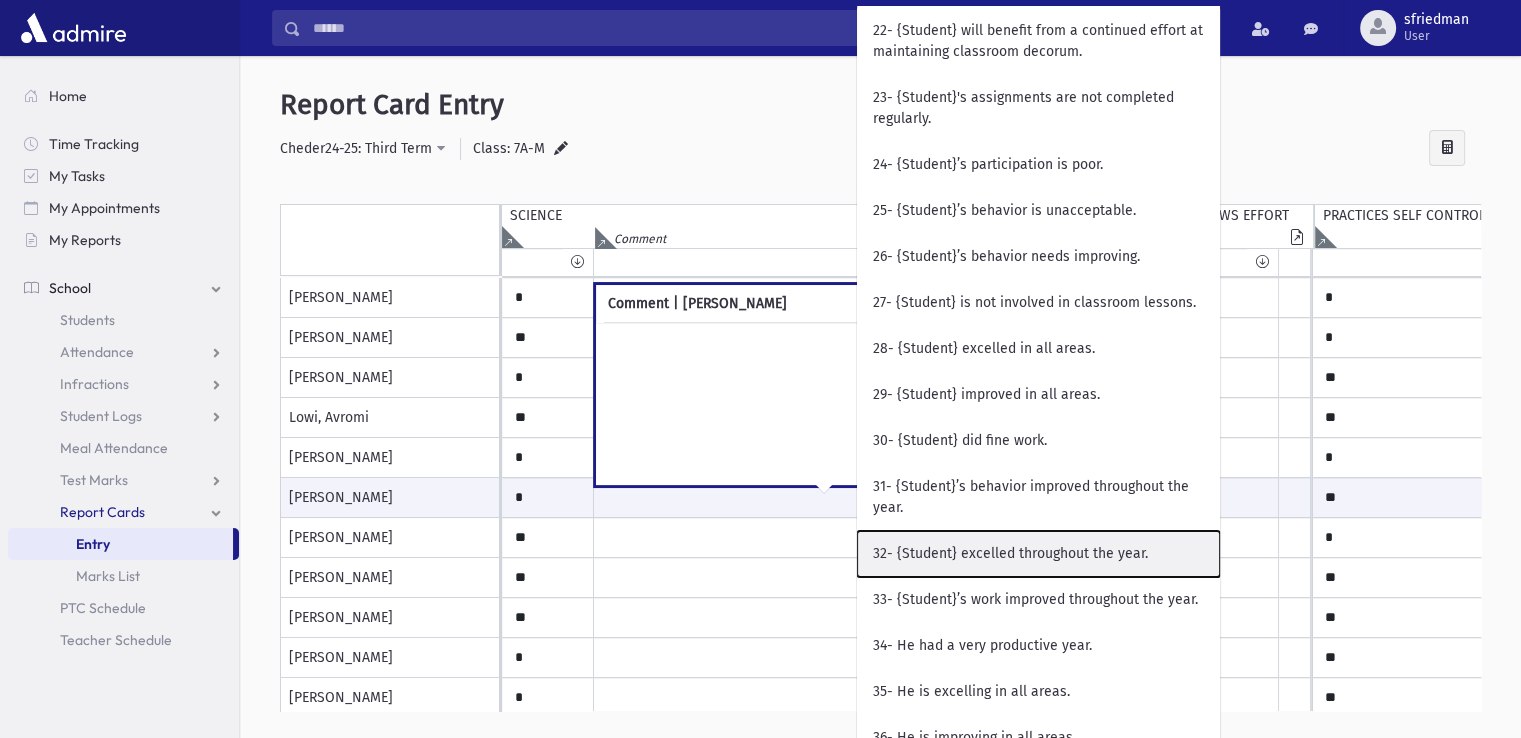 click on "32- {Student} excelled throughout the year." at bounding box center [1038, 554] 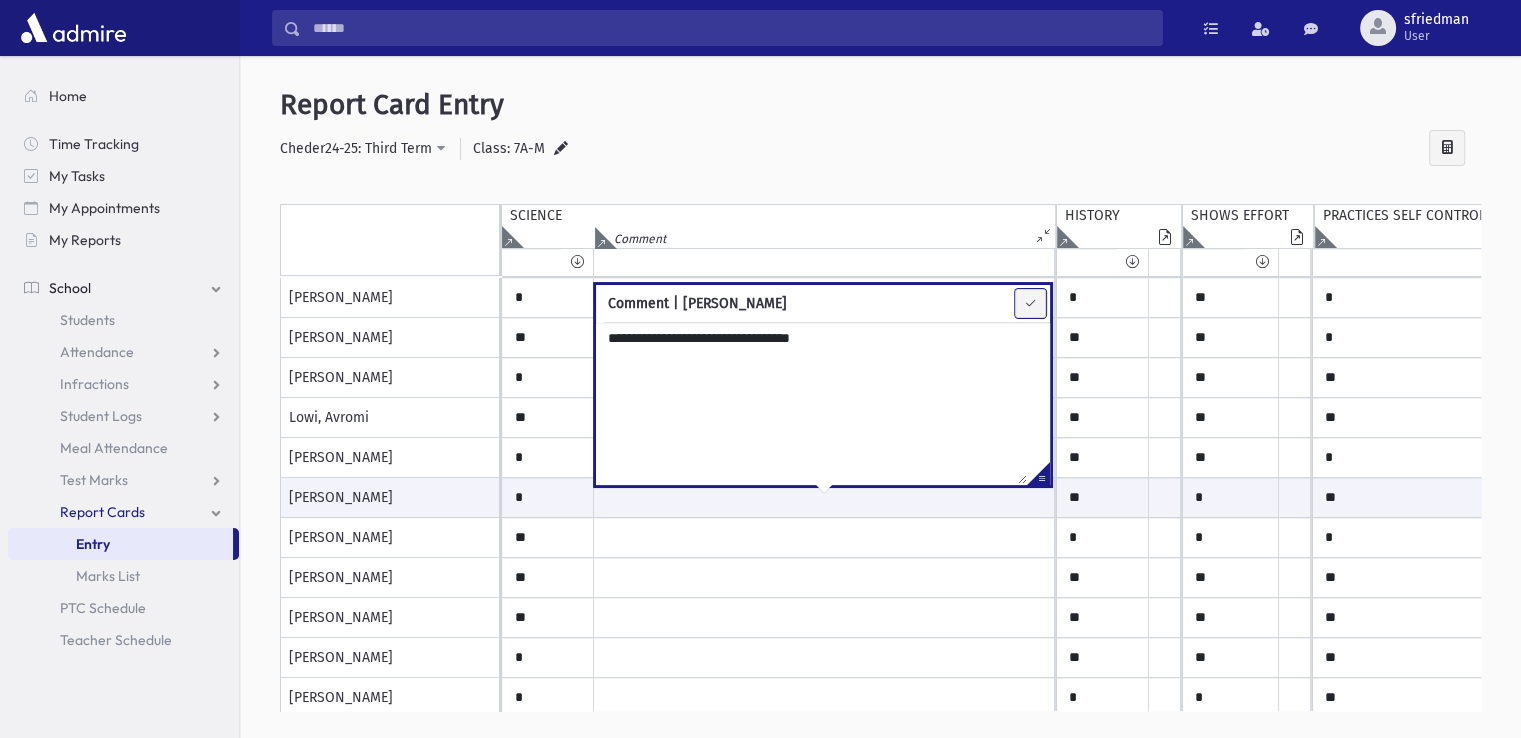 click at bounding box center [1030, 303] 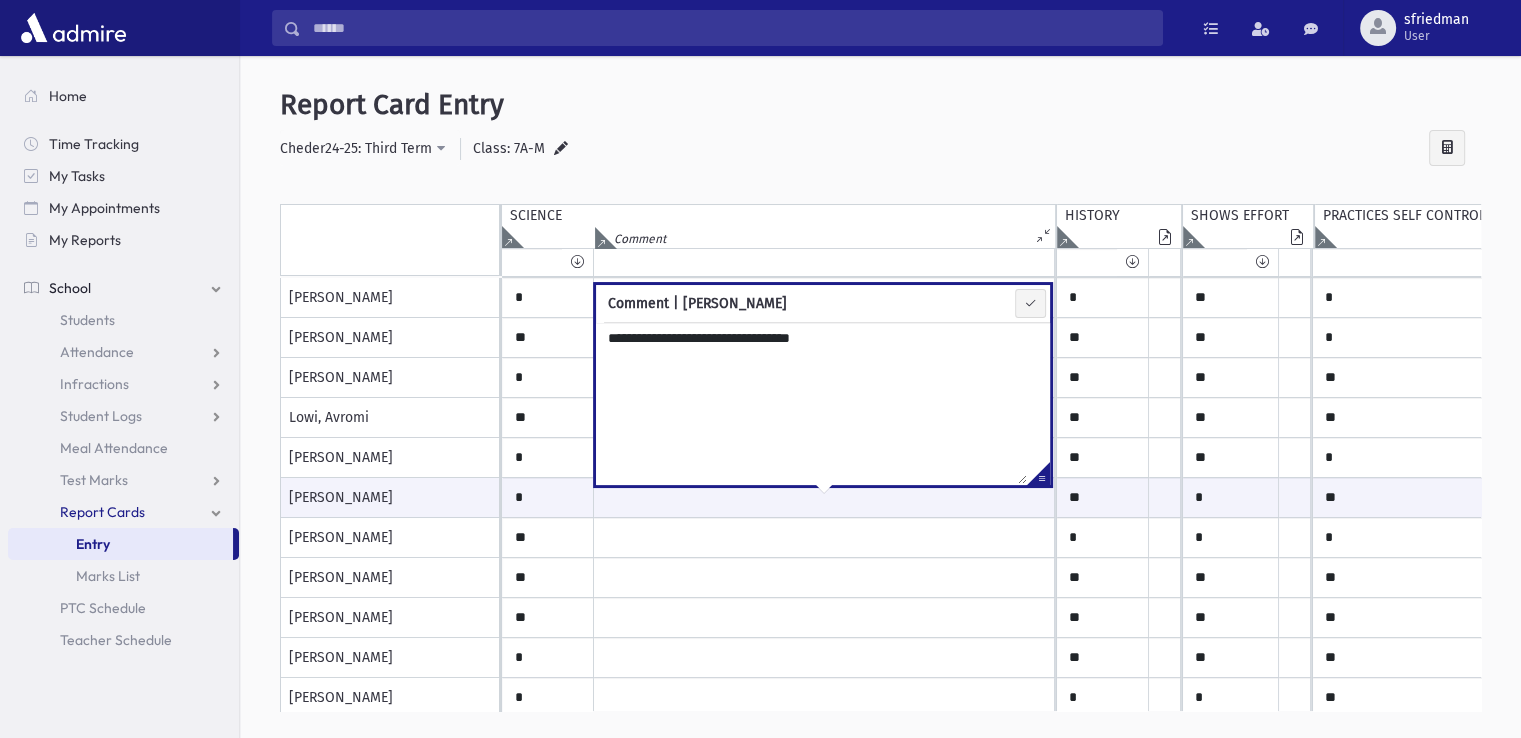 type on "**********" 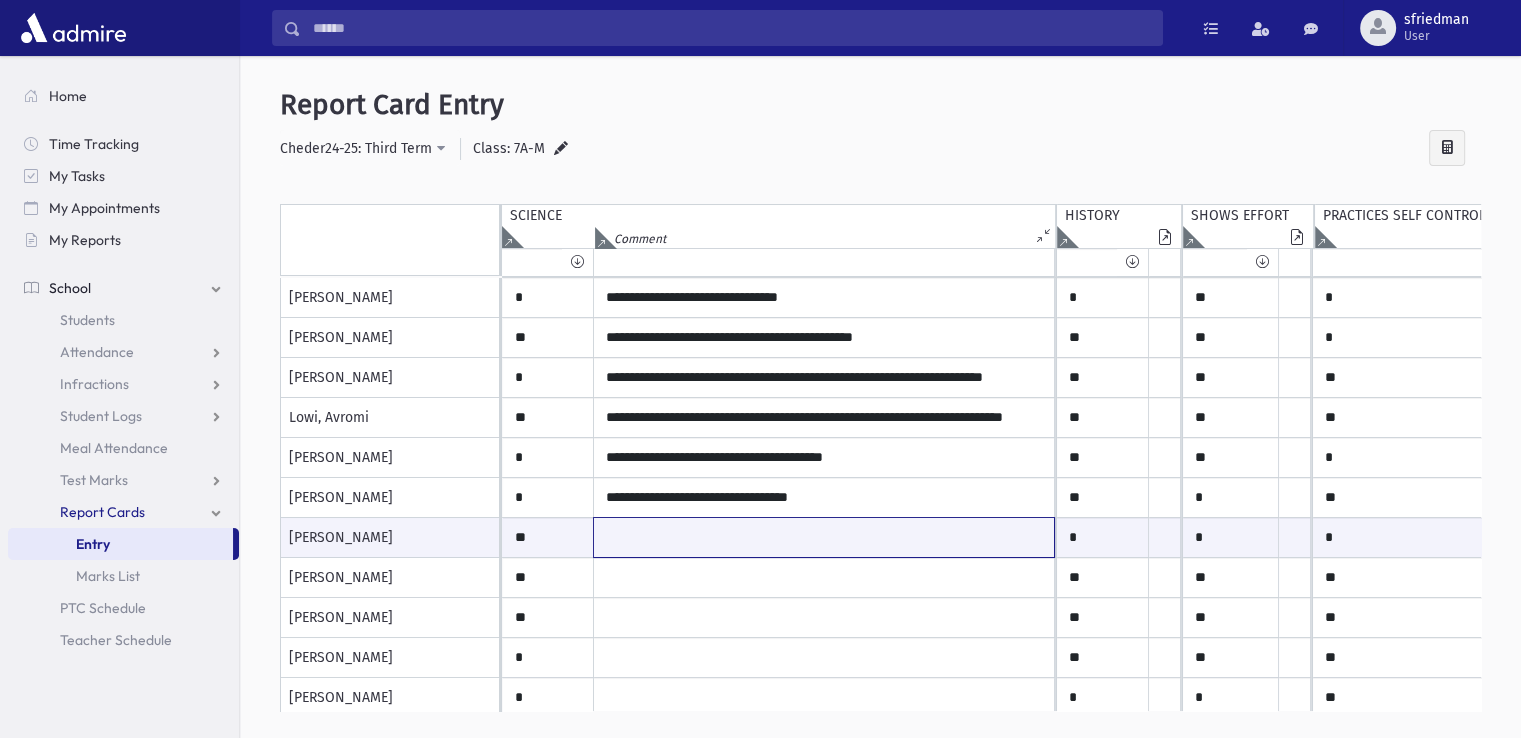 click at bounding box center [824, 537] 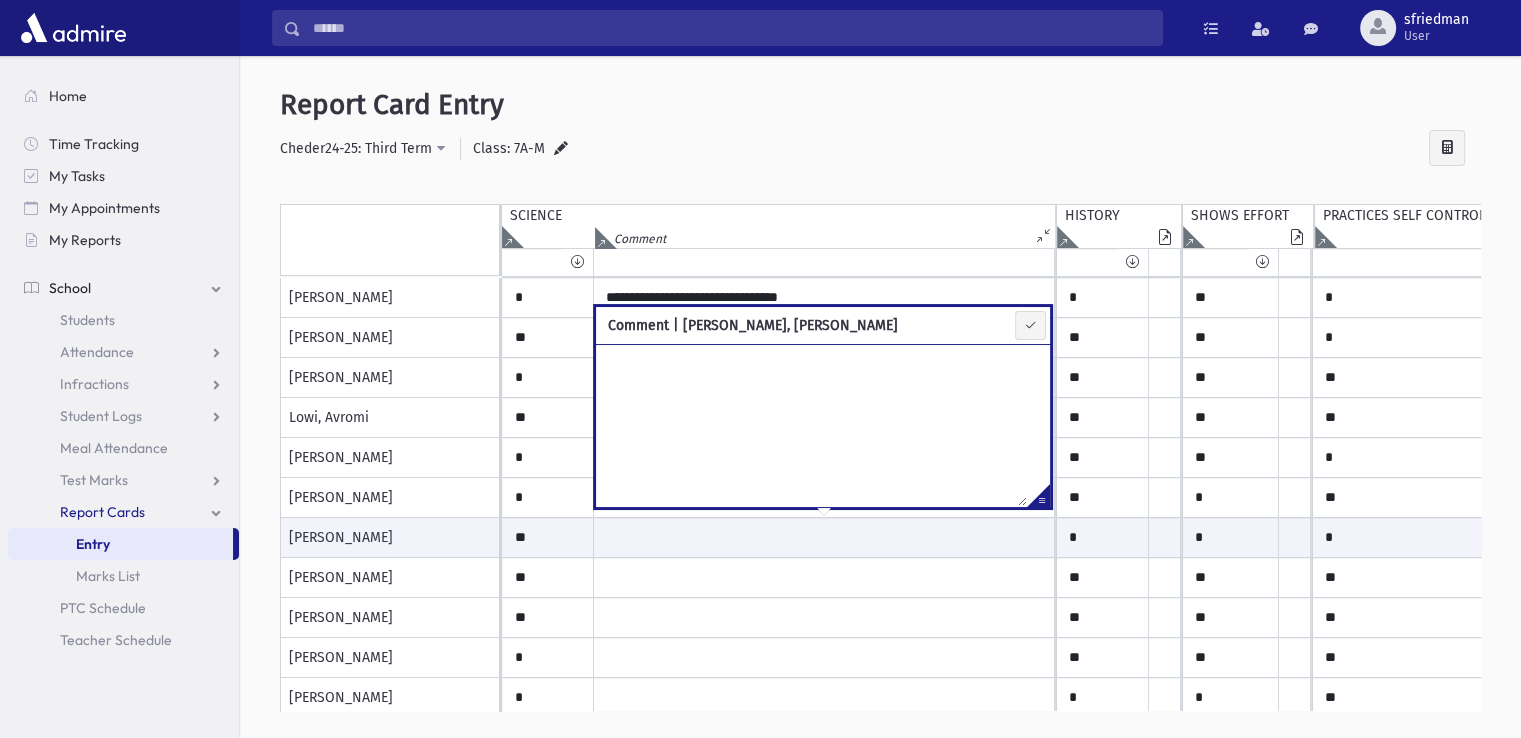 click at bounding box center (1038, 499) 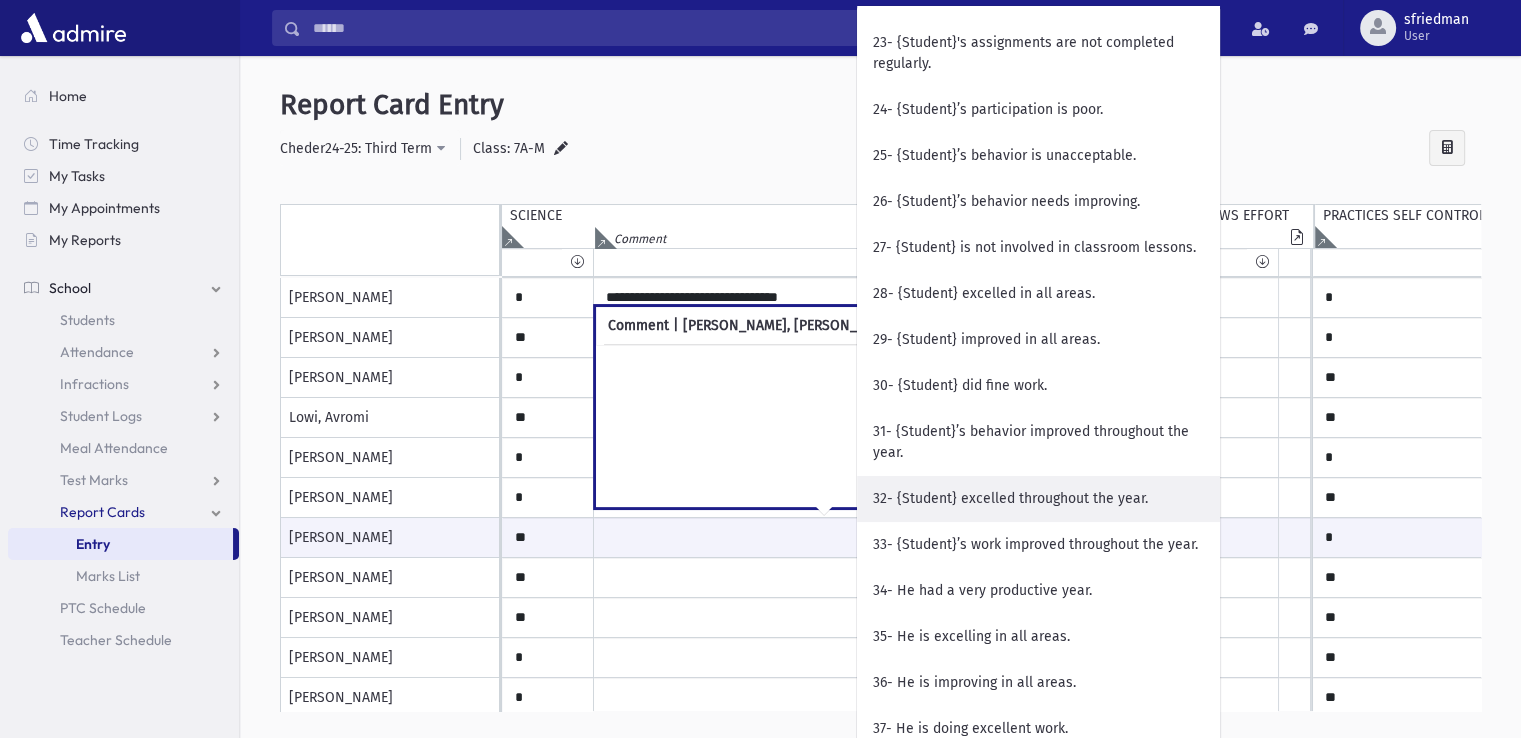 scroll, scrollTop: 1400, scrollLeft: 0, axis: vertical 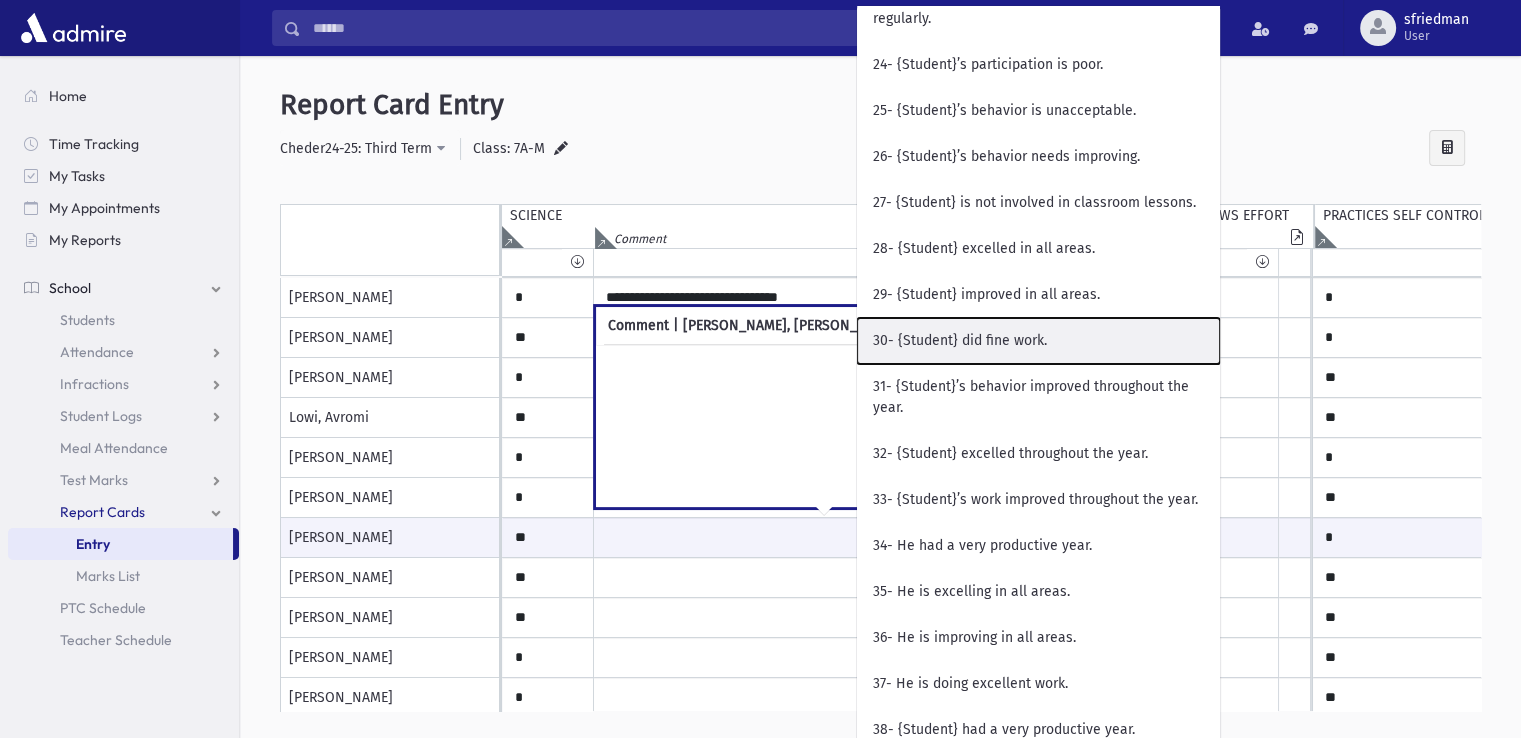 click on "30- {Student} did fine work." at bounding box center [1038, 341] 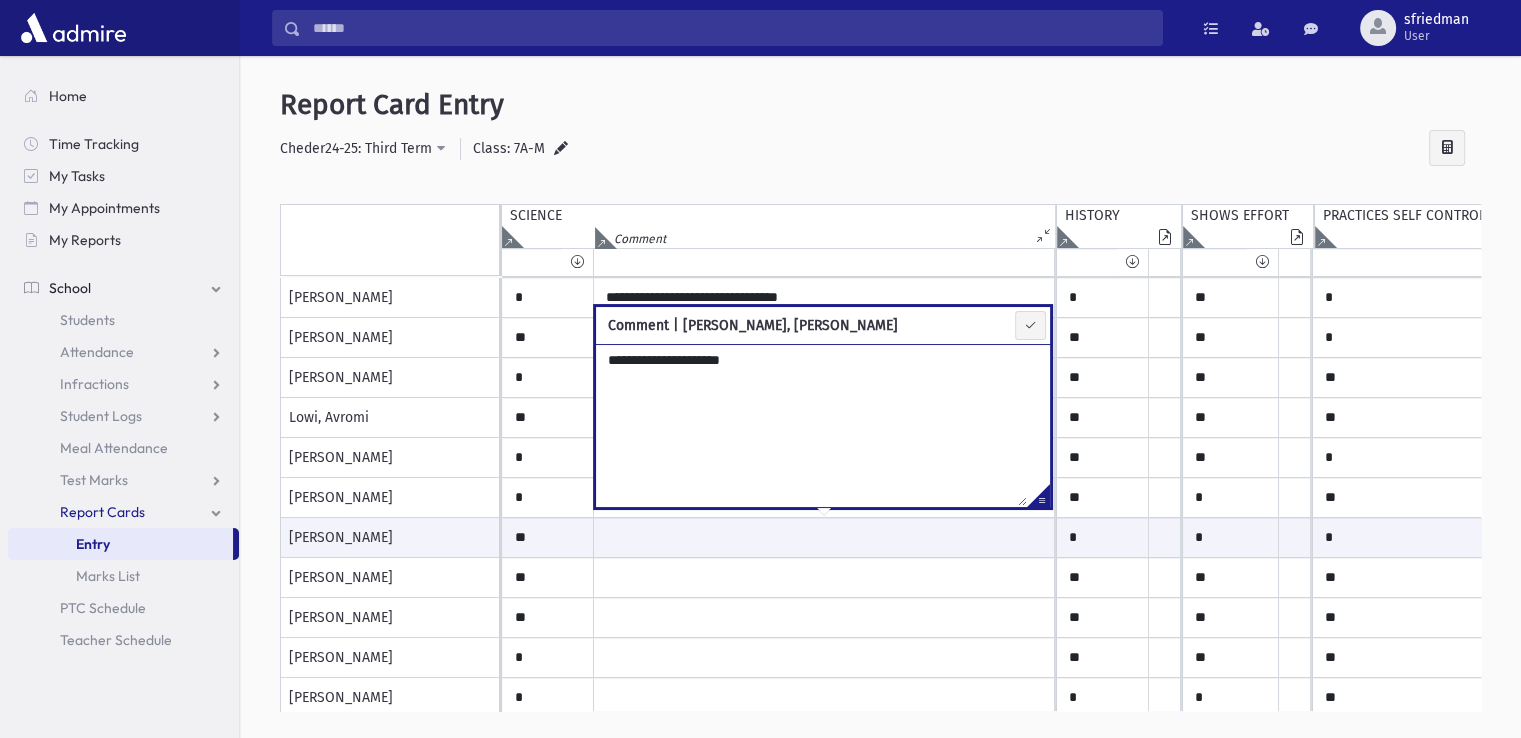 click on "**********" at bounding box center [811, 425] 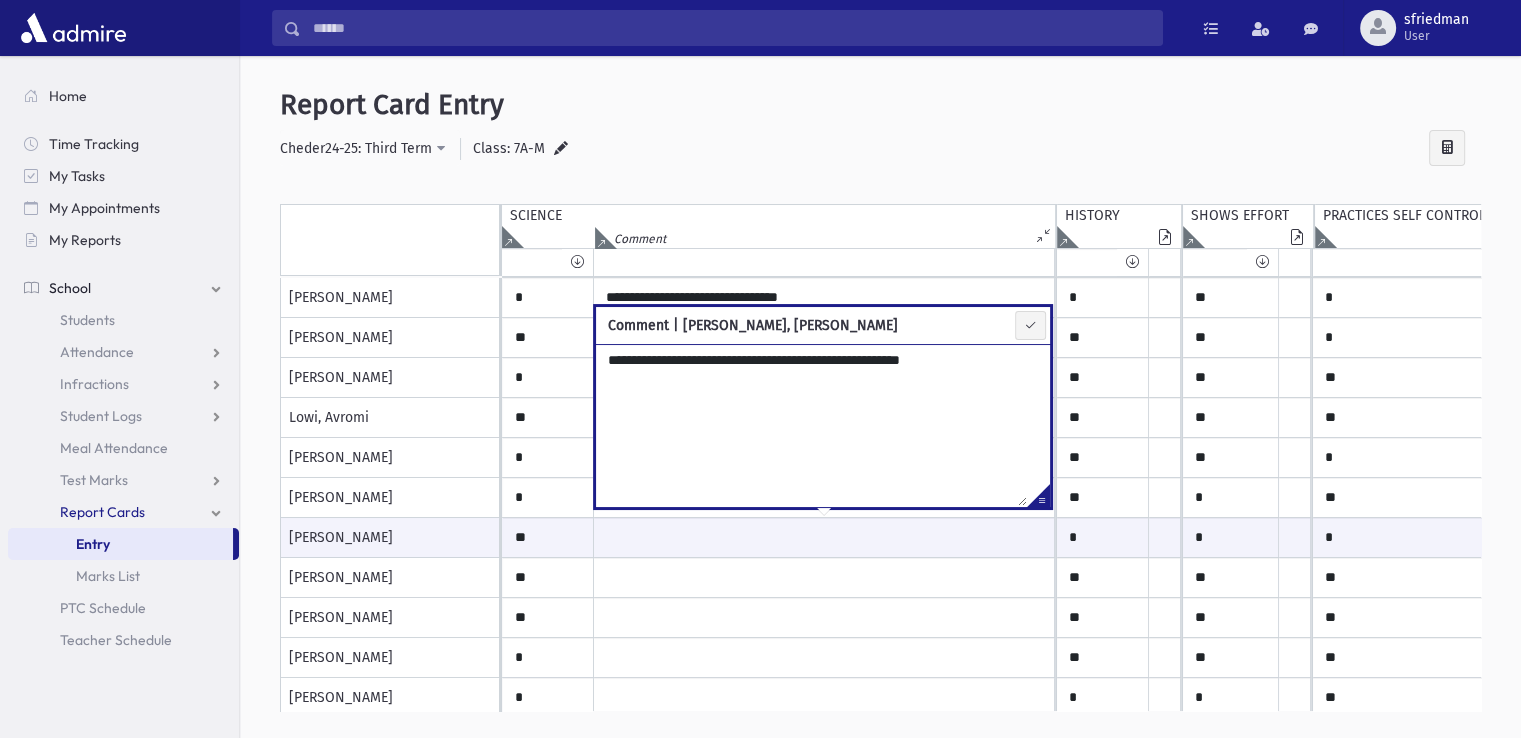 type on "**********" 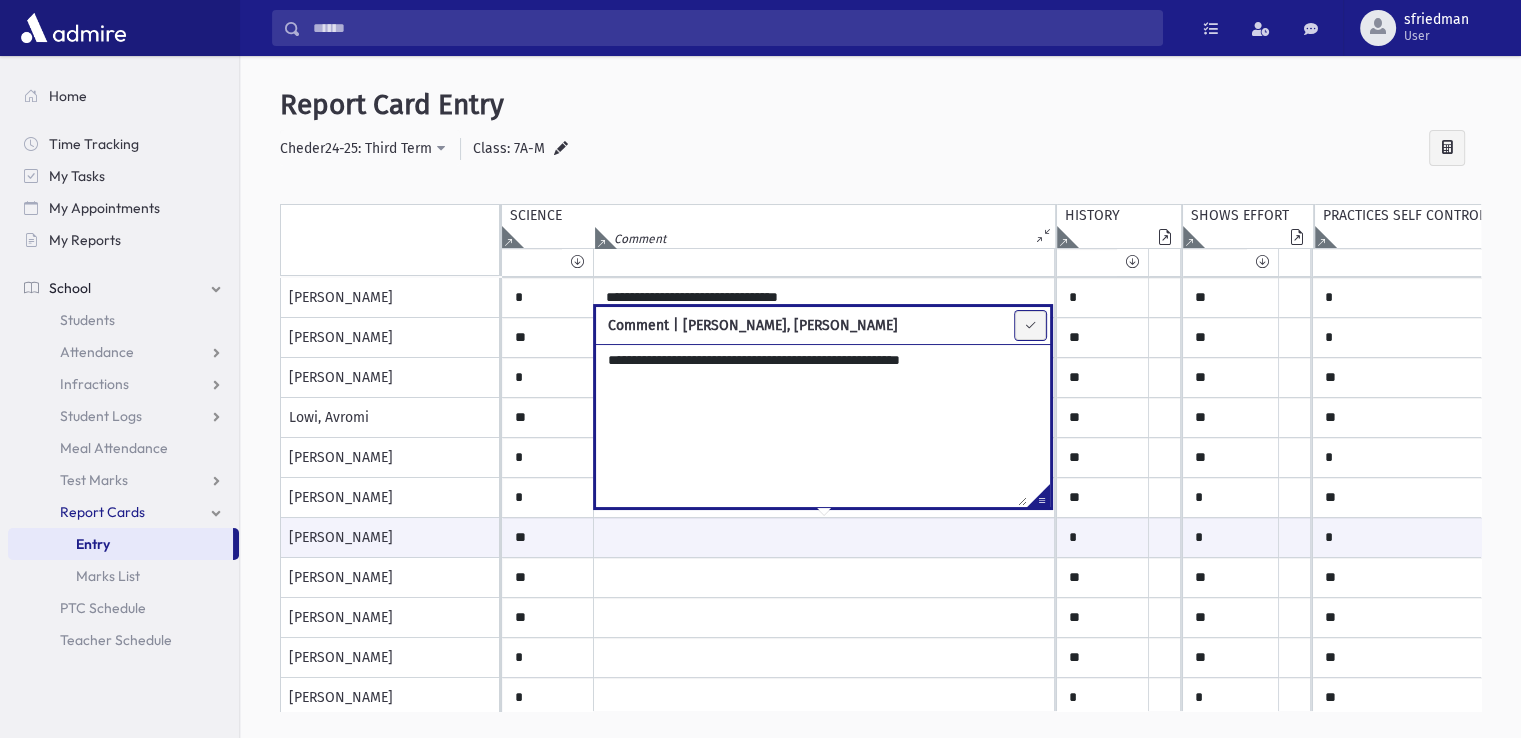 click at bounding box center (1030, 325) 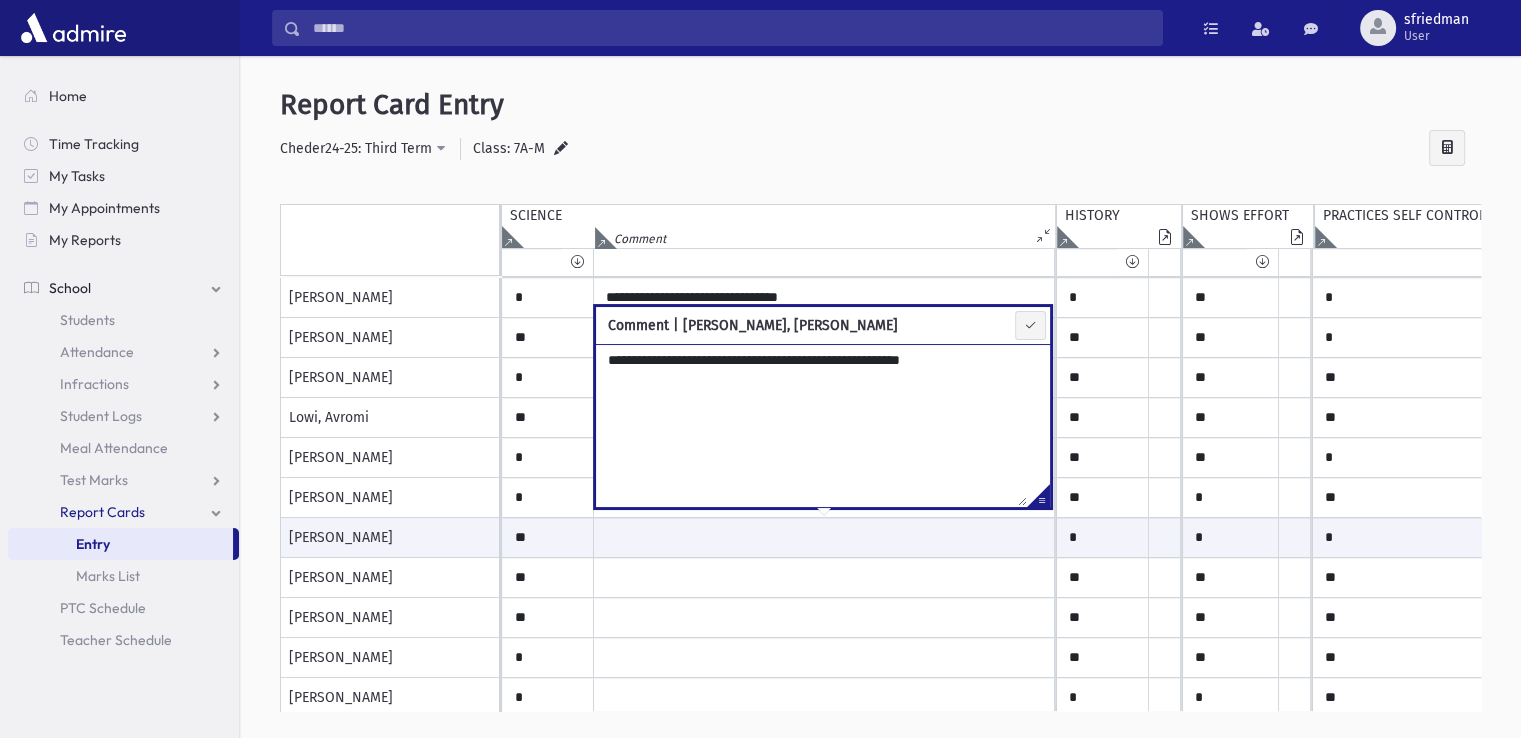 type on "**********" 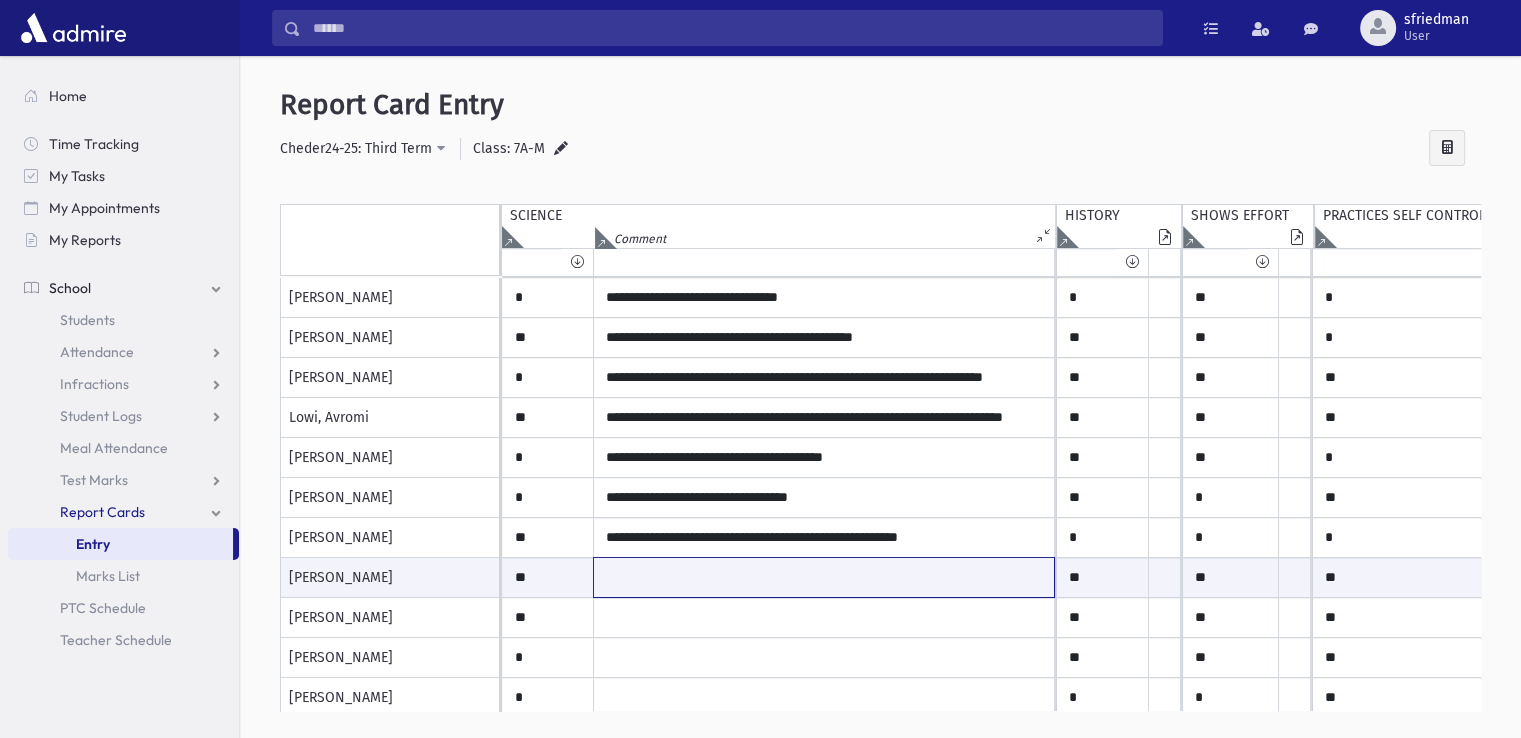 click at bounding box center [824, 577] 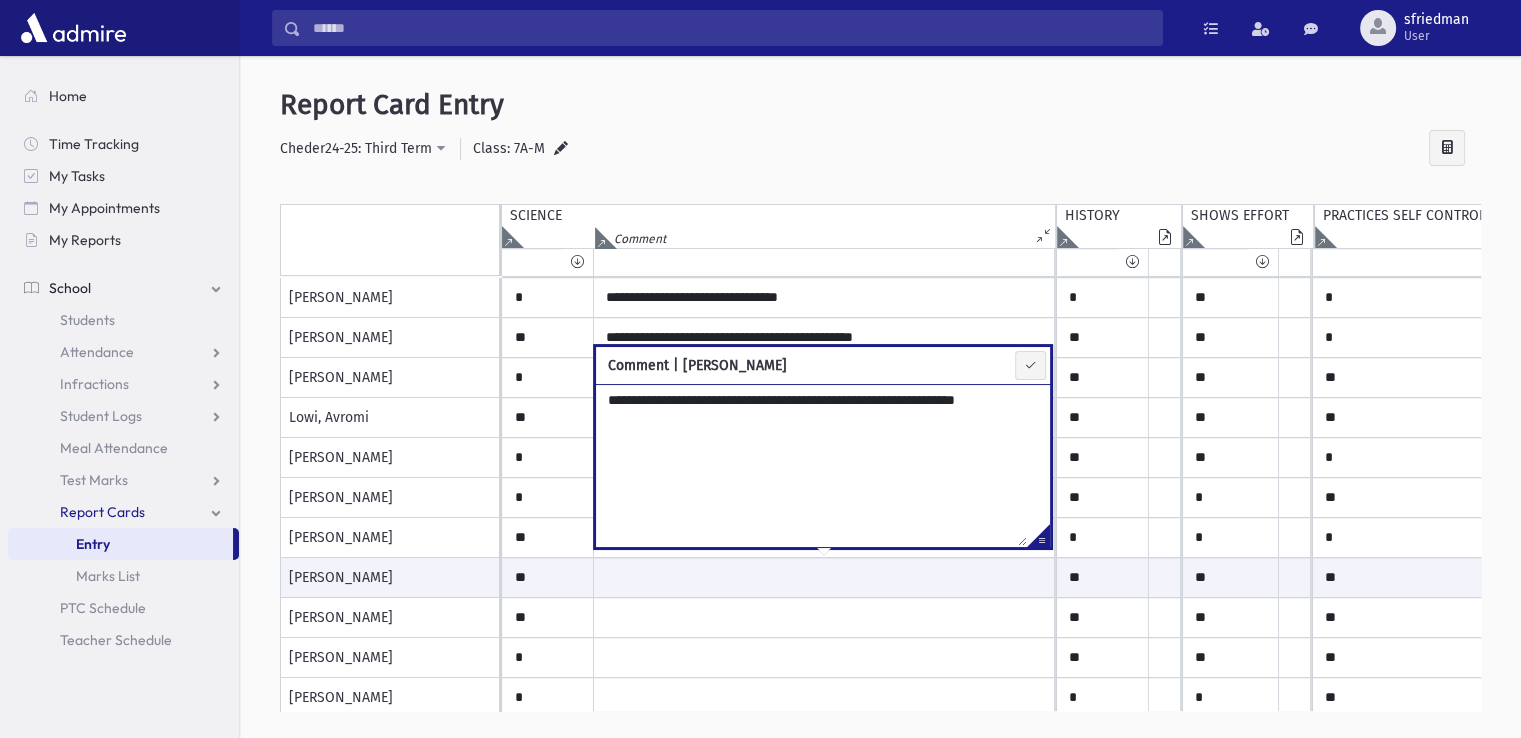type on "**********" 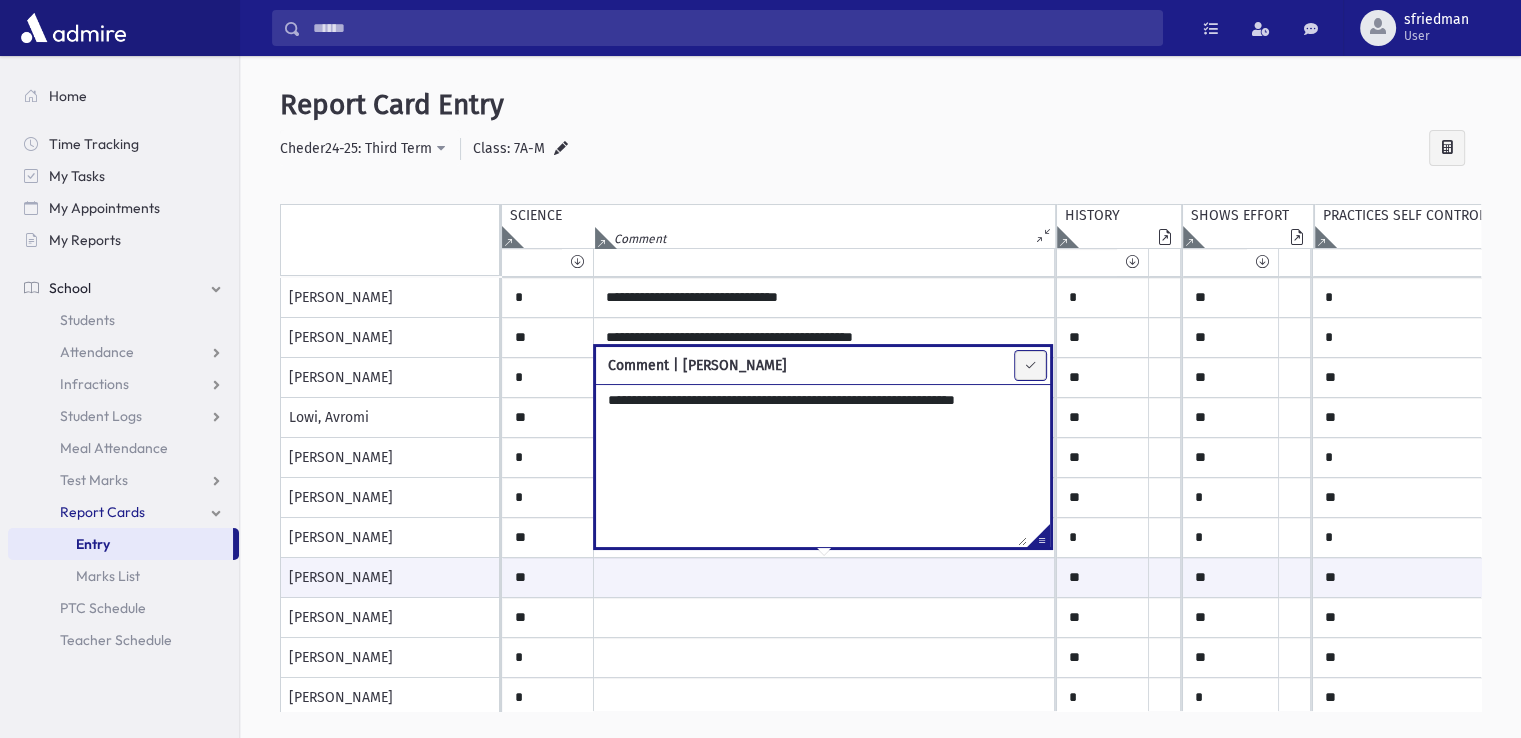 click at bounding box center (1030, 365) 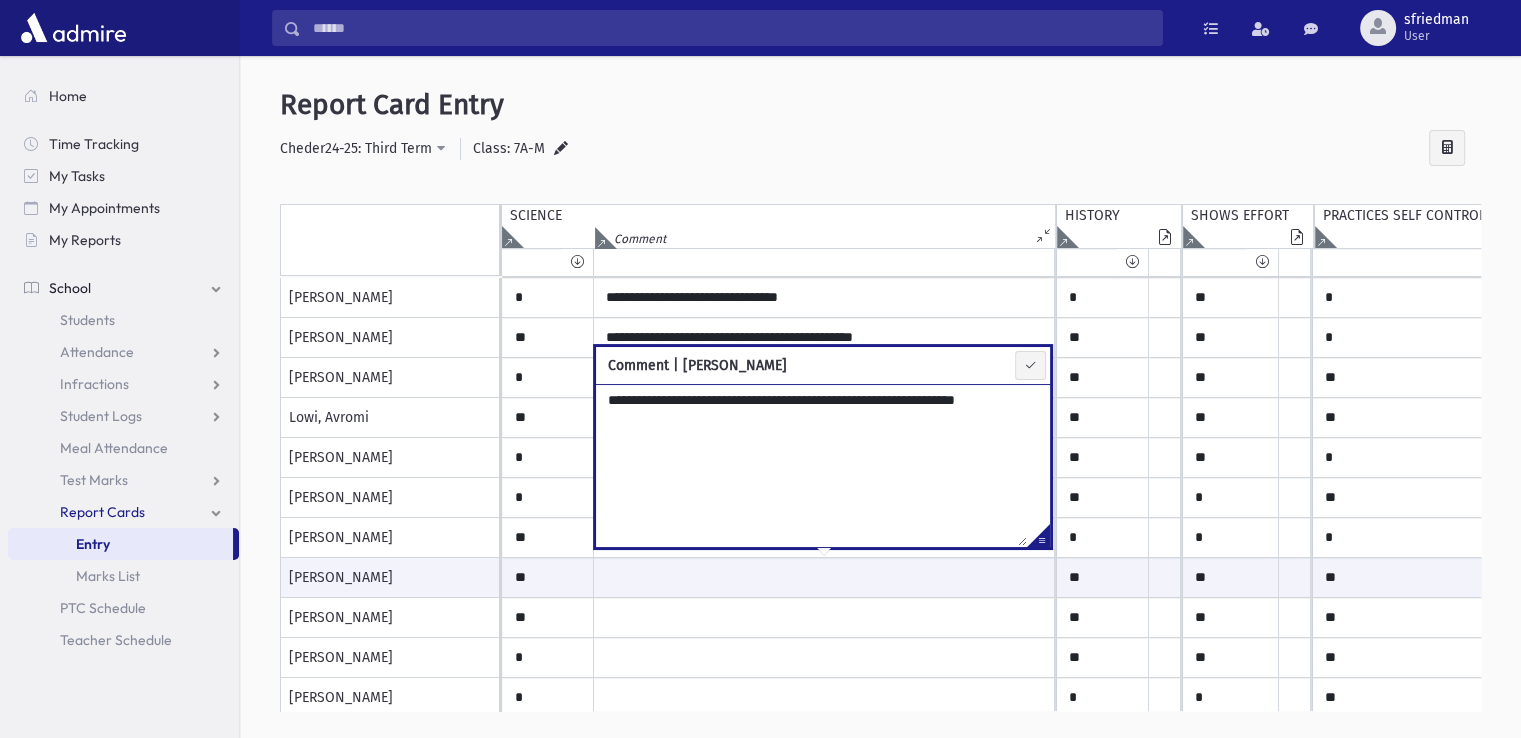 type on "**********" 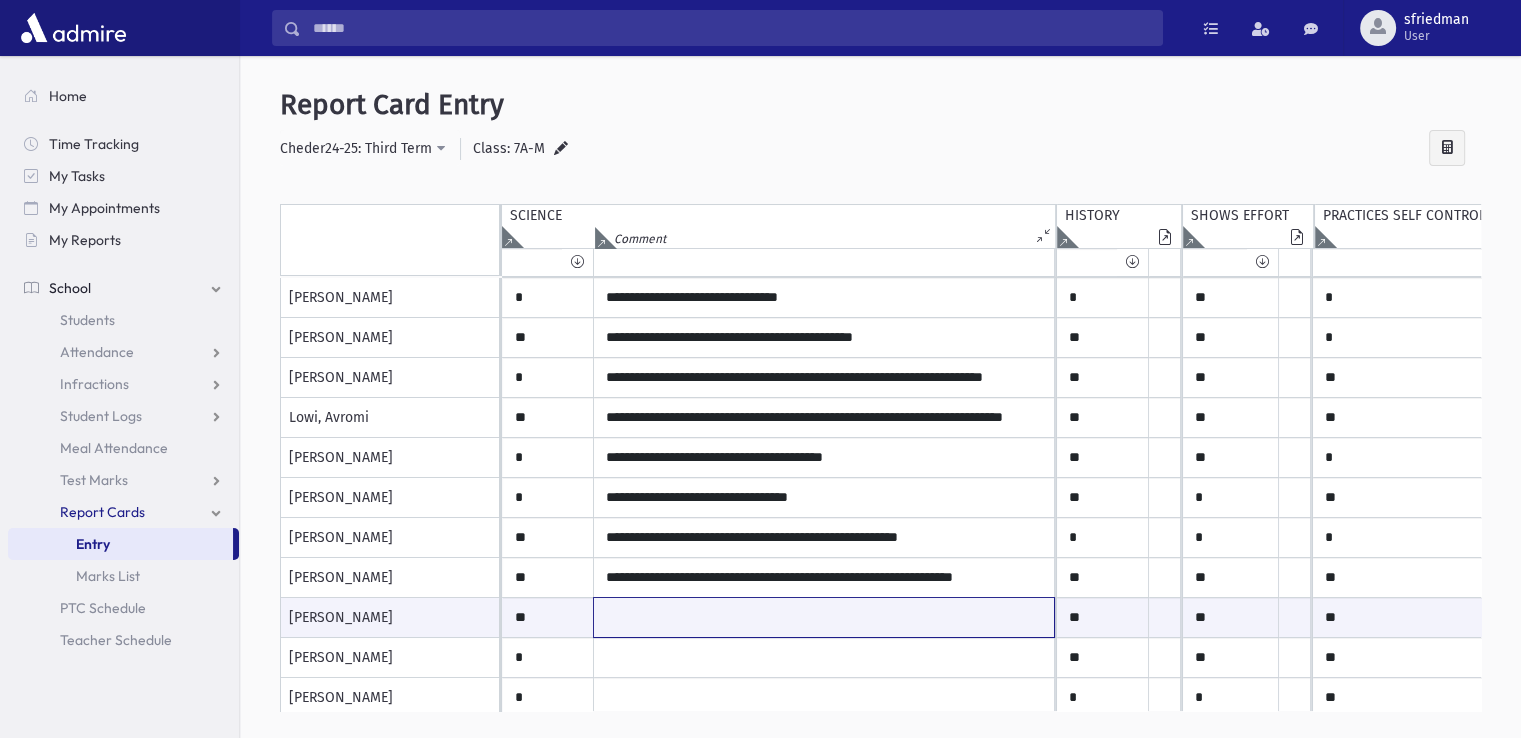 click at bounding box center [824, 617] 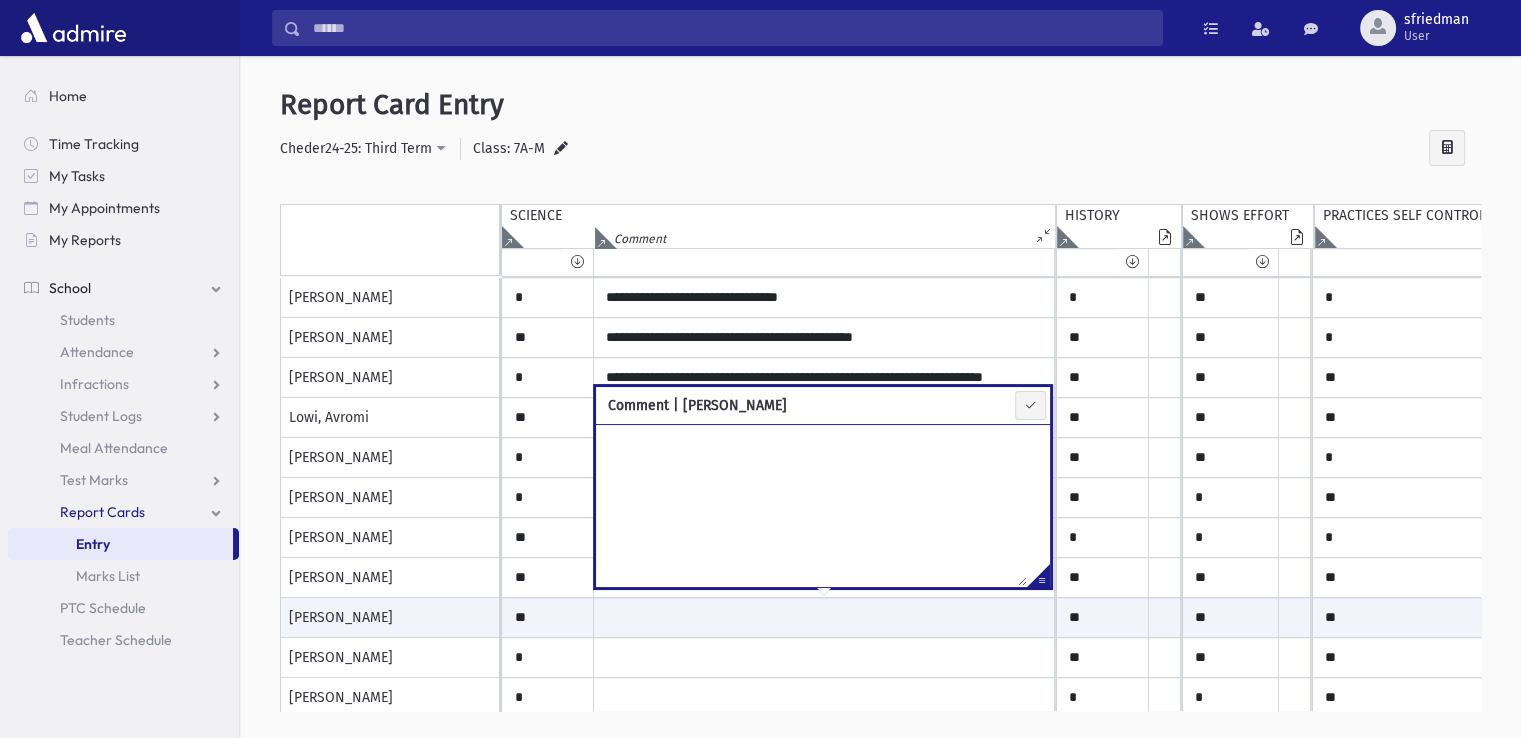 click at bounding box center (1038, 579) 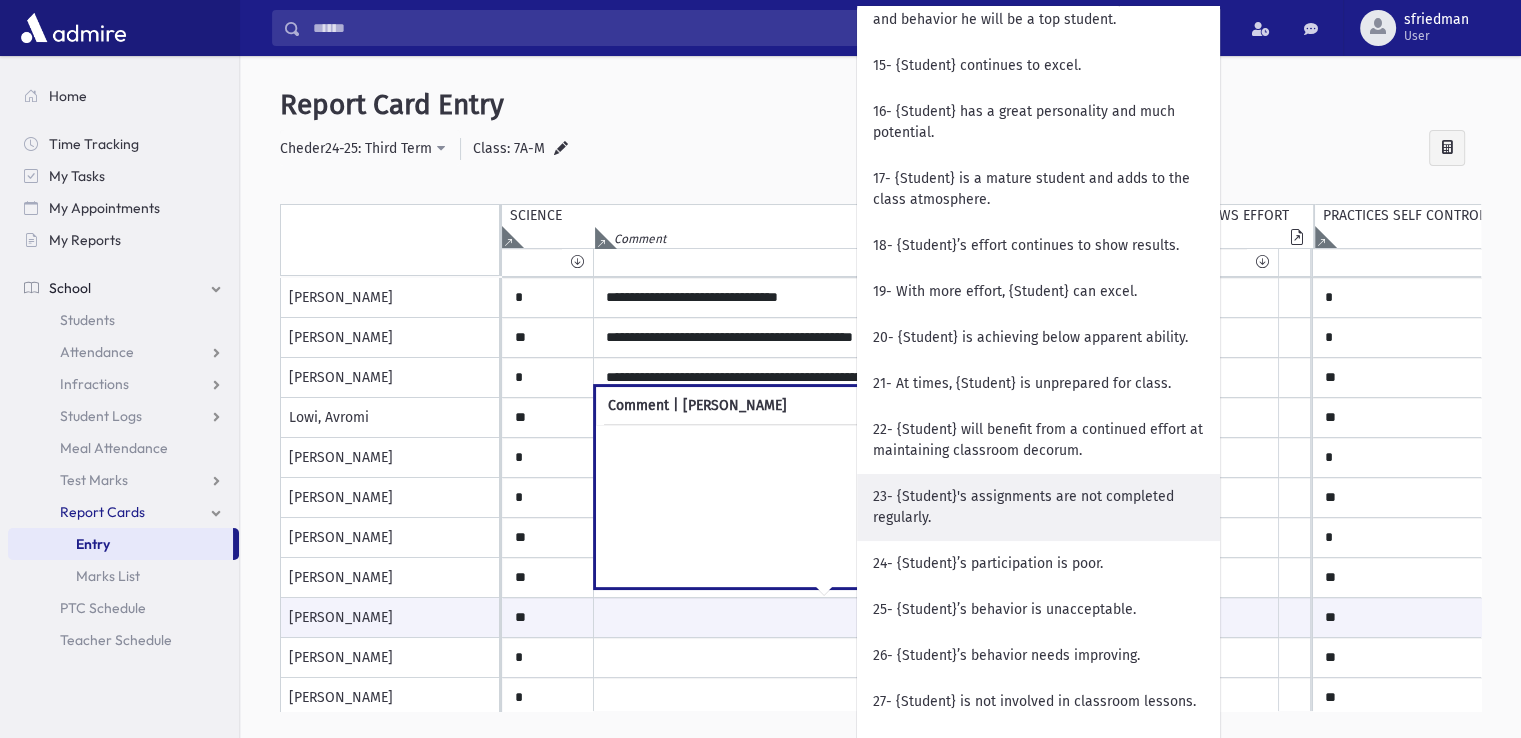 scroll, scrollTop: 1100, scrollLeft: 0, axis: vertical 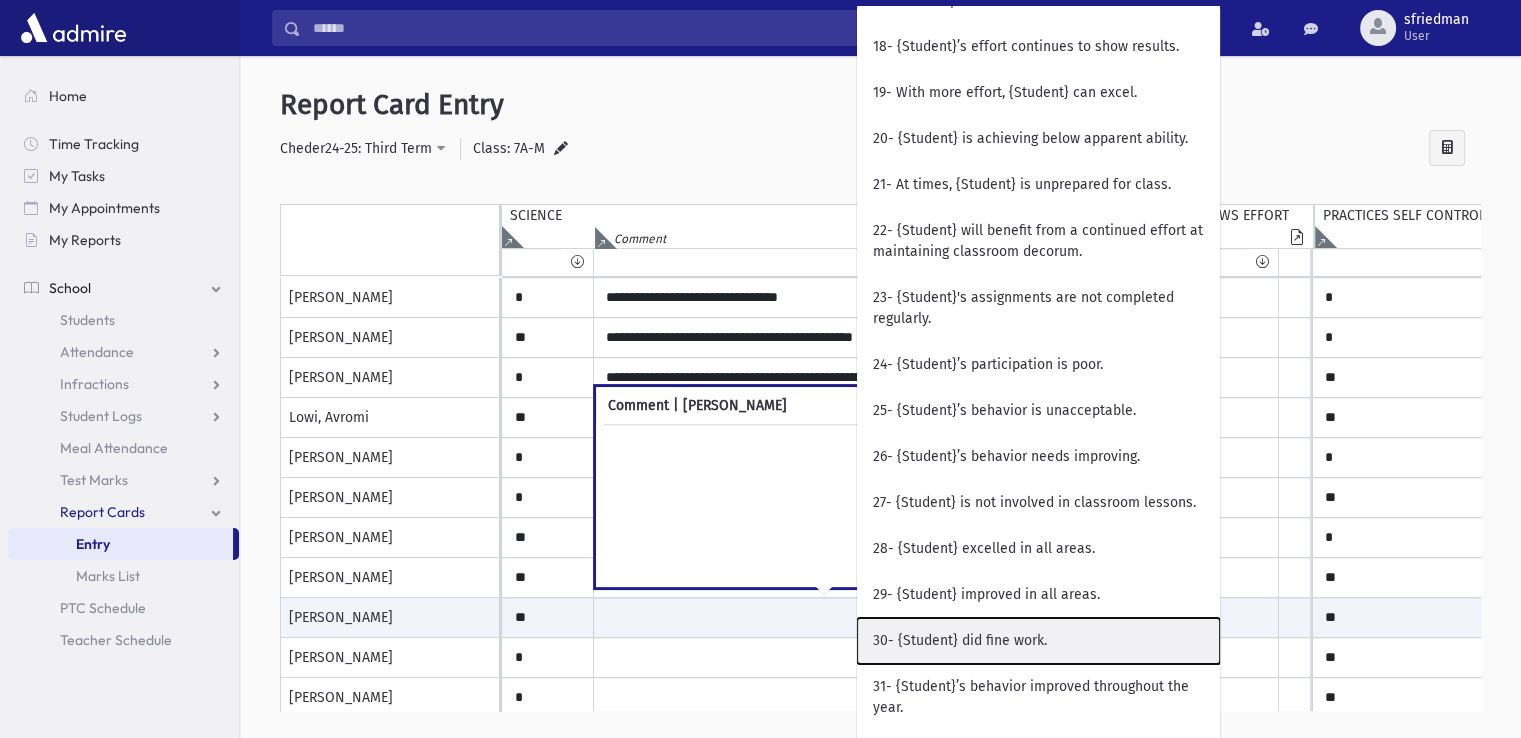 click on "30- {Student} did fine work." at bounding box center (1038, 641) 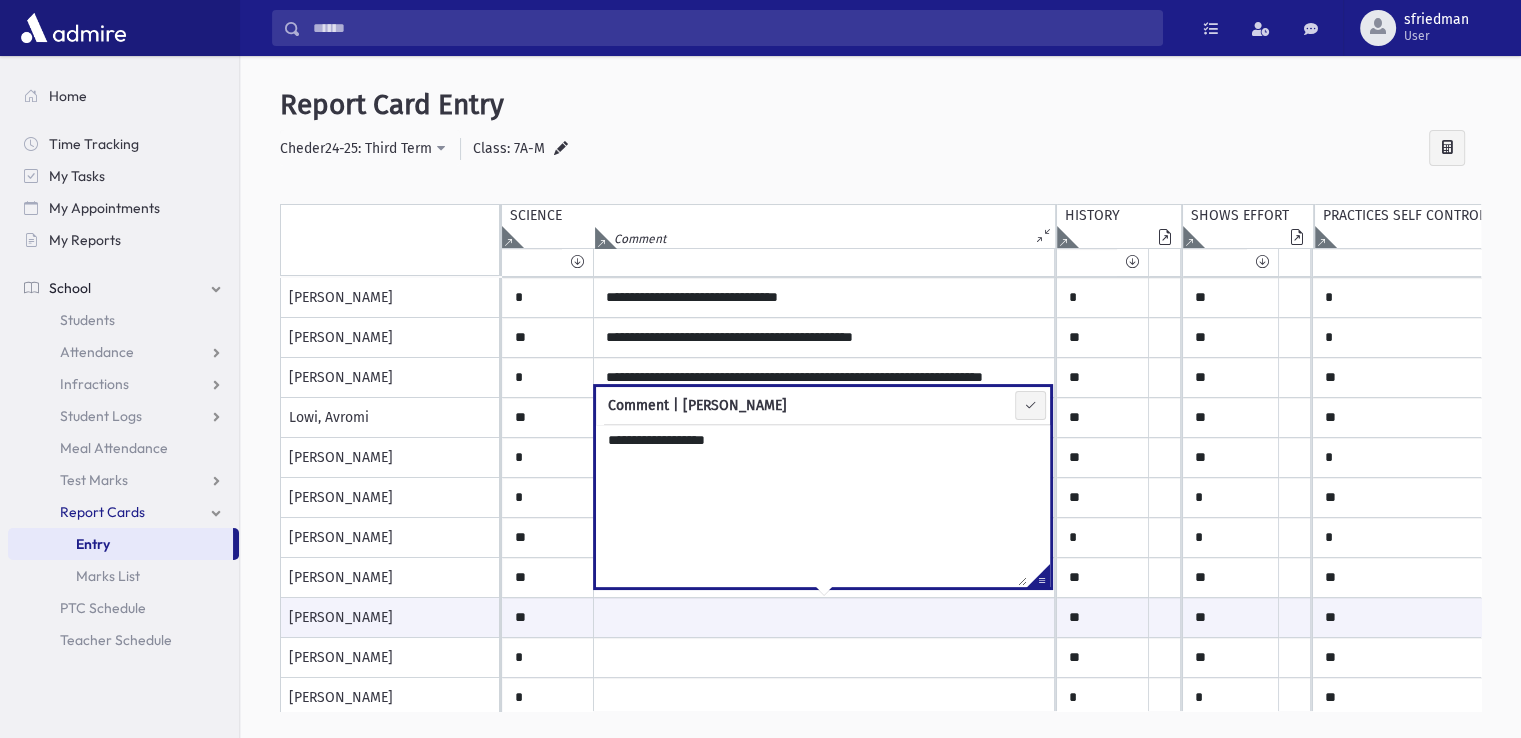 click on "**********" at bounding box center [811, 505] 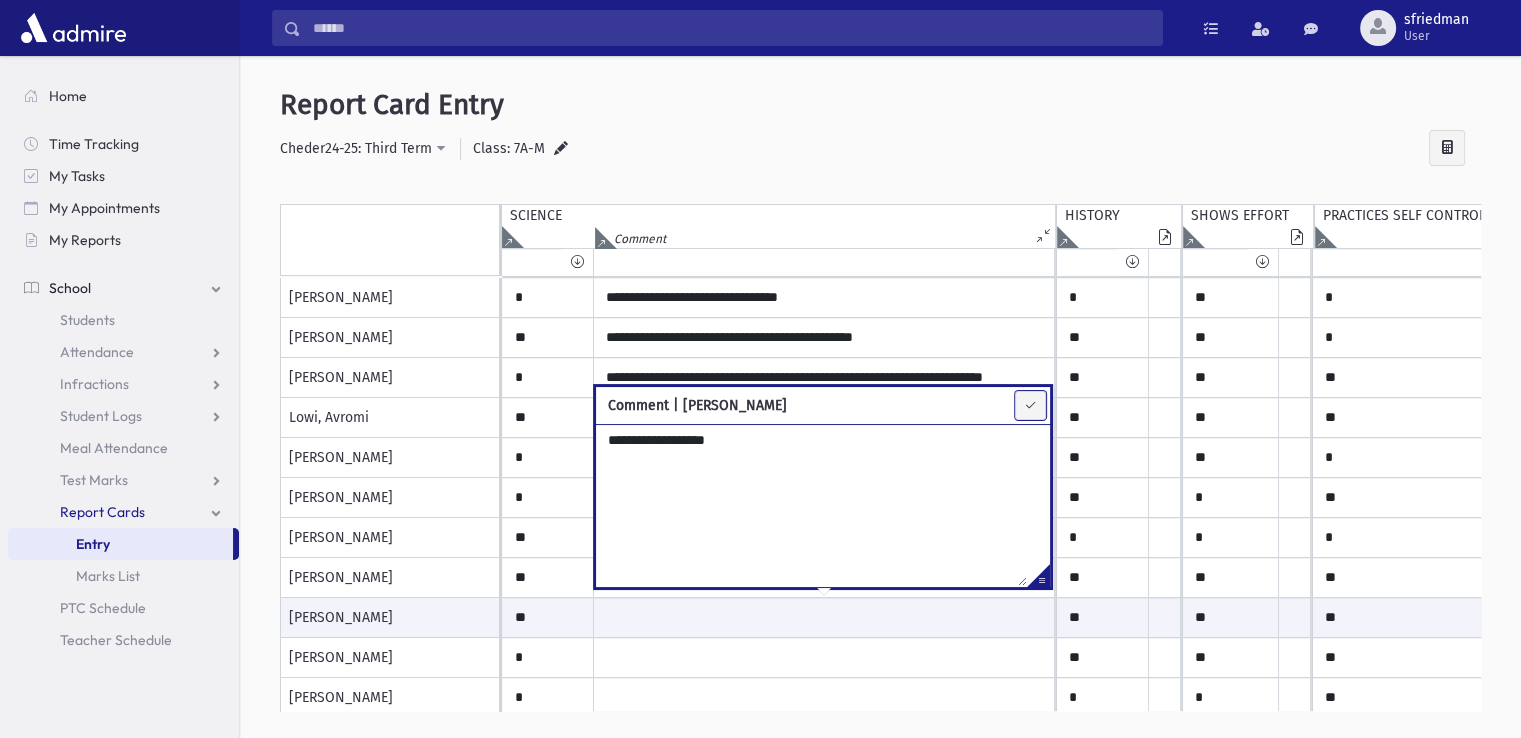 click at bounding box center [1030, 405] 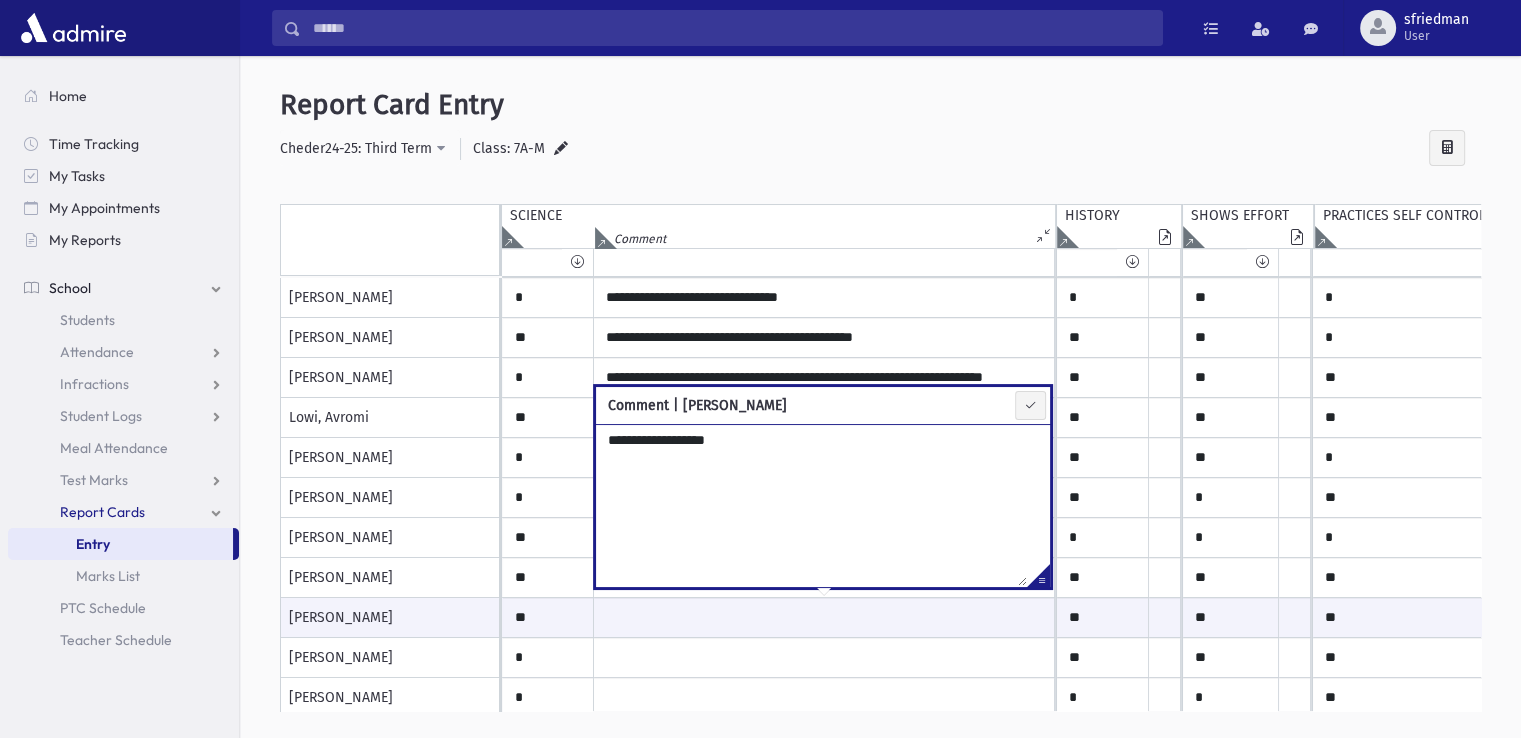 type on "**********" 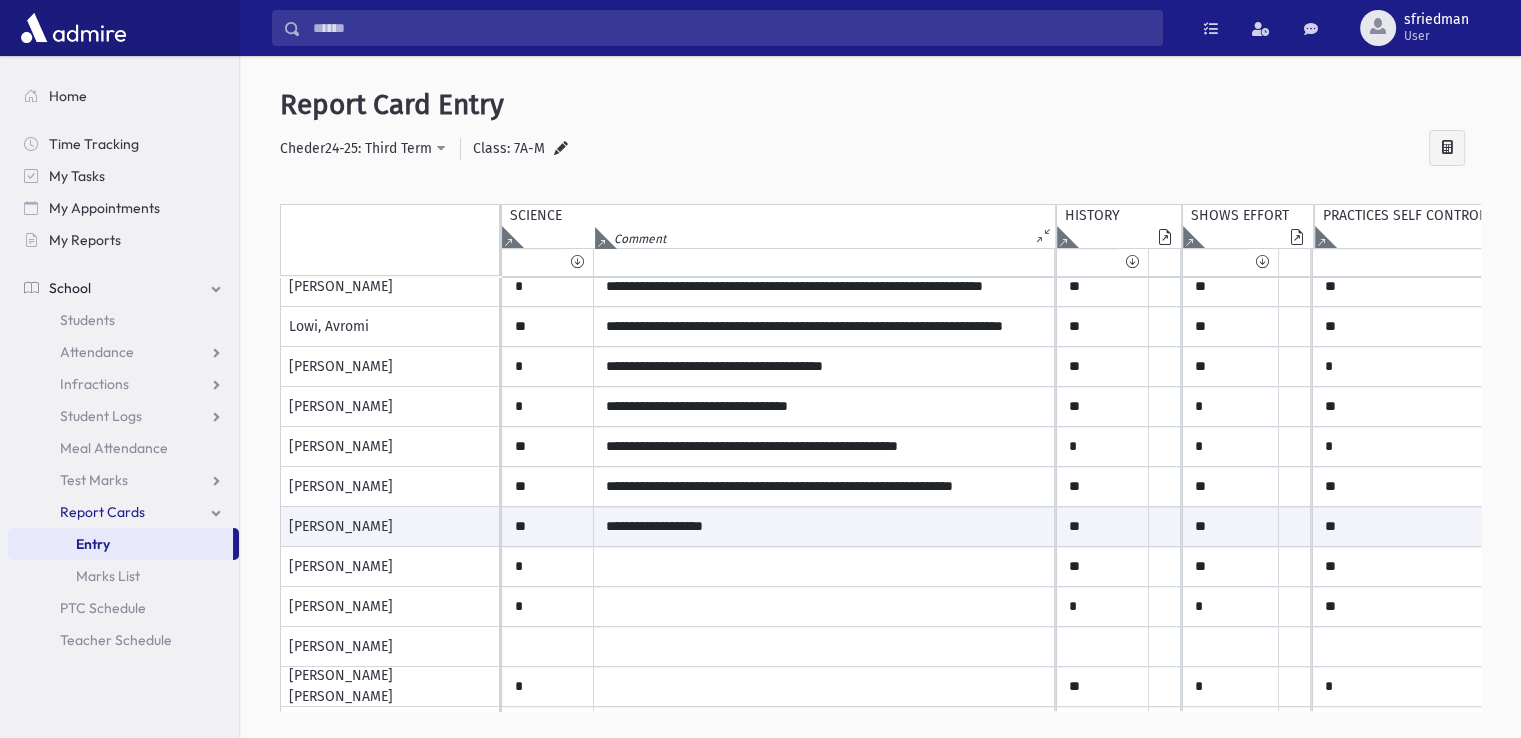 scroll, scrollTop: 375, scrollLeft: 0, axis: vertical 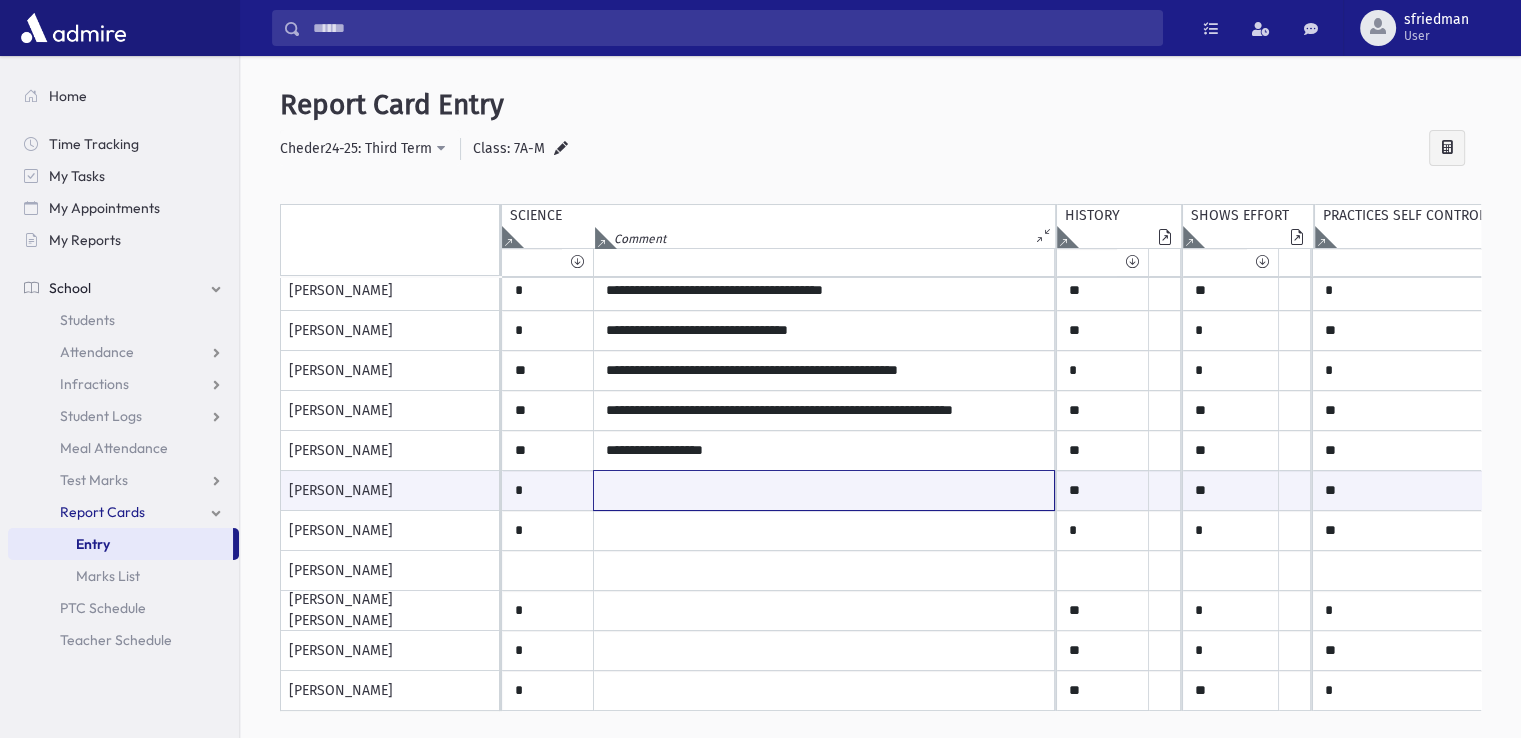 click at bounding box center [824, 490] 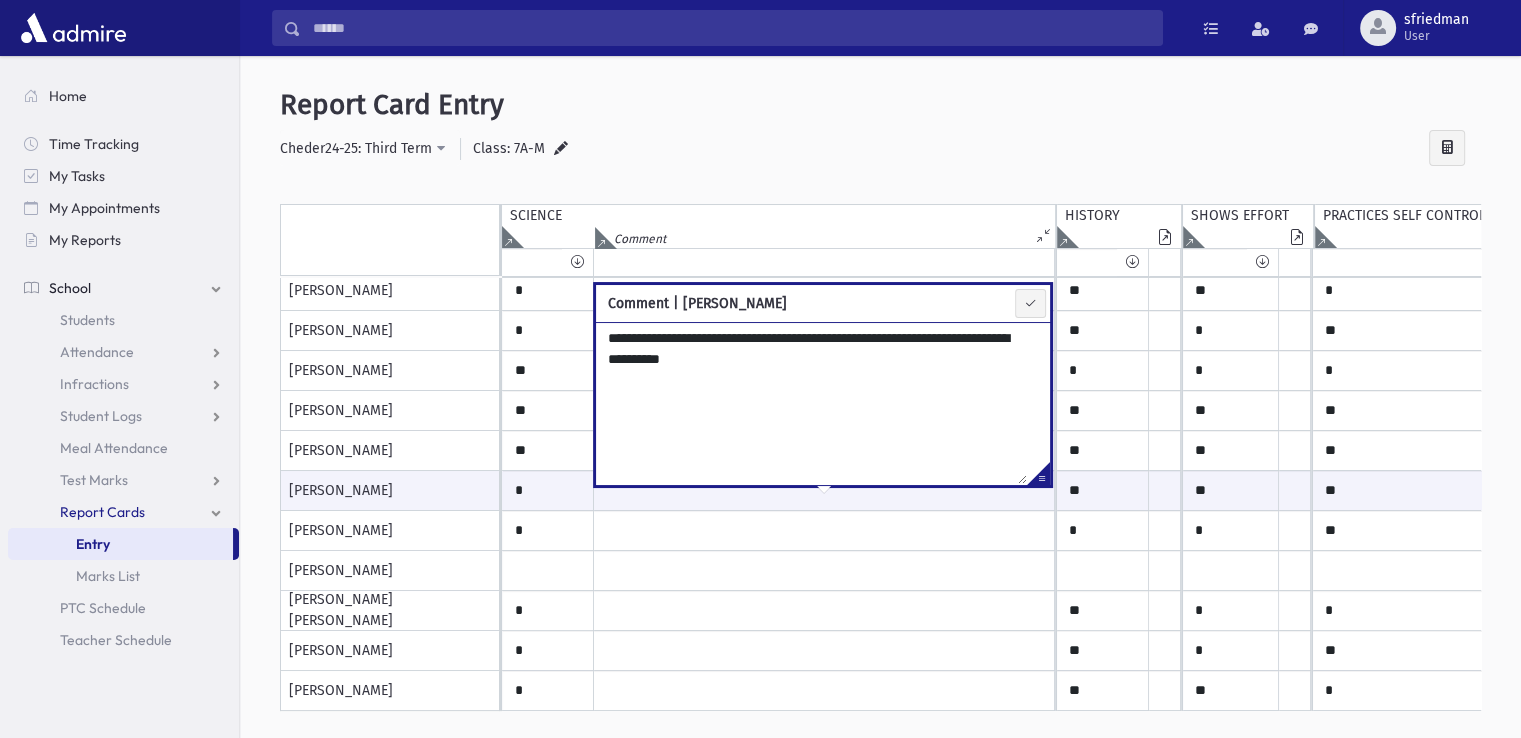 type on "**********" 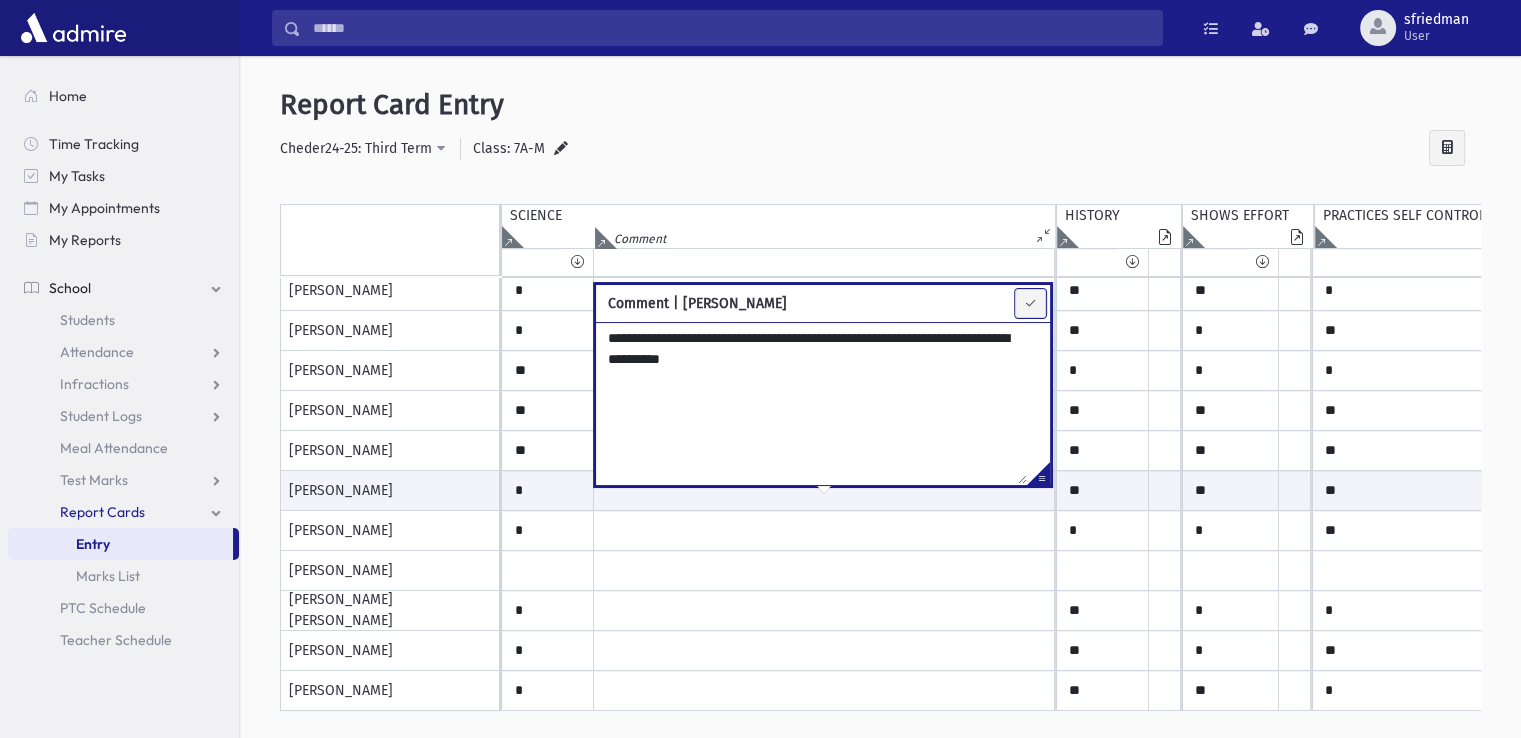 click at bounding box center (1030, 303) 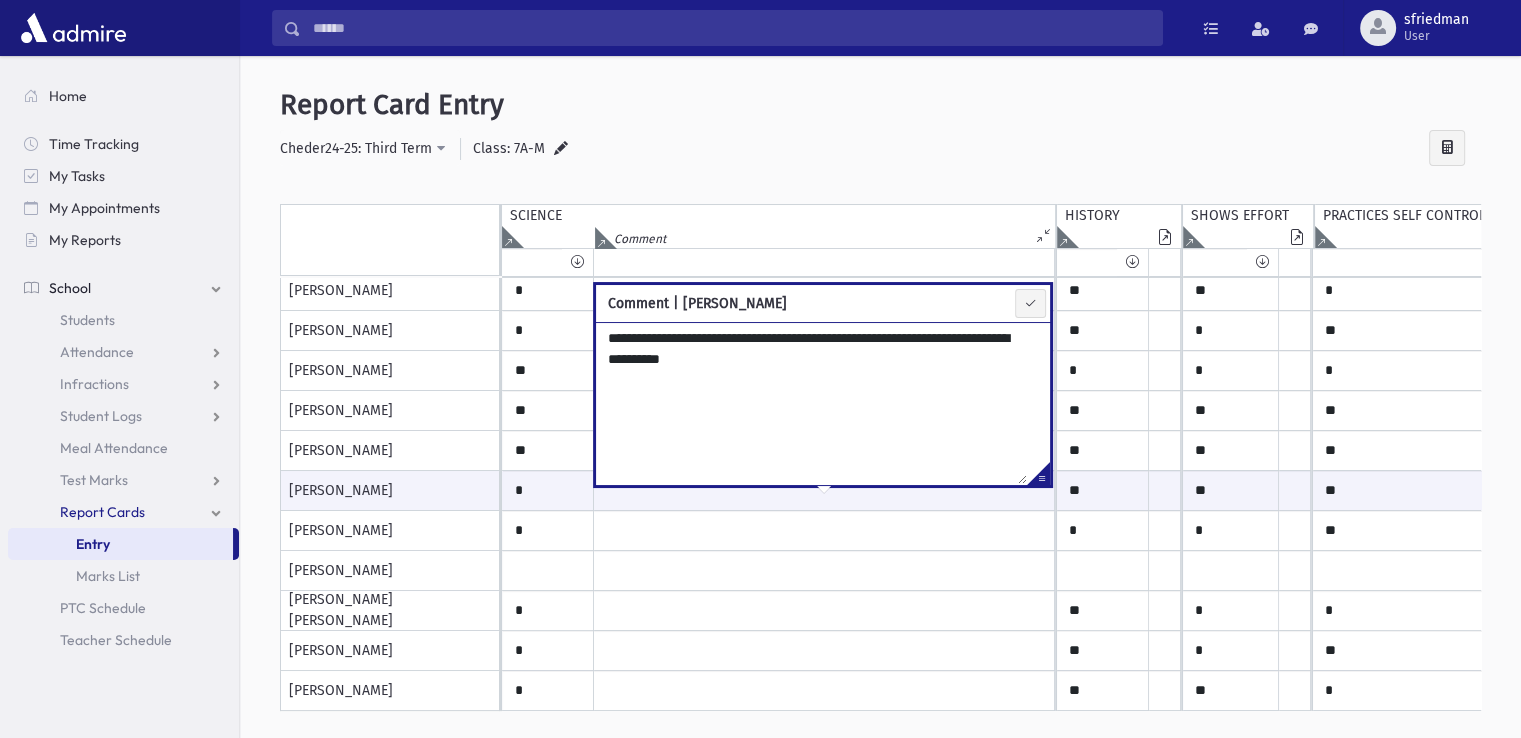 type on "**********" 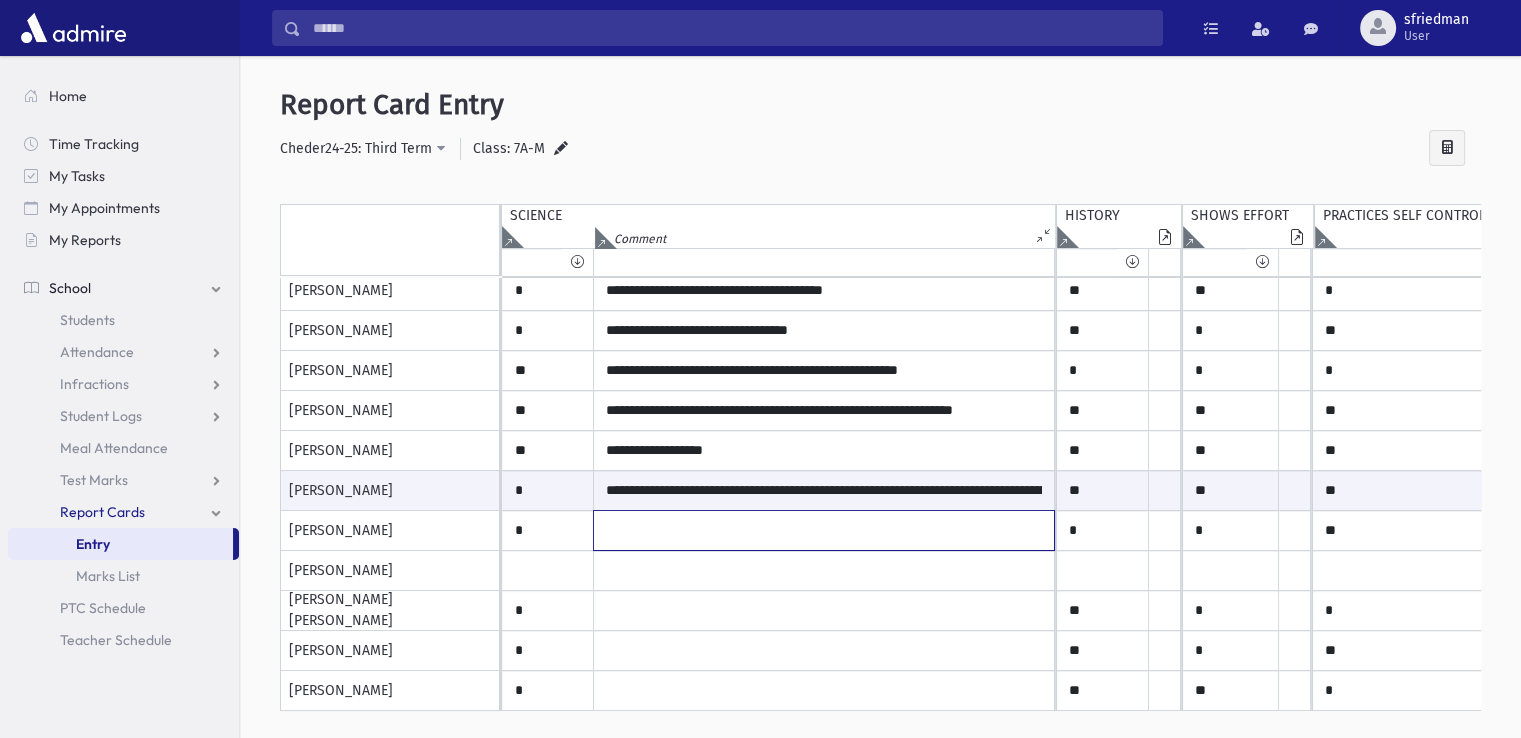 click at bounding box center (824, -69) 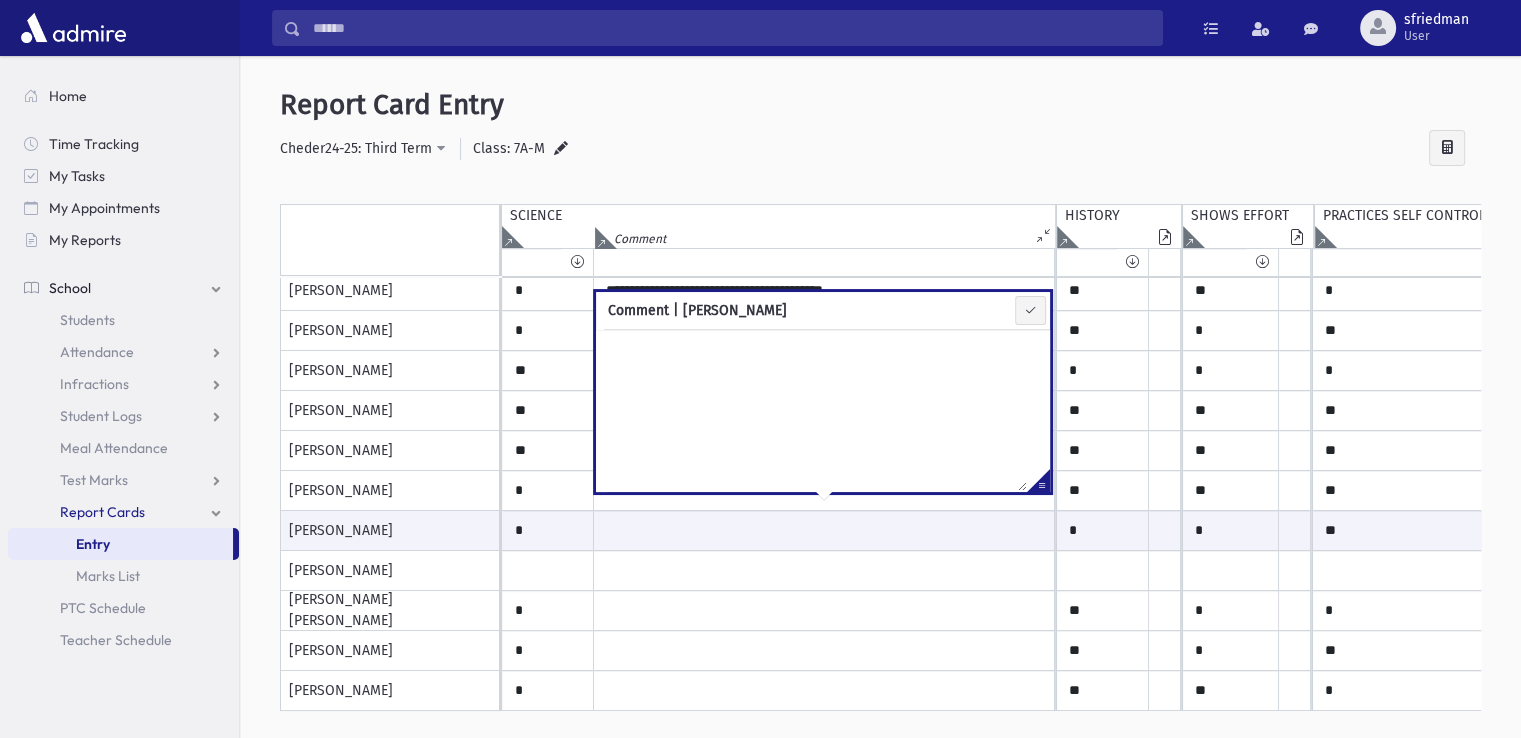click at bounding box center [1038, 484] 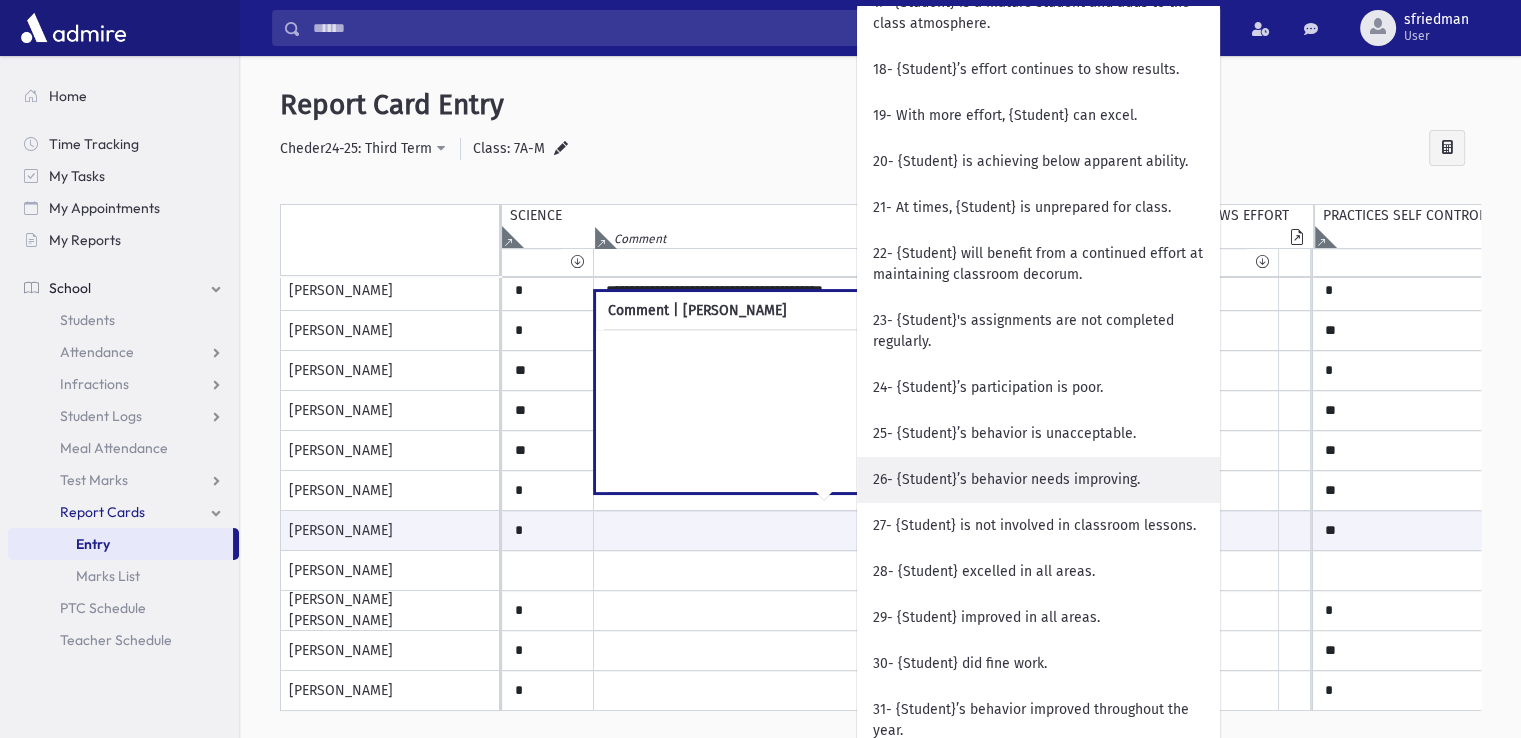 scroll, scrollTop: 1300, scrollLeft: 0, axis: vertical 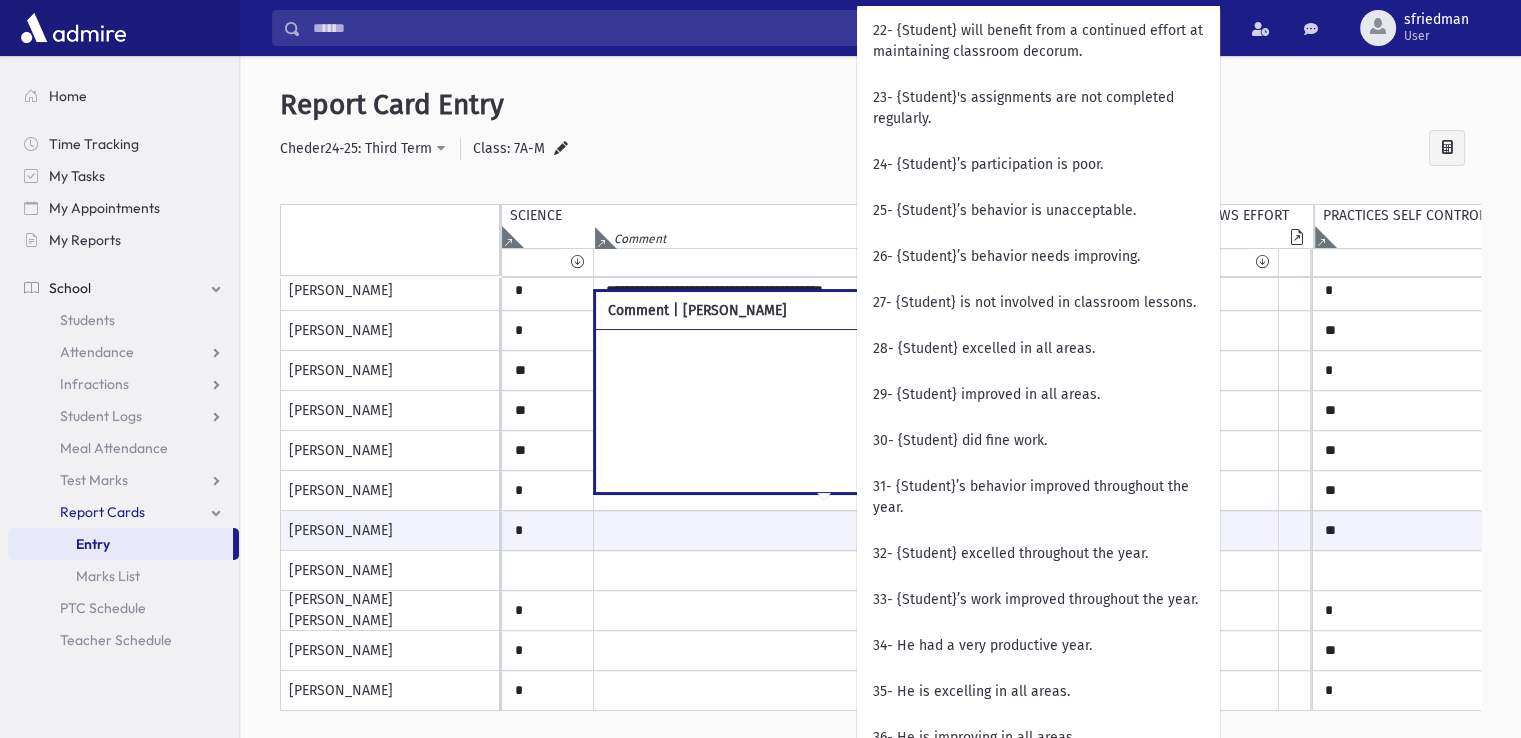 click at bounding box center (811, 410) 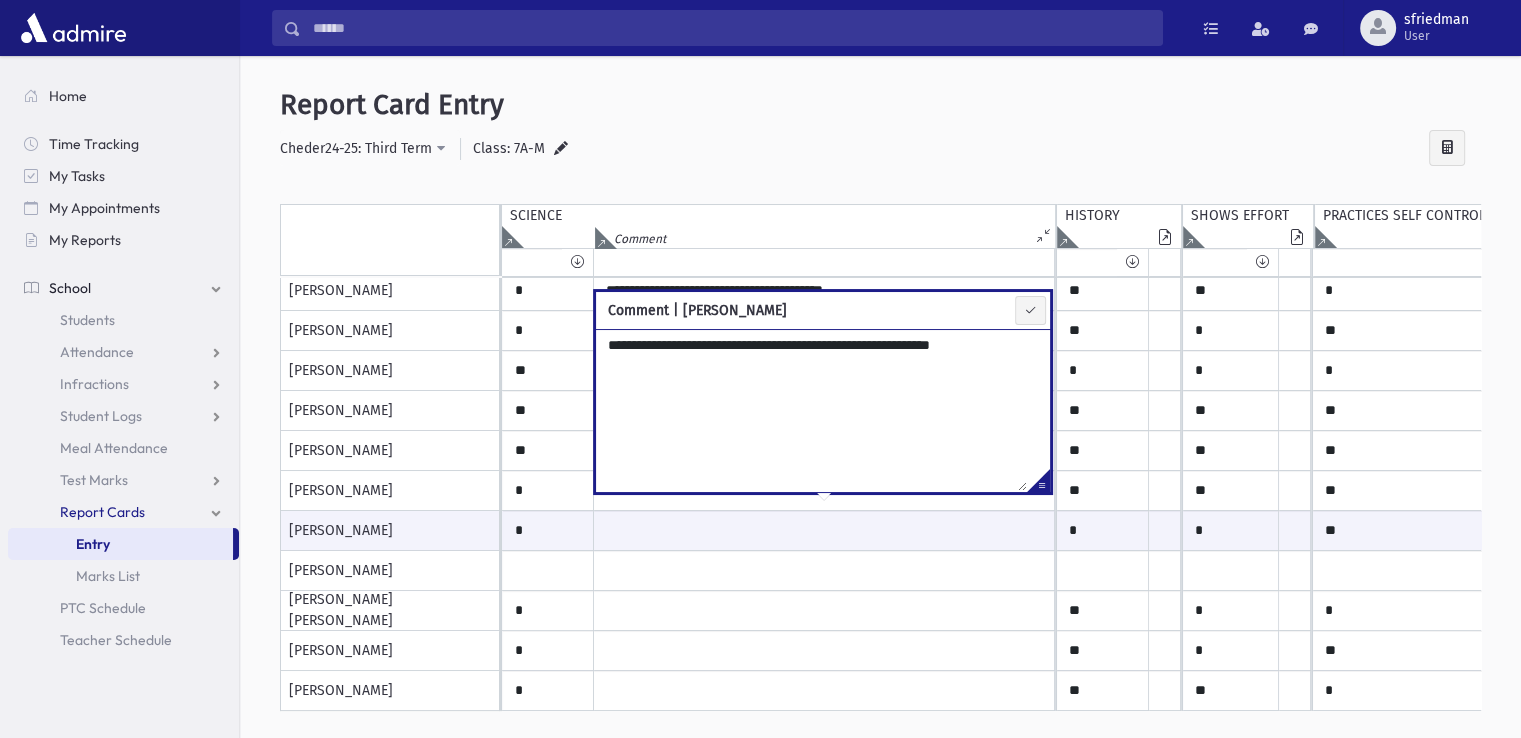 type on "**********" 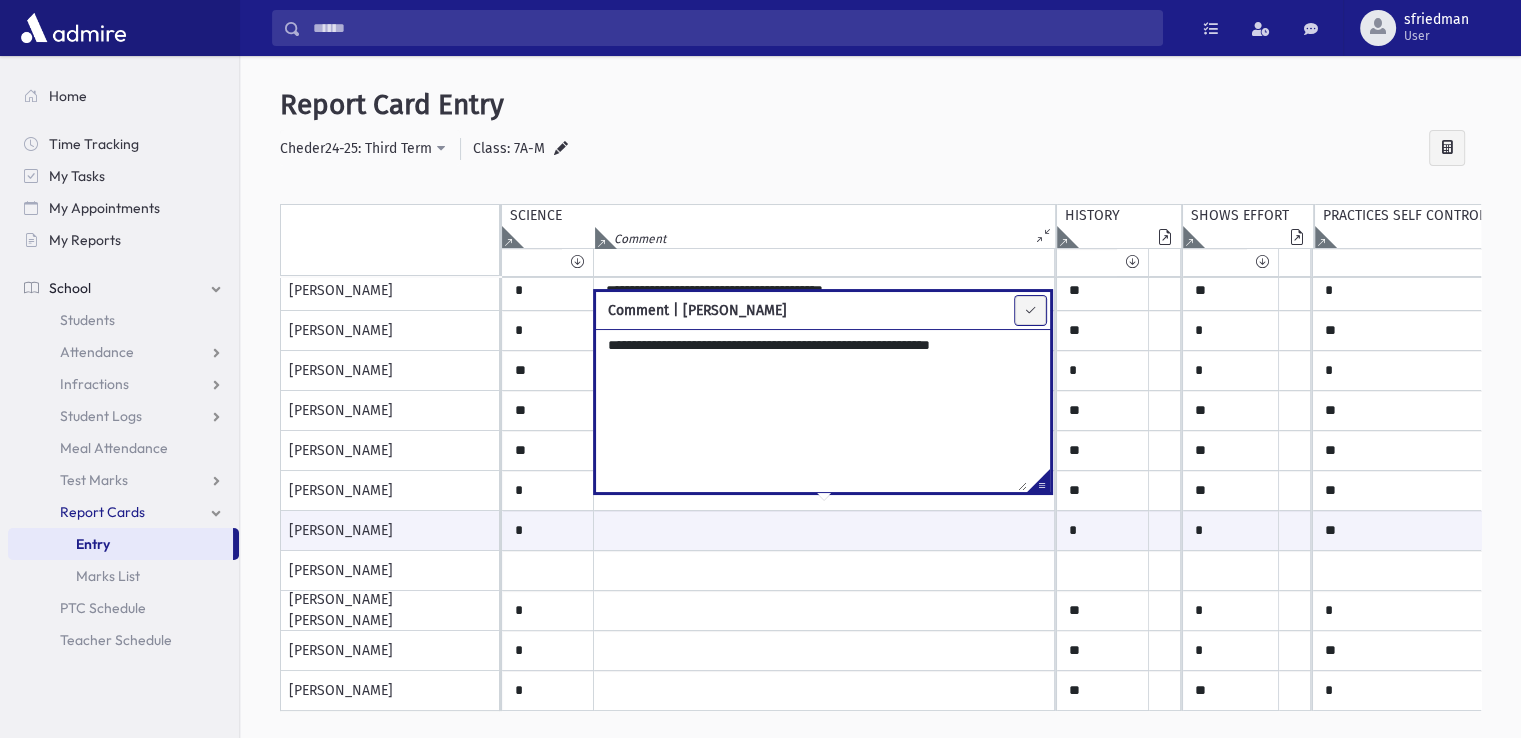 click at bounding box center [1030, 310] 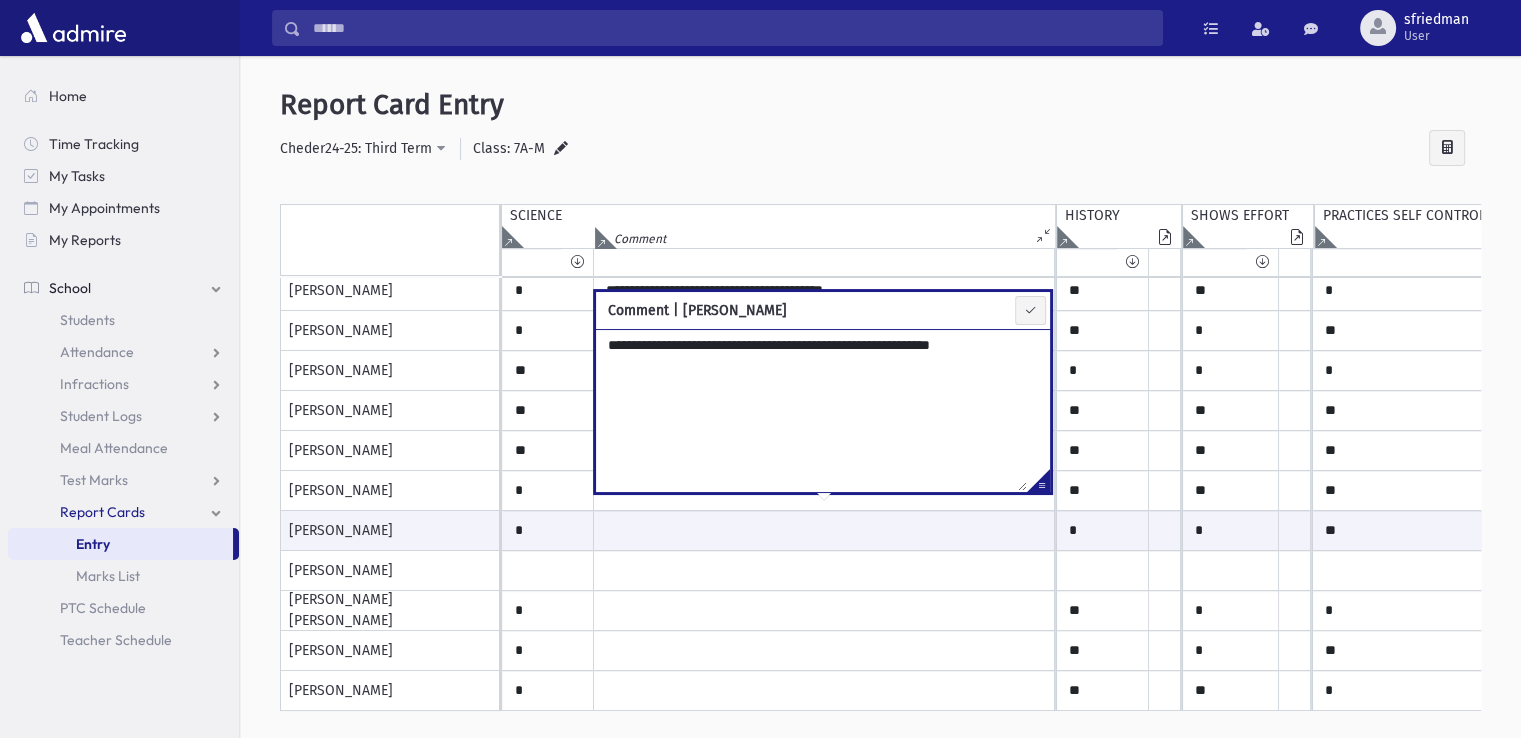 type on "**********" 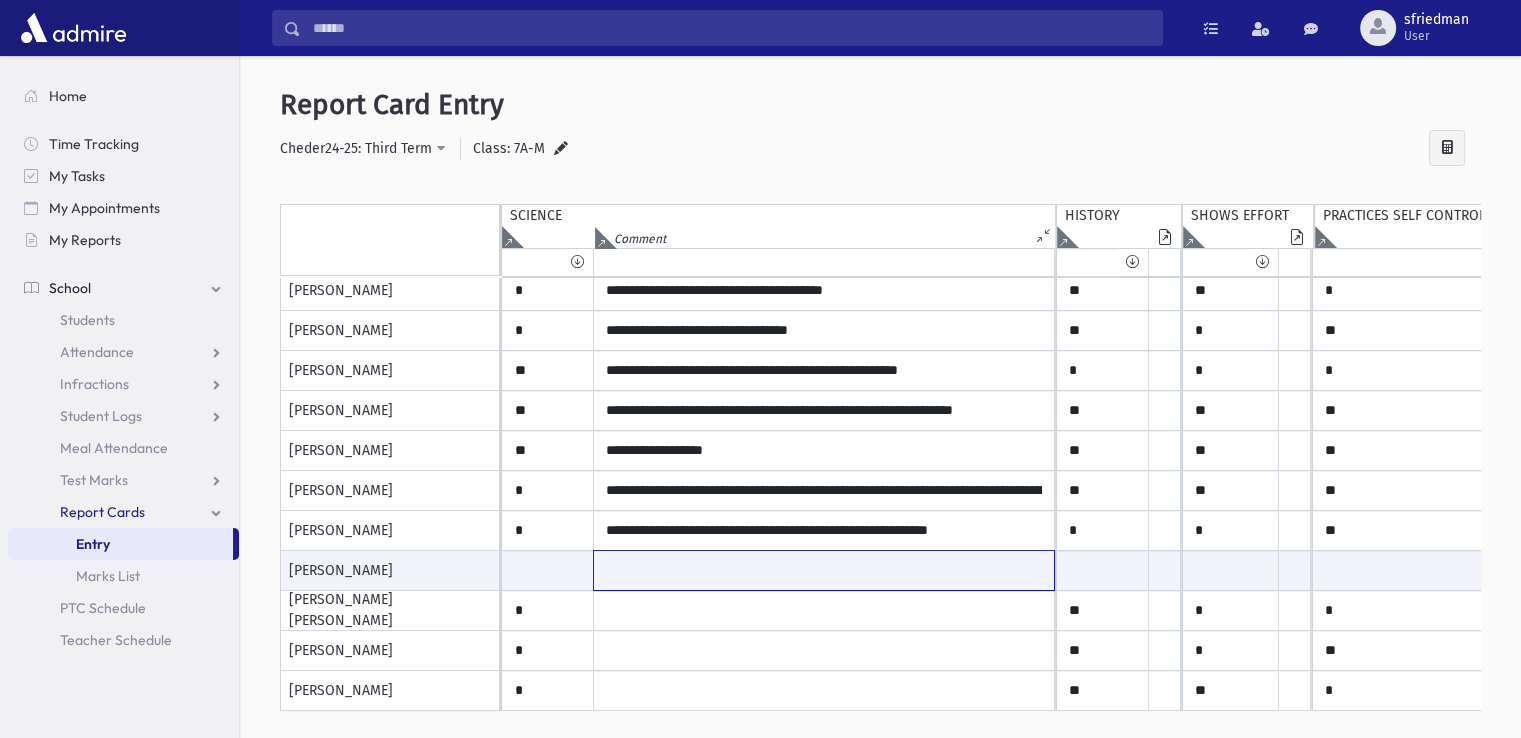 click at bounding box center (824, 570) 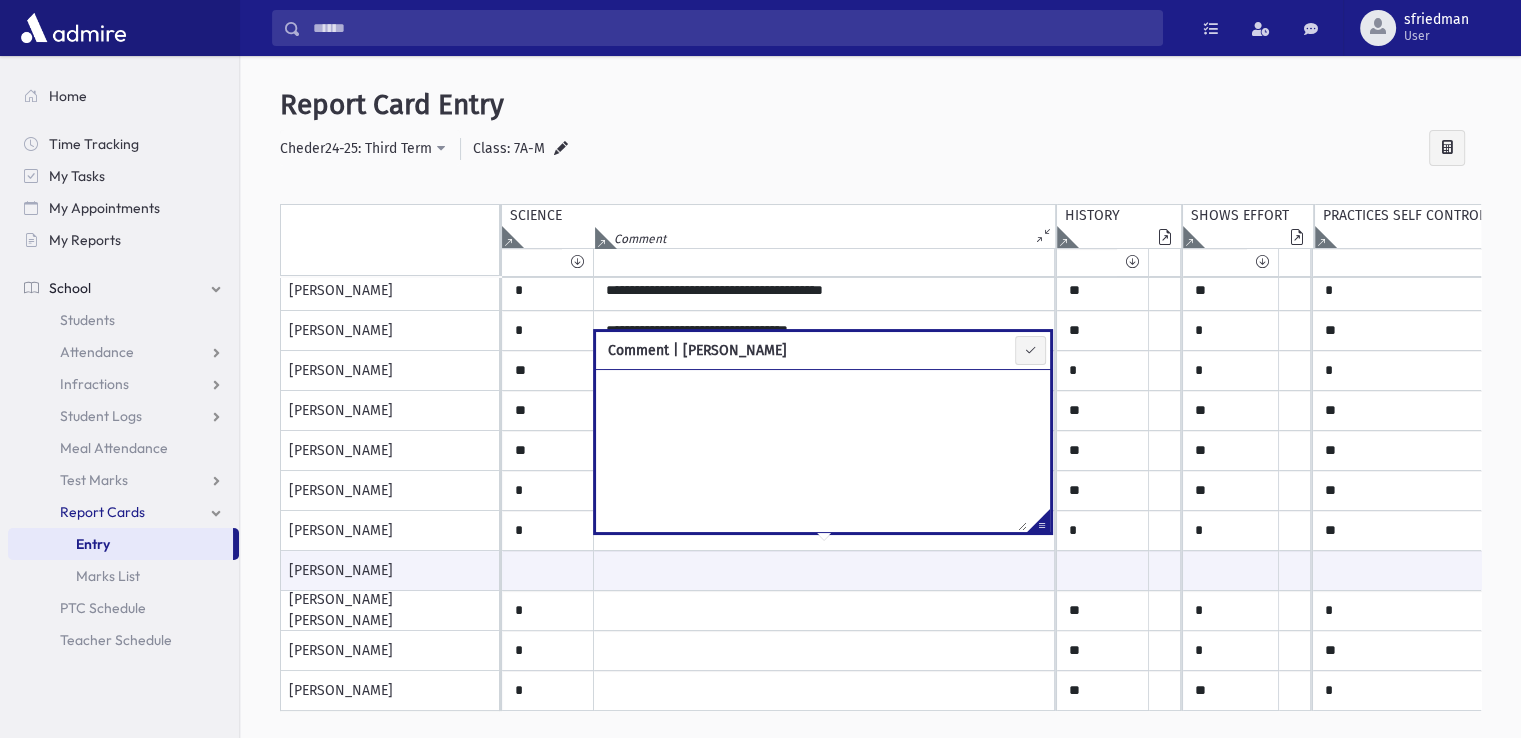 click at bounding box center [1038, 524] 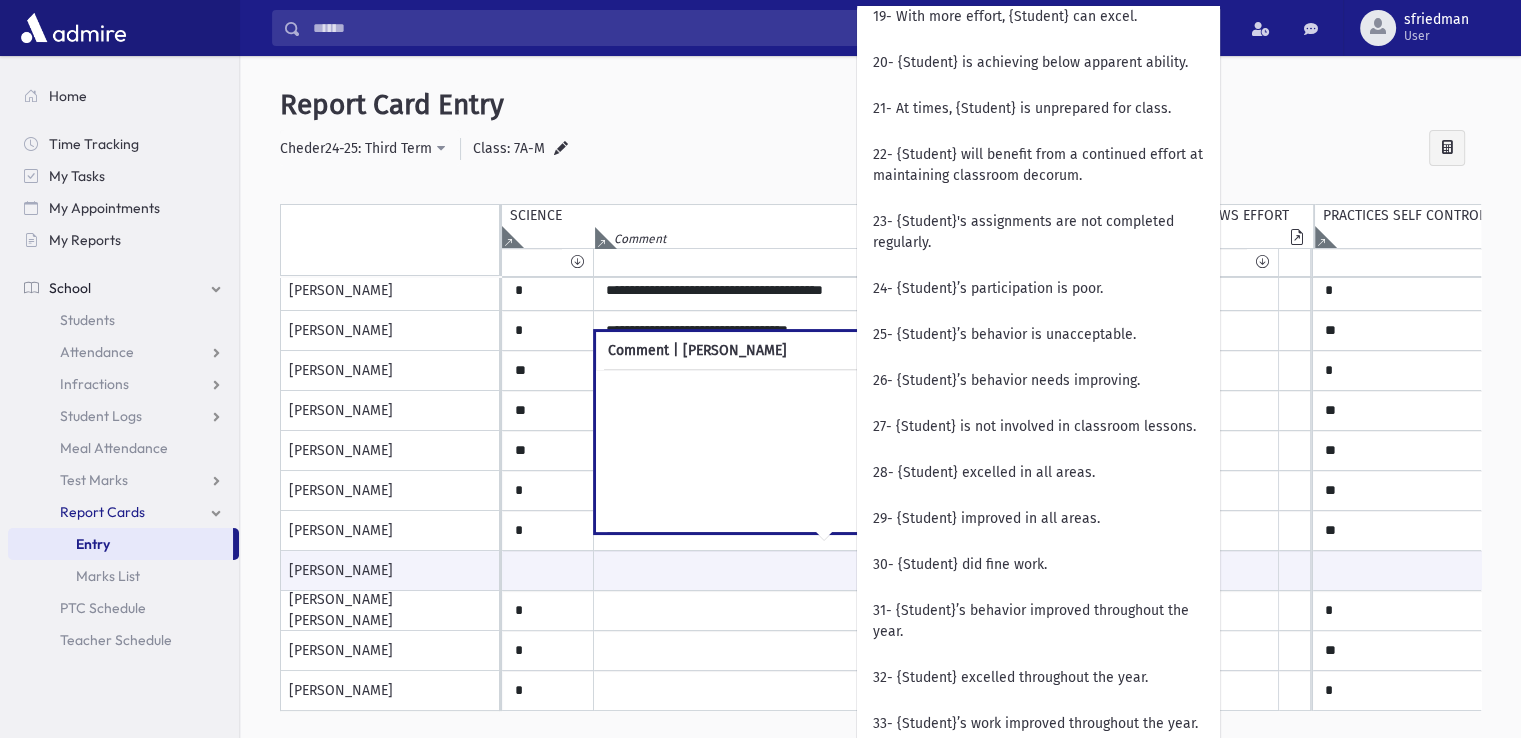 scroll, scrollTop: 1200, scrollLeft: 0, axis: vertical 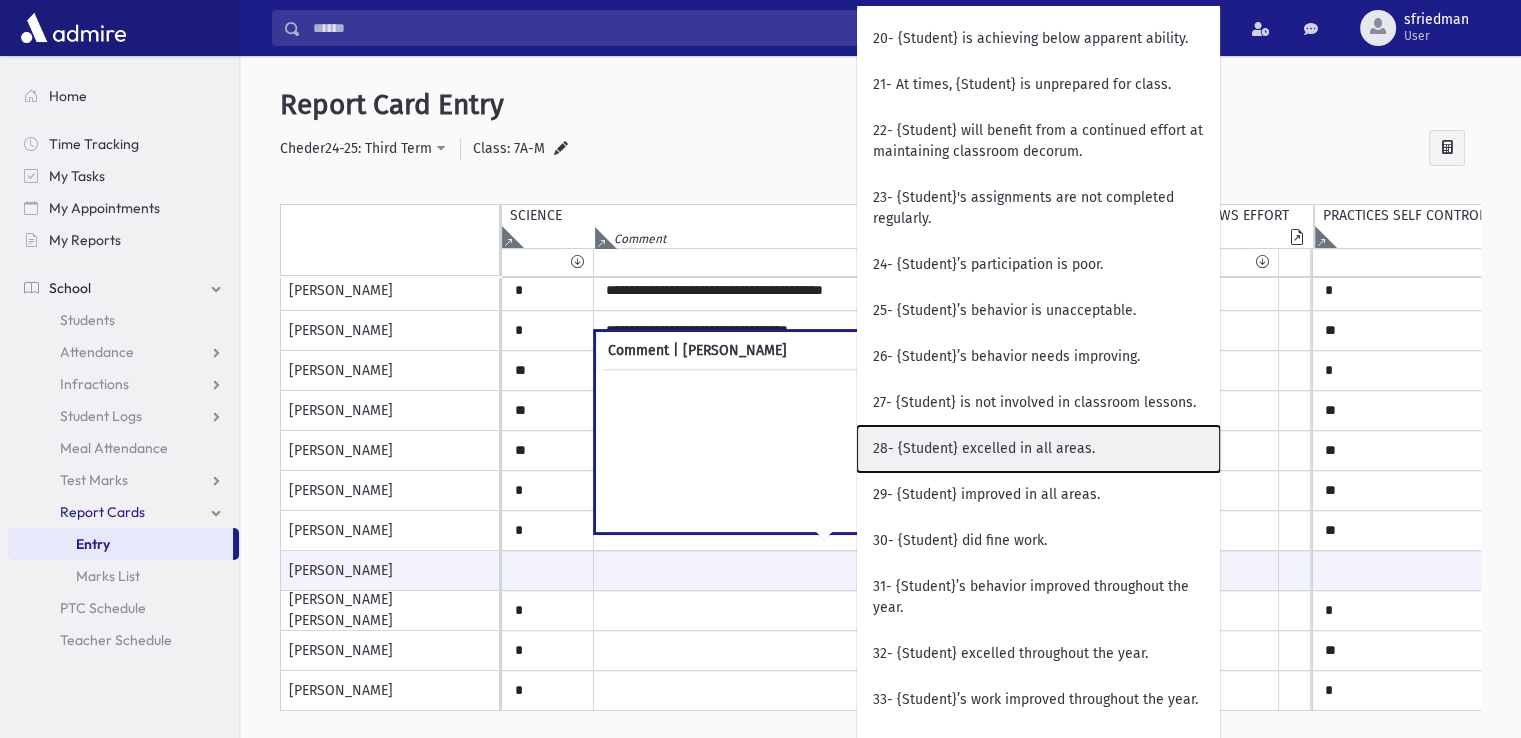 click on "28- {Student} excelled in all areas." at bounding box center [1038, 449] 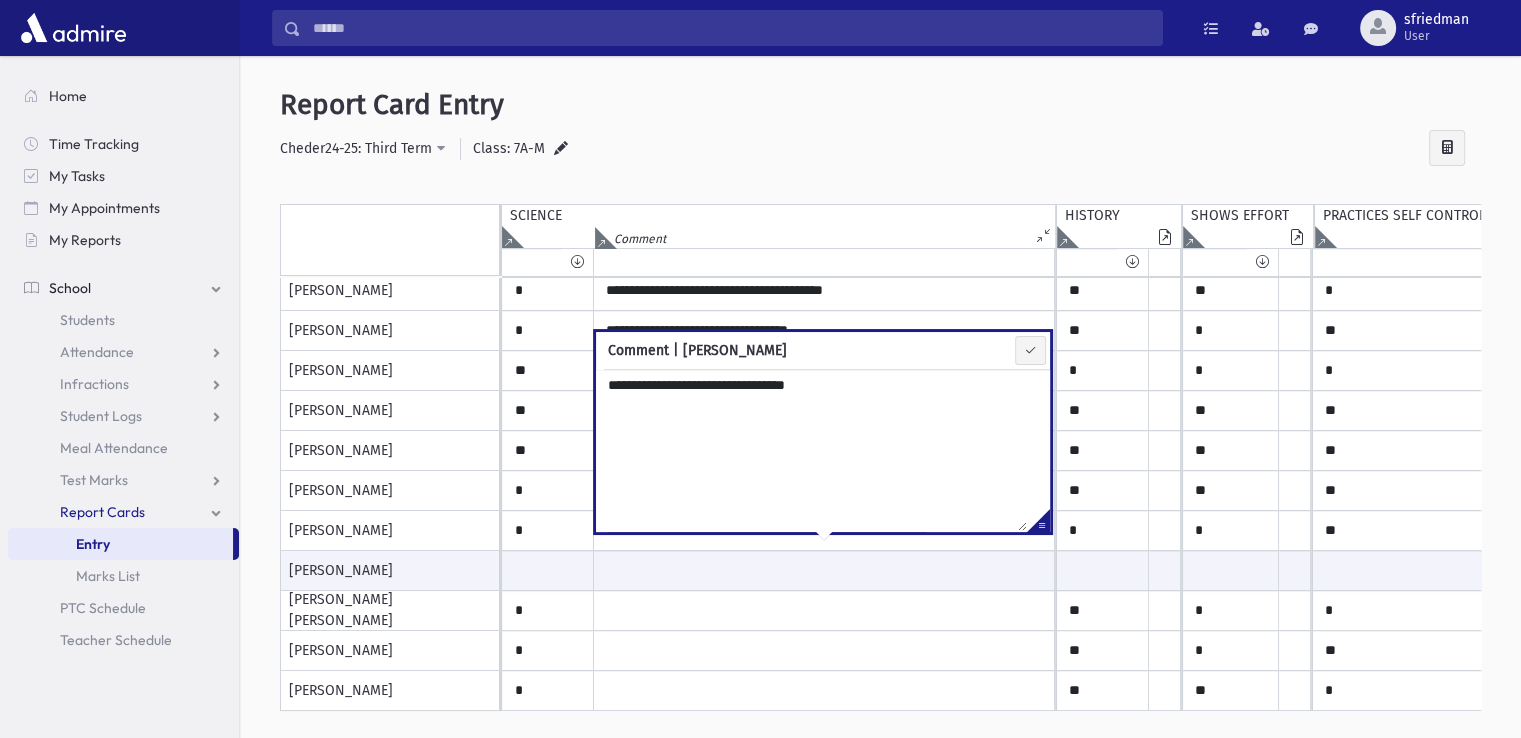 click on "**********" at bounding box center [811, 450] 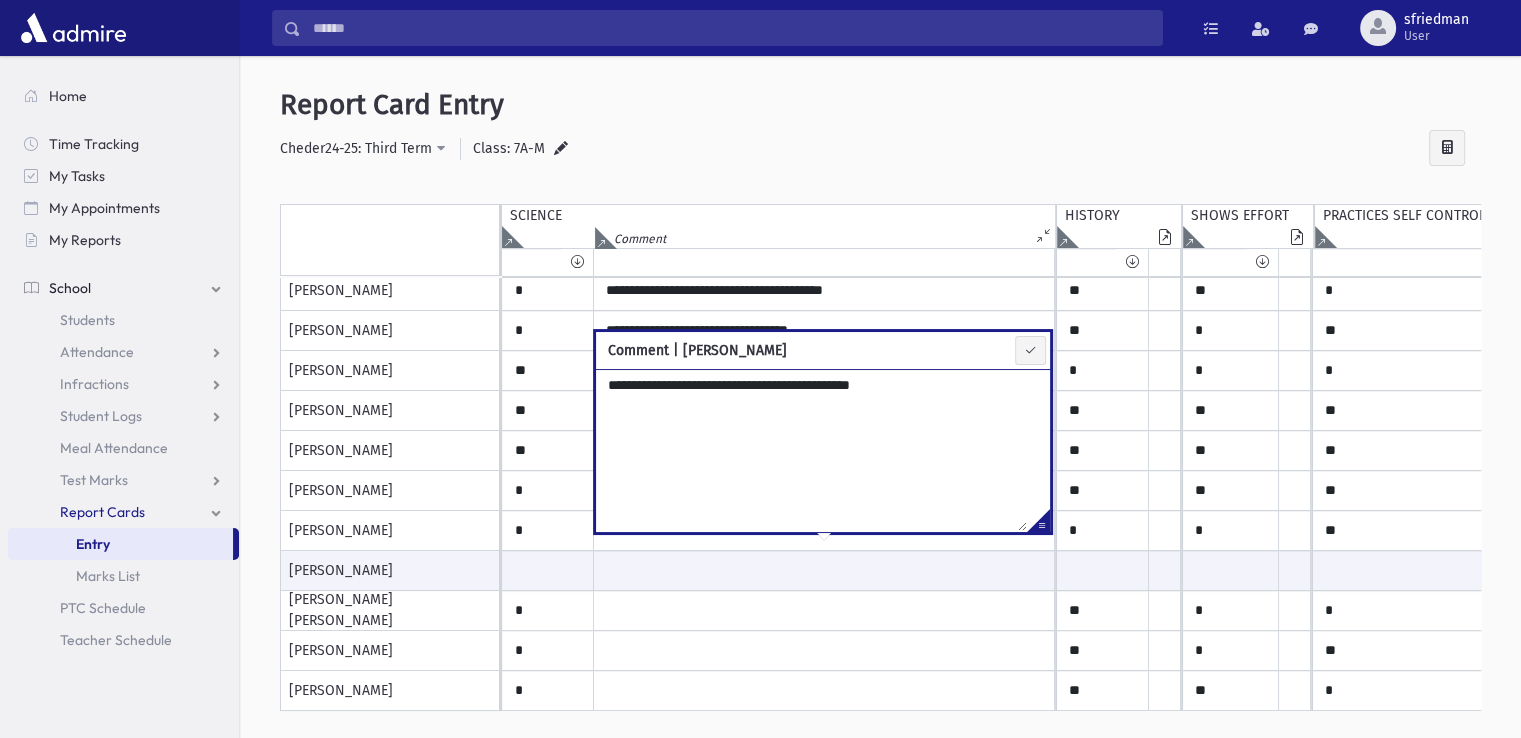 type on "**********" 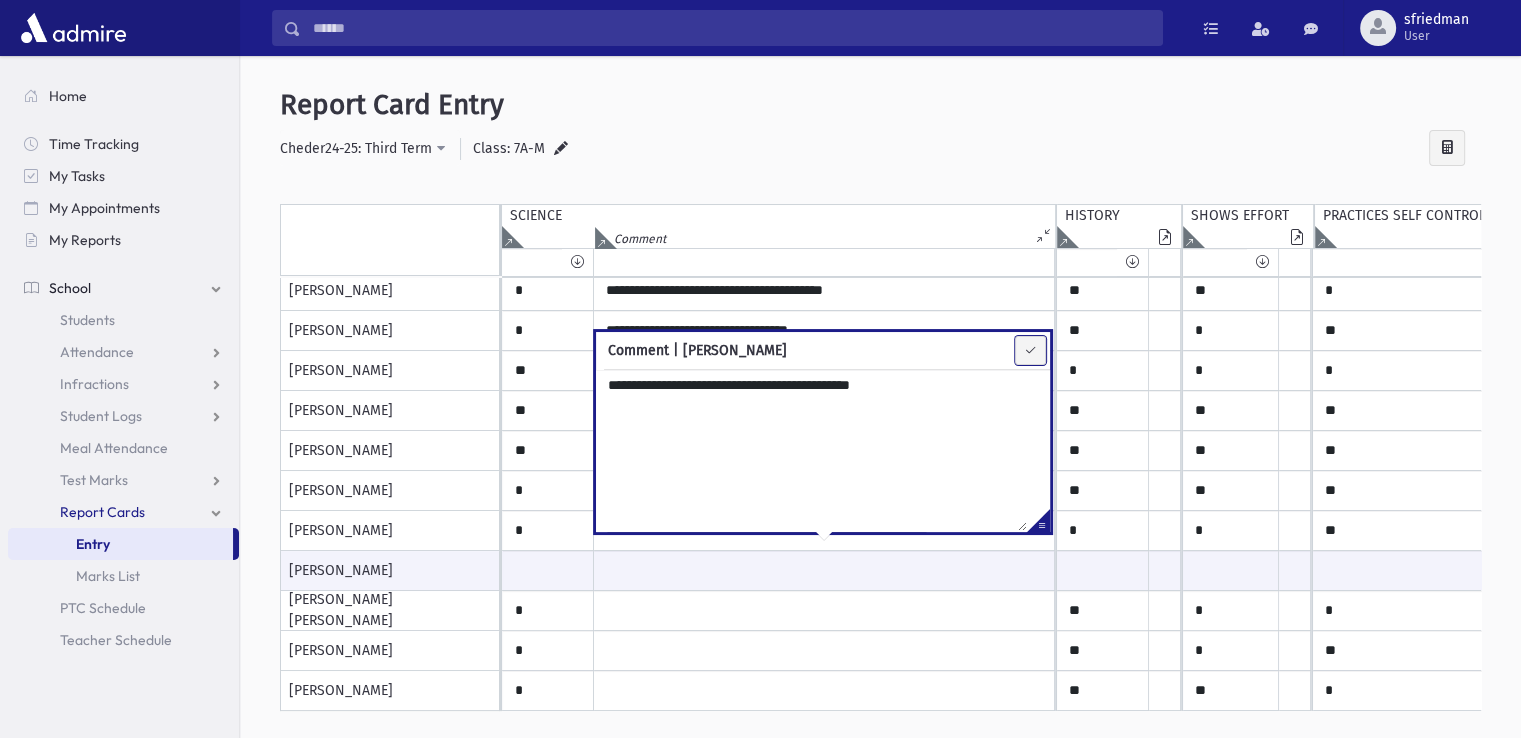 click at bounding box center [1030, 350] 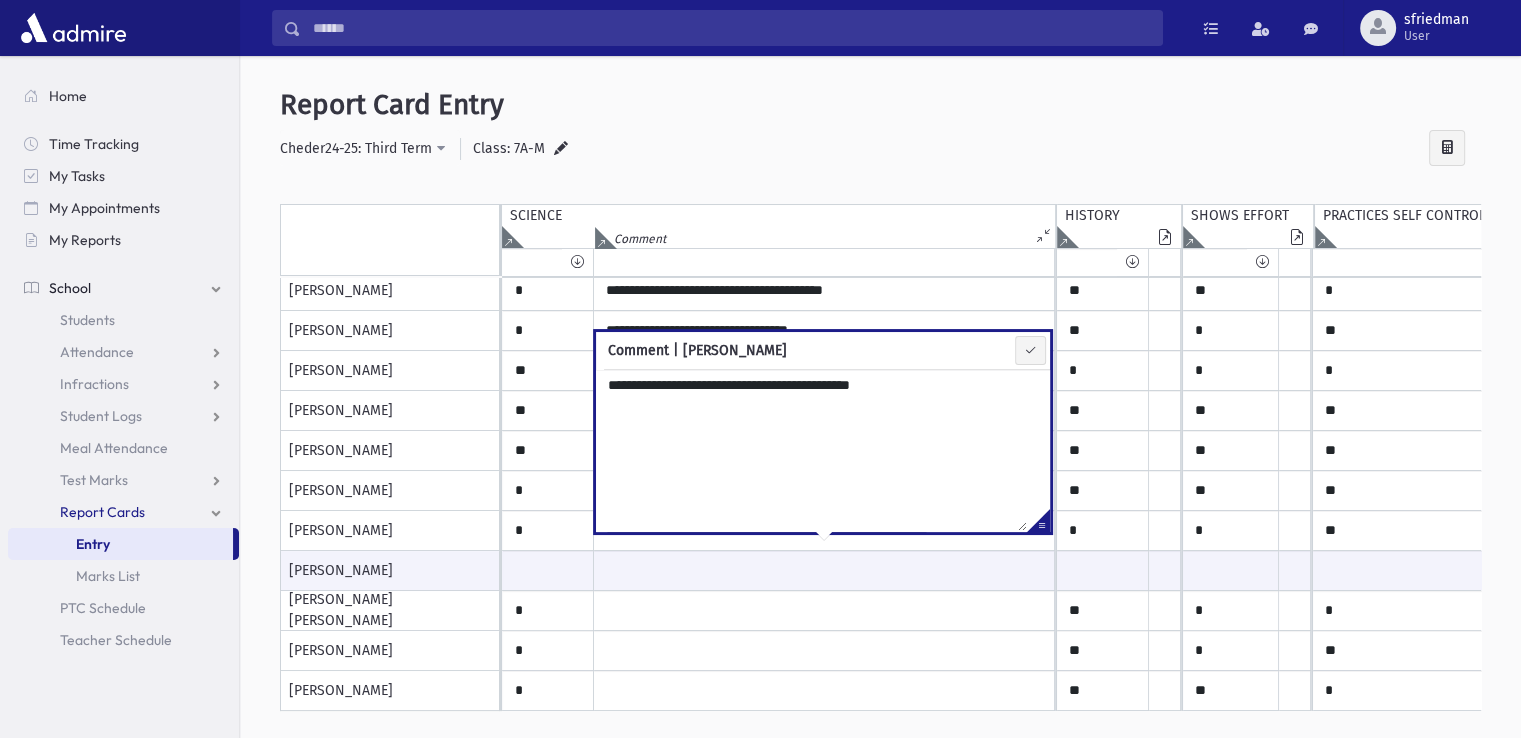 type on "**********" 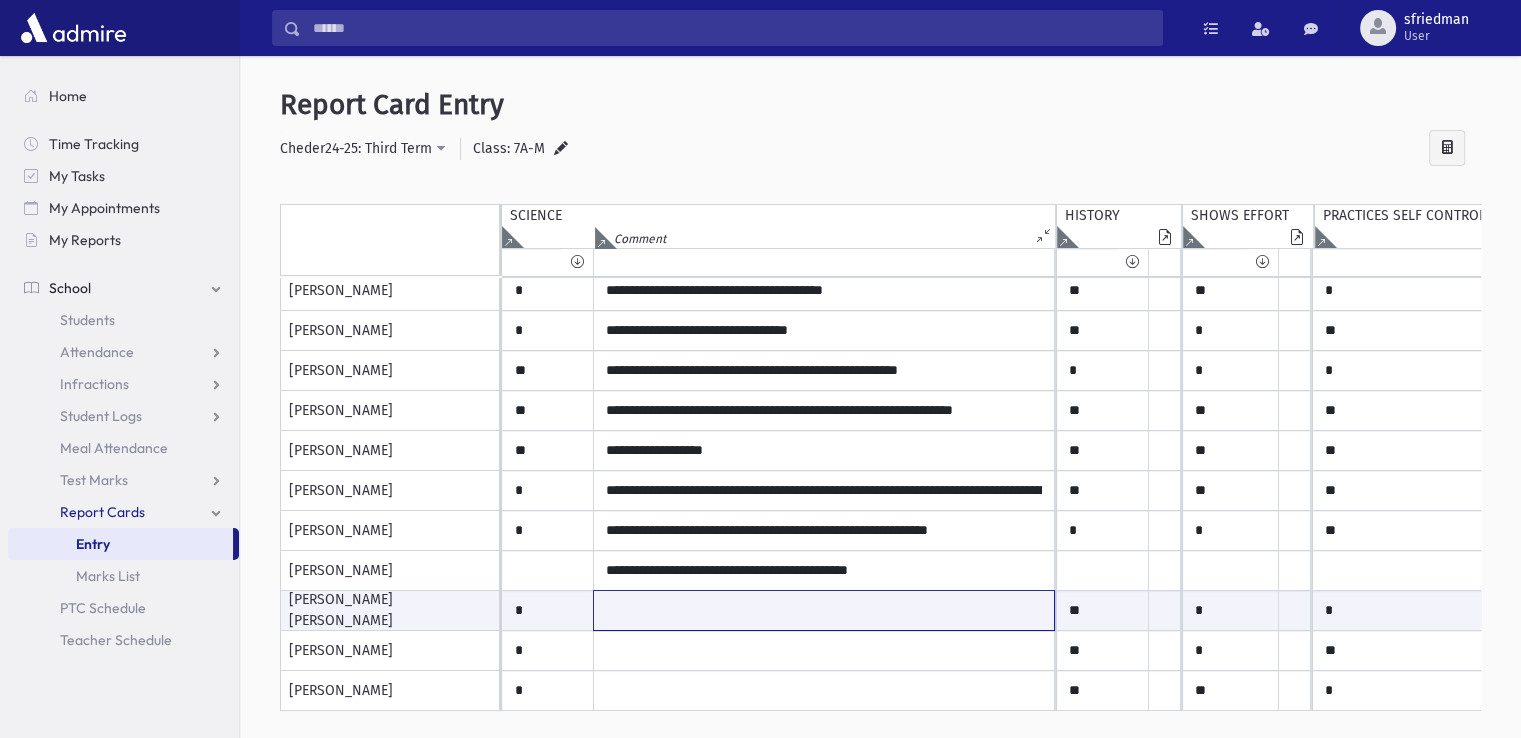 click at bounding box center (824, 610) 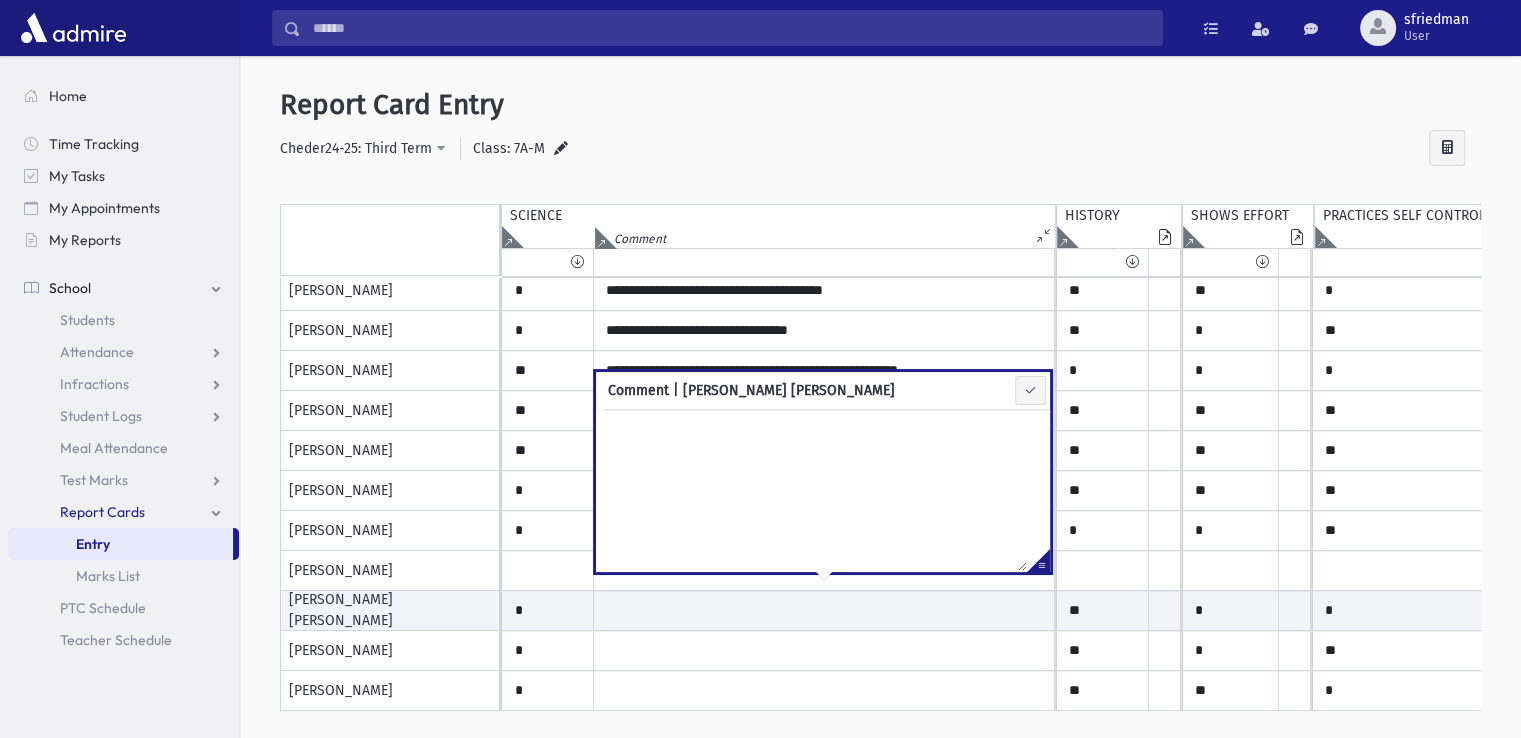 click at bounding box center (1038, 564) 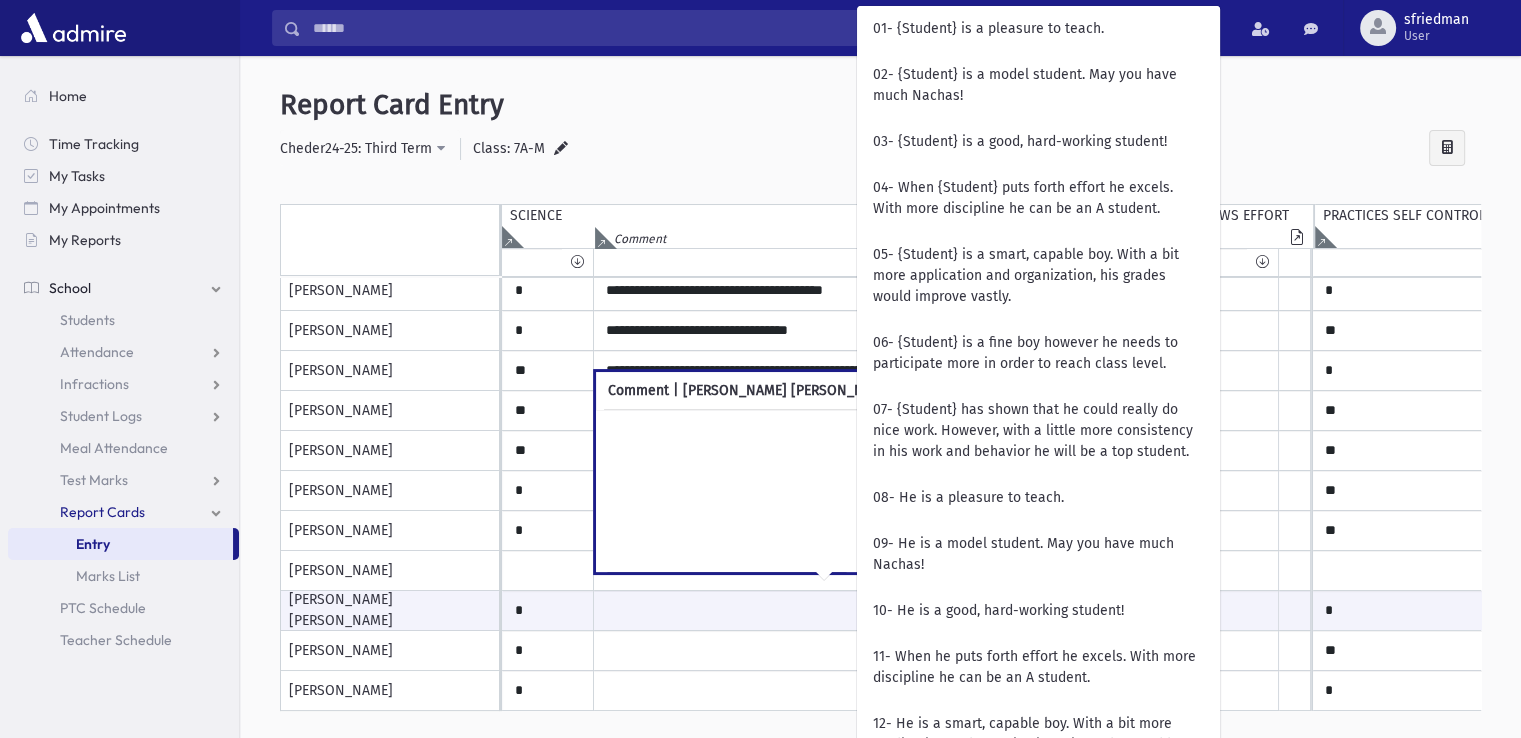 click at bounding box center [811, 490] 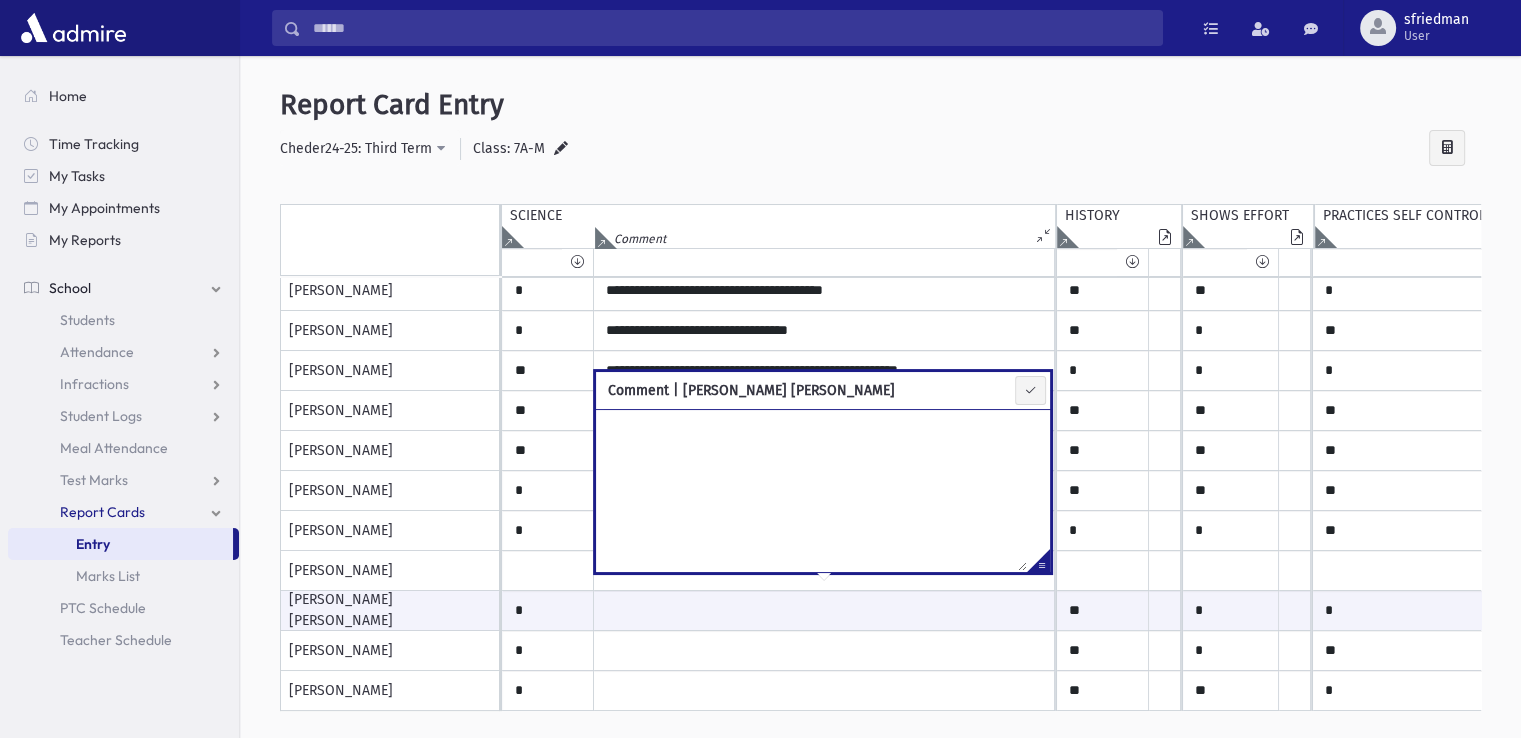 type on "*" 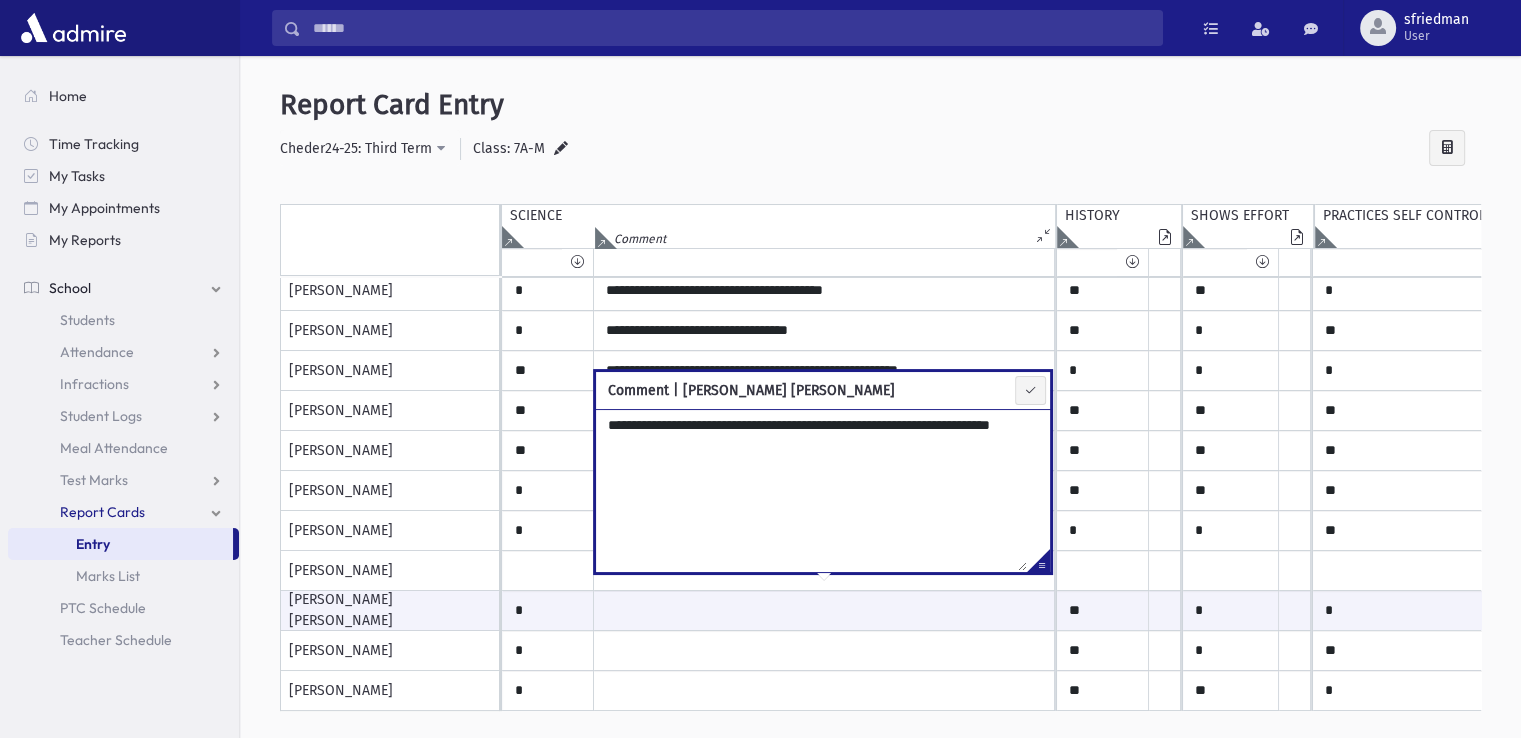 type on "**********" 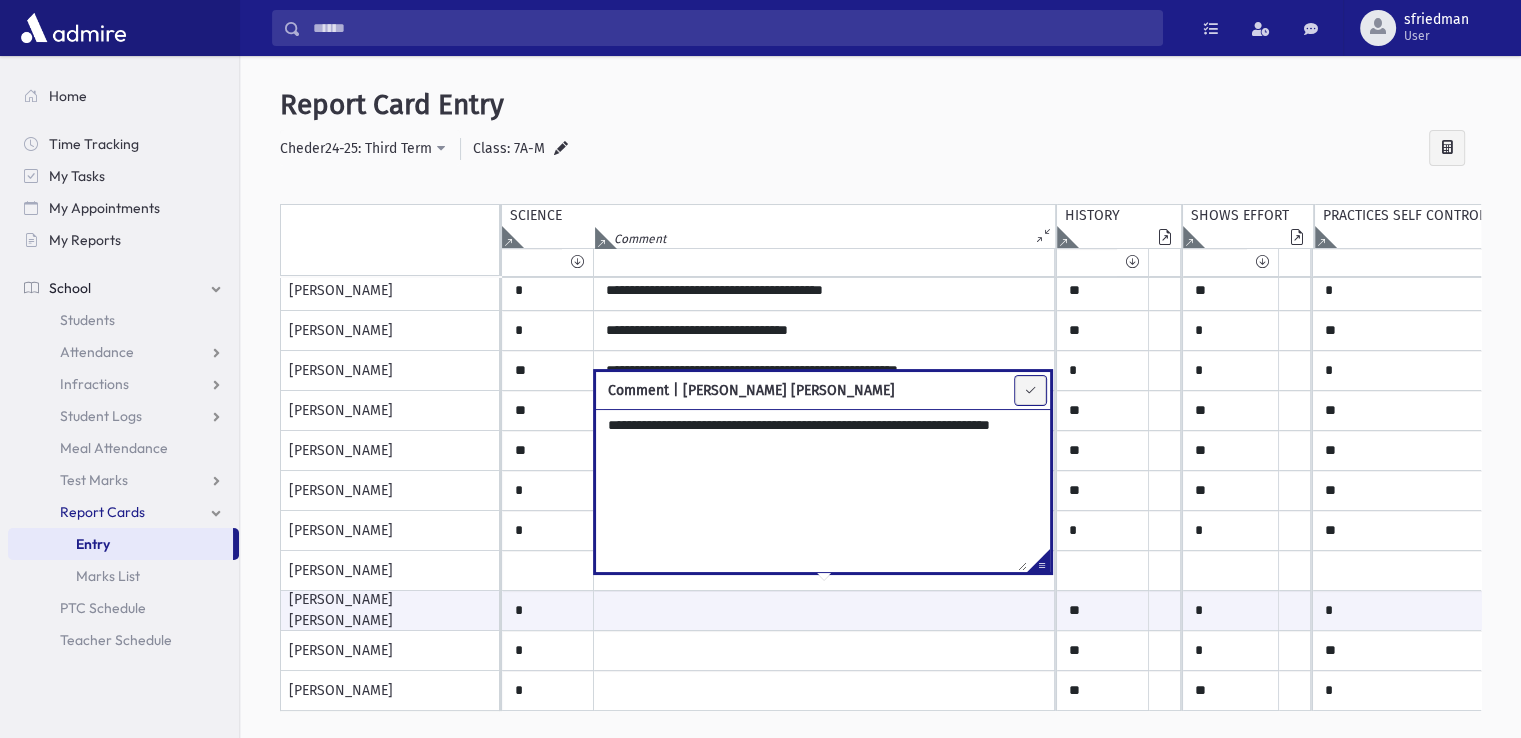 click at bounding box center (1030, 390) 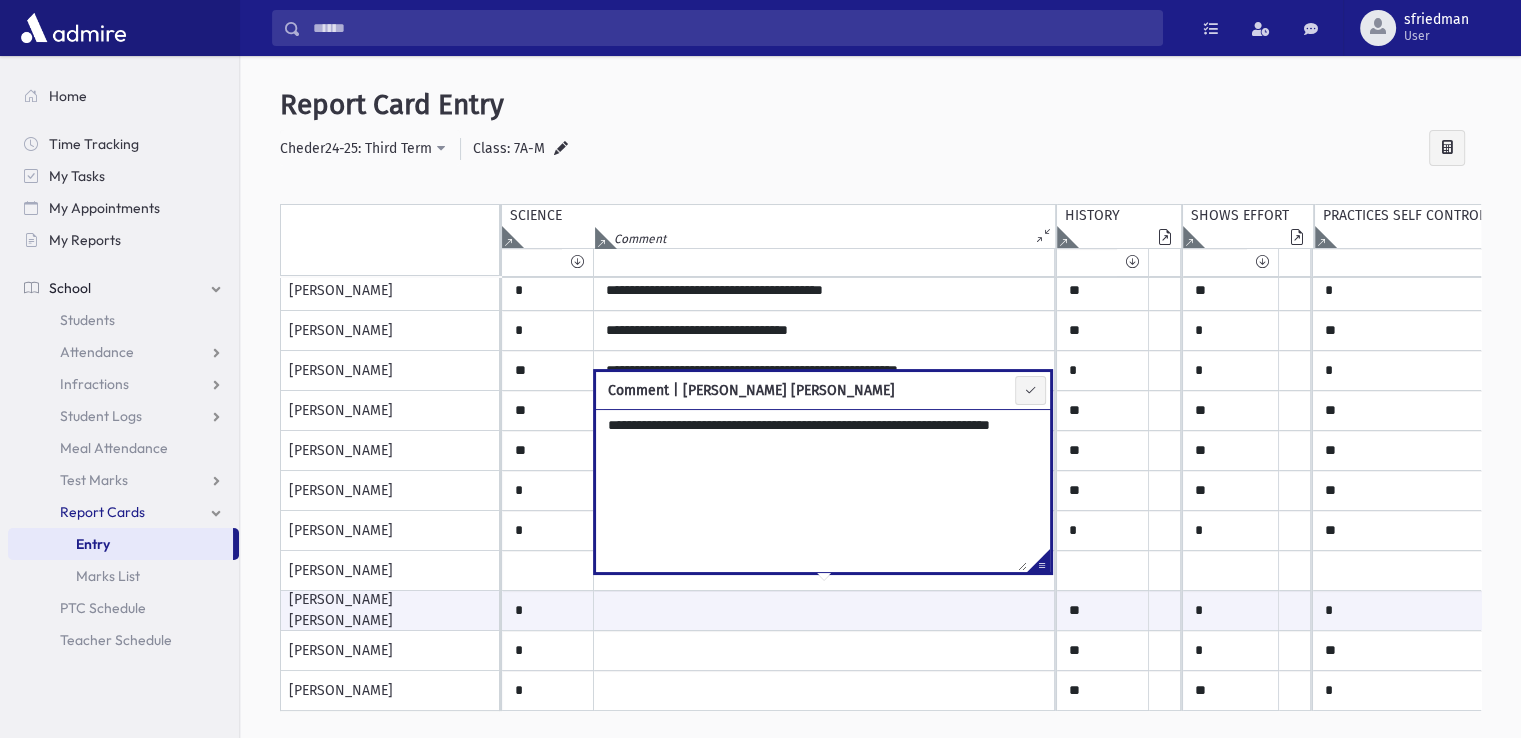 type on "**********" 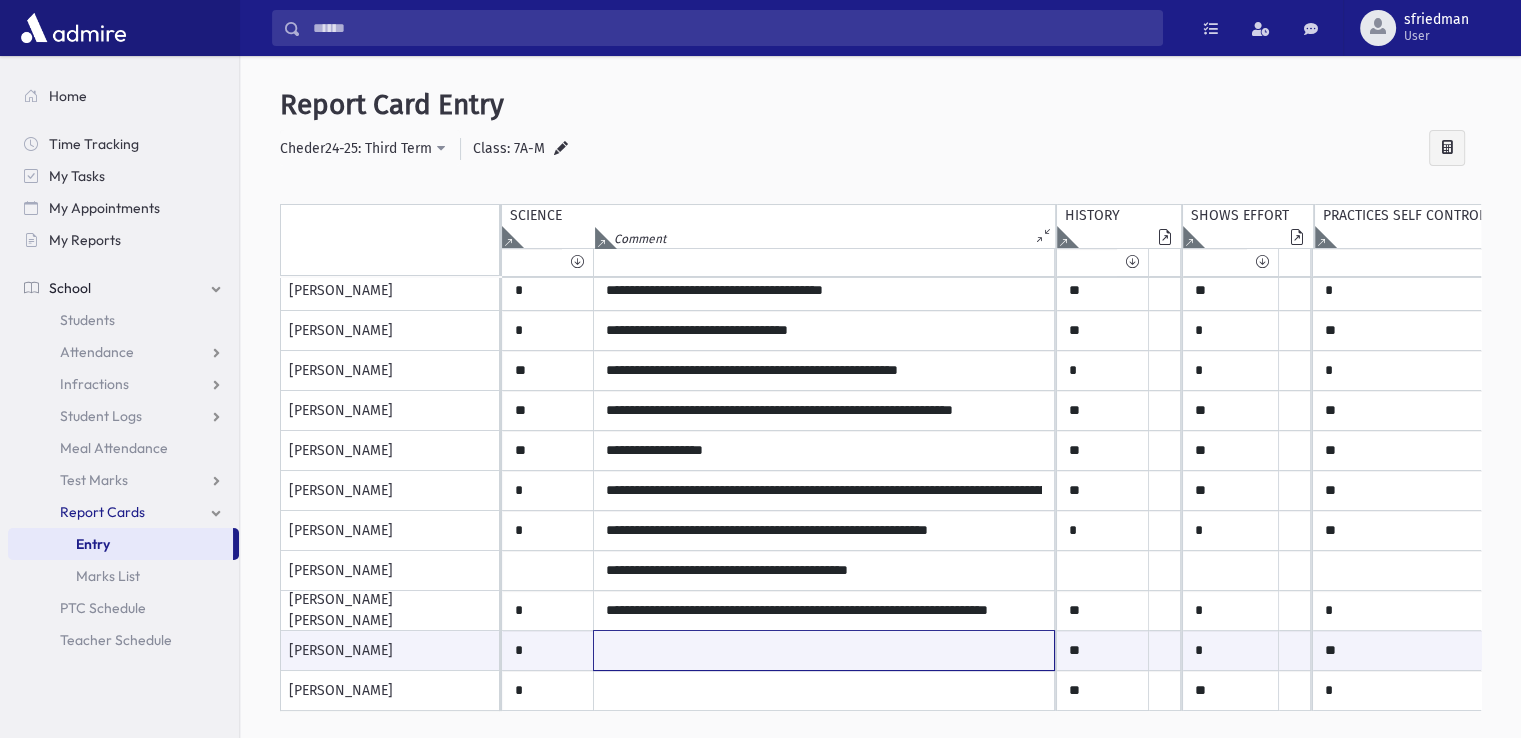 click at bounding box center [824, 650] 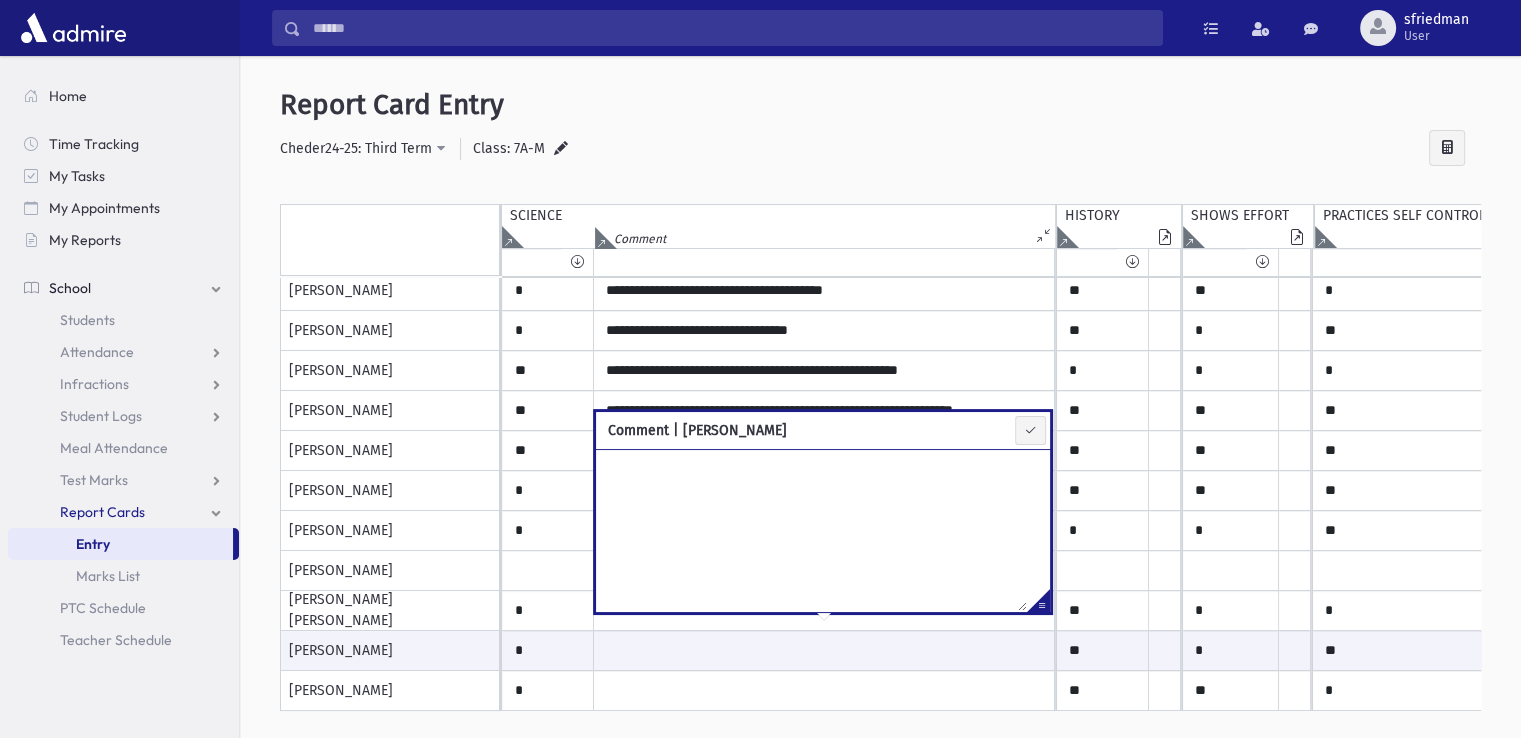 click at bounding box center (1038, 604) 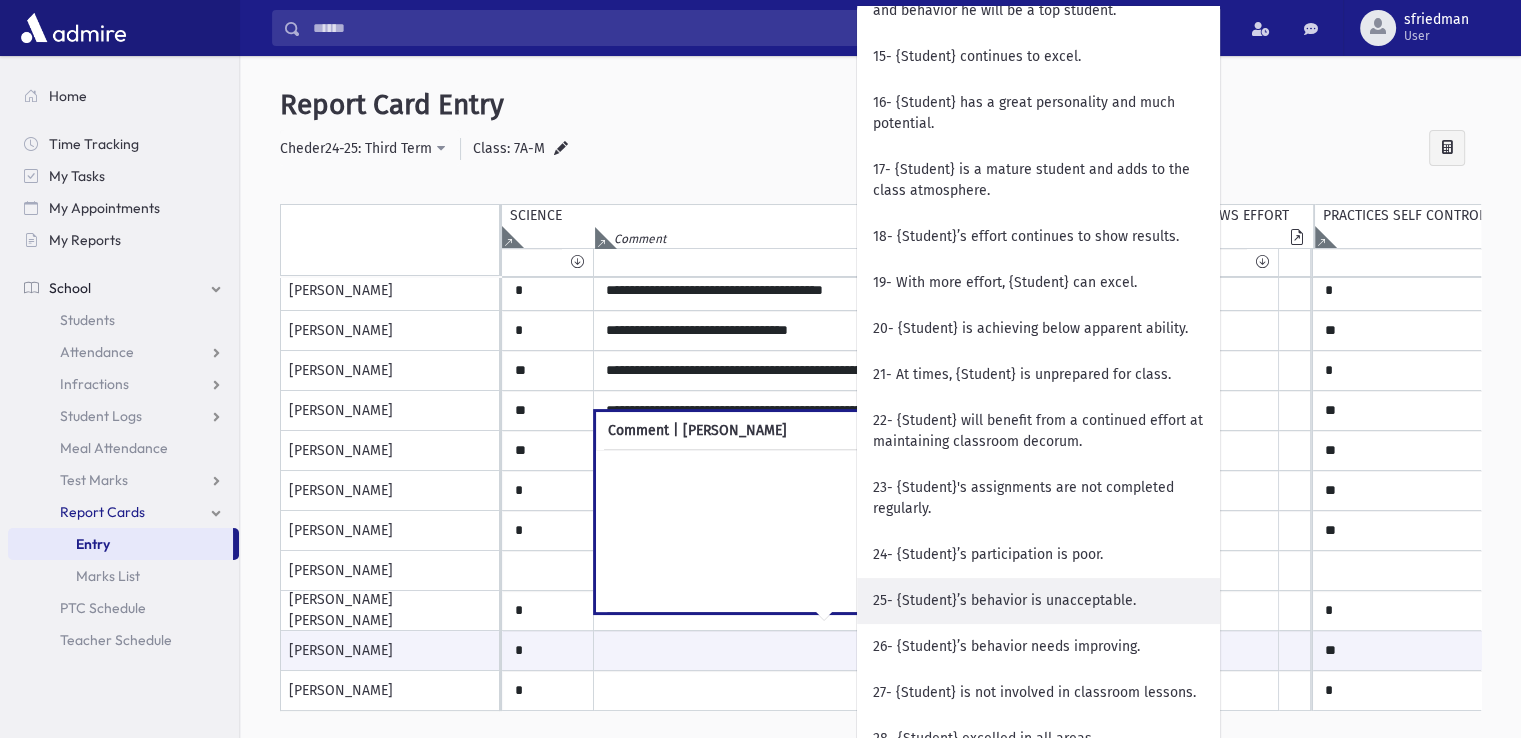 scroll, scrollTop: 1100, scrollLeft: 0, axis: vertical 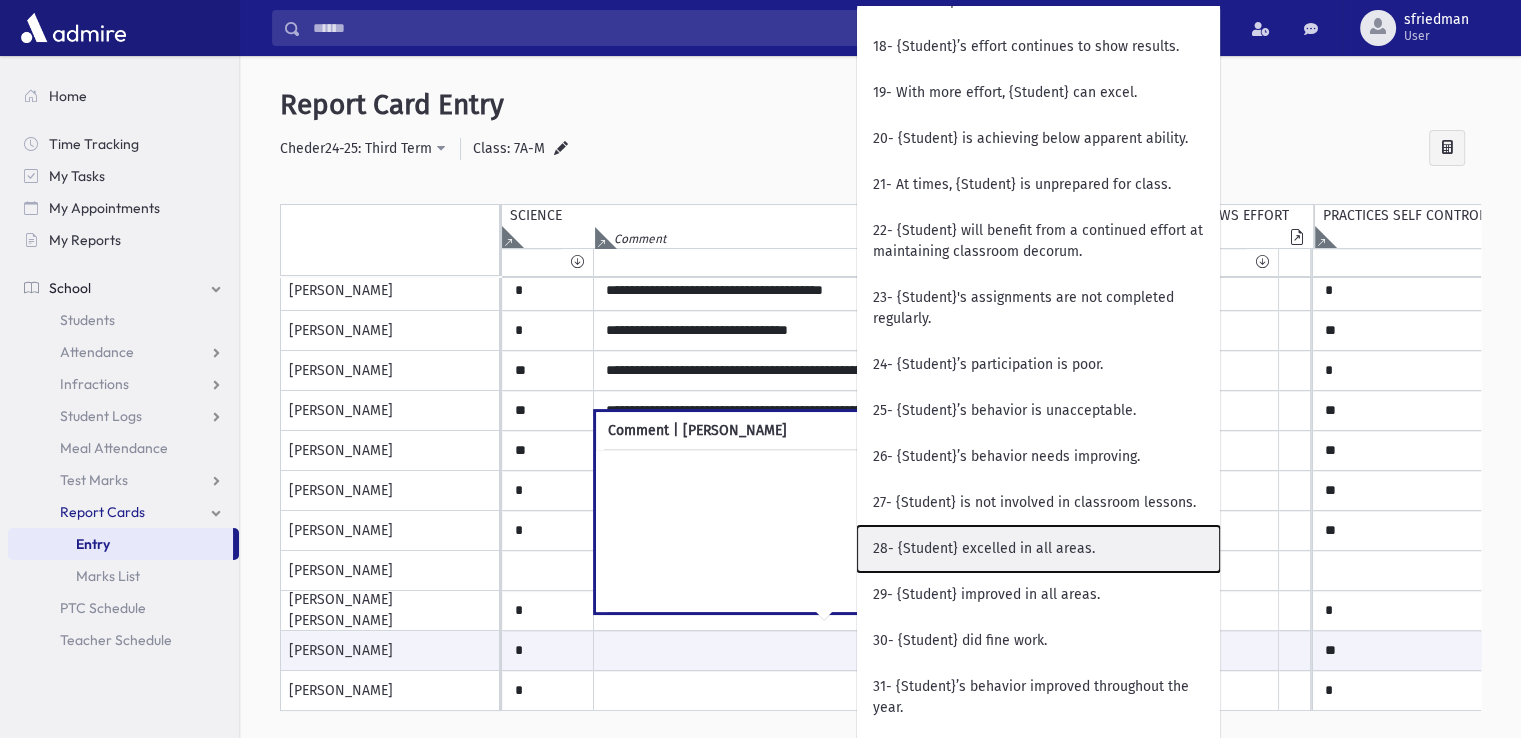 click on "28- {Student} excelled in all areas." at bounding box center (1038, 549) 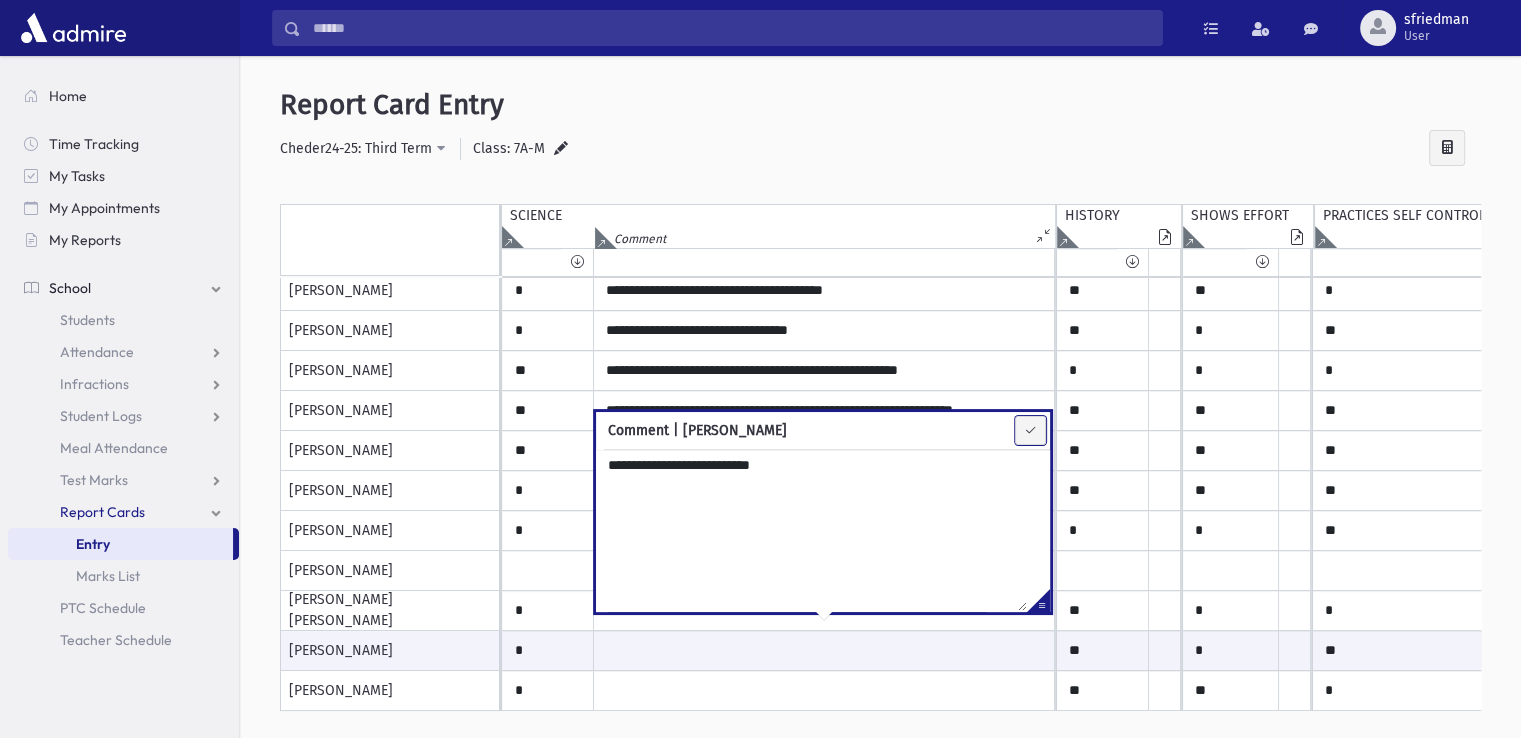 click at bounding box center [1030, 430] 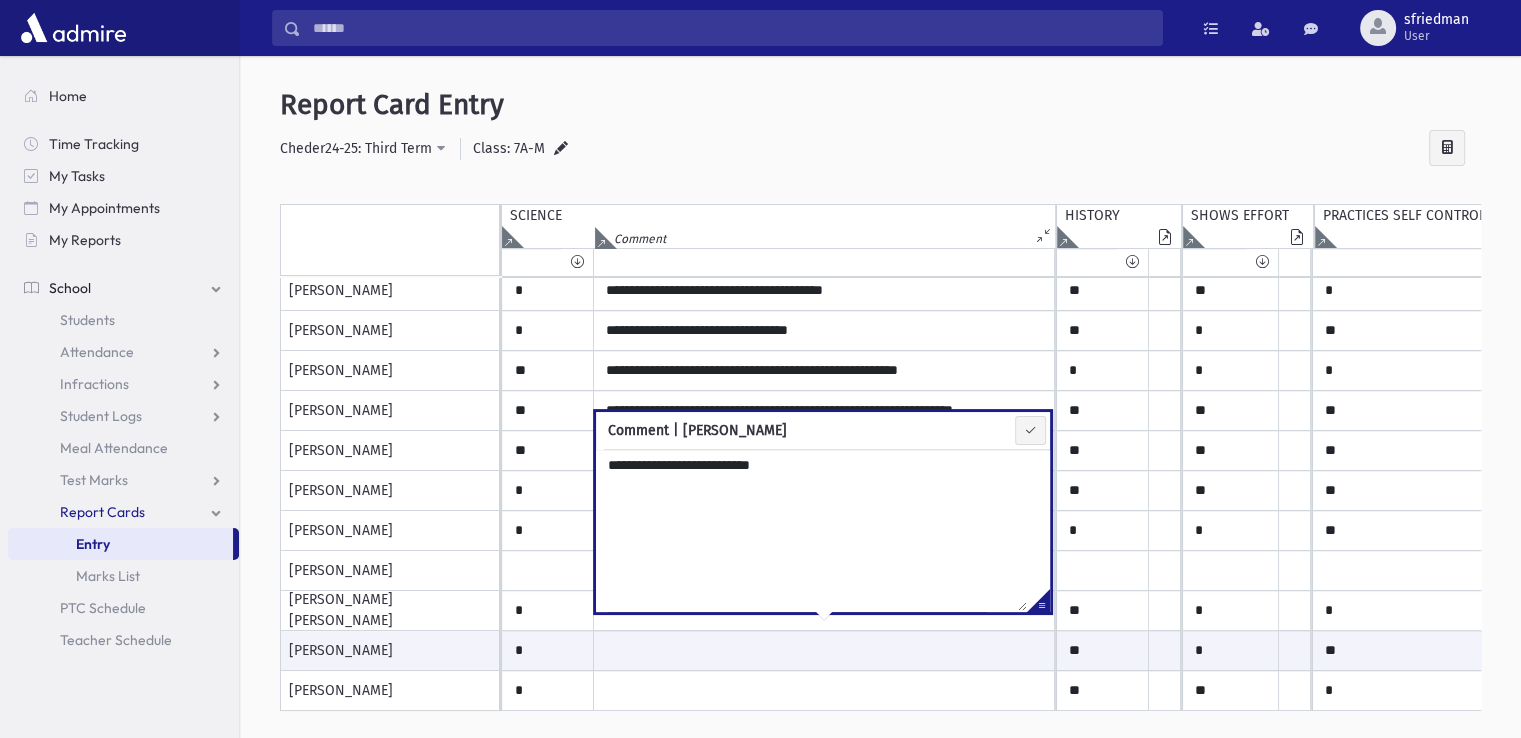 type on "**********" 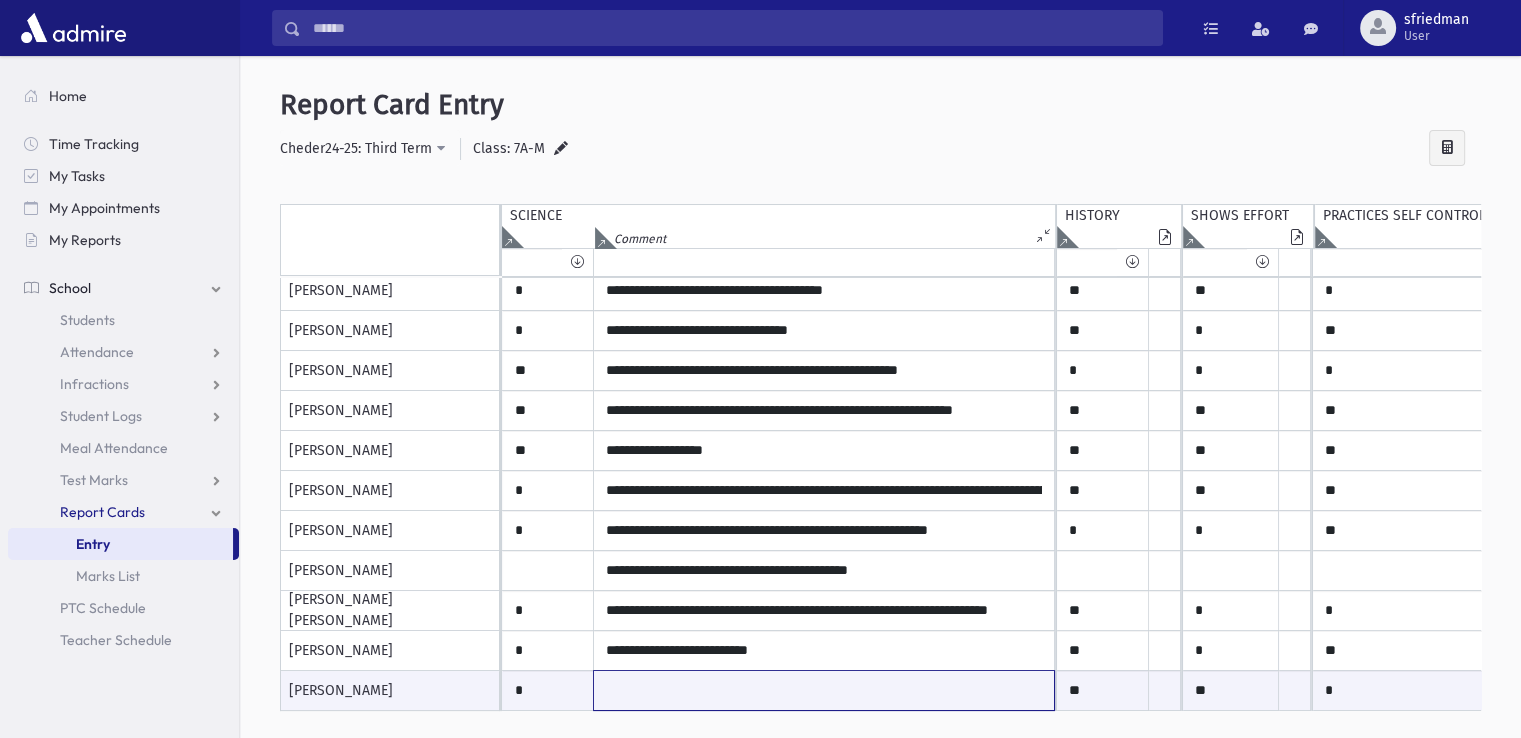 click at bounding box center [824, 690] 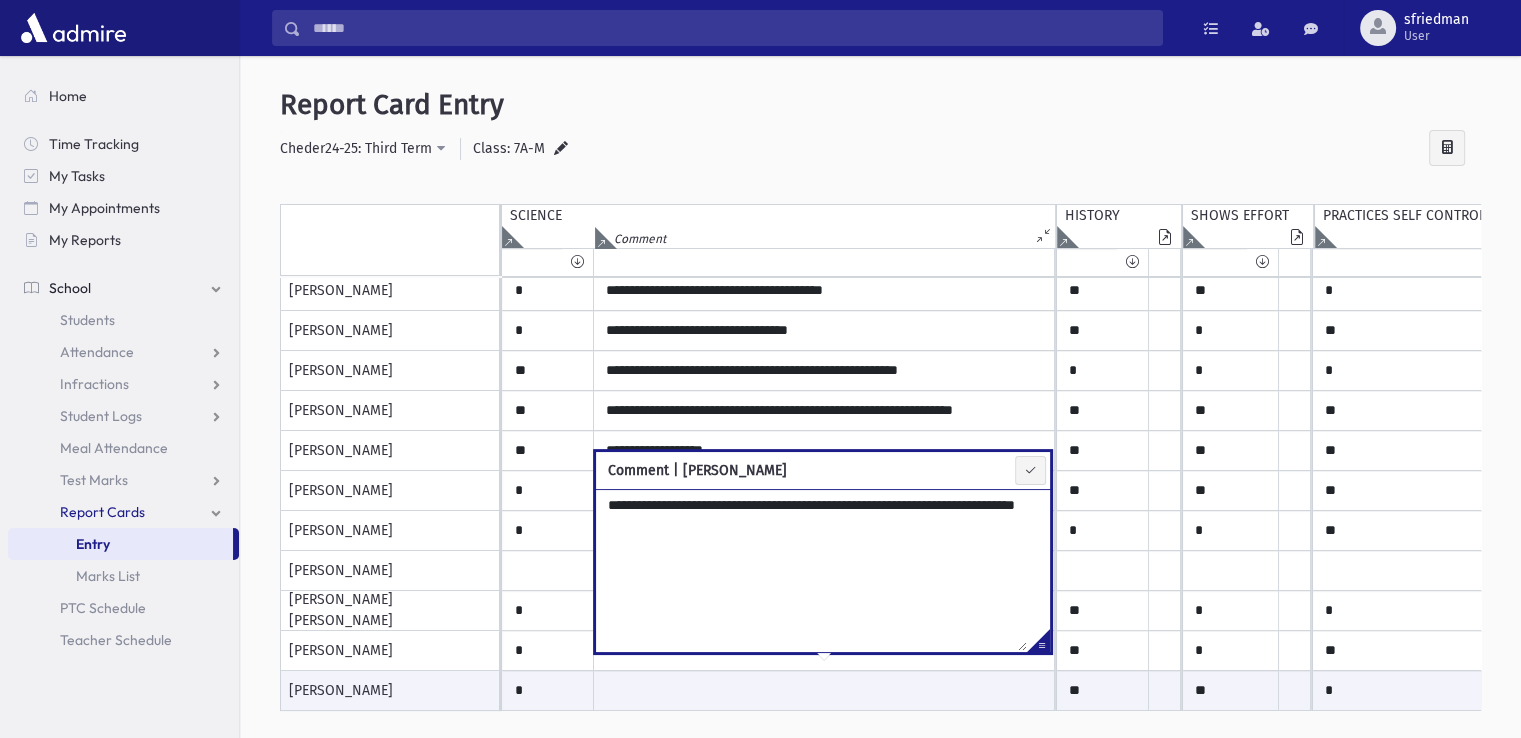 type on "**********" 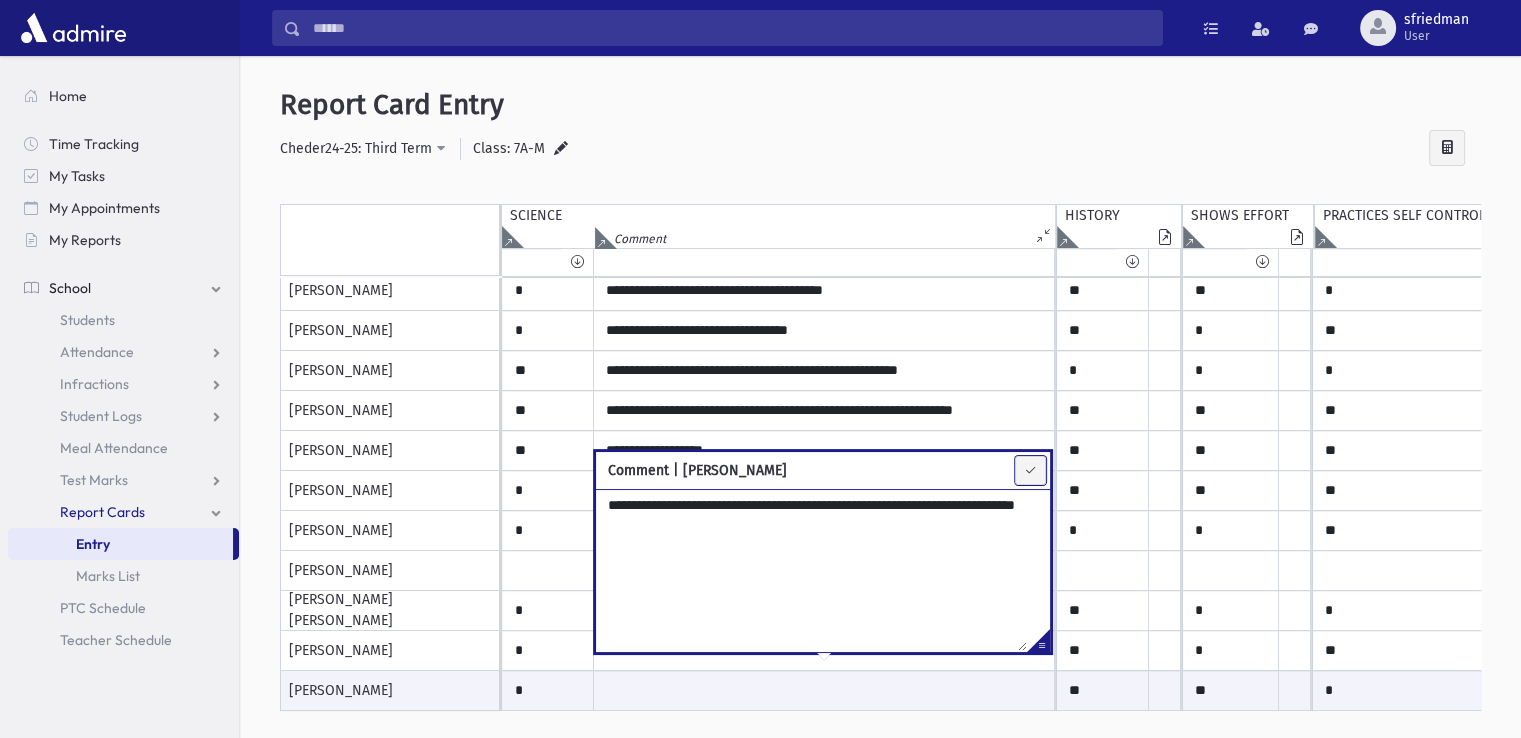 click at bounding box center (1030, 470) 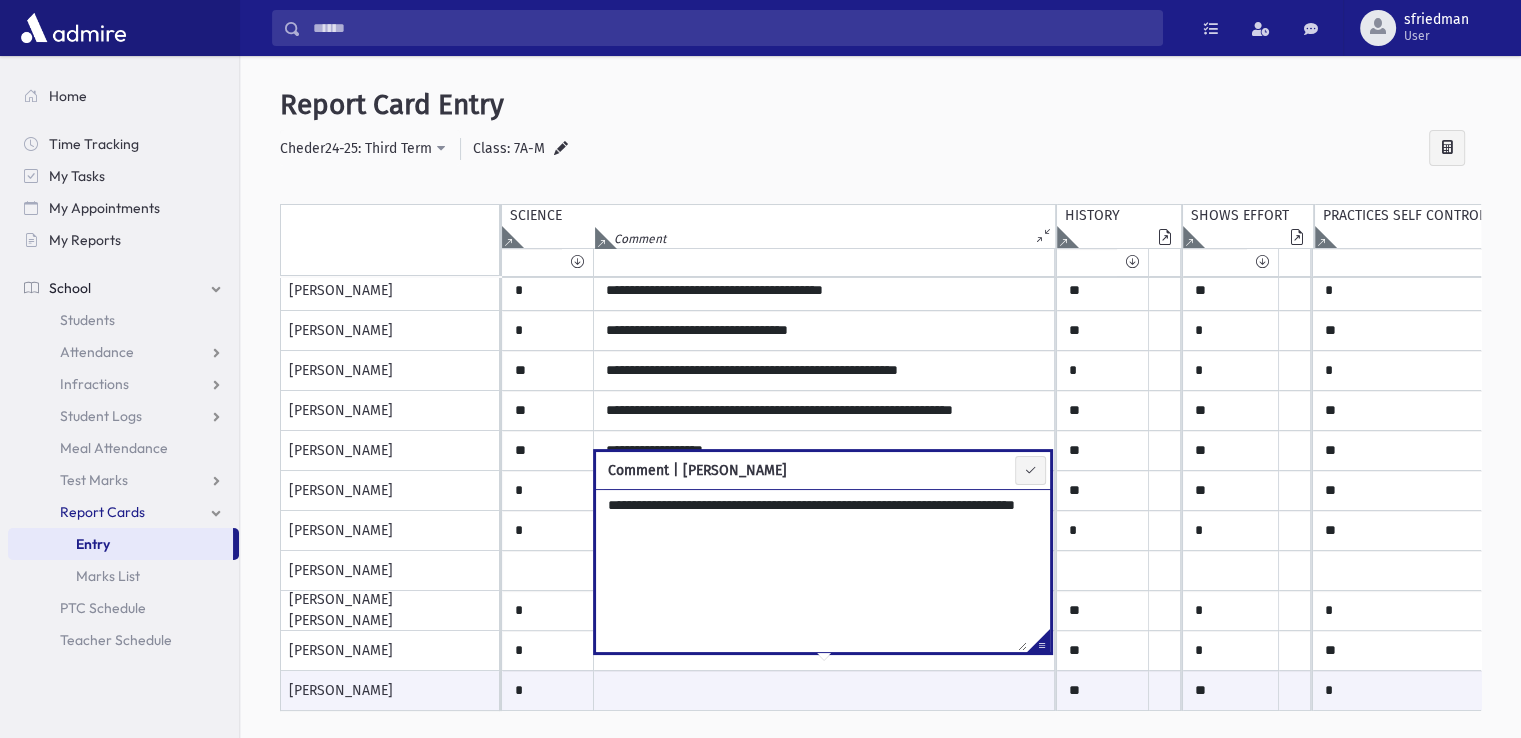 type on "**********" 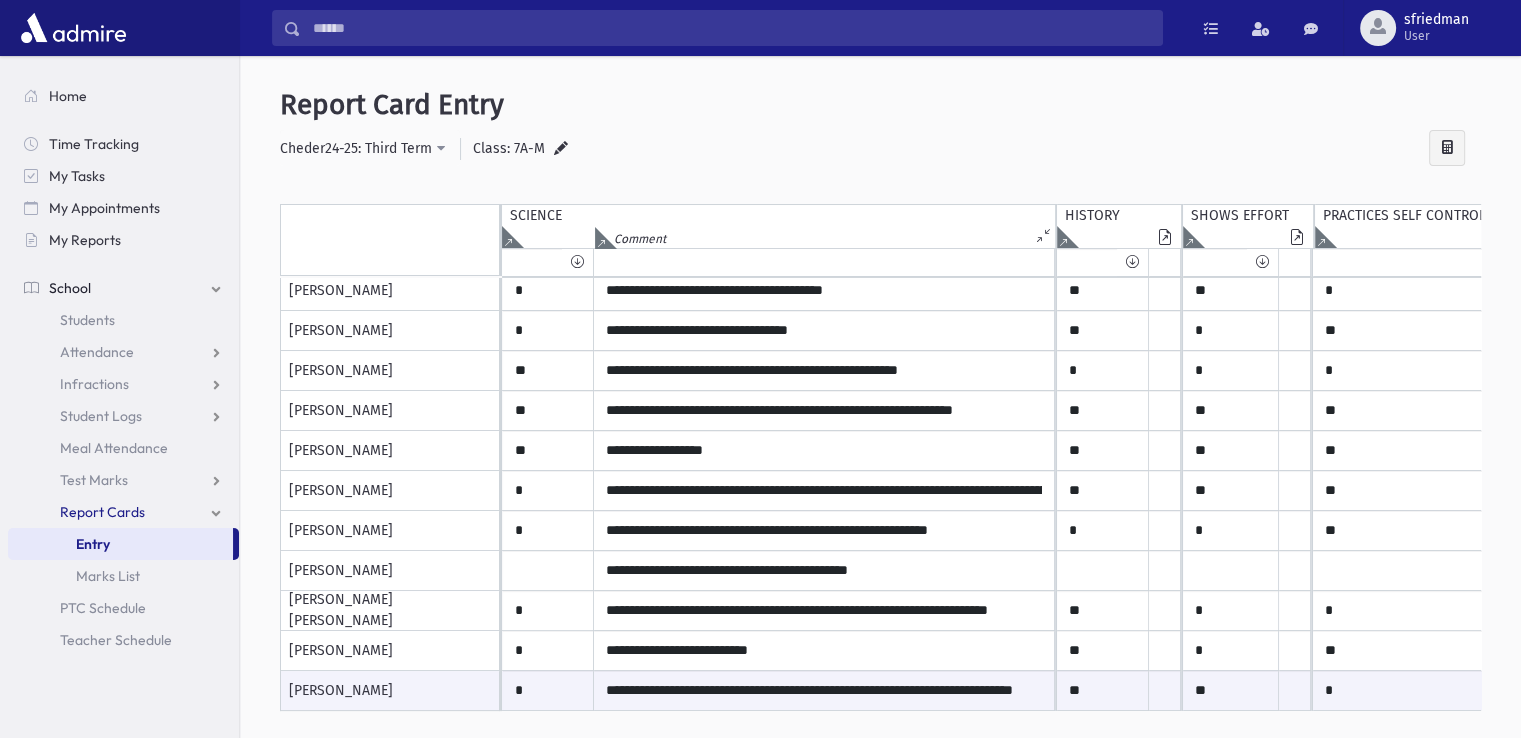 click on "Report Card Entry" at bounding box center (880, 105) 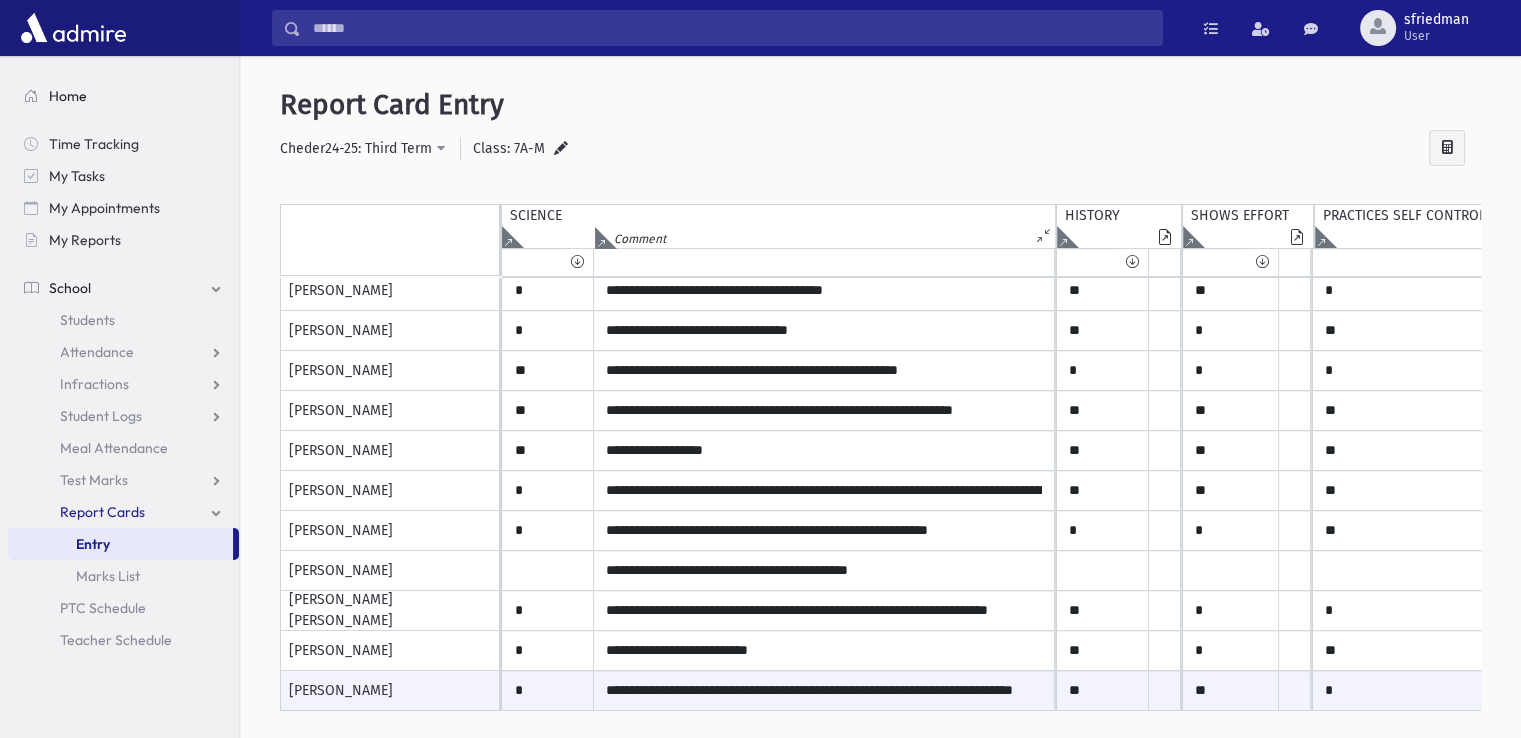 click on "Home" at bounding box center (68, 96) 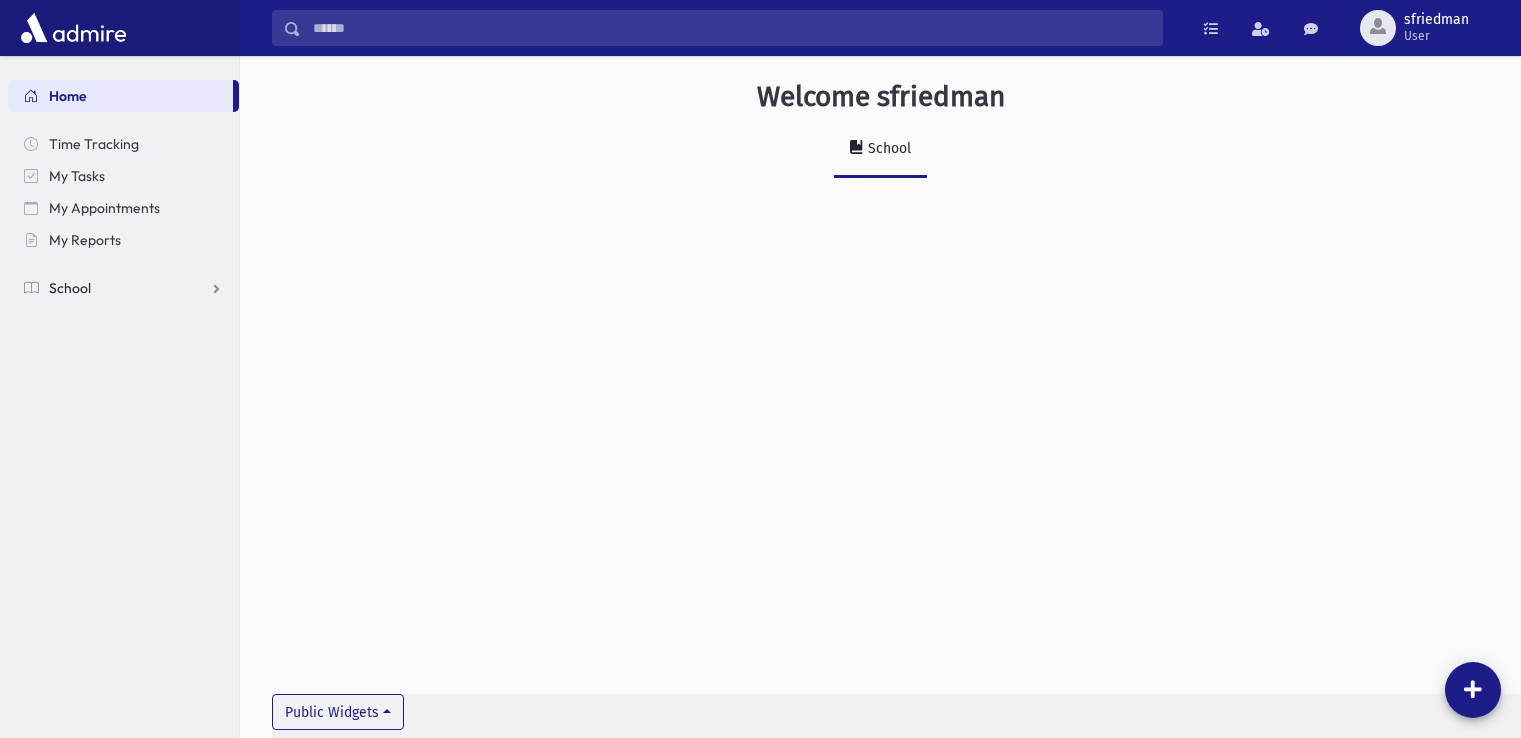 scroll, scrollTop: 0, scrollLeft: 0, axis: both 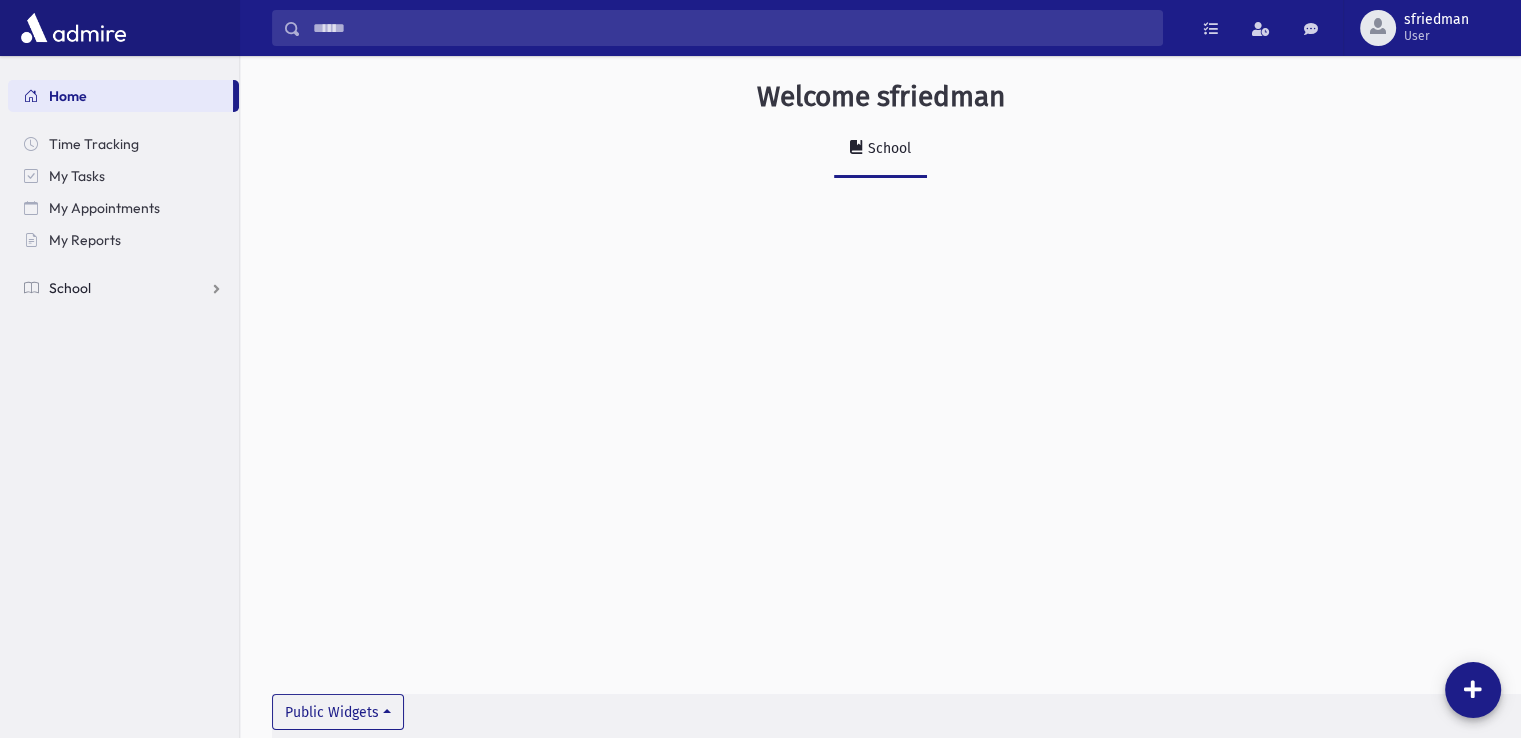 click on "School" at bounding box center (123, 288) 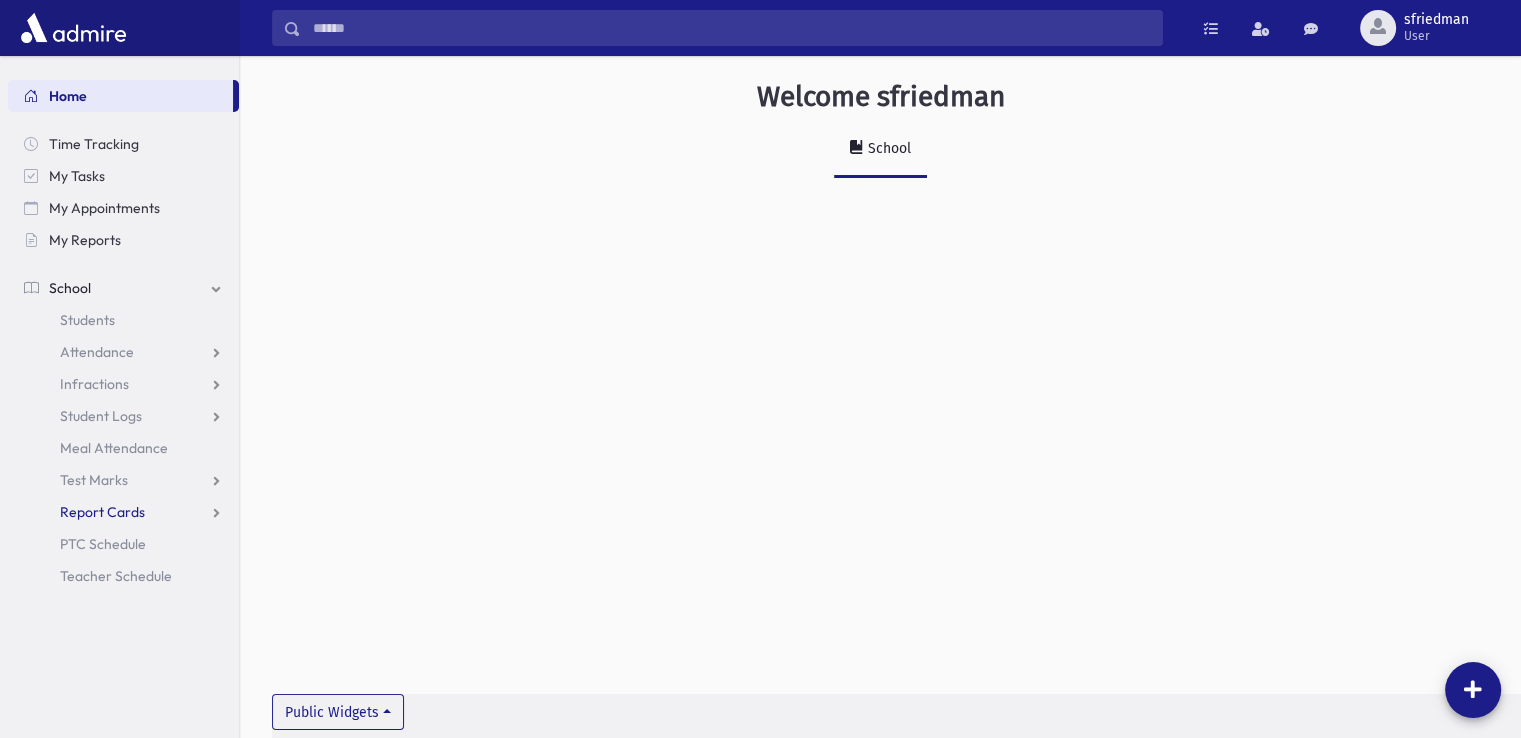 click on "Report Cards" at bounding box center (102, 512) 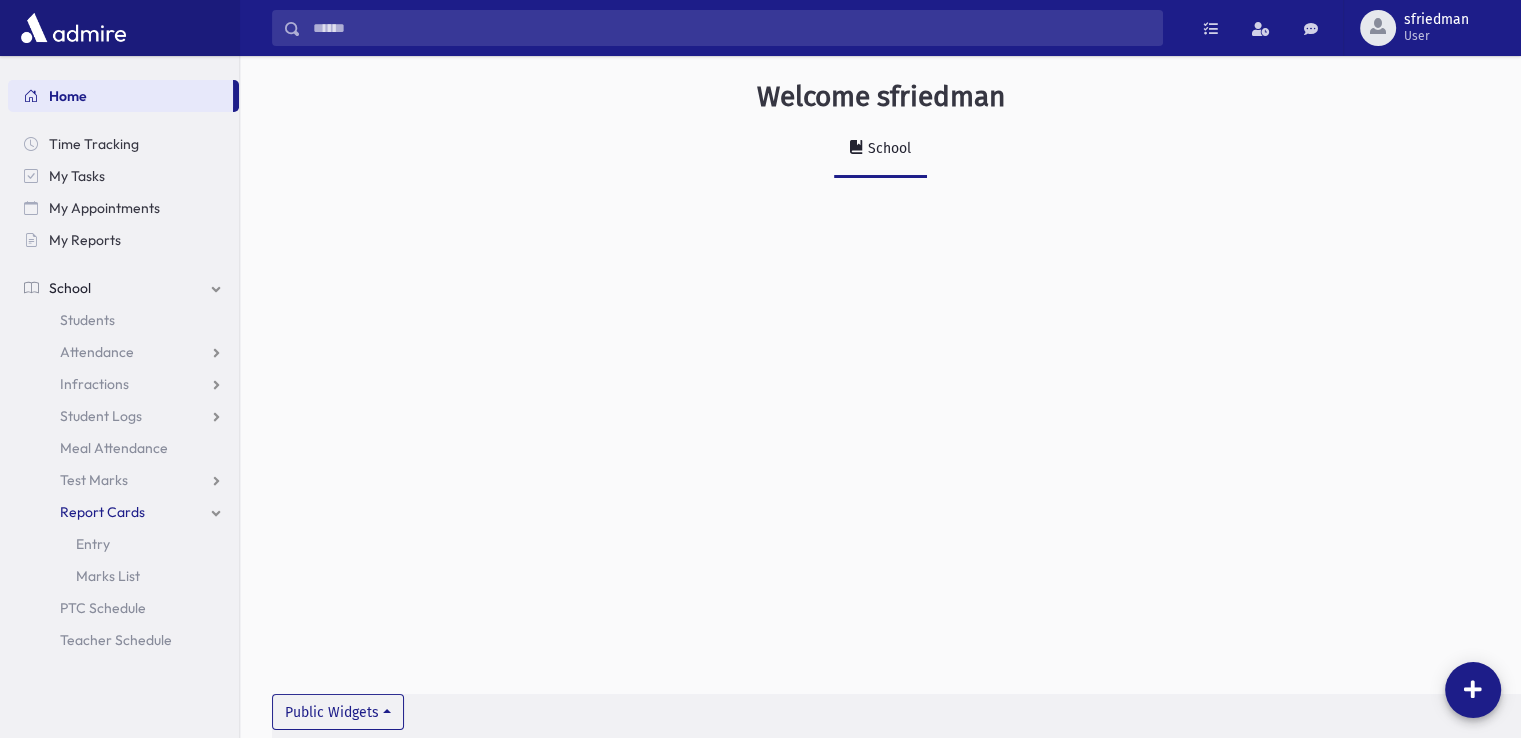 click on "Report Cards" at bounding box center [102, 512] 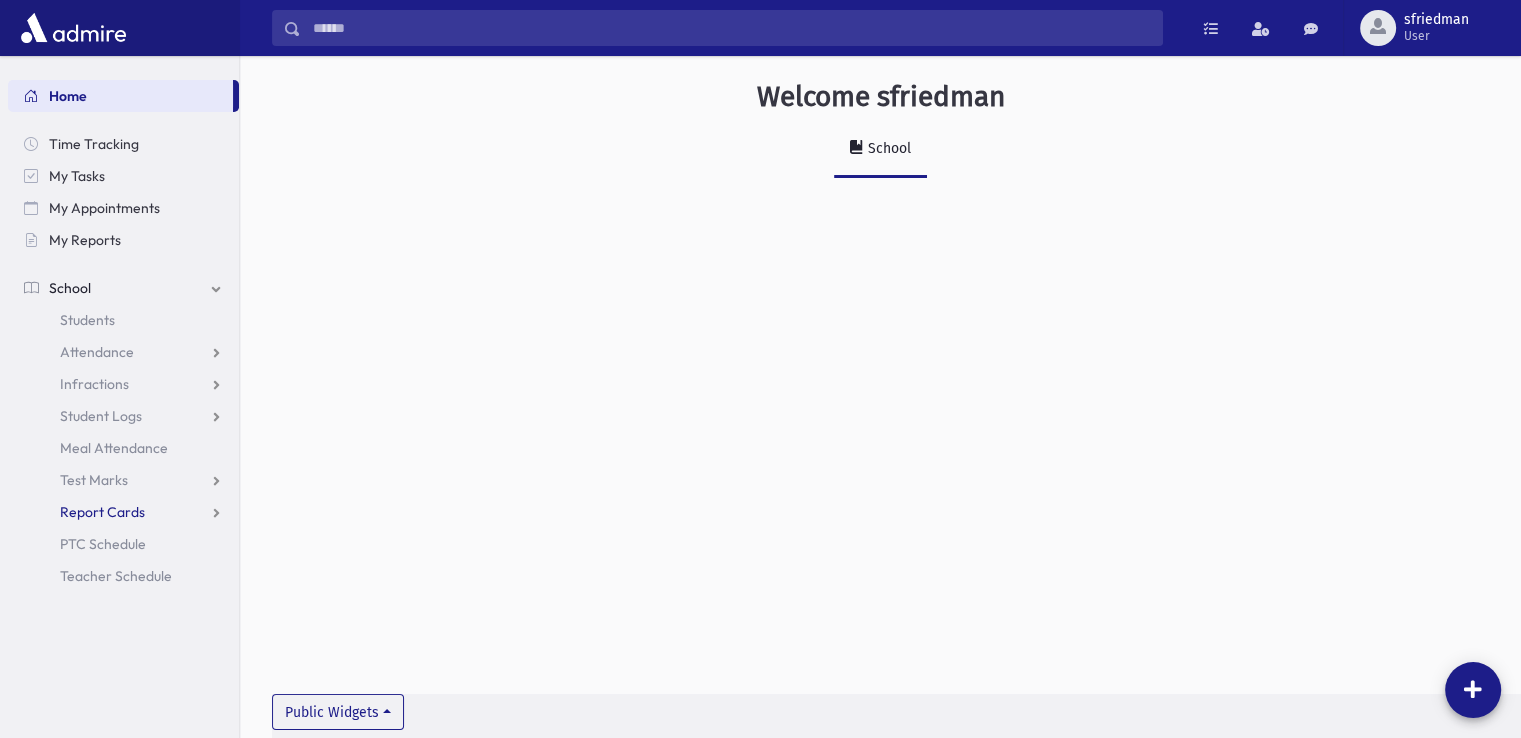 click on "Report Cards" at bounding box center (102, 512) 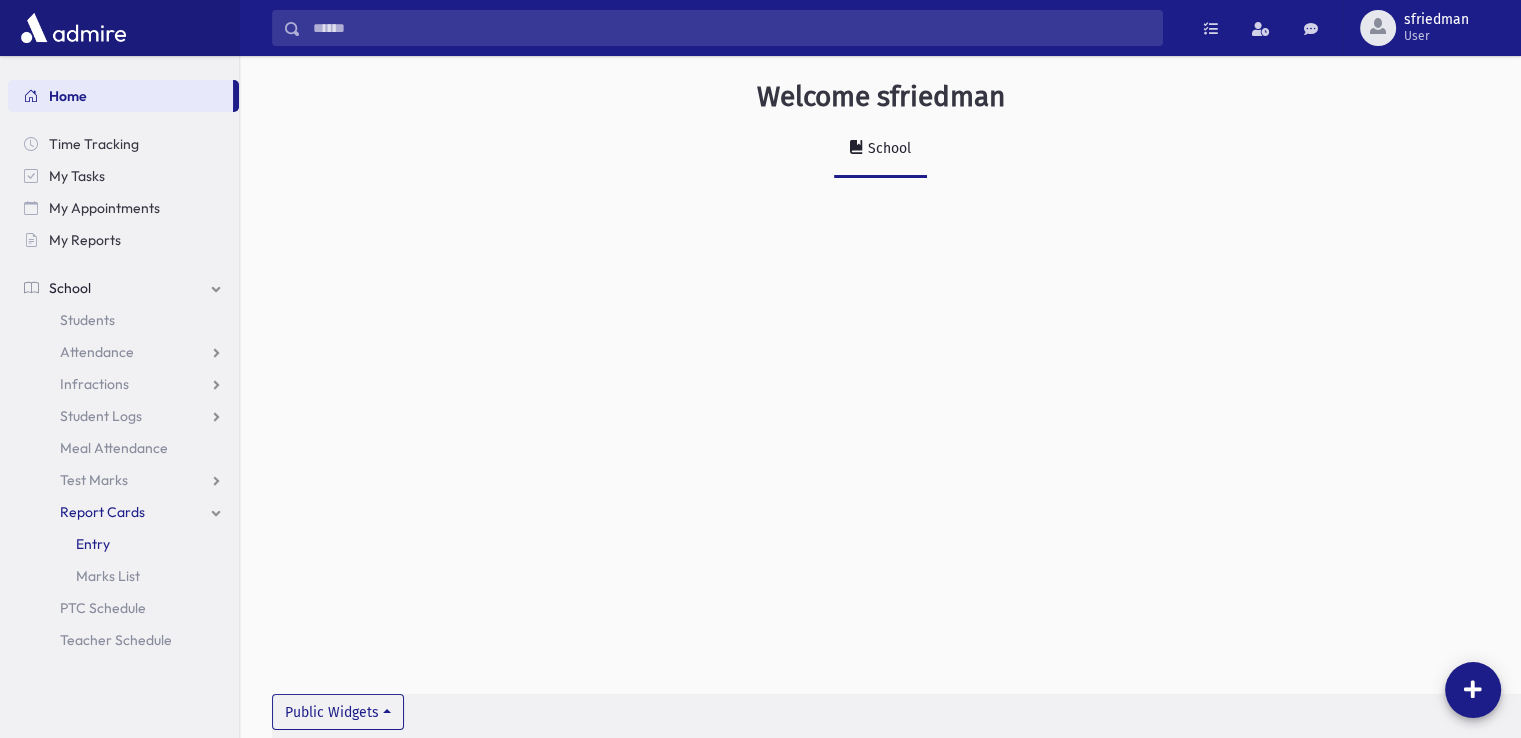 click on "Entry" at bounding box center [93, 544] 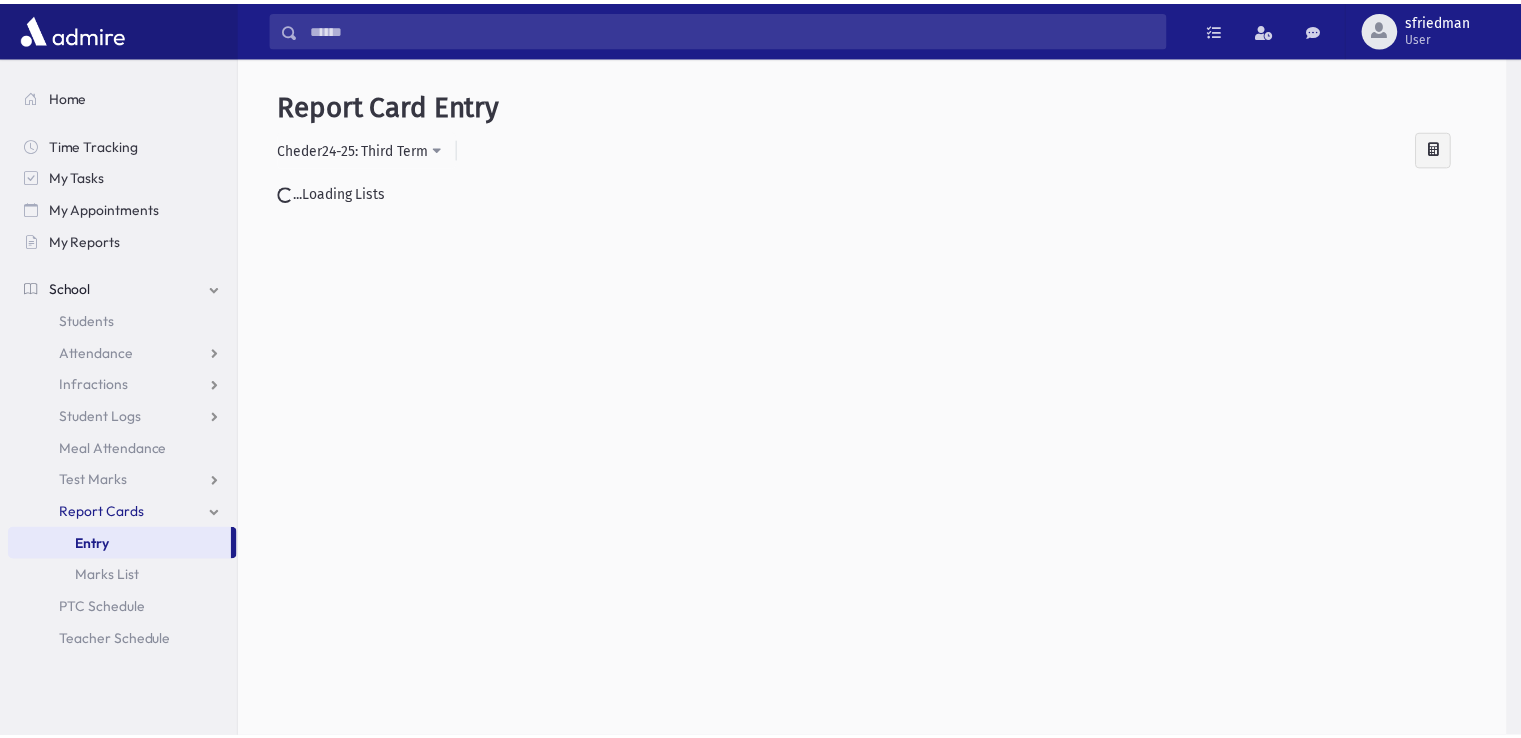 scroll, scrollTop: 0, scrollLeft: 0, axis: both 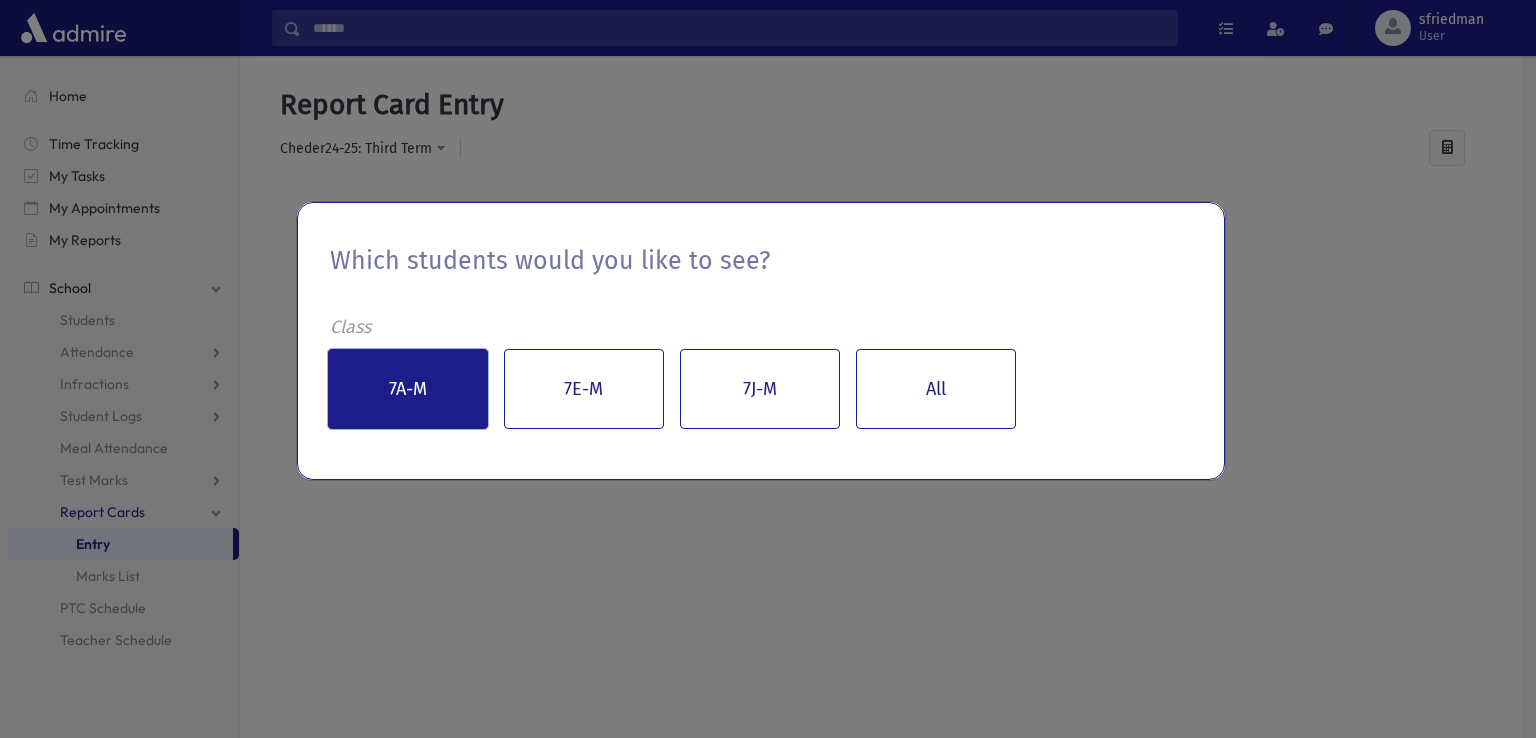 click on "7A-M" at bounding box center (408, 389) 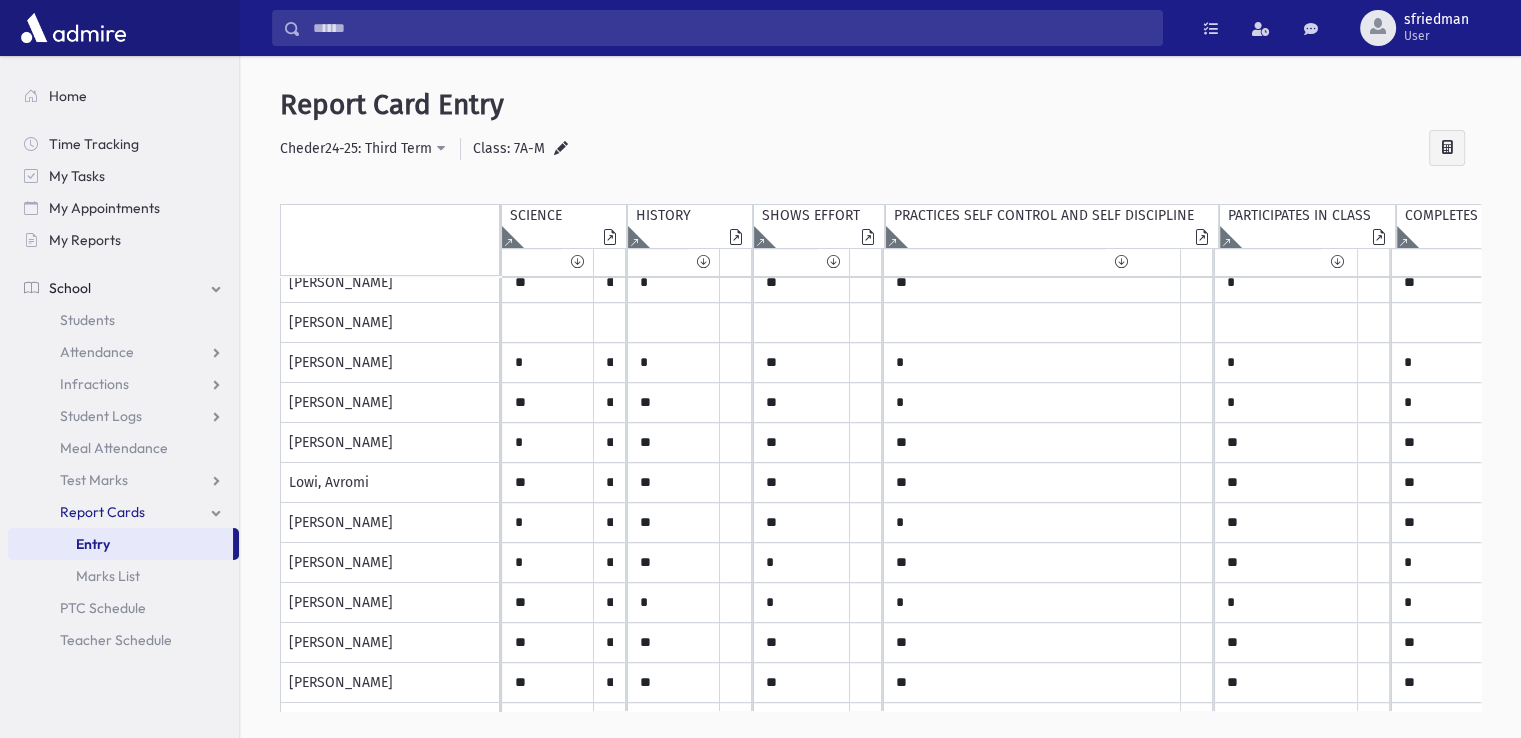 scroll, scrollTop: 375, scrollLeft: 0, axis: vertical 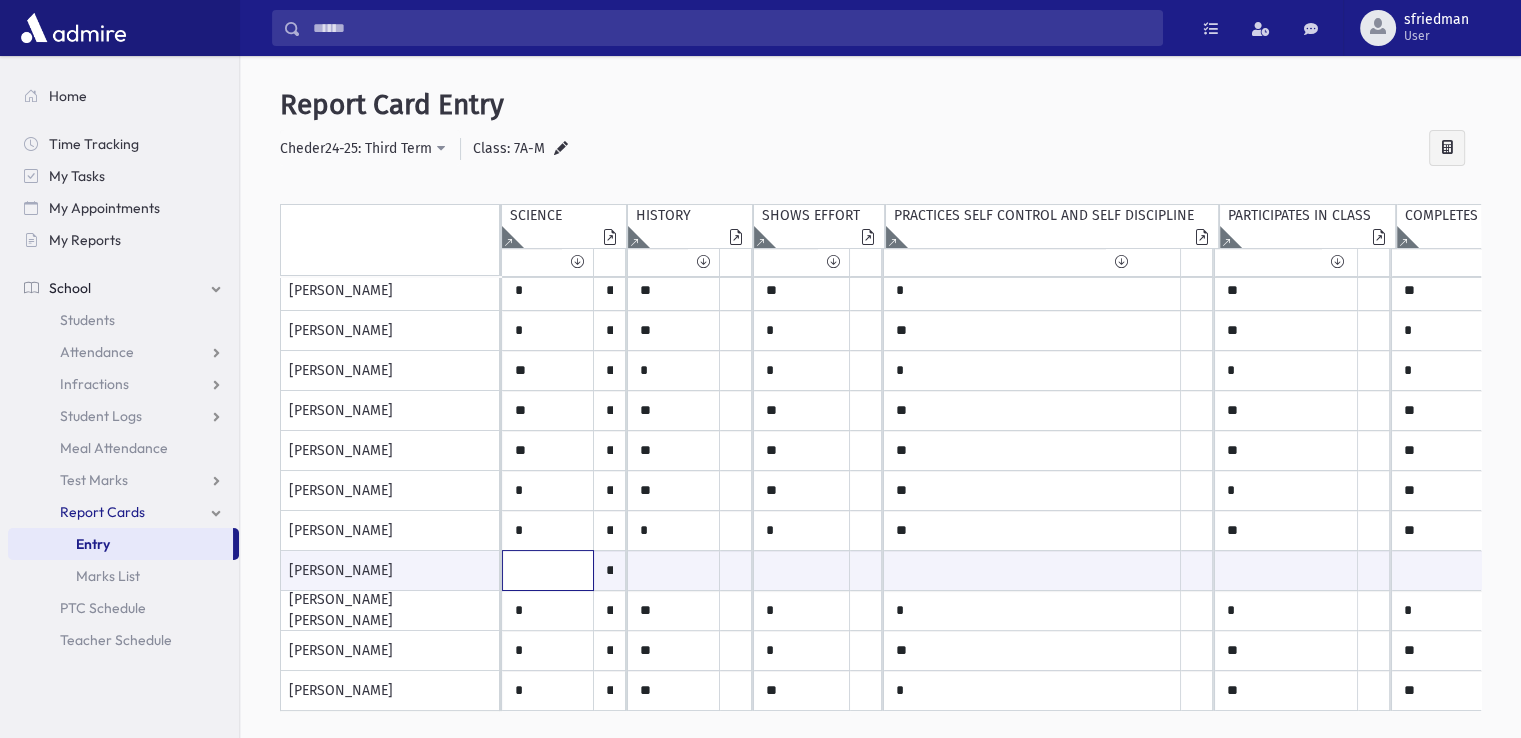 click at bounding box center [548, 570] 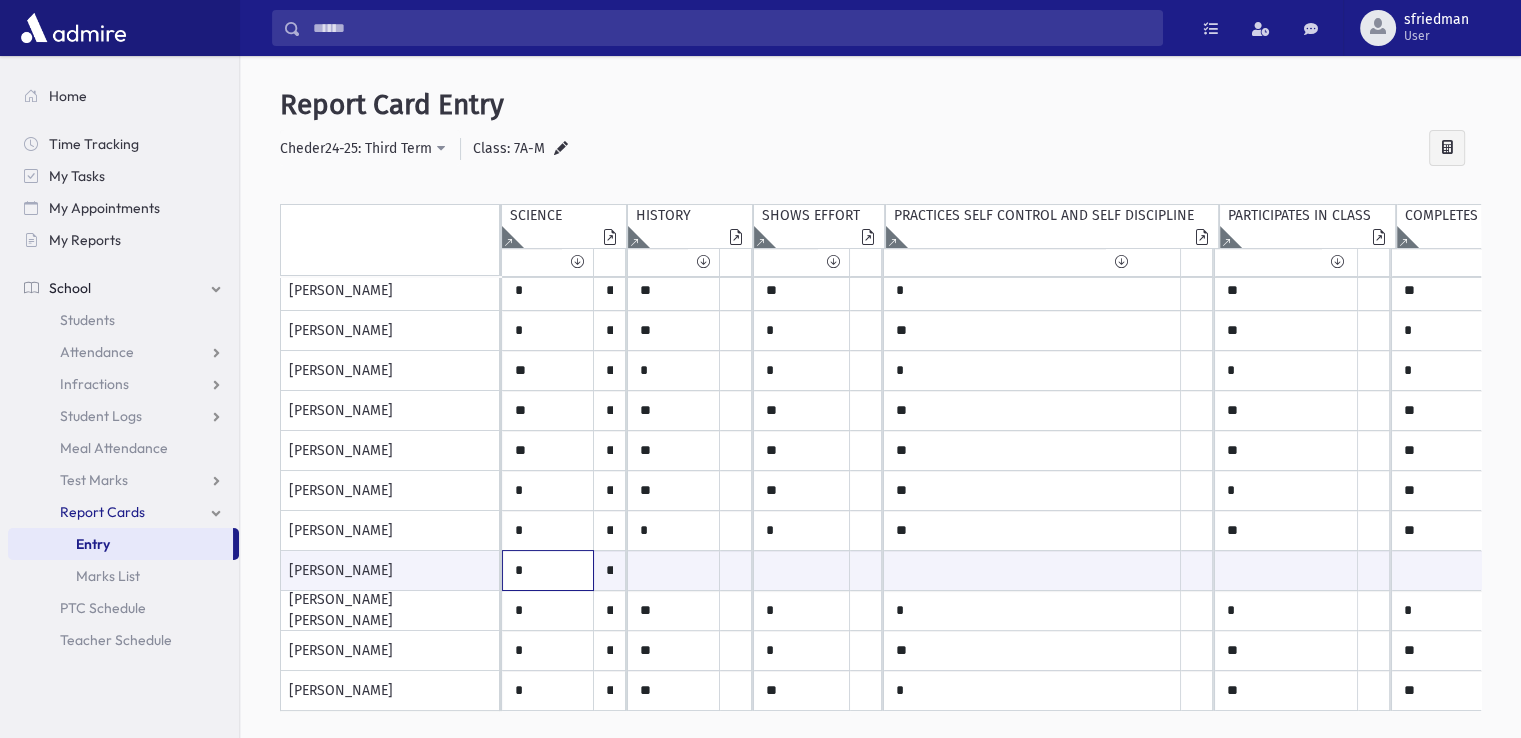type on "*" 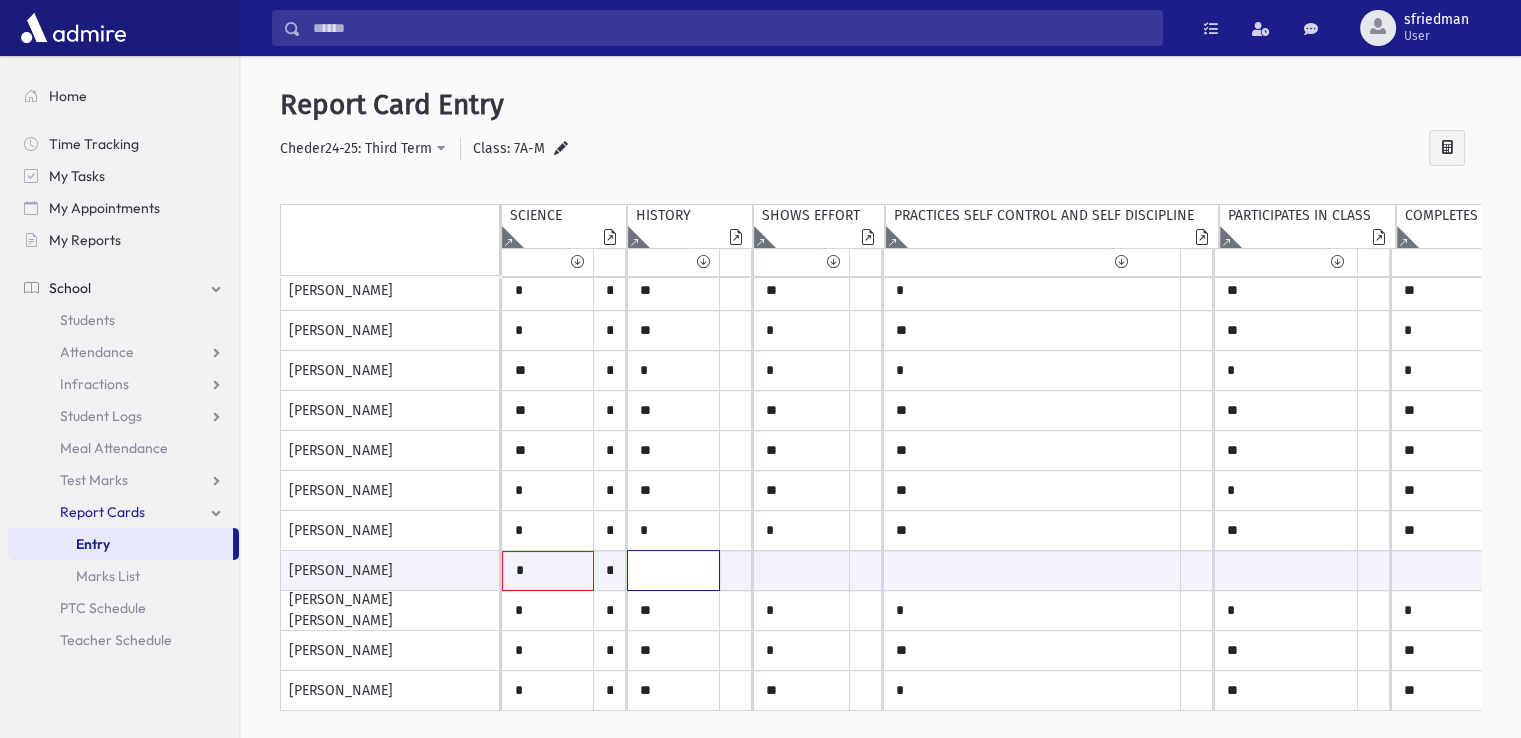 click at bounding box center [548, 571] 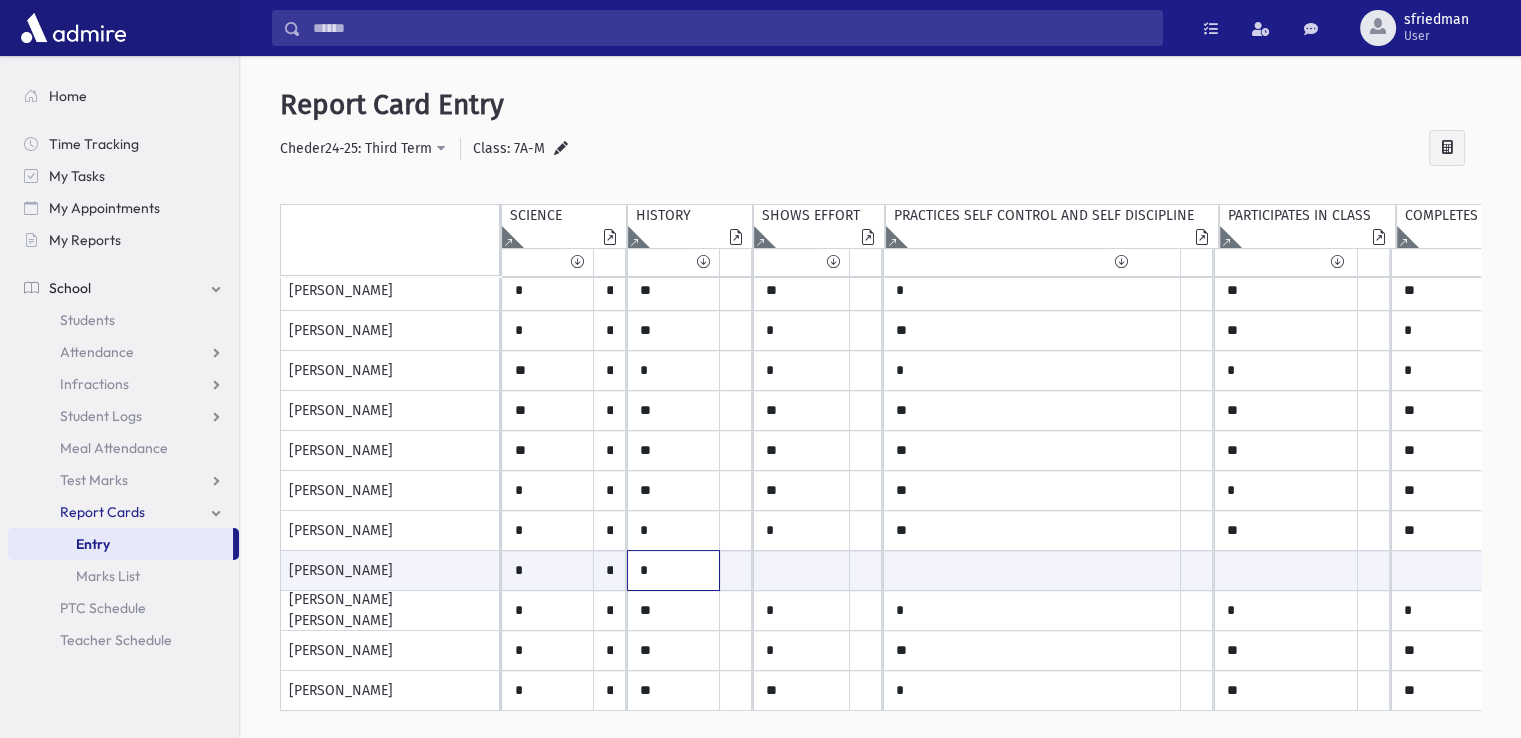 type on "*" 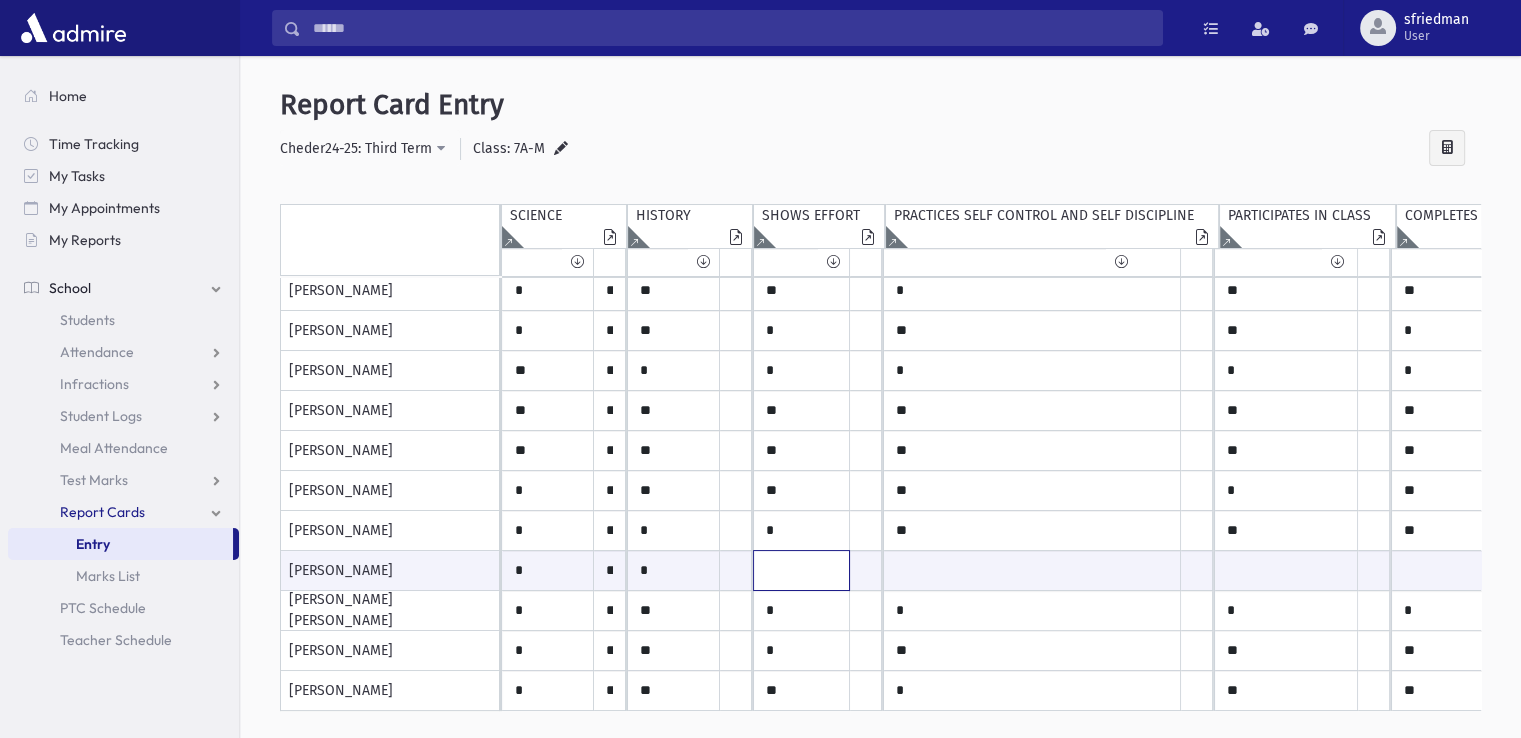 click at bounding box center (548, 570) 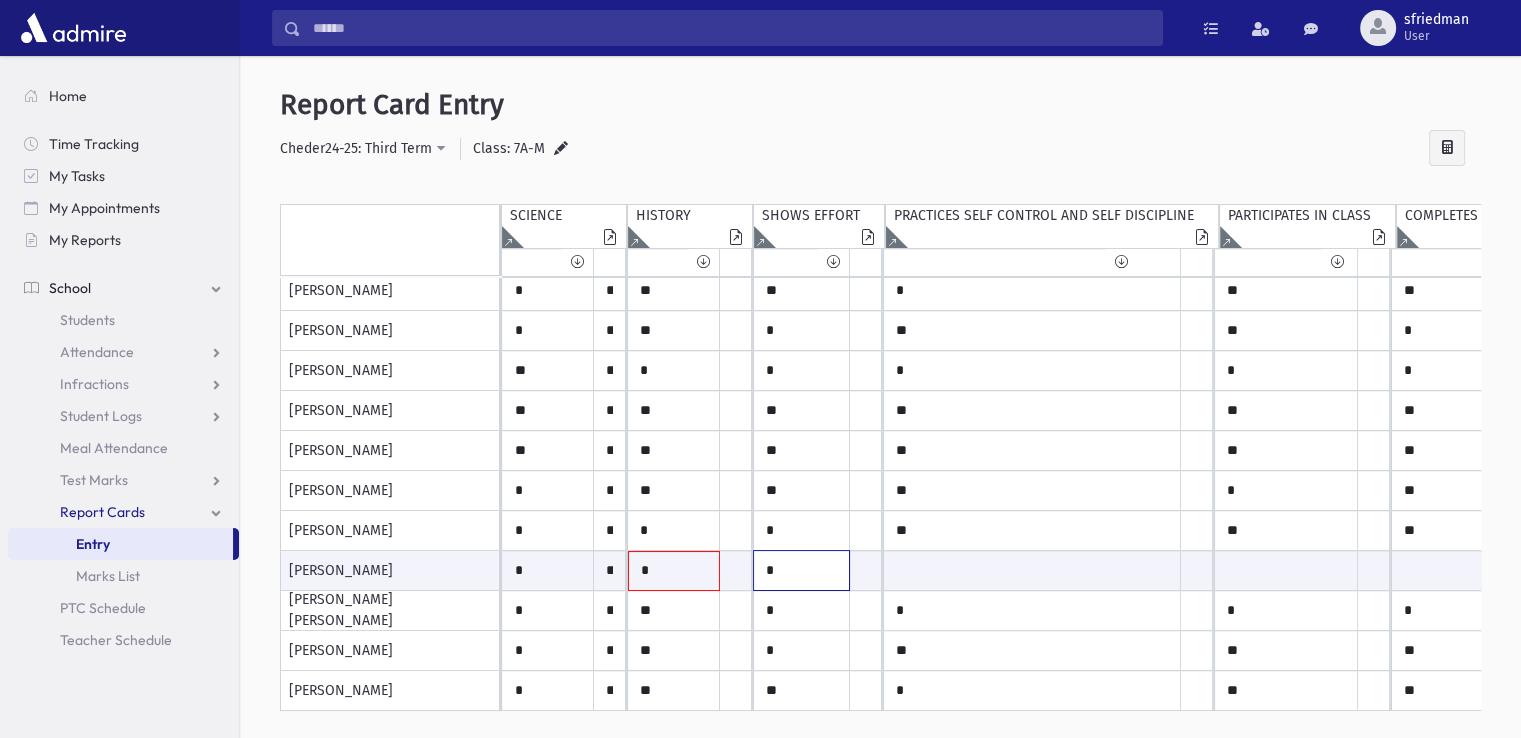 type on "*" 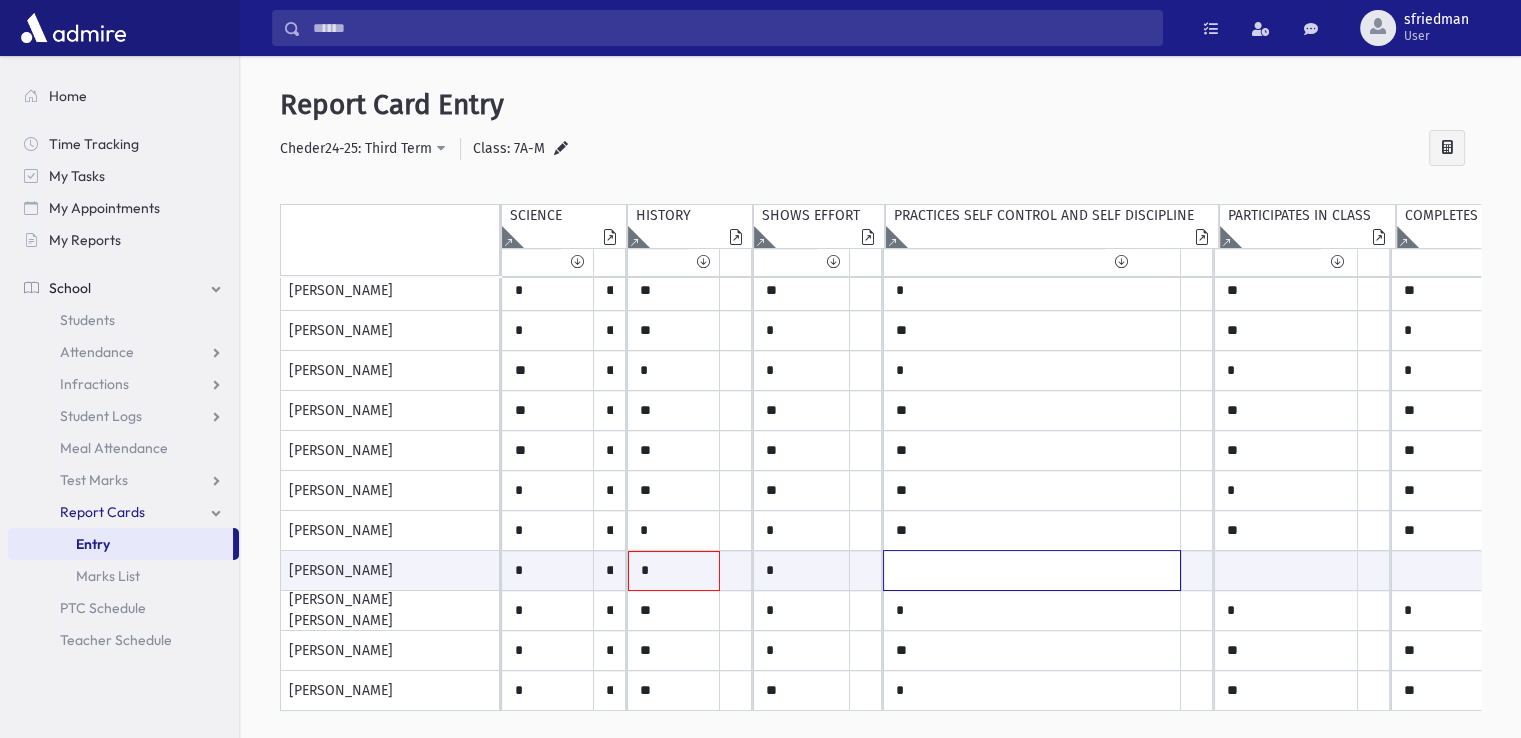 click at bounding box center (548, 570) 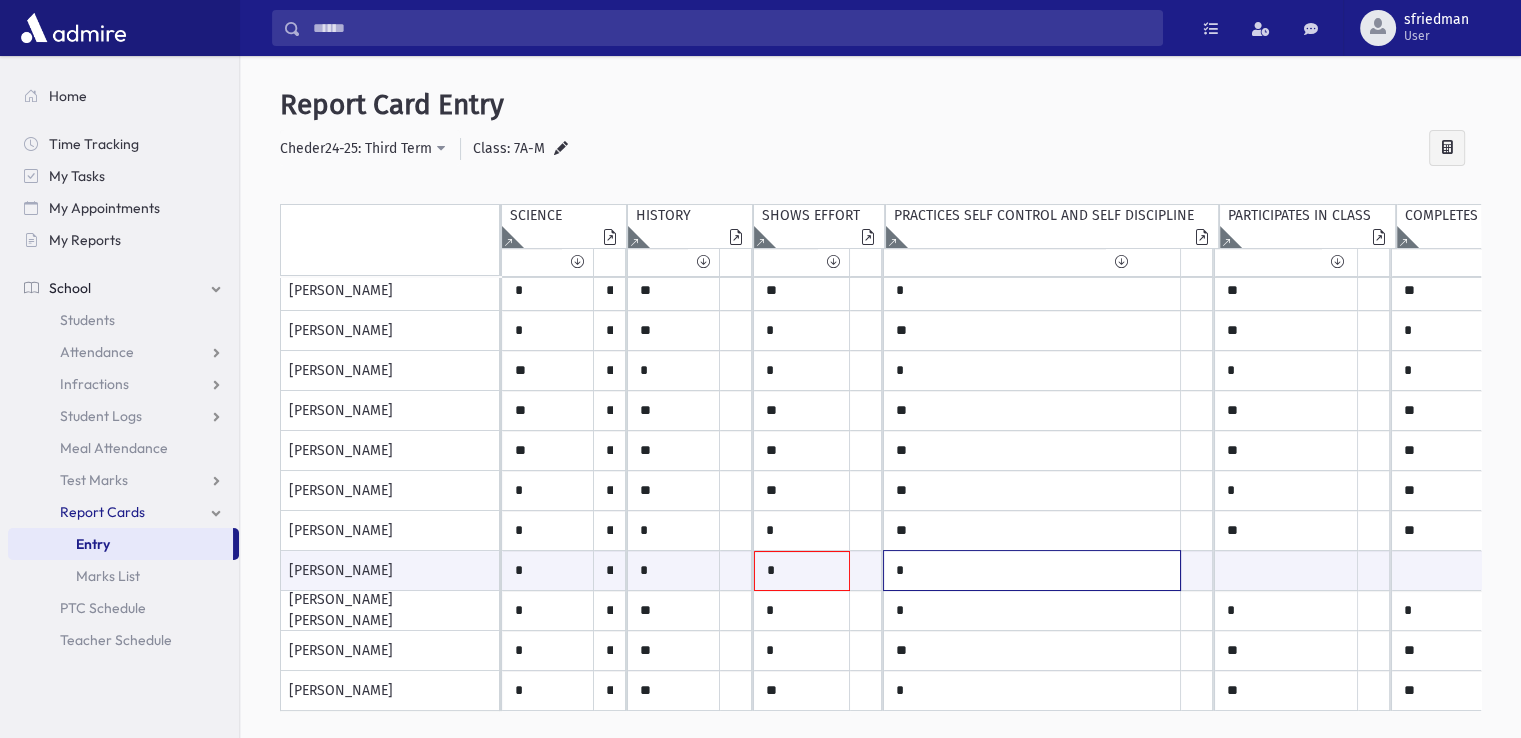 type on "*" 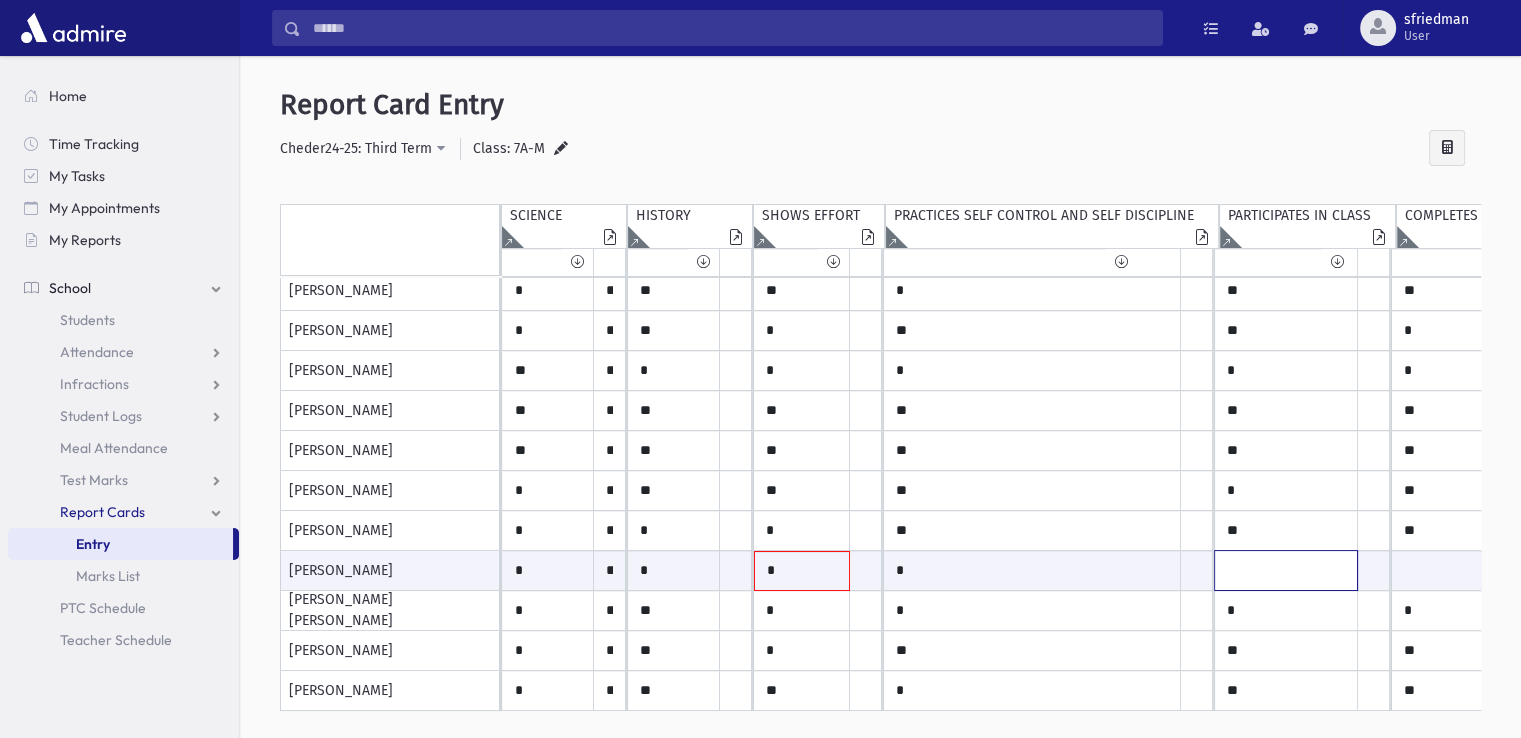 click at bounding box center [548, 570] 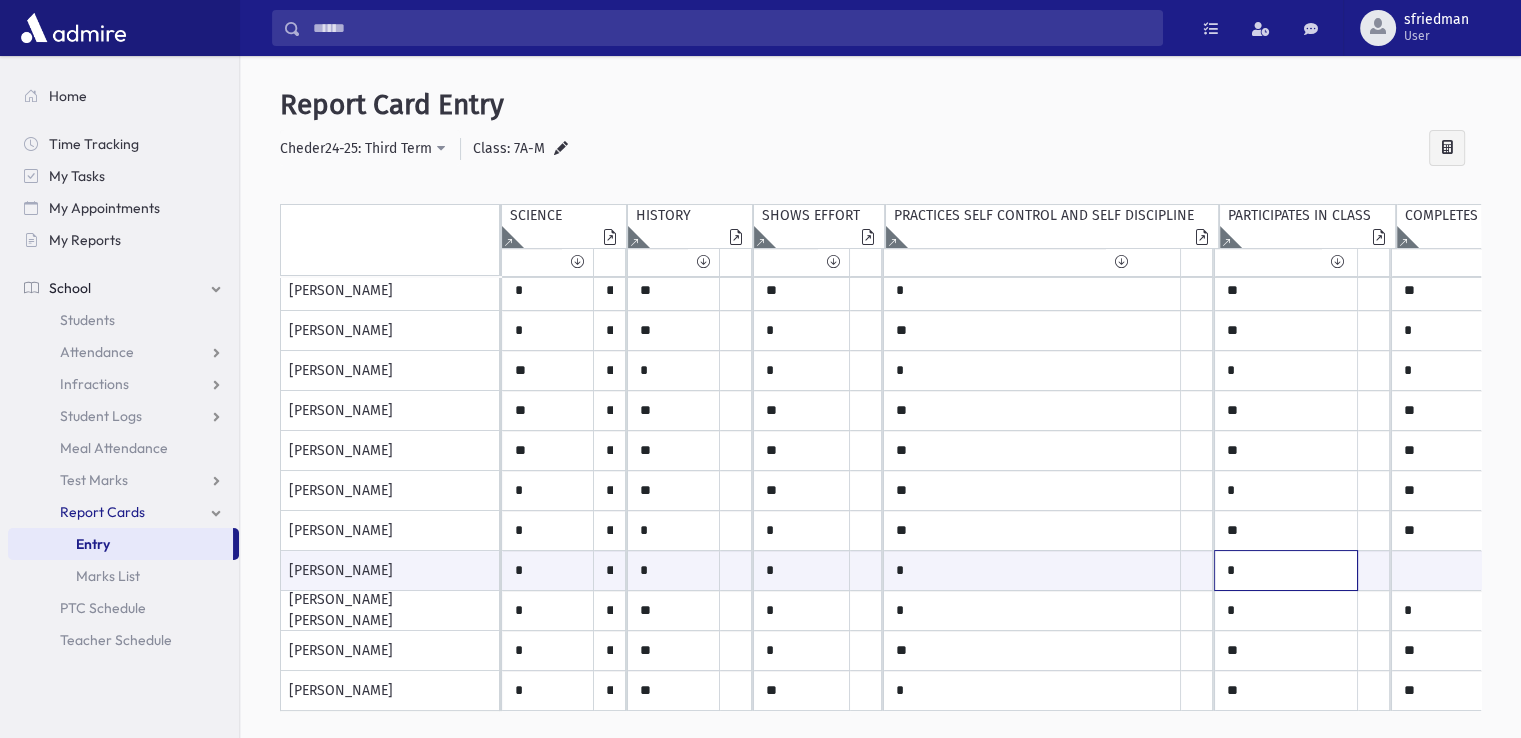 type on "*" 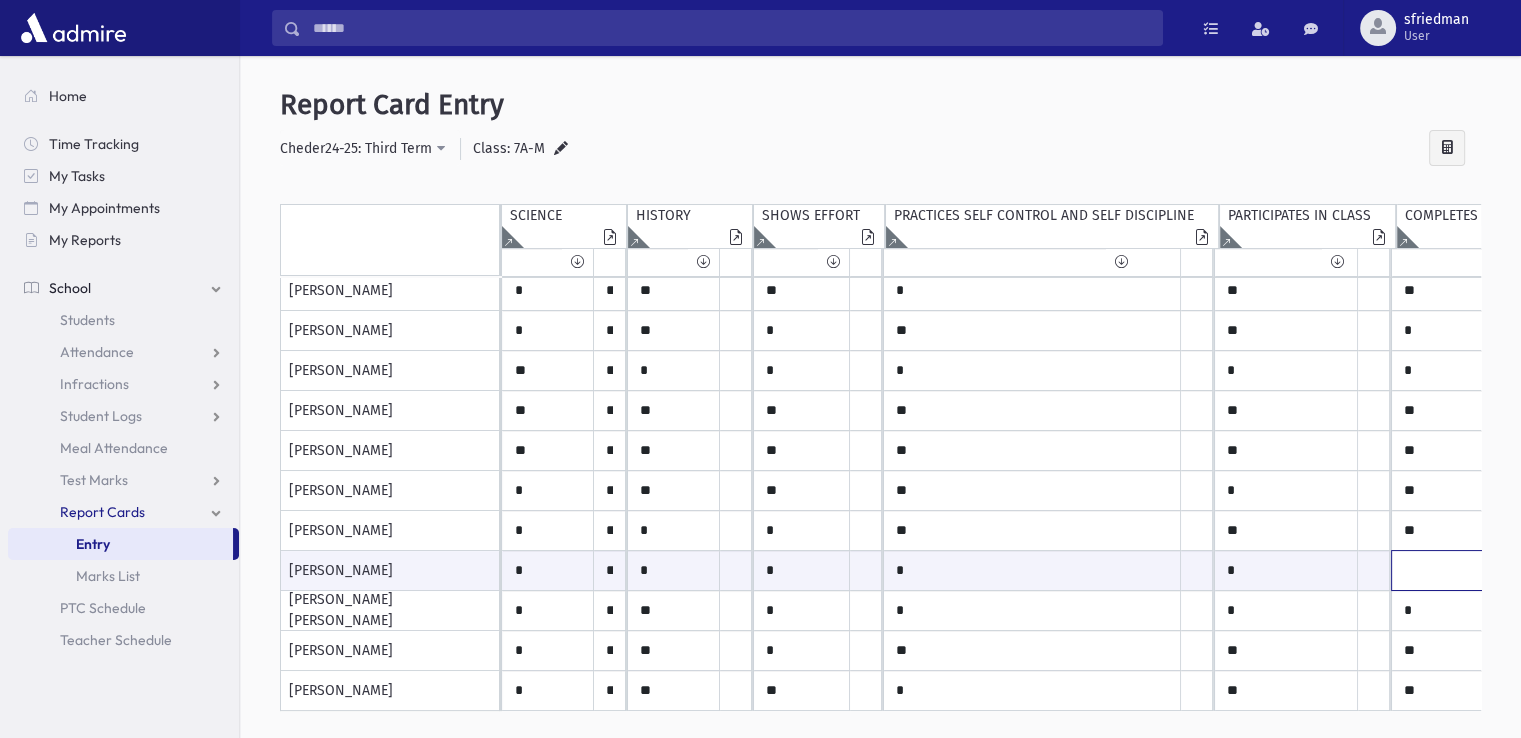 click at bounding box center (548, 570) 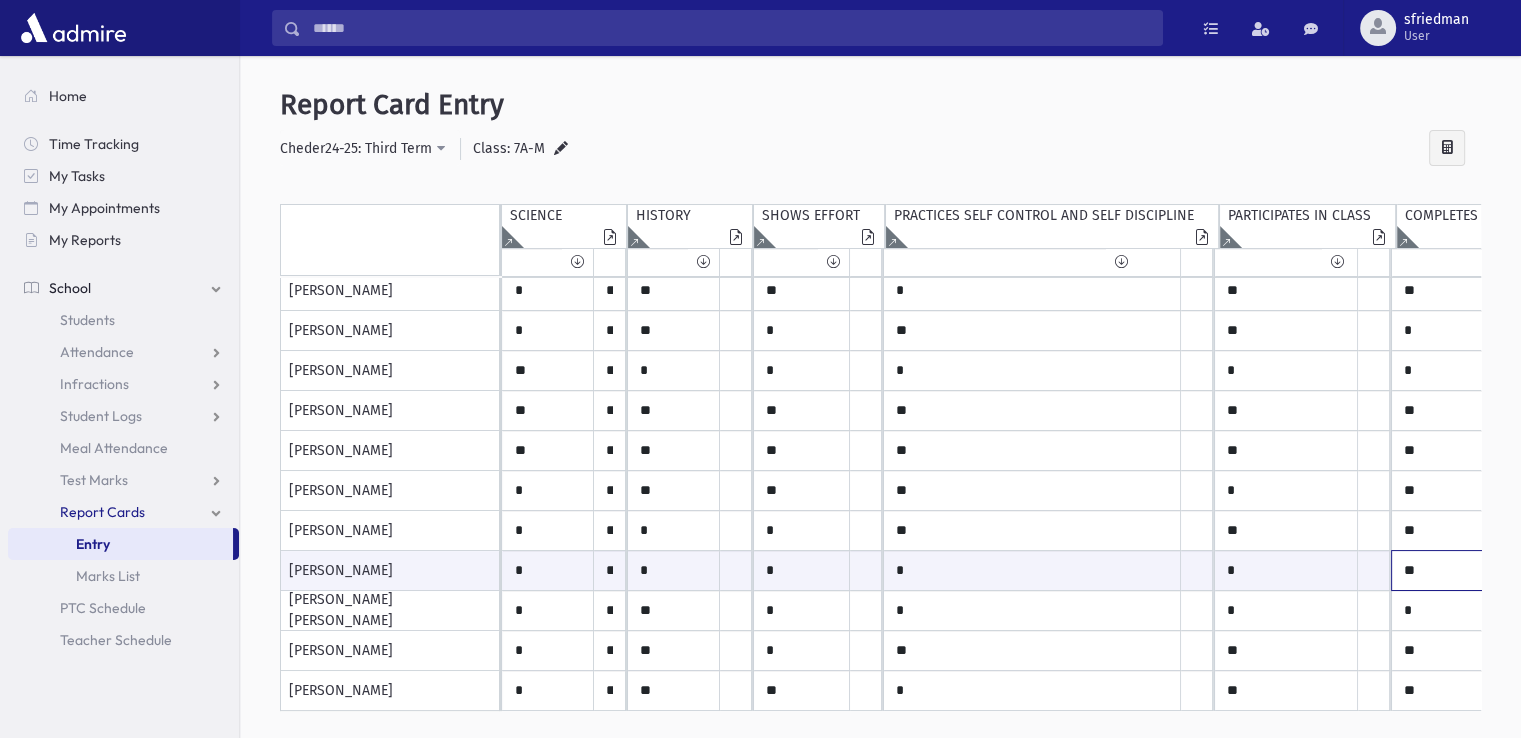 type on "**" 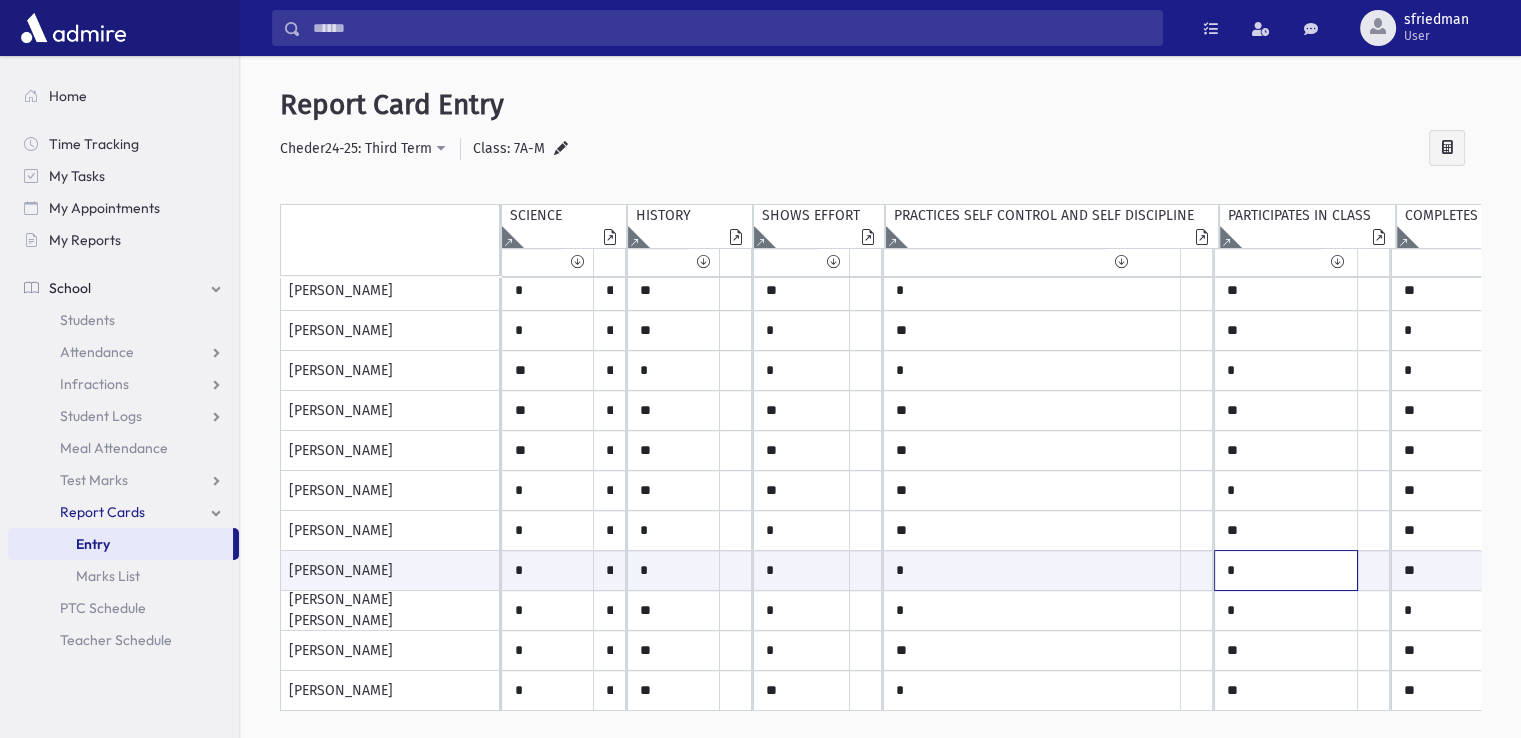 click on "*" at bounding box center (548, 570) 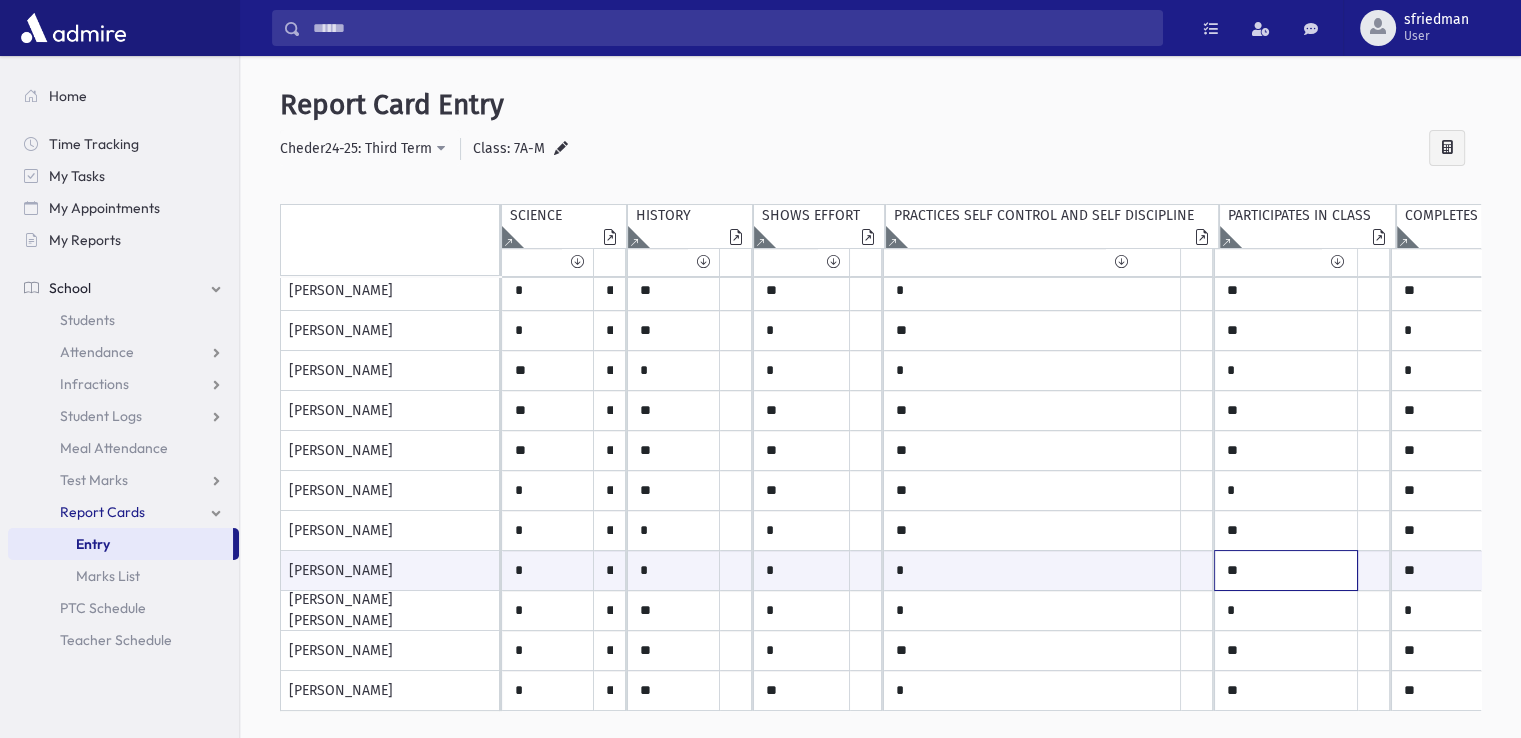 type on "**" 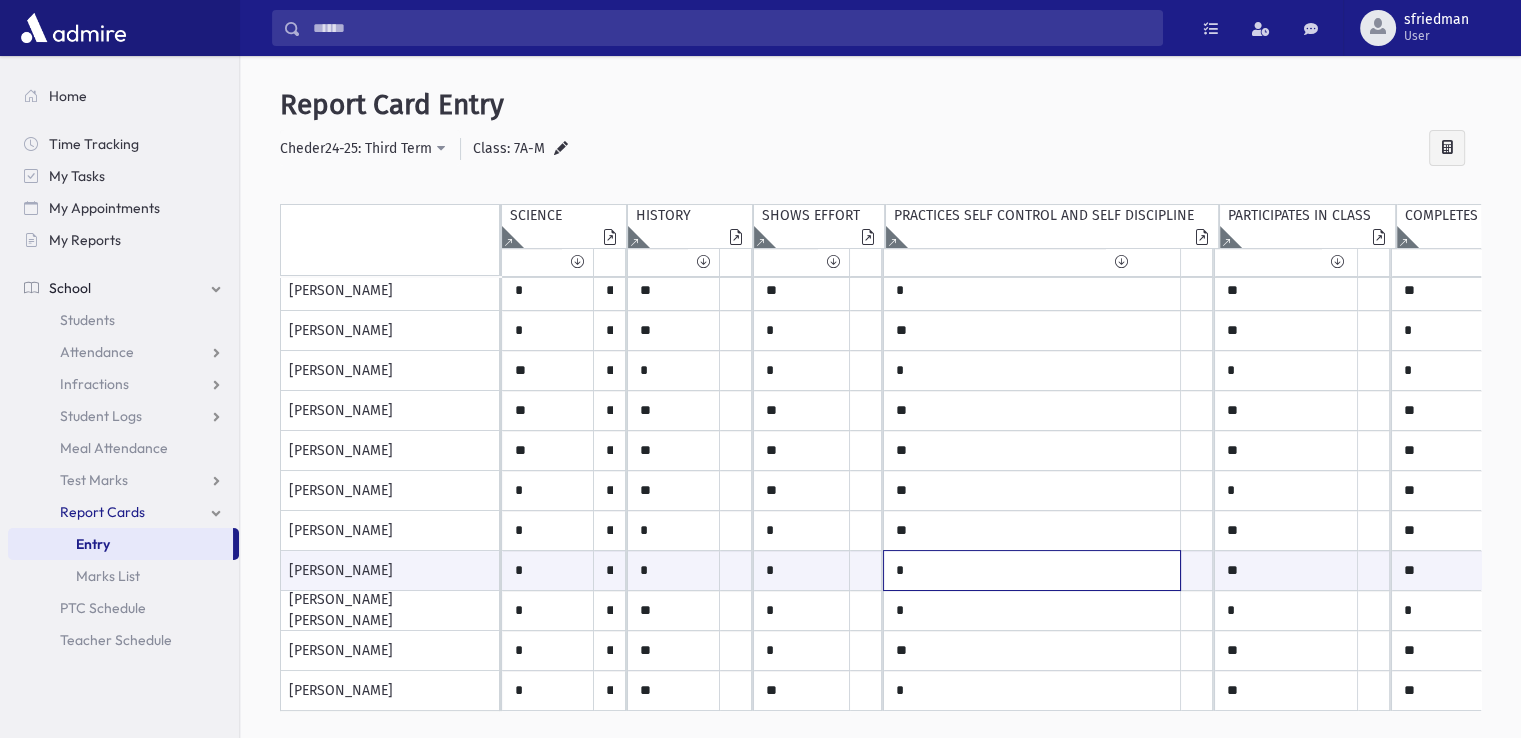 click on "*" at bounding box center [548, 570] 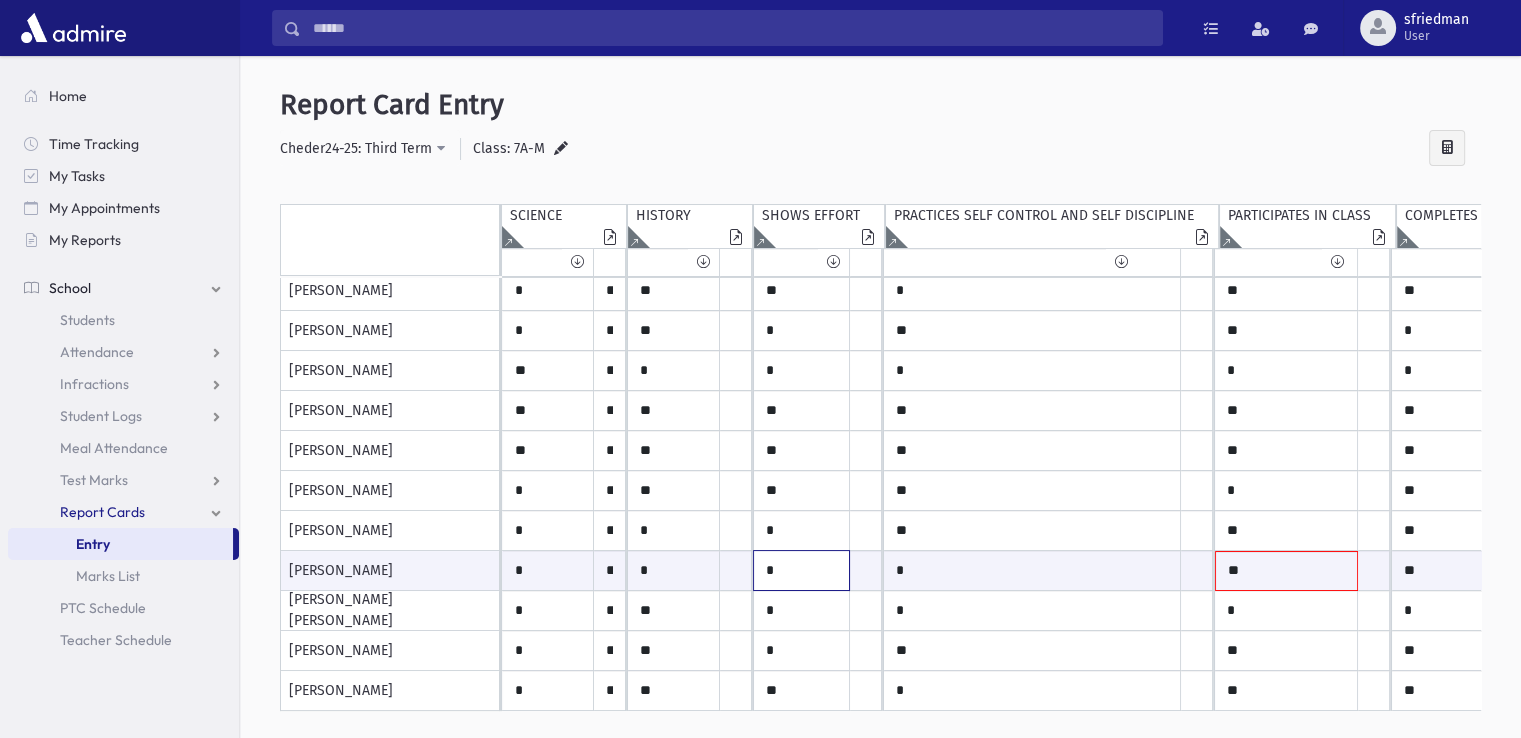 click on "*" at bounding box center (548, 570) 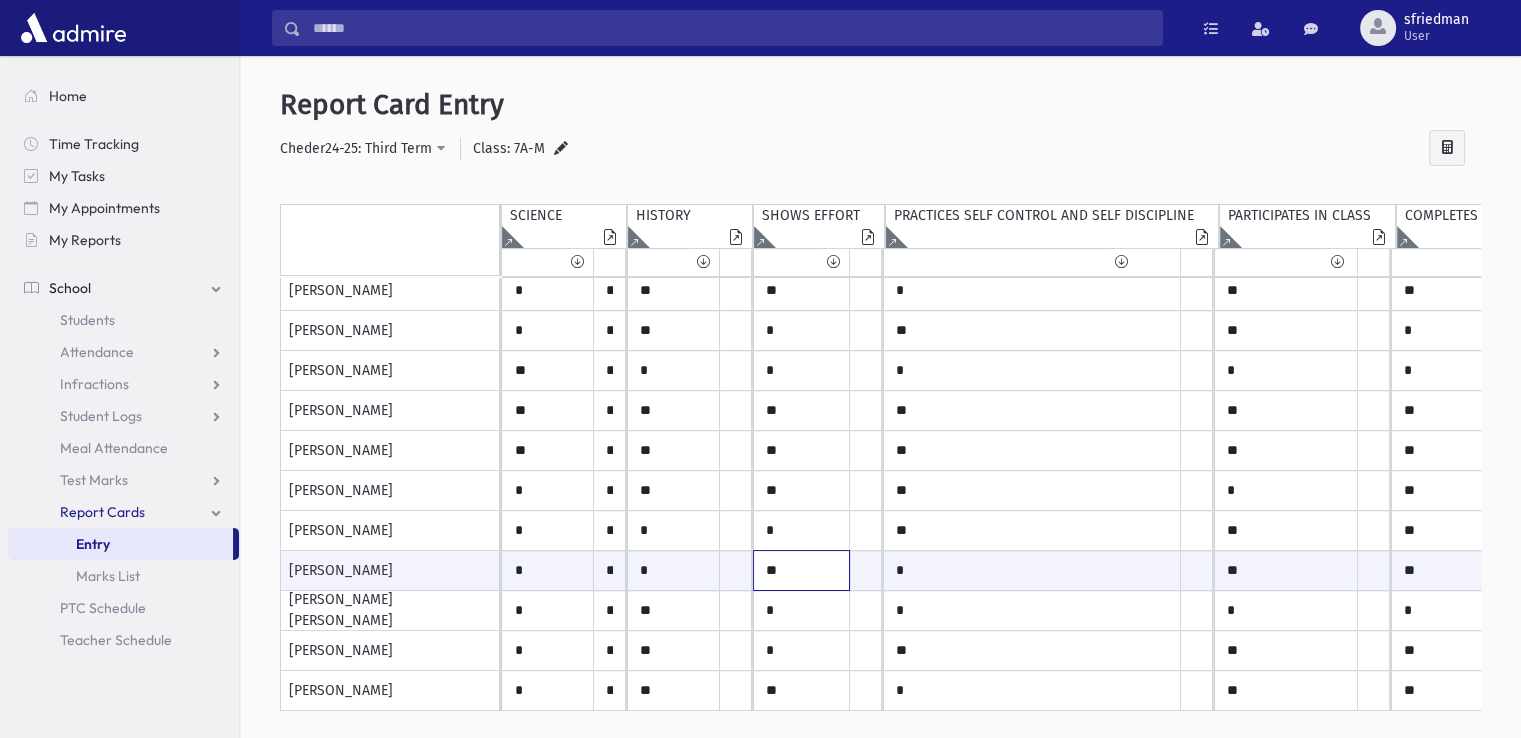 type on "**" 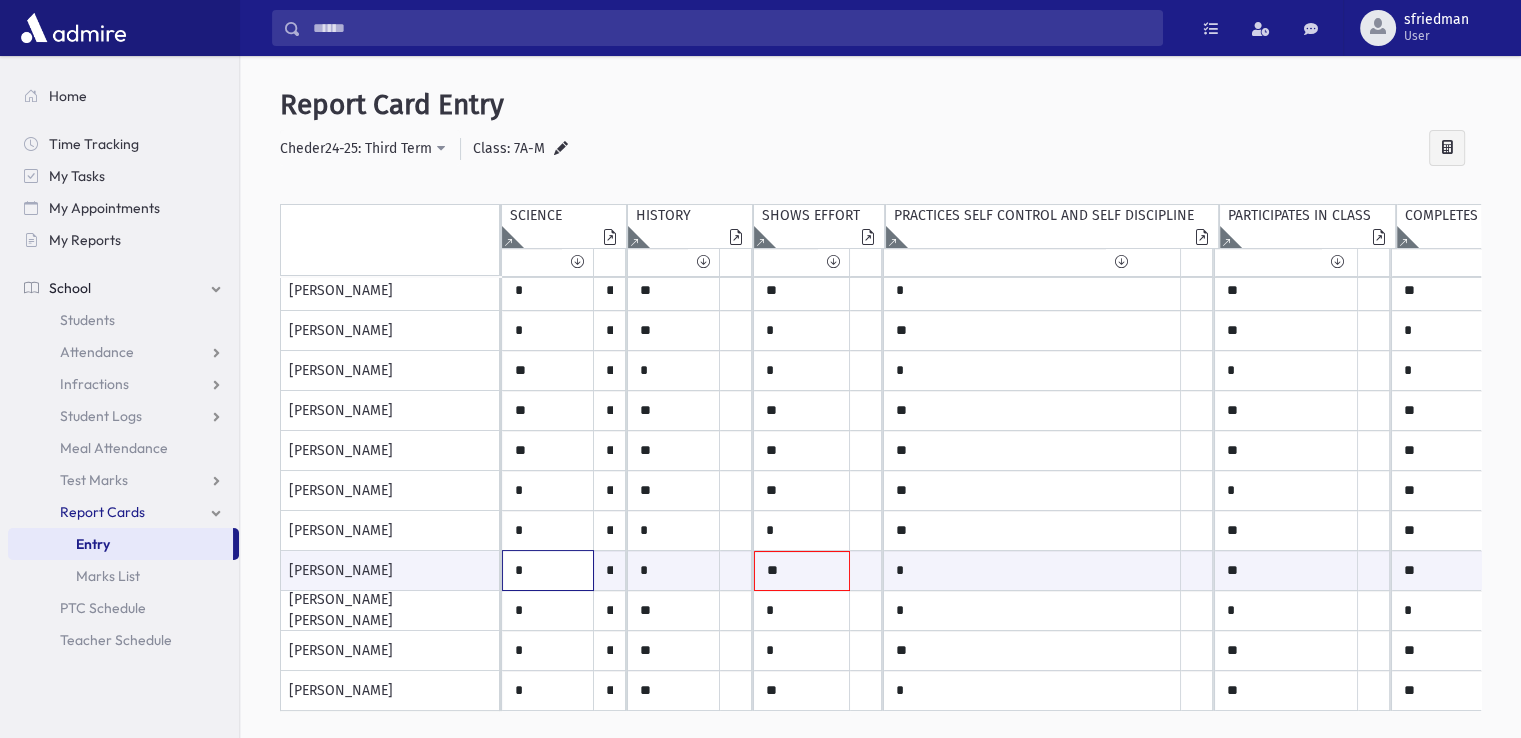 click on "*" at bounding box center (548, 570) 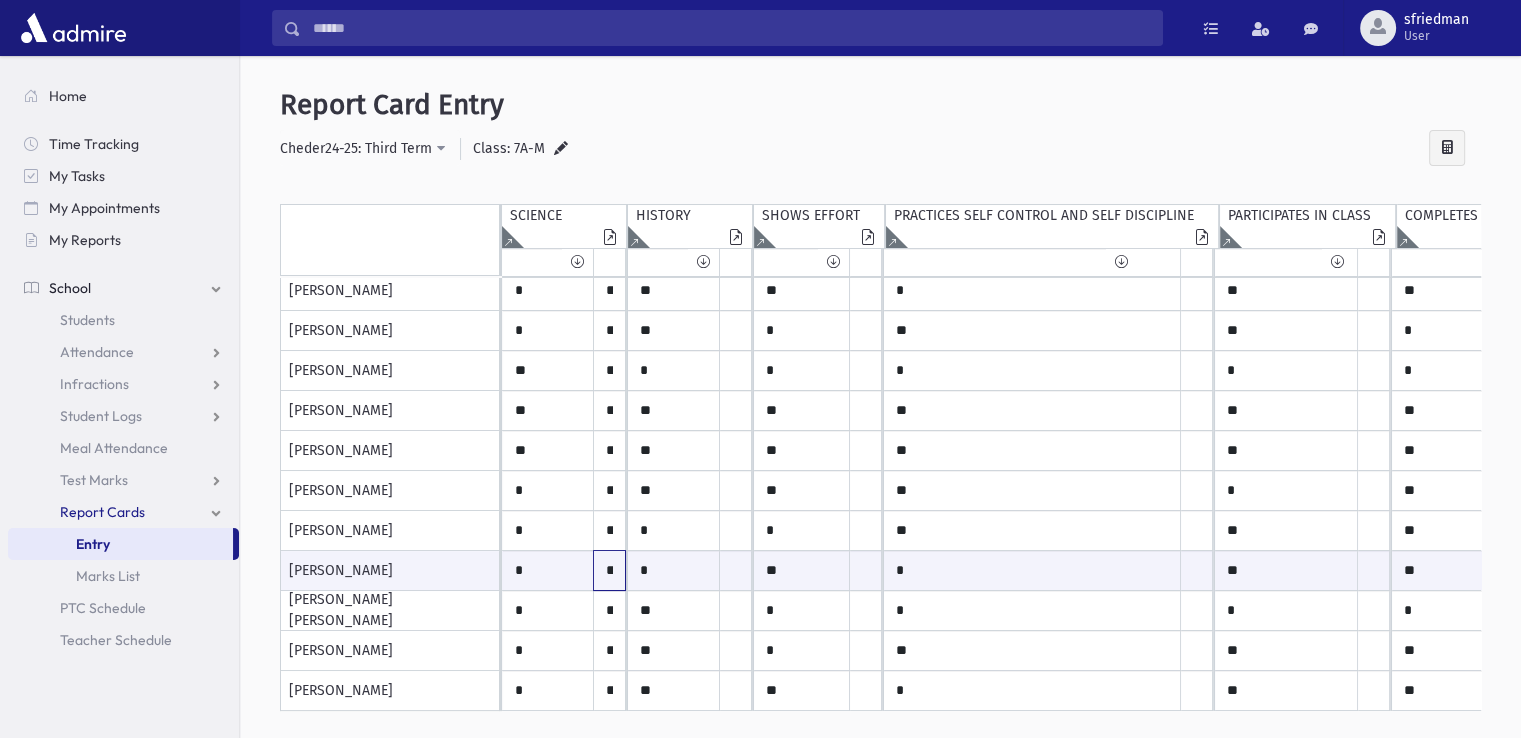click on "**********" at bounding box center (609, 570) 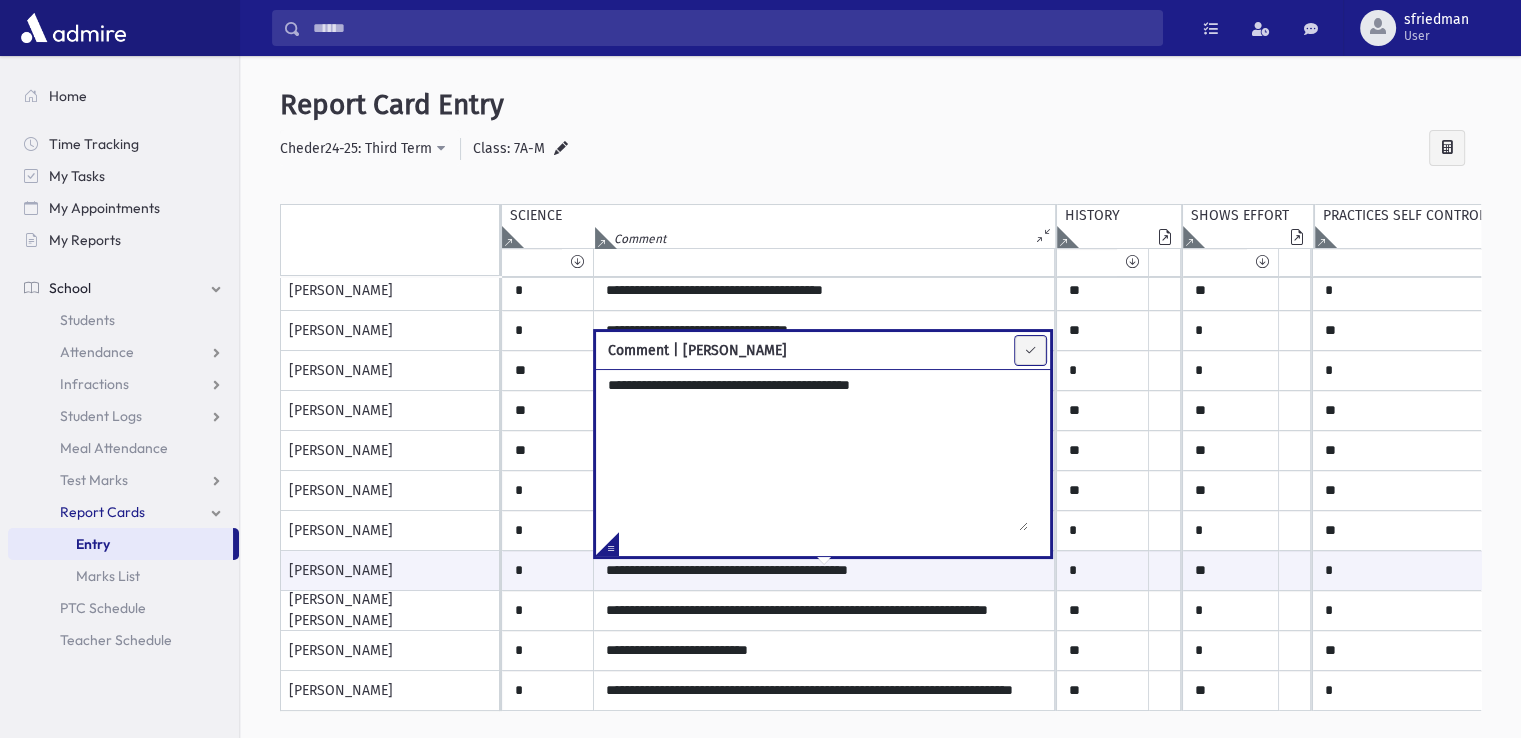 click at bounding box center [1030, 350] 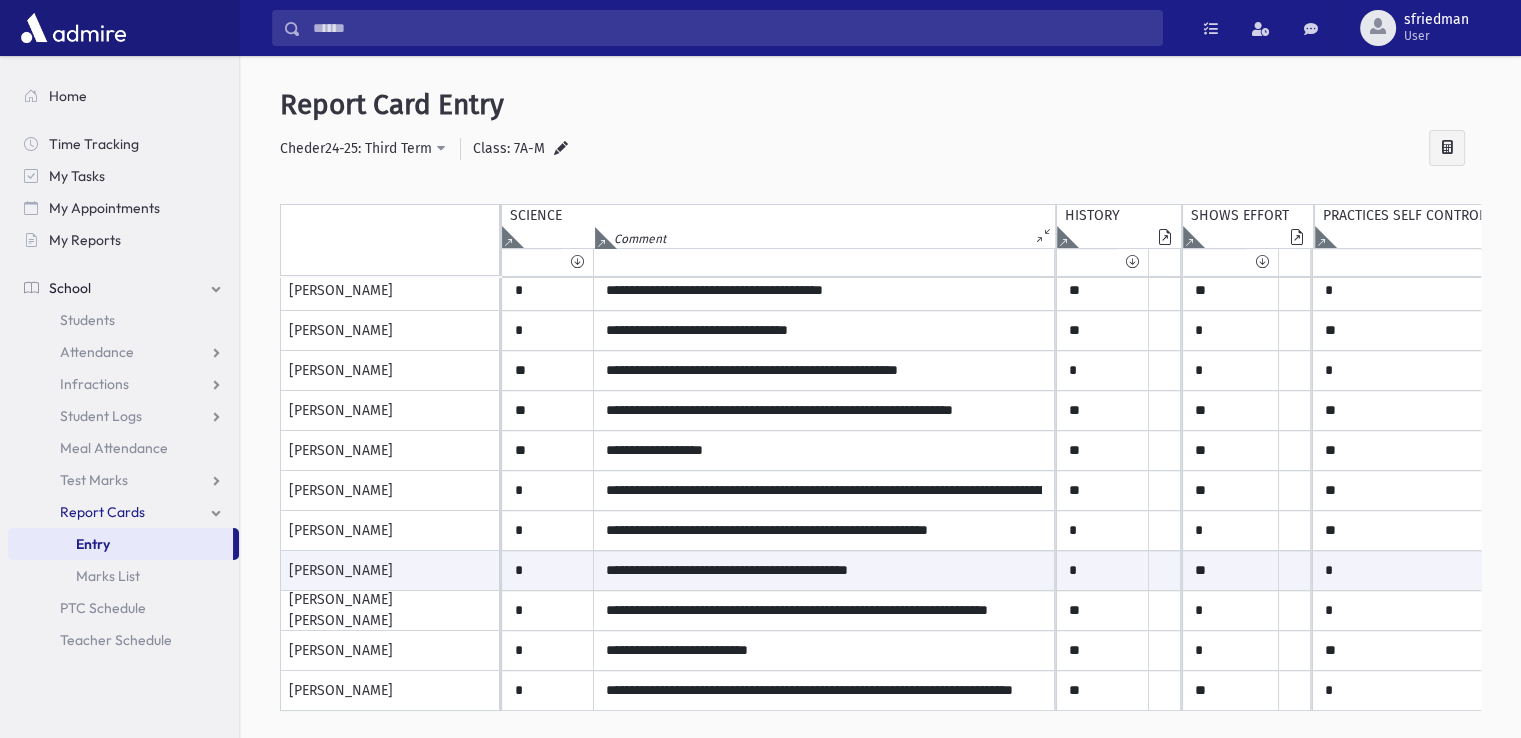click on "Report Card Entry" at bounding box center [880, 105] 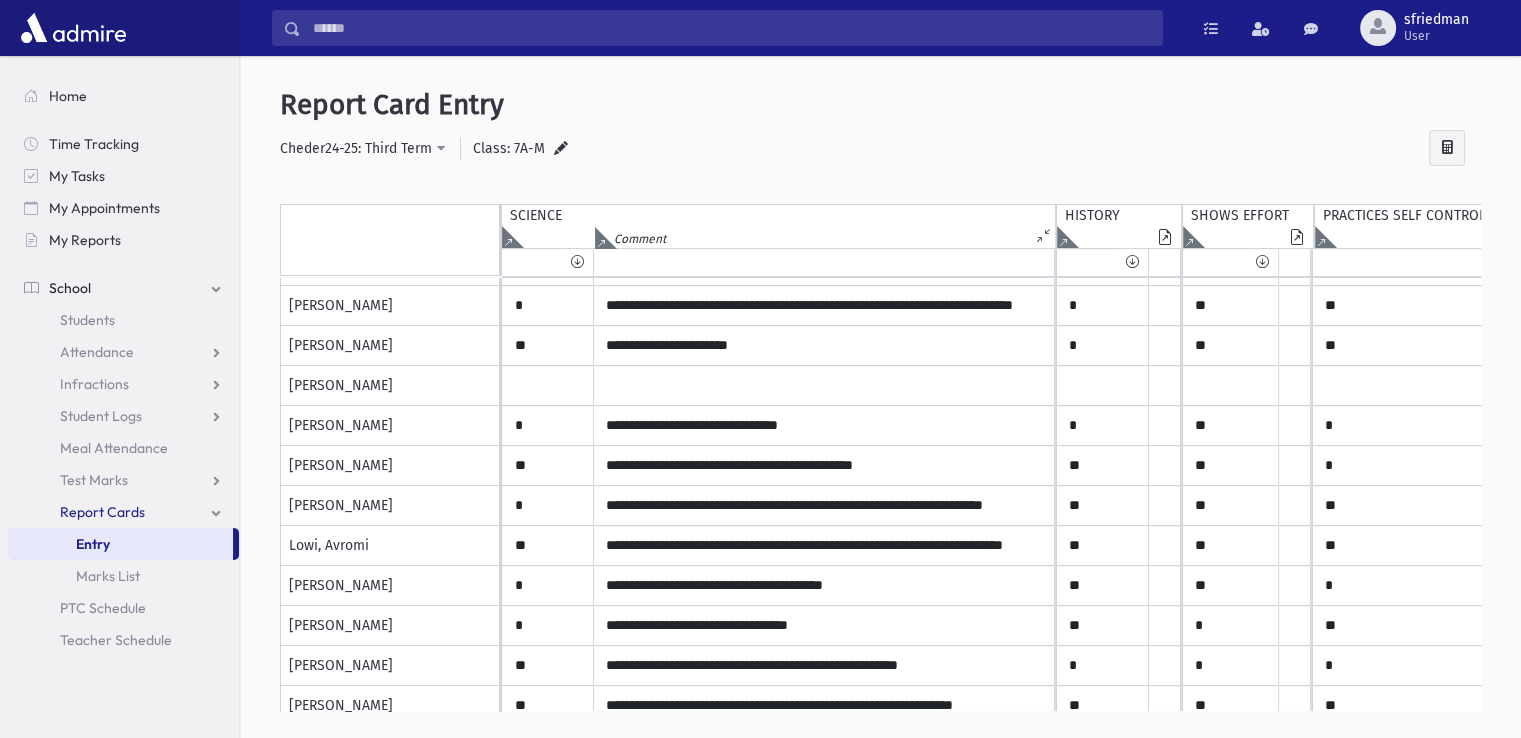 scroll, scrollTop: 0, scrollLeft: 0, axis: both 